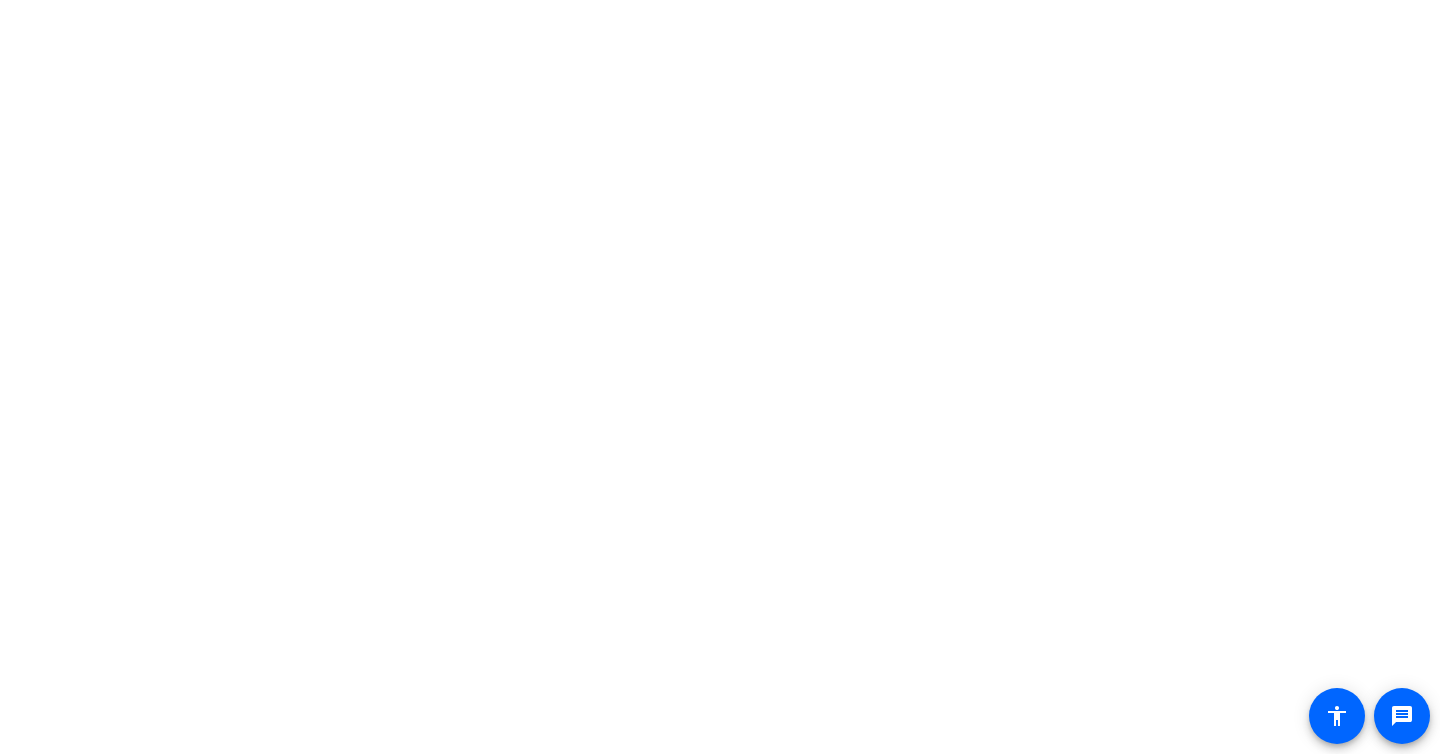 scroll, scrollTop: 0, scrollLeft: 0, axis: both 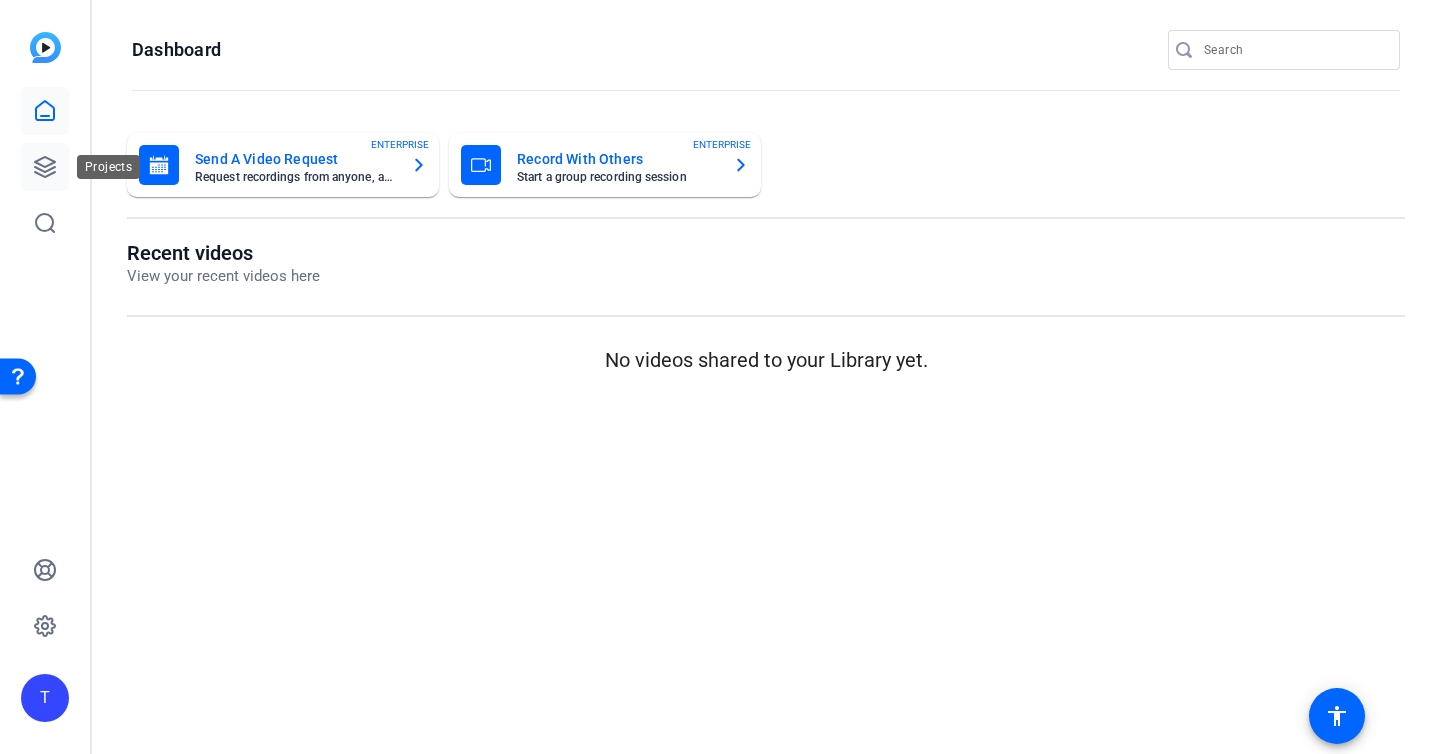click 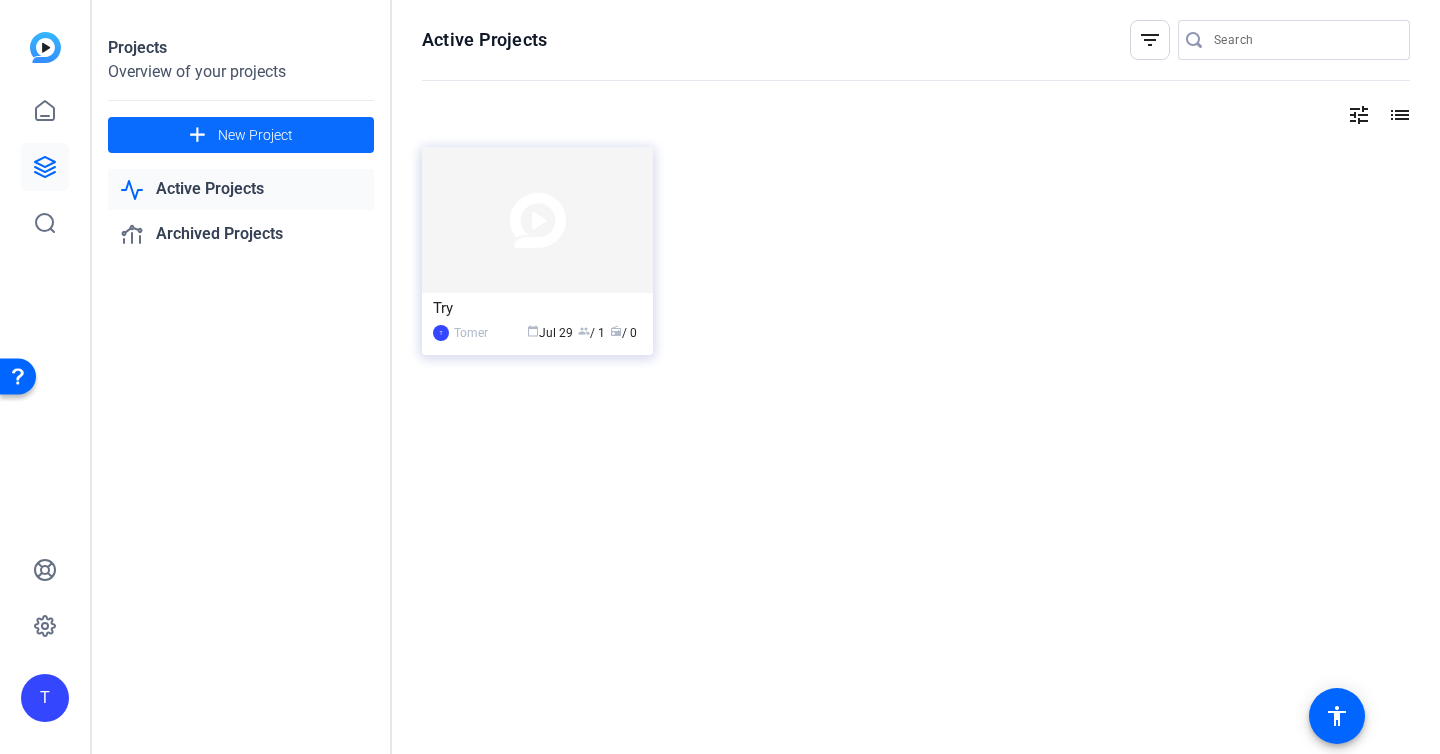 click 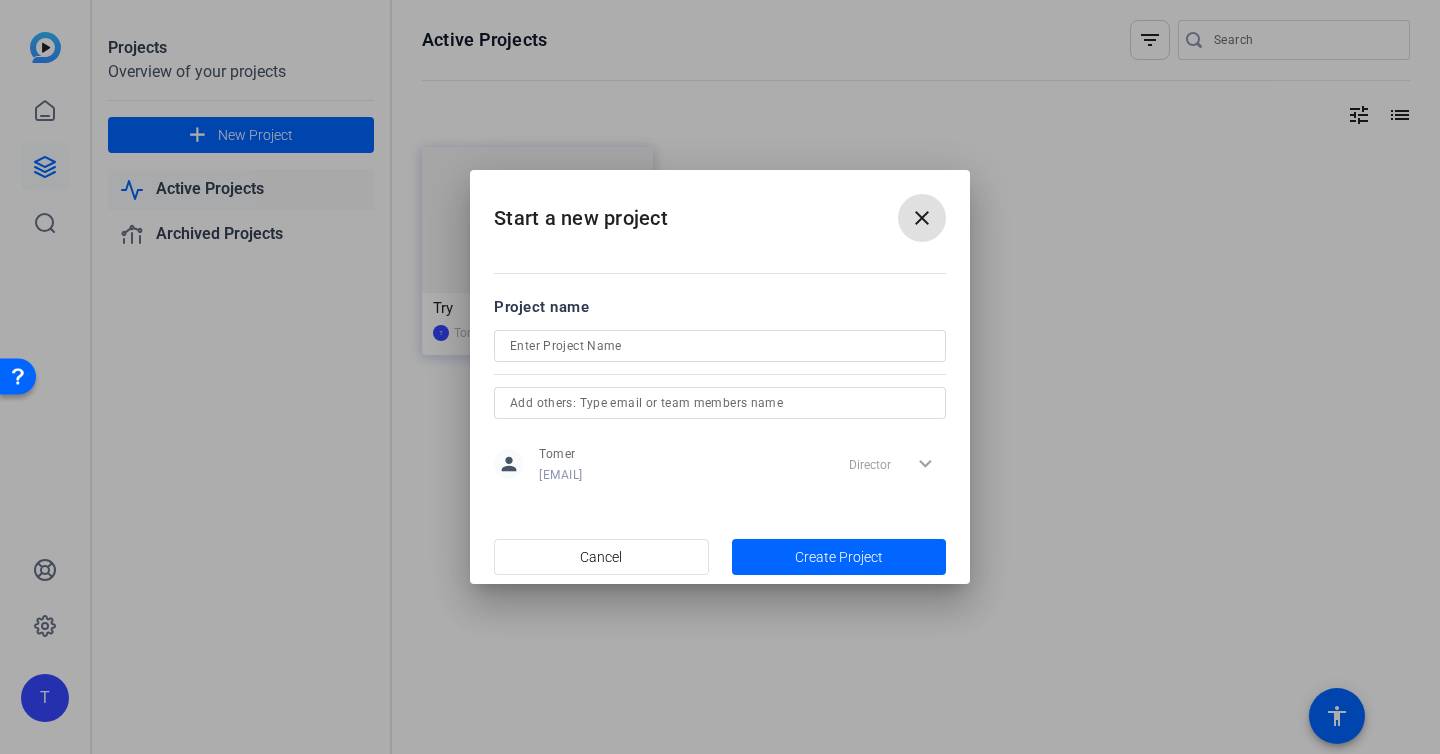 click at bounding box center [720, 346] 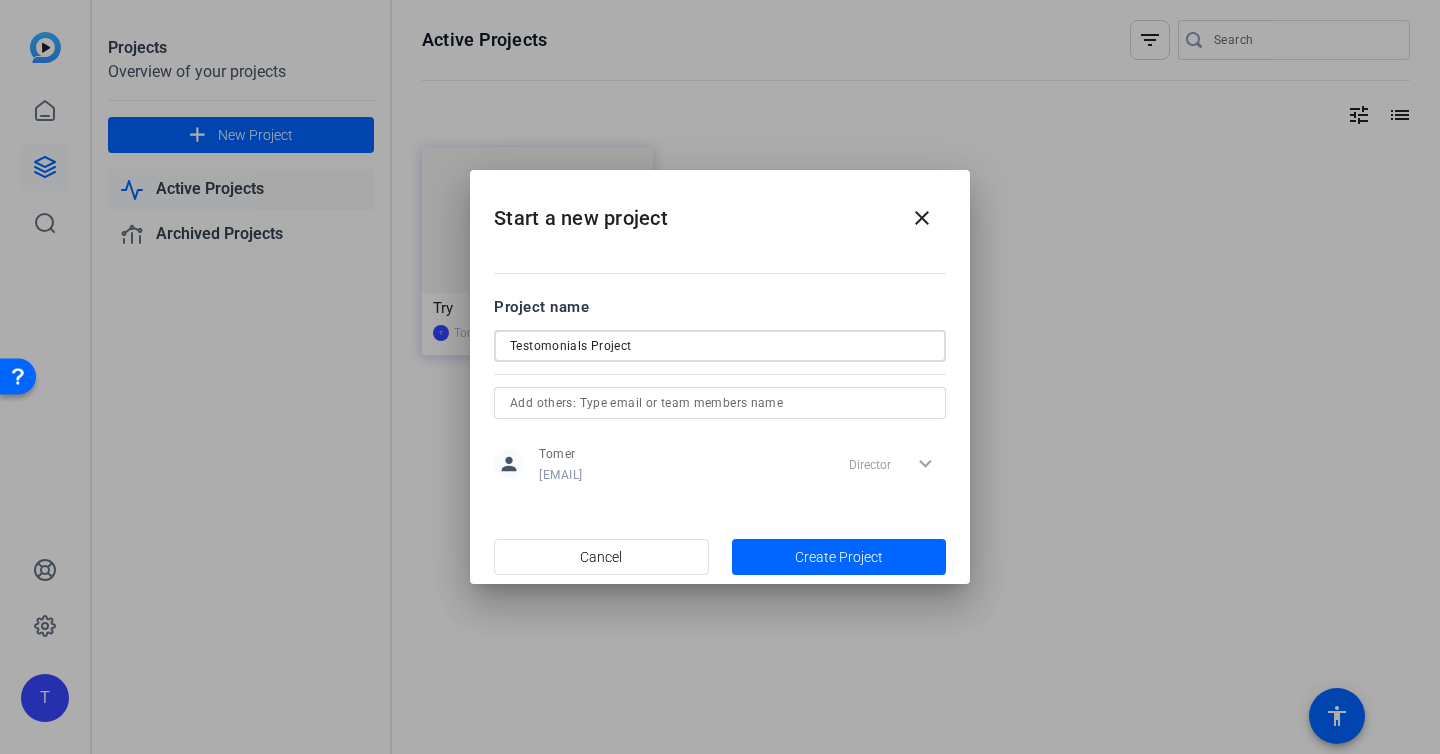 type on "Testomonials Project" 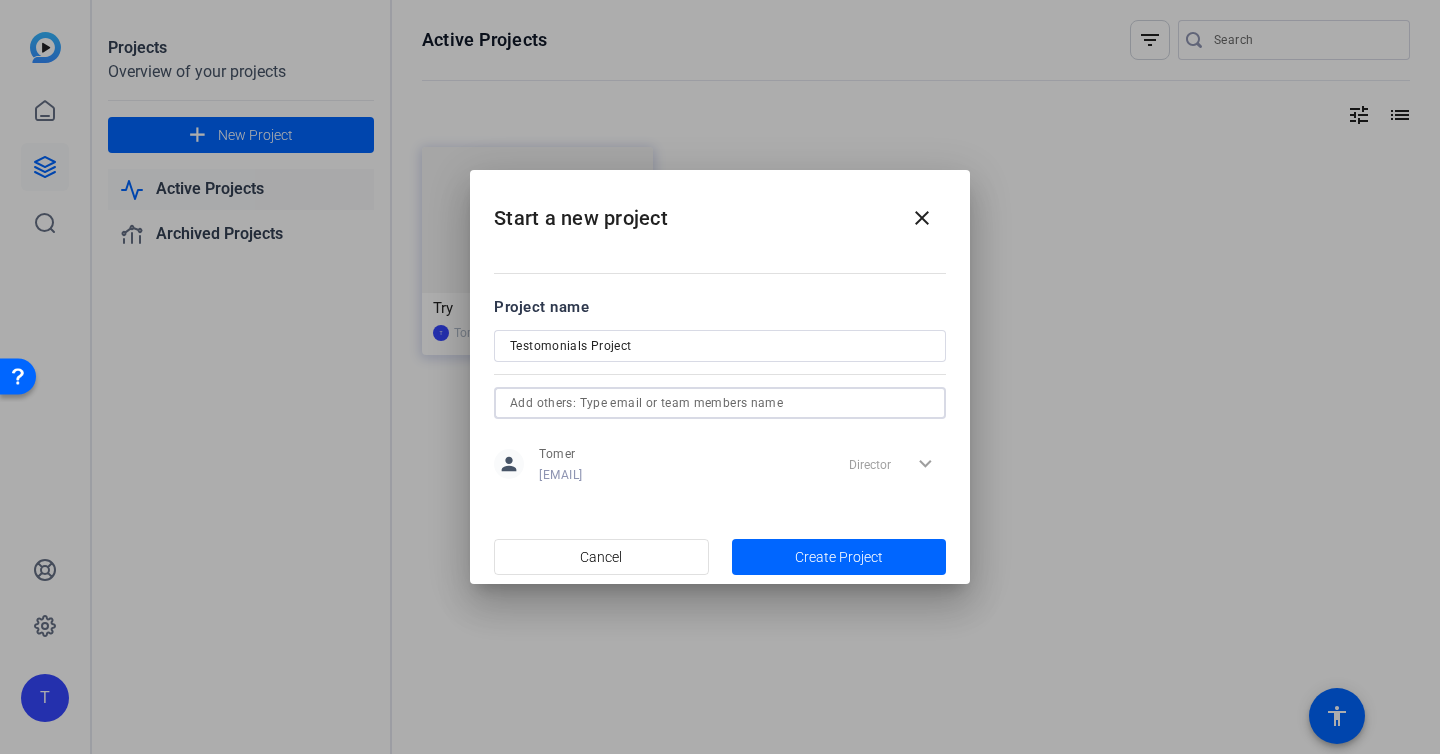 click at bounding box center (720, 403) 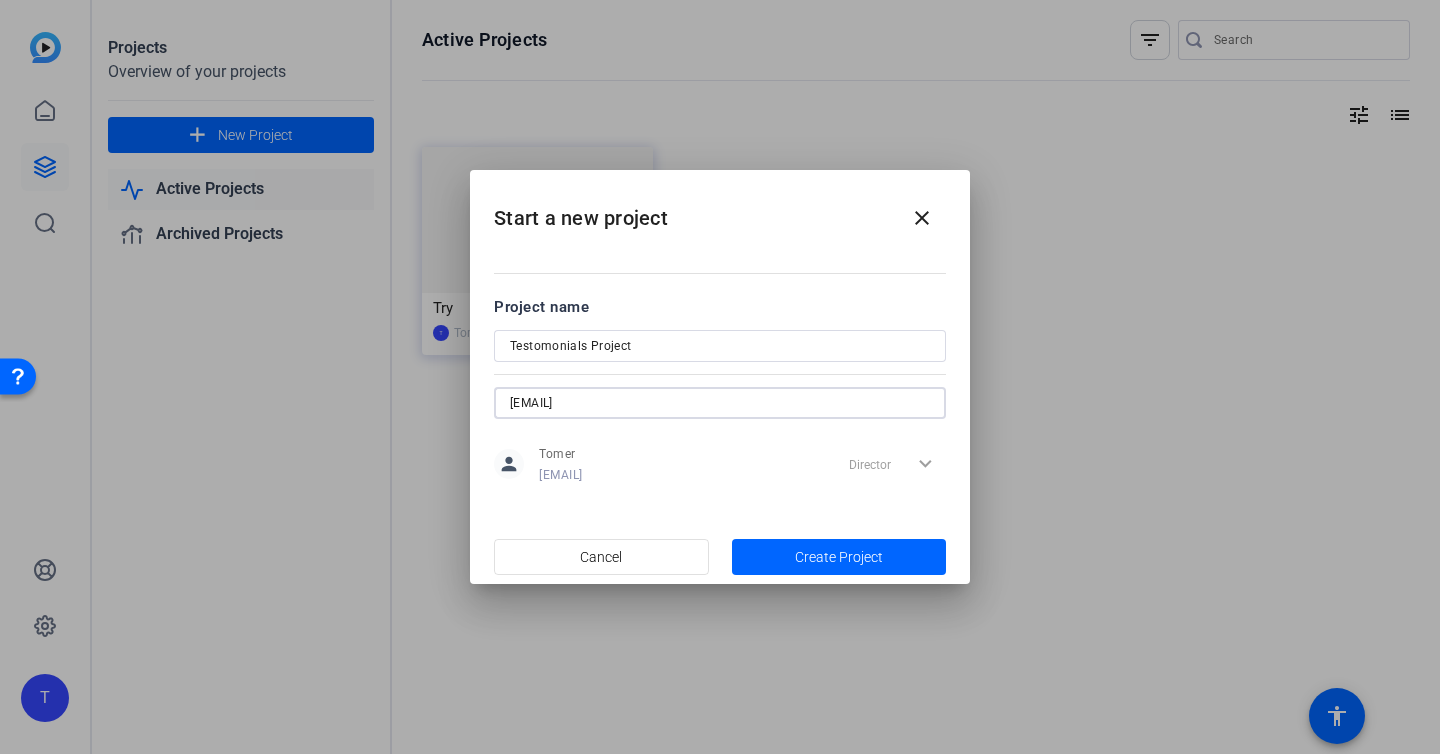 type on "[USER]@[DOMAIN]" 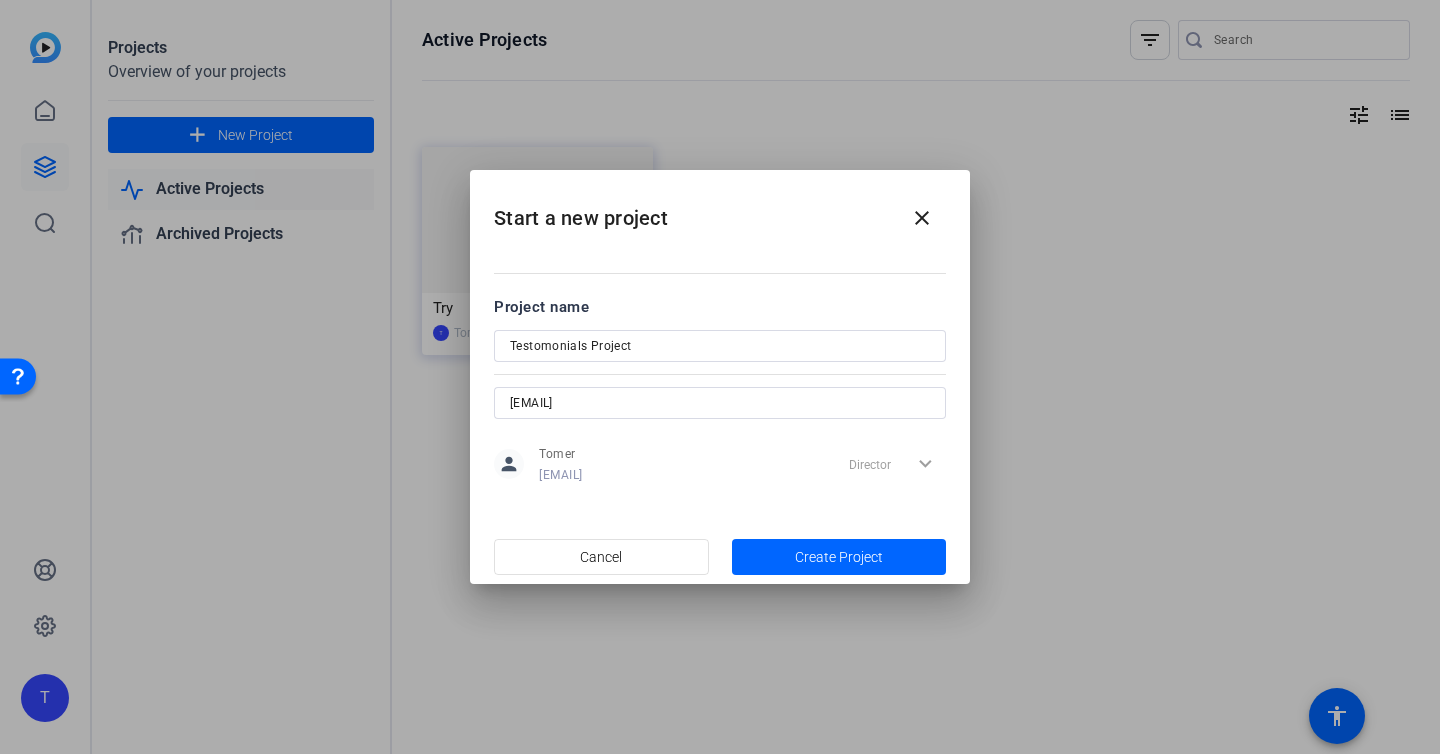 click at bounding box center (720, 427) 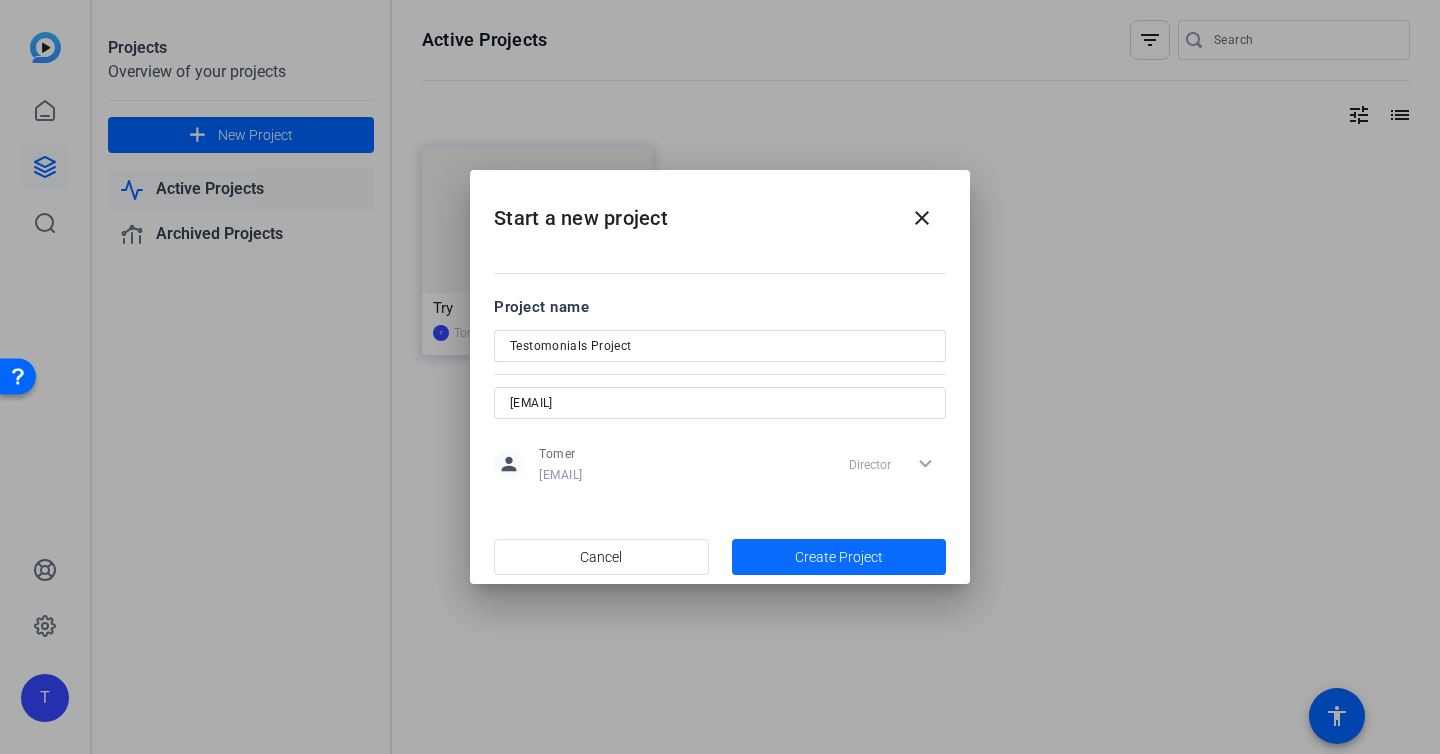 click 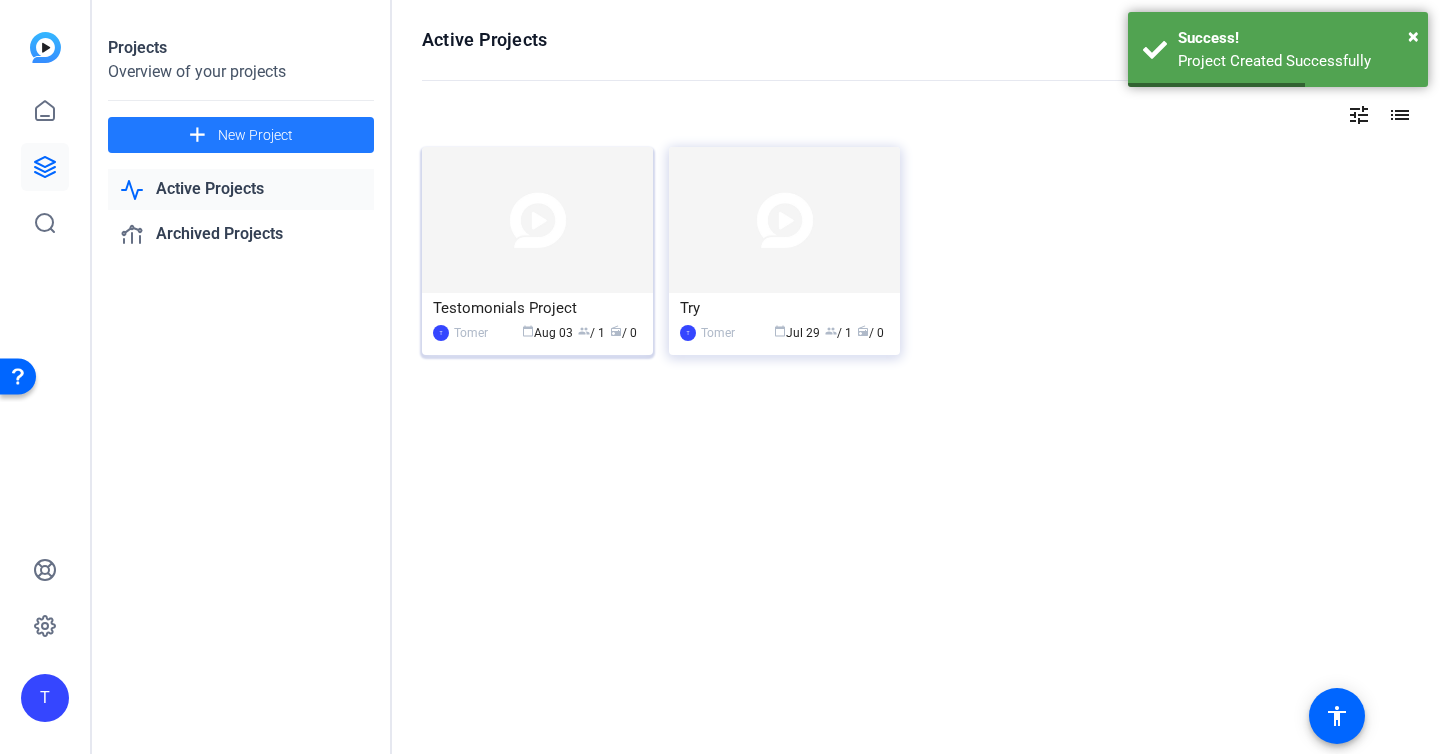 click 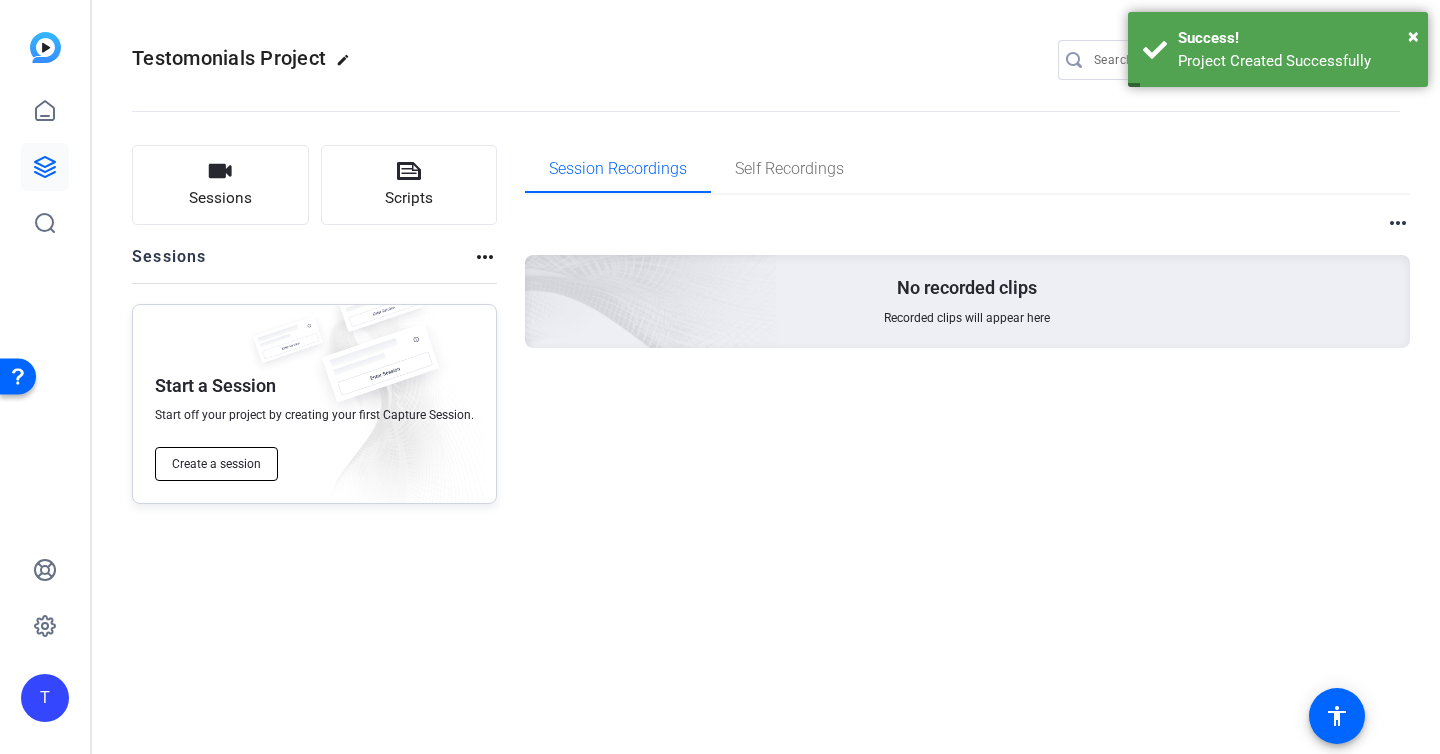 click on "Create a session" 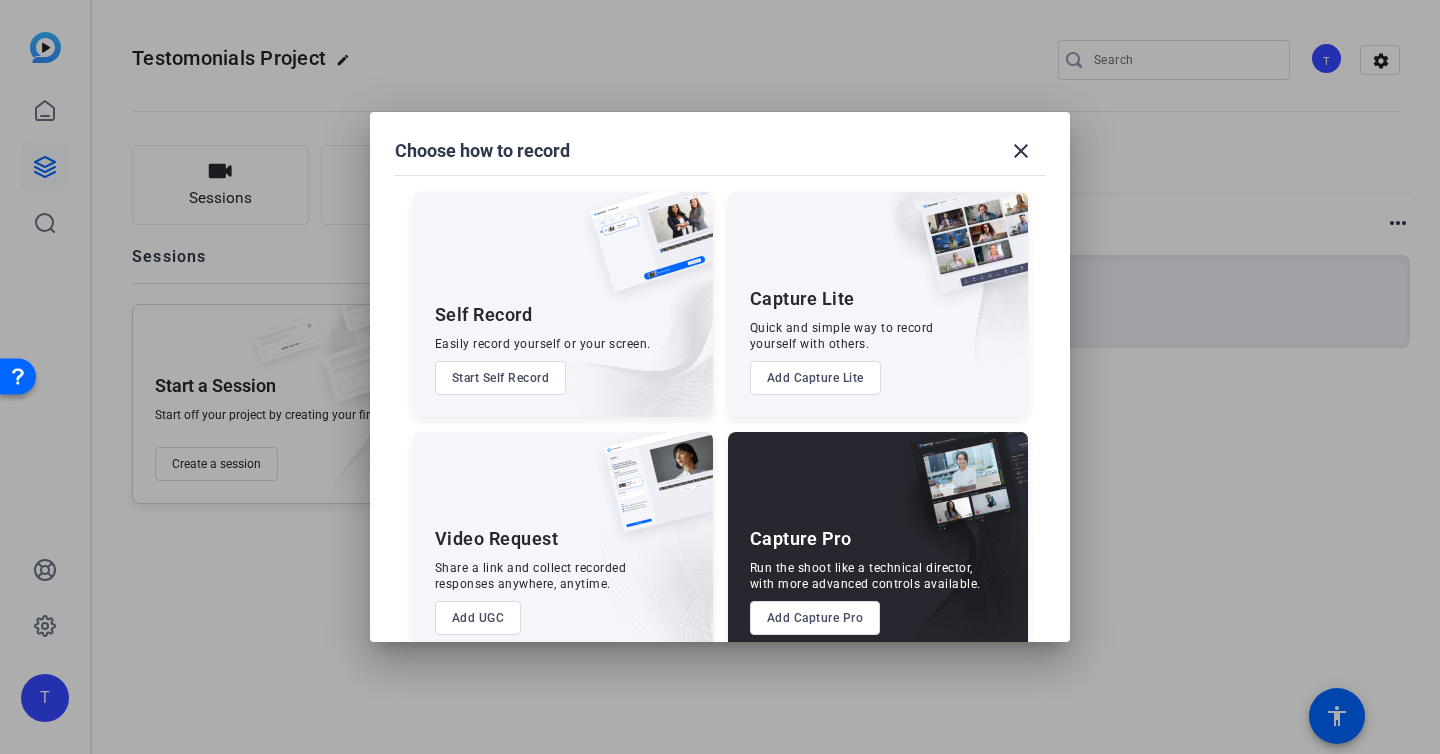 scroll, scrollTop: 35, scrollLeft: 0, axis: vertical 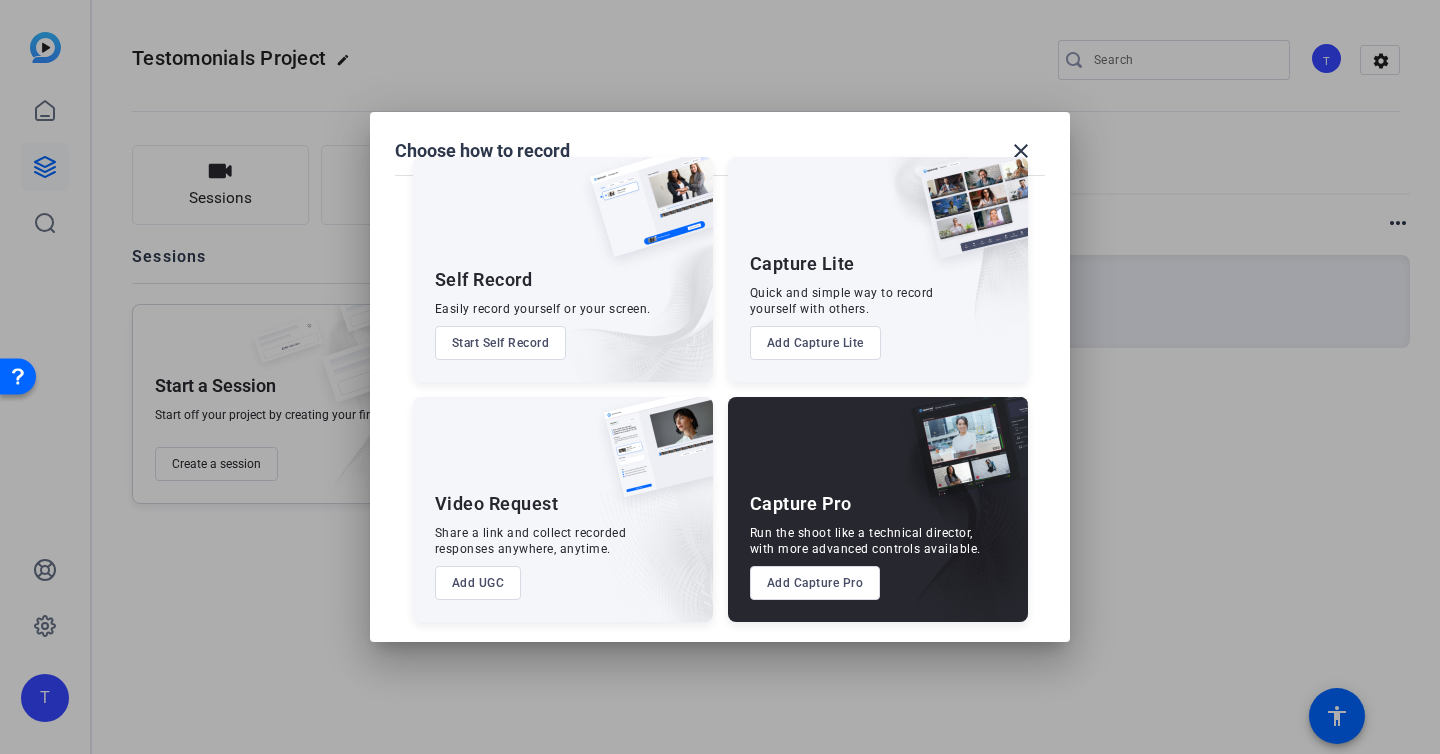 click on "Add Capture Pro" at bounding box center (815, 583) 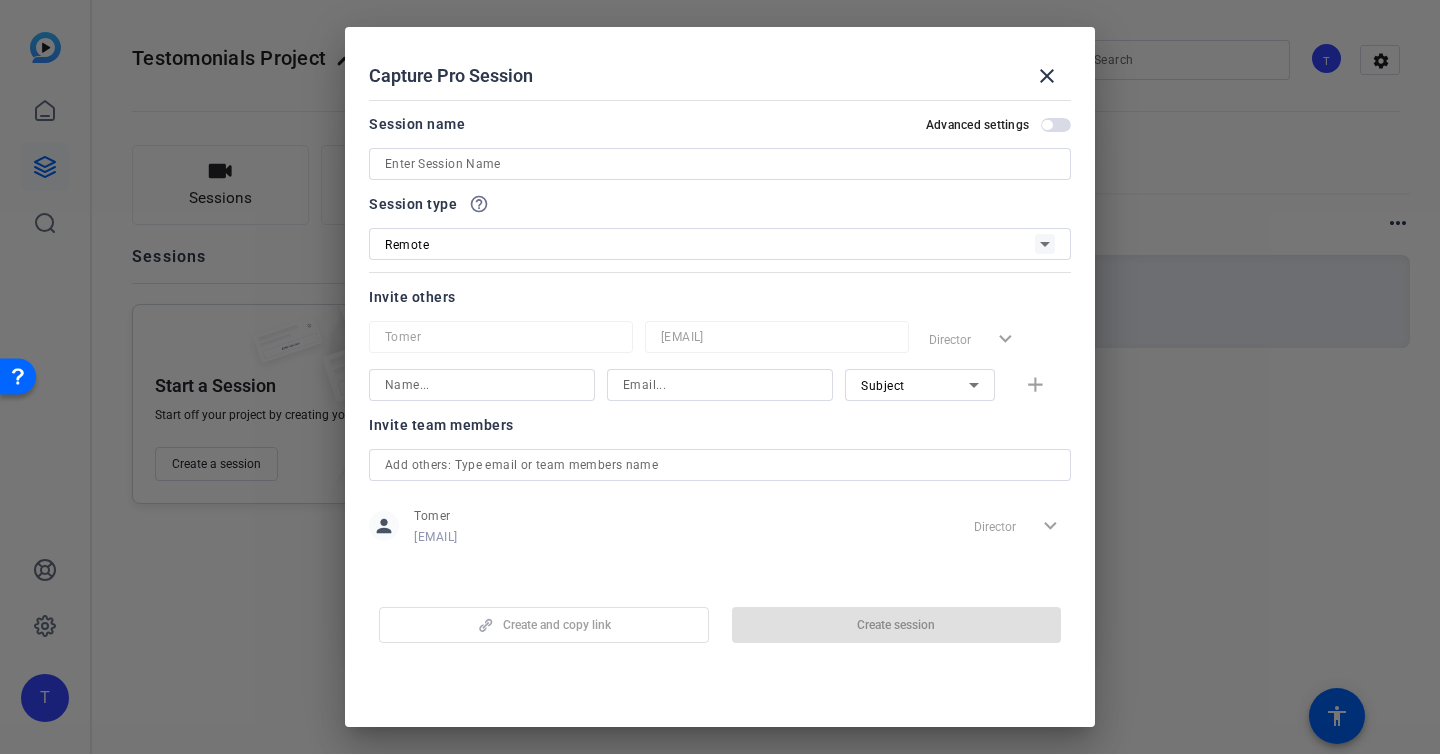 click at bounding box center [720, 164] 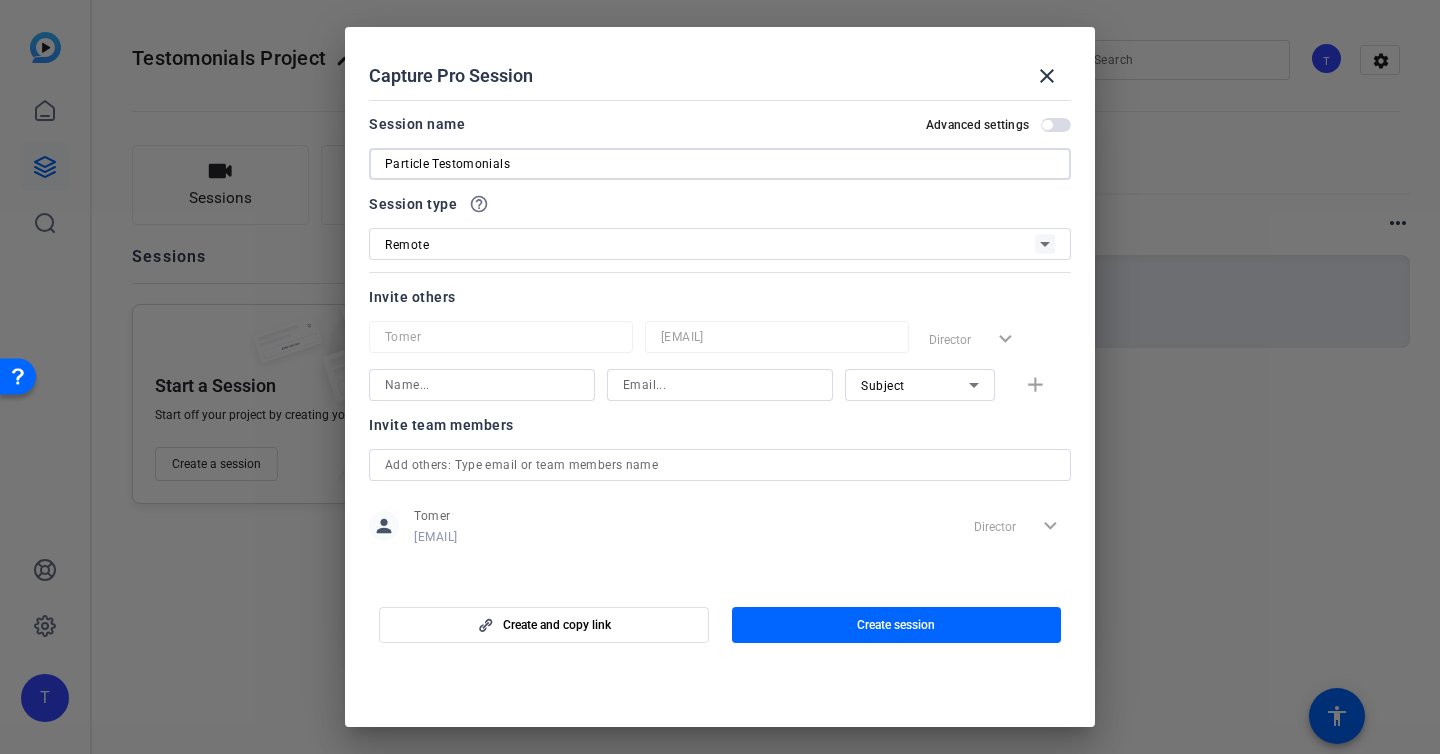 type on "Particle Testomonials" 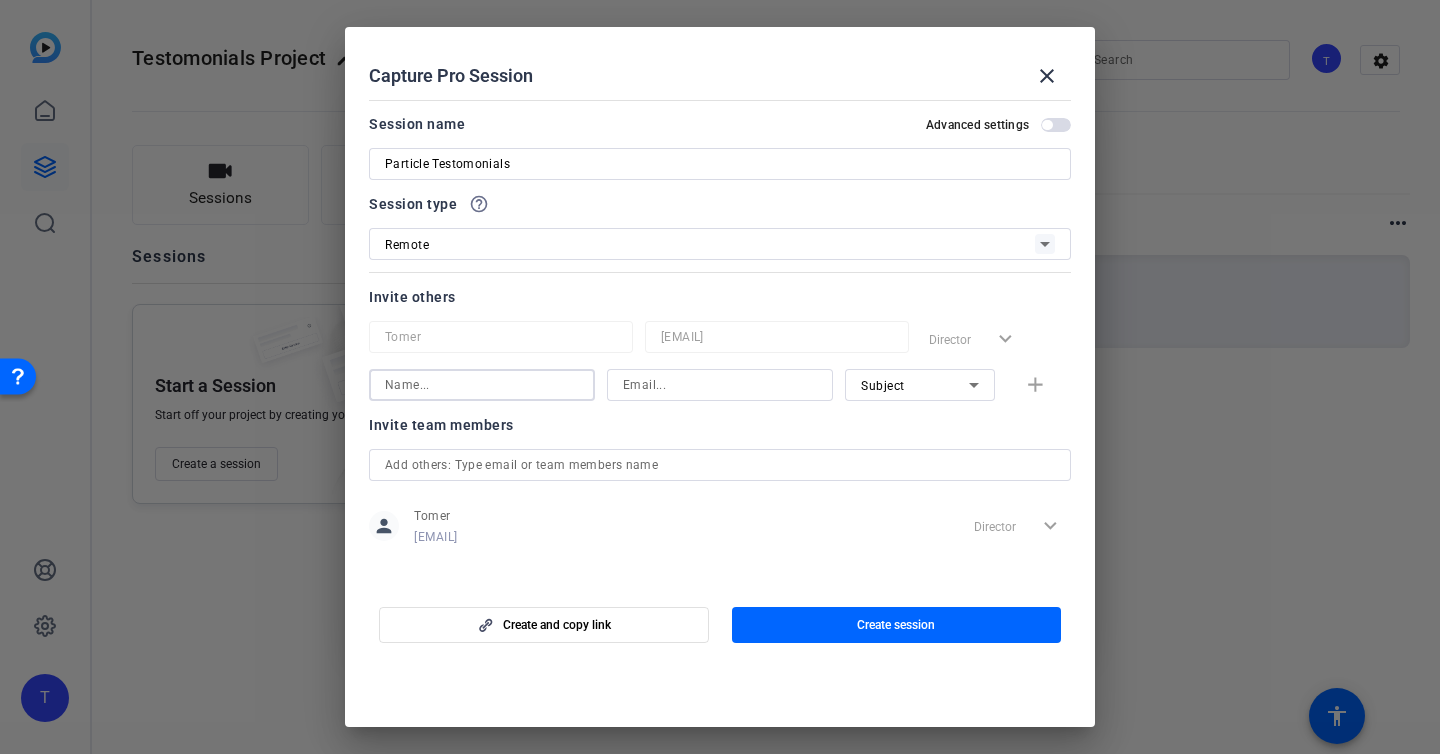 scroll, scrollTop: 11, scrollLeft: 0, axis: vertical 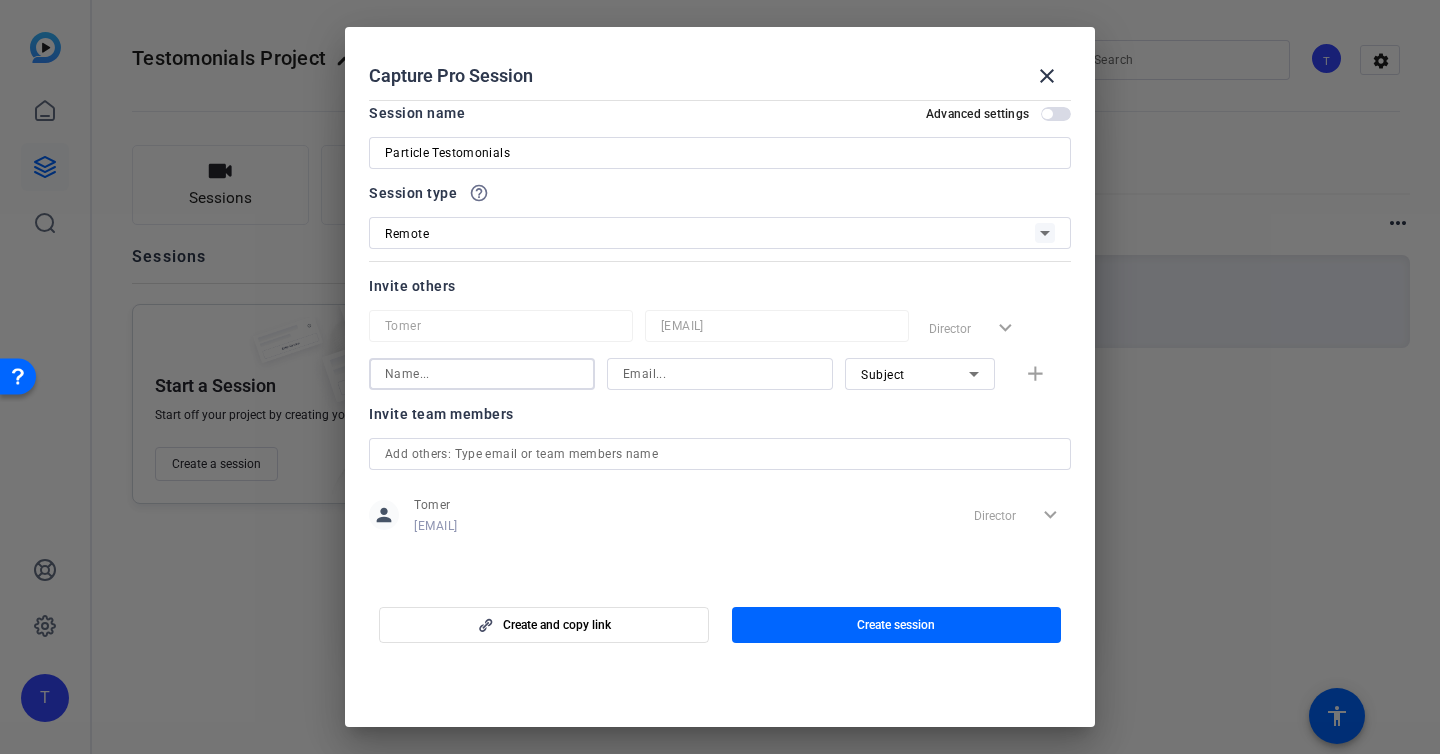 click on "Subject" at bounding box center (915, 374) 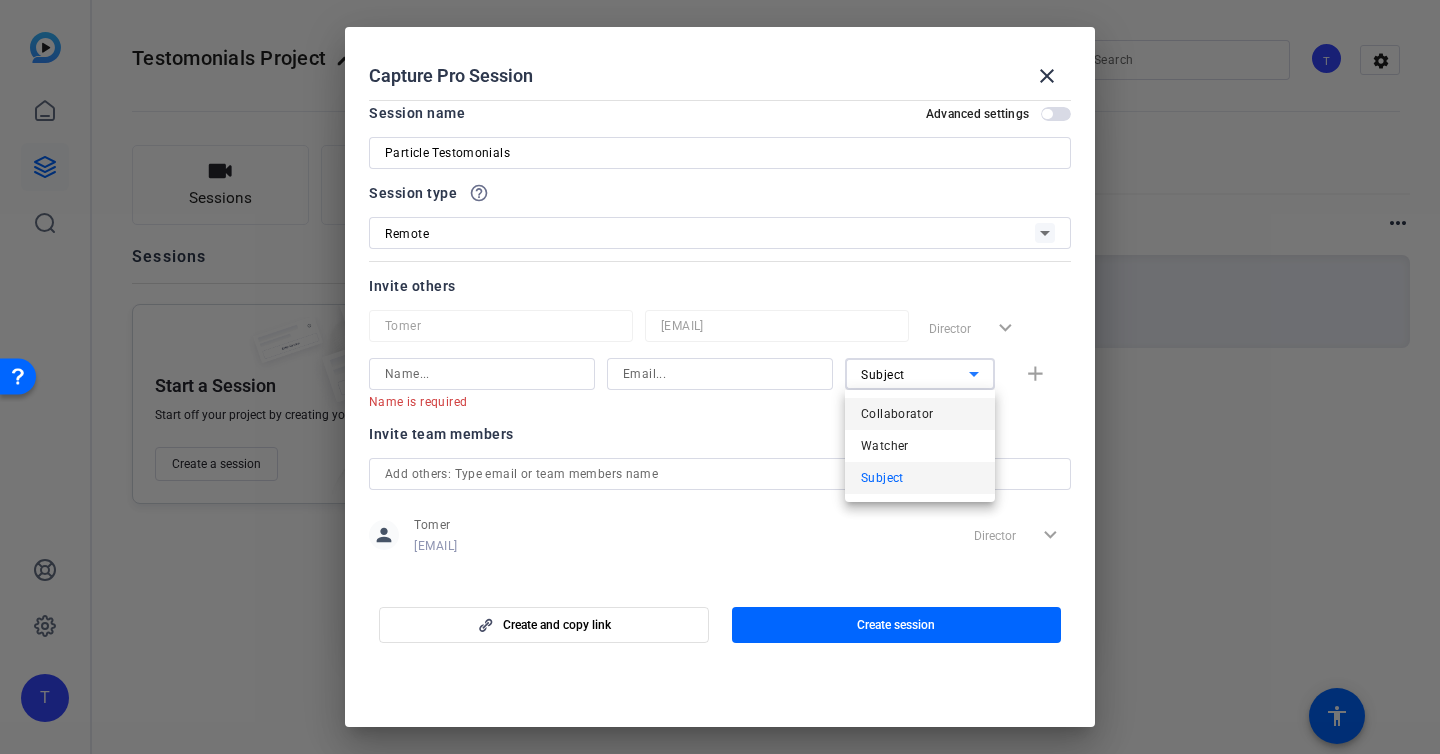 click on "Collaborator" at bounding box center (897, 414) 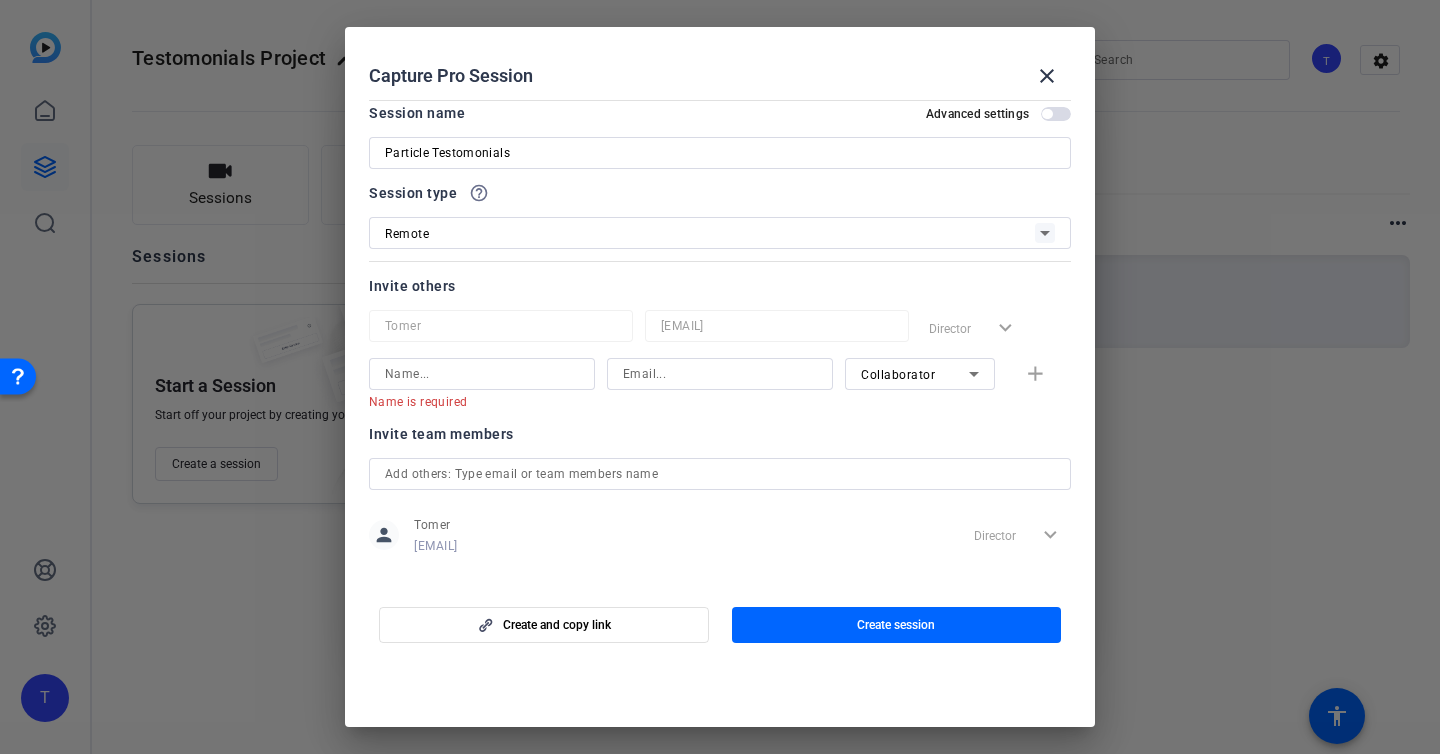 click on "Name is required" at bounding box center [474, 401] 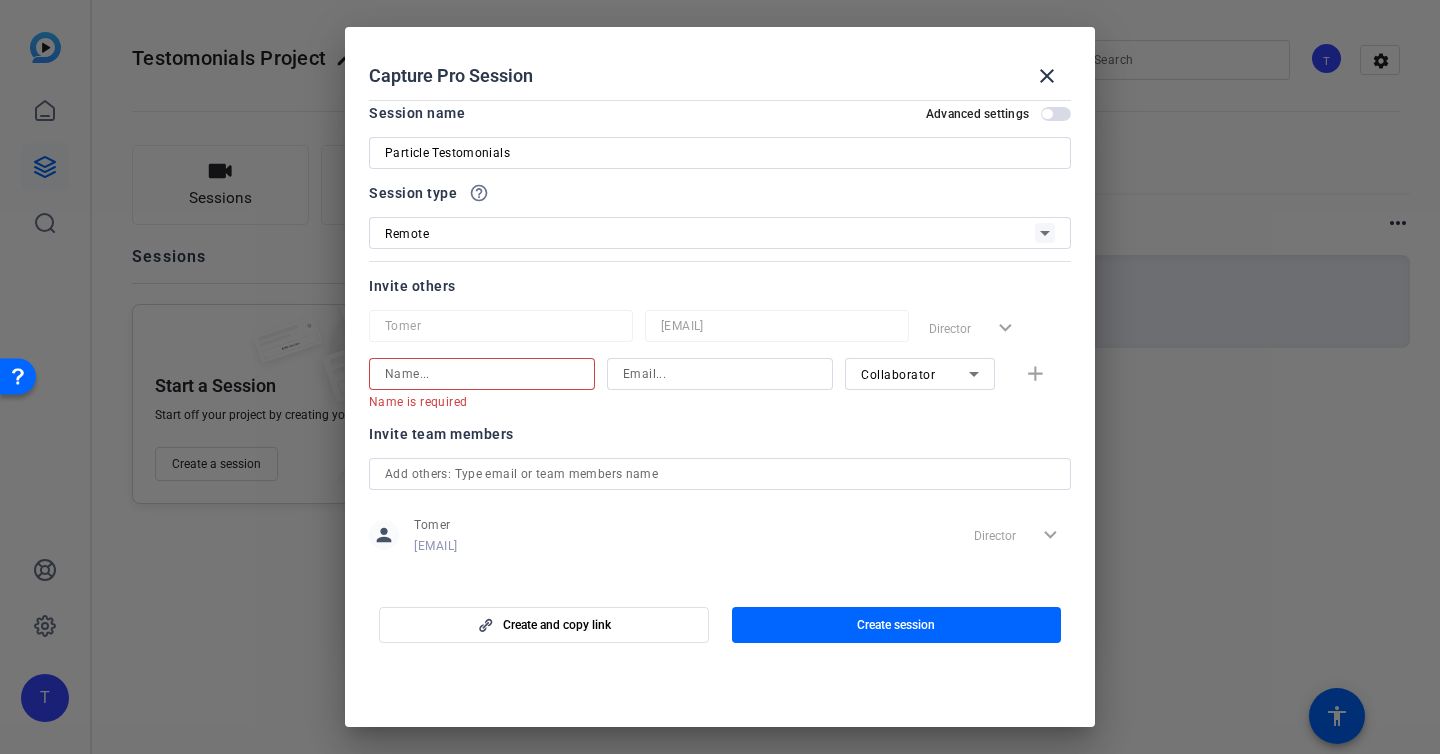 click at bounding box center [482, 374] 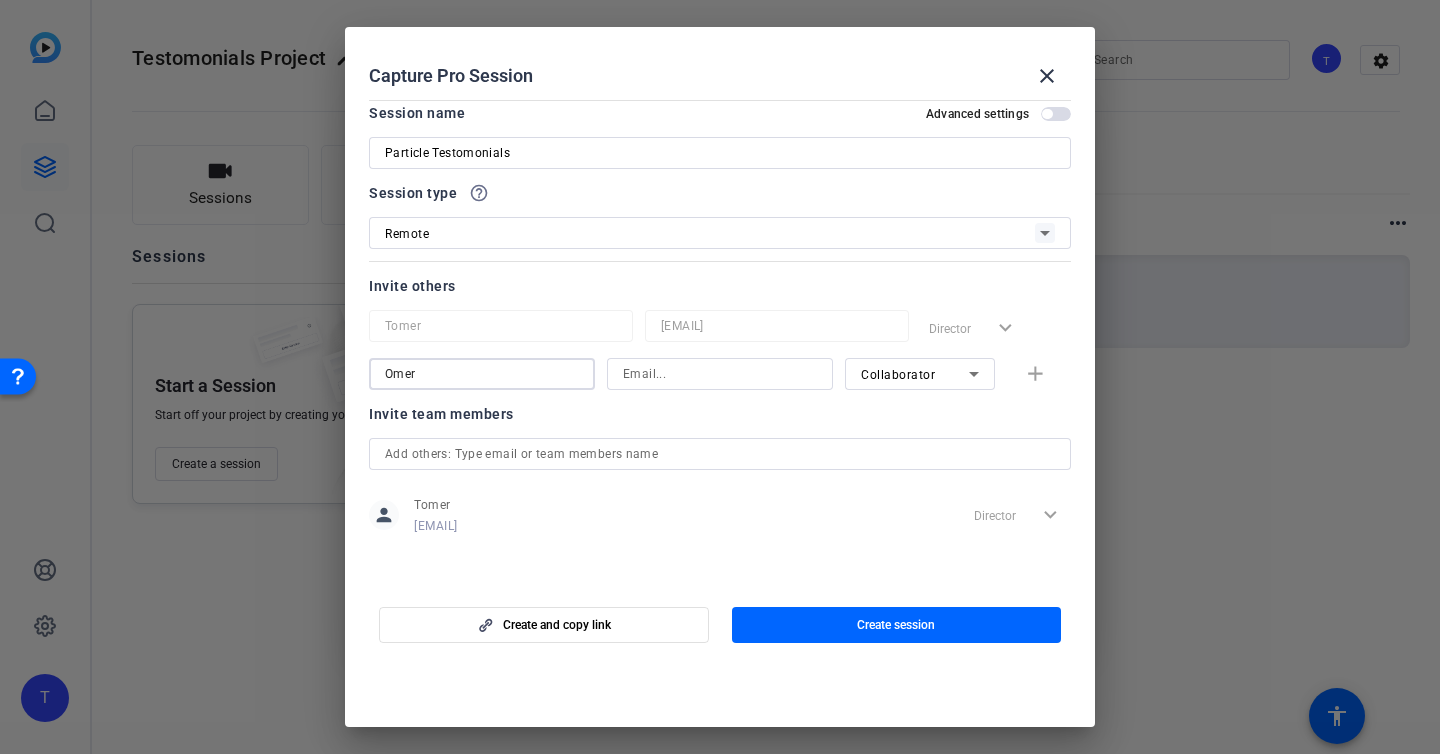 type on "Omer" 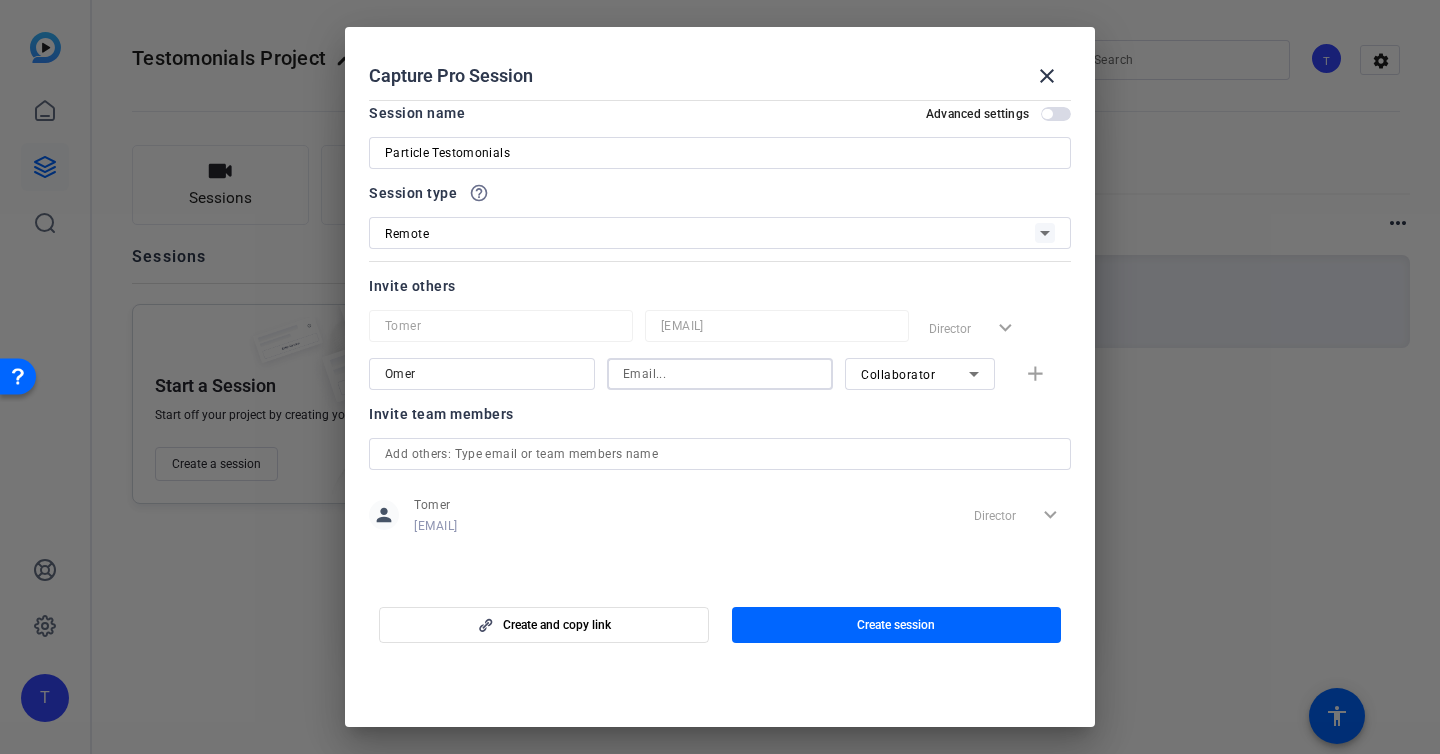 click at bounding box center [720, 374] 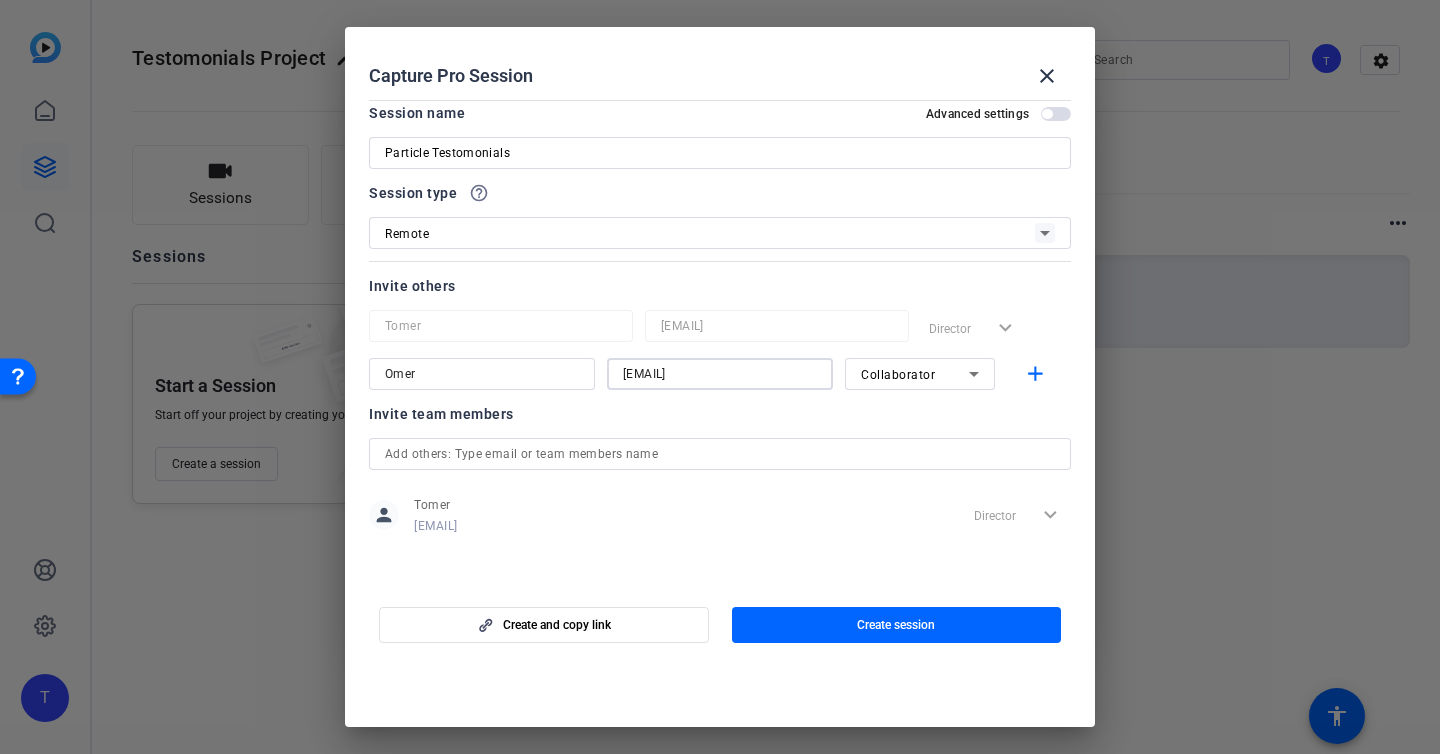 type on "omer@particleformen.com" 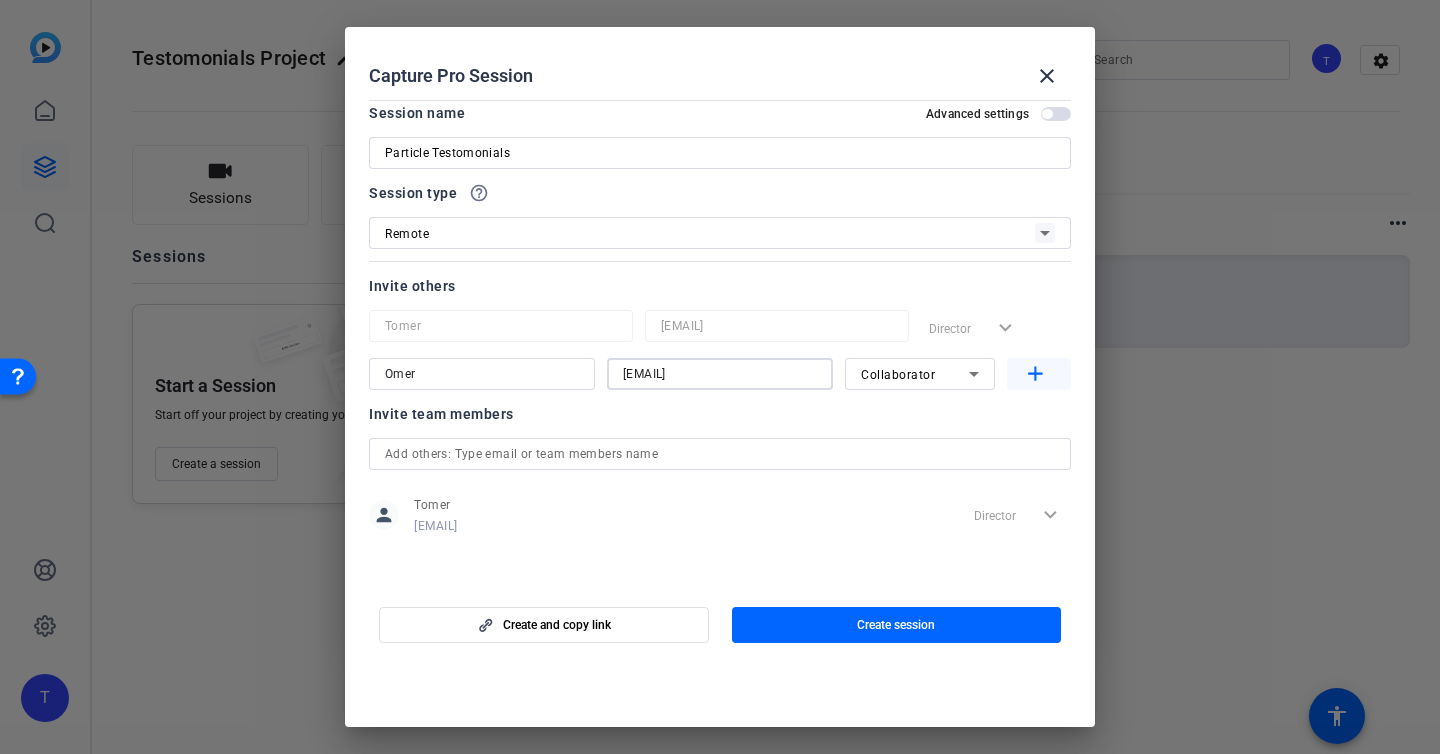 click on "add" 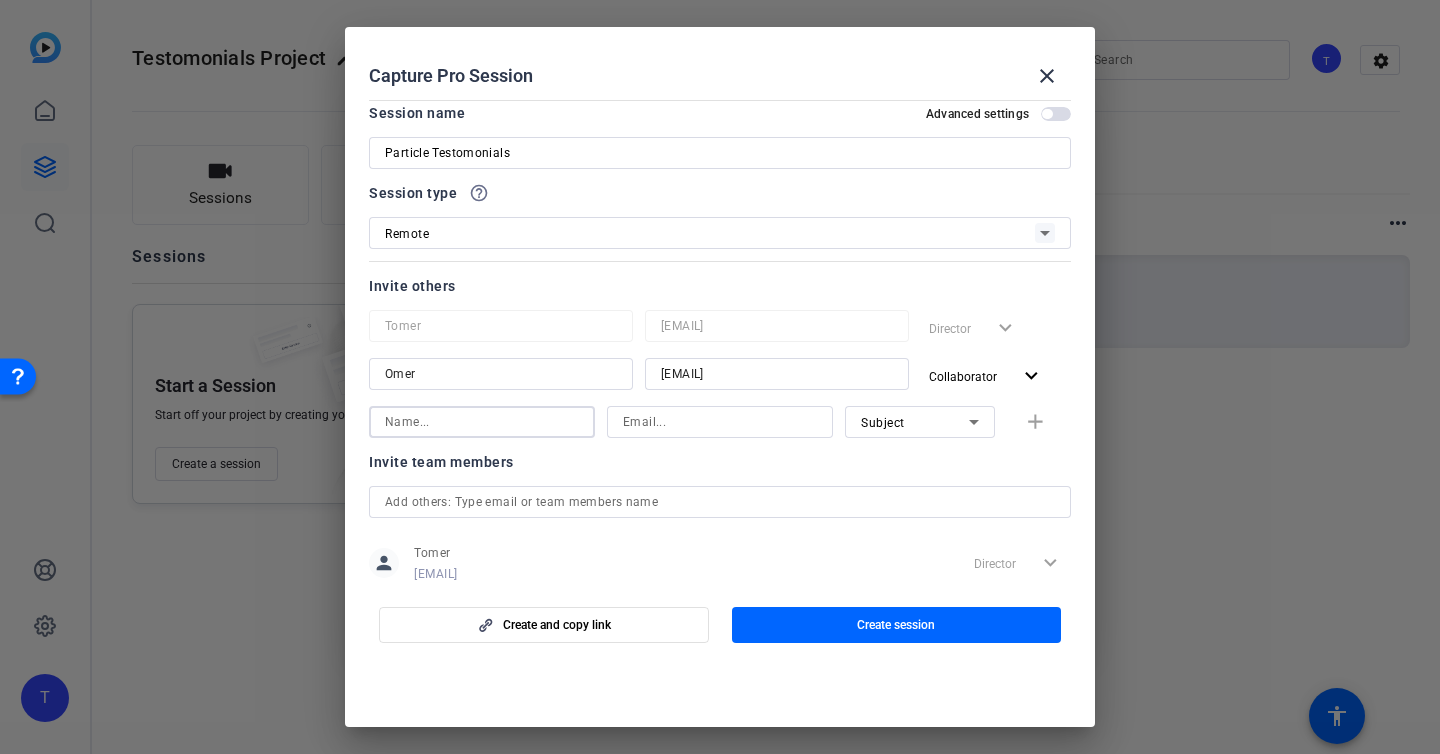 click at bounding box center [482, 422] 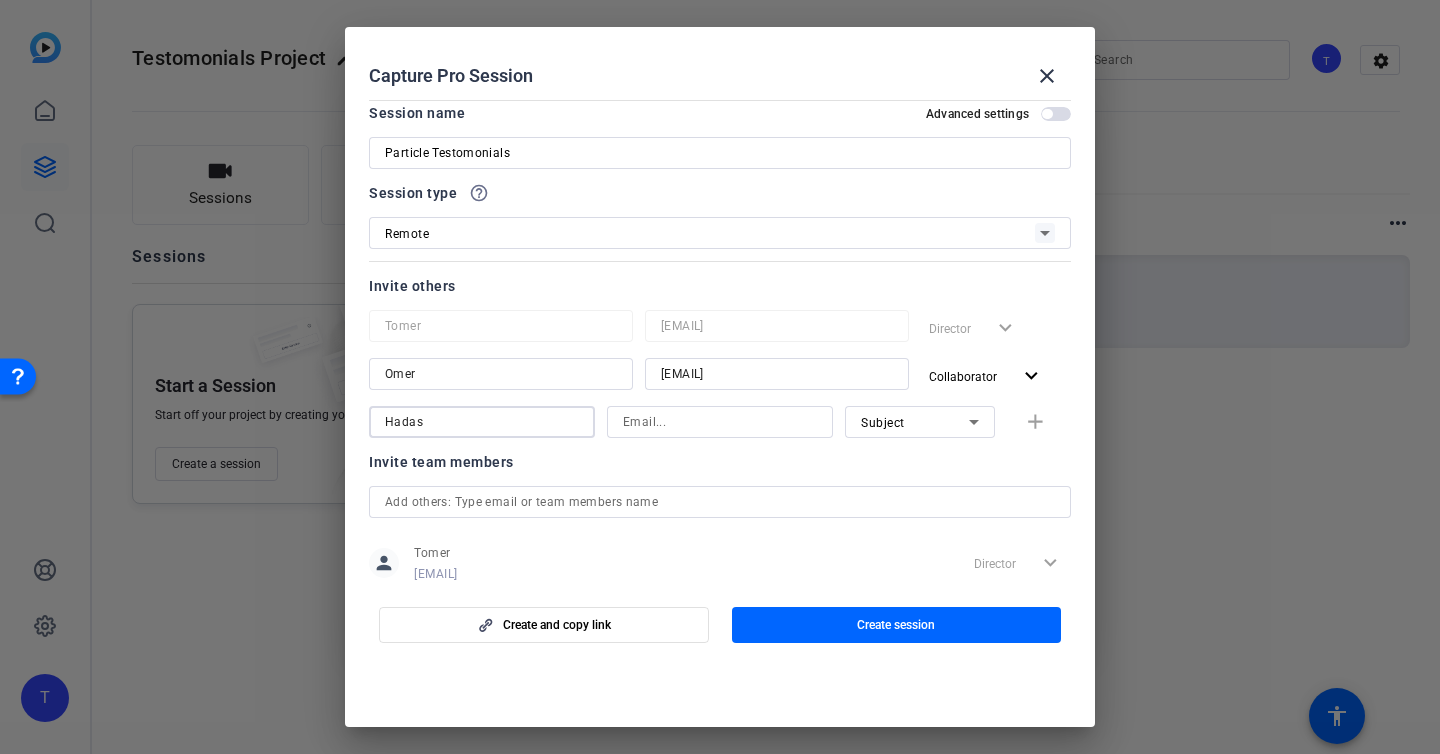 type on "Hadas" 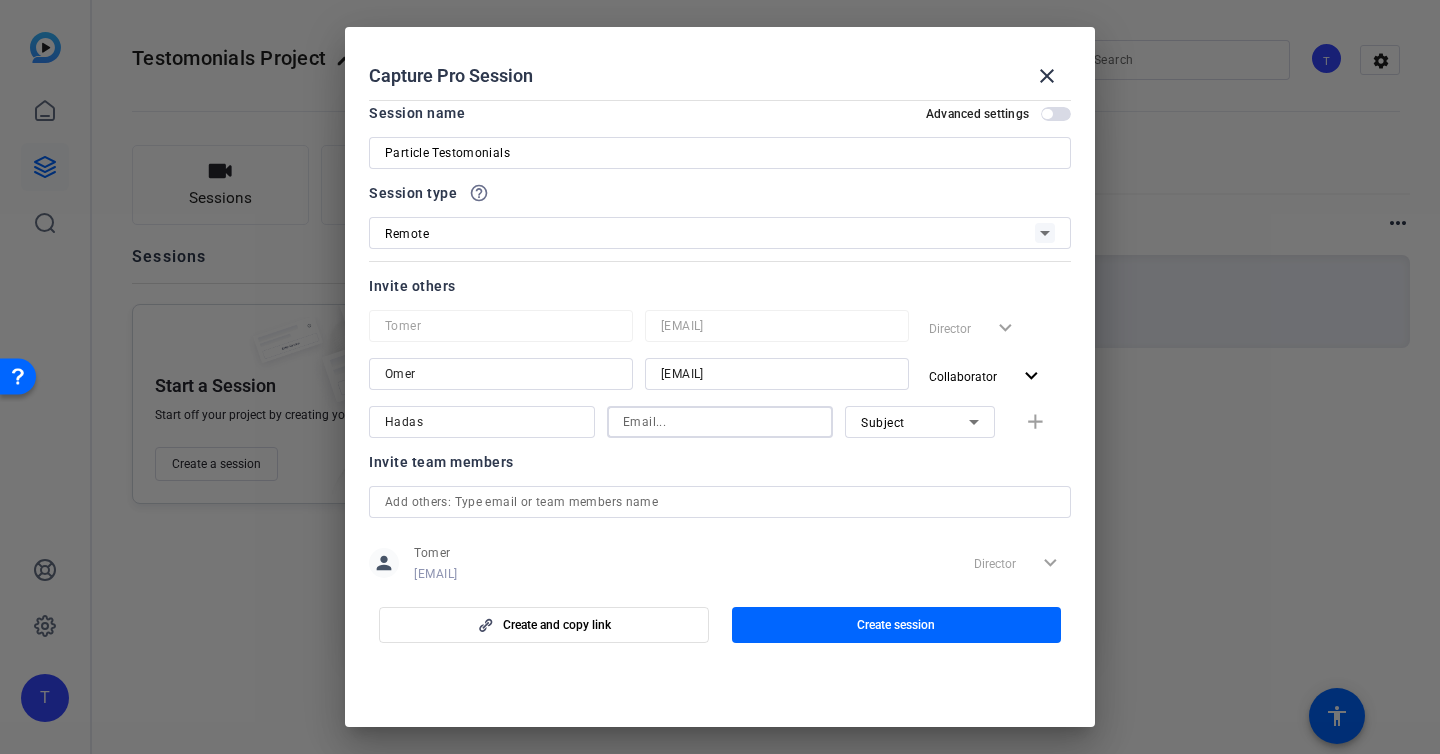 click at bounding box center [720, 422] 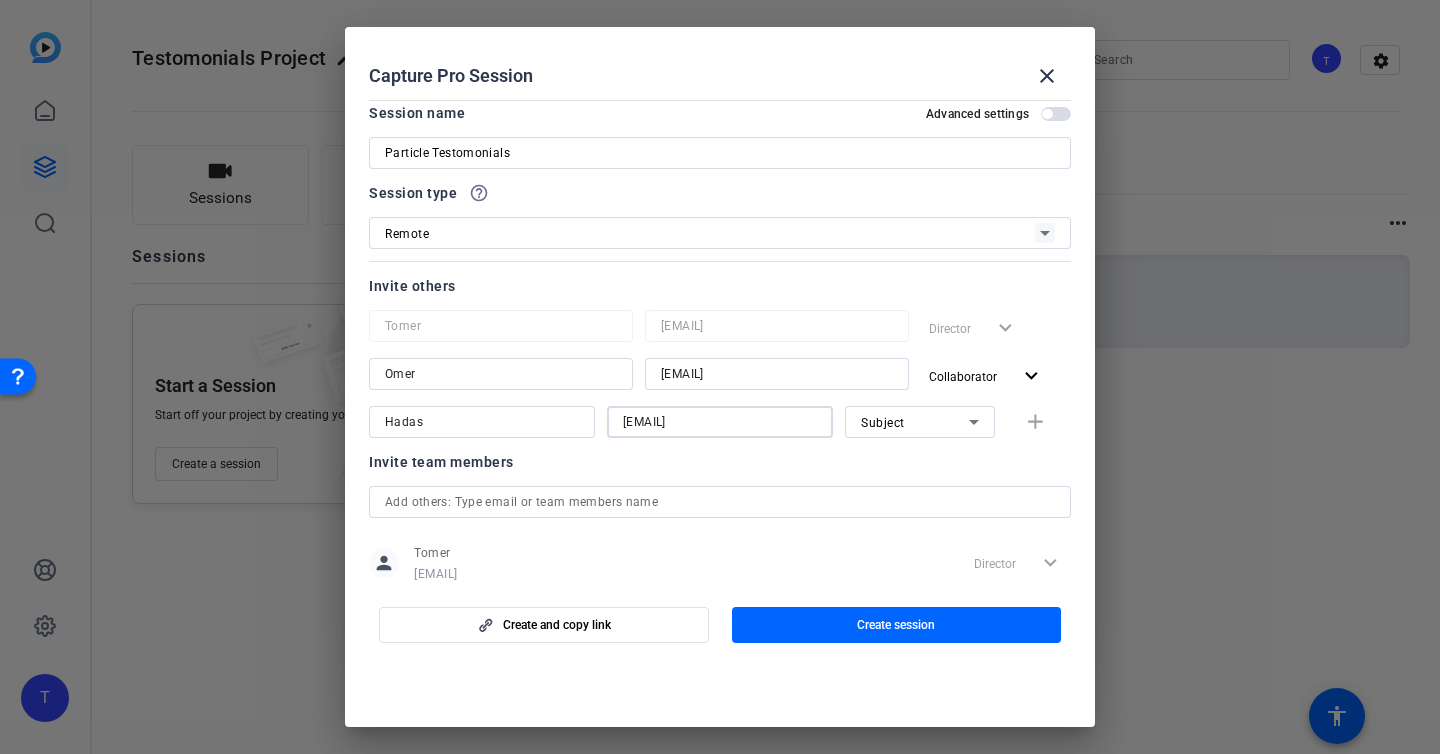 click on "Subject" at bounding box center (883, 423) 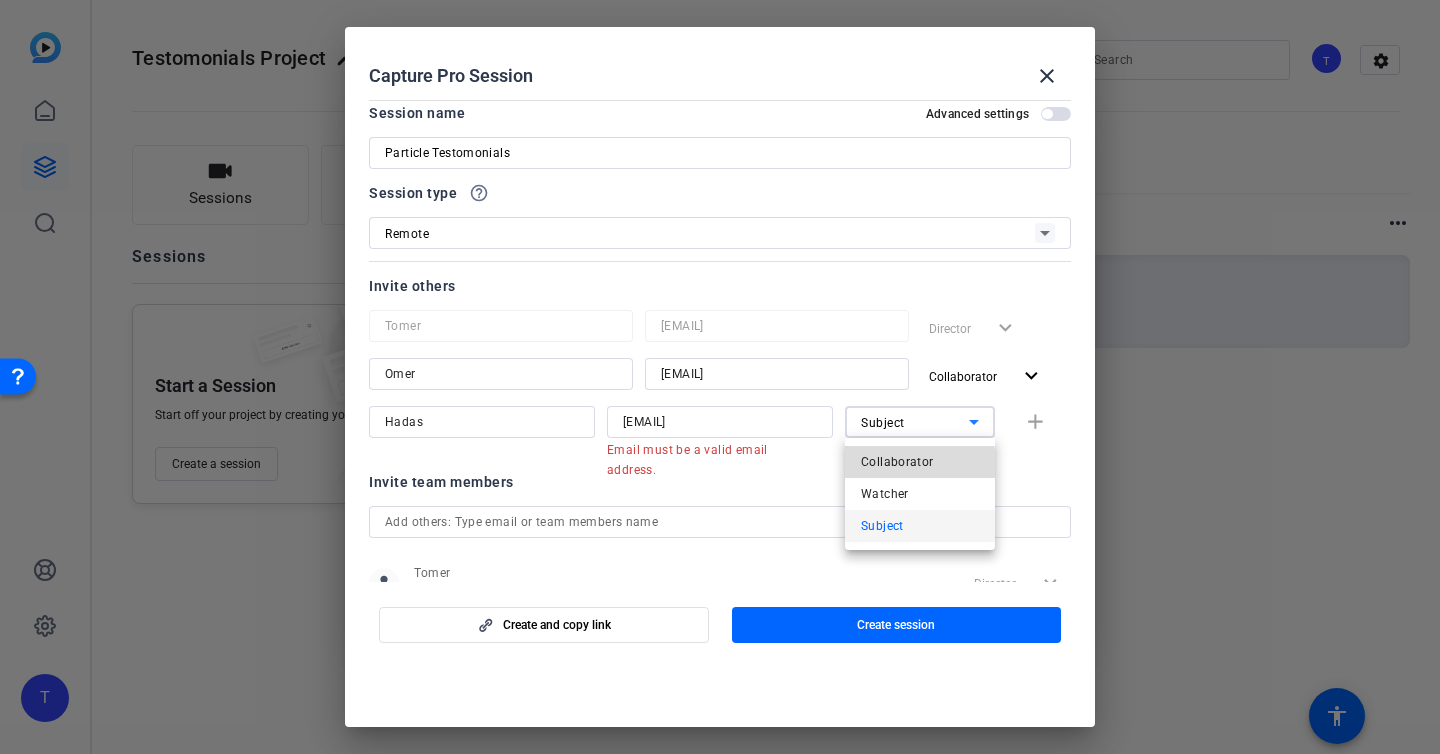 click on "Collaborator" at bounding box center (897, 462) 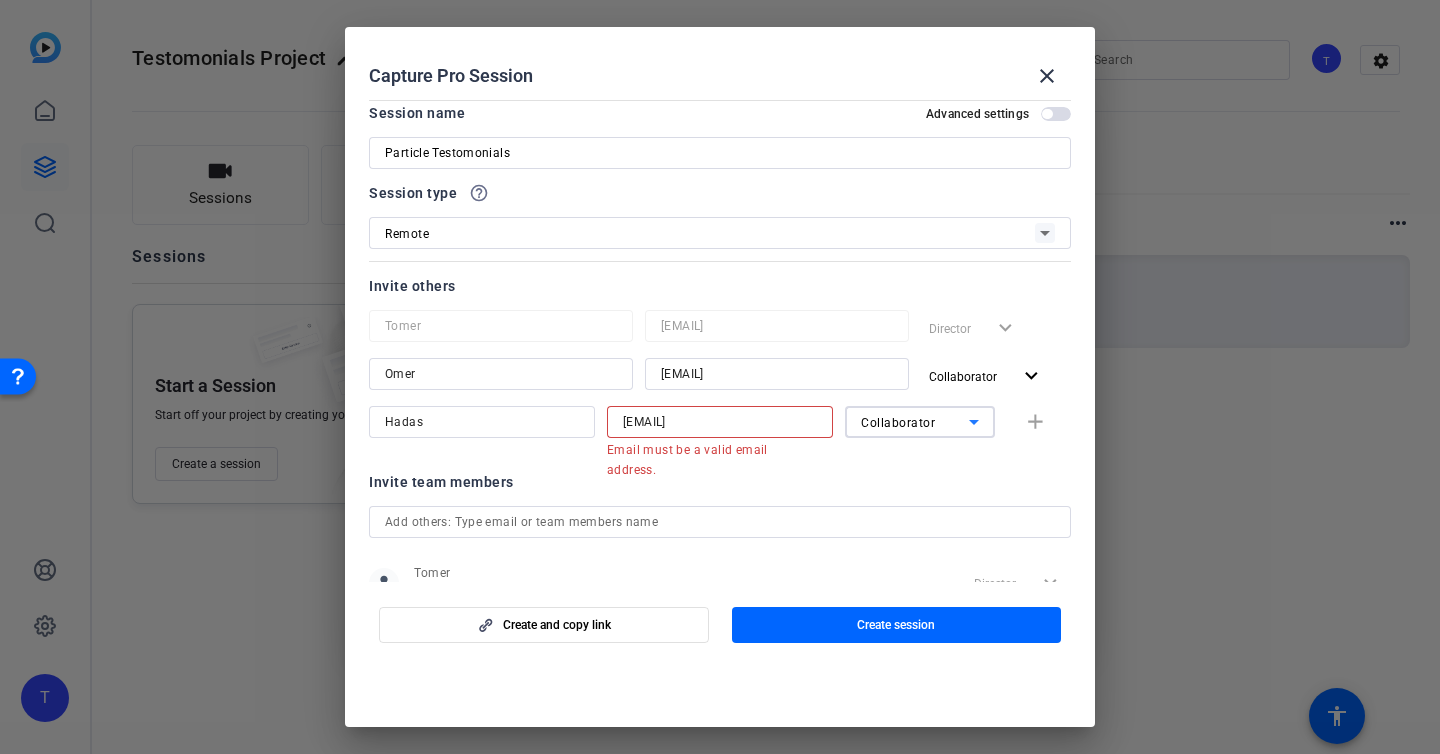click on "Hadas @ particleformen.com" at bounding box center [720, 422] 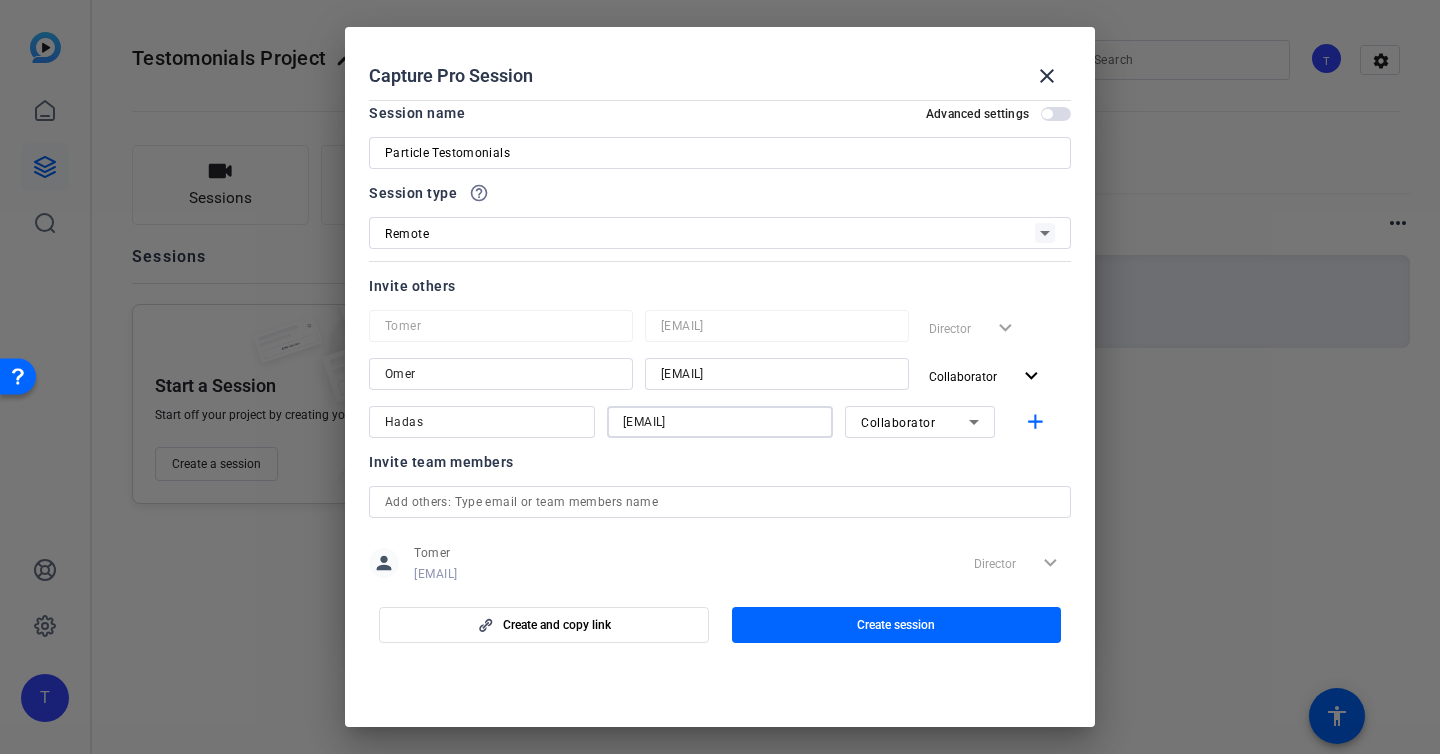 type on "Hadas@particleformen.com" 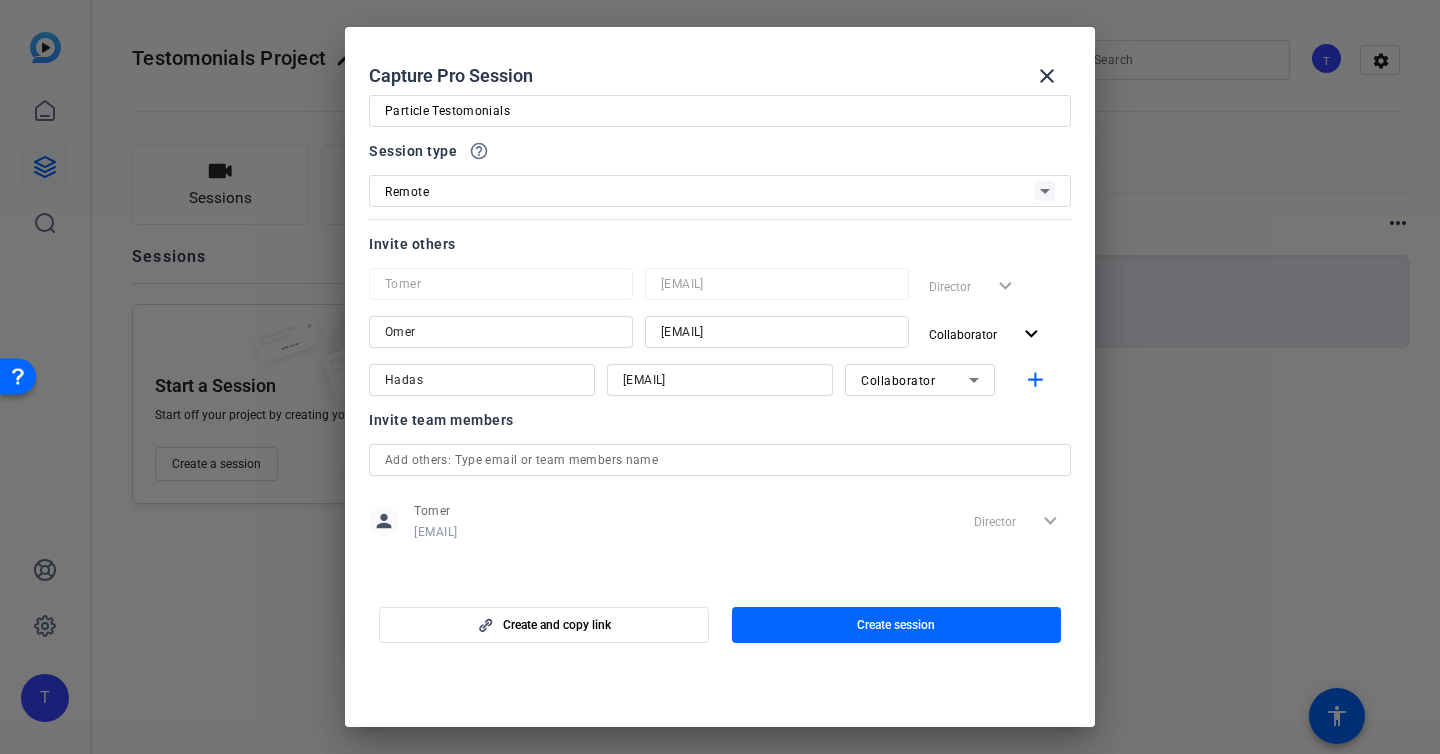 scroll, scrollTop: 59, scrollLeft: 0, axis: vertical 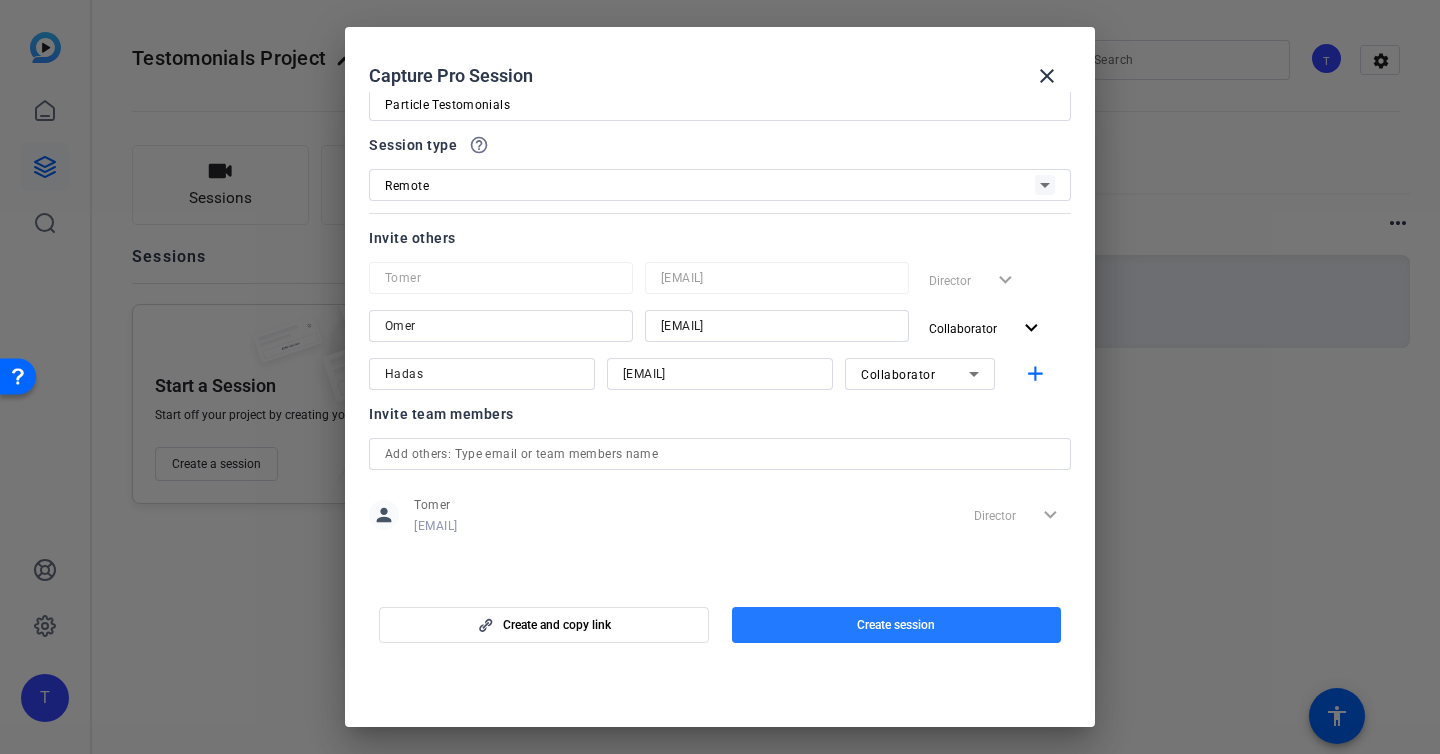 click 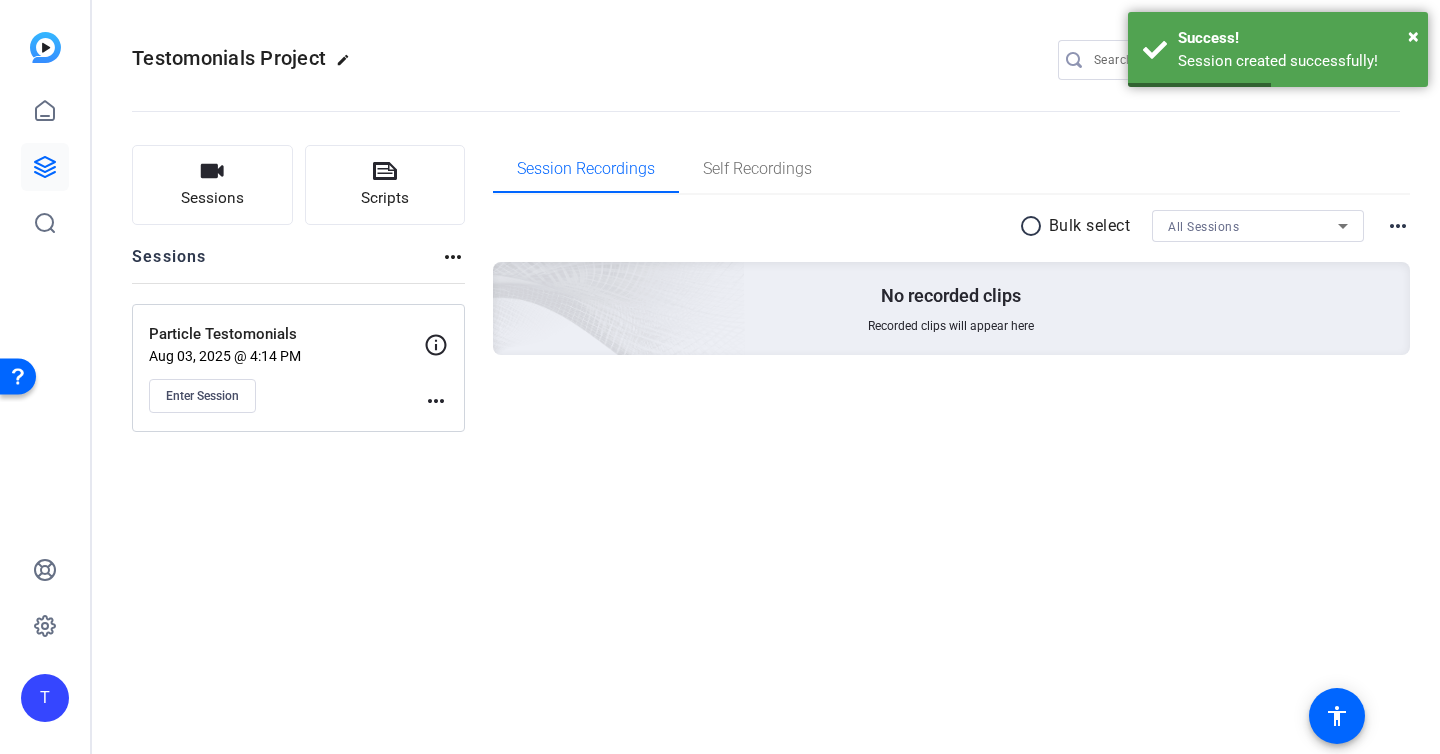 click on "more_horiz" 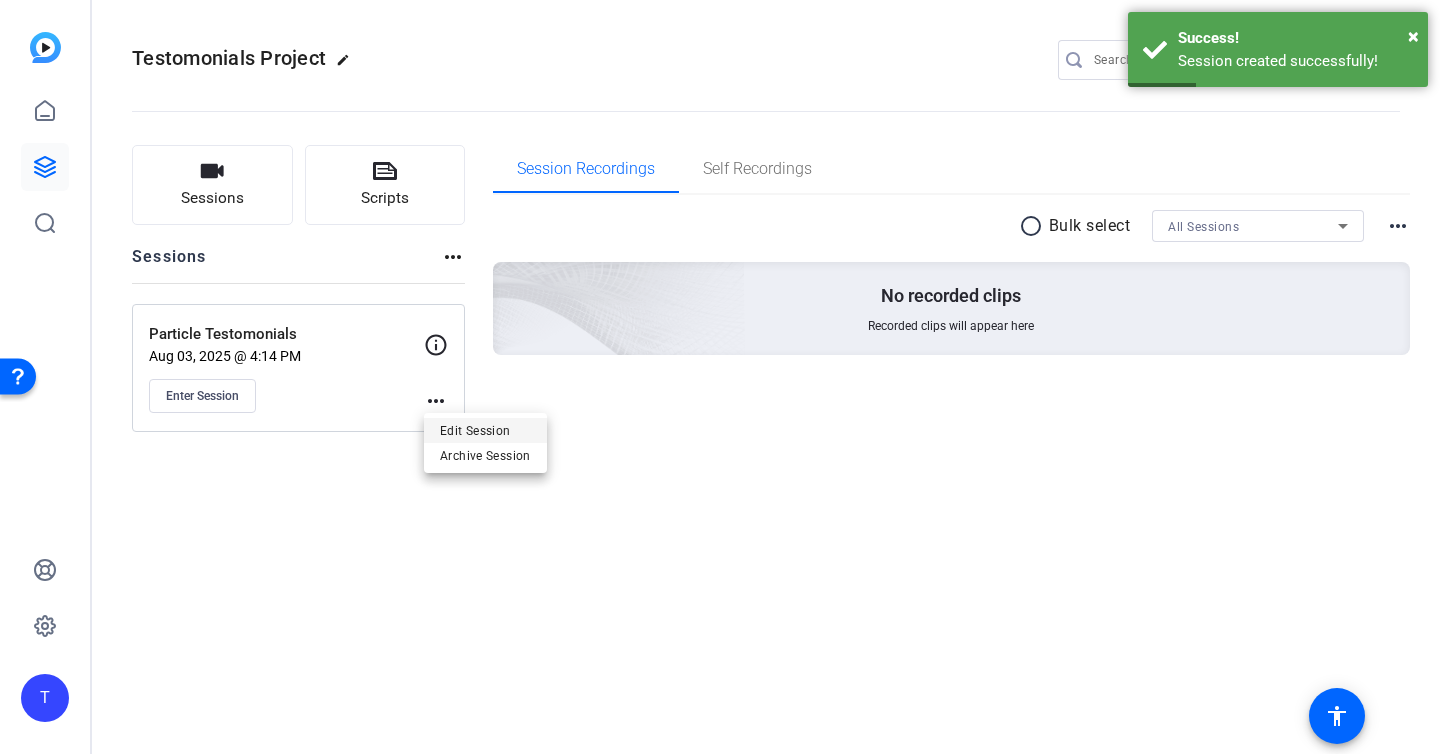 click on "Edit Session" at bounding box center [485, 430] 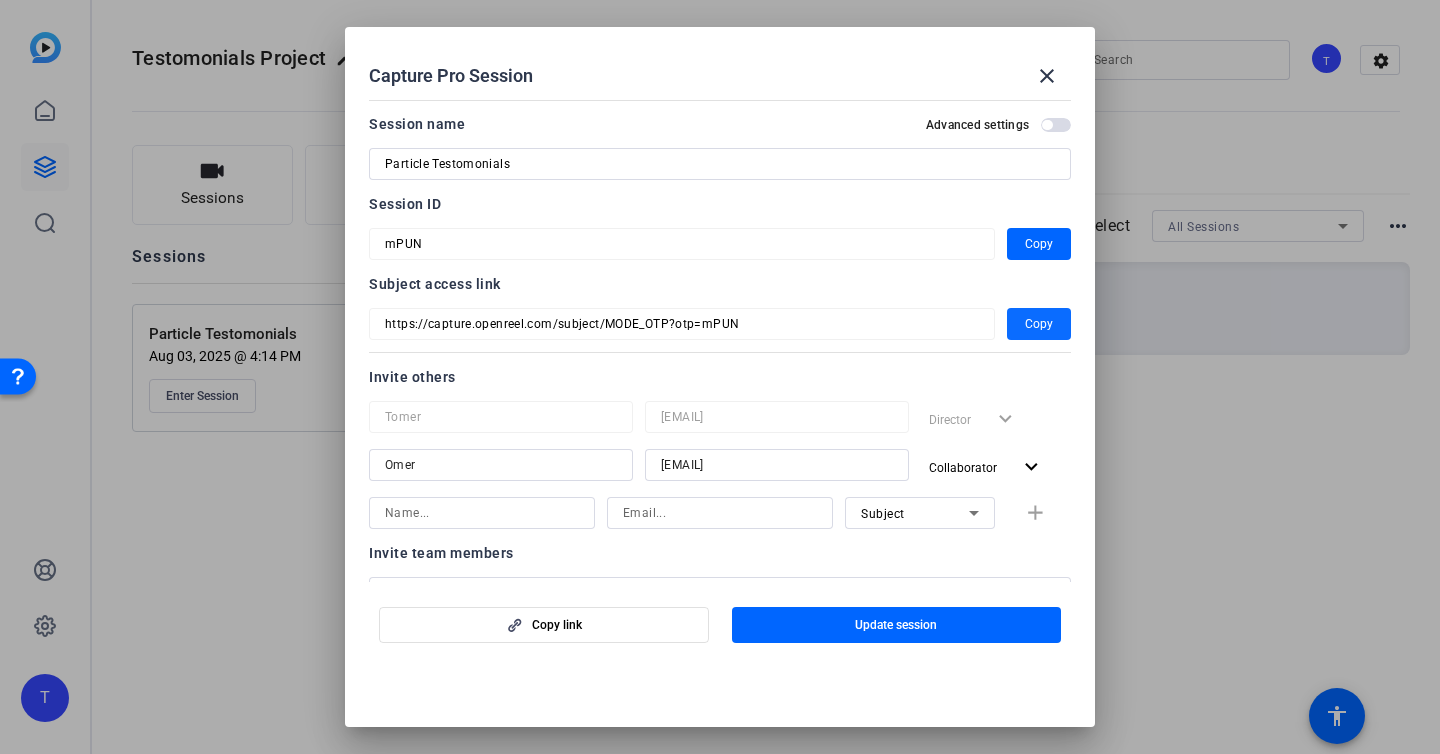 click on "Copy" at bounding box center (1039, 324) 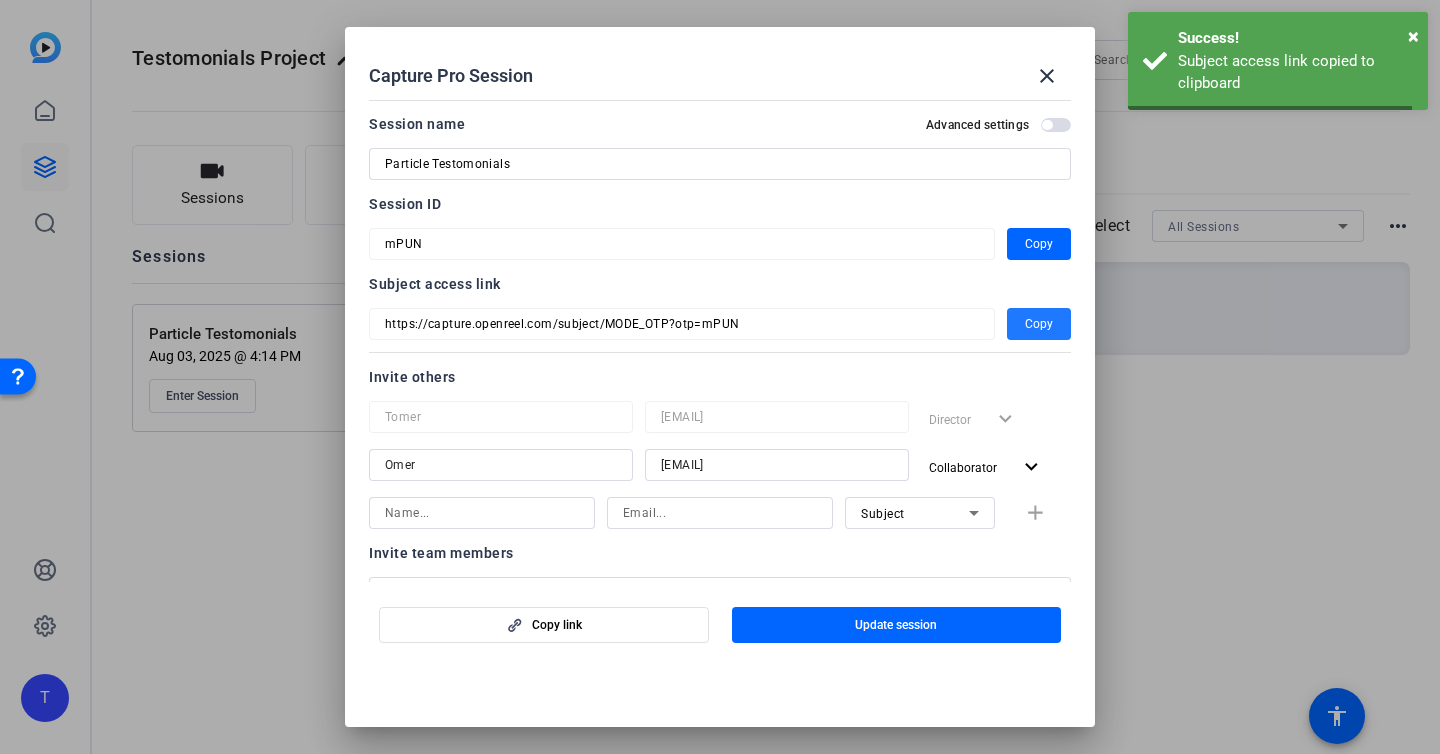 type 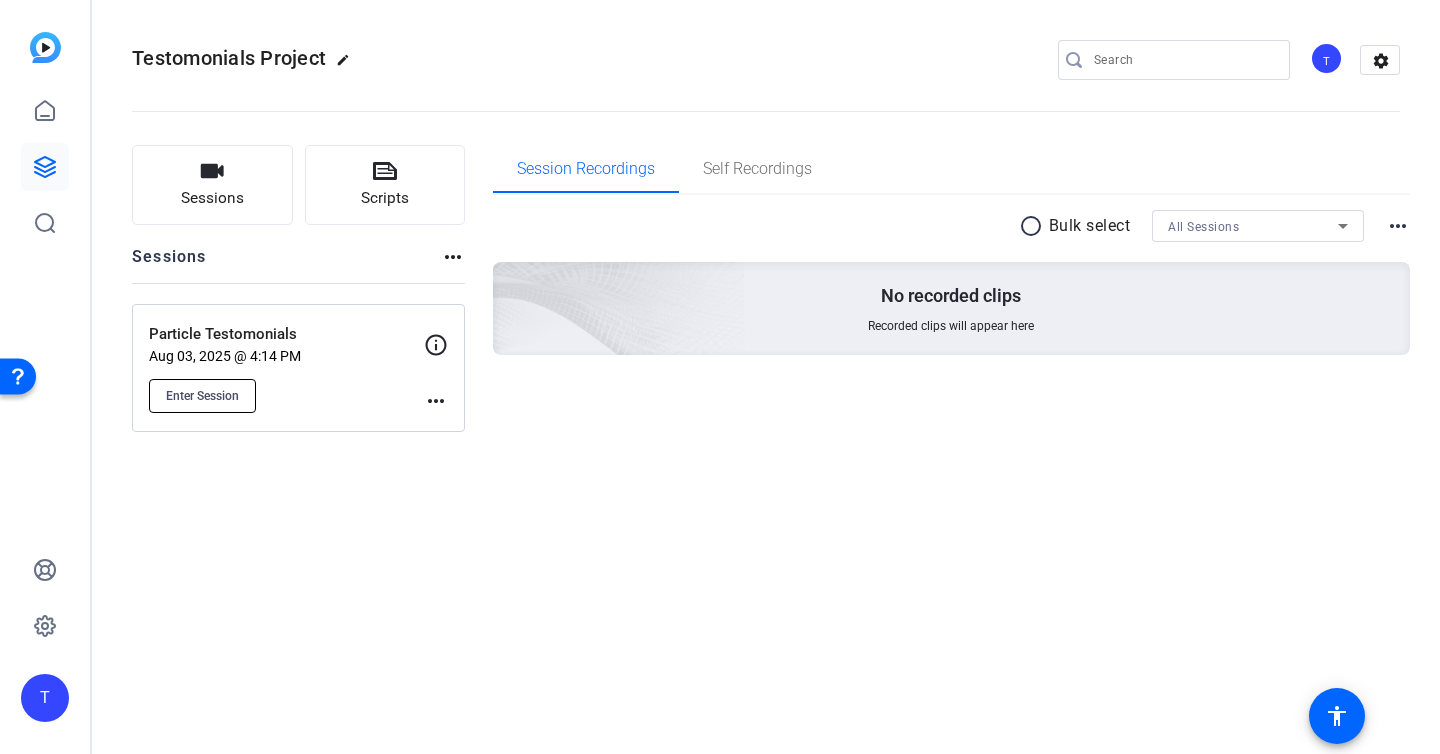 click on "Enter Session" 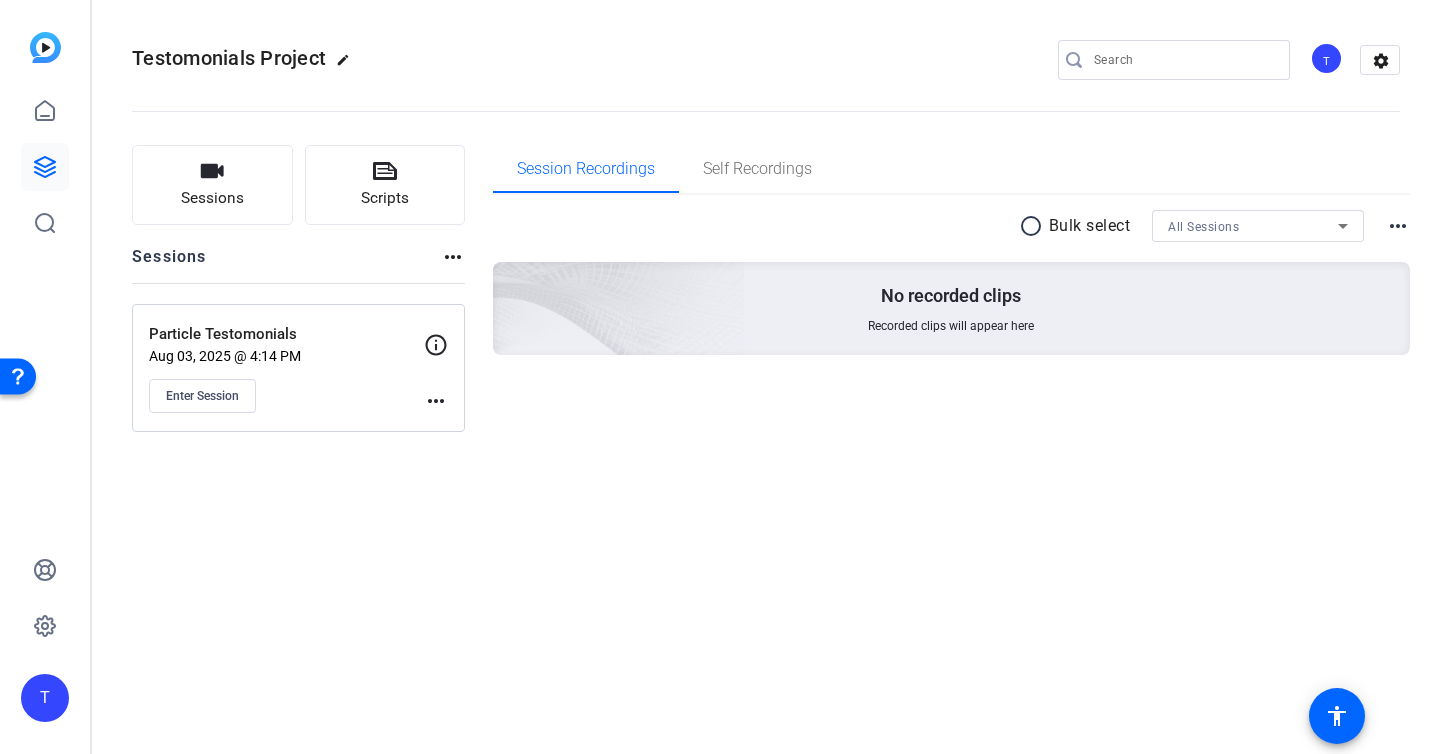 click on "more_horiz" 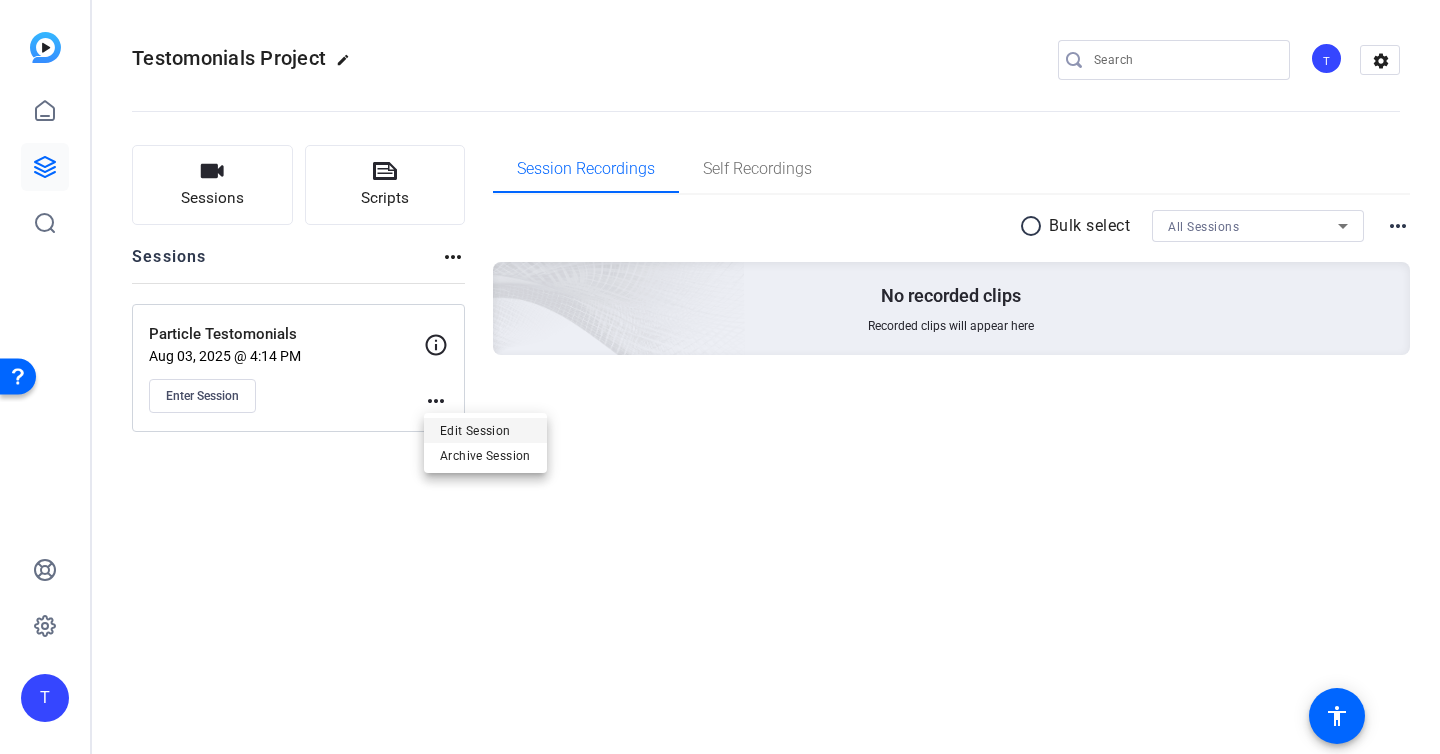 click on "Edit Session" at bounding box center (485, 430) 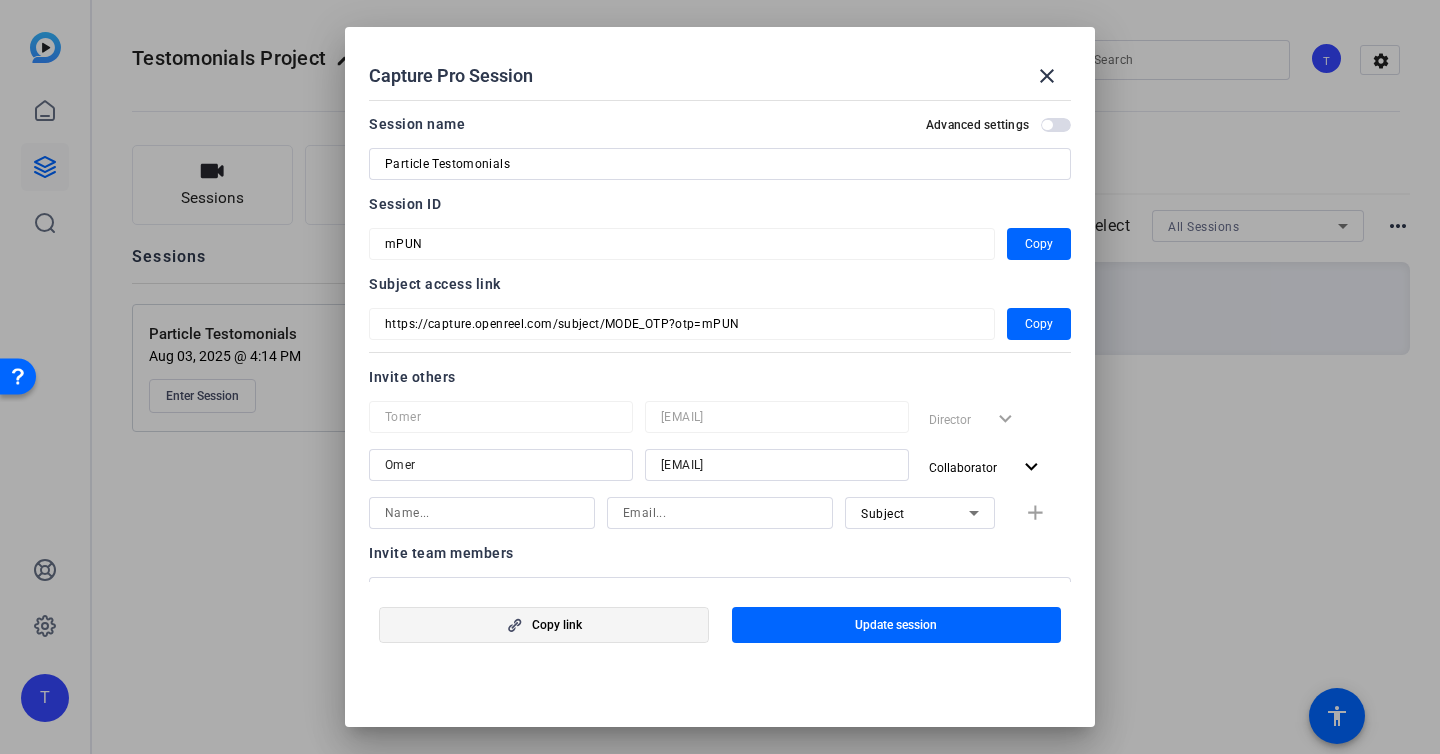click 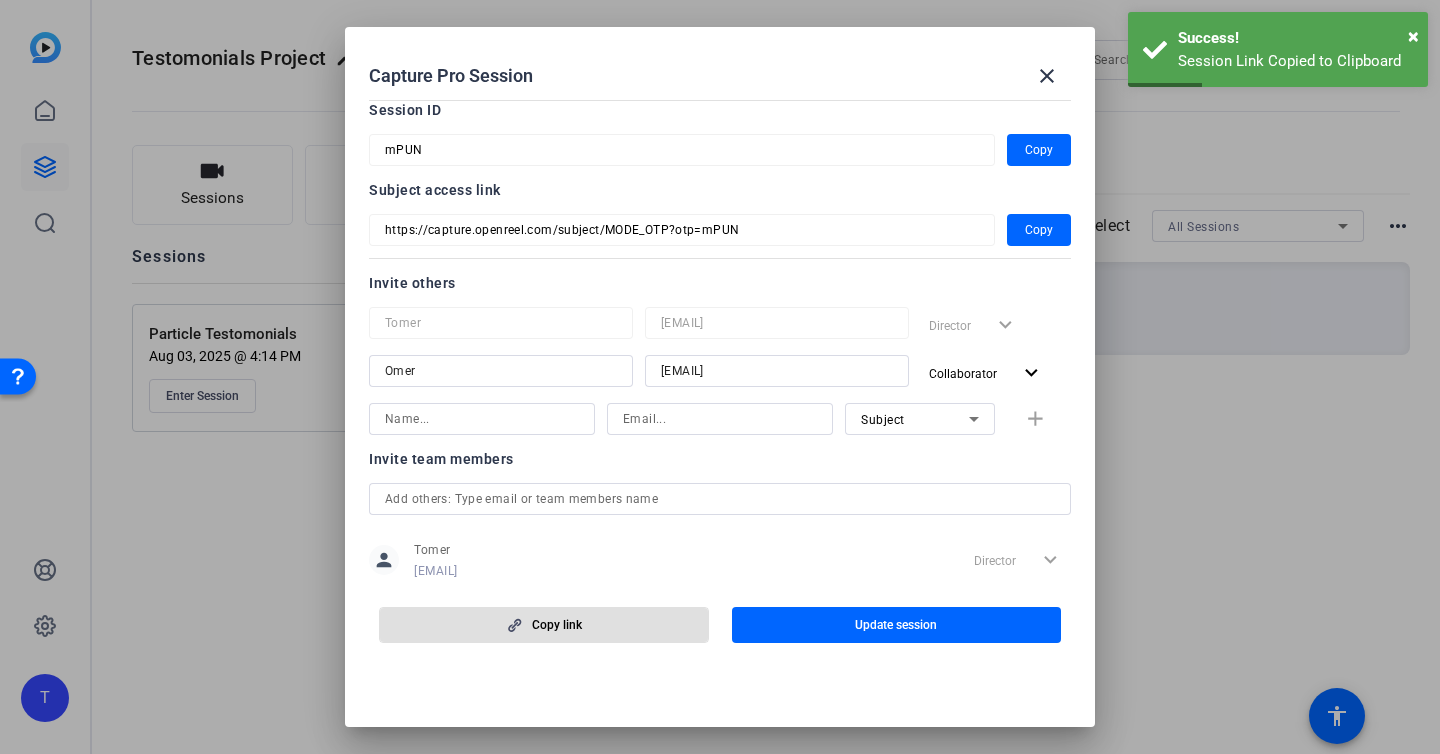 scroll, scrollTop: 139, scrollLeft: 0, axis: vertical 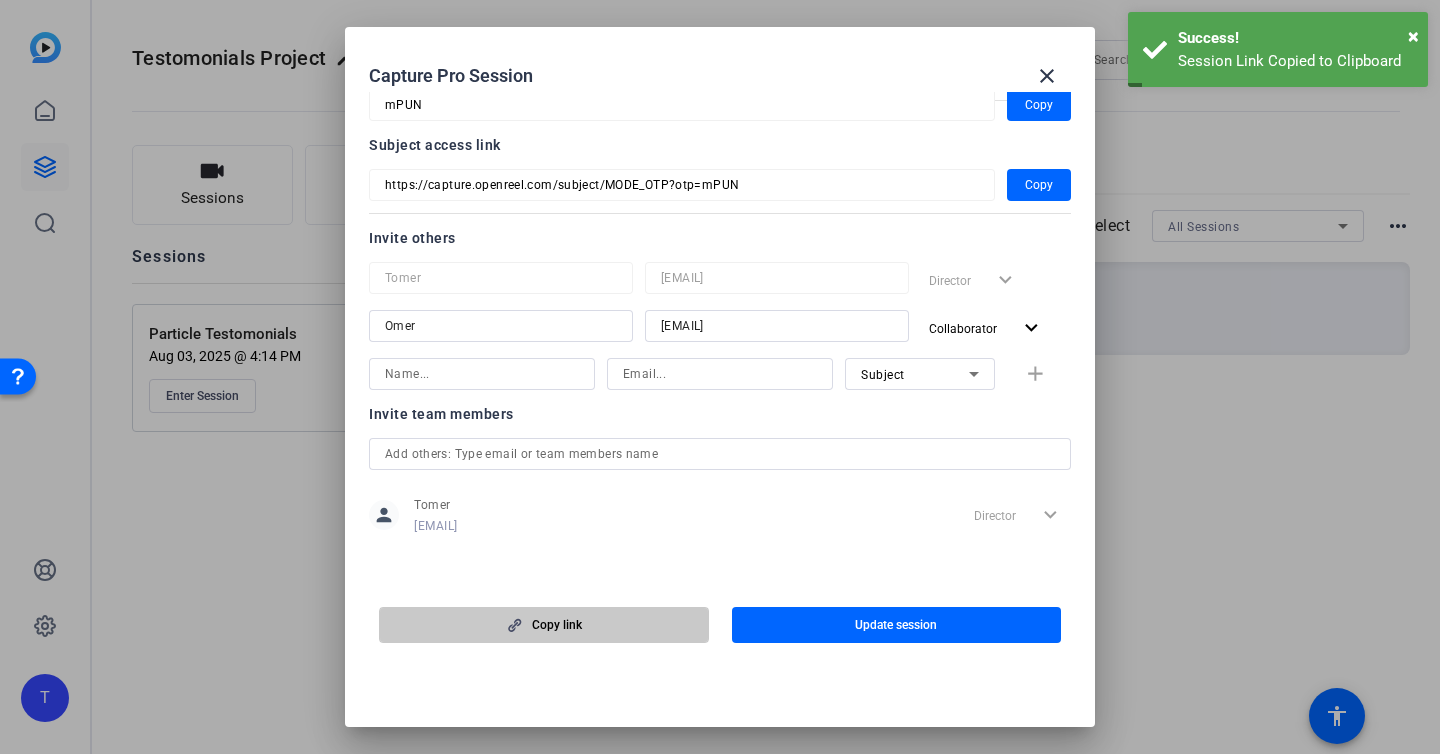 click on "Copy link" 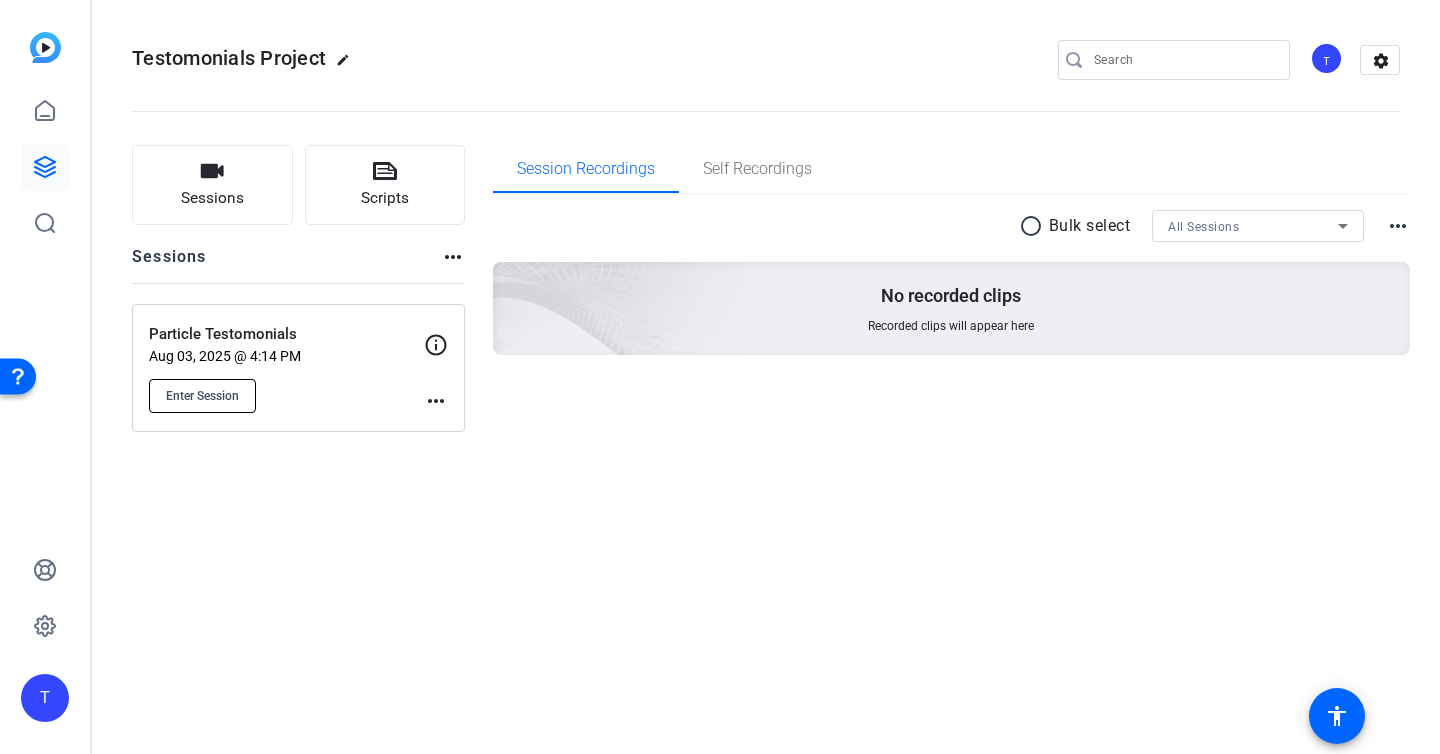 click on "Enter Session" 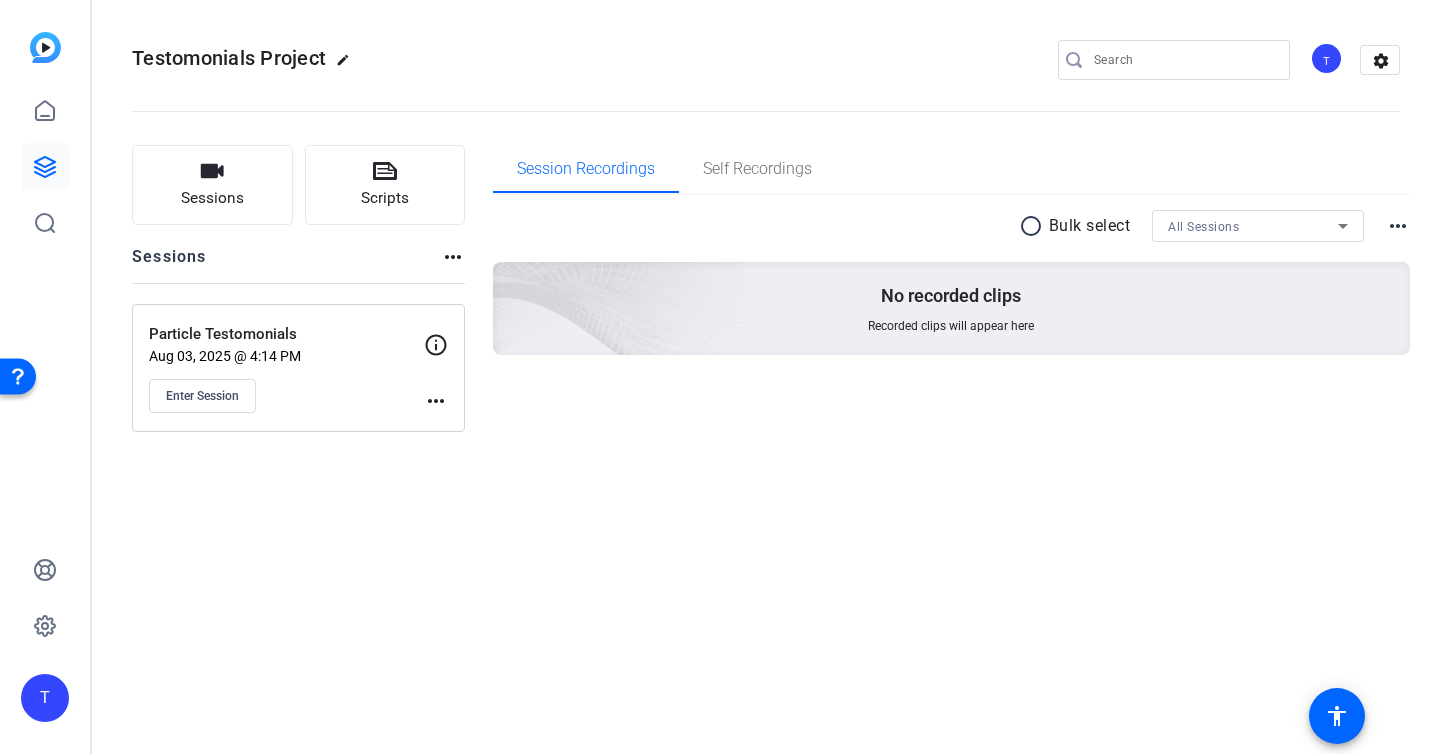 type 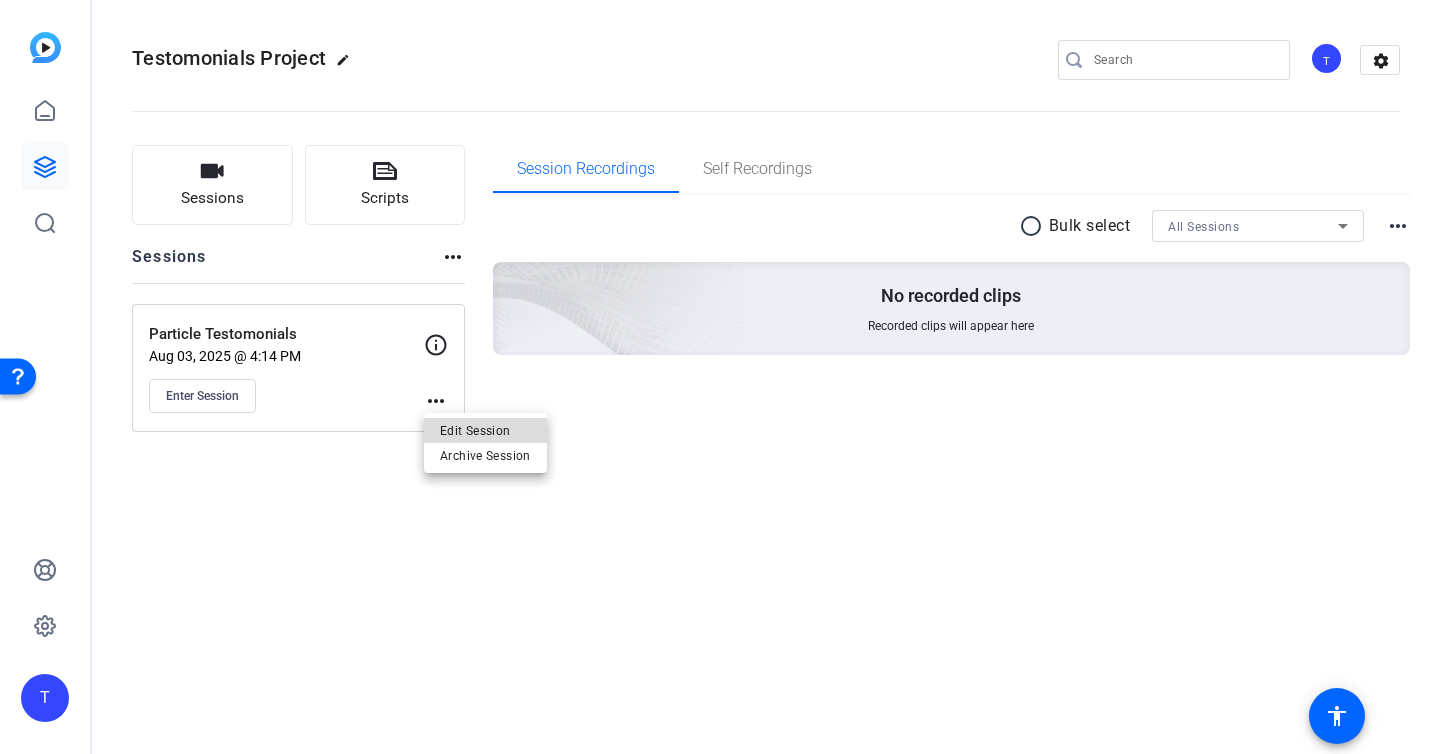 click on "Edit Session" at bounding box center [485, 430] 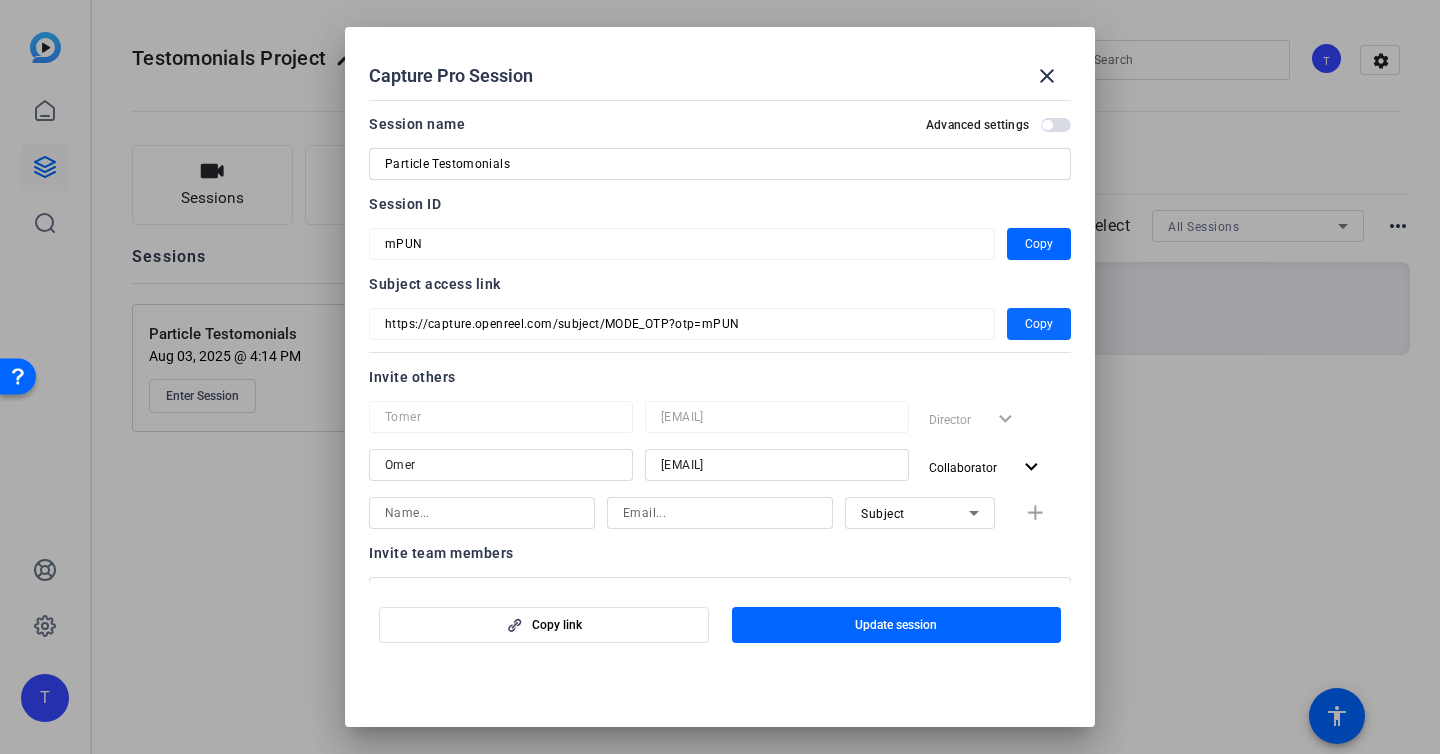 click on "Copy" at bounding box center [1039, 324] 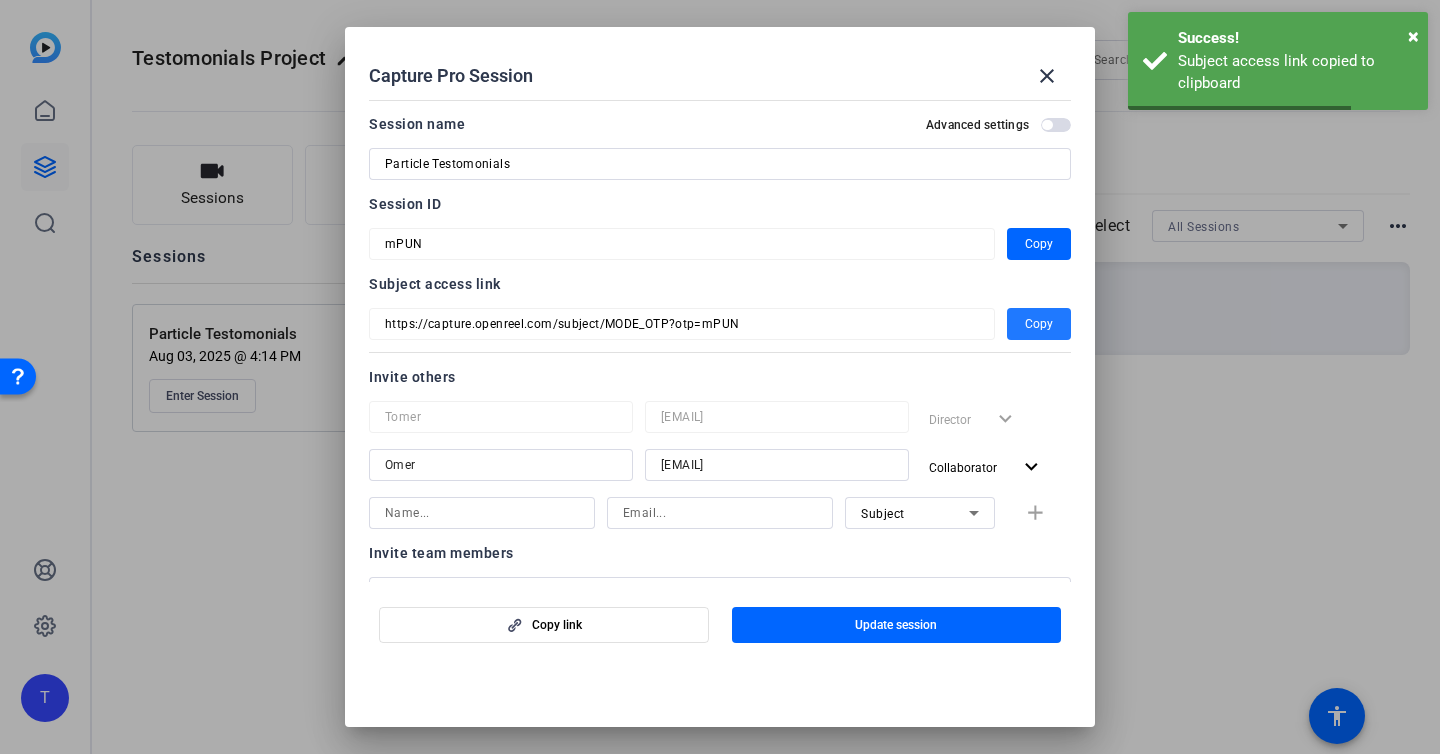 type 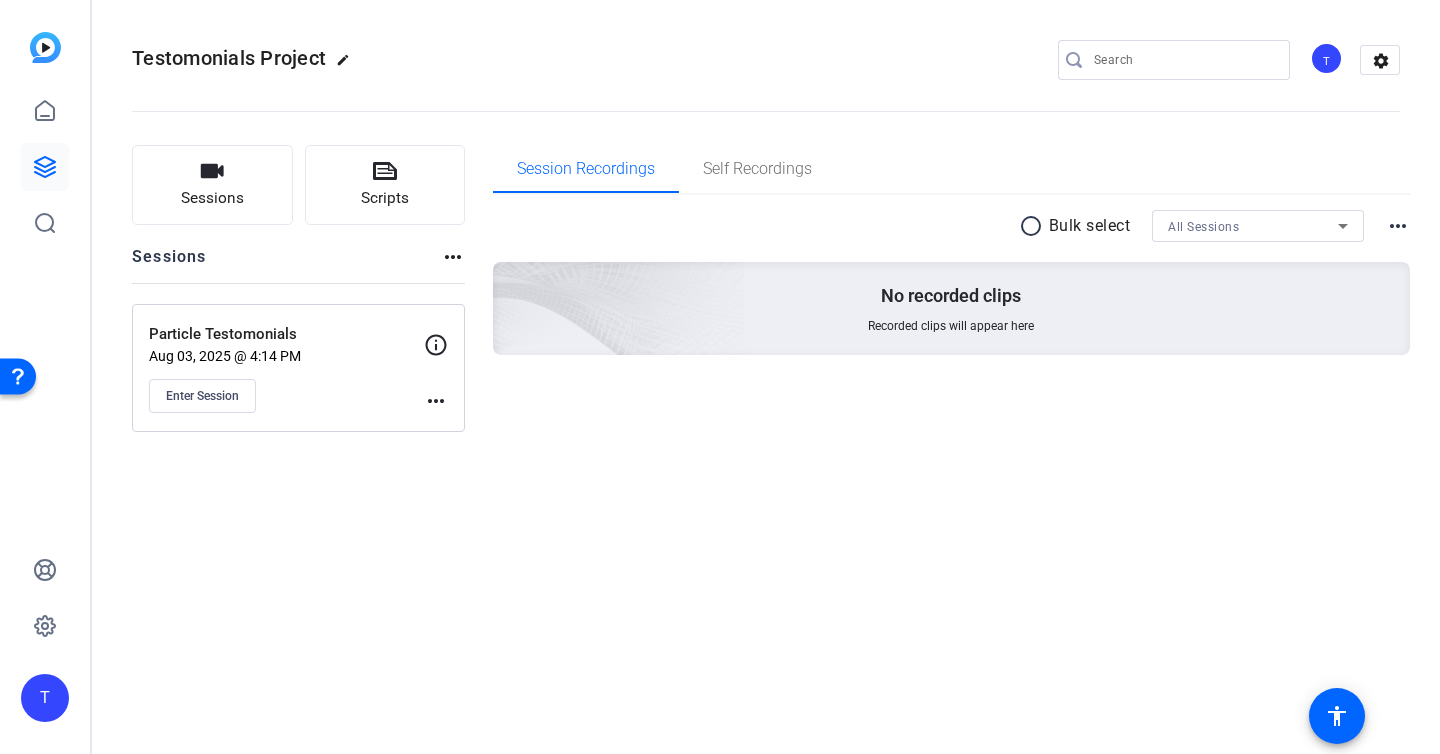click on "more_horiz" 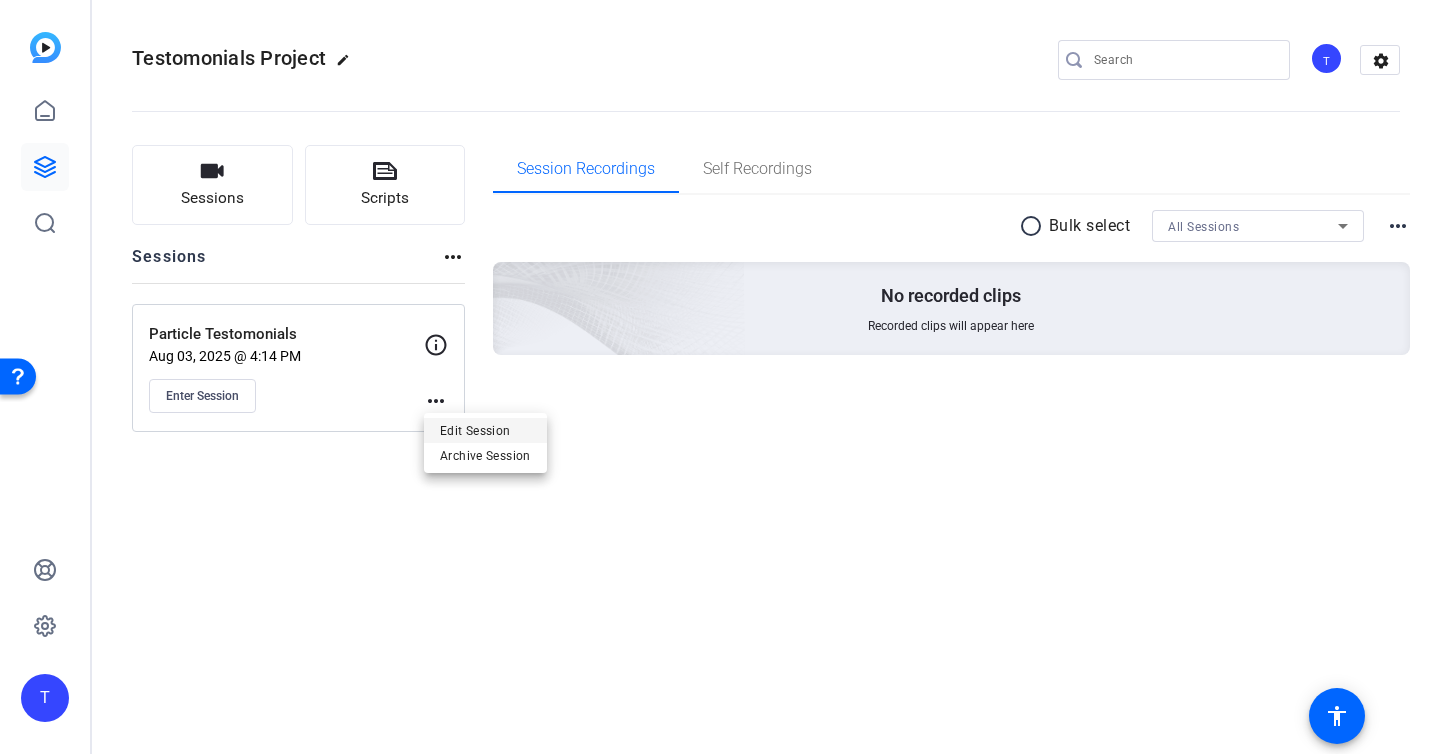 click on "Edit Session" at bounding box center [485, 430] 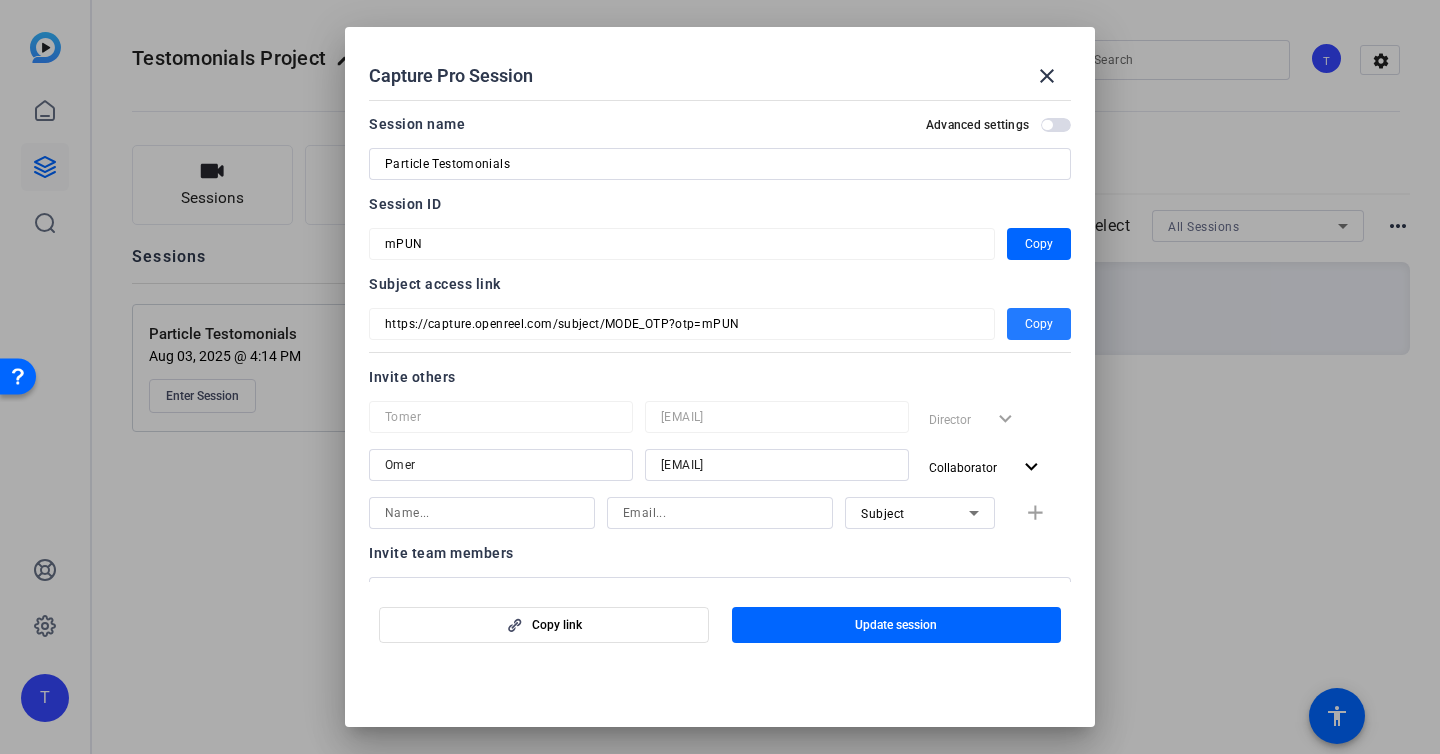 click on "Copy" at bounding box center (1039, 324) 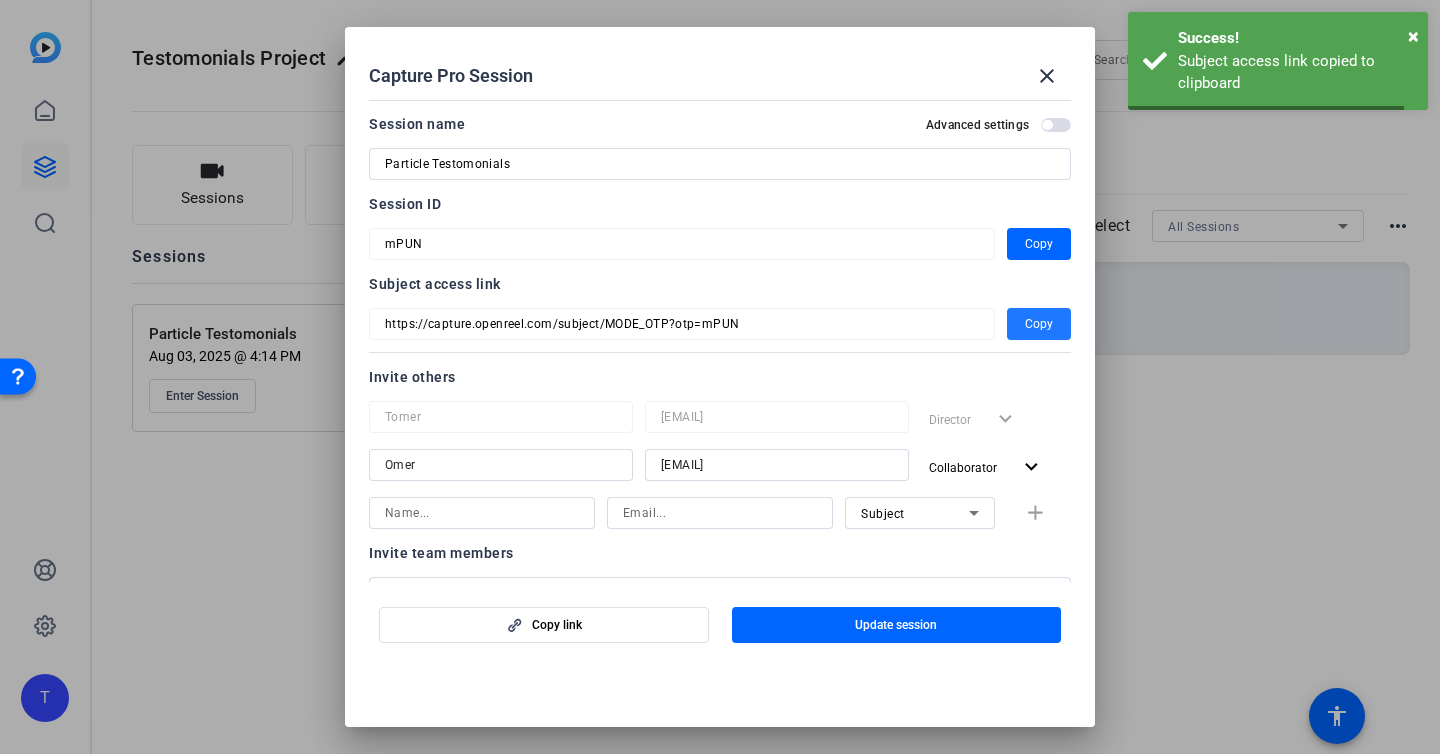 click on "Copy" at bounding box center (1039, 324) 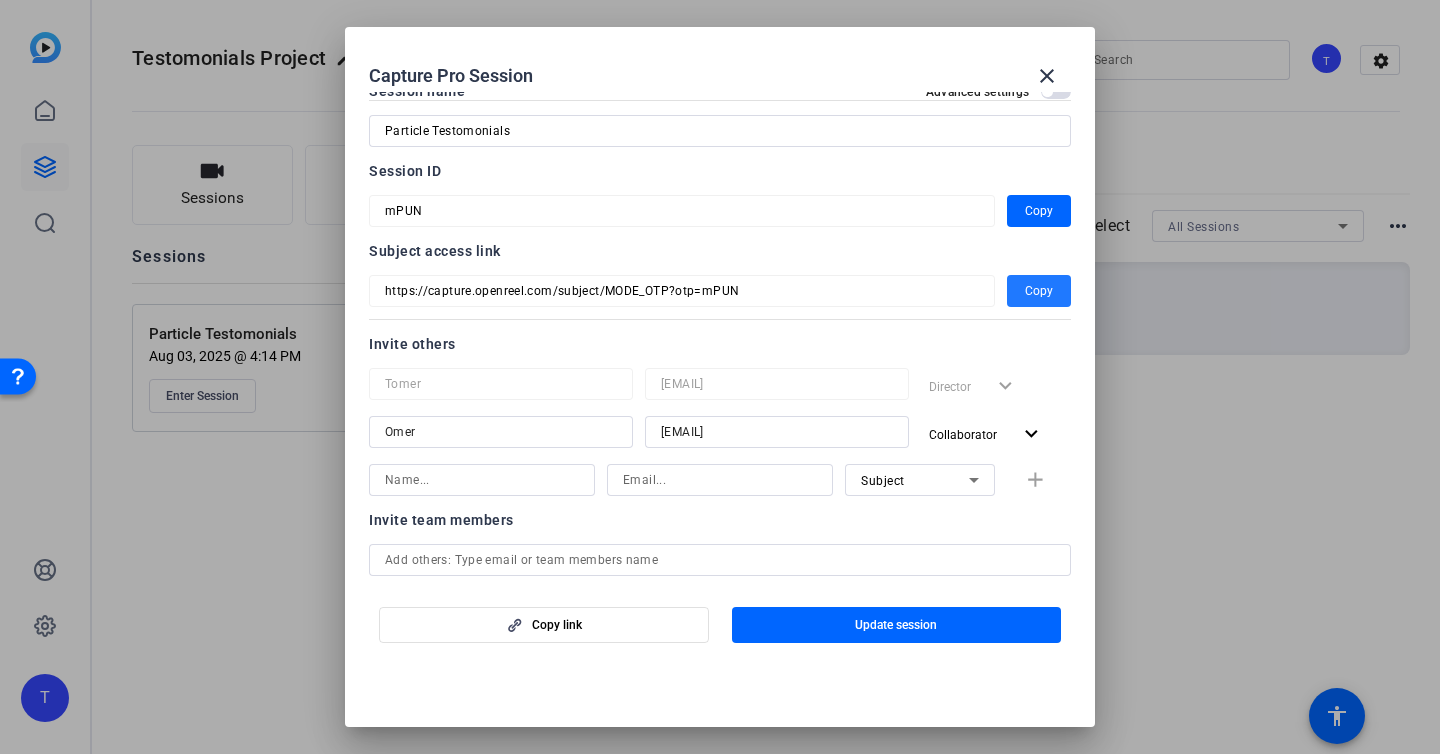 scroll, scrollTop: 0, scrollLeft: 0, axis: both 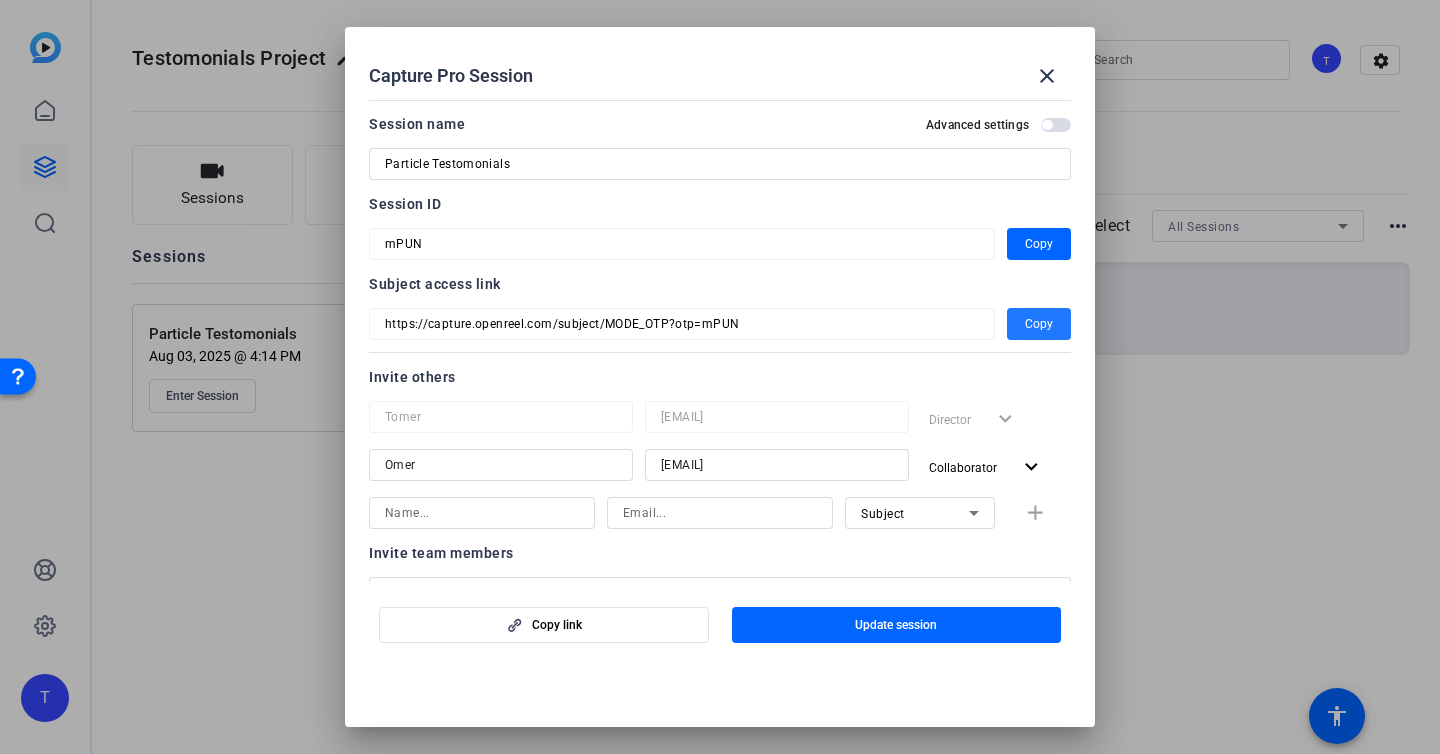 click at bounding box center (1056, 125) 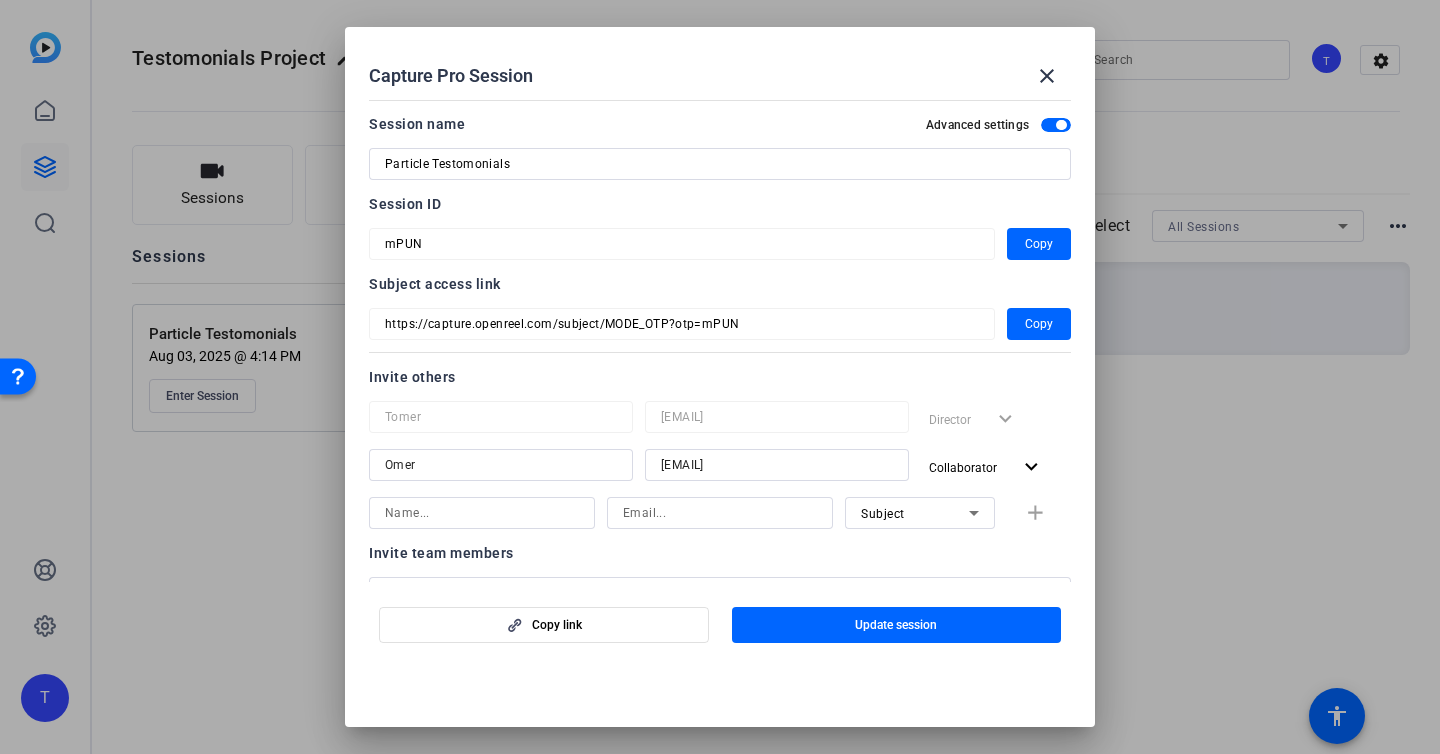 scroll, scrollTop: 231, scrollLeft: 0, axis: vertical 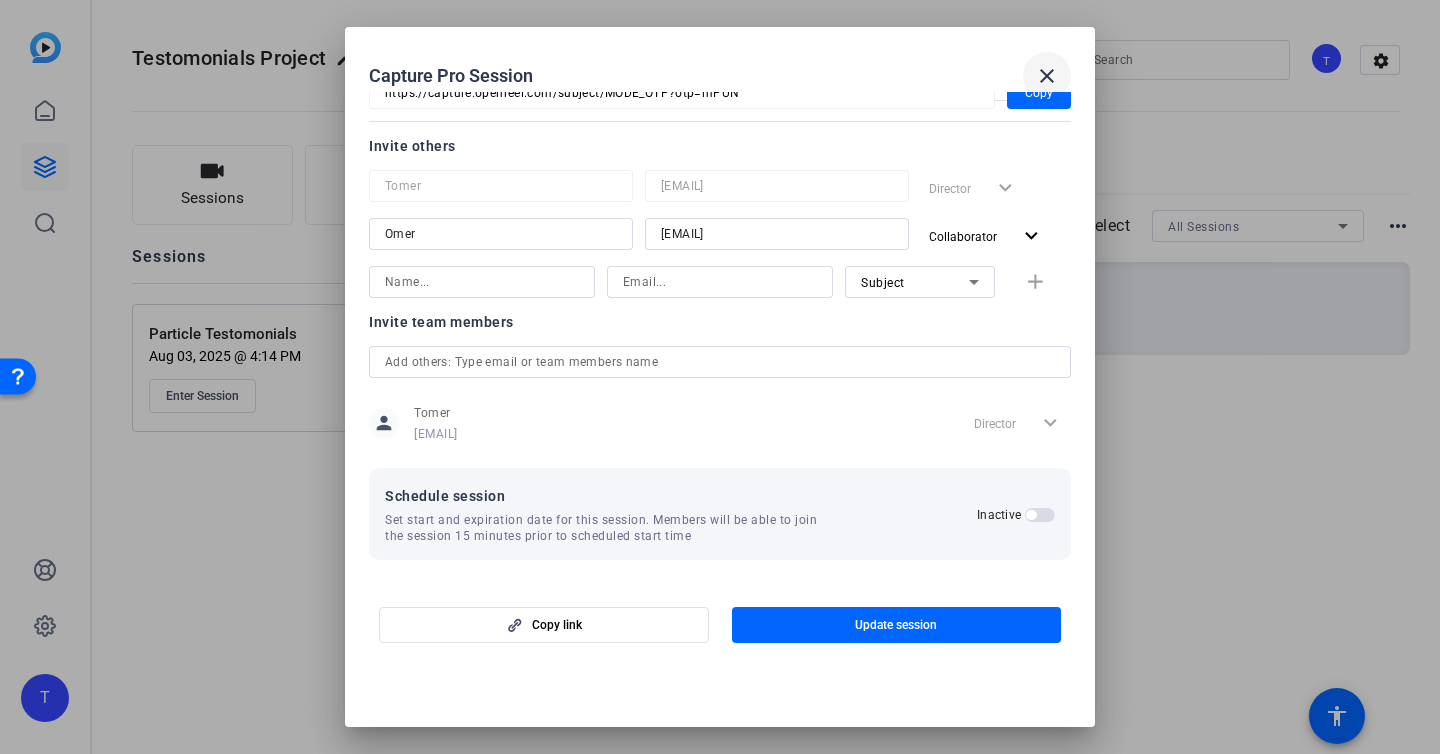 click on "close" at bounding box center (1047, 76) 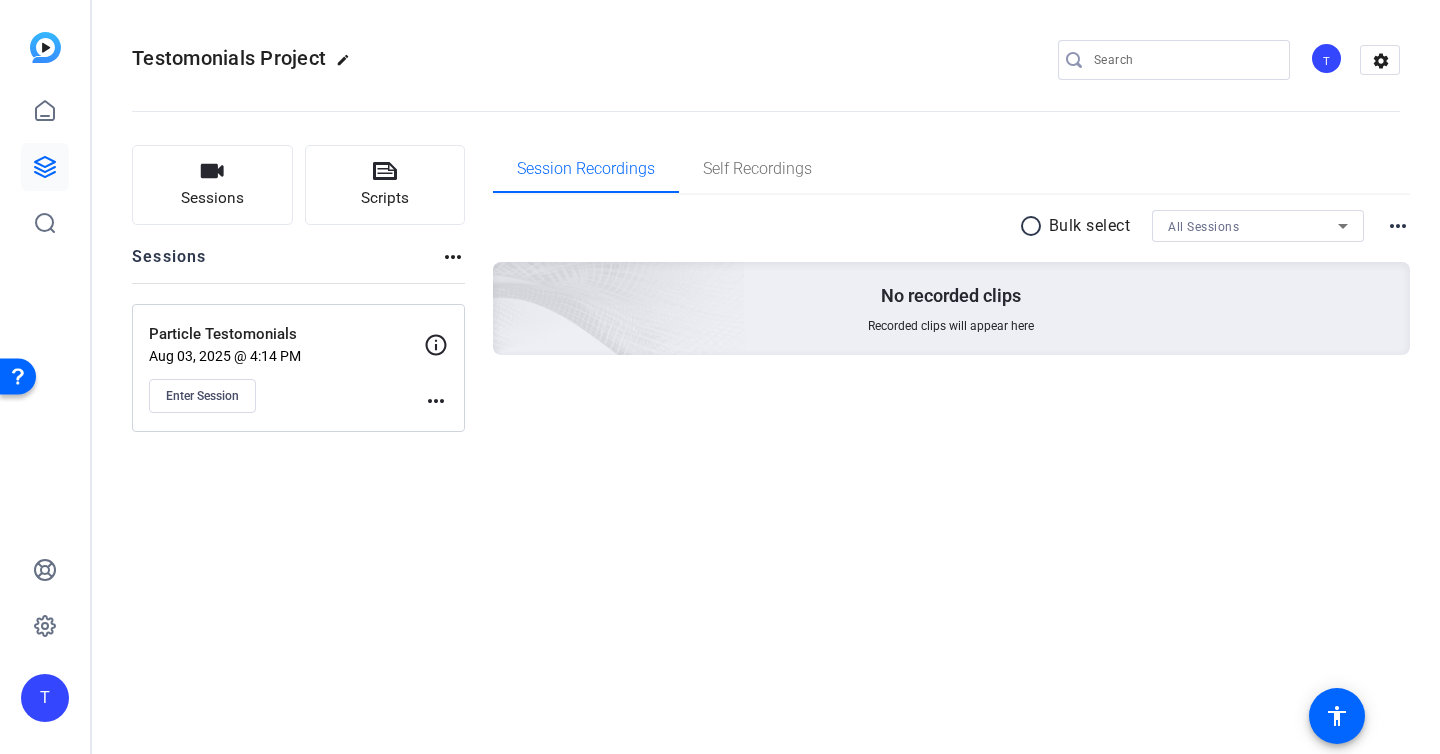 click on "more_horiz" 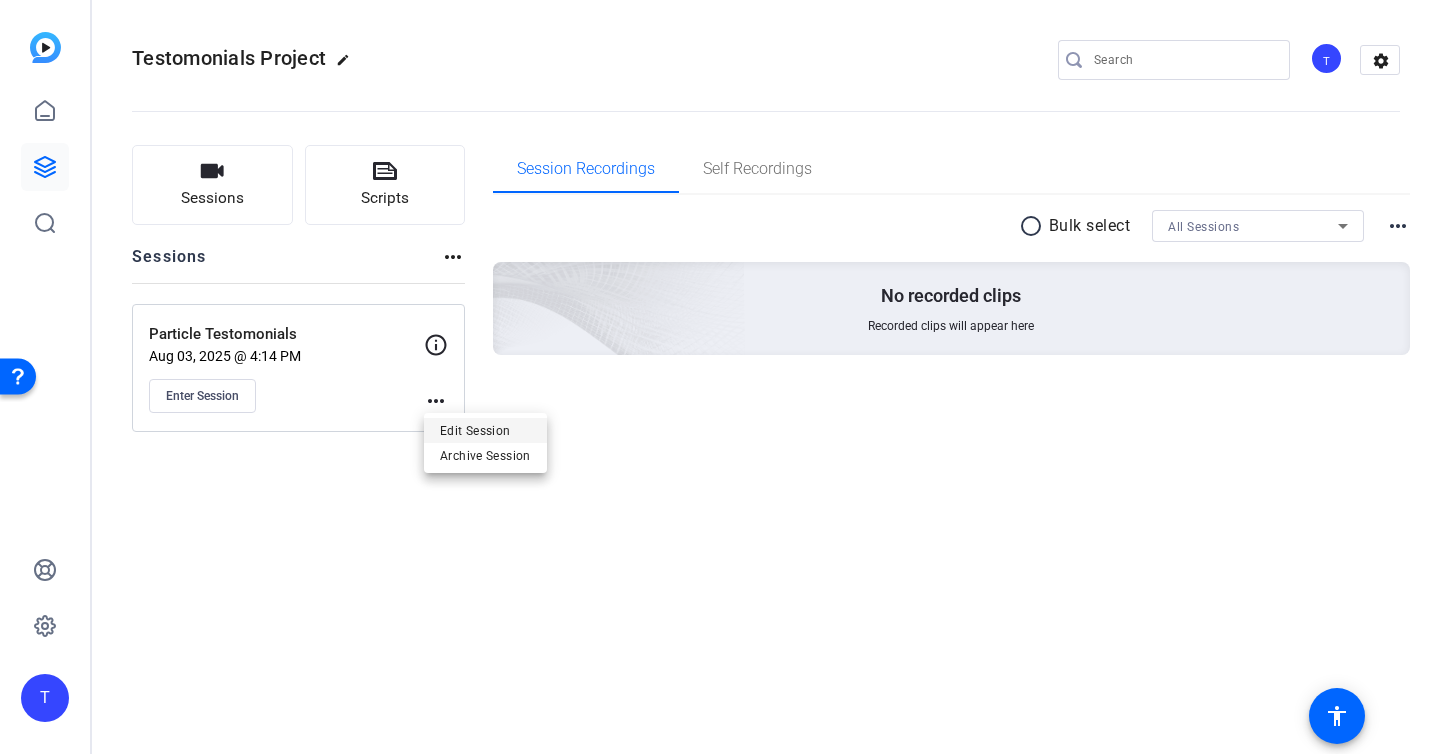 click on "Edit Session" at bounding box center (485, 430) 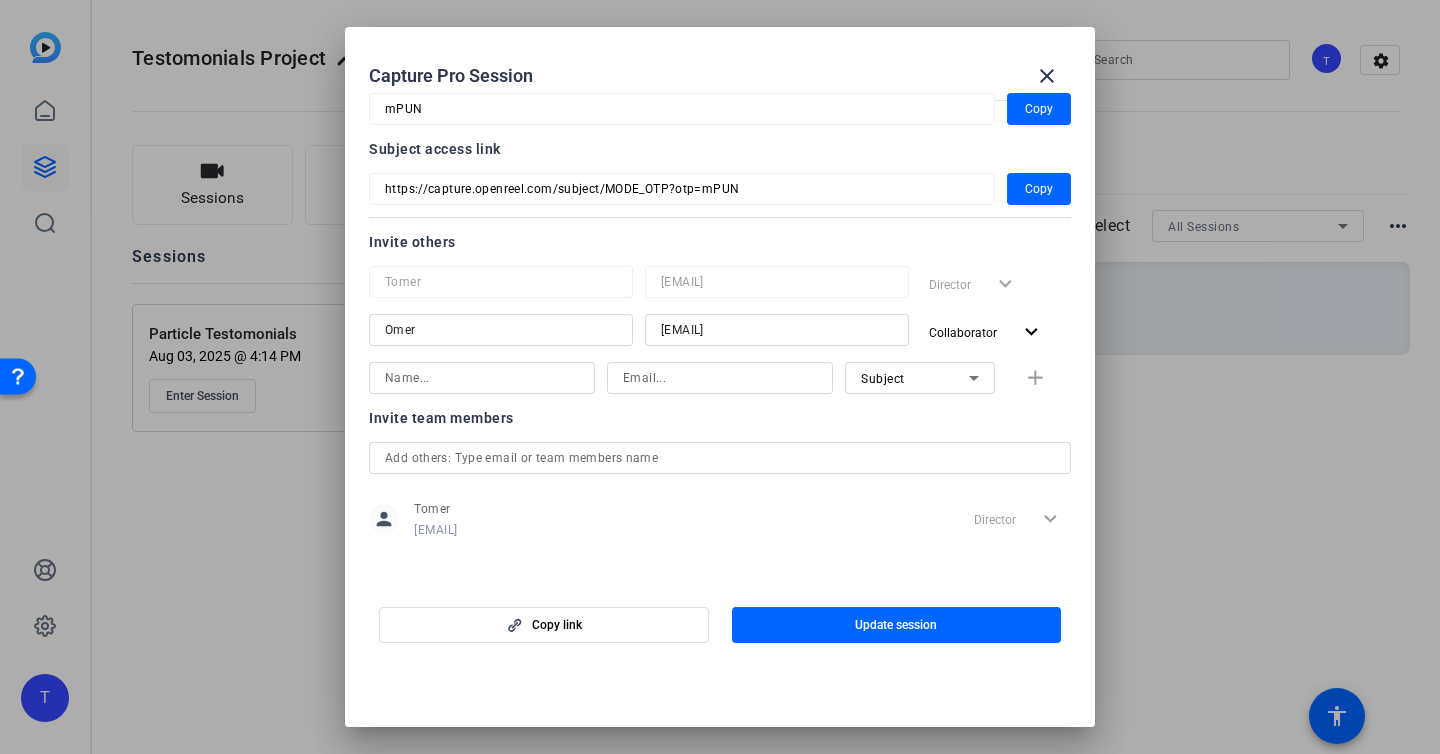 scroll, scrollTop: 139, scrollLeft: 0, axis: vertical 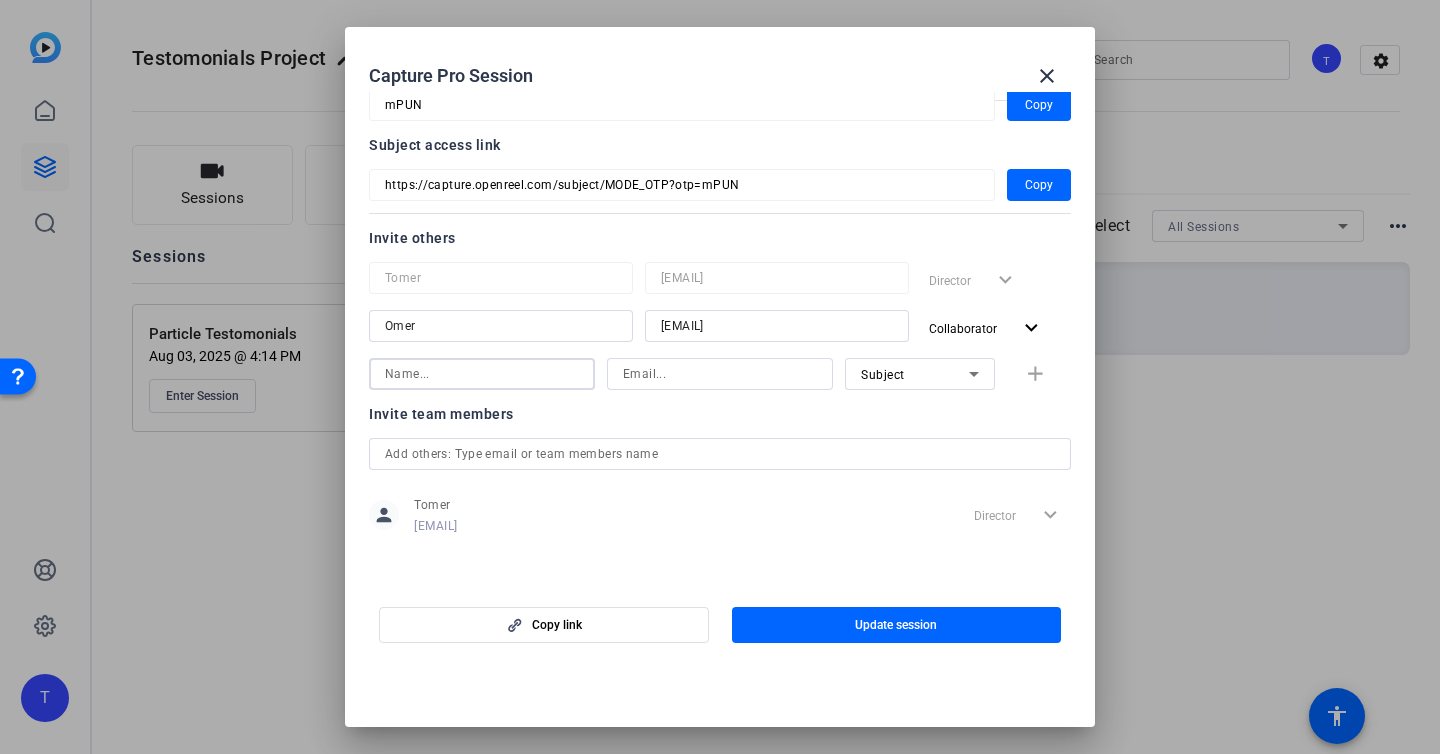 click at bounding box center [482, 374] 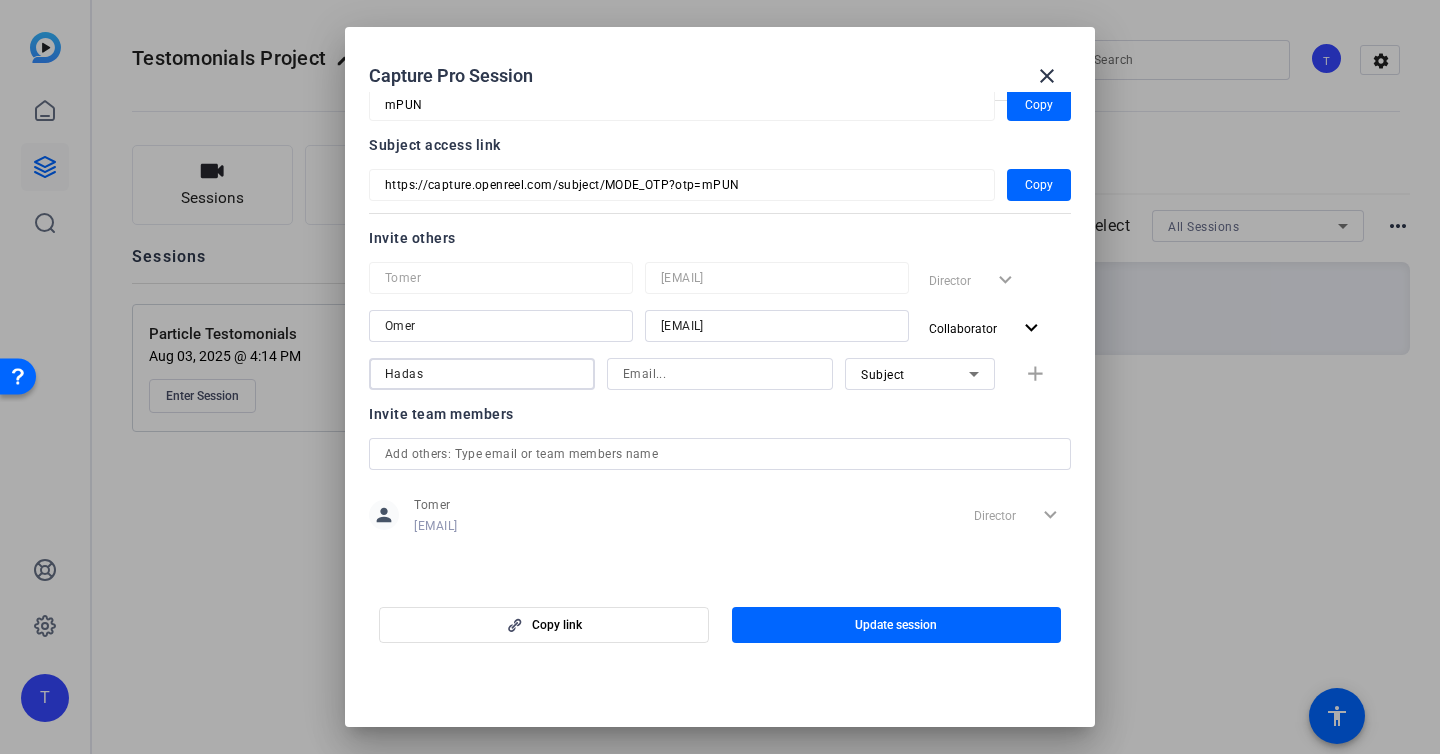 type on "Hadas" 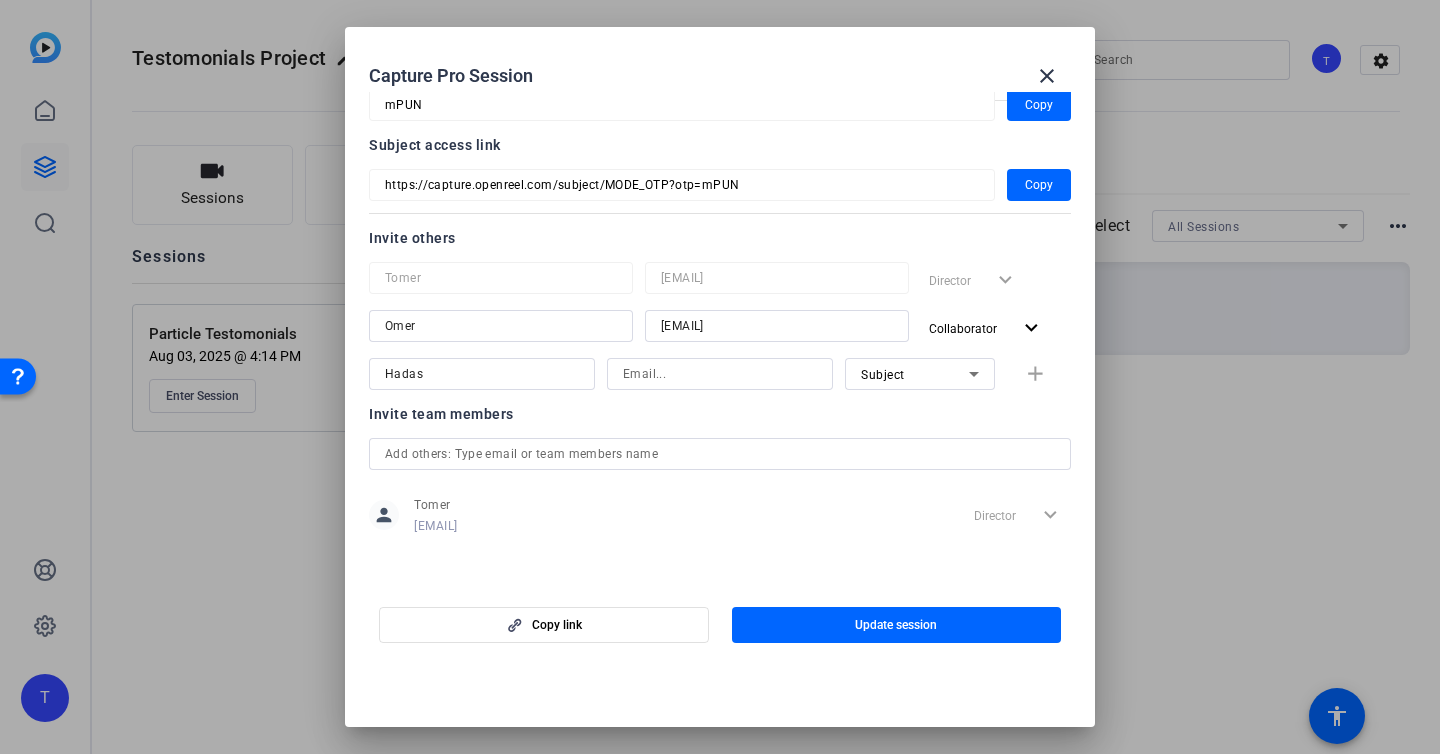 click at bounding box center (720, 374) 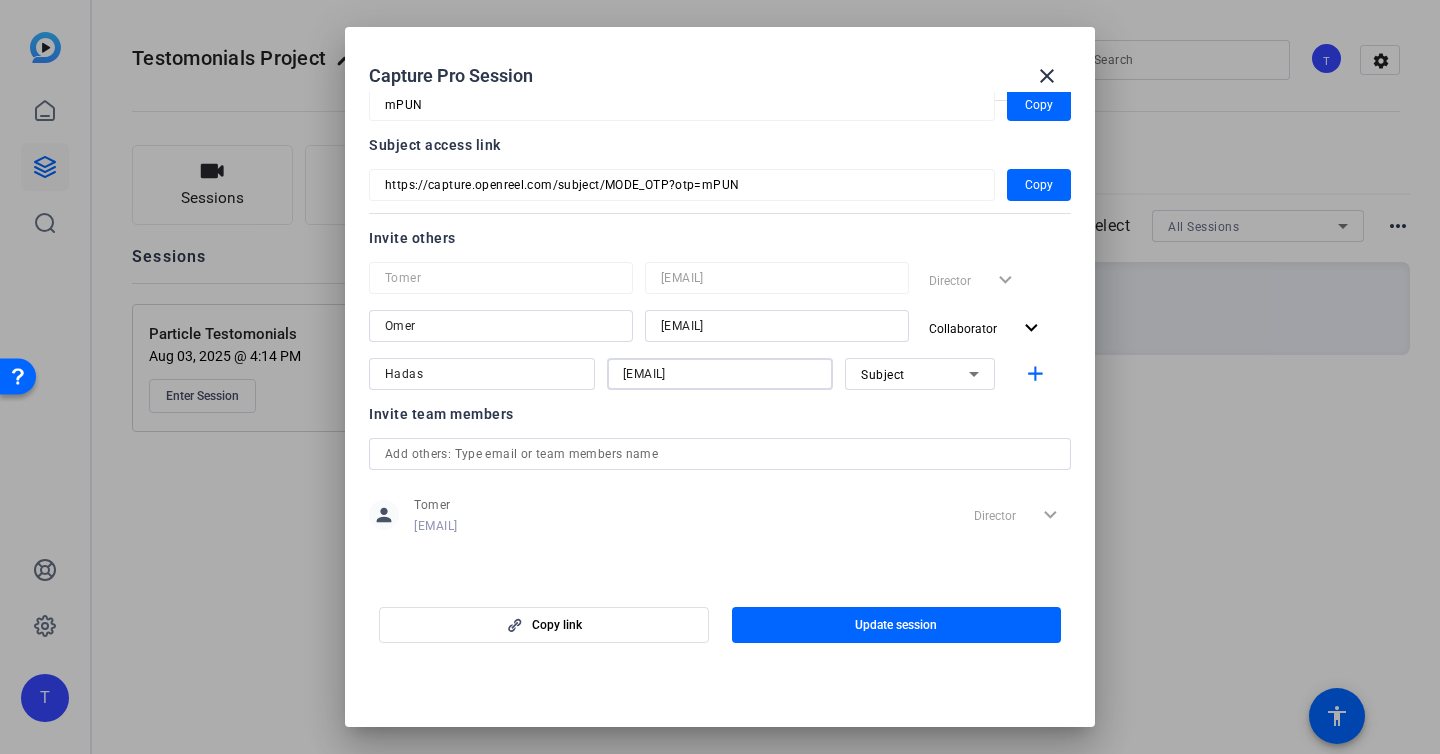 type on "Hadas@particleformen.com" 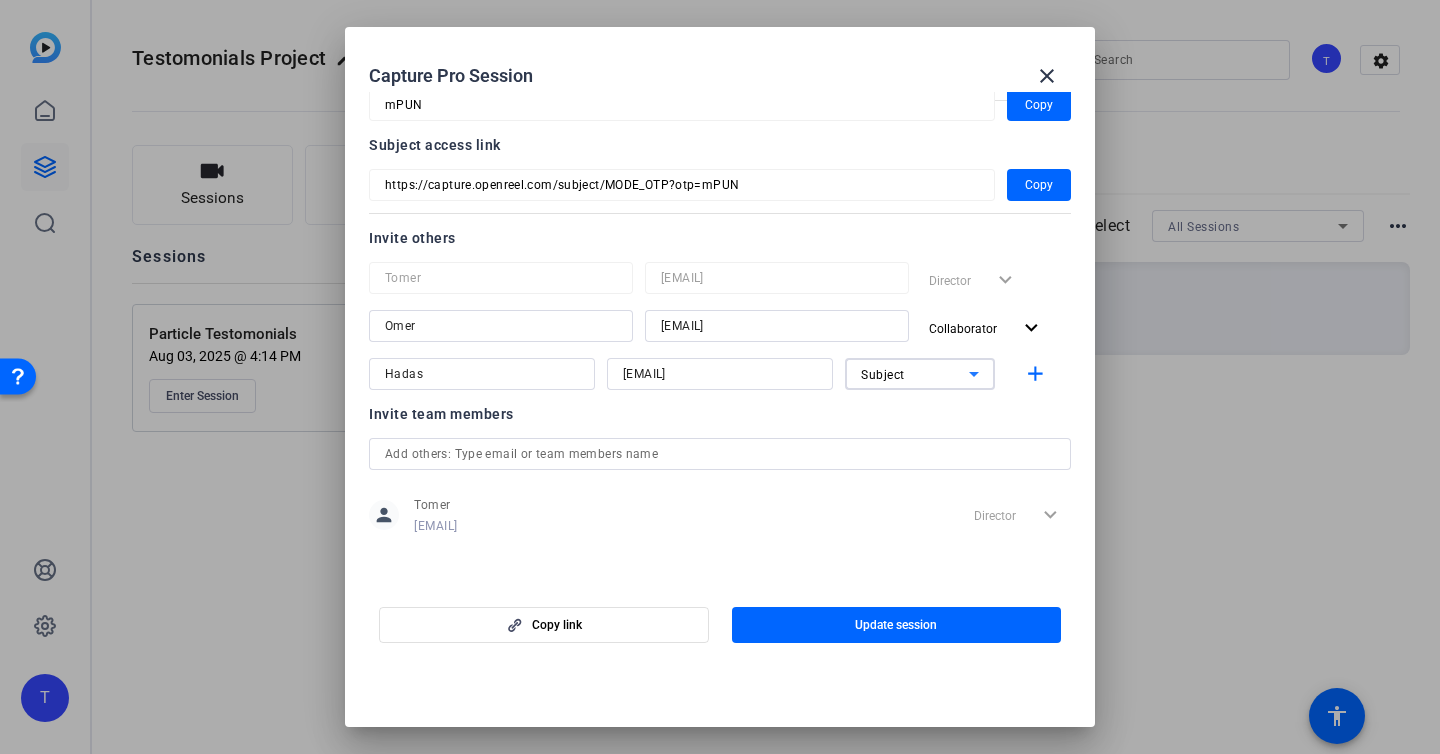 click on "Subject" at bounding box center [883, 375] 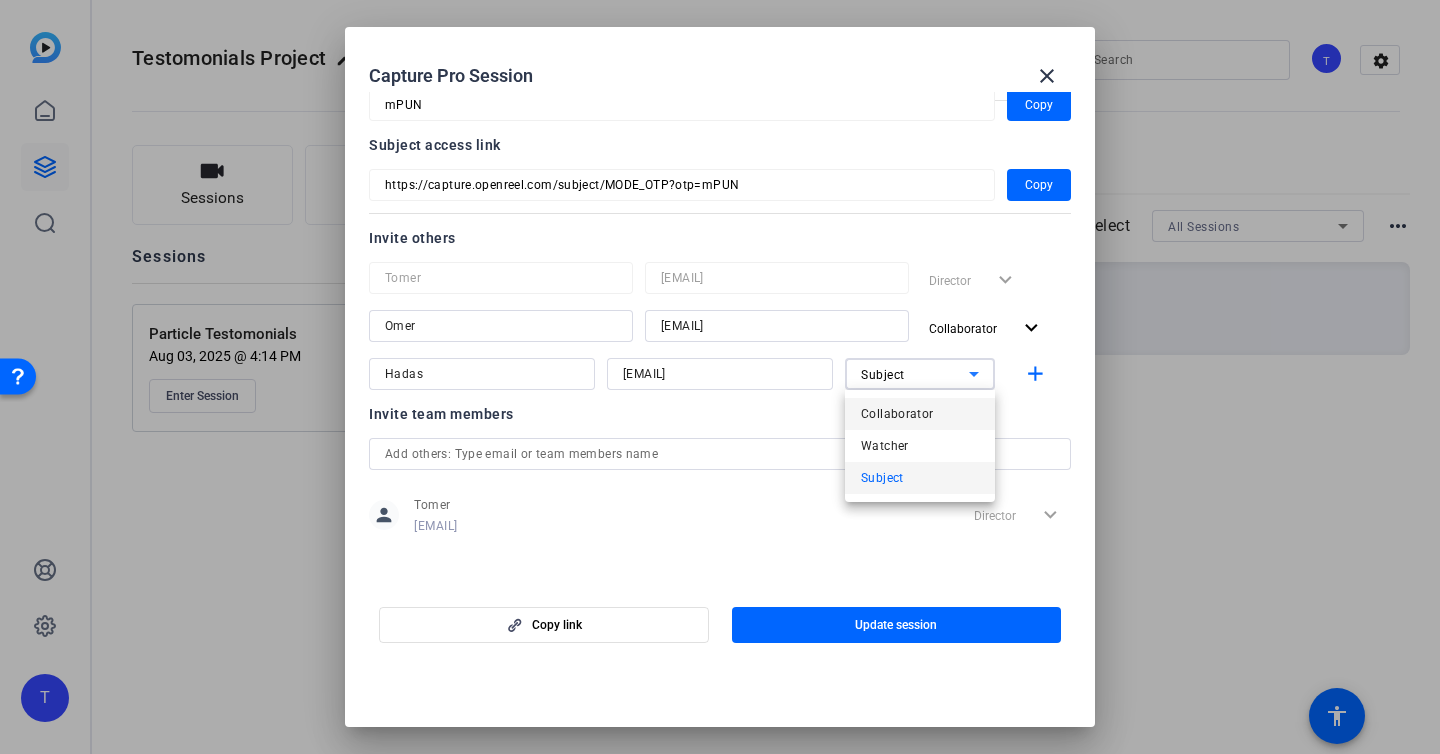 click on "Collaborator" at bounding box center [897, 414] 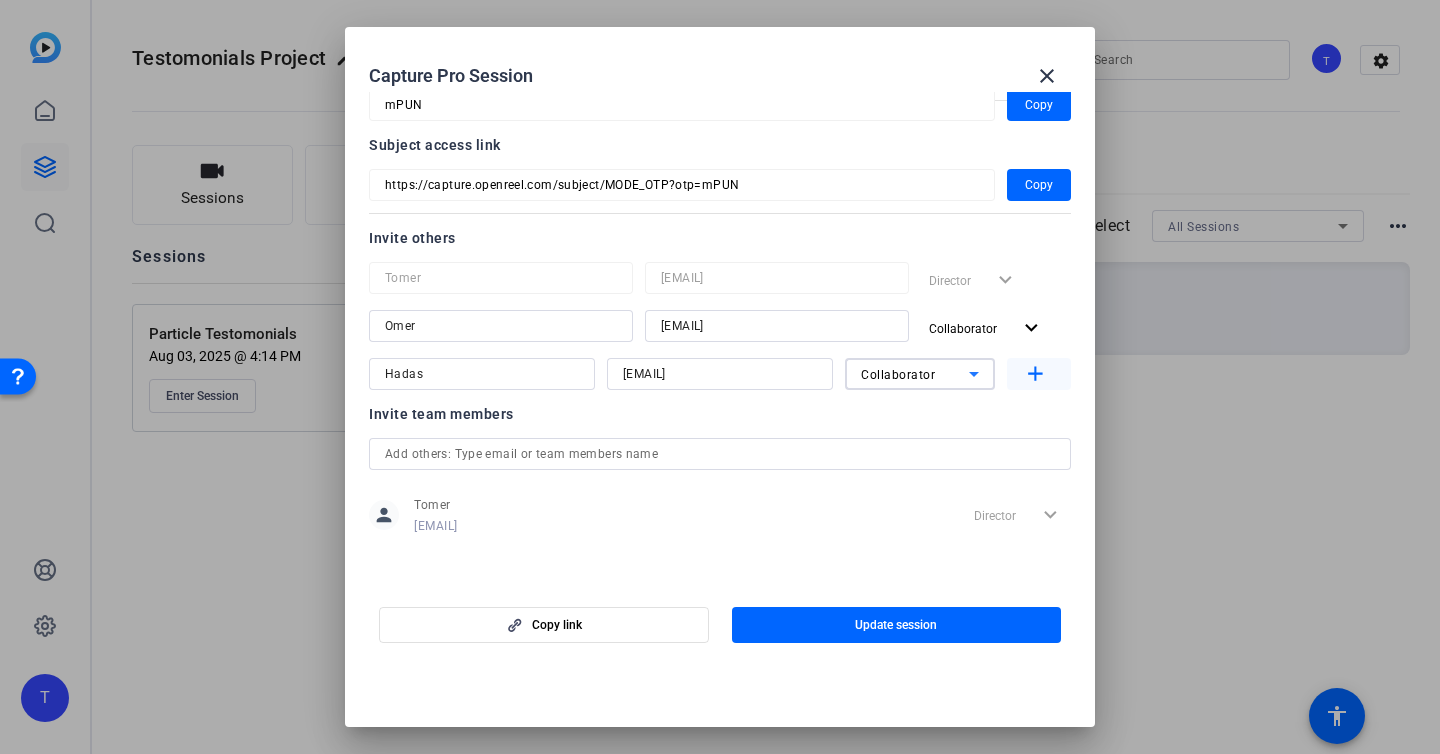 click on "add" 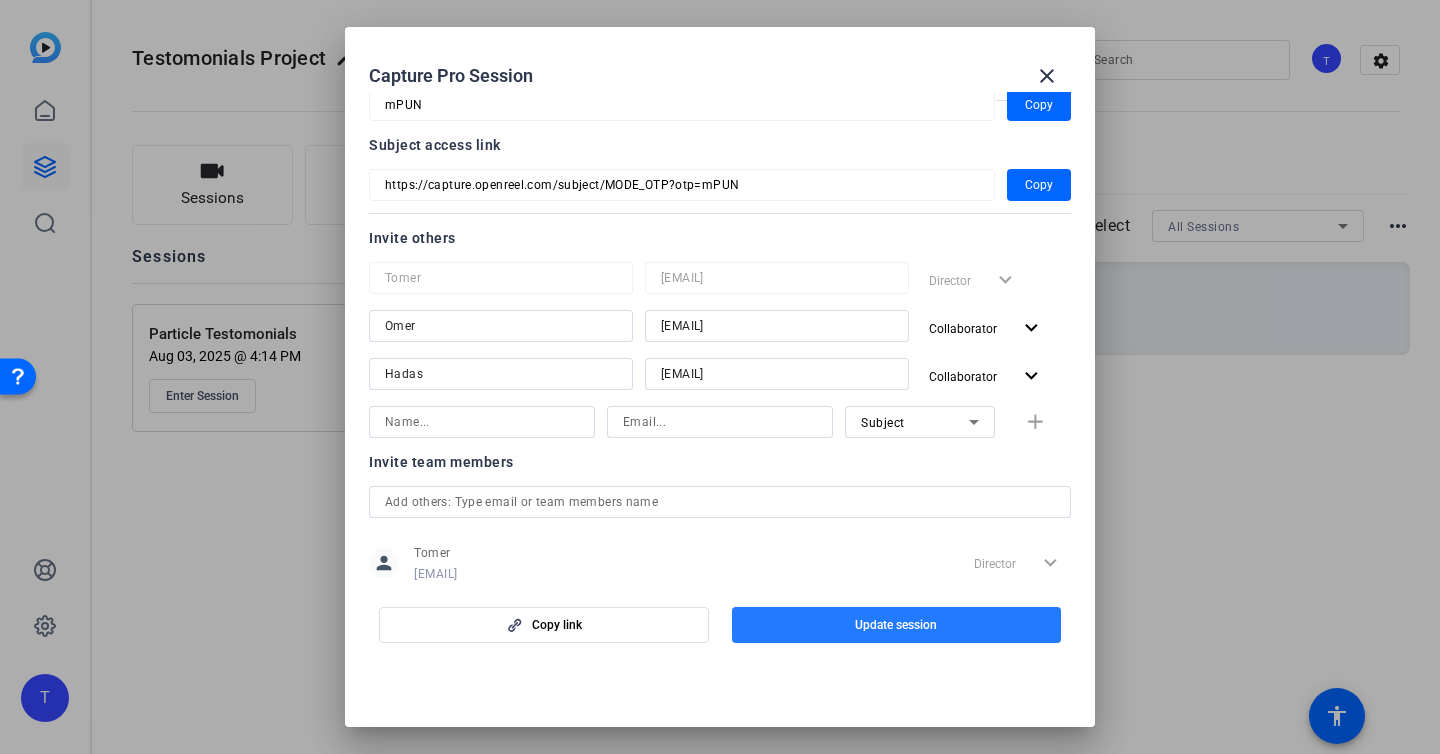 click 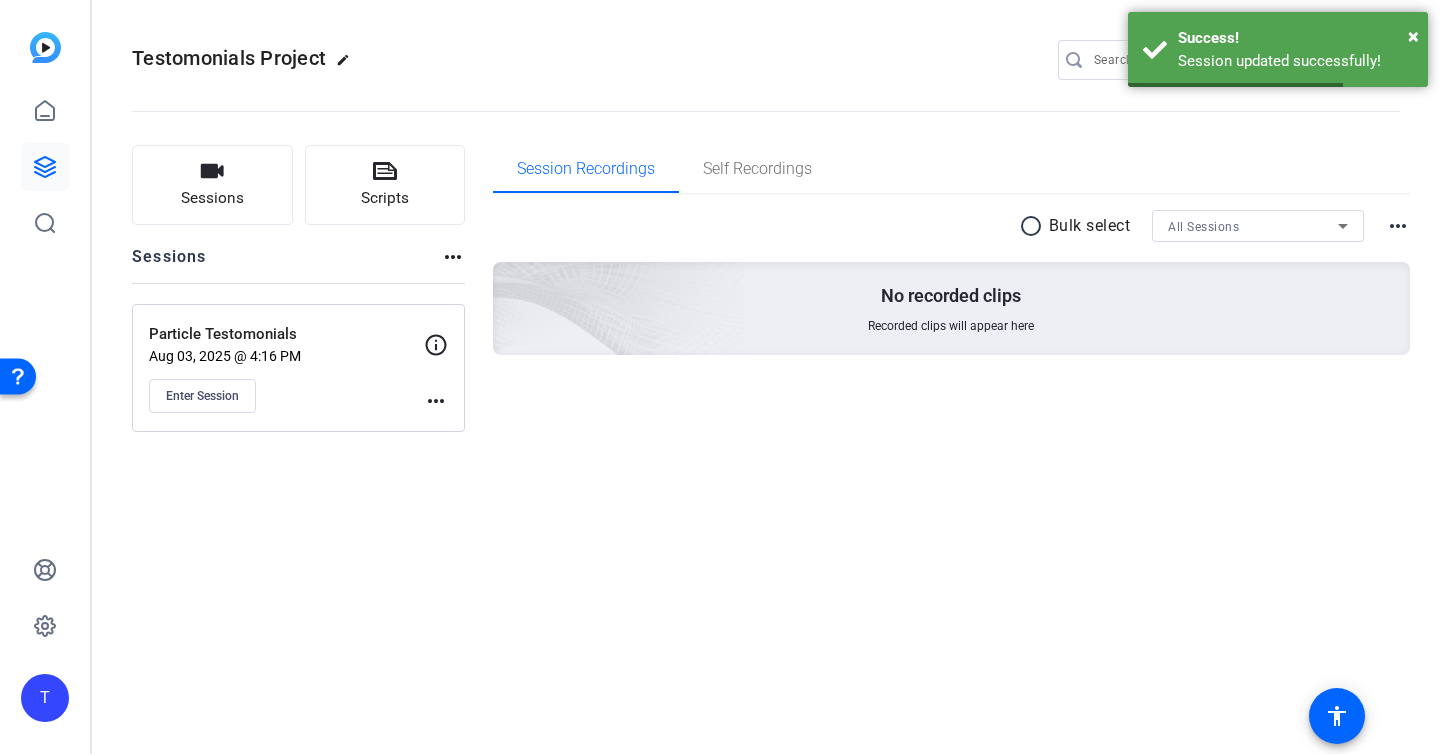 click on "more_horiz" 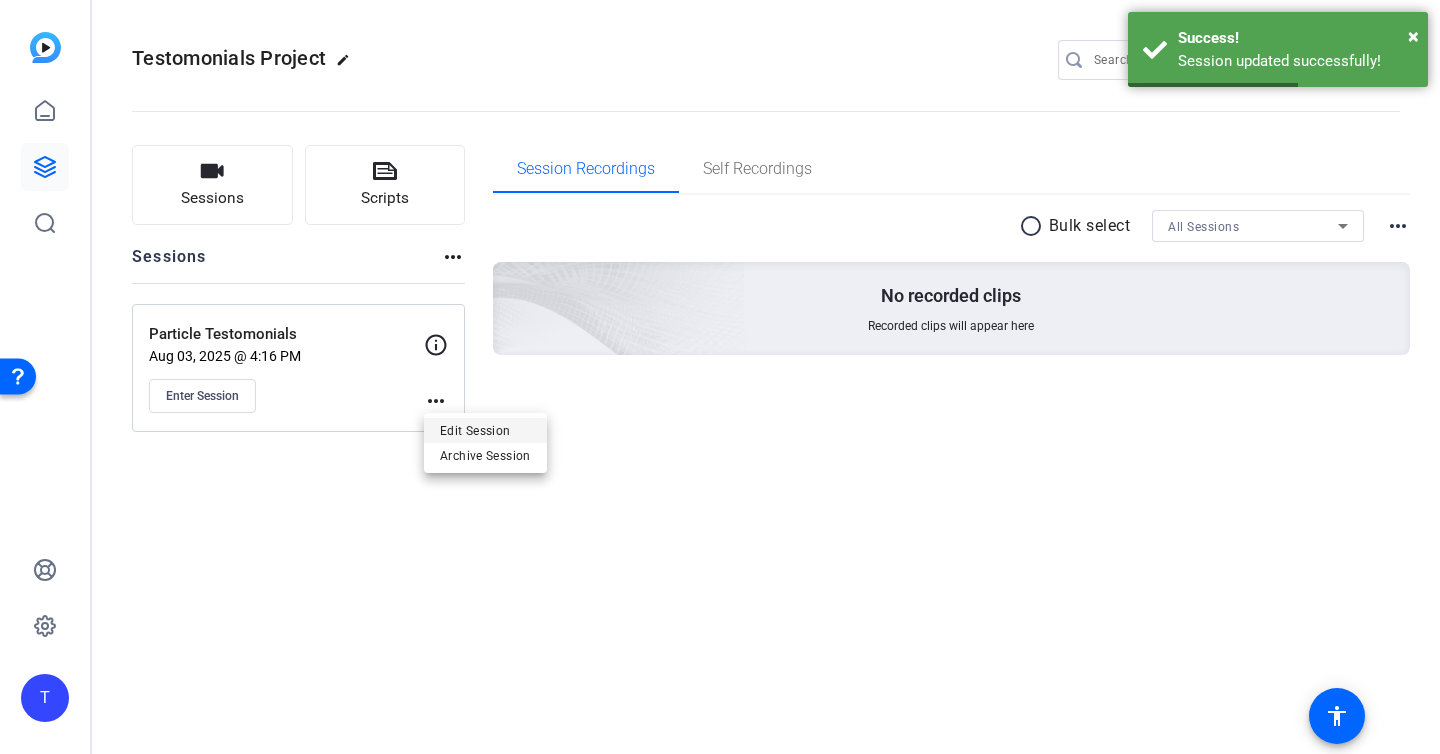 click on "Edit Session" at bounding box center [485, 430] 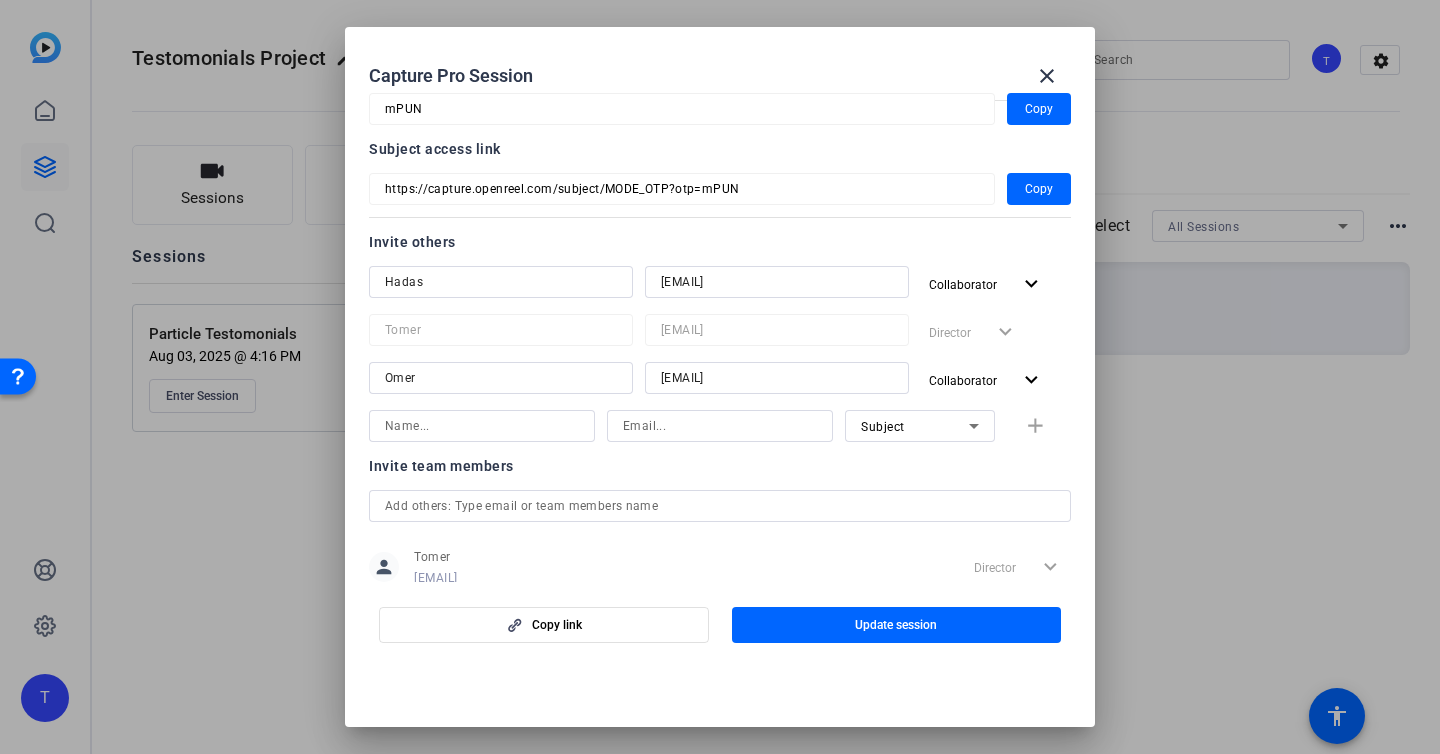 scroll, scrollTop: 187, scrollLeft: 0, axis: vertical 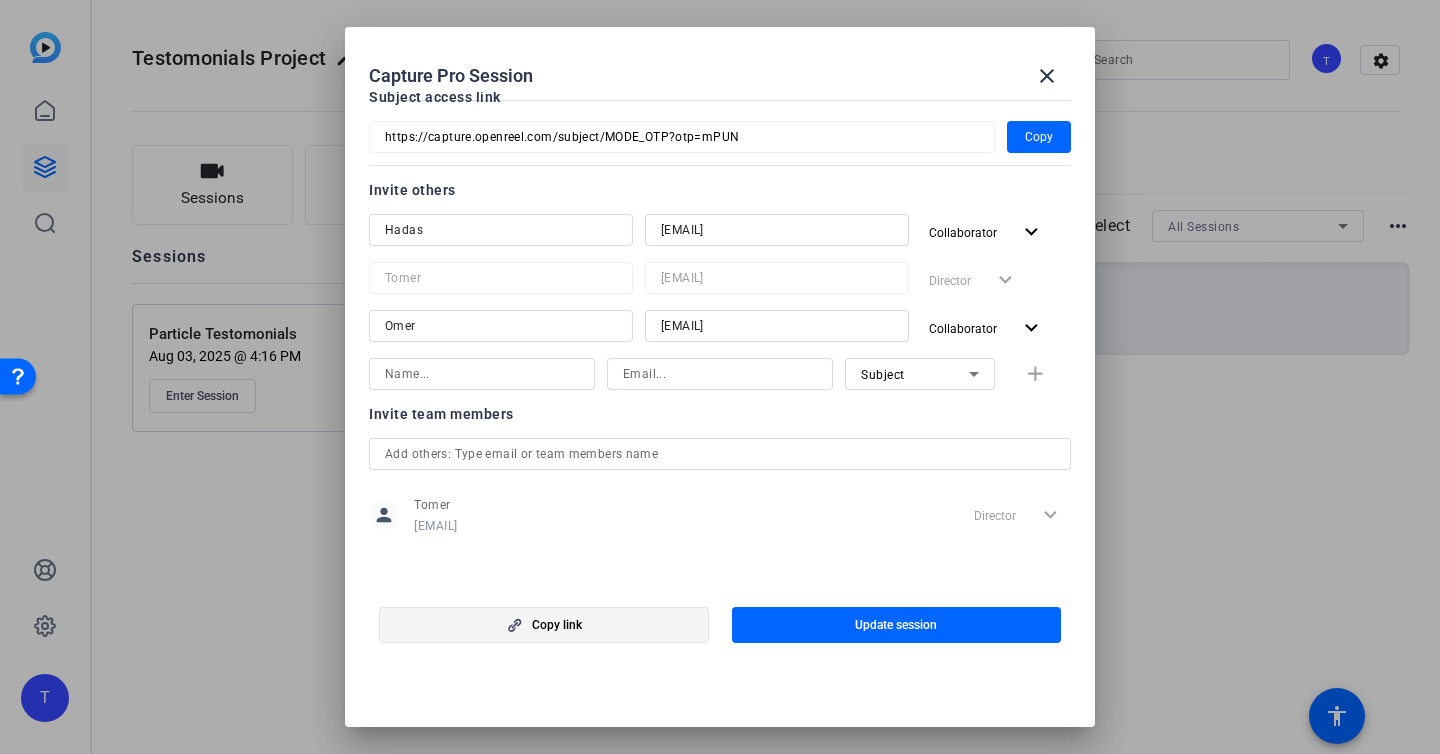 click on "Copy link" 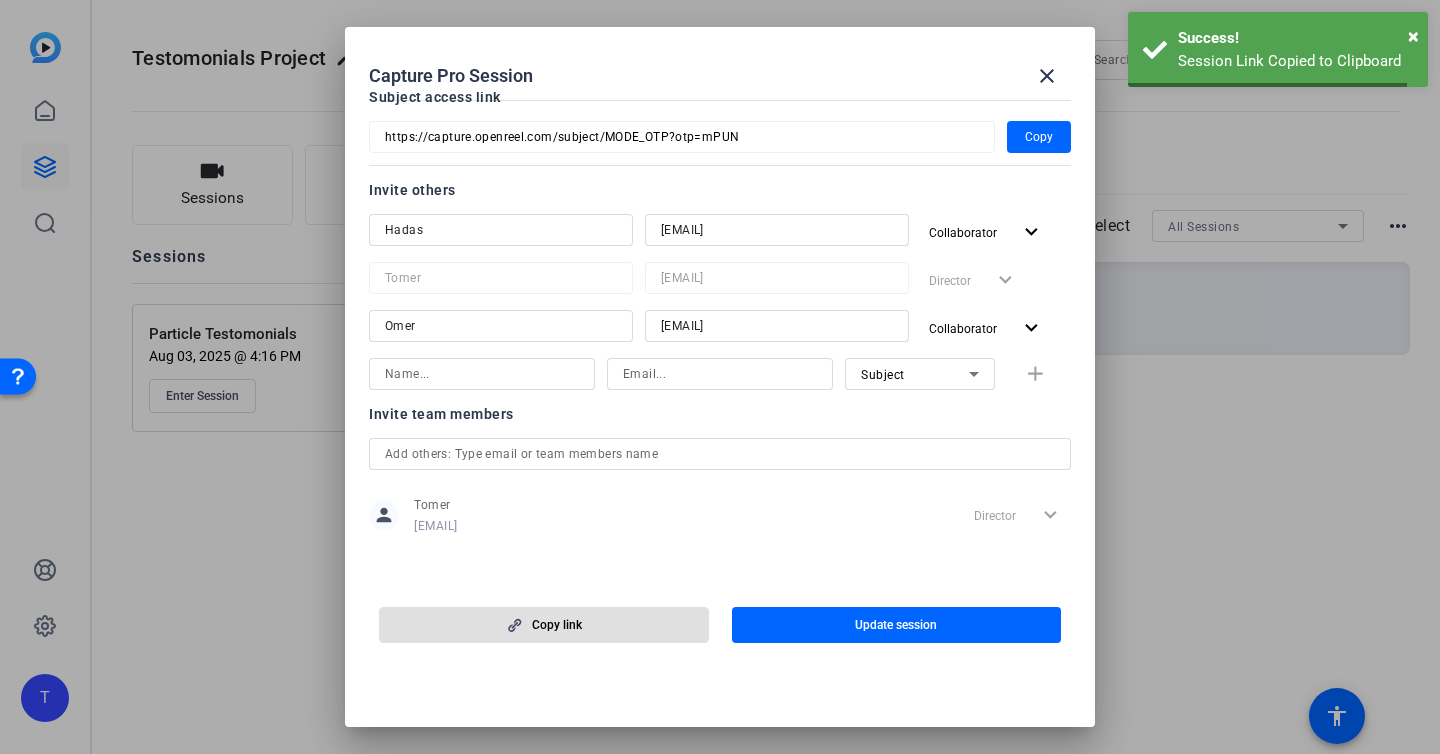 type 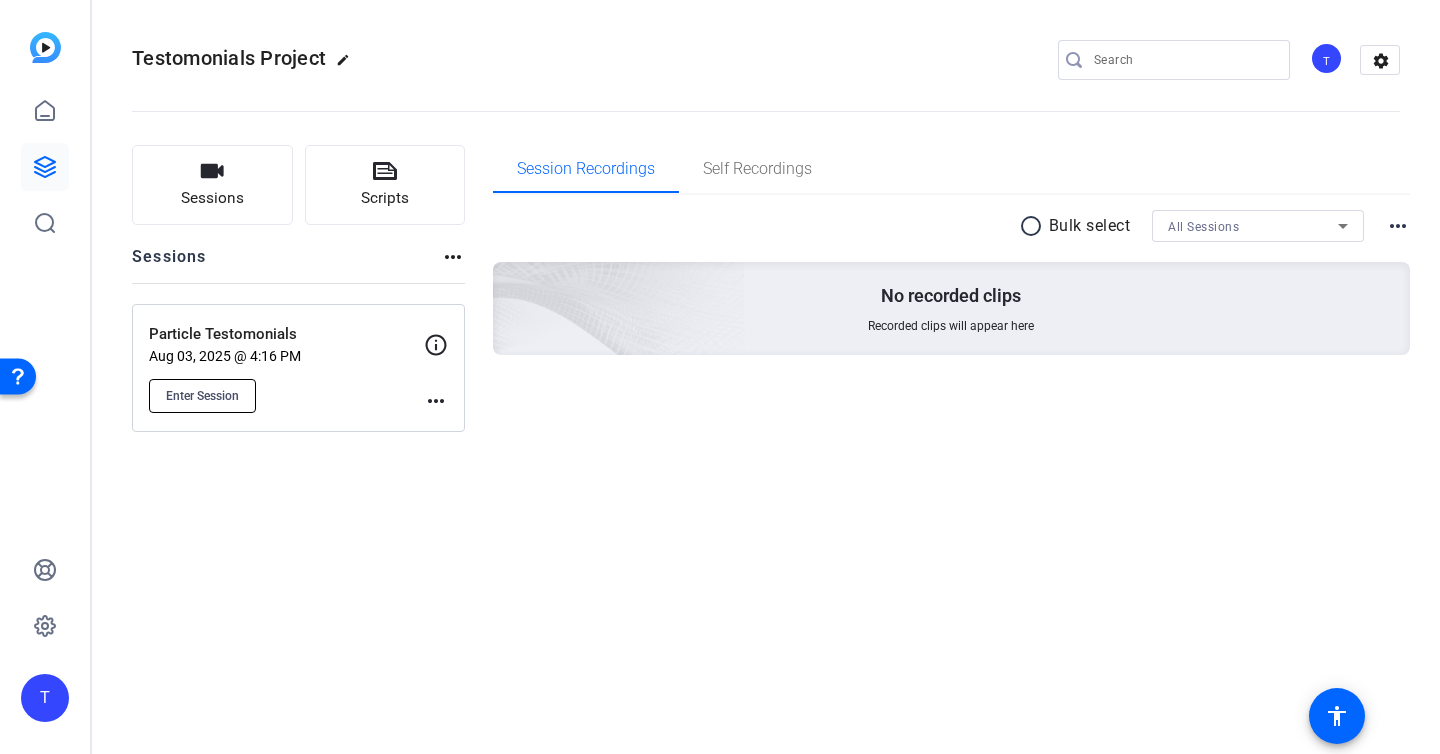 click on "Enter Session" 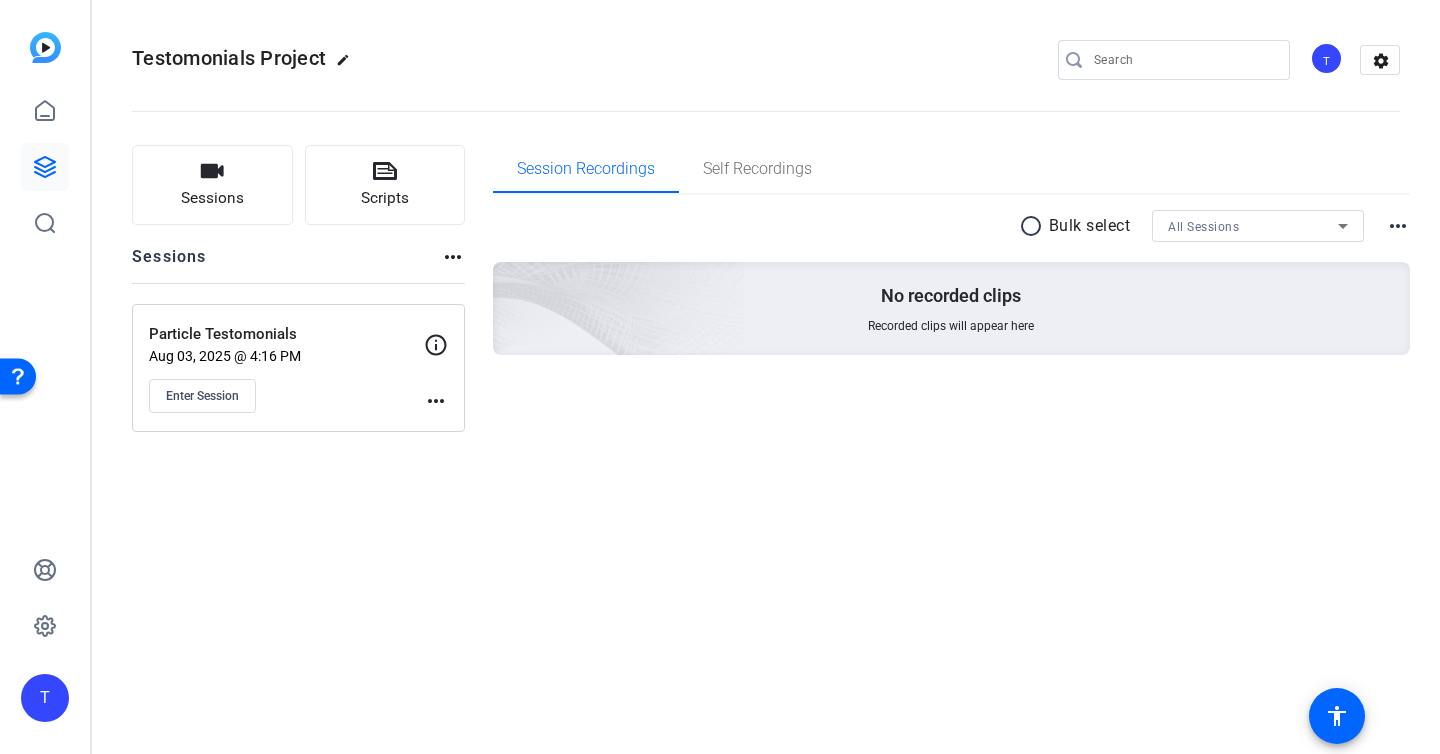 type 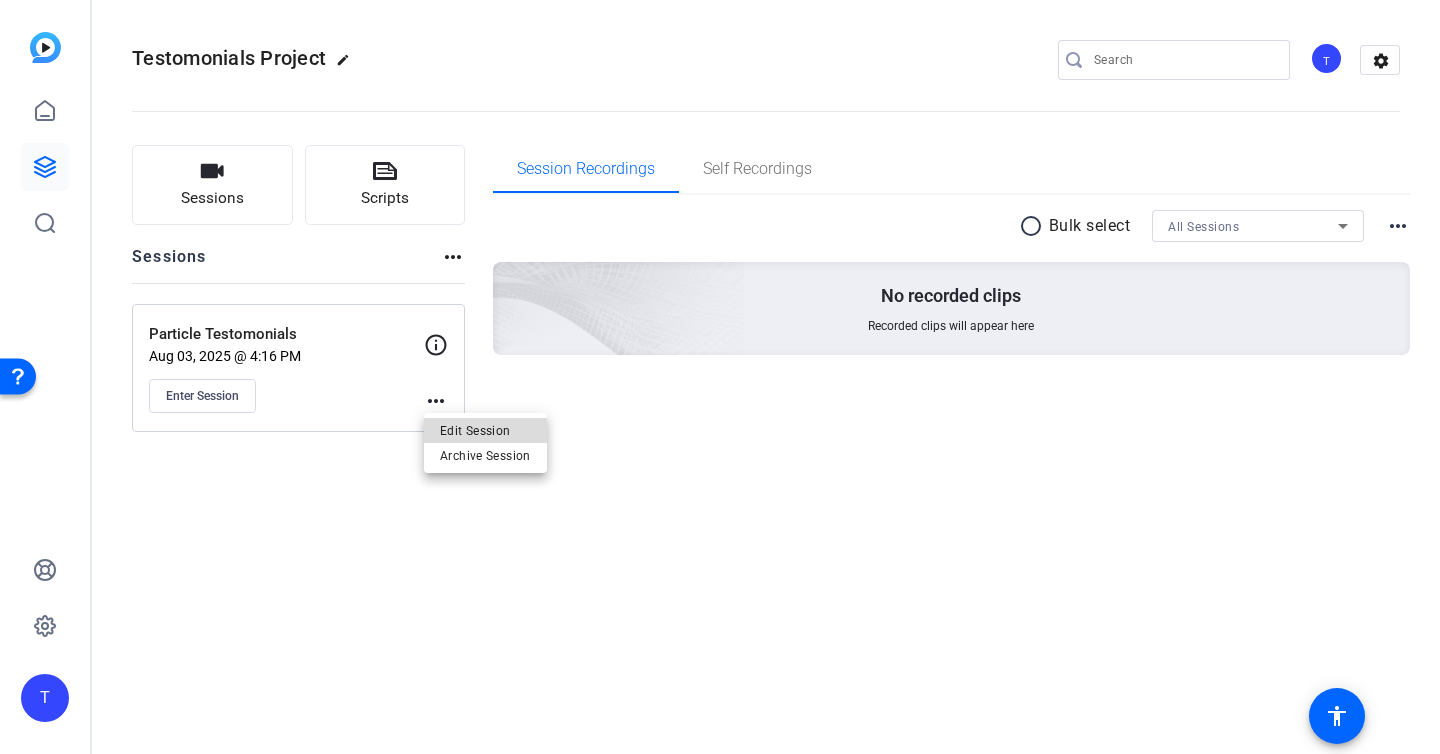 click on "Edit Session" at bounding box center (485, 430) 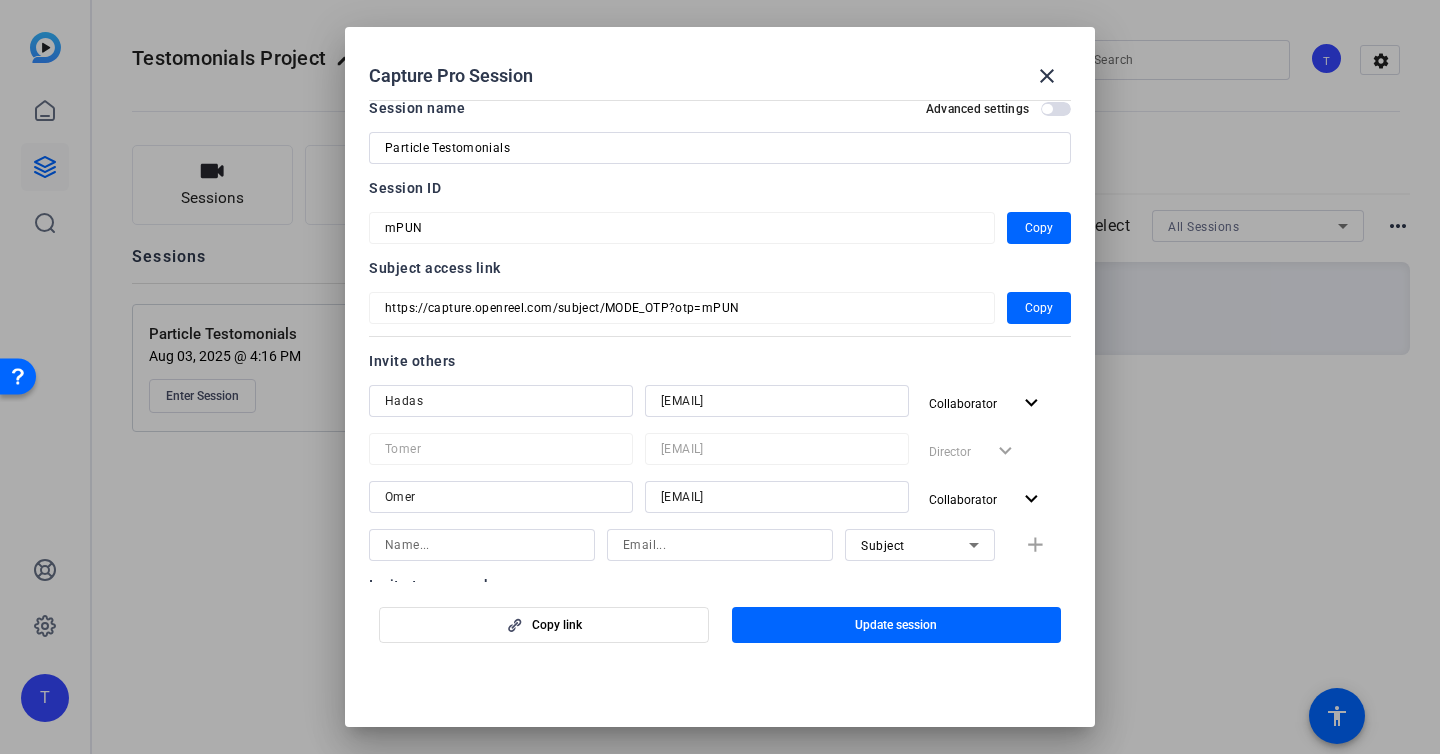 scroll, scrollTop: 21, scrollLeft: 0, axis: vertical 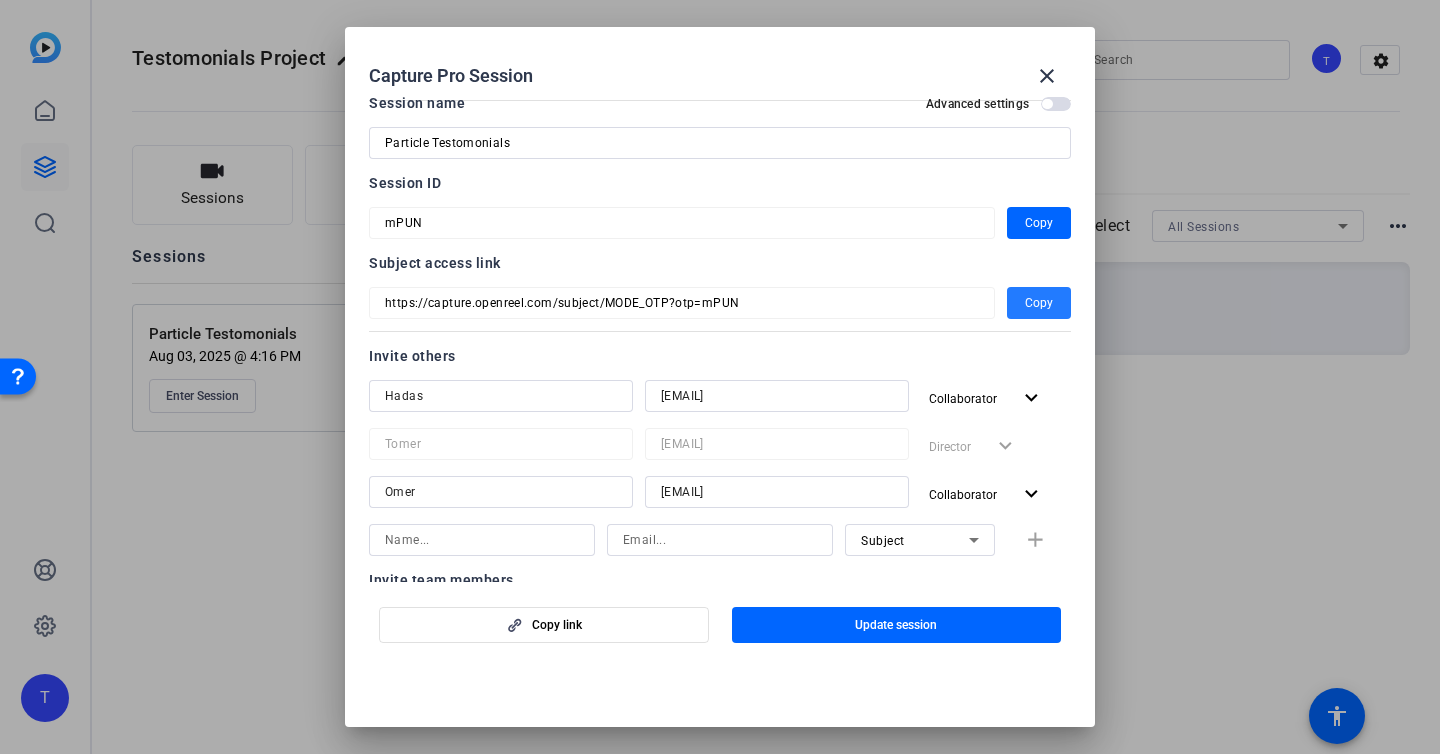 click on "Copy" at bounding box center (1039, 303) 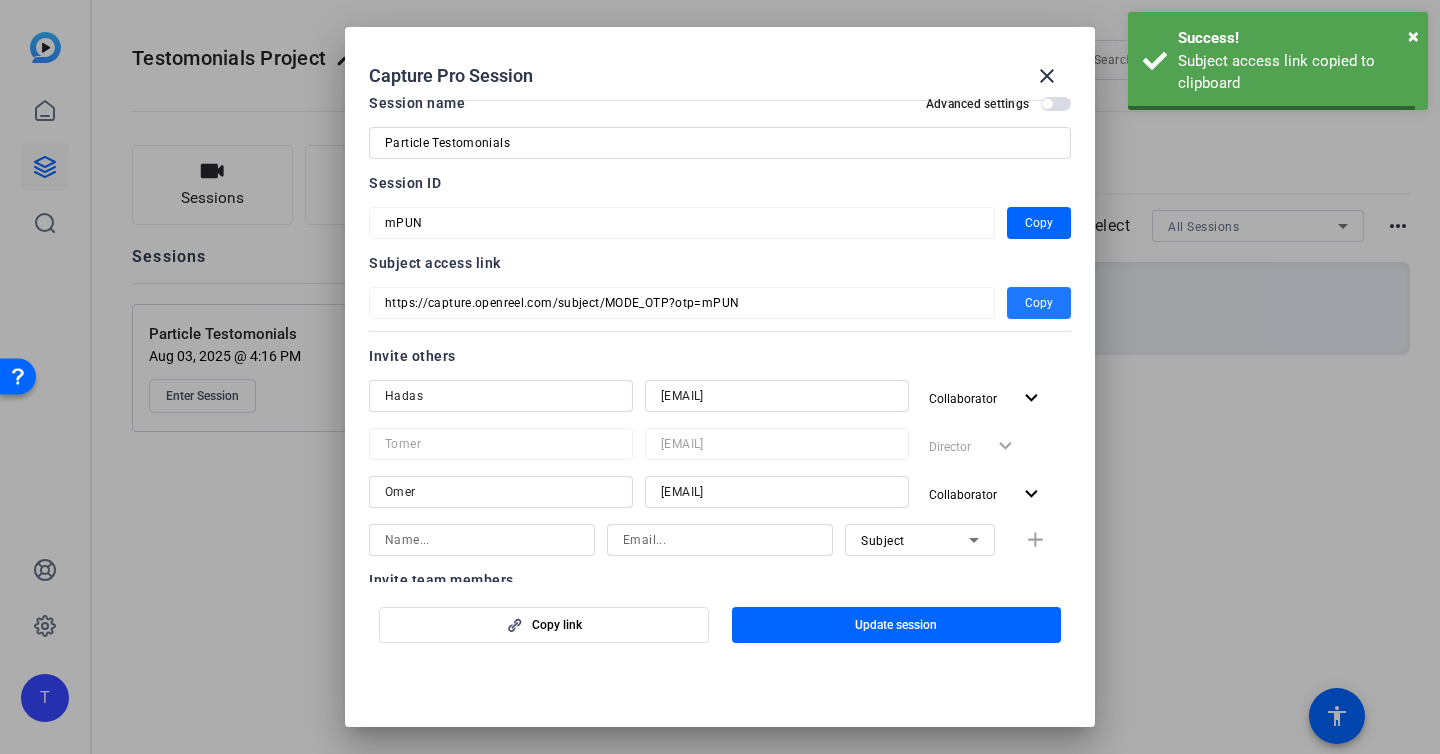 type 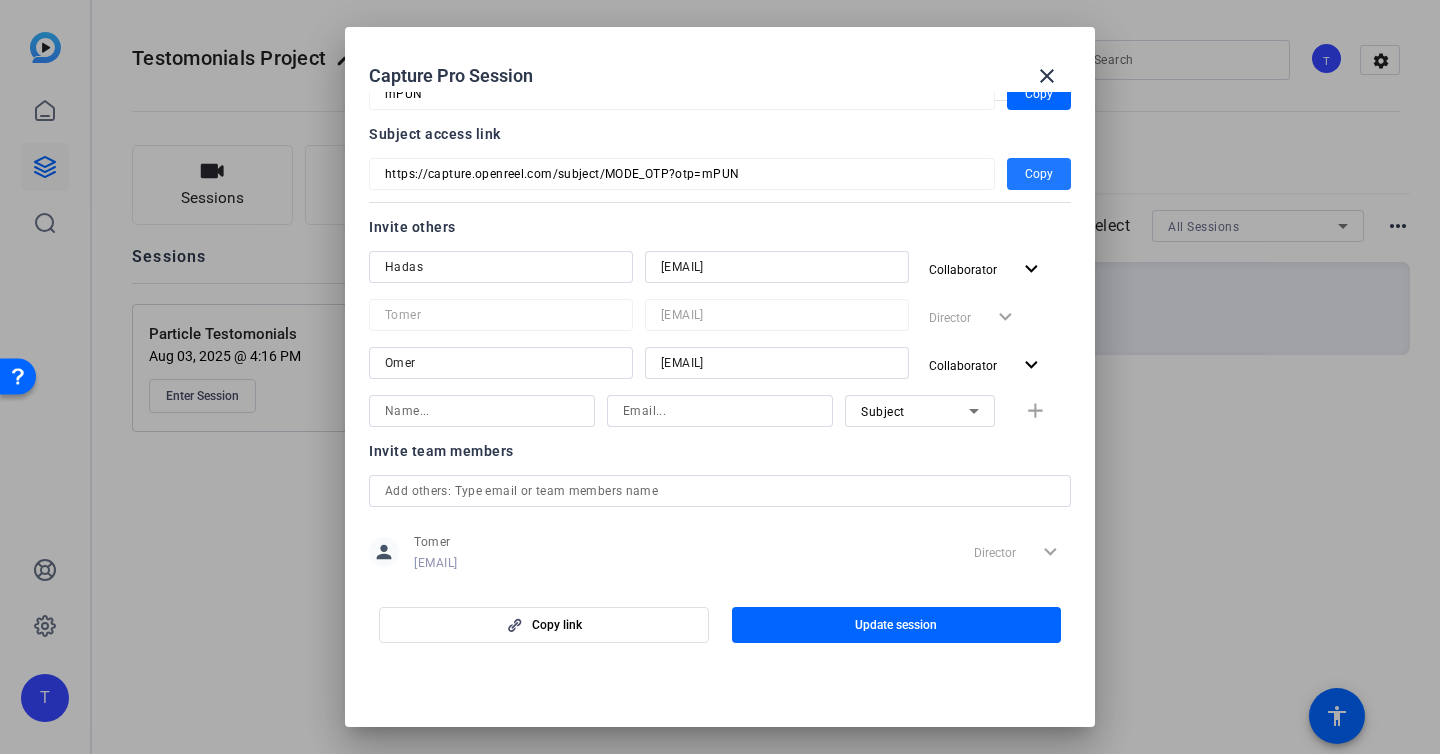 scroll, scrollTop: 187, scrollLeft: 0, axis: vertical 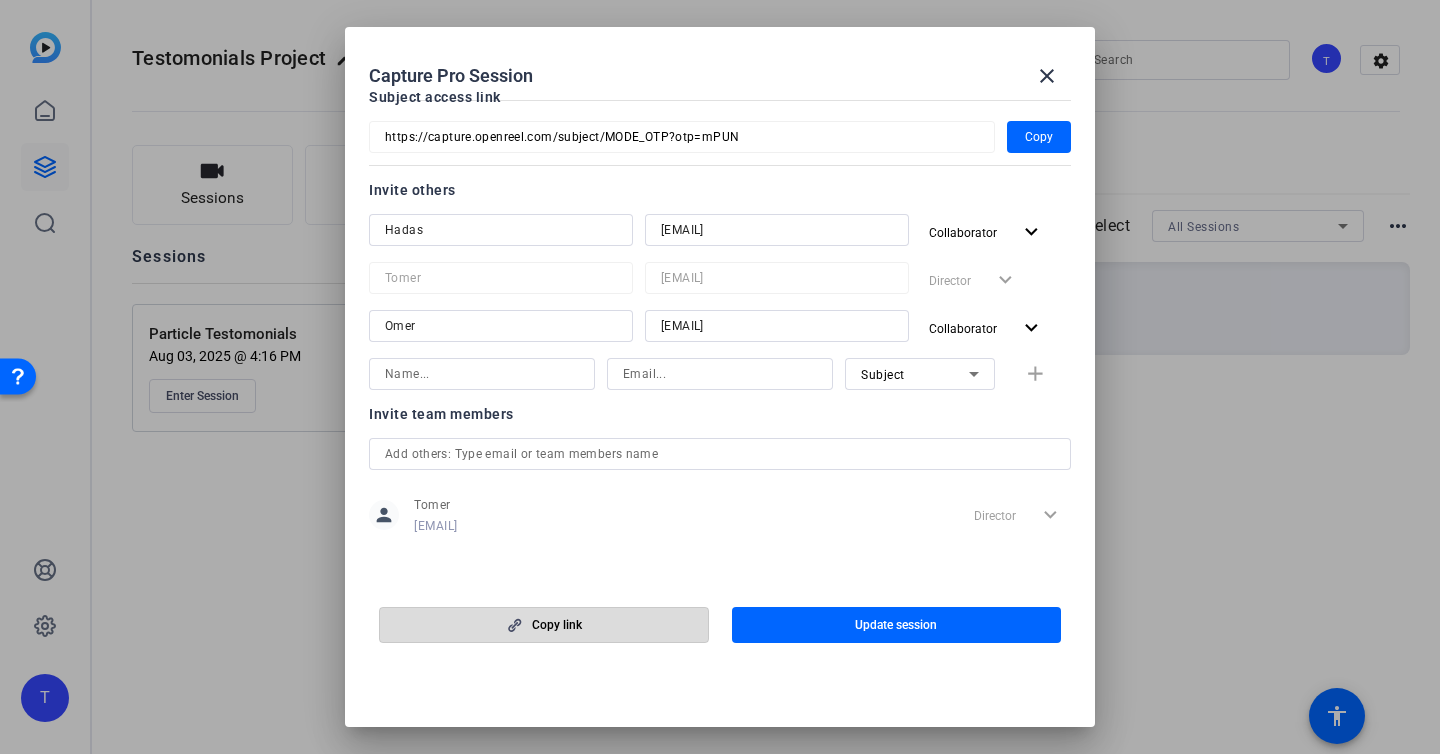 click 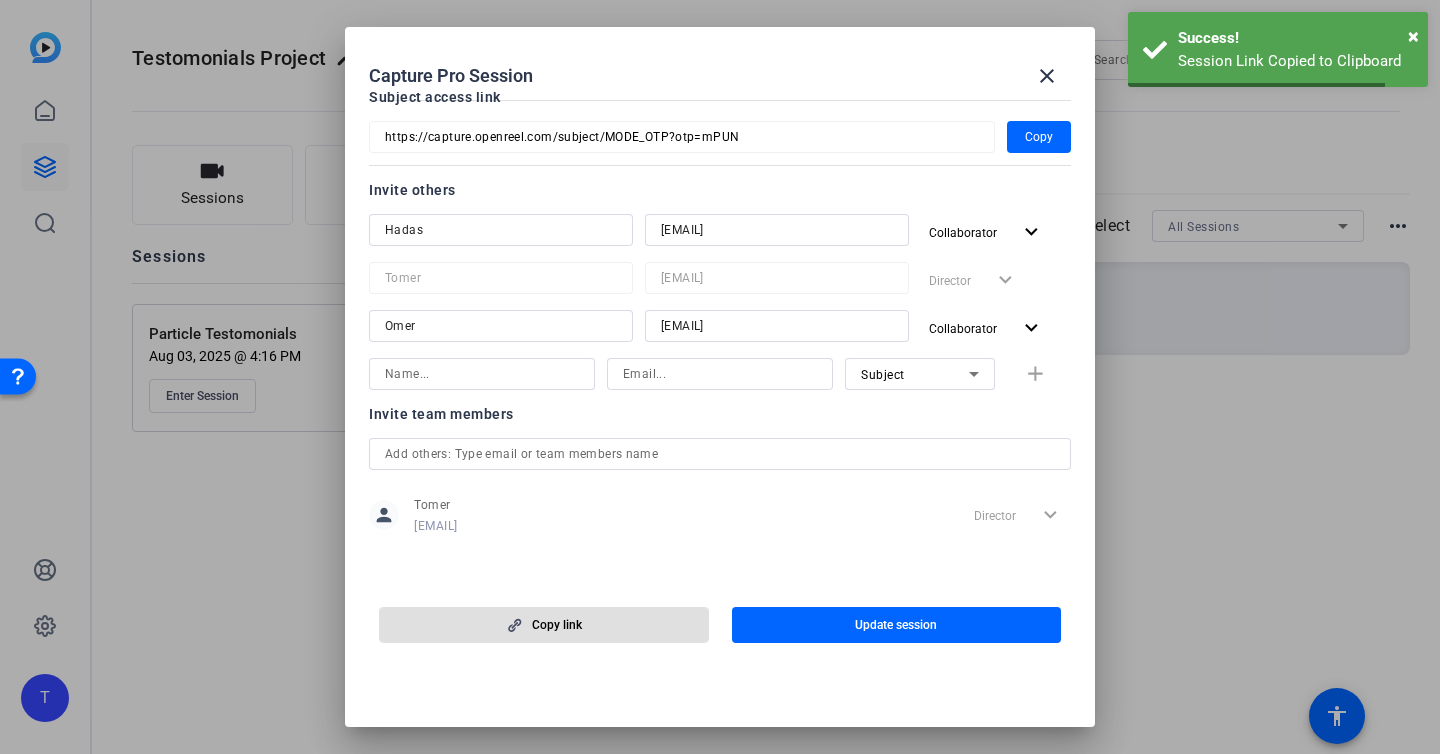 type 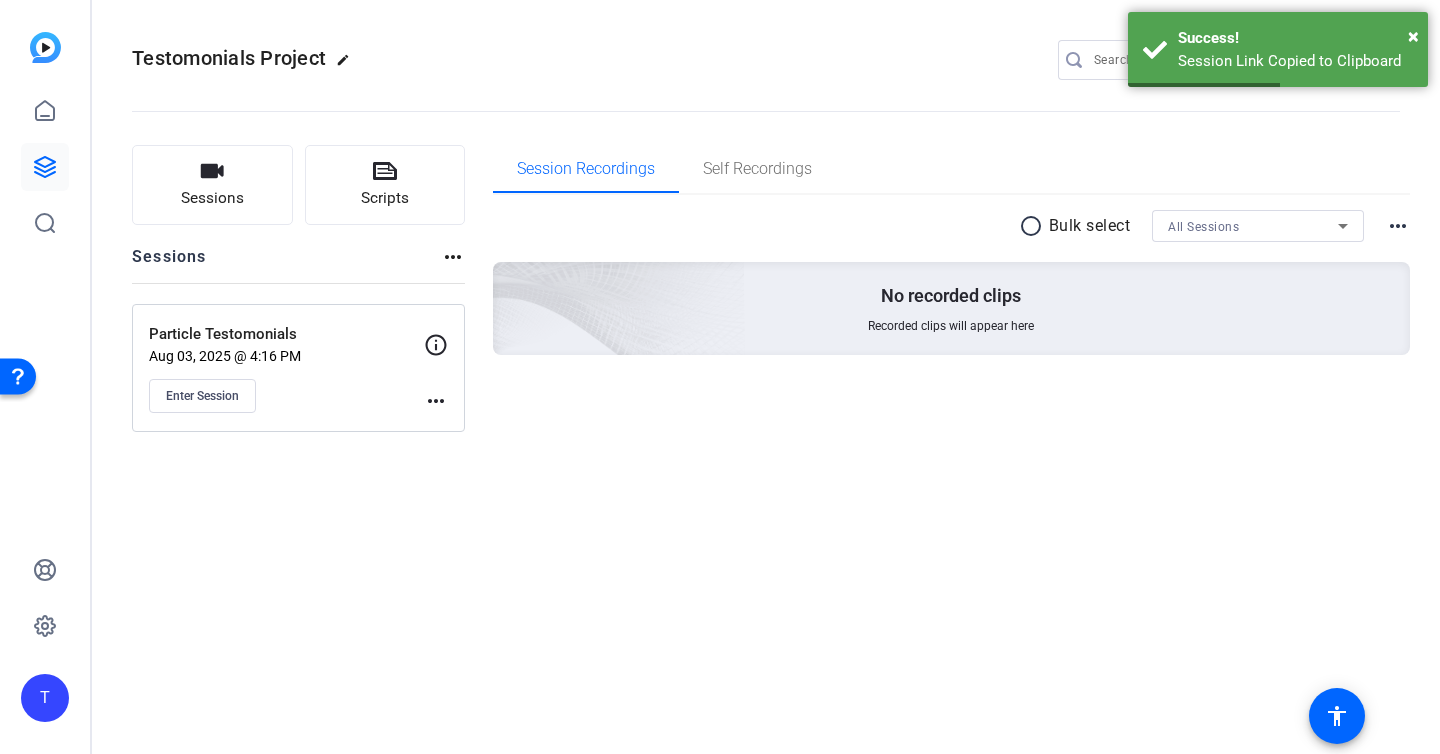 click on "Sessions
Scripts  Sessions more_horiz  Particle Testomonials   Aug 03, 2025 @ 4:16 PM  Enter Session
more_horiz Session Recordings Self Recordings radio_button_unchecked Bulk select All Sessions more_horiz No recorded clips Recorded clips will appear here" 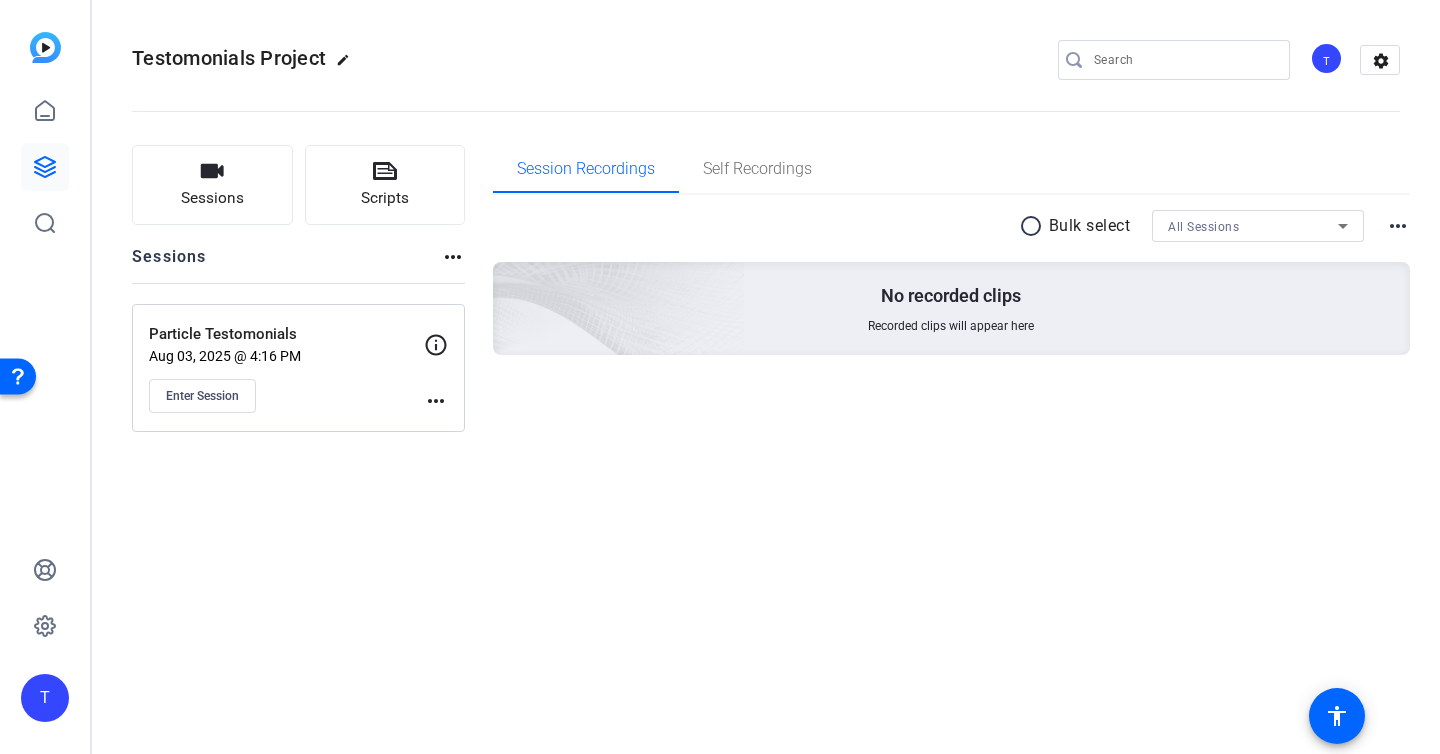 click on "Particle Testomonials   Aug 03, 2025 @ 4:16 PM  Enter Session
more_horiz" 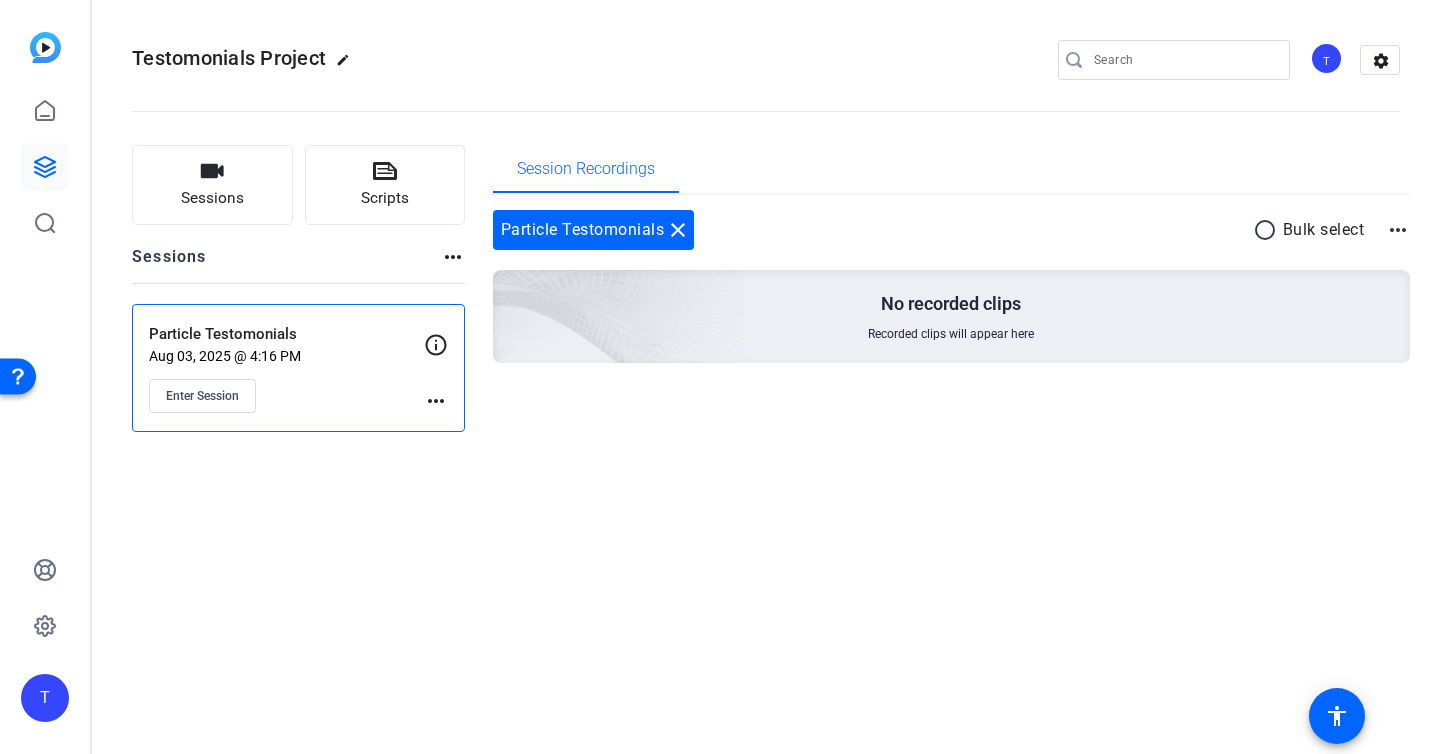 click on "more_horiz" 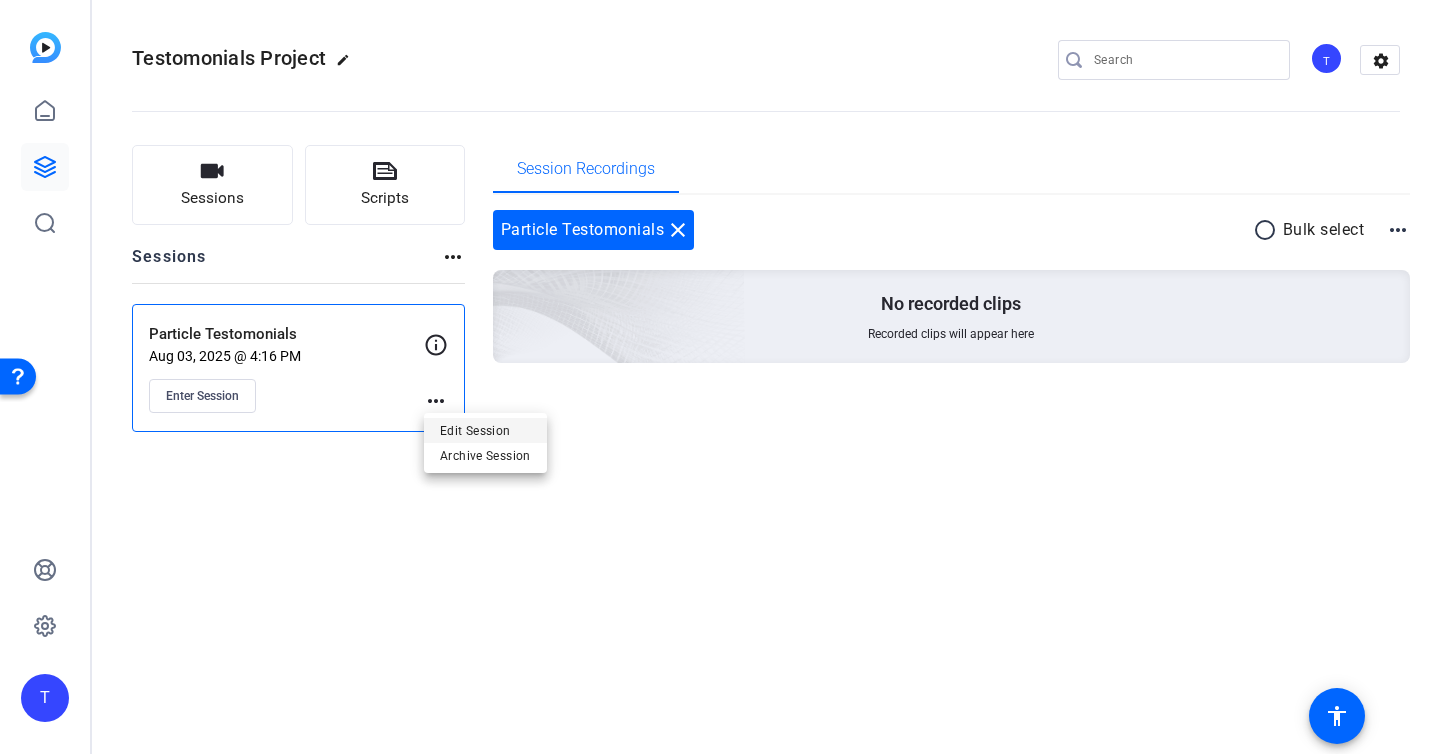 click on "Edit Session" at bounding box center [485, 430] 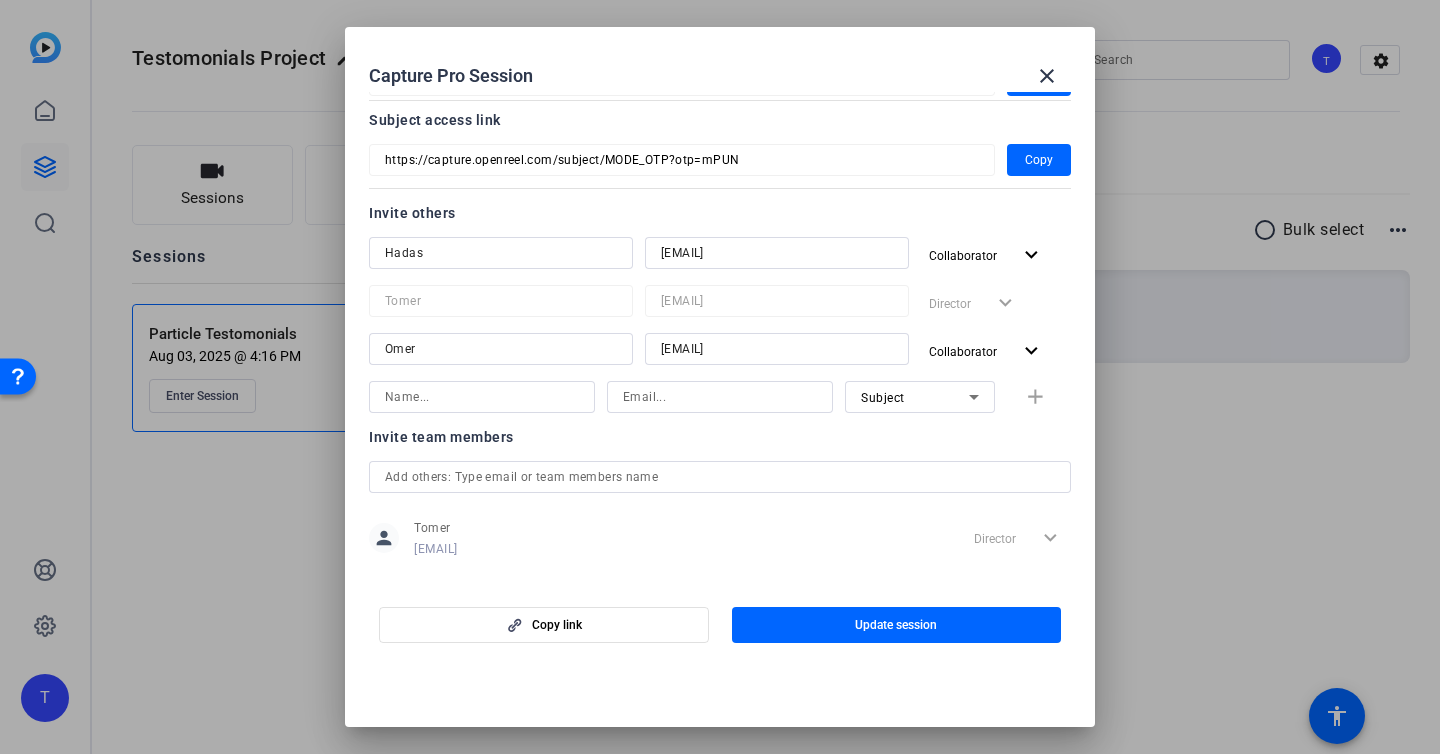 scroll, scrollTop: 187, scrollLeft: 0, axis: vertical 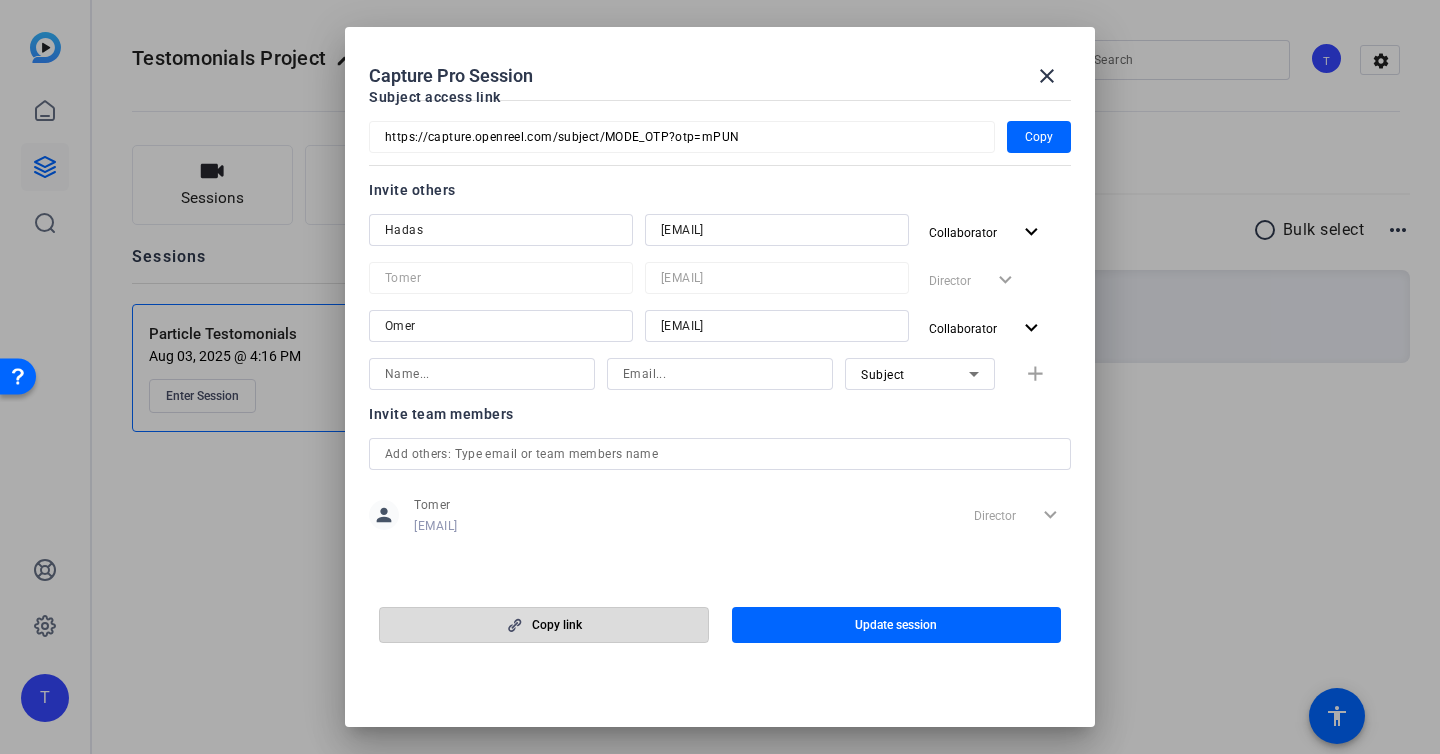 click on "Copy link" 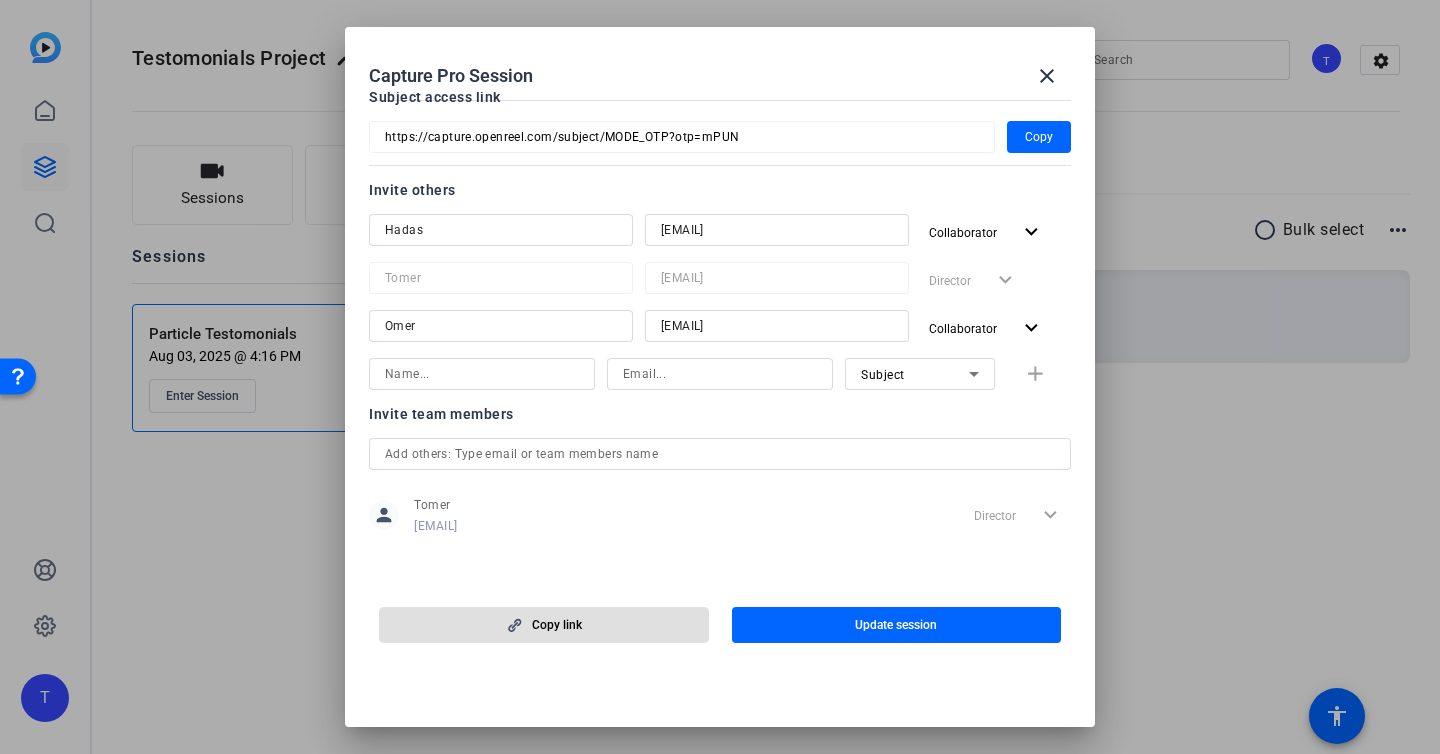 type 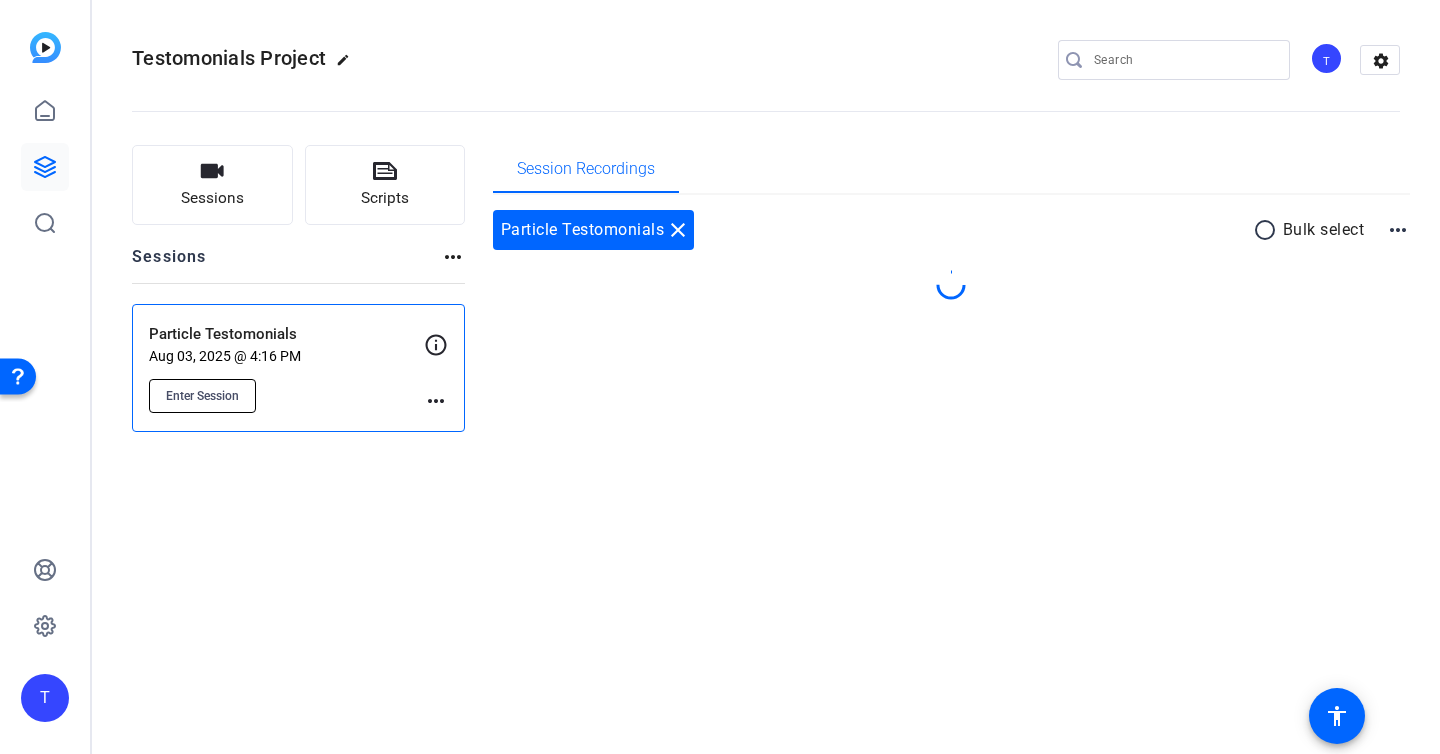 click on "Enter Session" 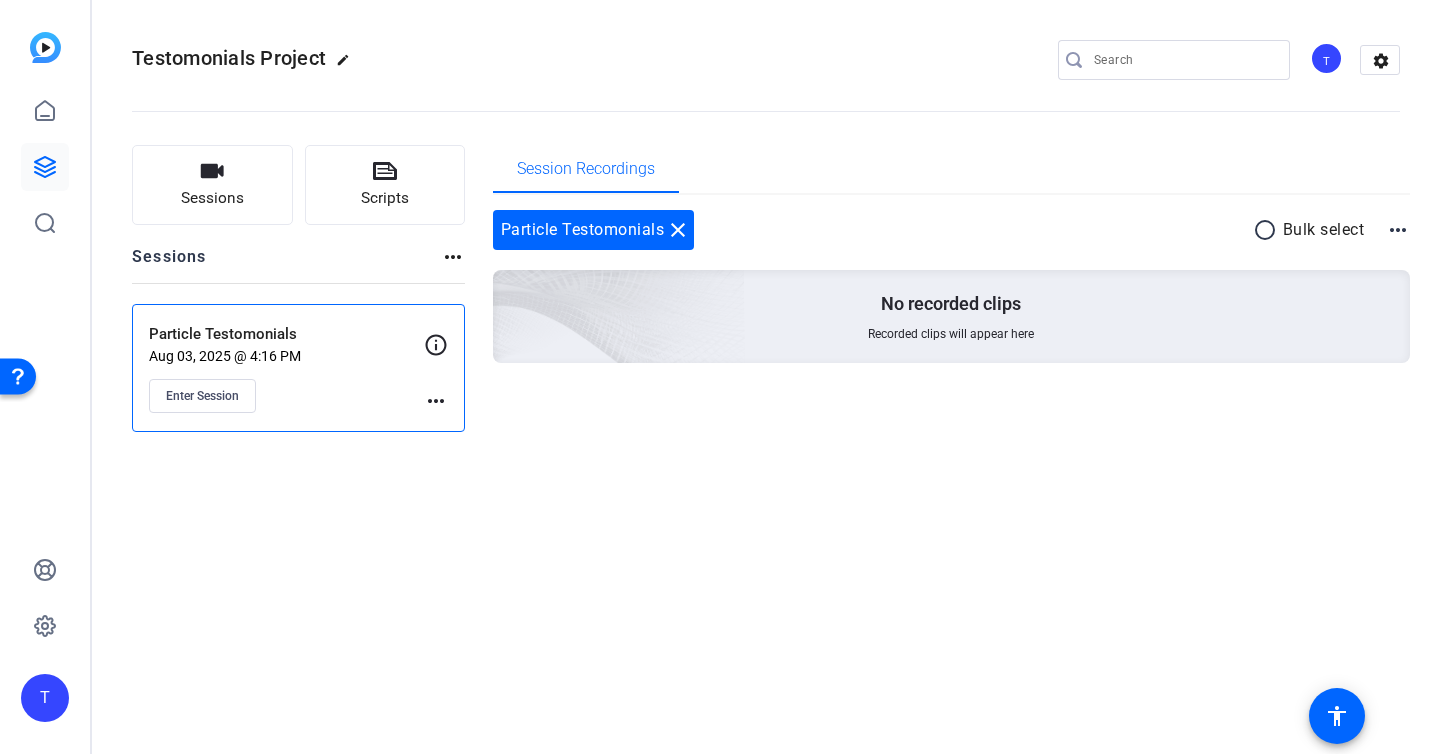 type 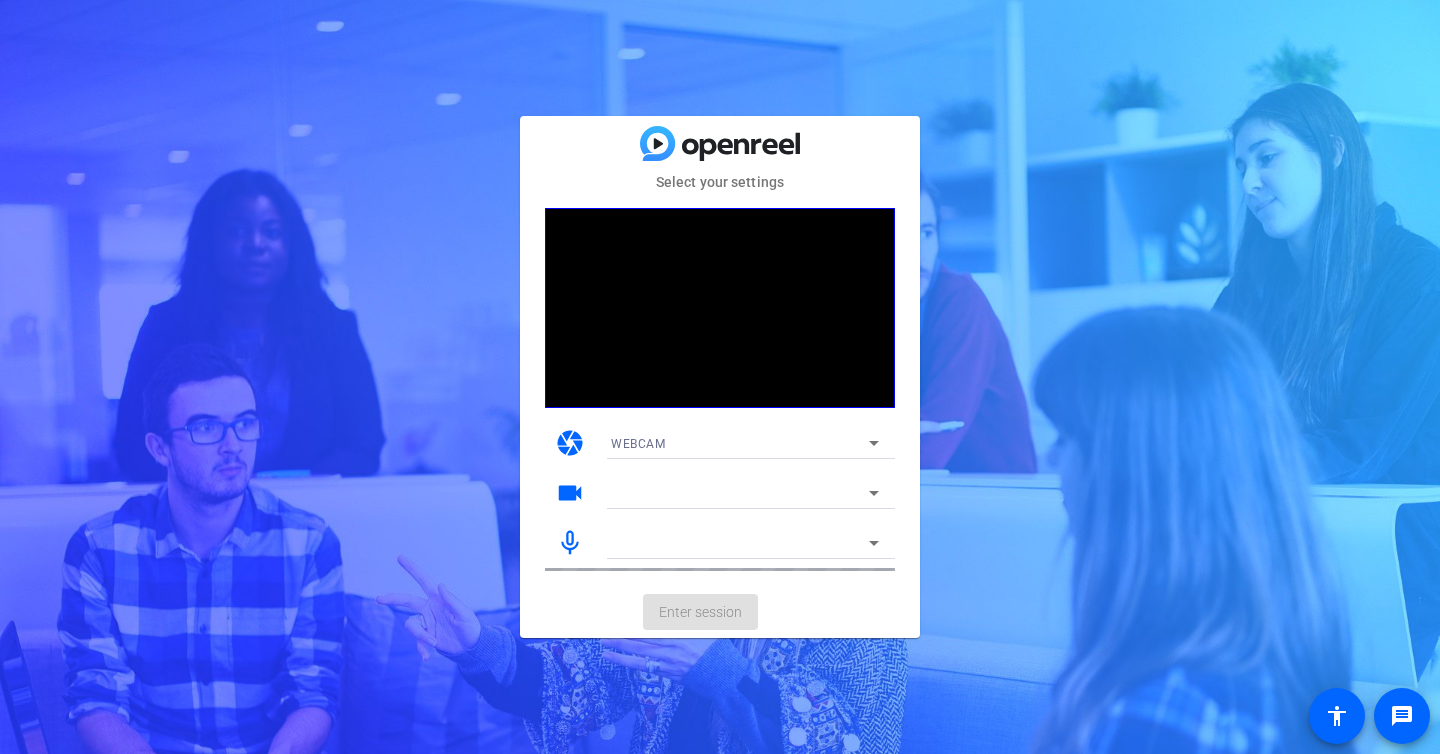 scroll, scrollTop: 0, scrollLeft: 0, axis: both 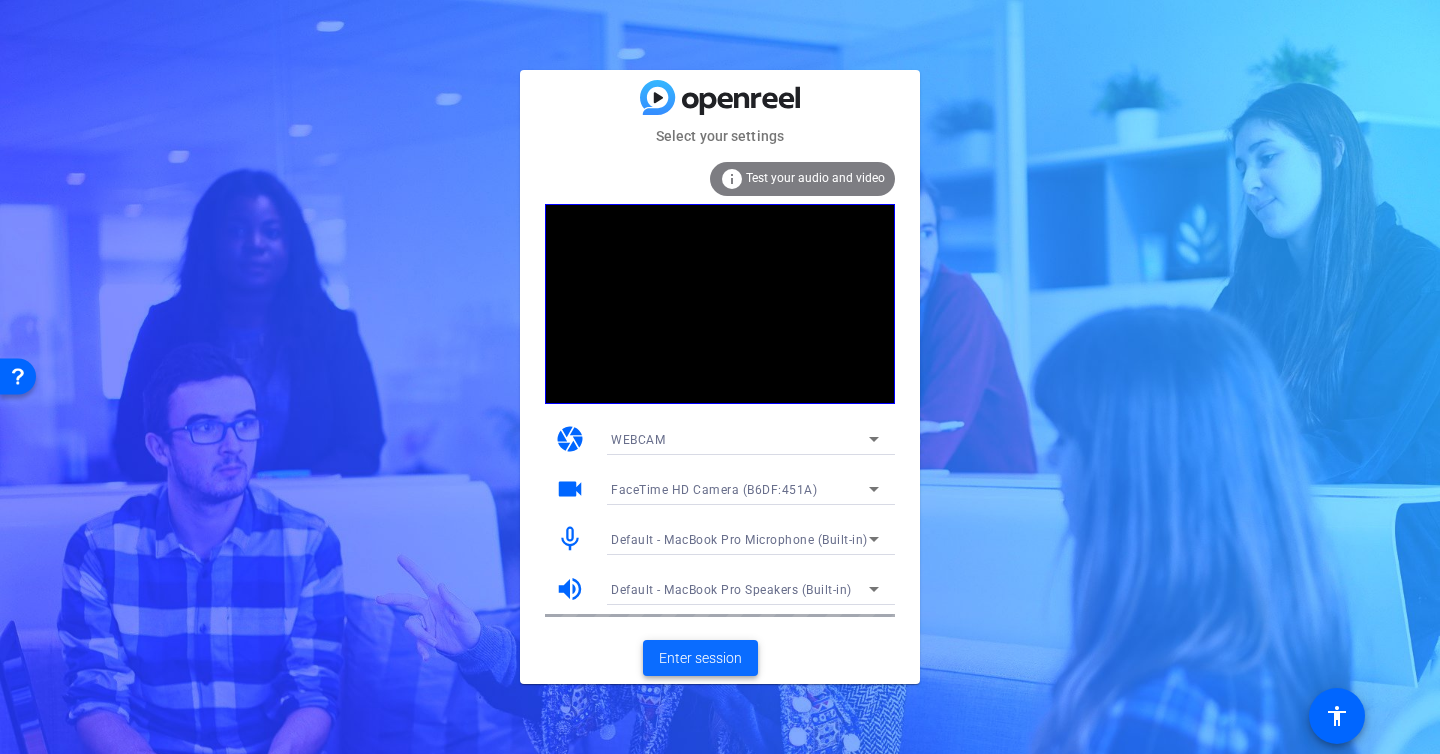 click on "Enter session" 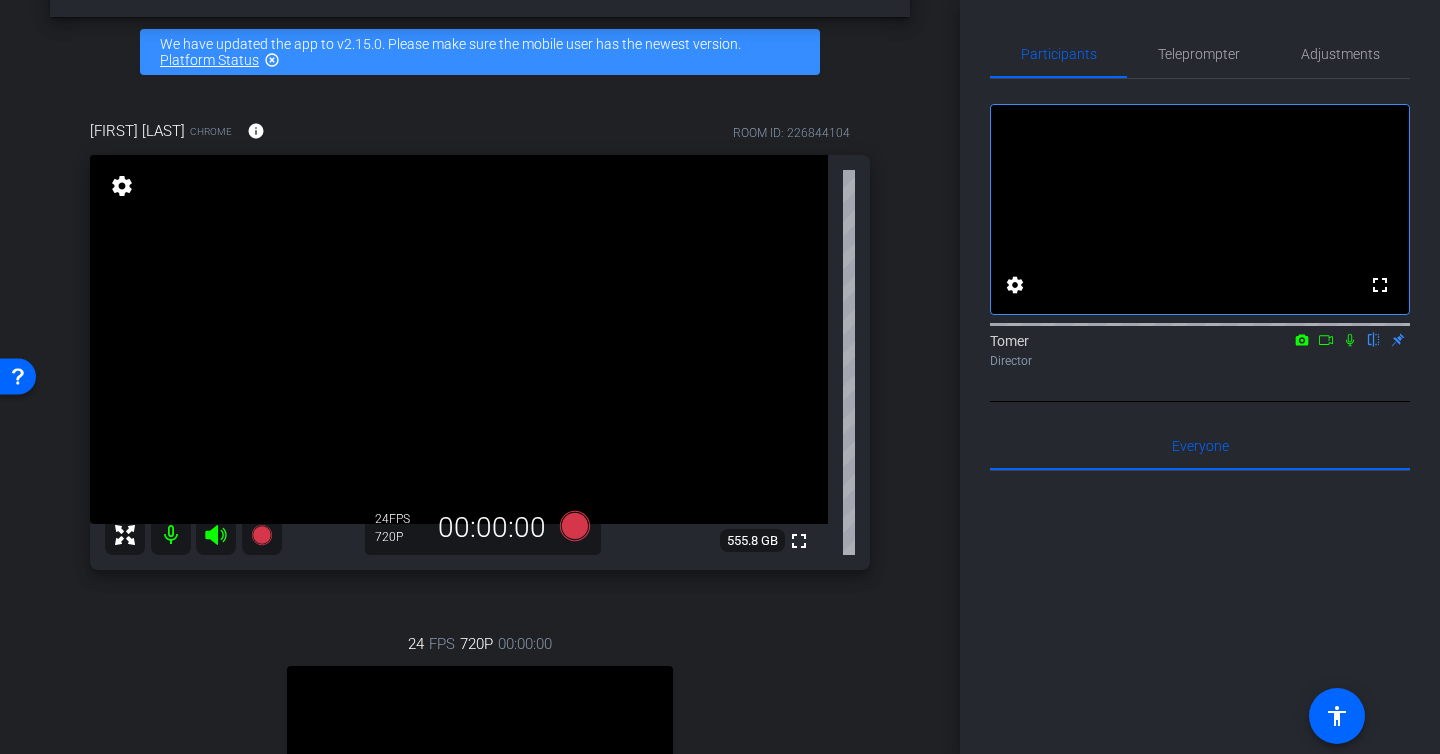 scroll, scrollTop: 65, scrollLeft: 0, axis: vertical 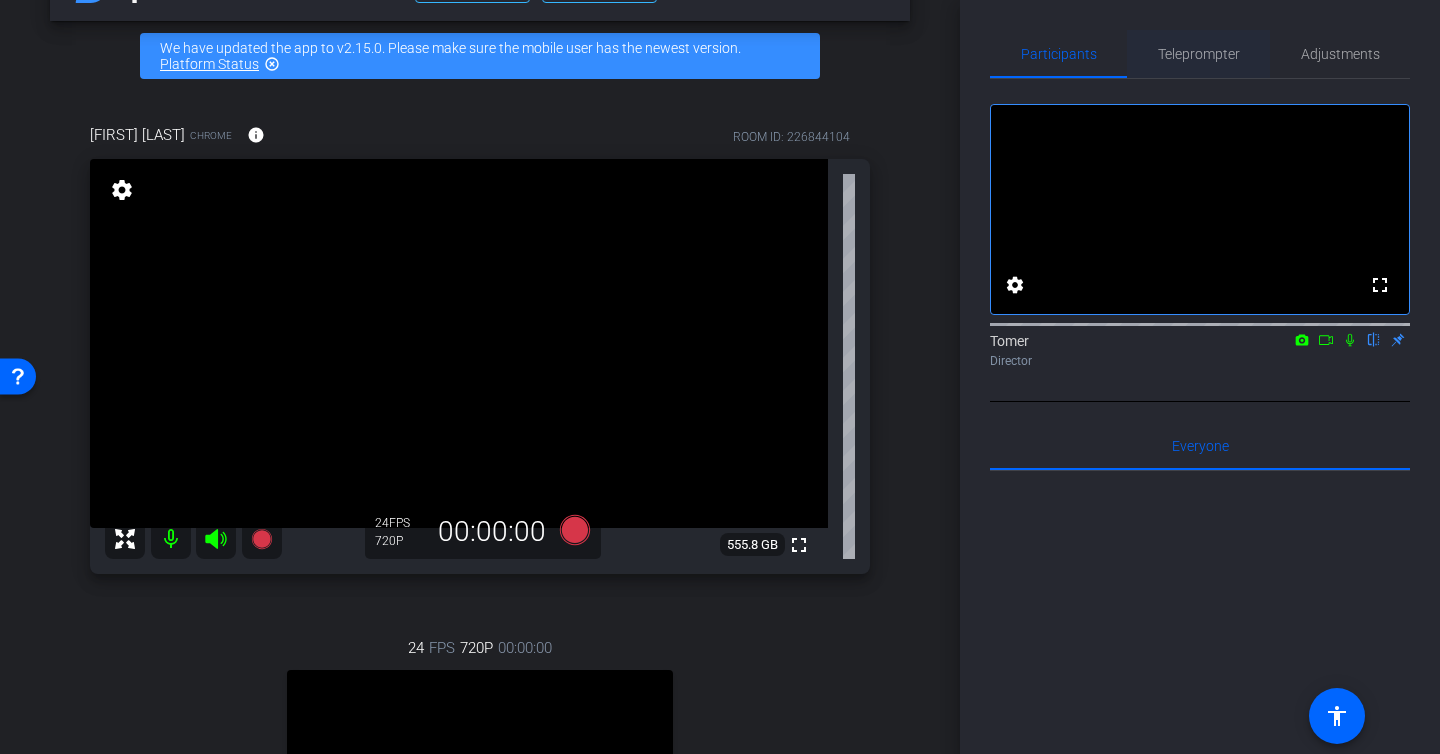 click on "Teleprompter" at bounding box center [1199, 54] 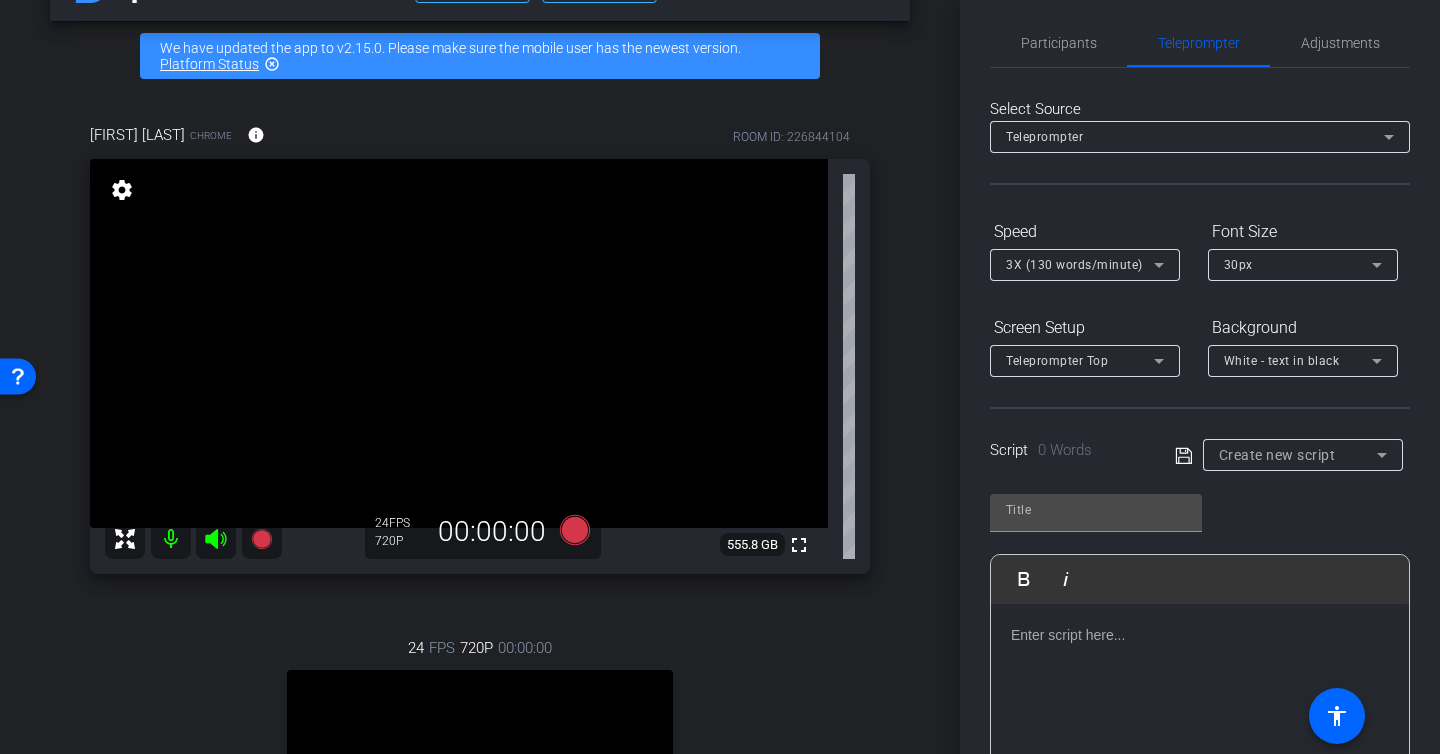 scroll, scrollTop: 0, scrollLeft: 0, axis: both 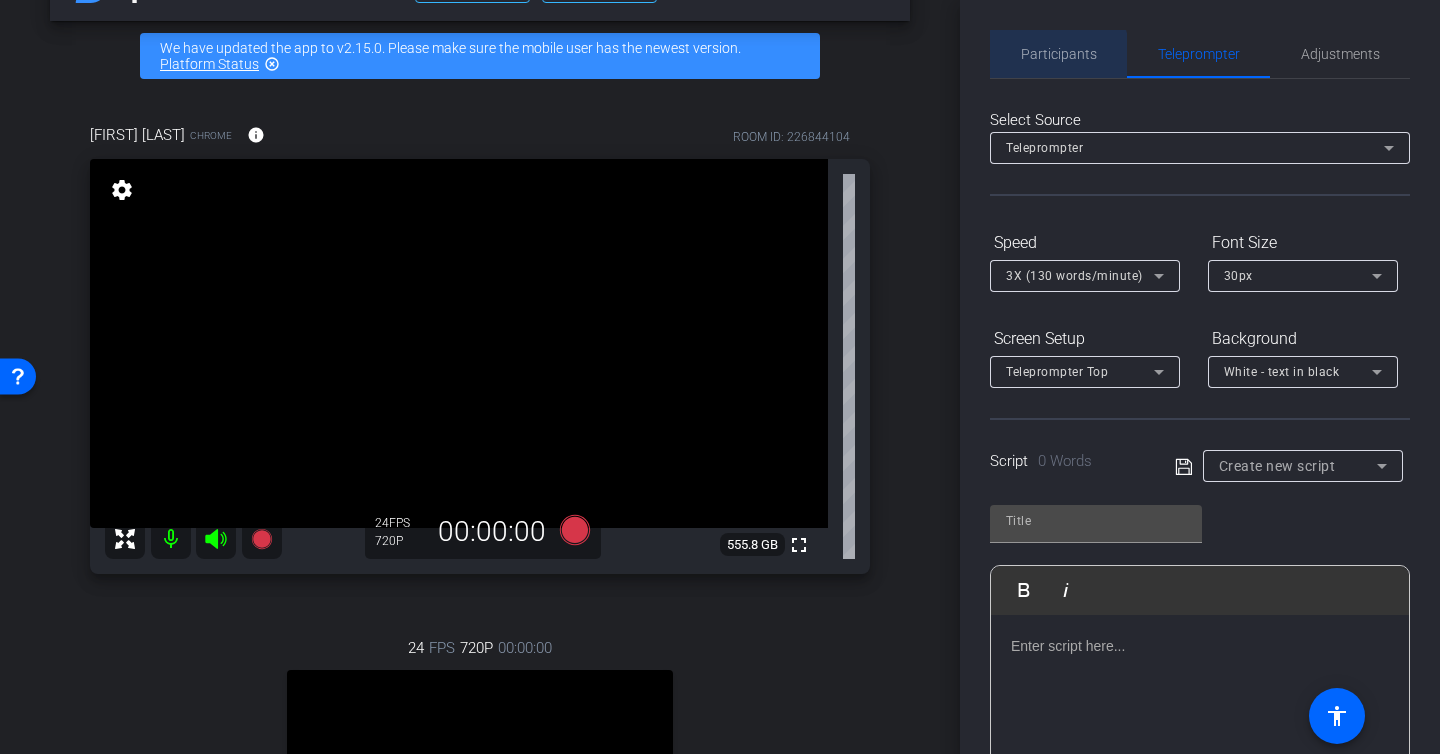 click on "Participants" at bounding box center (1059, 54) 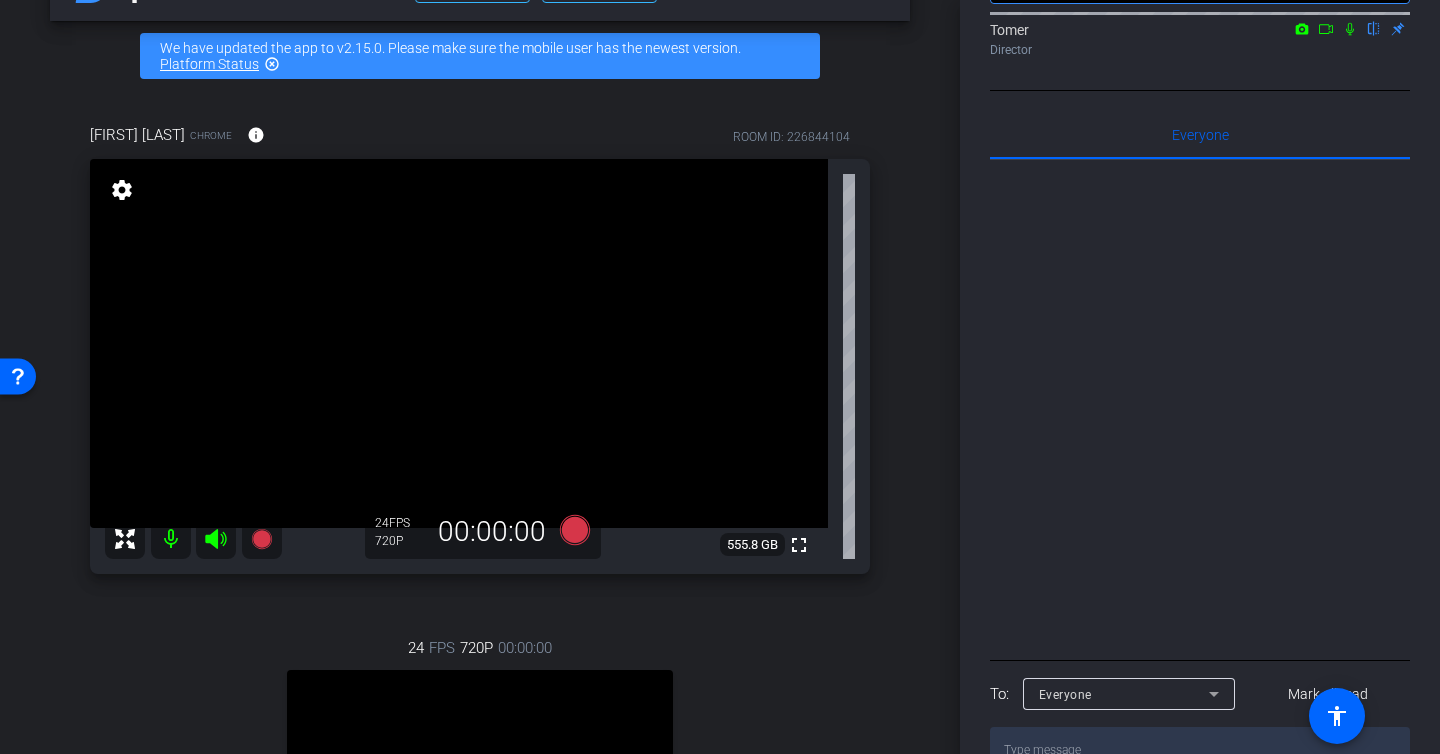 scroll, scrollTop: 386, scrollLeft: 0, axis: vertical 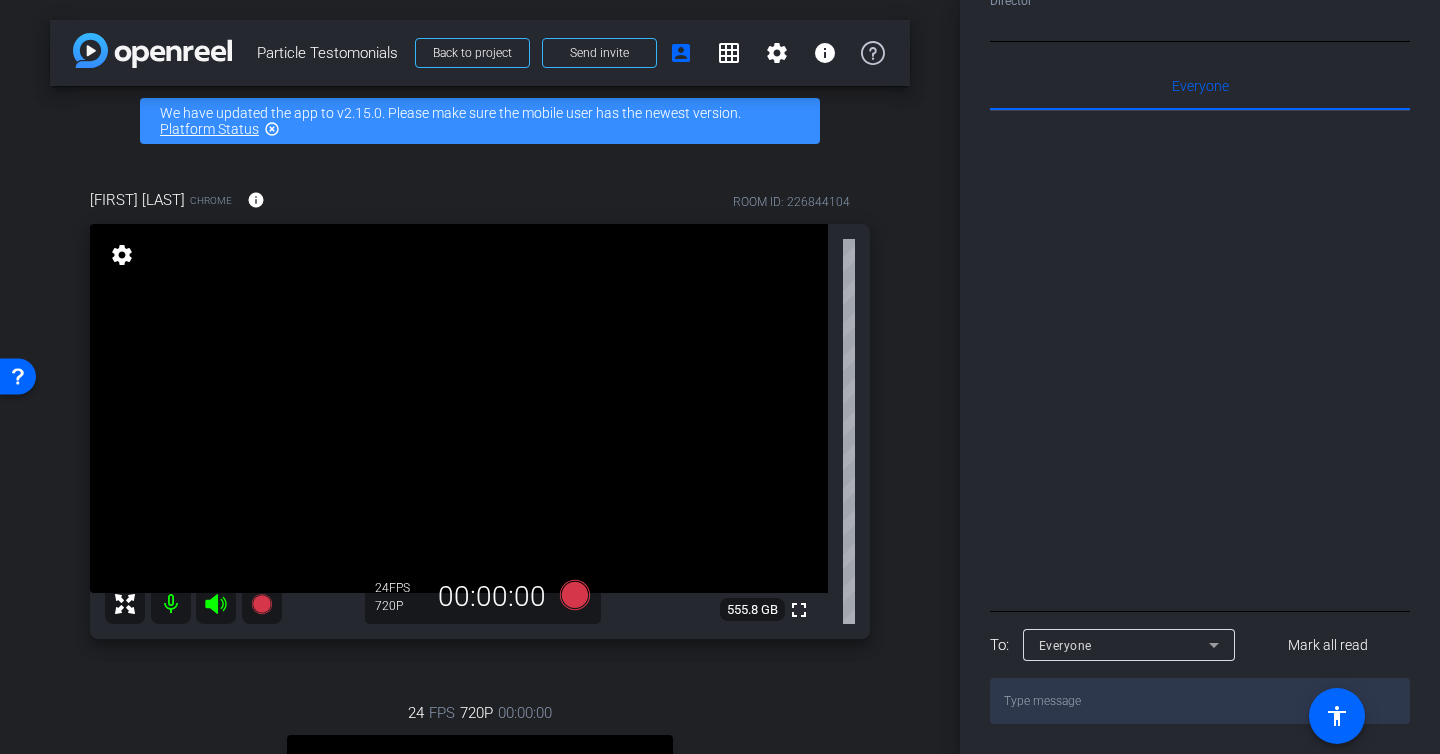 click on "settings" at bounding box center [122, 255] 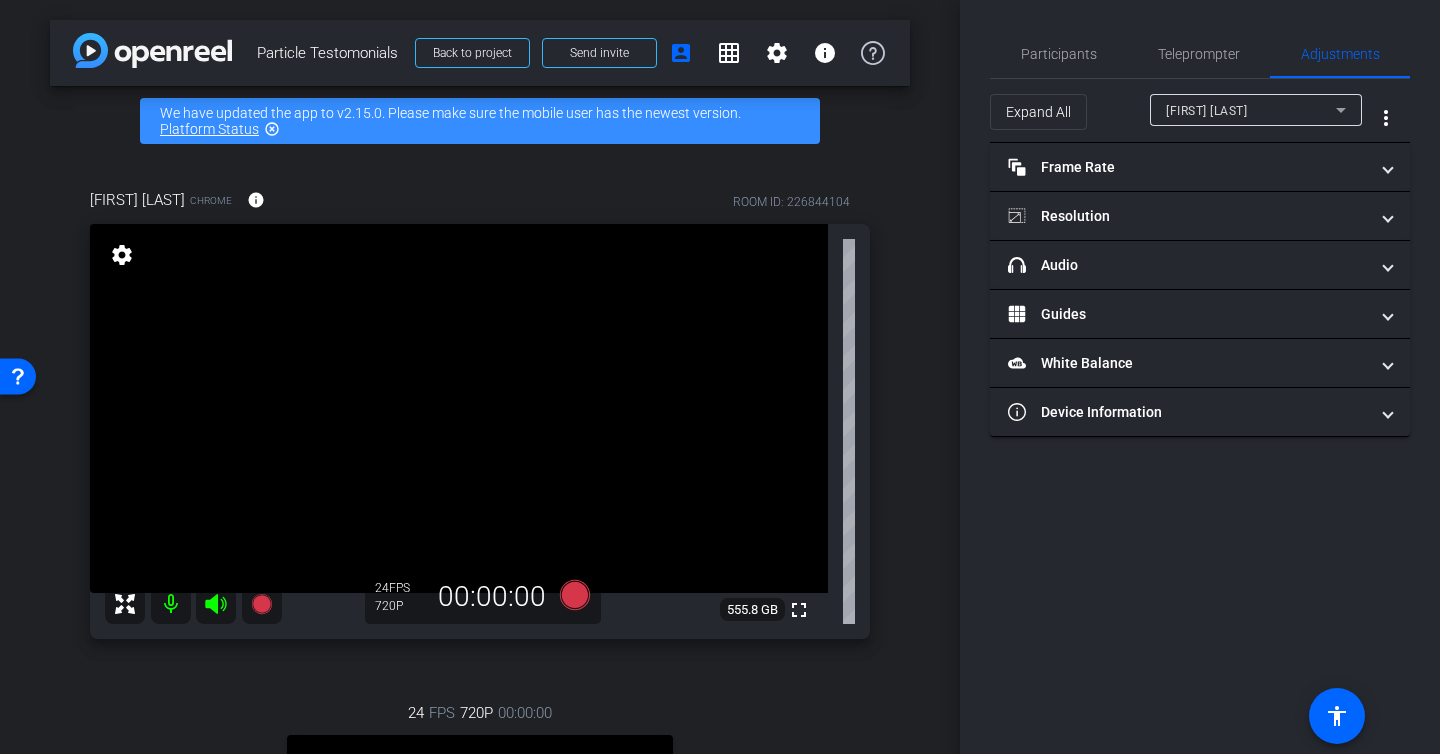 click on "settings" at bounding box center (122, 255) 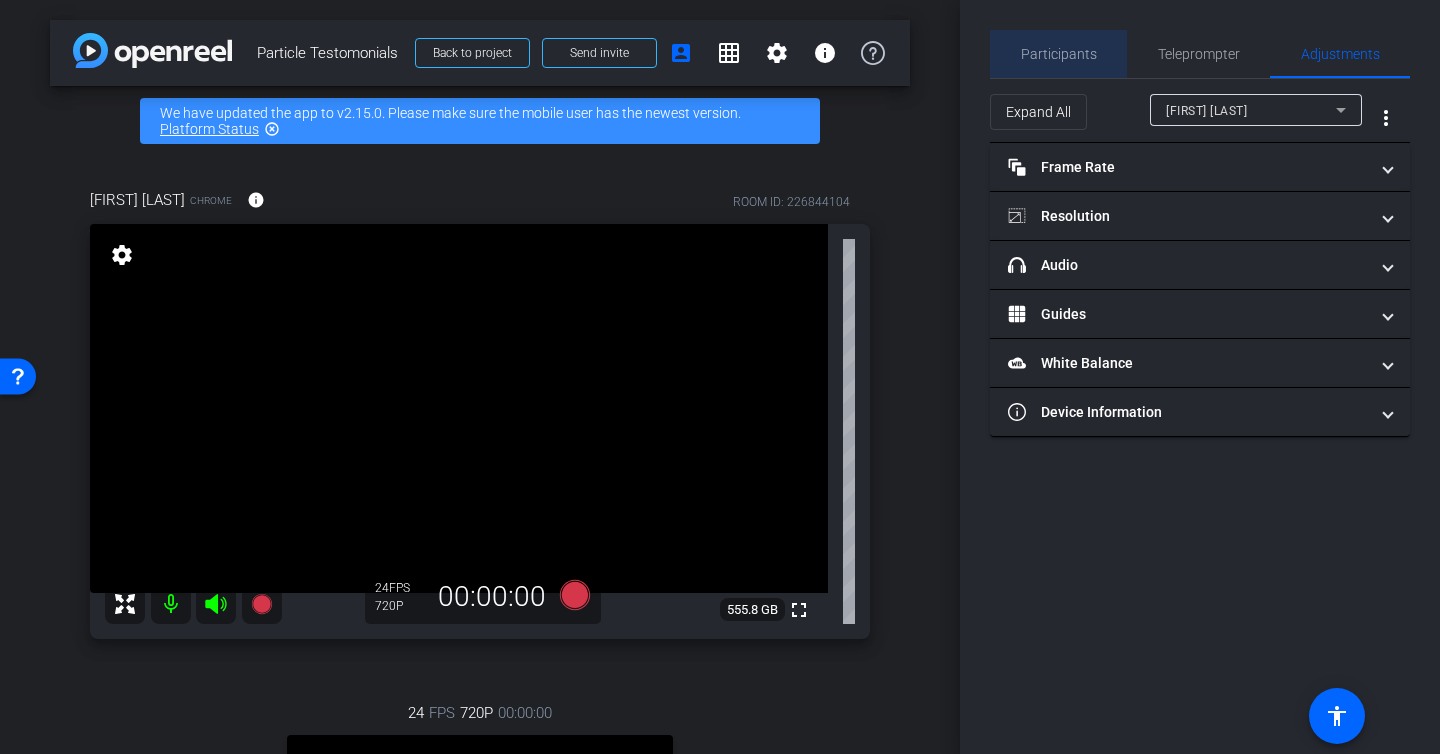 click on "Participants" at bounding box center [1059, 54] 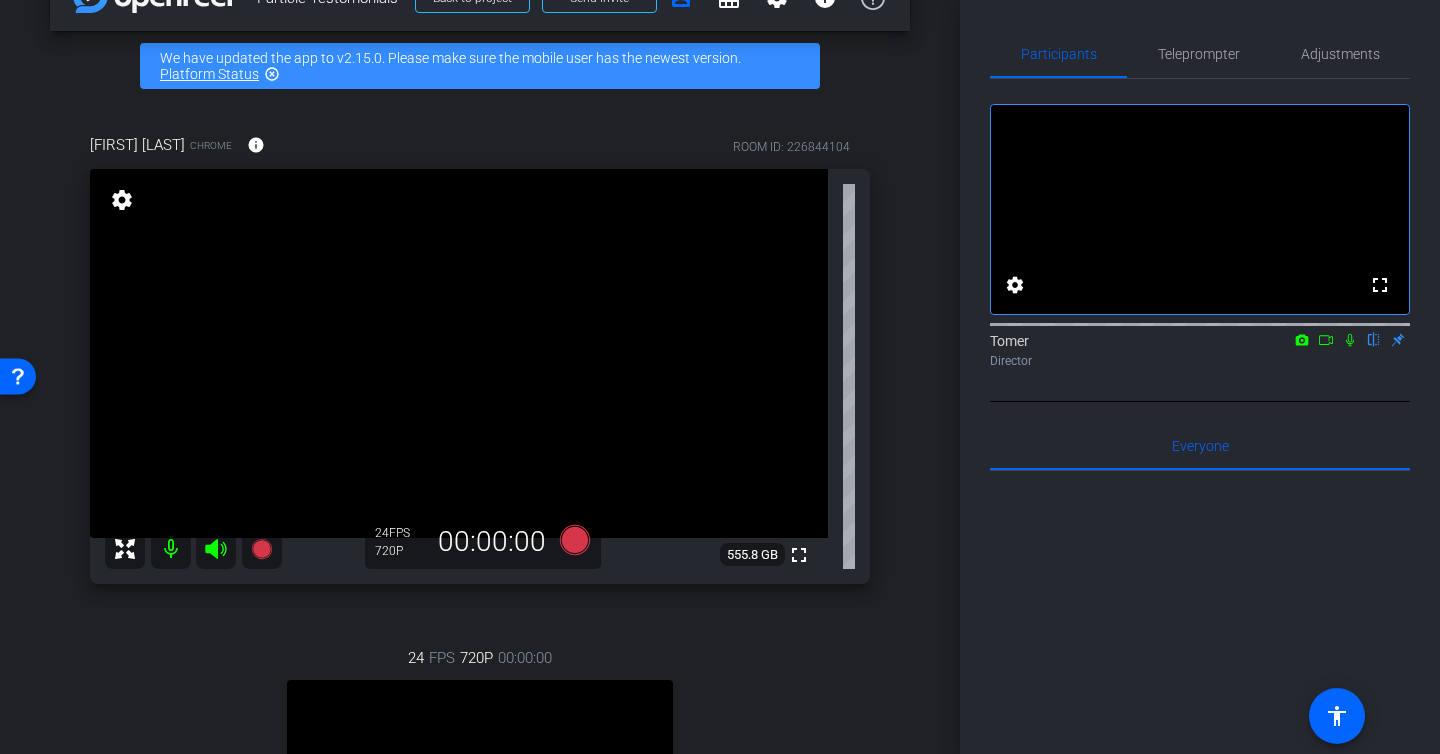 scroll, scrollTop: 0, scrollLeft: 0, axis: both 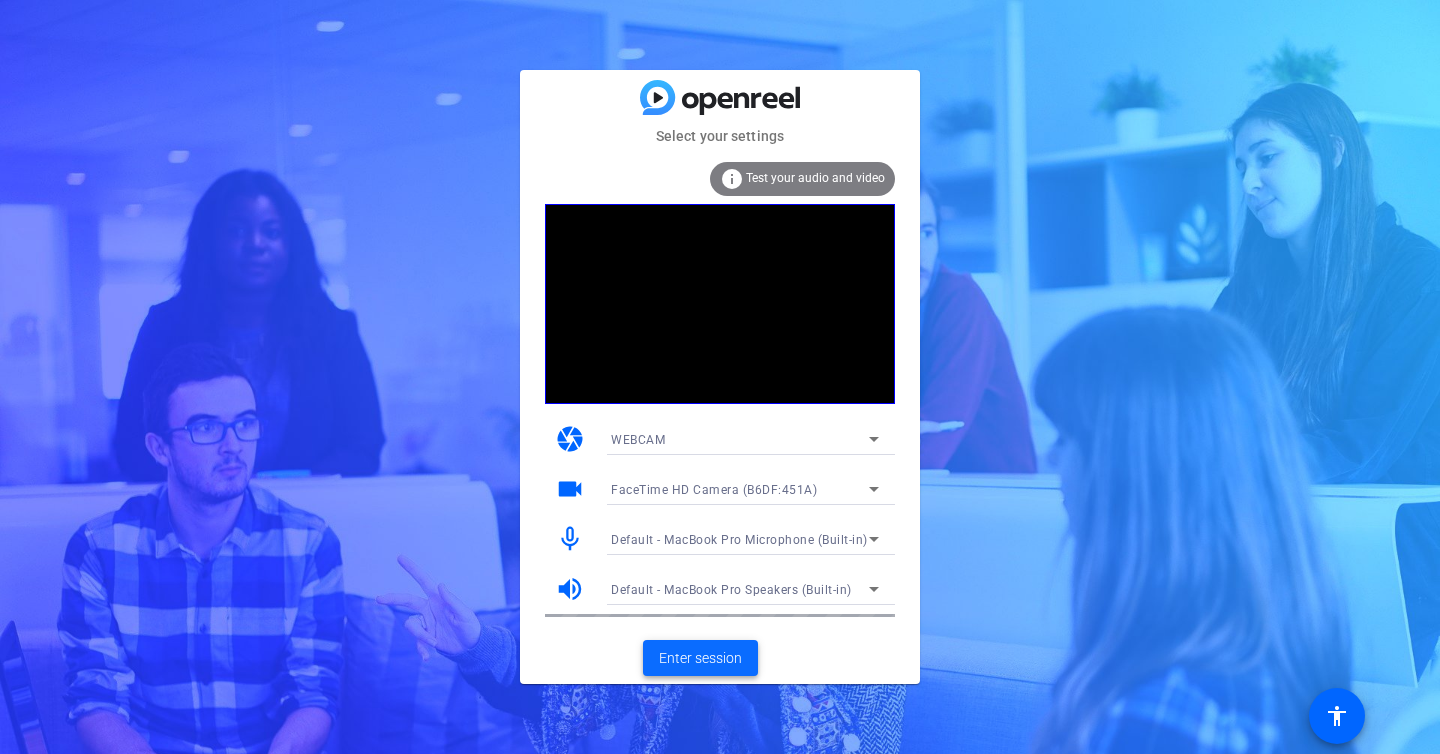 click on "Enter session" 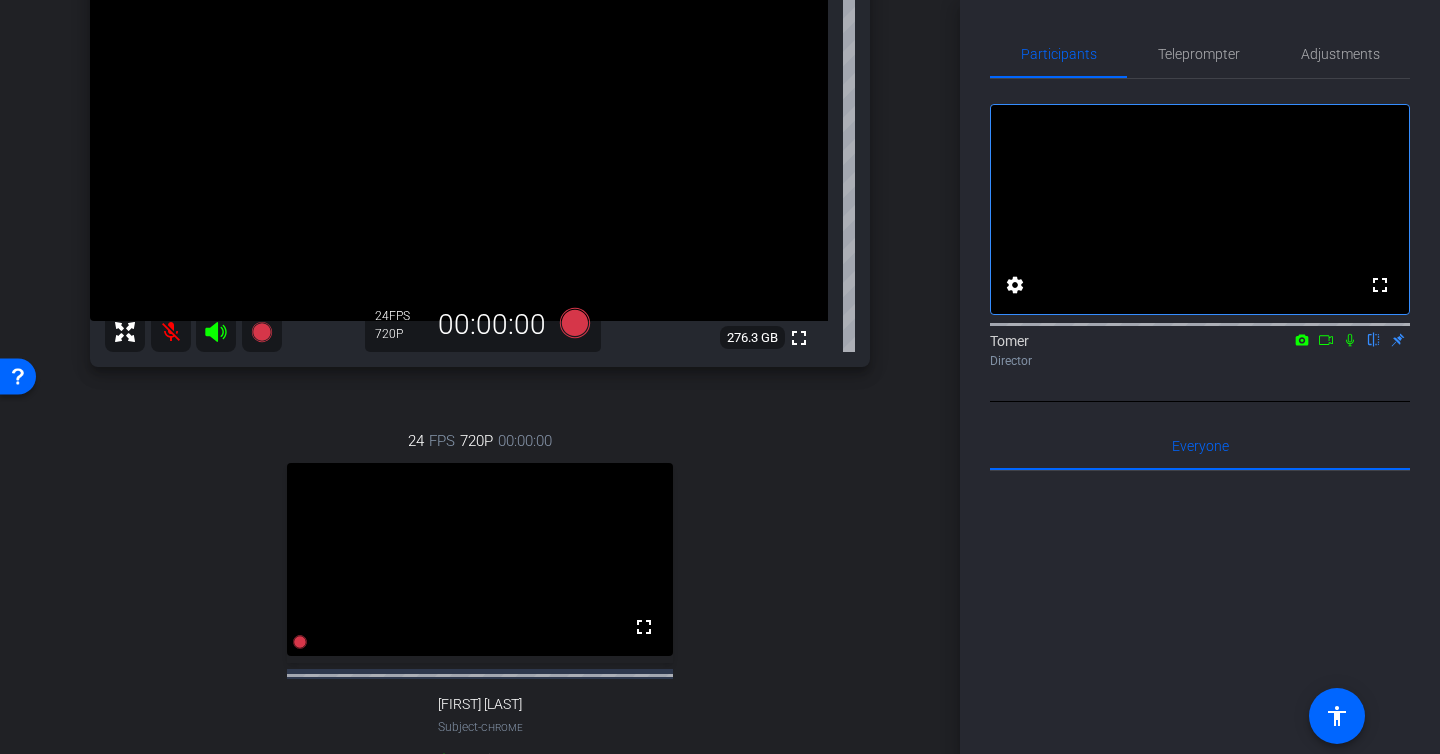 scroll, scrollTop: 253, scrollLeft: 0, axis: vertical 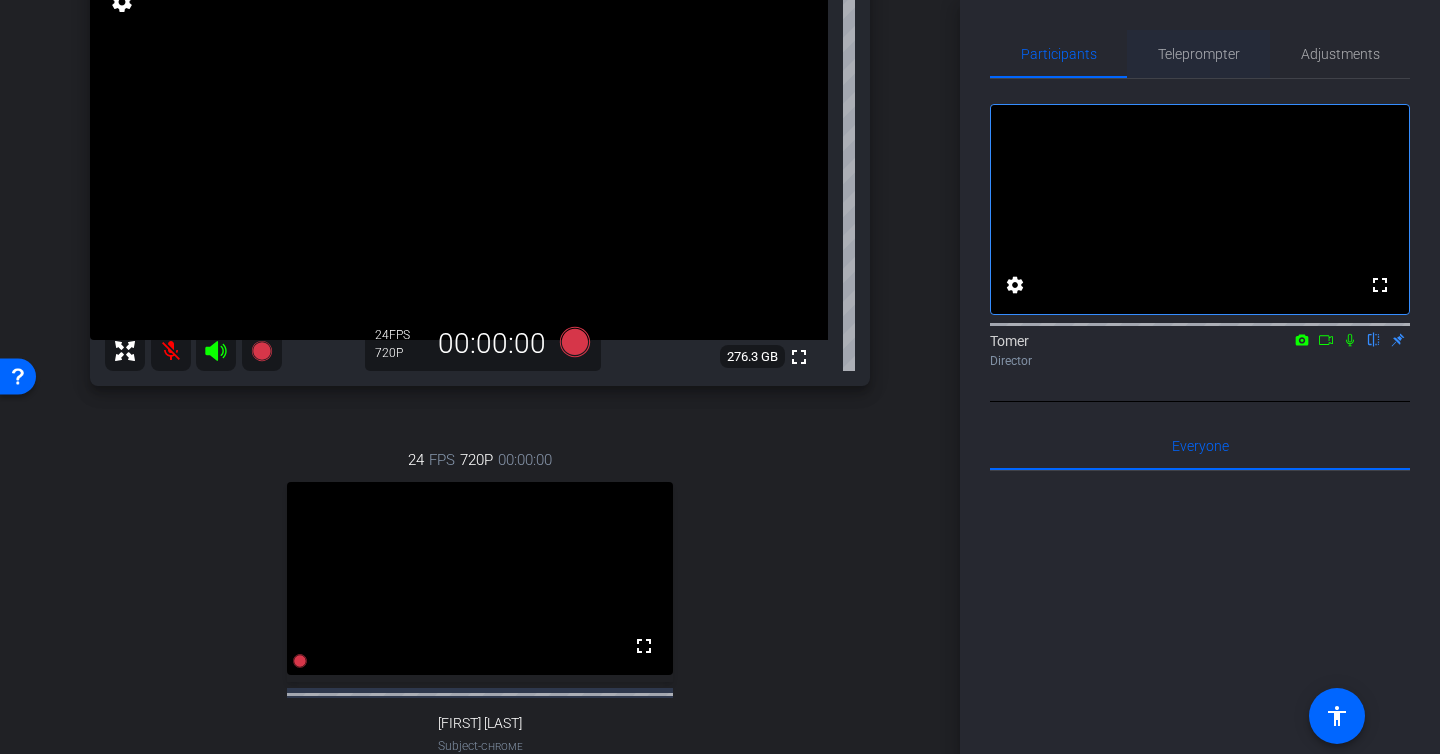 click on "Teleprompter" at bounding box center (1199, 54) 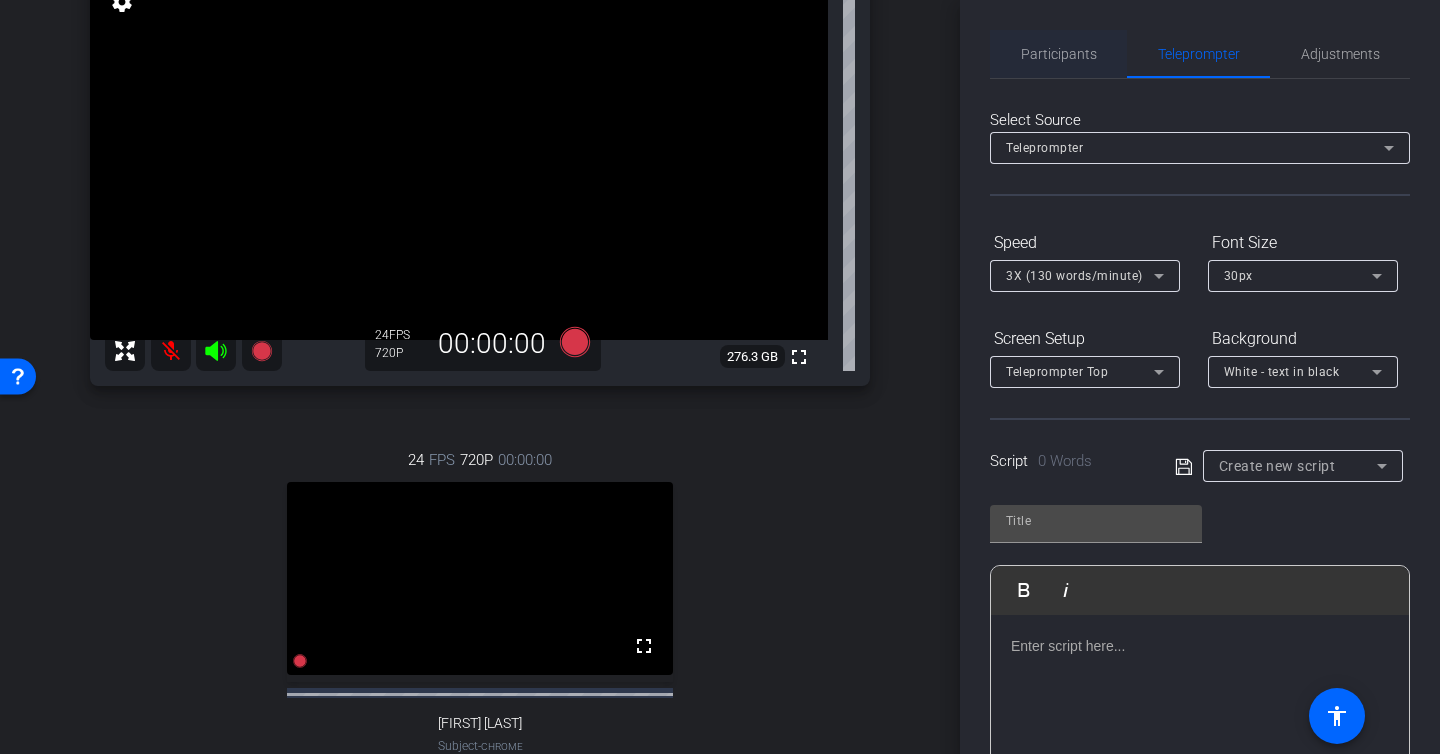 click on "Participants" at bounding box center [1059, 54] 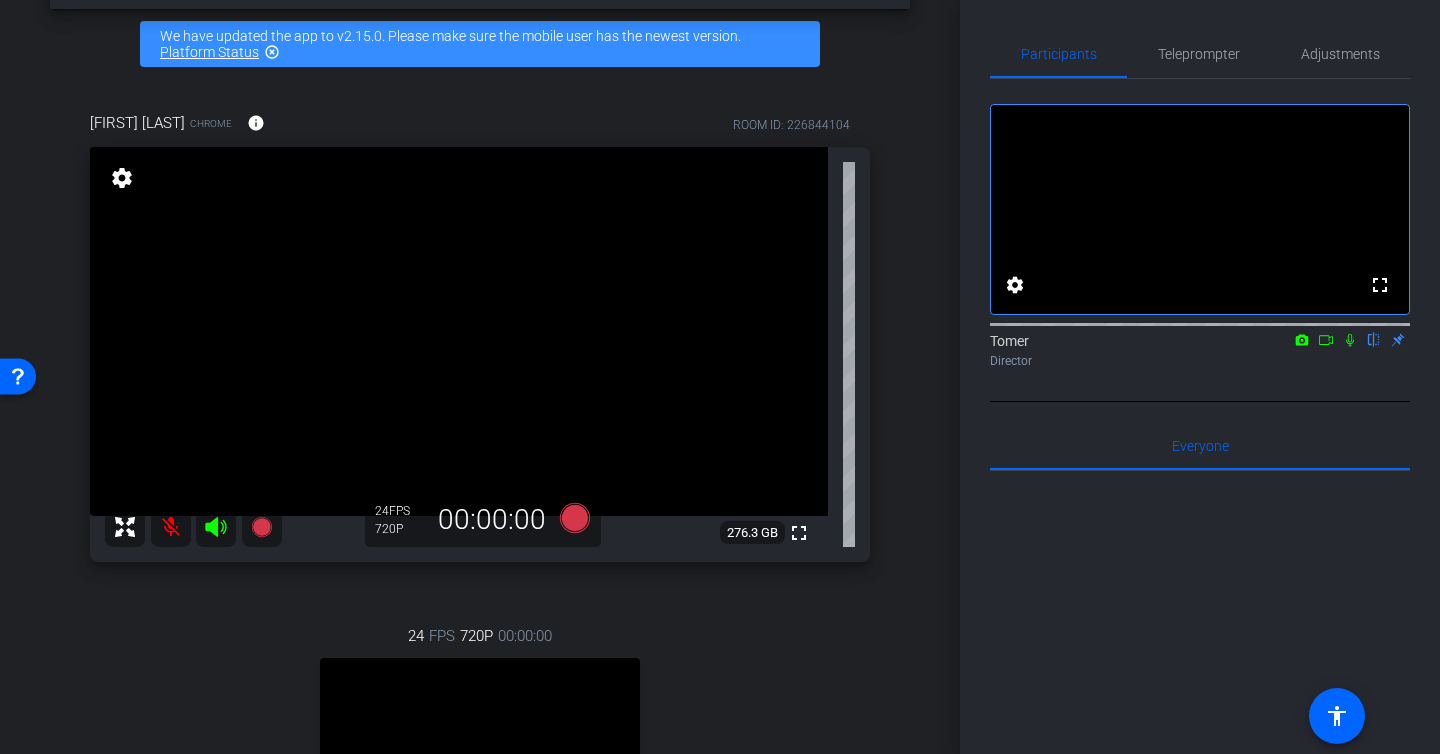 scroll, scrollTop: 73, scrollLeft: 0, axis: vertical 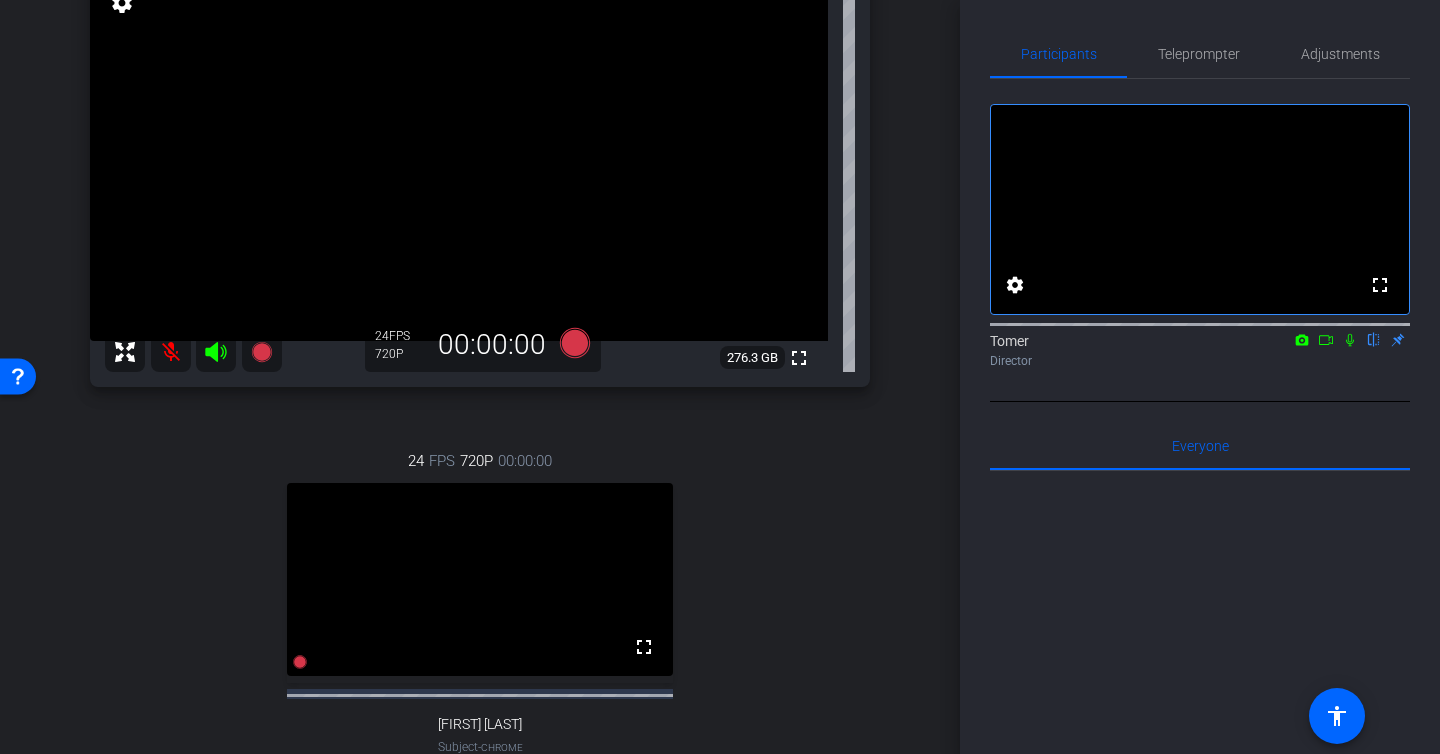 click at bounding box center (459, 156) 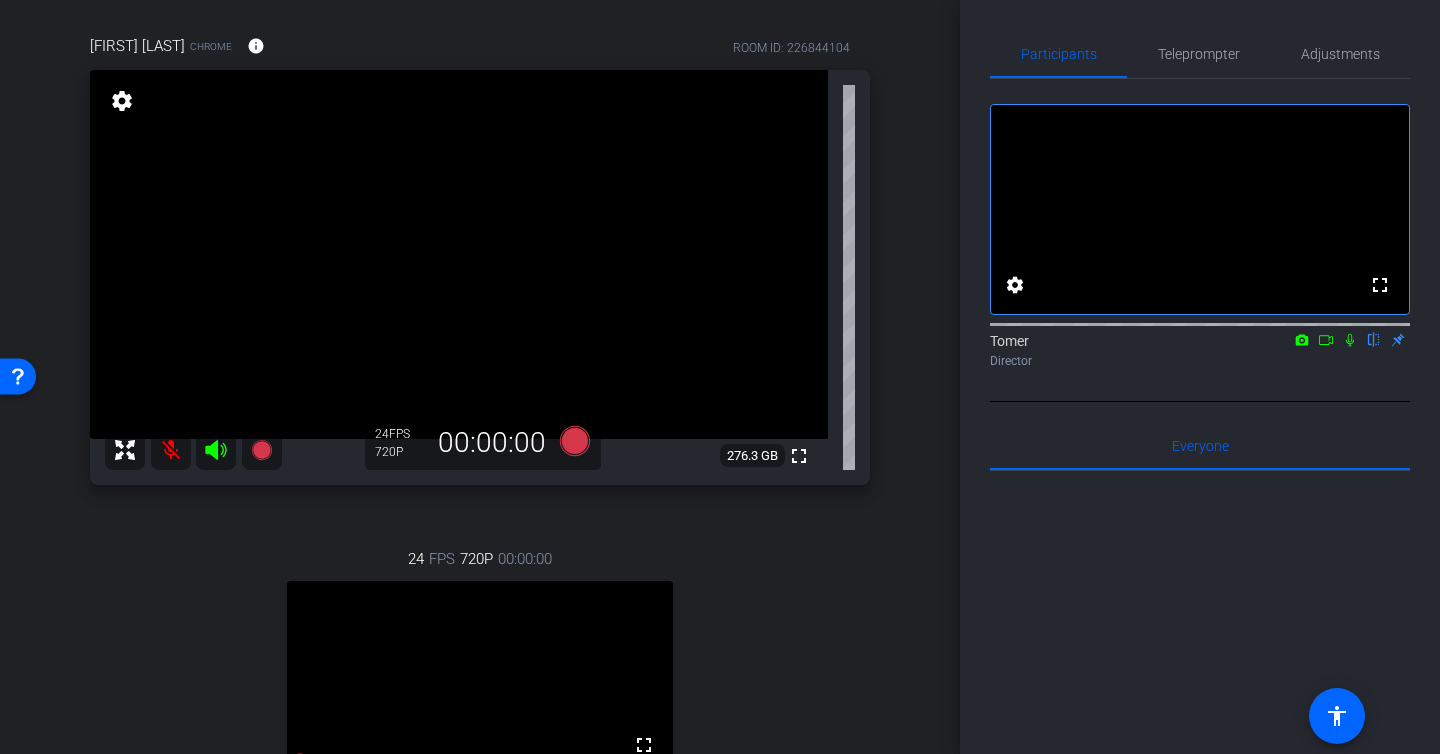scroll, scrollTop: 65, scrollLeft: 0, axis: vertical 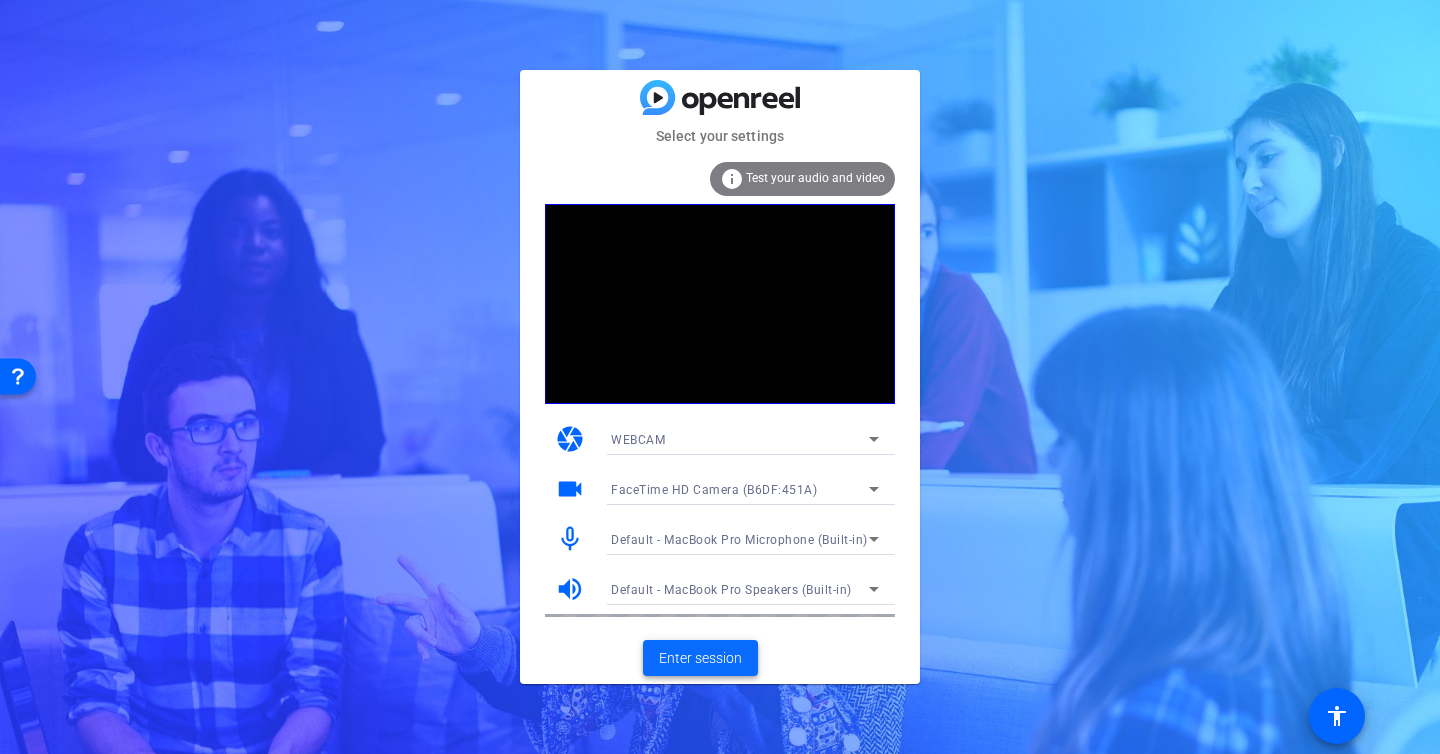 click on "Enter session" 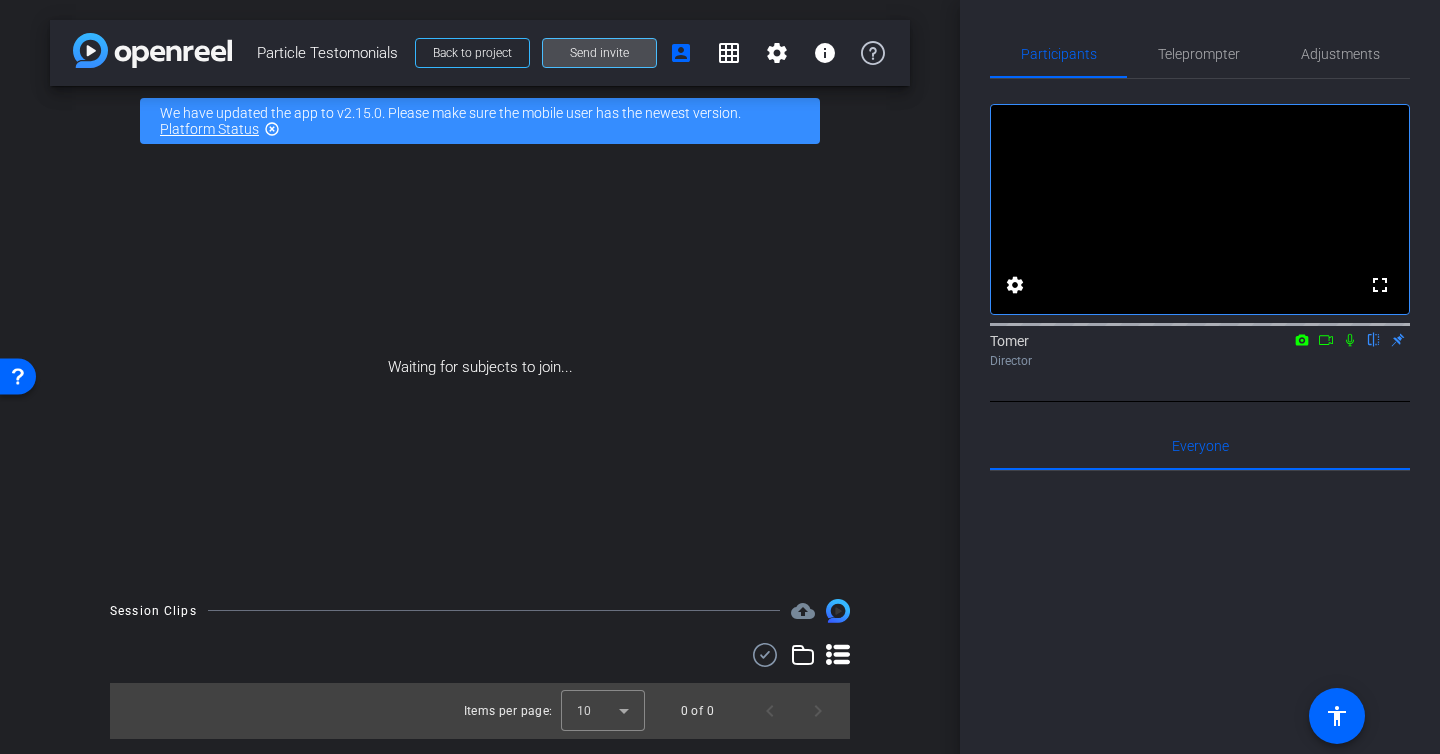 click on "Send invite" at bounding box center (599, 53) 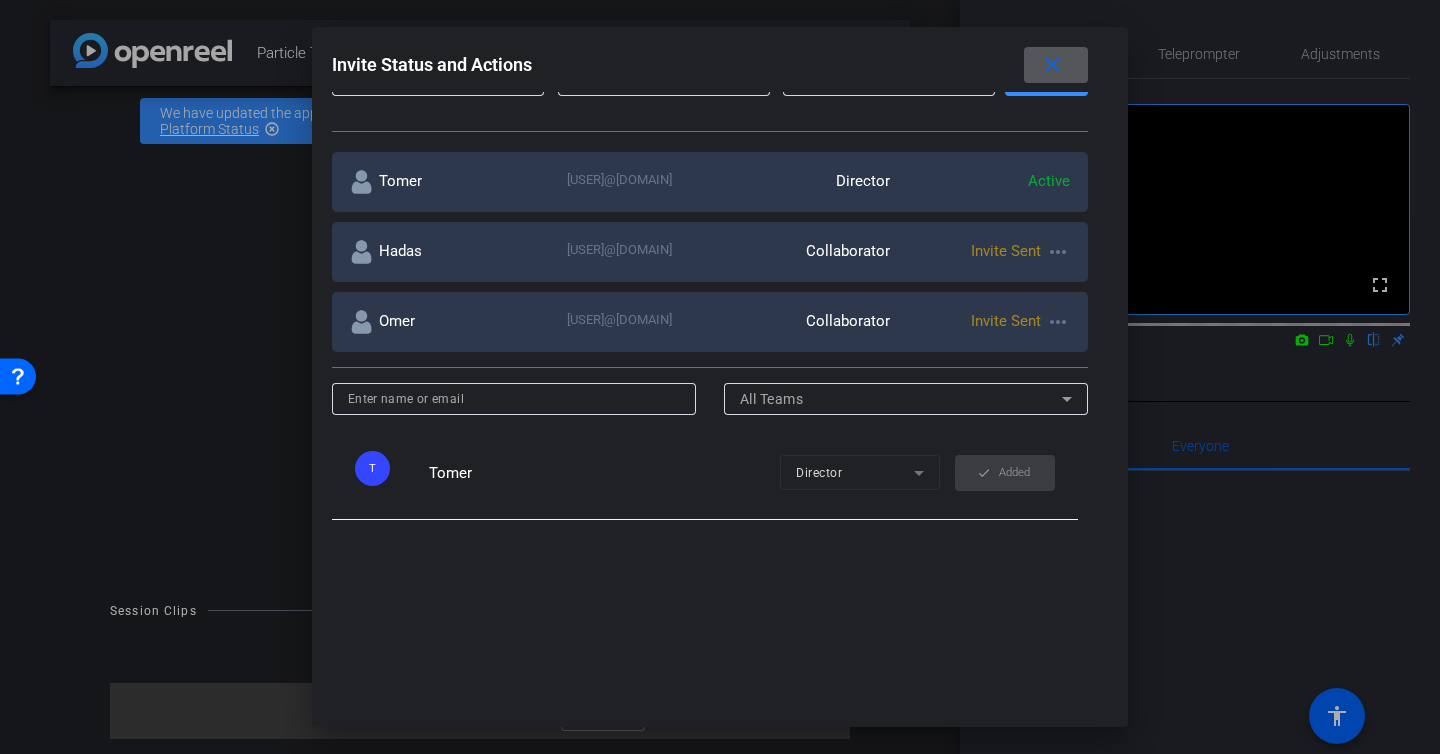scroll, scrollTop: 321, scrollLeft: 0, axis: vertical 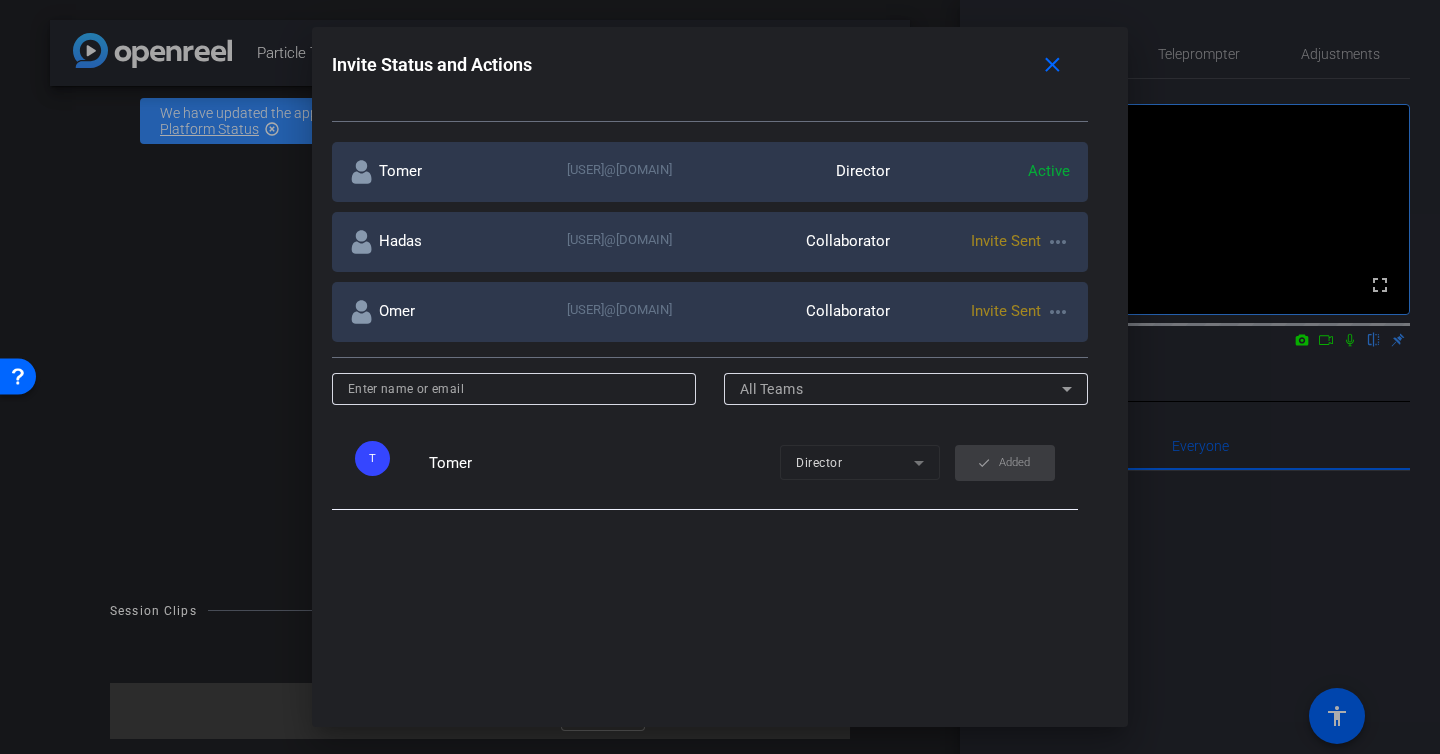 click on "more_horiz" at bounding box center (1058, 242) 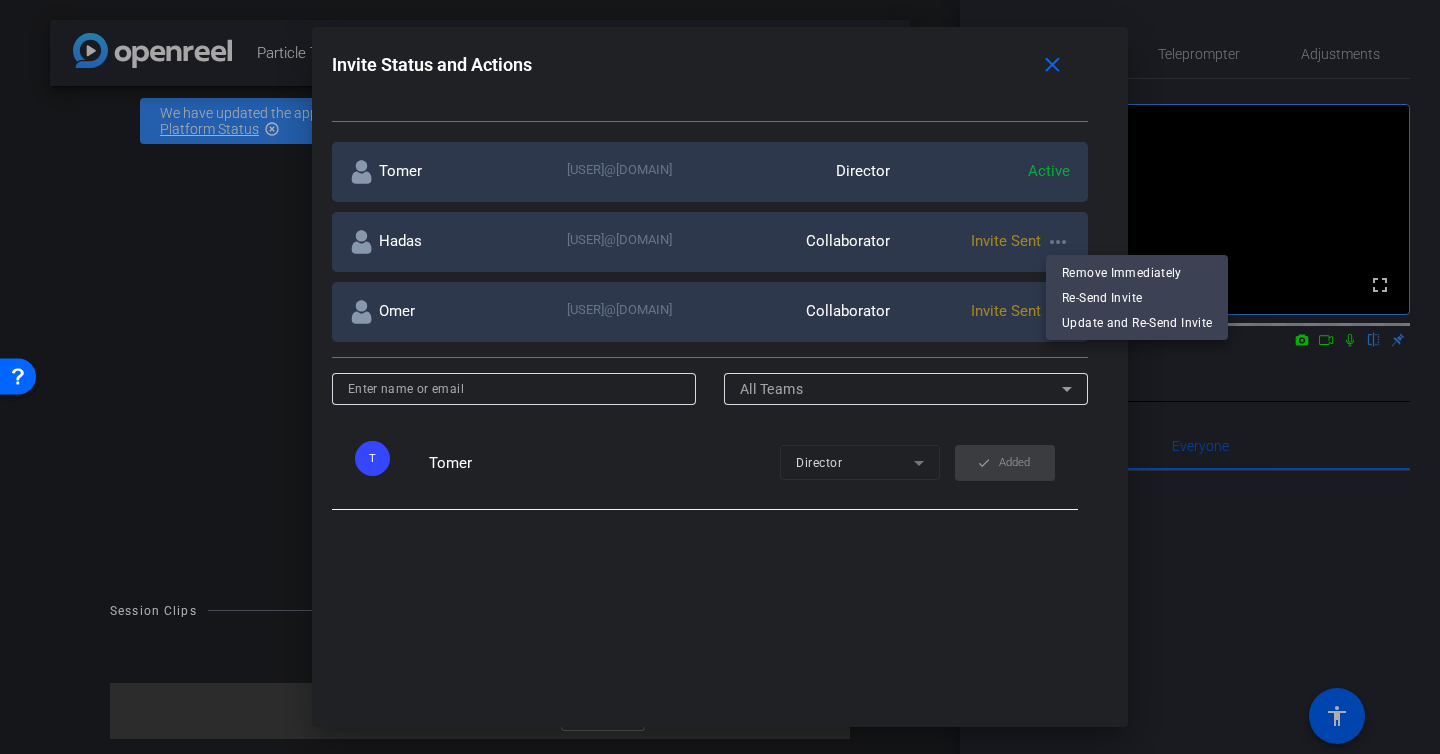 click at bounding box center [720, 377] 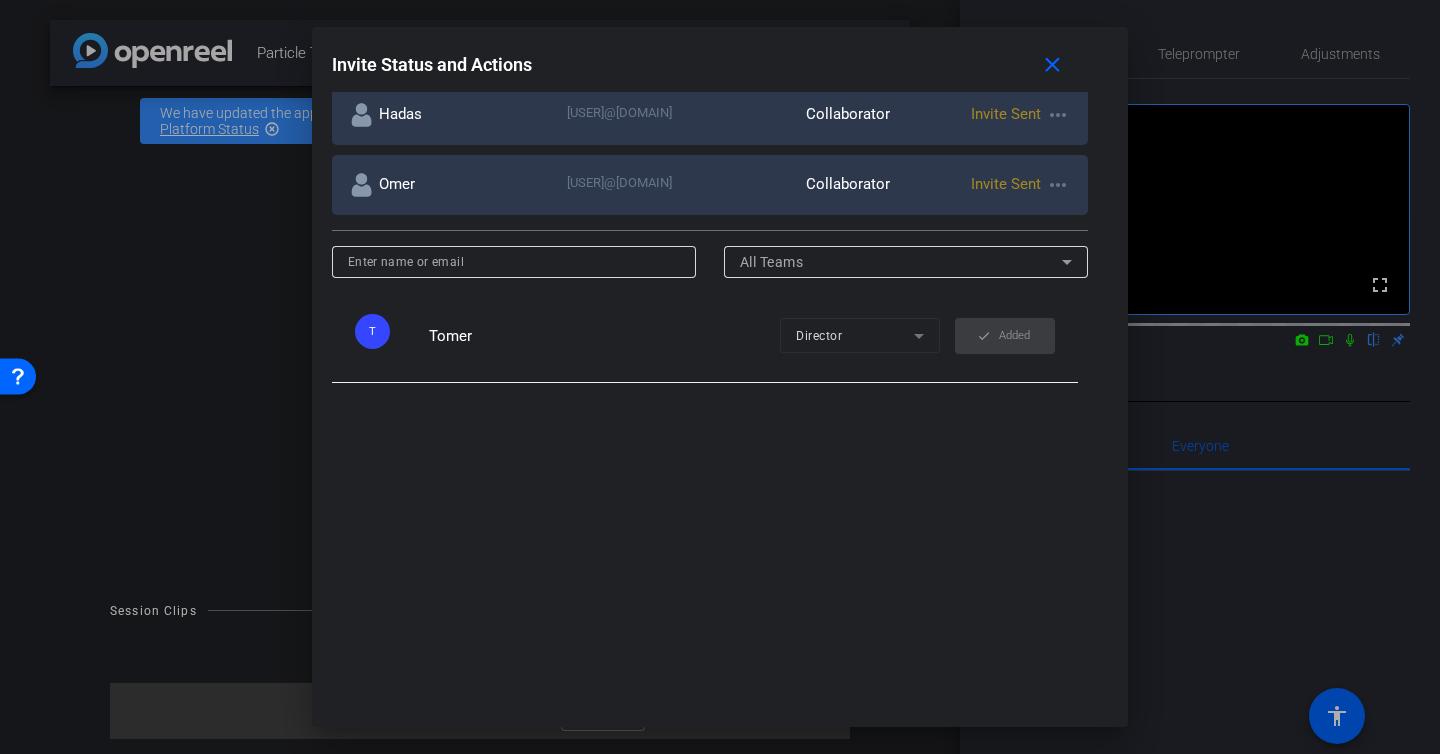 scroll, scrollTop: 508, scrollLeft: 0, axis: vertical 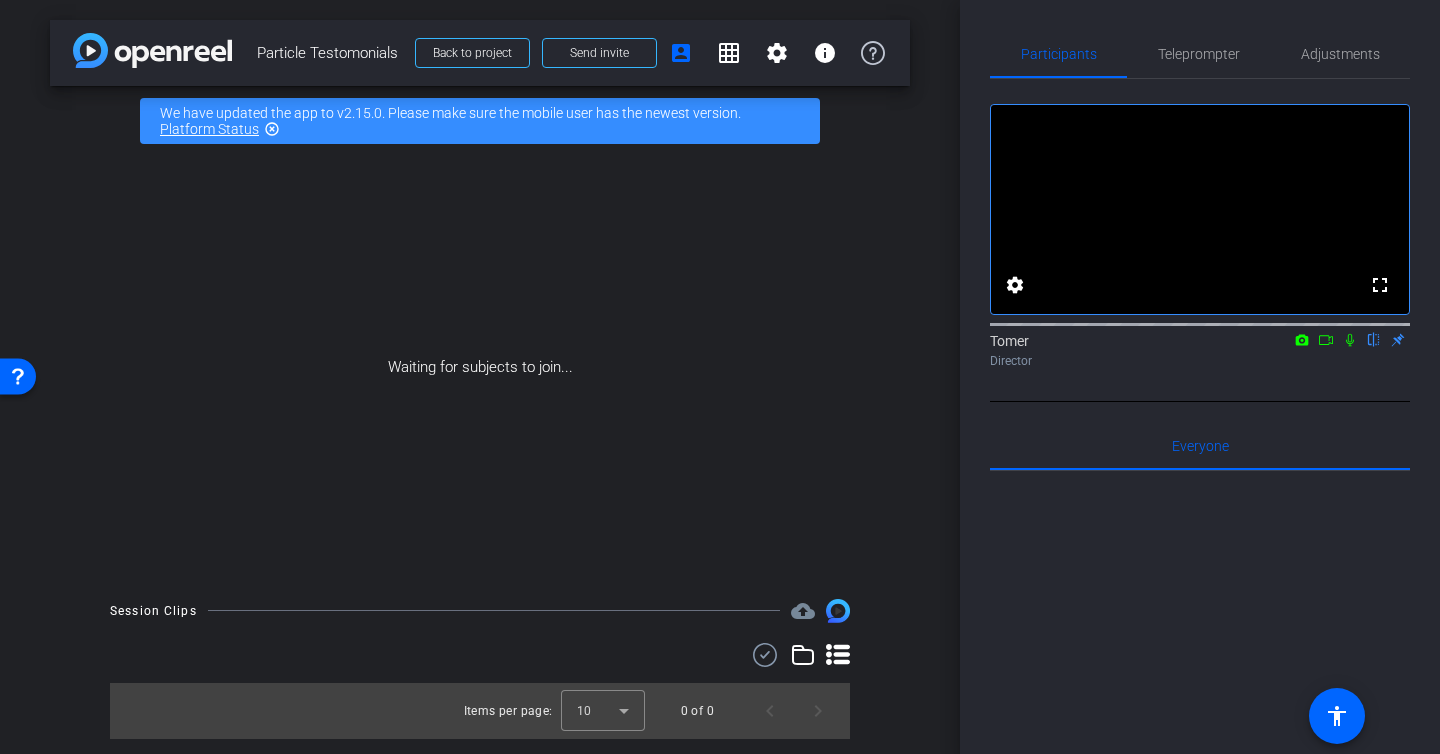 type 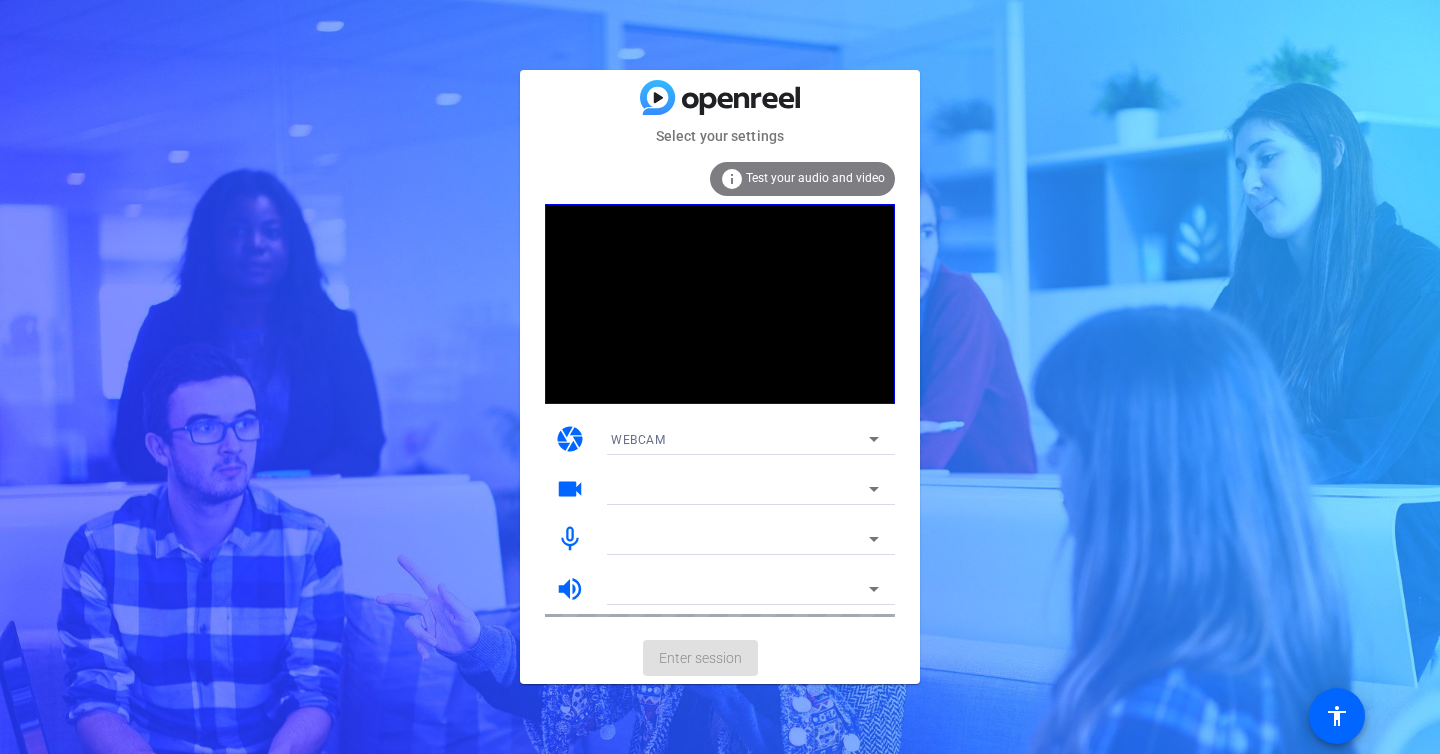 scroll, scrollTop: 0, scrollLeft: 0, axis: both 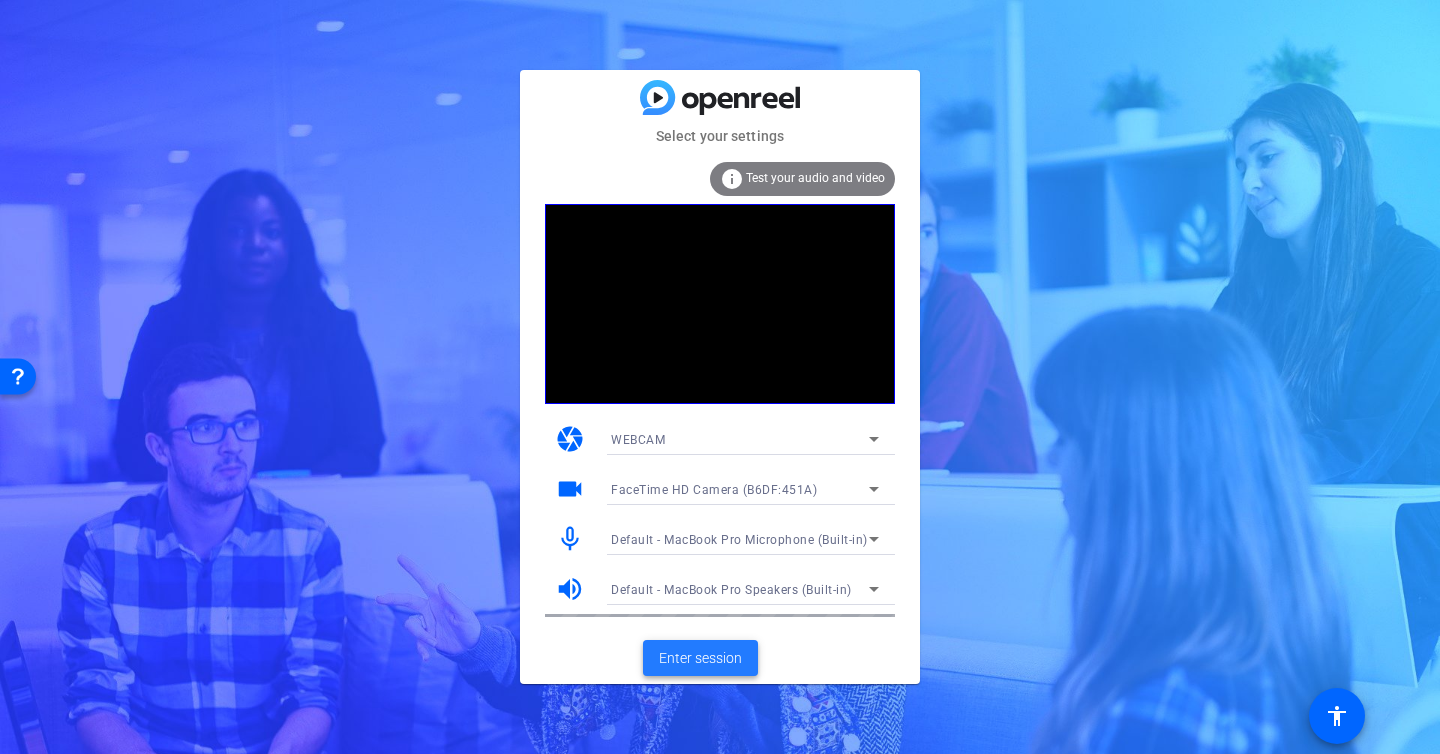 click on "Enter session" 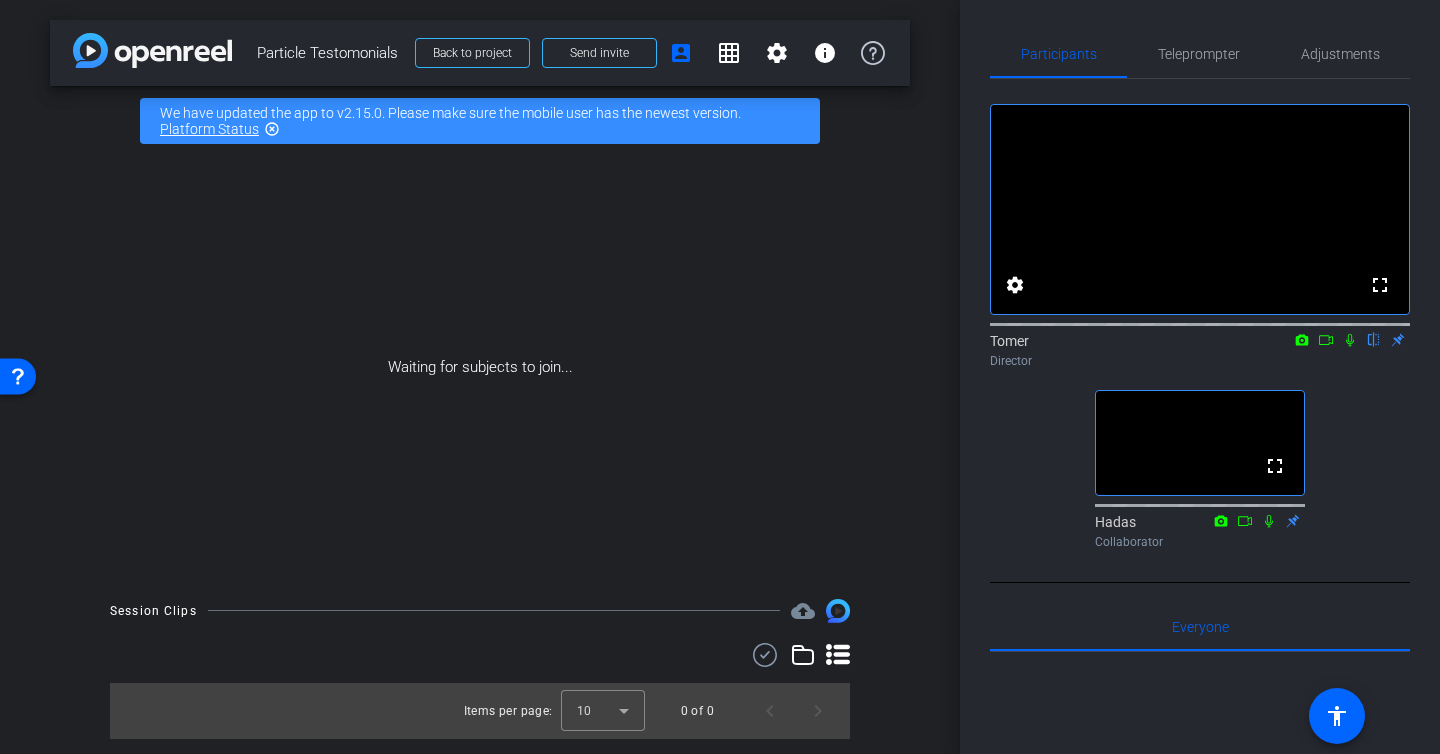 click 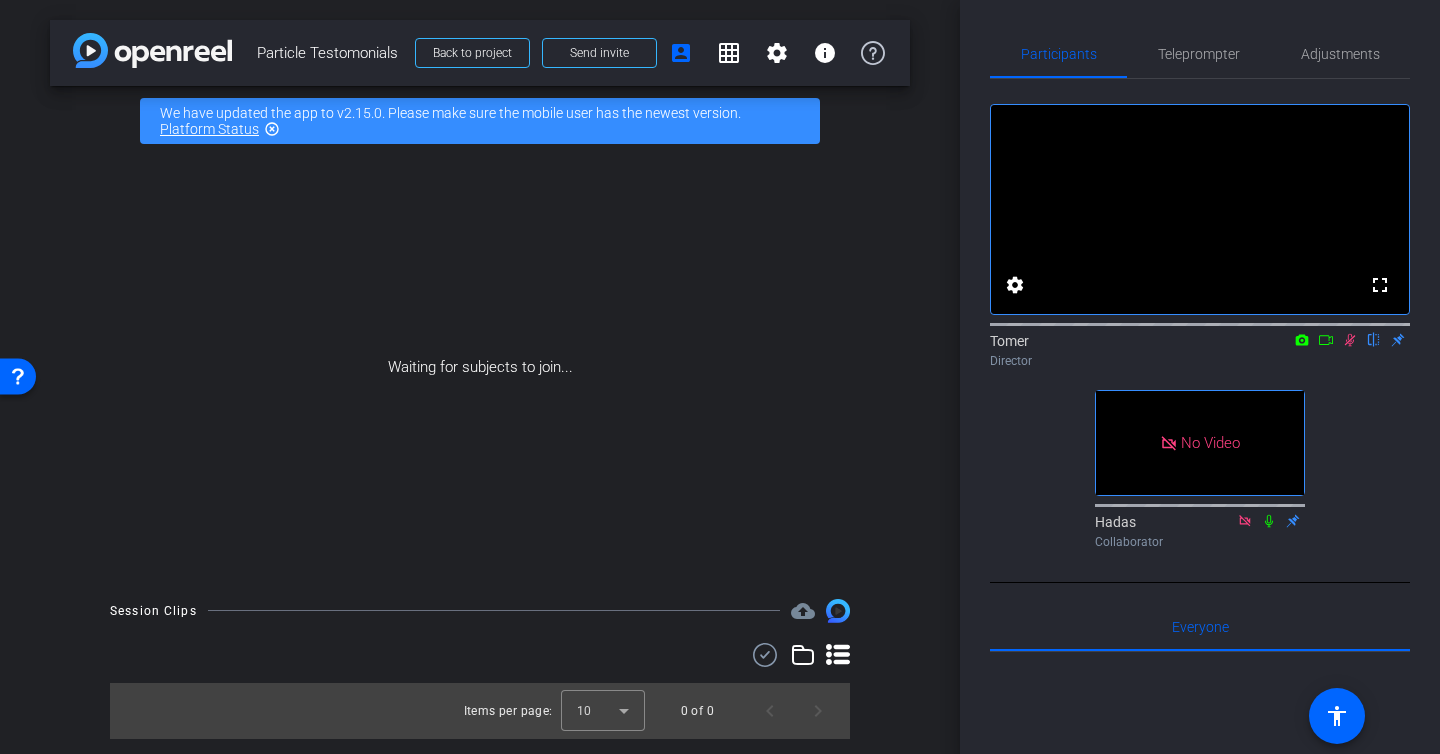 click 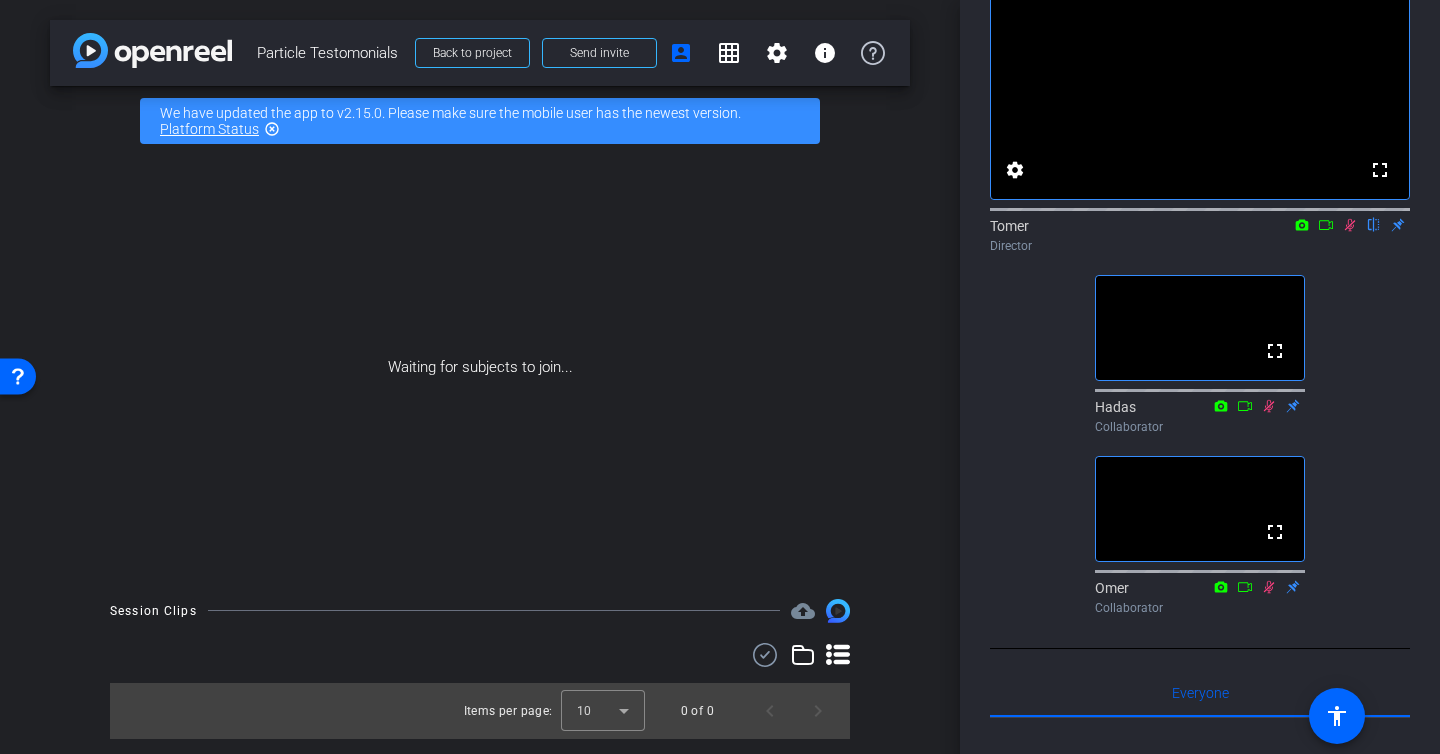 scroll, scrollTop: 122, scrollLeft: 0, axis: vertical 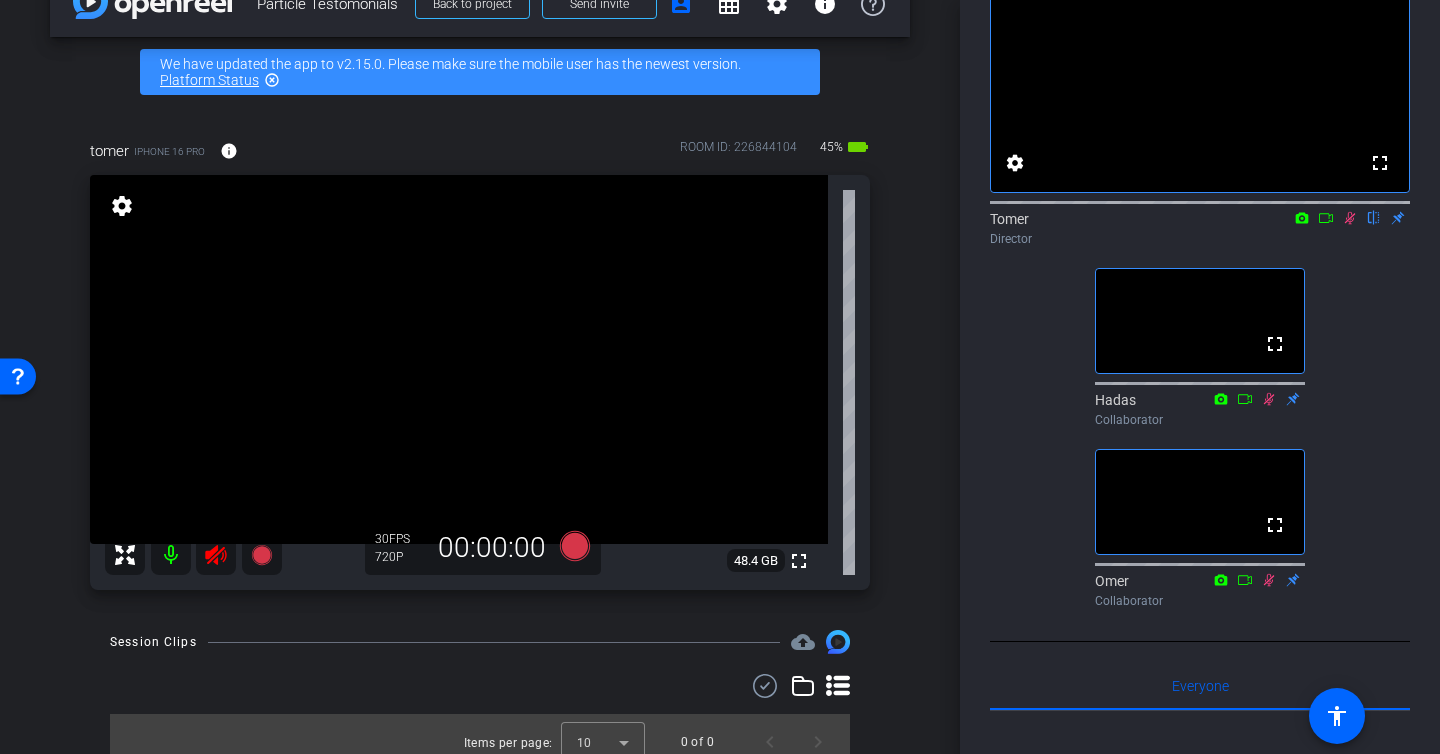 click on "settings" at bounding box center [122, 206] 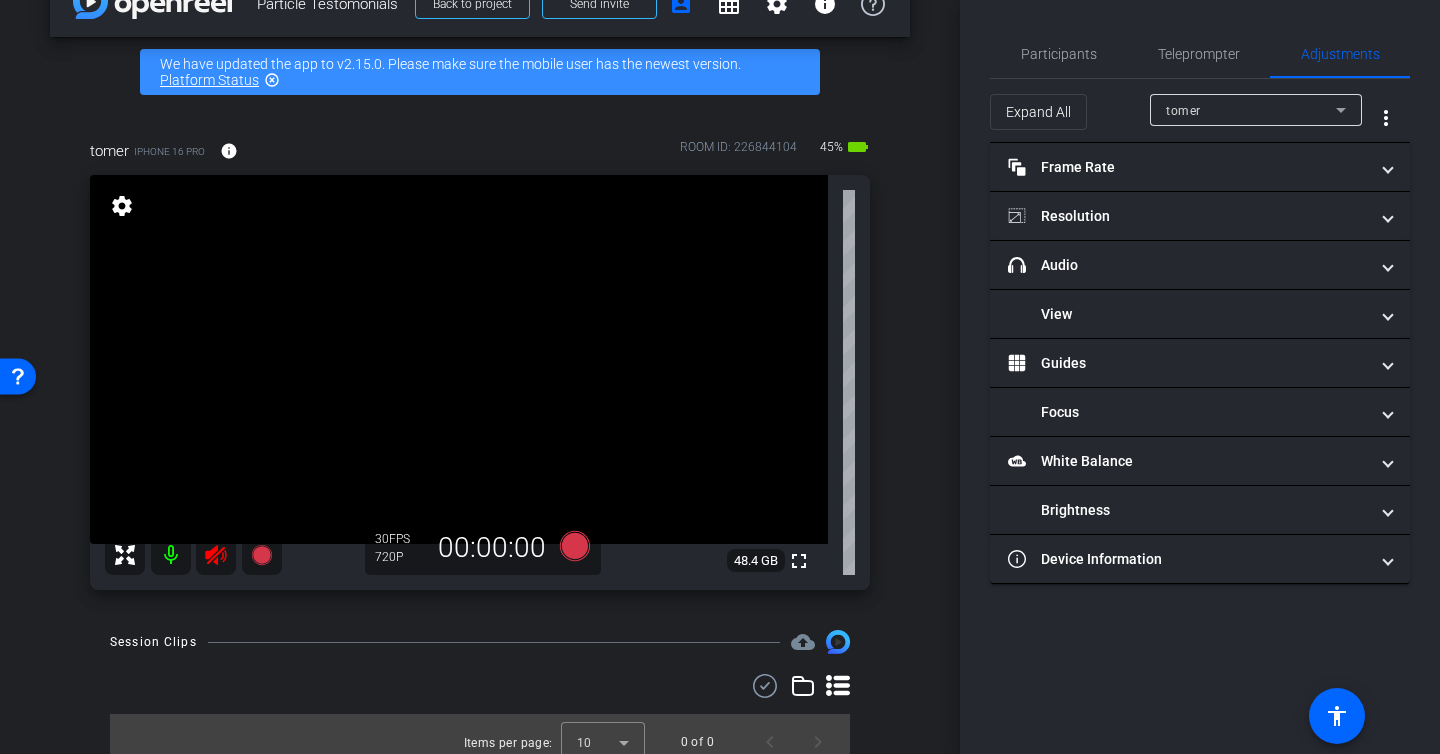 scroll, scrollTop: 0, scrollLeft: 0, axis: both 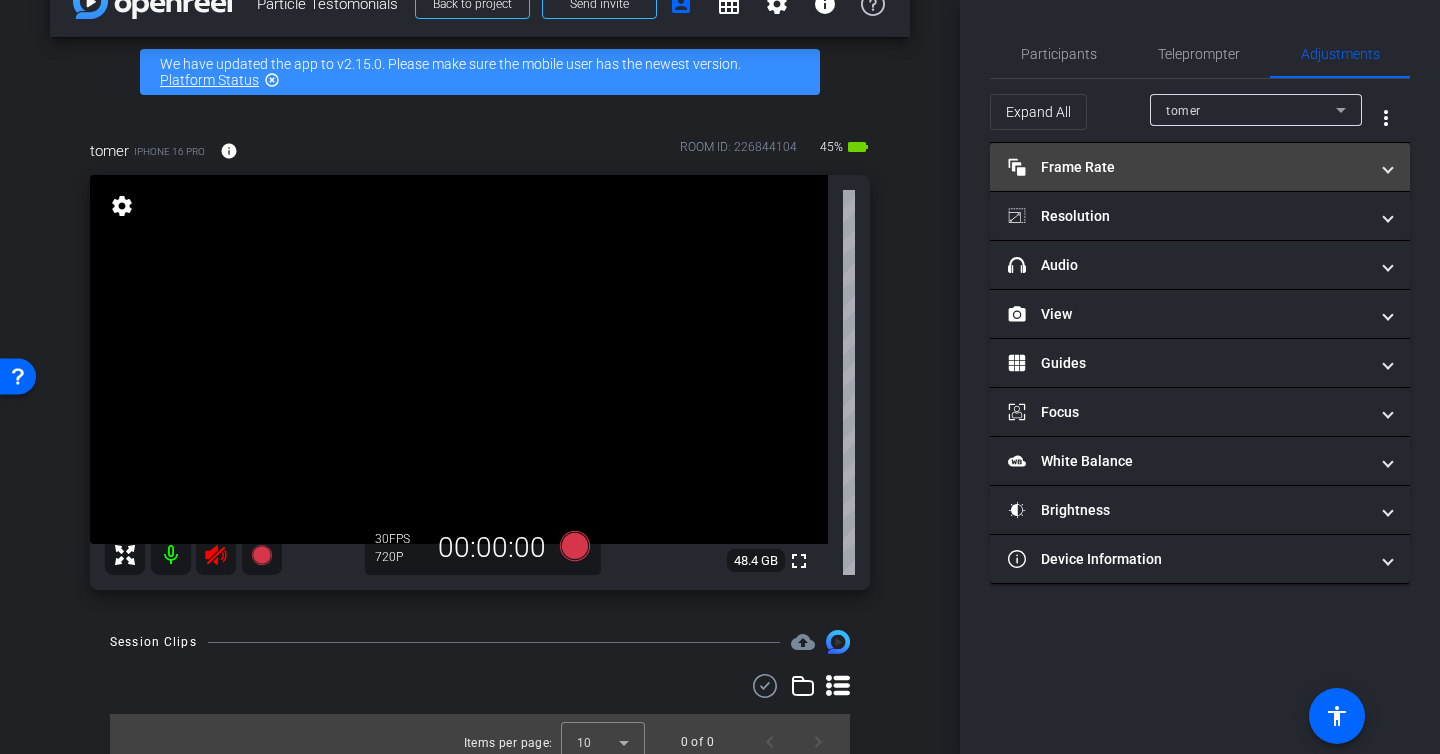 click on "Frame Rate
Frame Rate" at bounding box center [1188, 167] 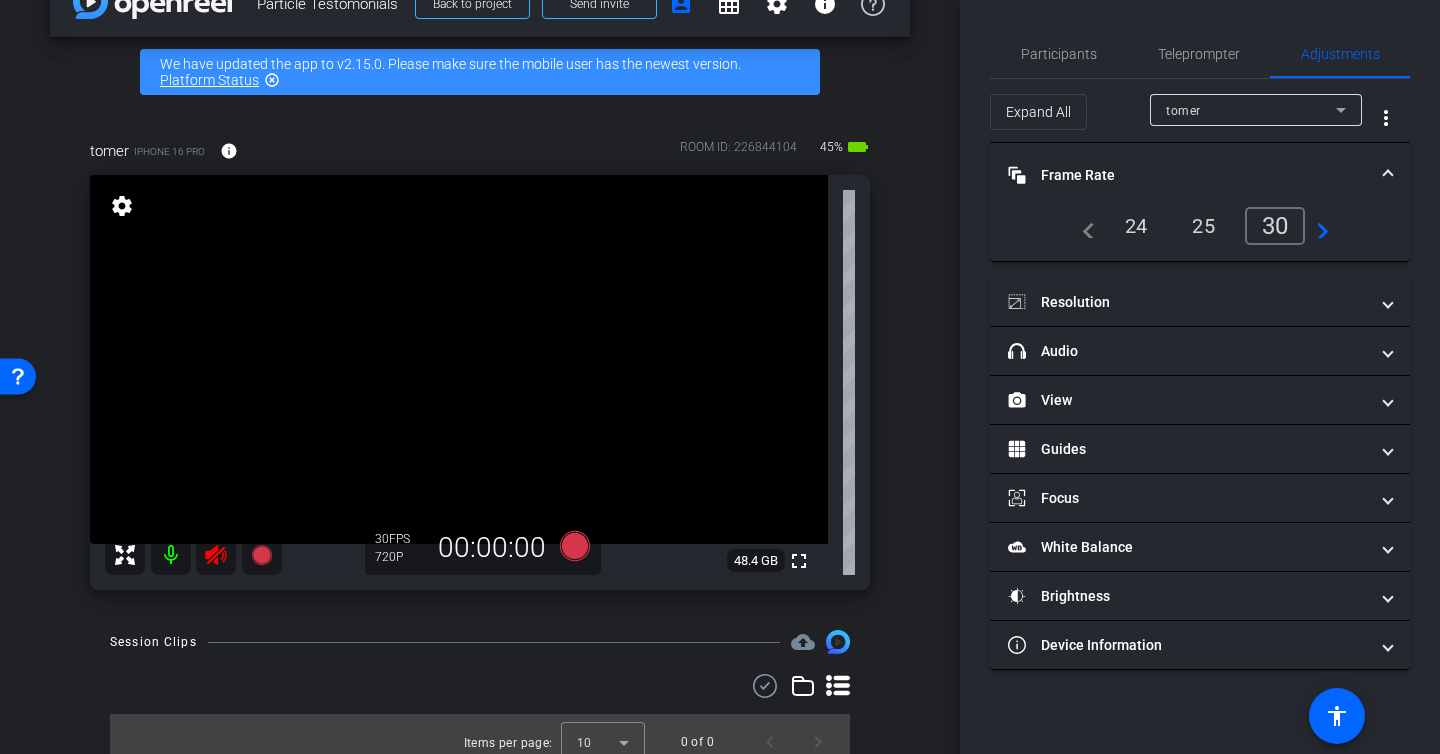 click on "Frame Rate
Frame Rate" at bounding box center (1200, 175) 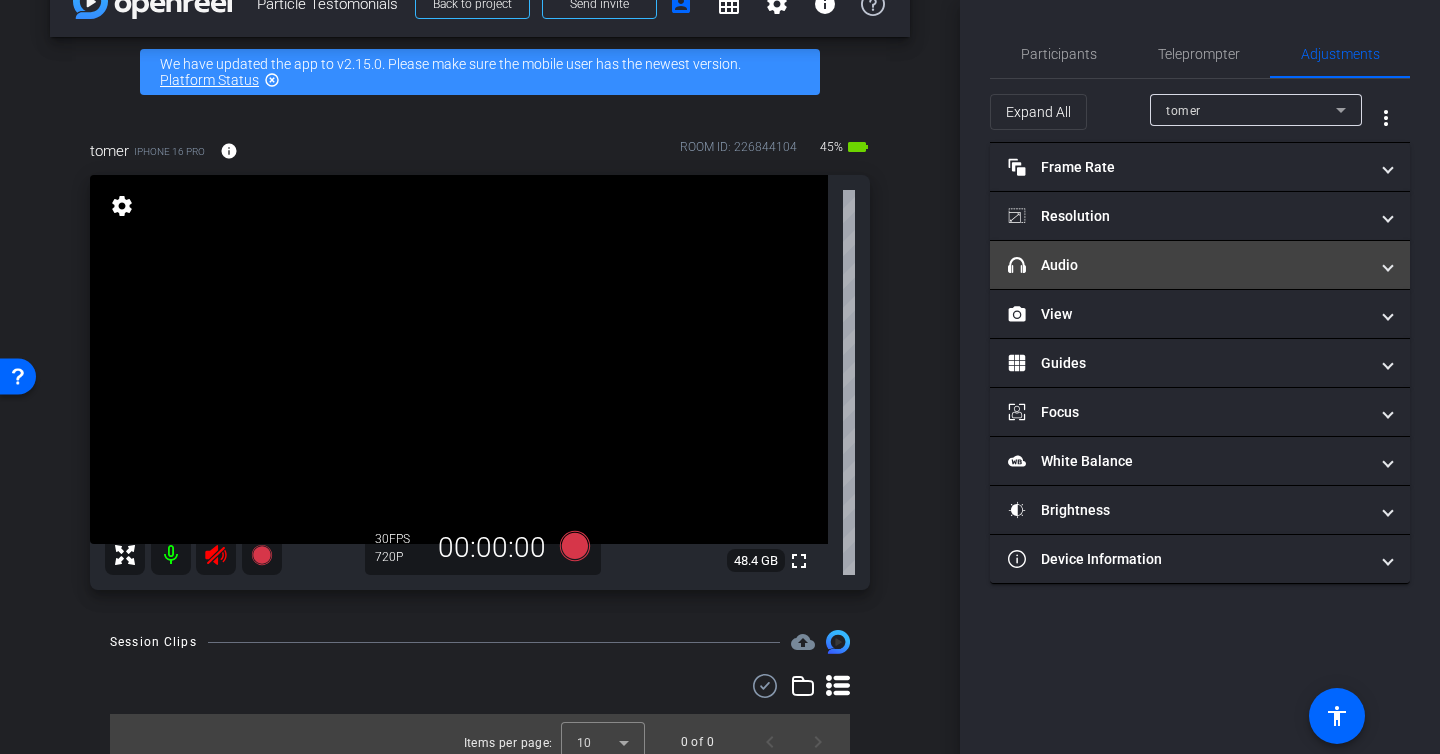 click on "headphone icon
Audio" at bounding box center [1188, 265] 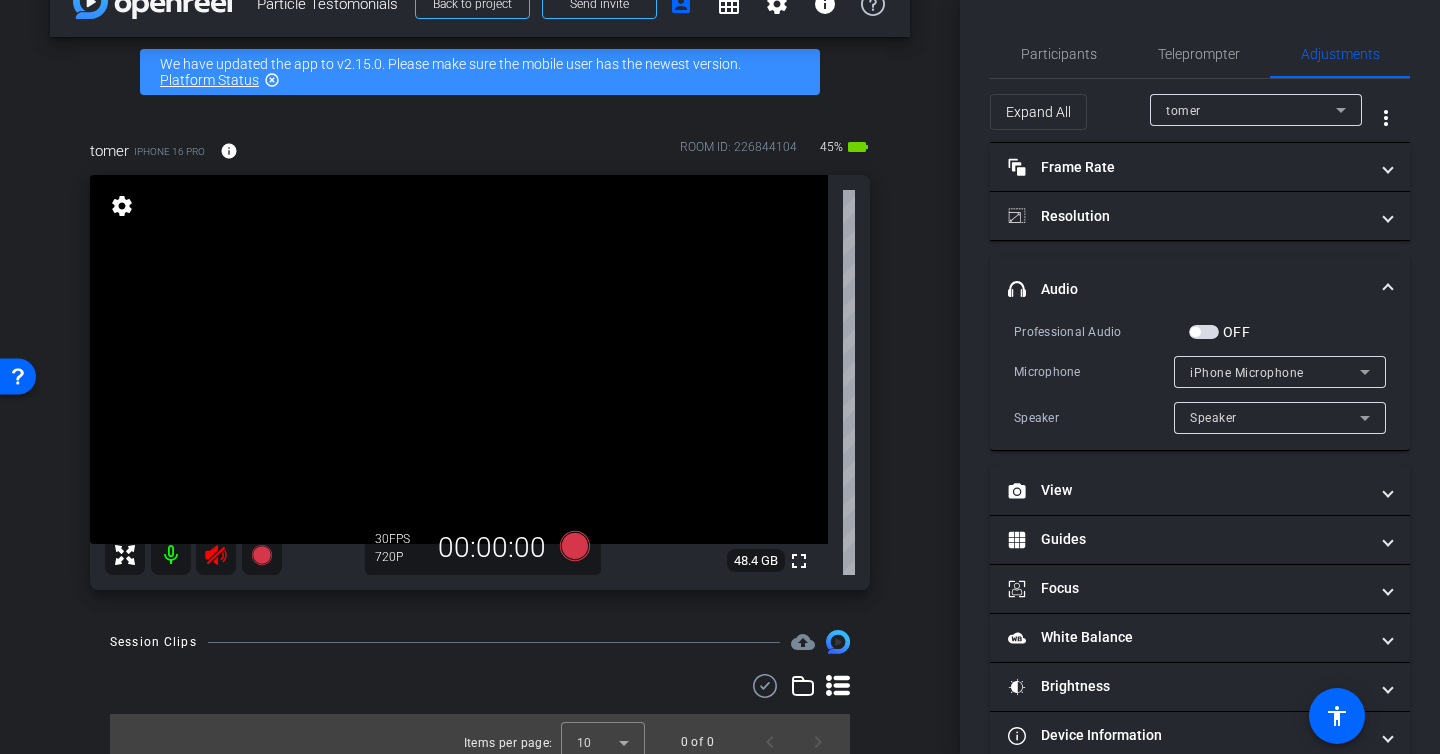 click on "iPhone Microphone" at bounding box center (1247, 373) 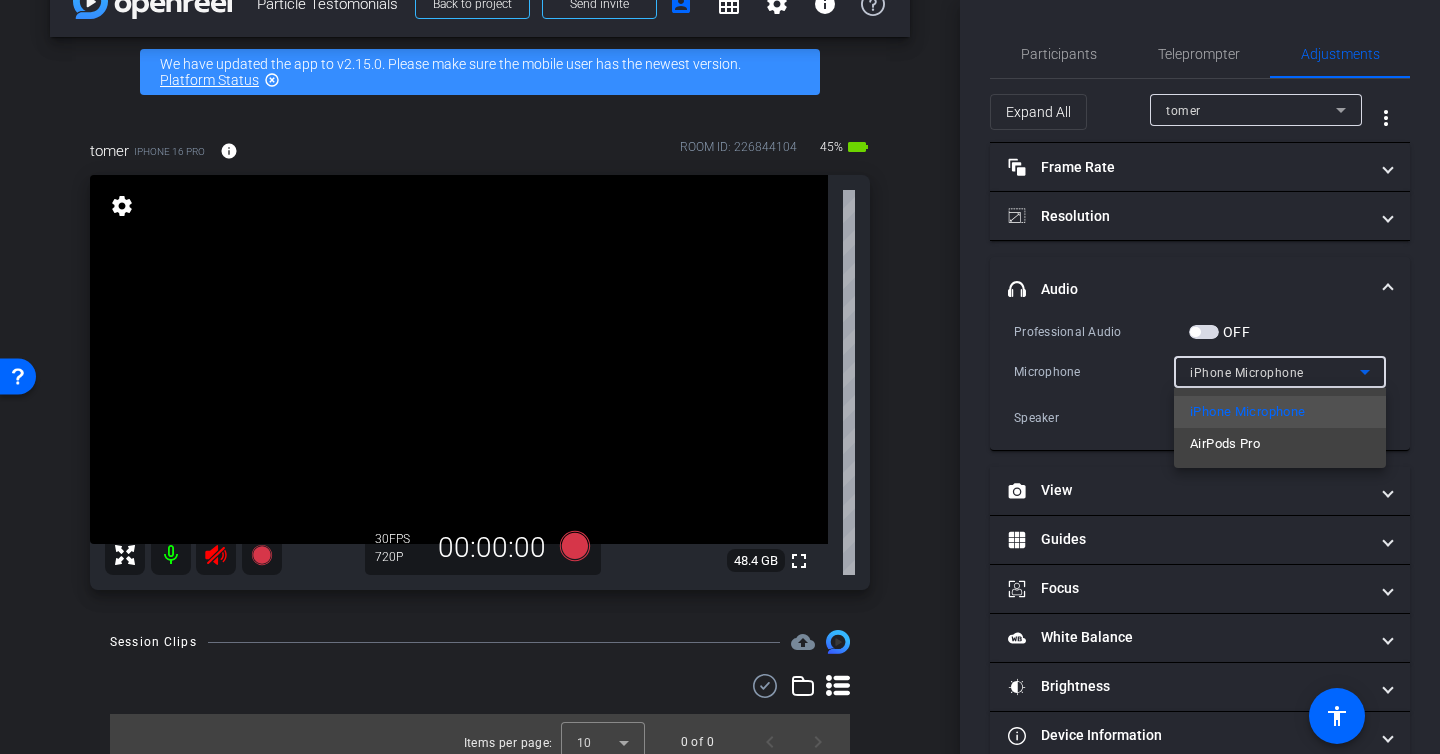 click at bounding box center (720, 377) 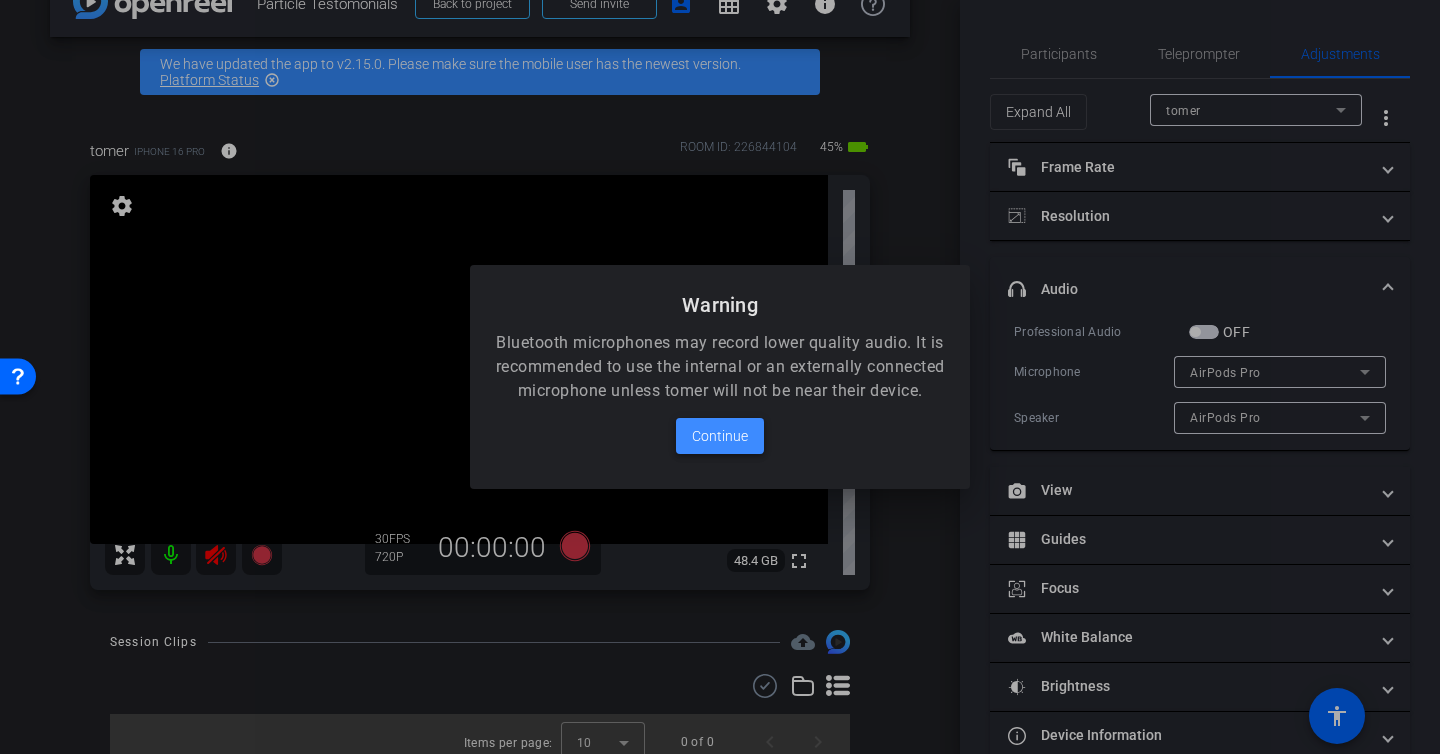 click on "Continue" at bounding box center (720, 436) 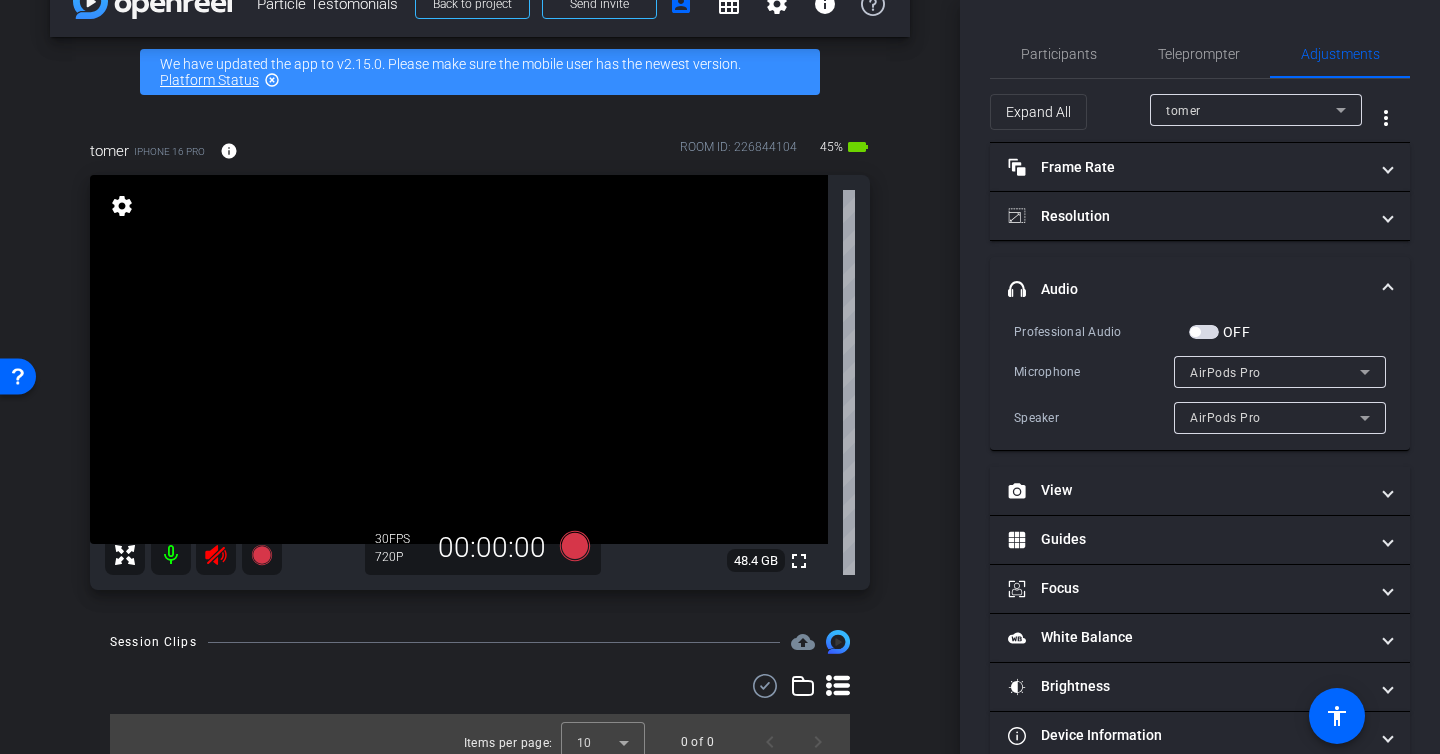 click at bounding box center [1195, 332] 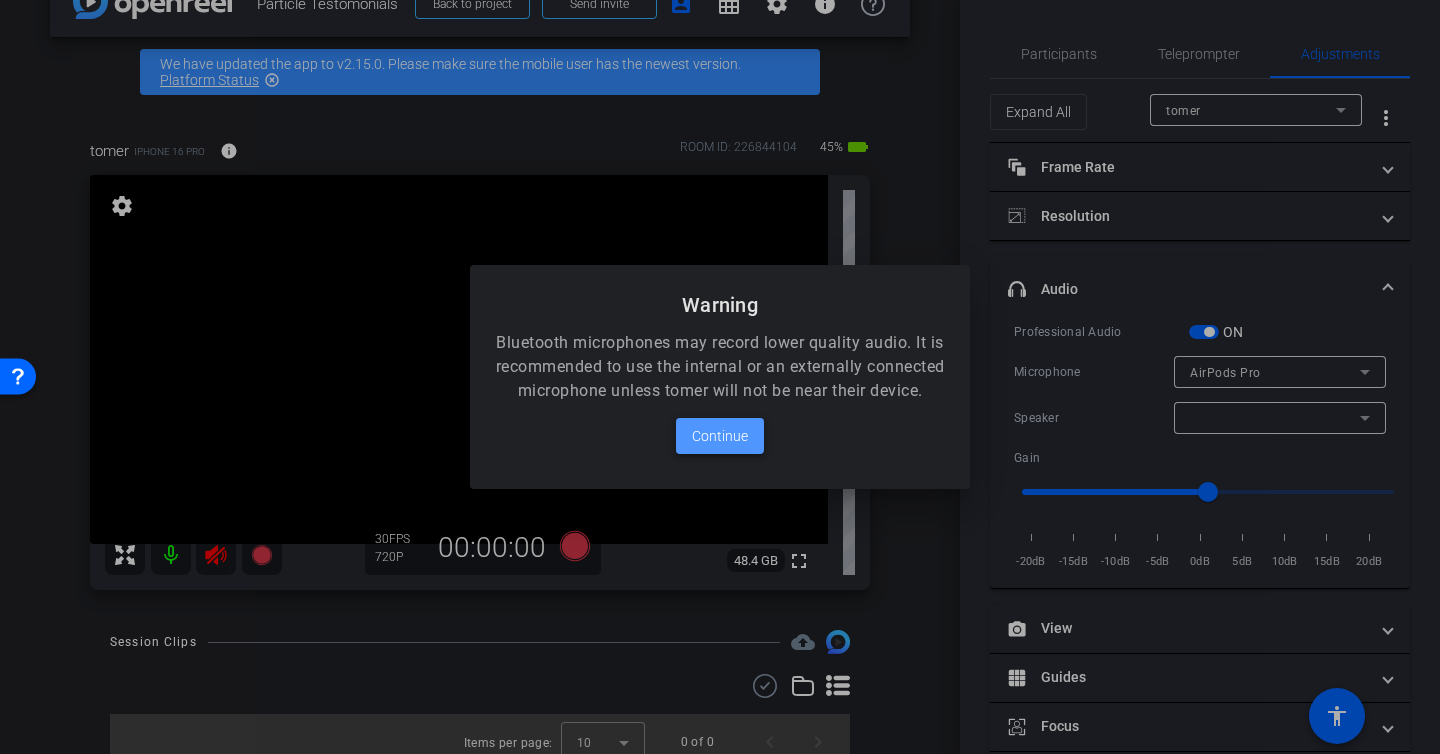 click on "Continue" at bounding box center [720, 436] 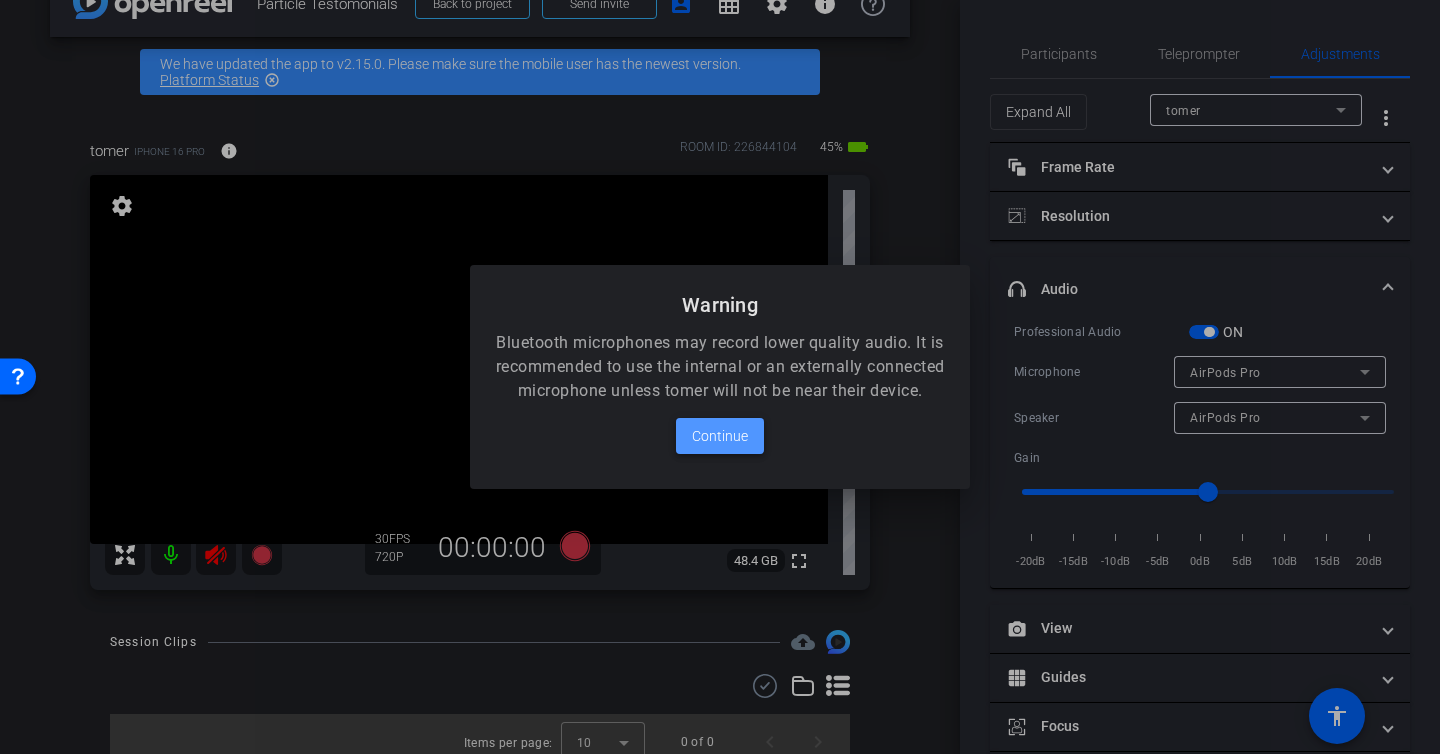 click at bounding box center (720, 436) 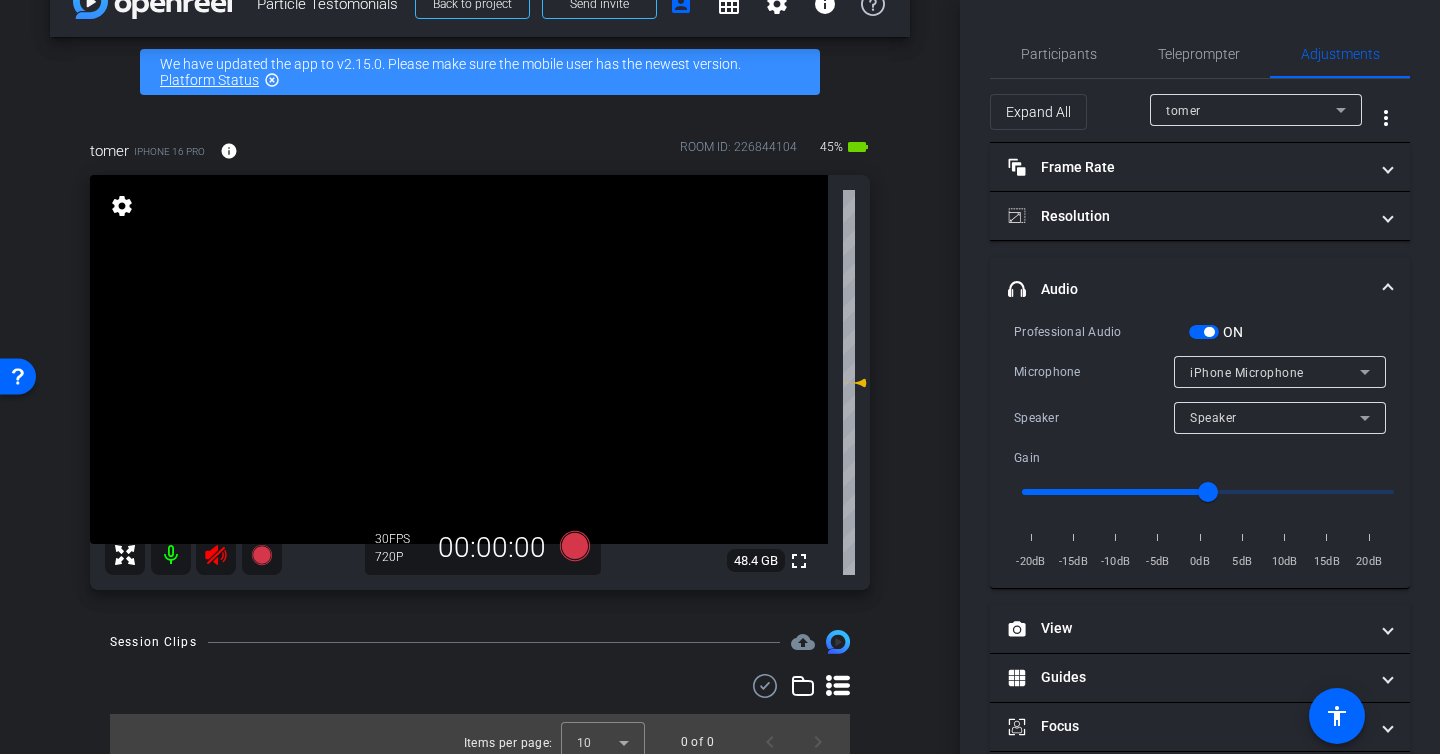 click at bounding box center (459, 359) 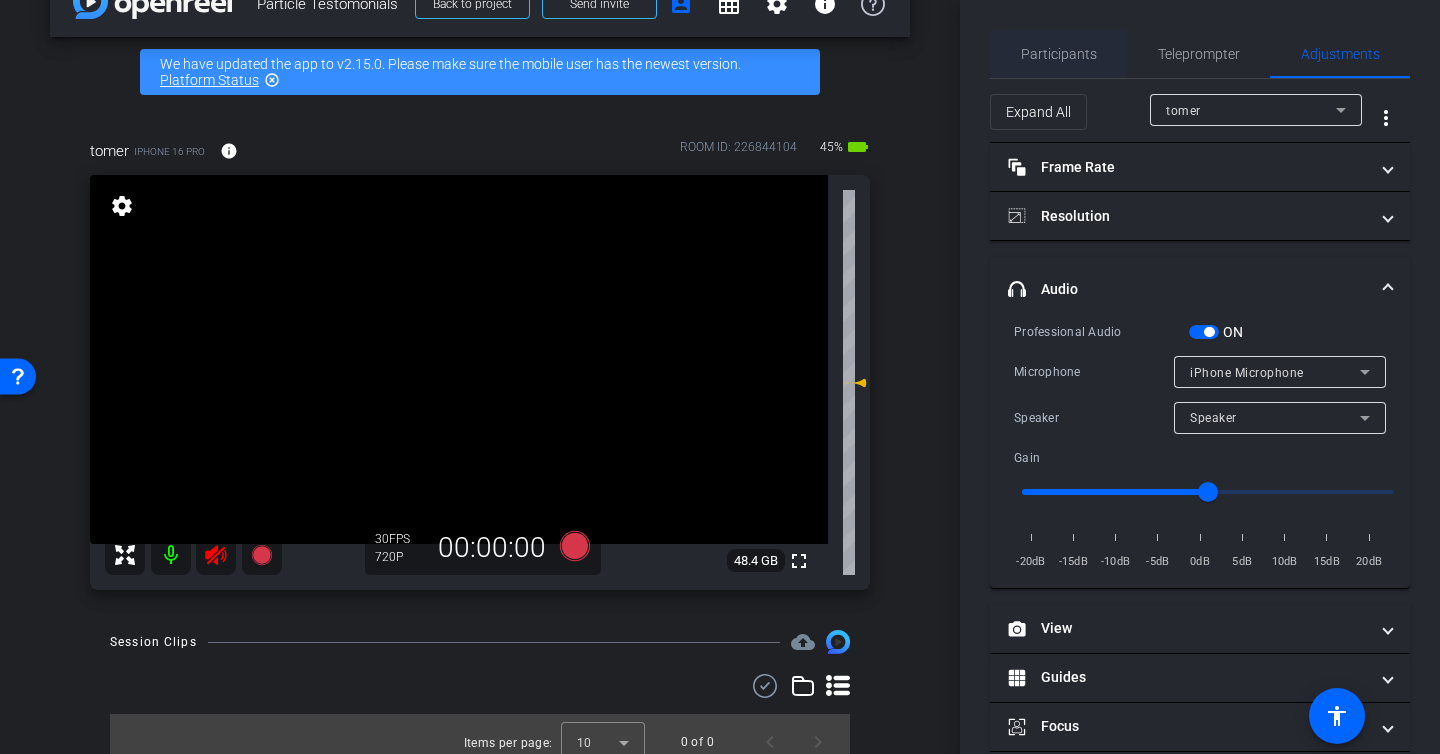 click on "Participants" at bounding box center (1059, 54) 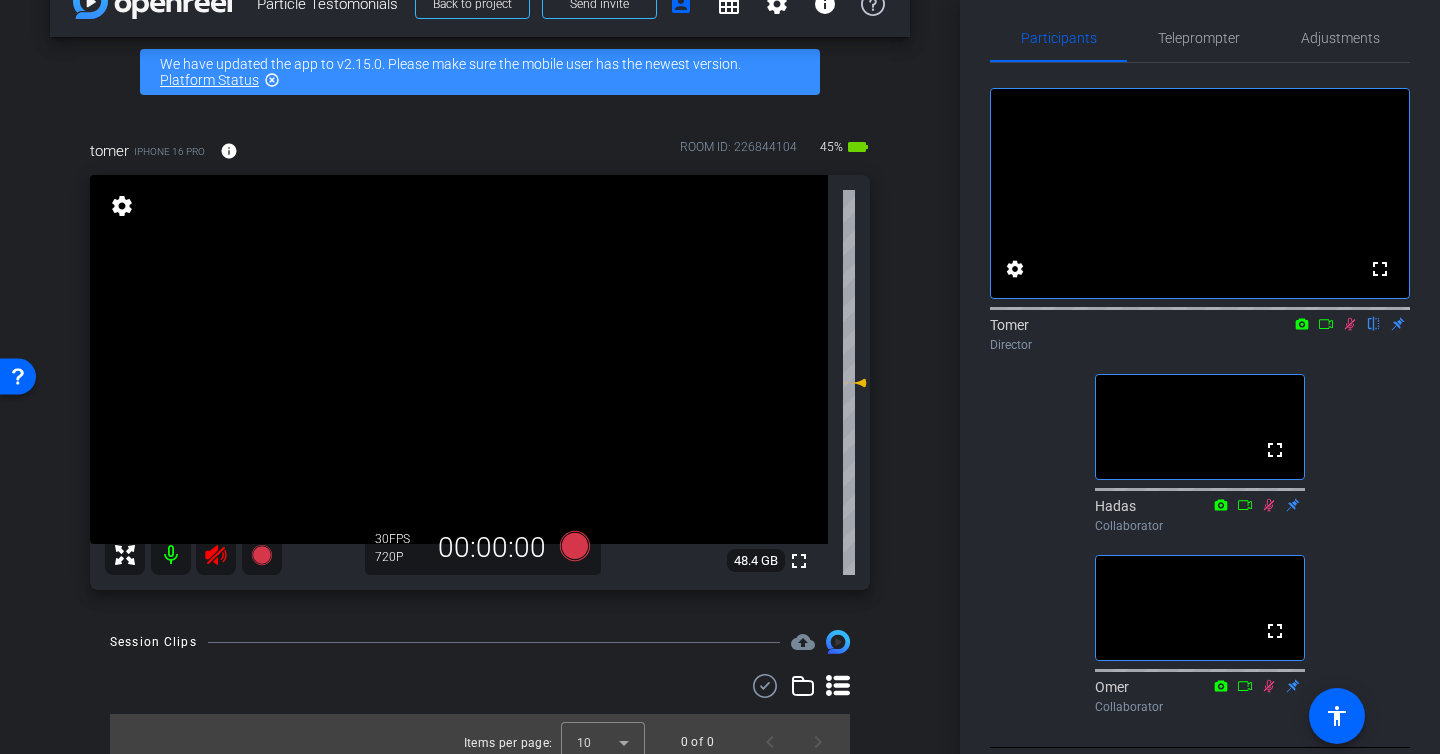 scroll, scrollTop: 52, scrollLeft: 0, axis: vertical 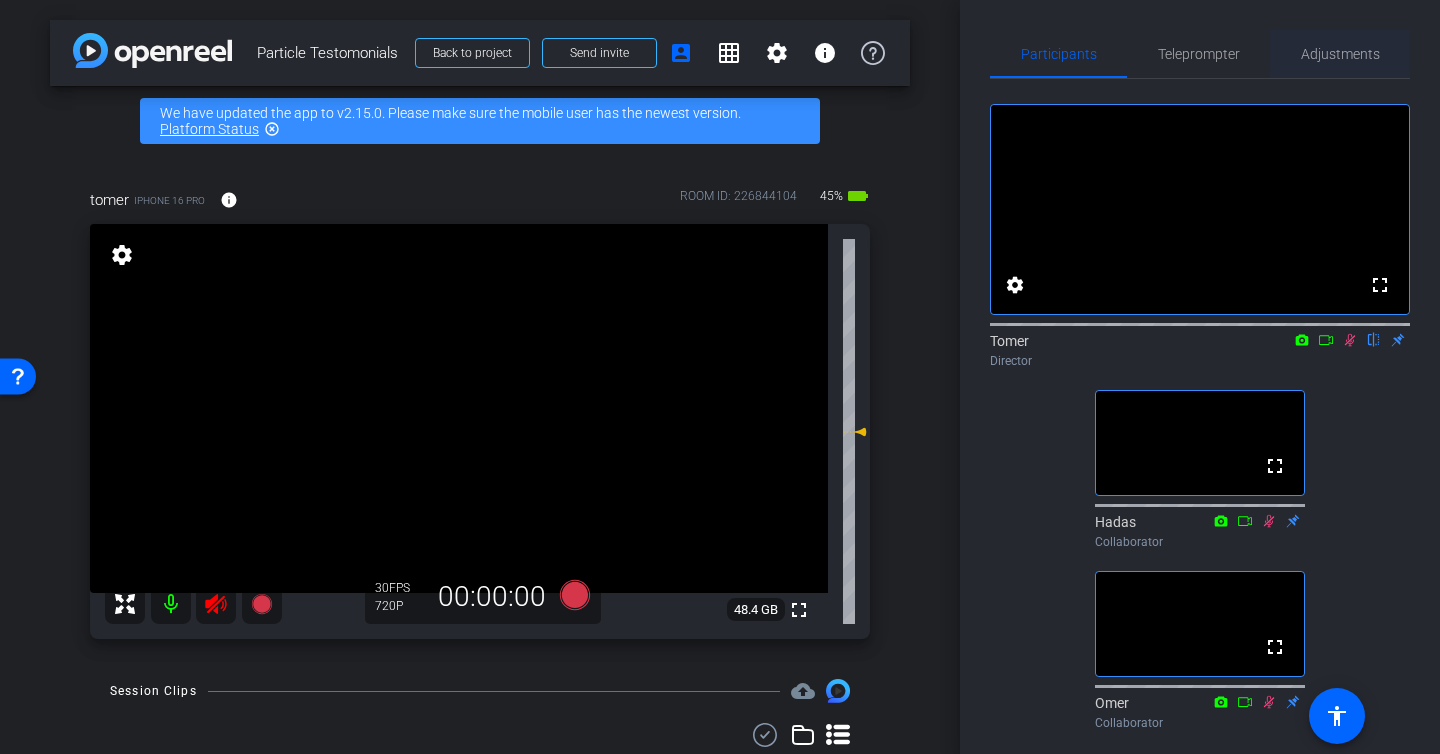 click on "Adjustments" at bounding box center [1340, 54] 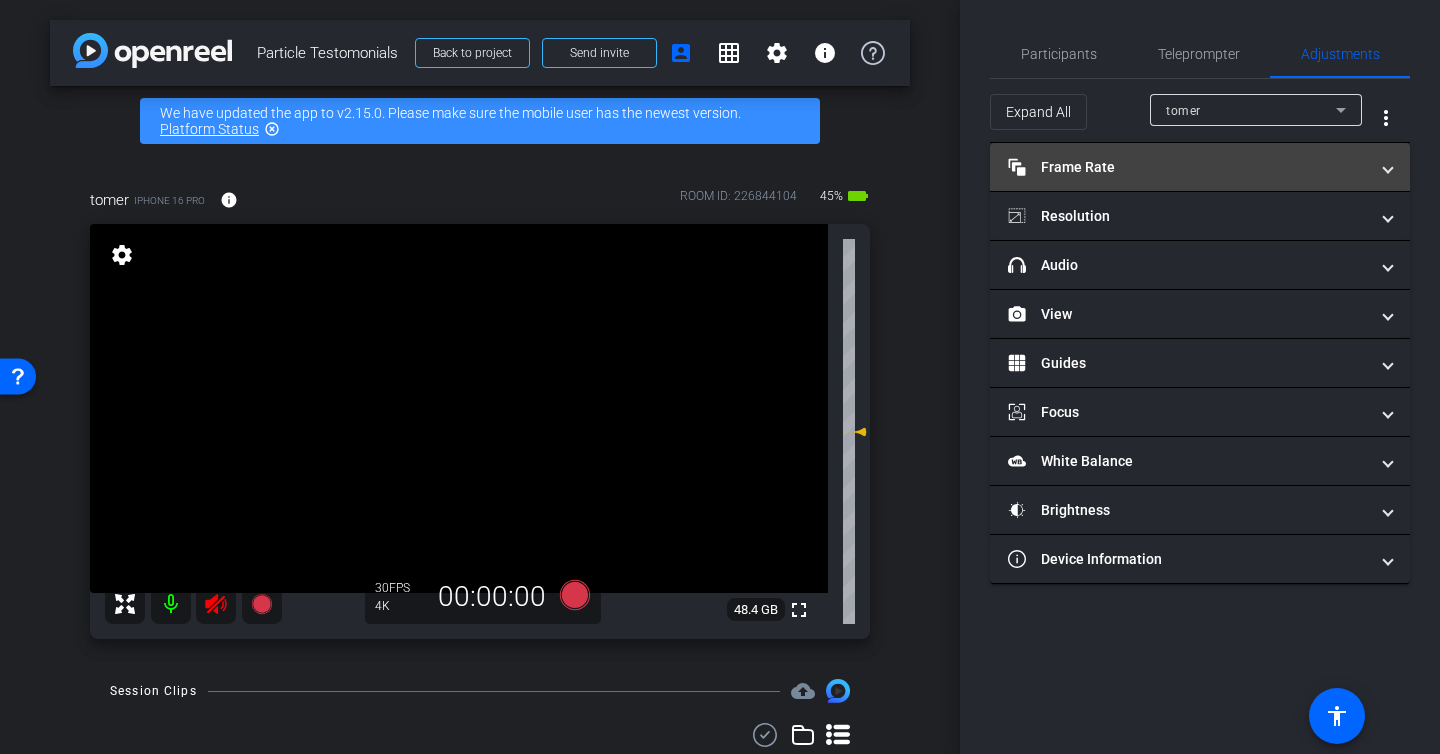 click on "Frame Rate
Frame Rate" at bounding box center [1188, 167] 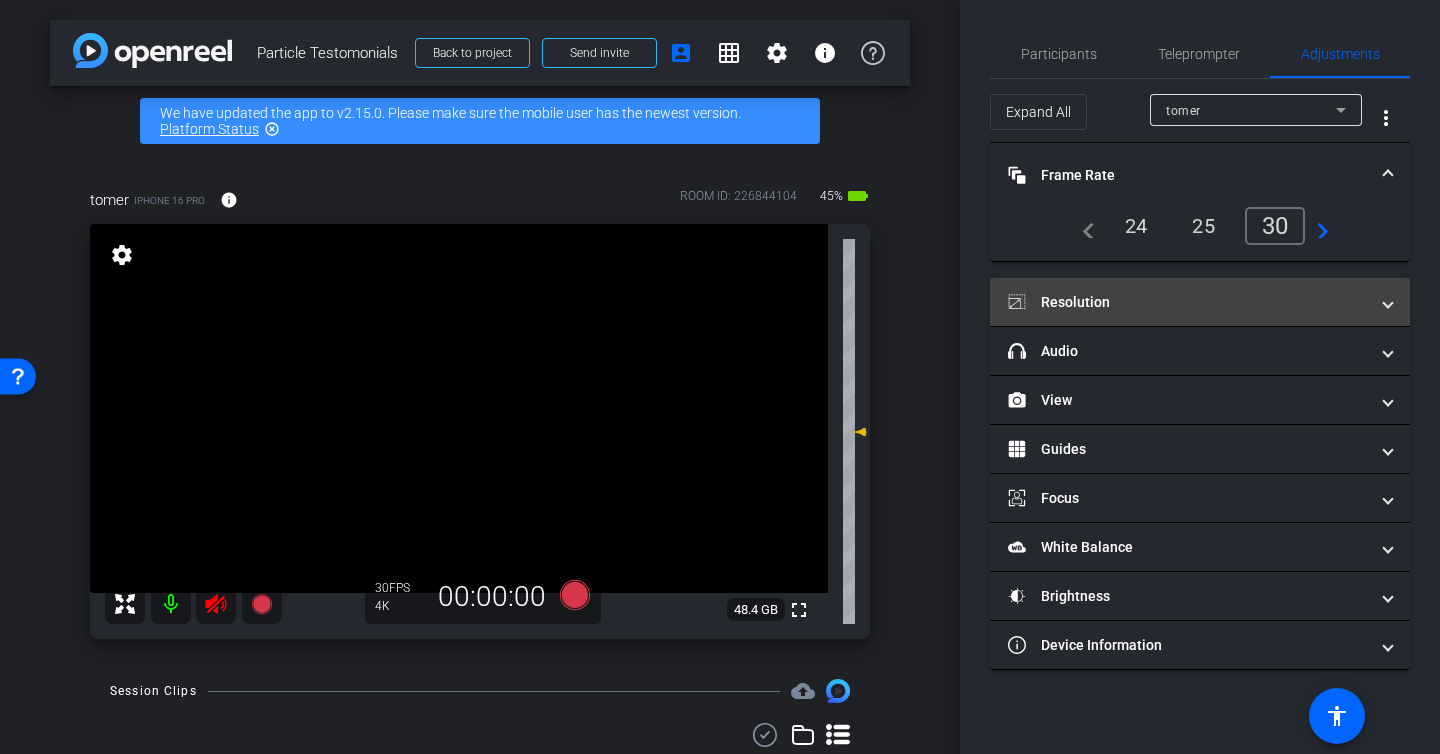 click on "Resolution" at bounding box center (1200, 302) 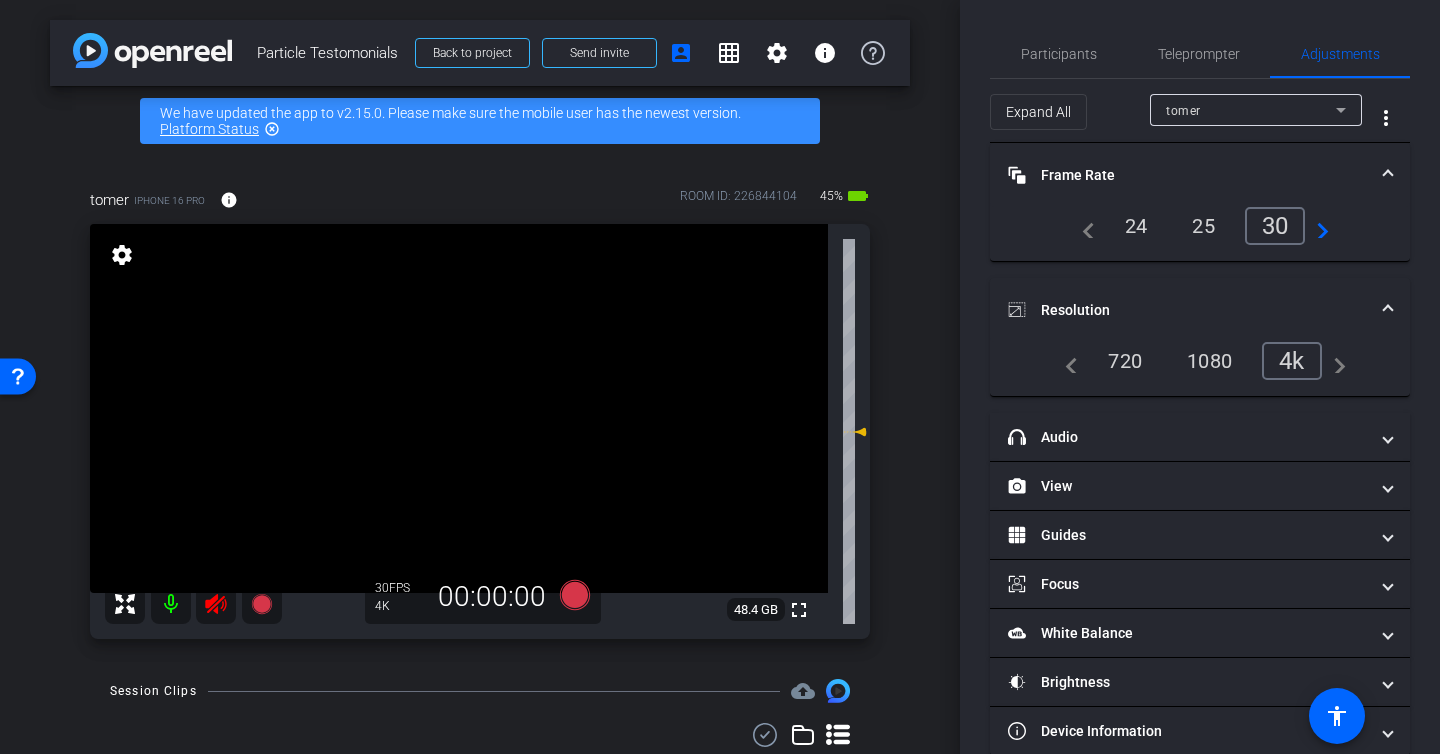 click on "4k" at bounding box center [1292, 361] 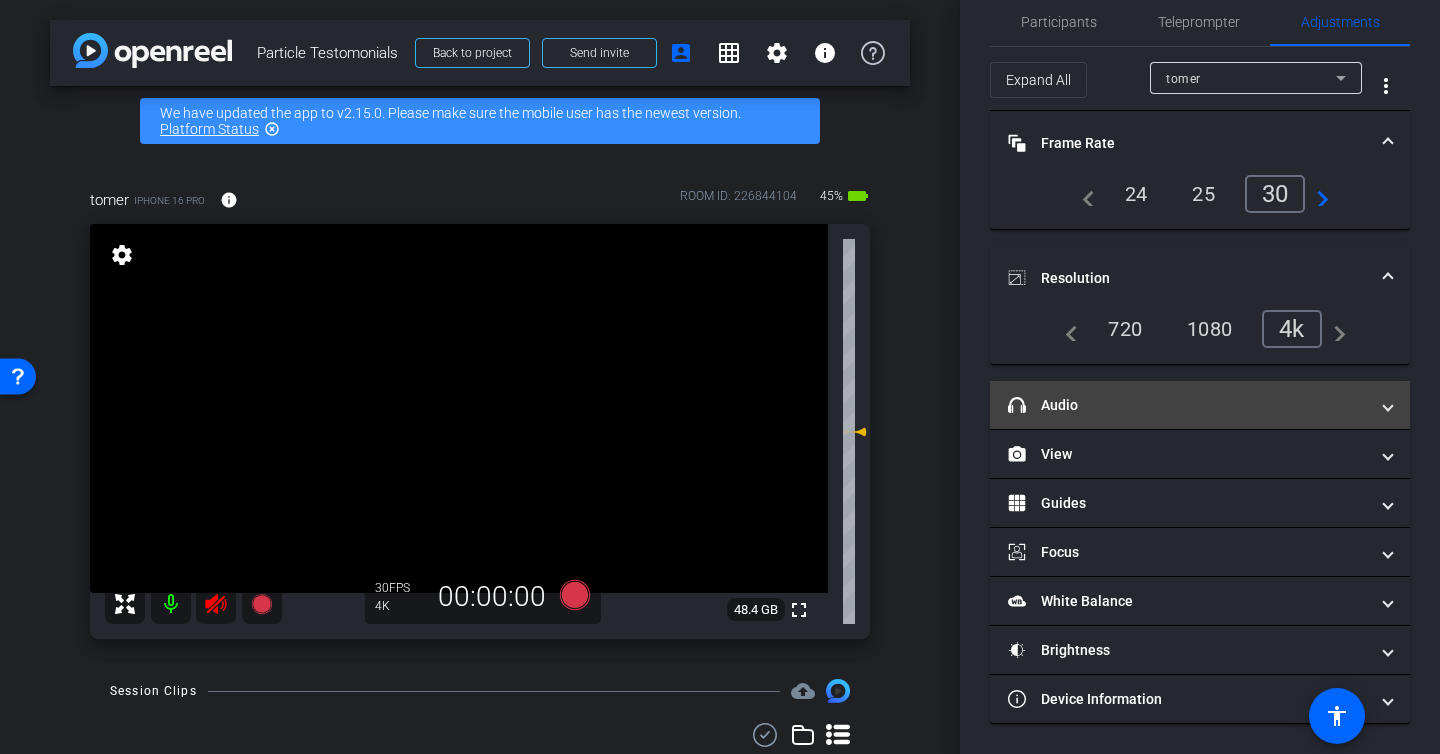 click on "headphone icon
Audio" at bounding box center [1188, 405] 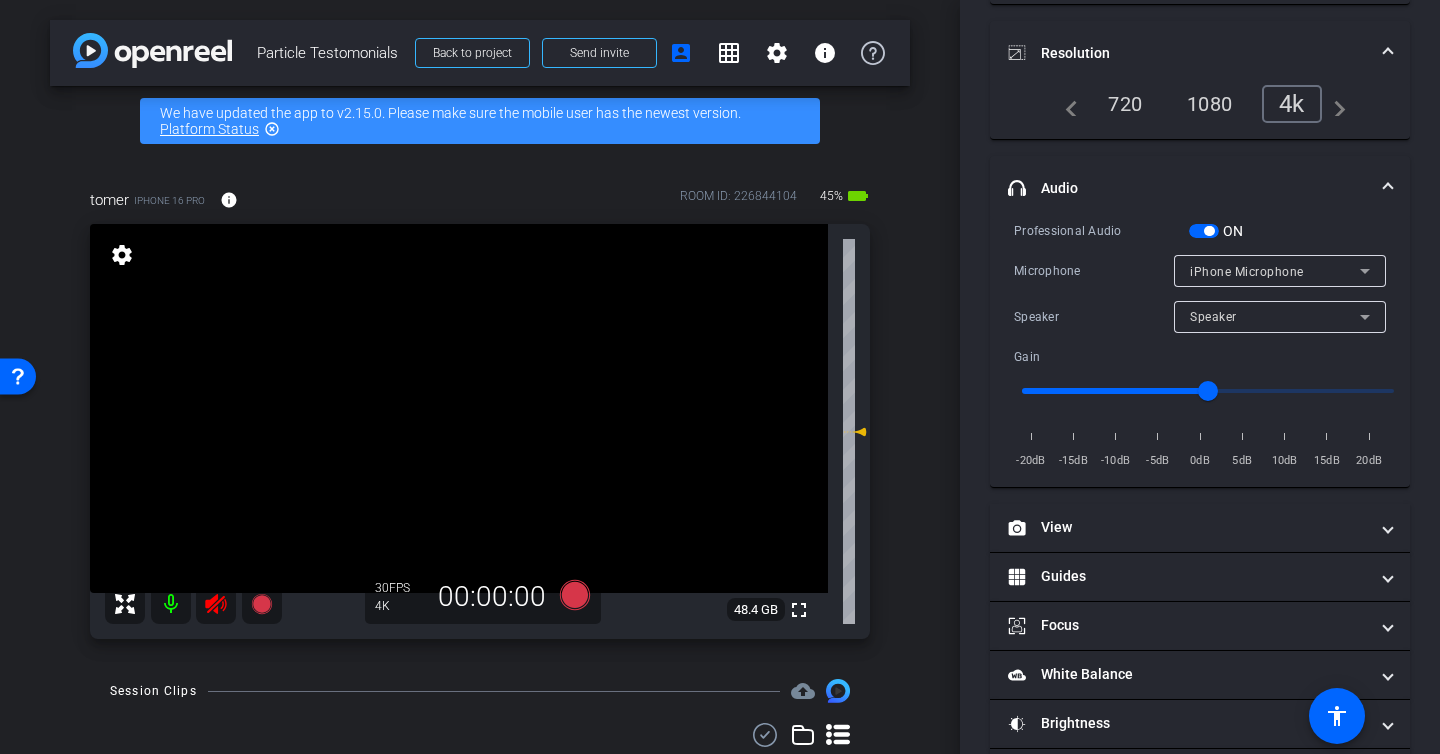 scroll, scrollTop: 311, scrollLeft: 0, axis: vertical 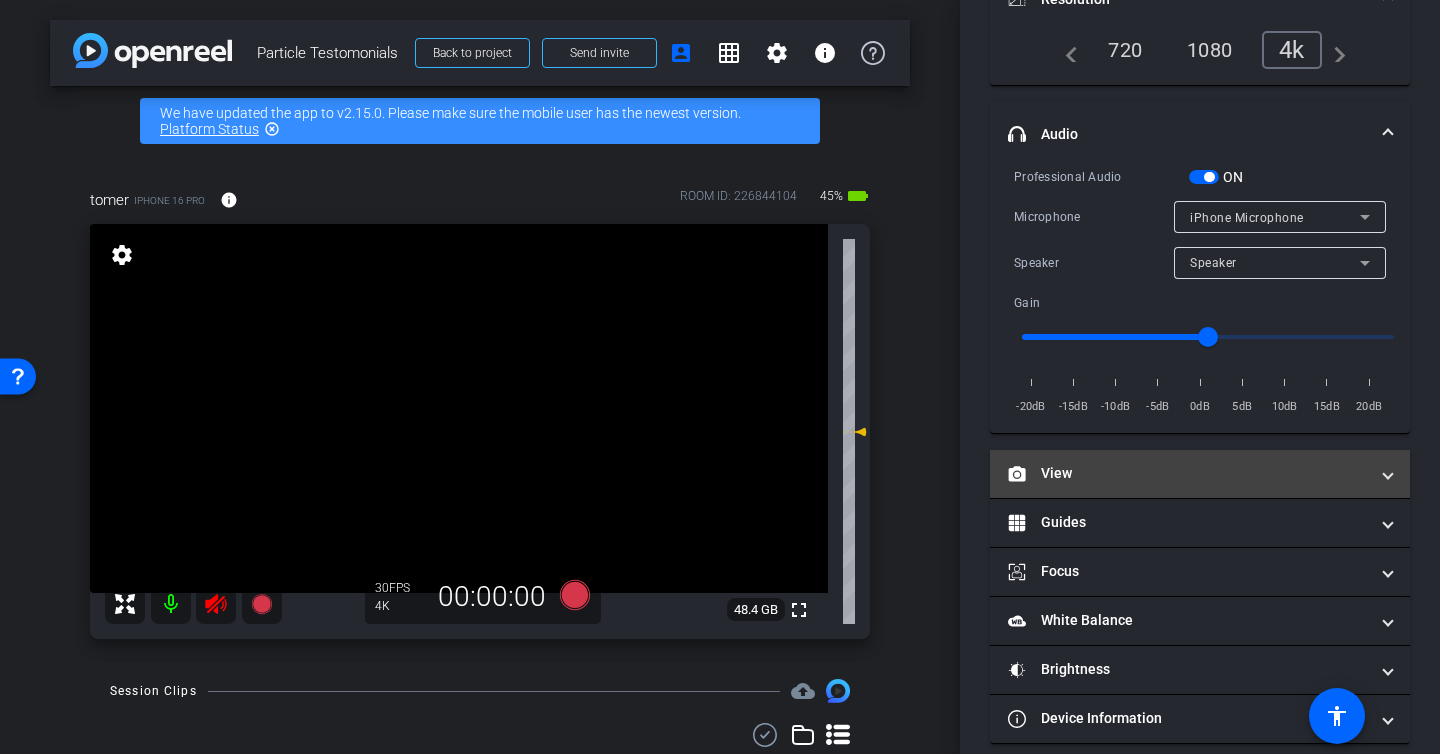 click on "View" at bounding box center (1188, 473) 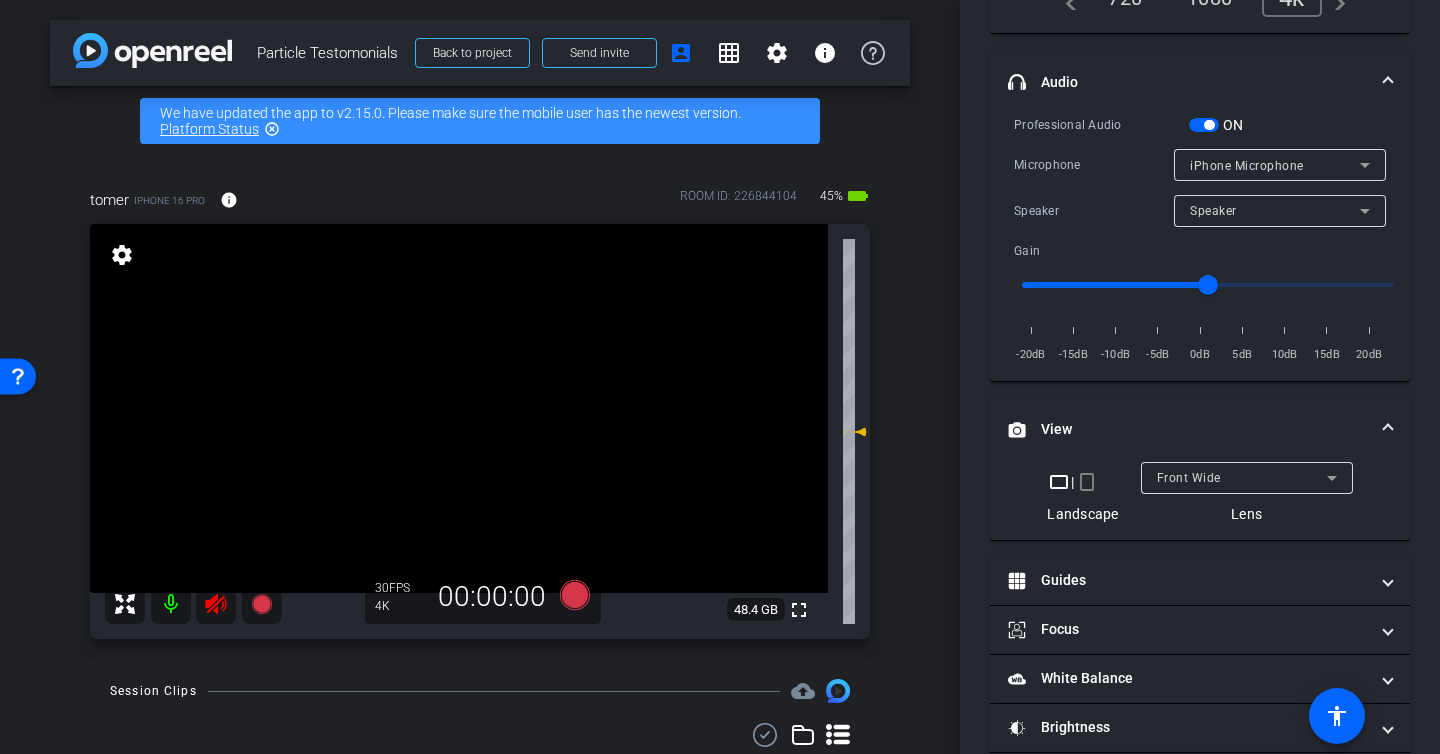 scroll, scrollTop: 372, scrollLeft: 0, axis: vertical 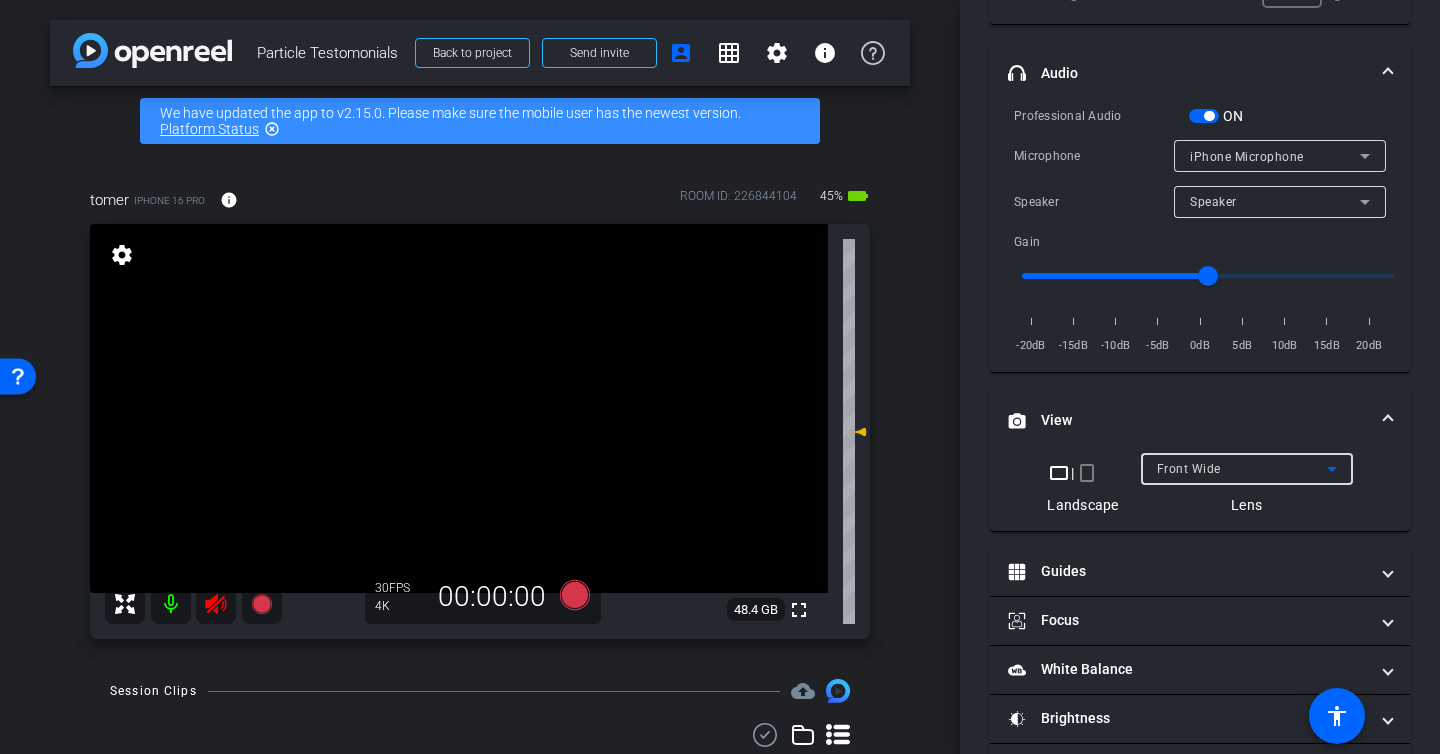 click on "Front Wide" at bounding box center (1242, 468) 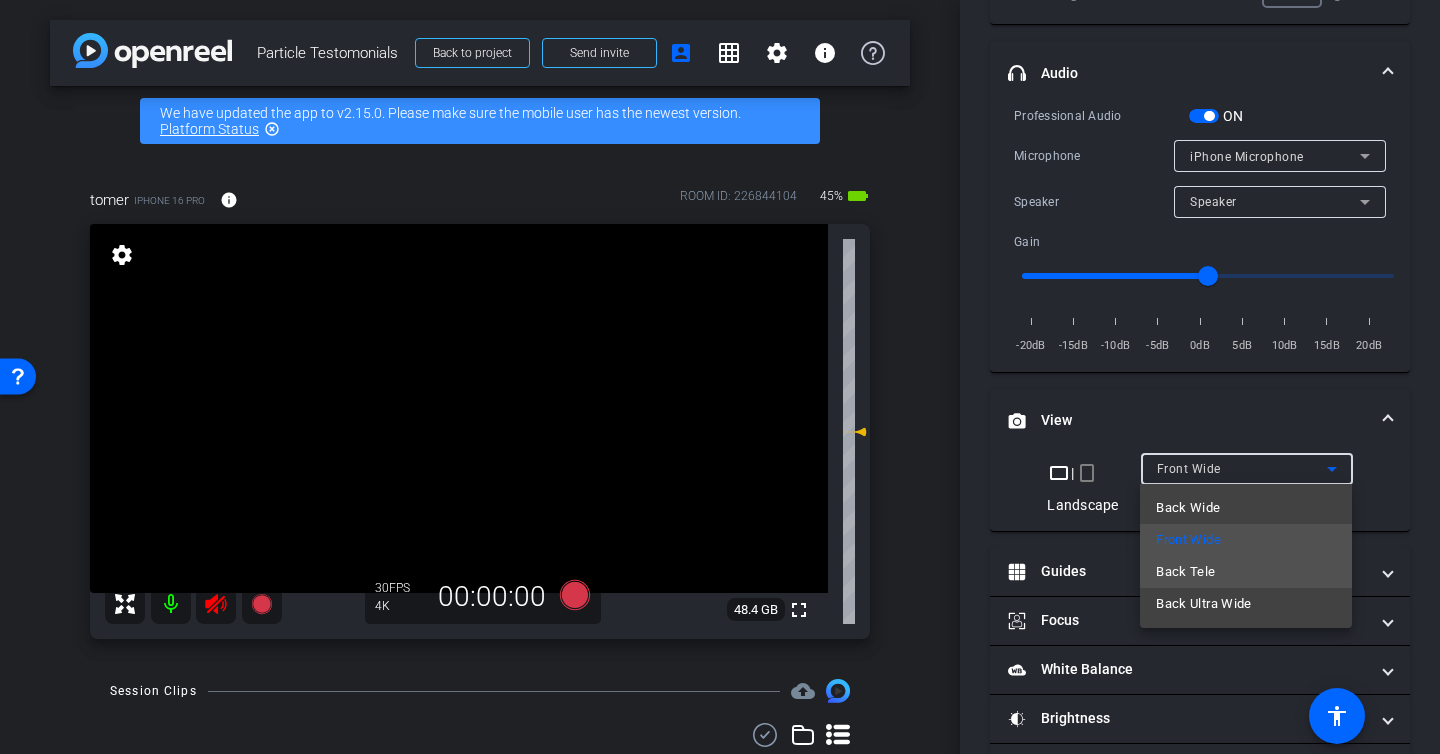 click on "Back Tele" at bounding box center (1185, 572) 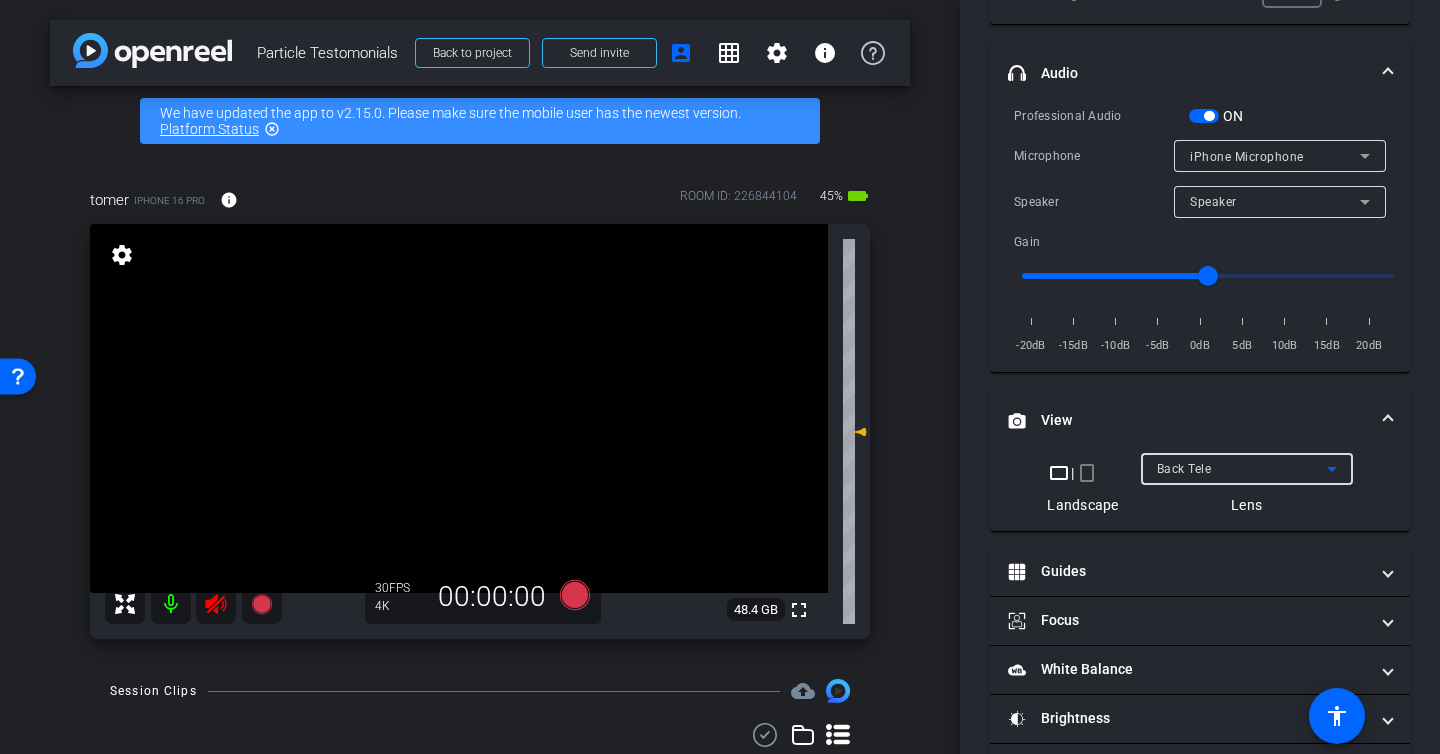 click on "Back Tele" at bounding box center (1184, 469) 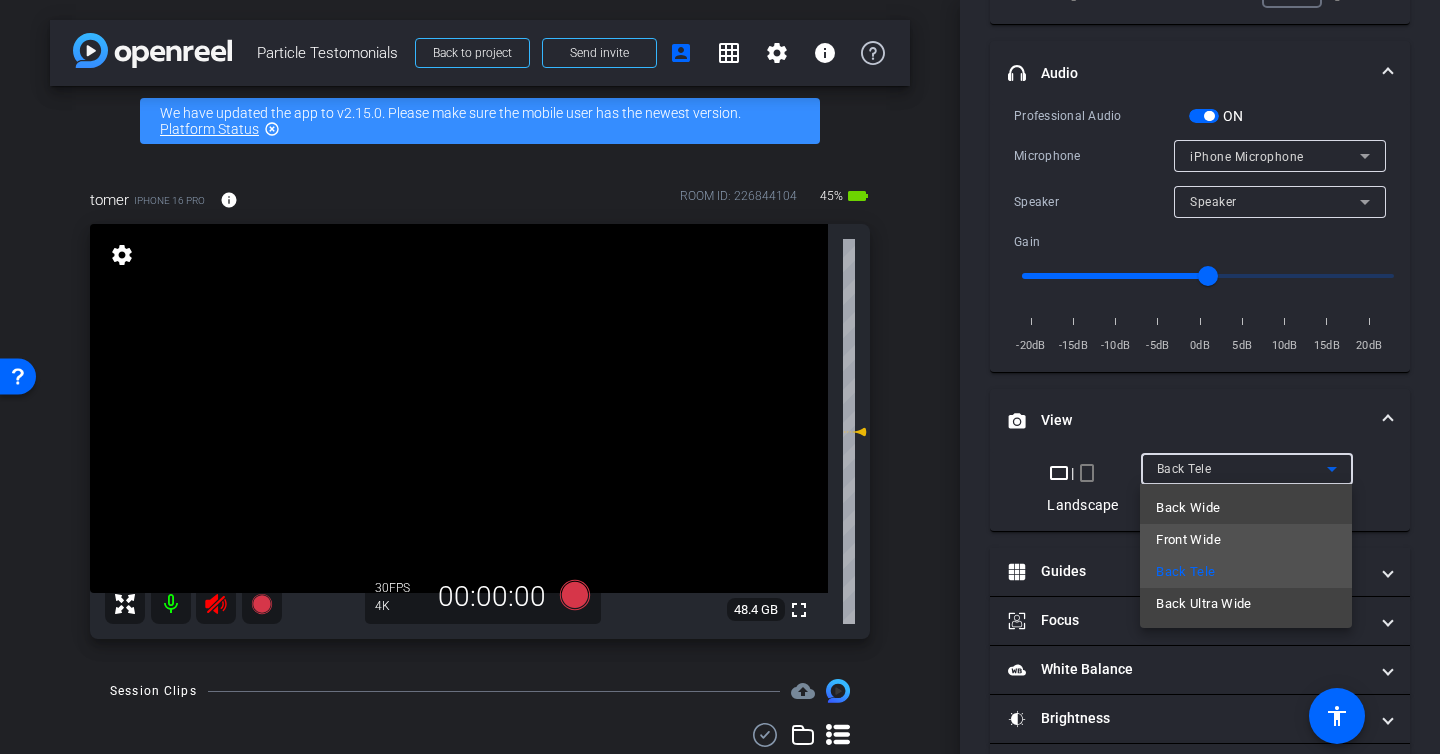 click on "Front Wide" at bounding box center (1188, 540) 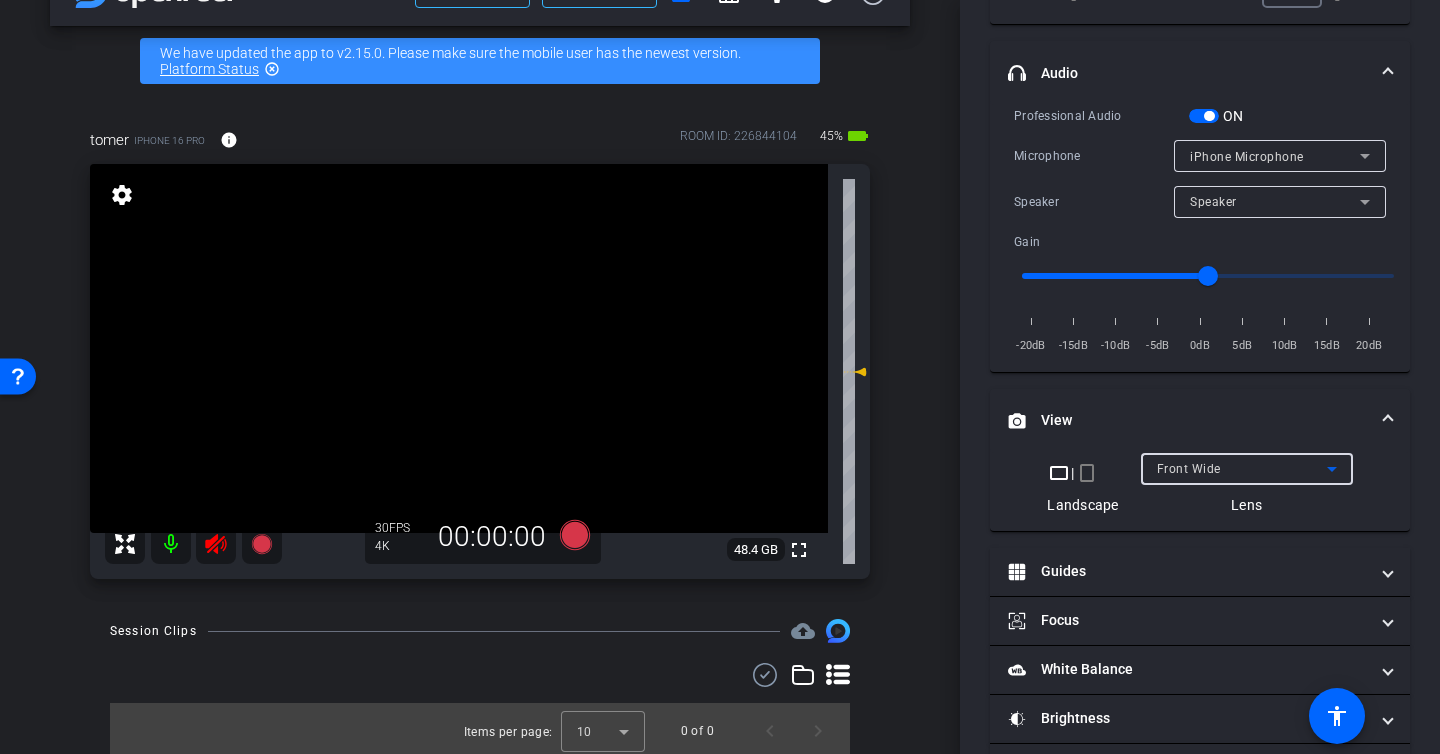 scroll, scrollTop: 65, scrollLeft: 0, axis: vertical 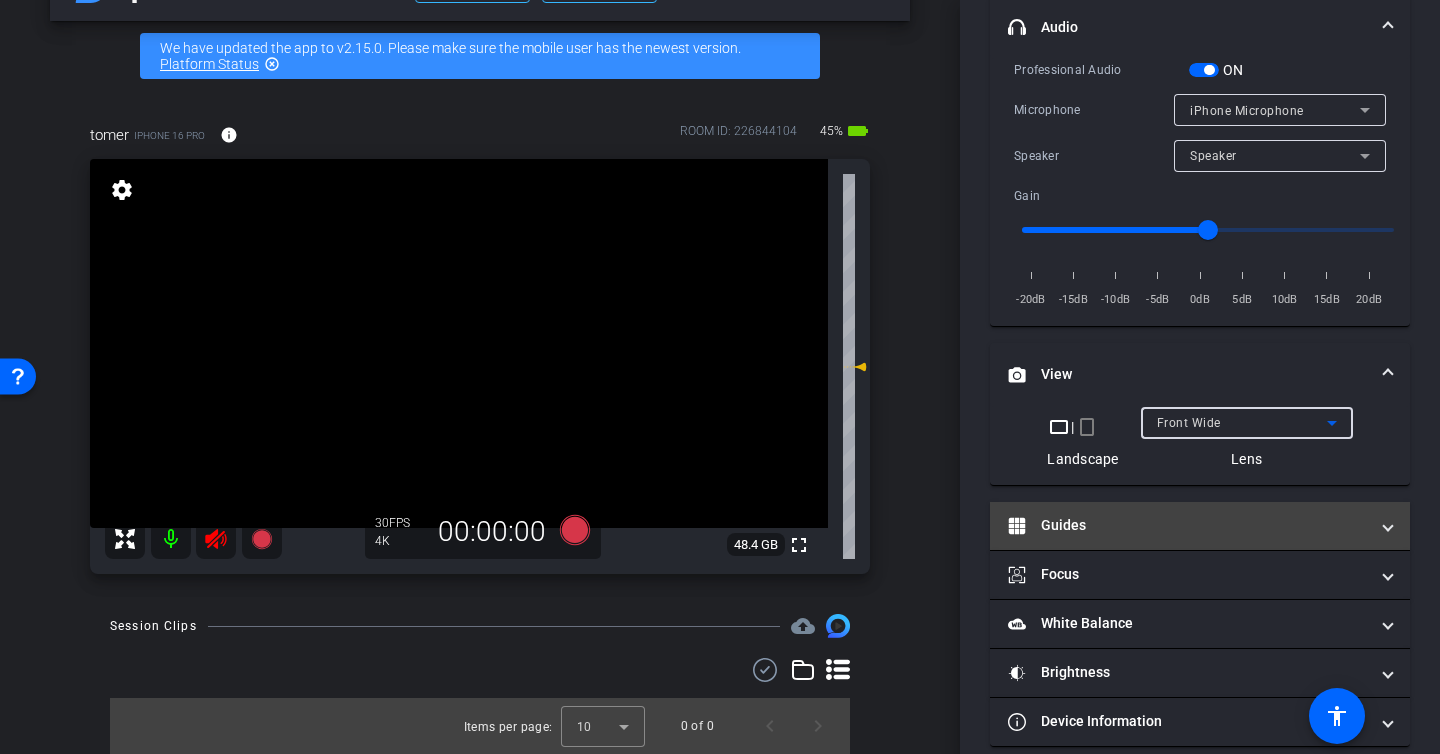 click on "Guides" at bounding box center (1188, 525) 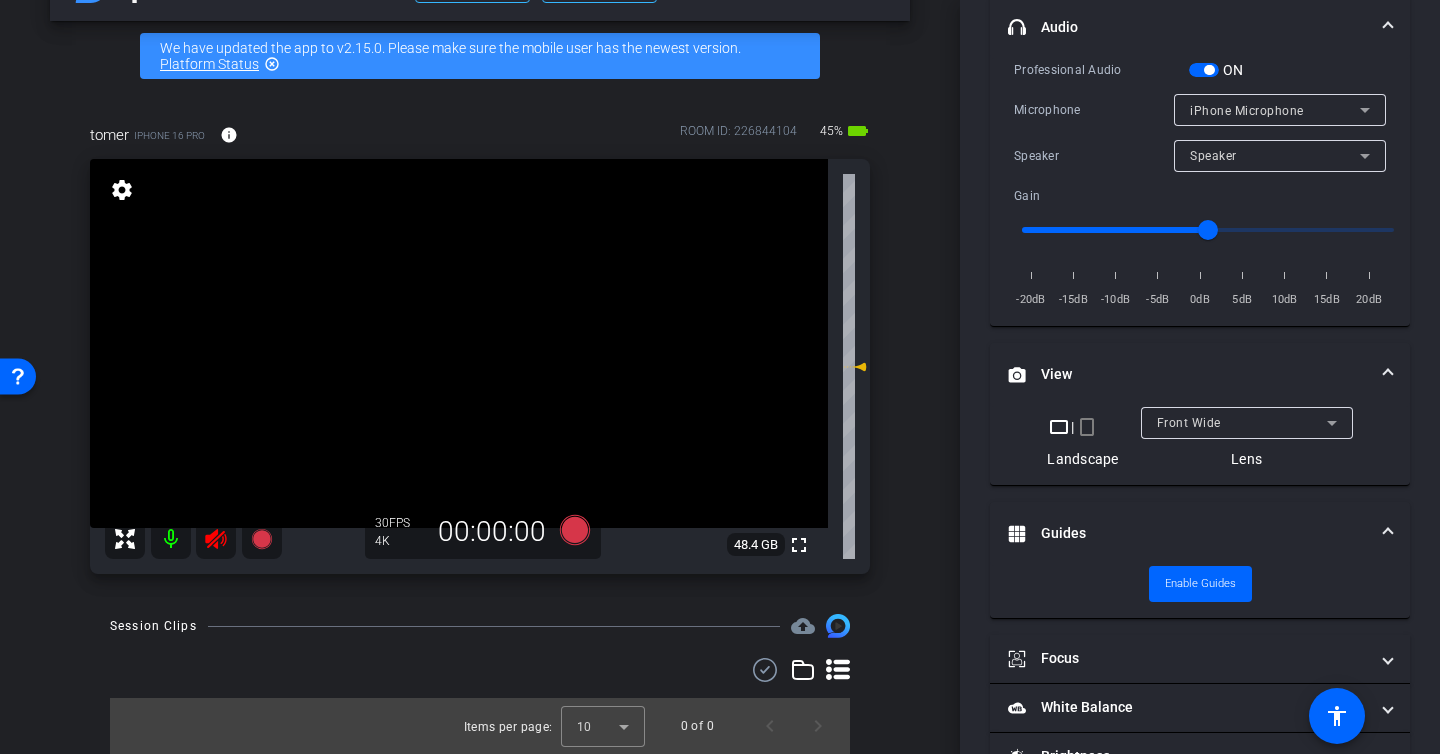scroll, scrollTop: 511, scrollLeft: 0, axis: vertical 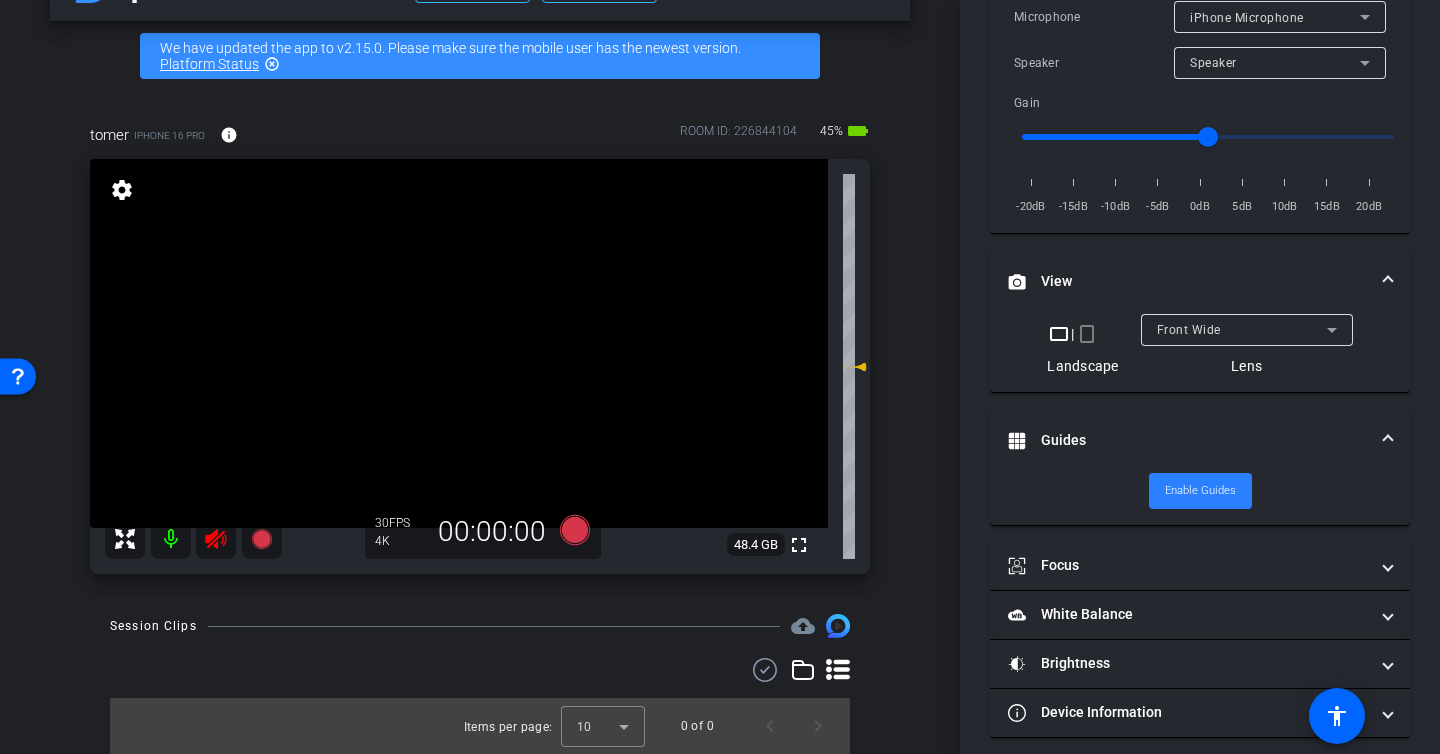 click on "Enable Guides" at bounding box center (1200, 491) 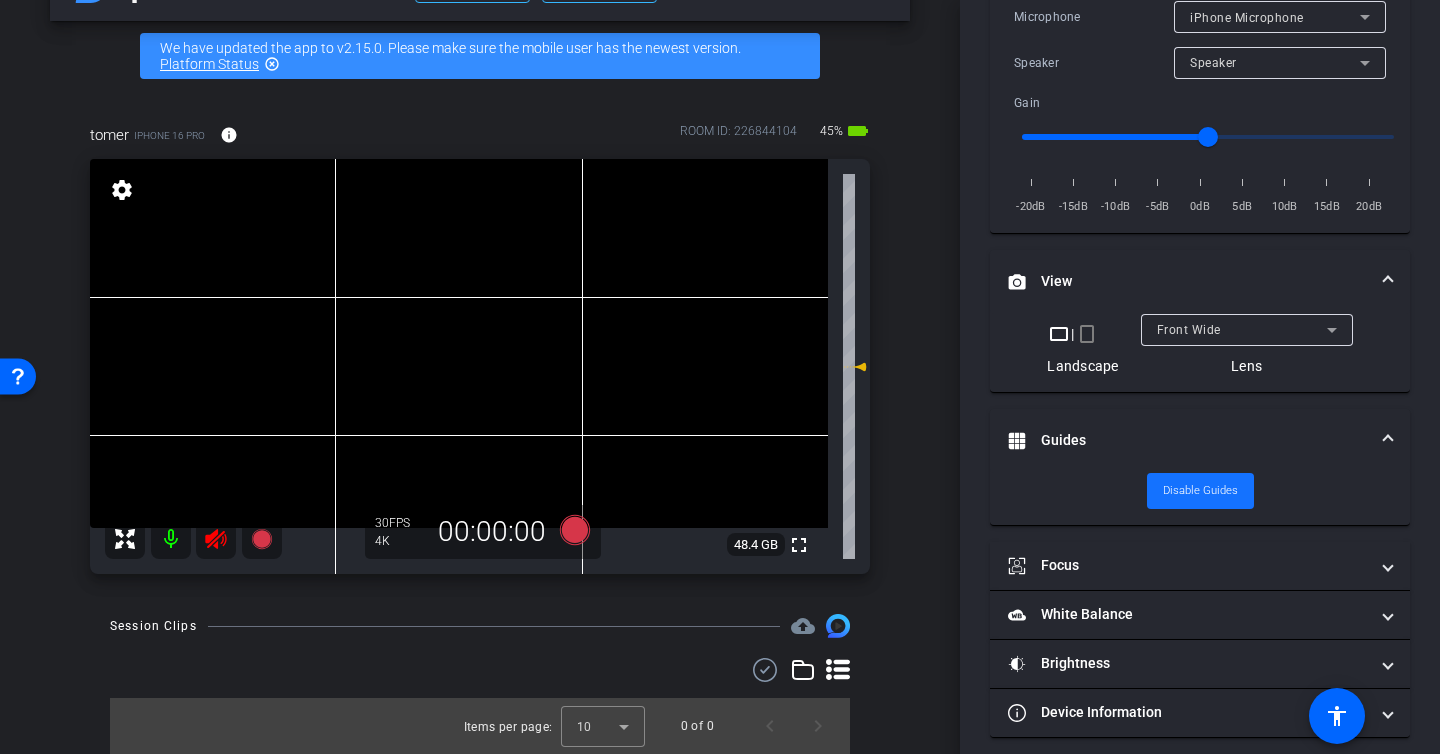 click on "Disable Guides" at bounding box center [1200, 491] 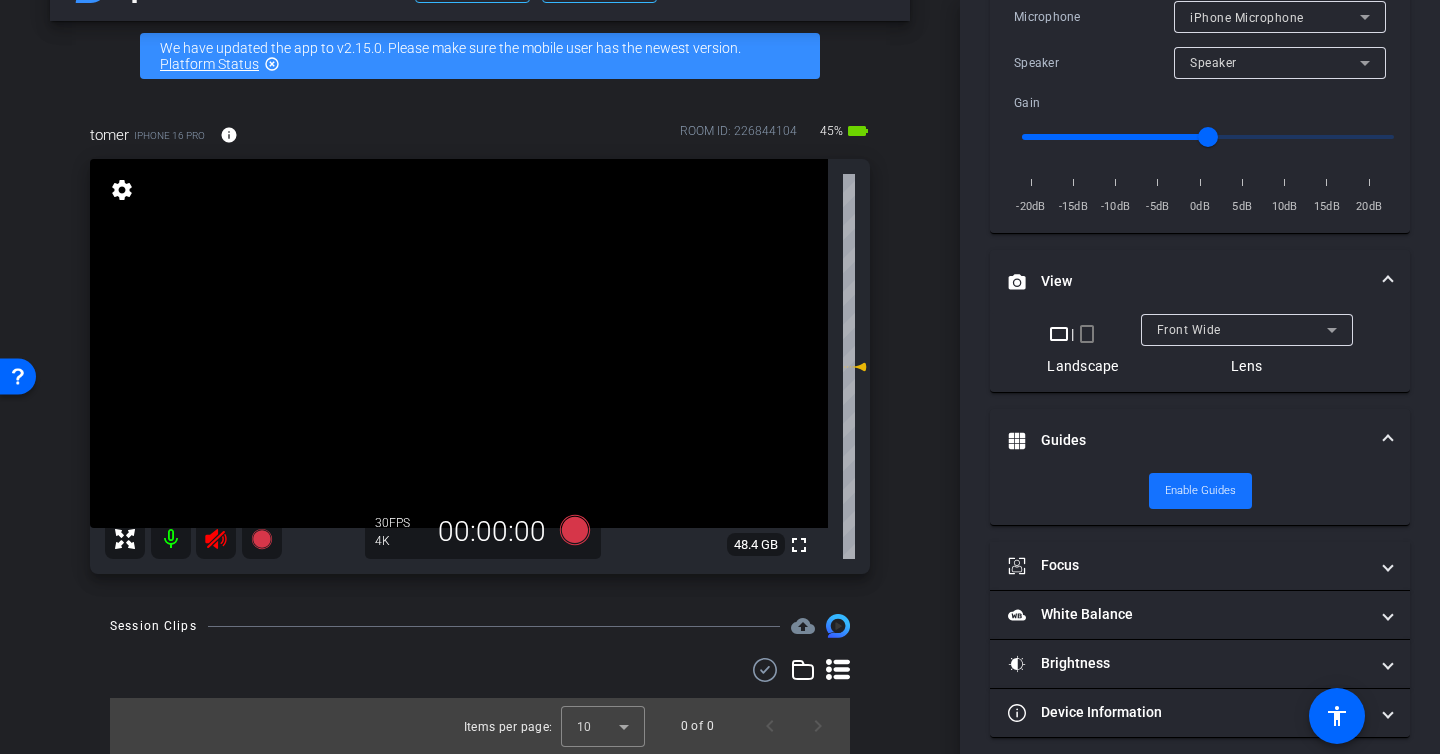 click on "Enable Guides" at bounding box center (1200, 491) 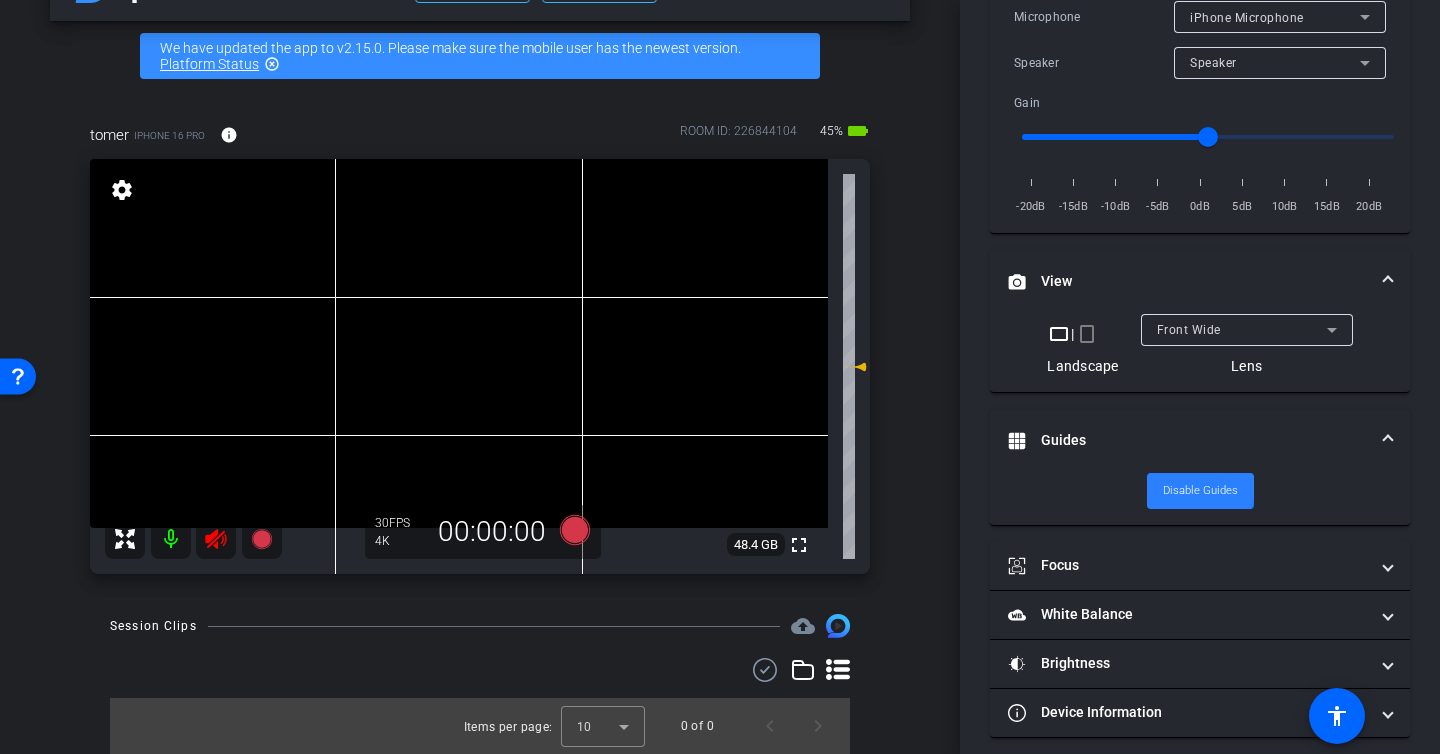 click on "Disable Guides" at bounding box center [1200, 491] 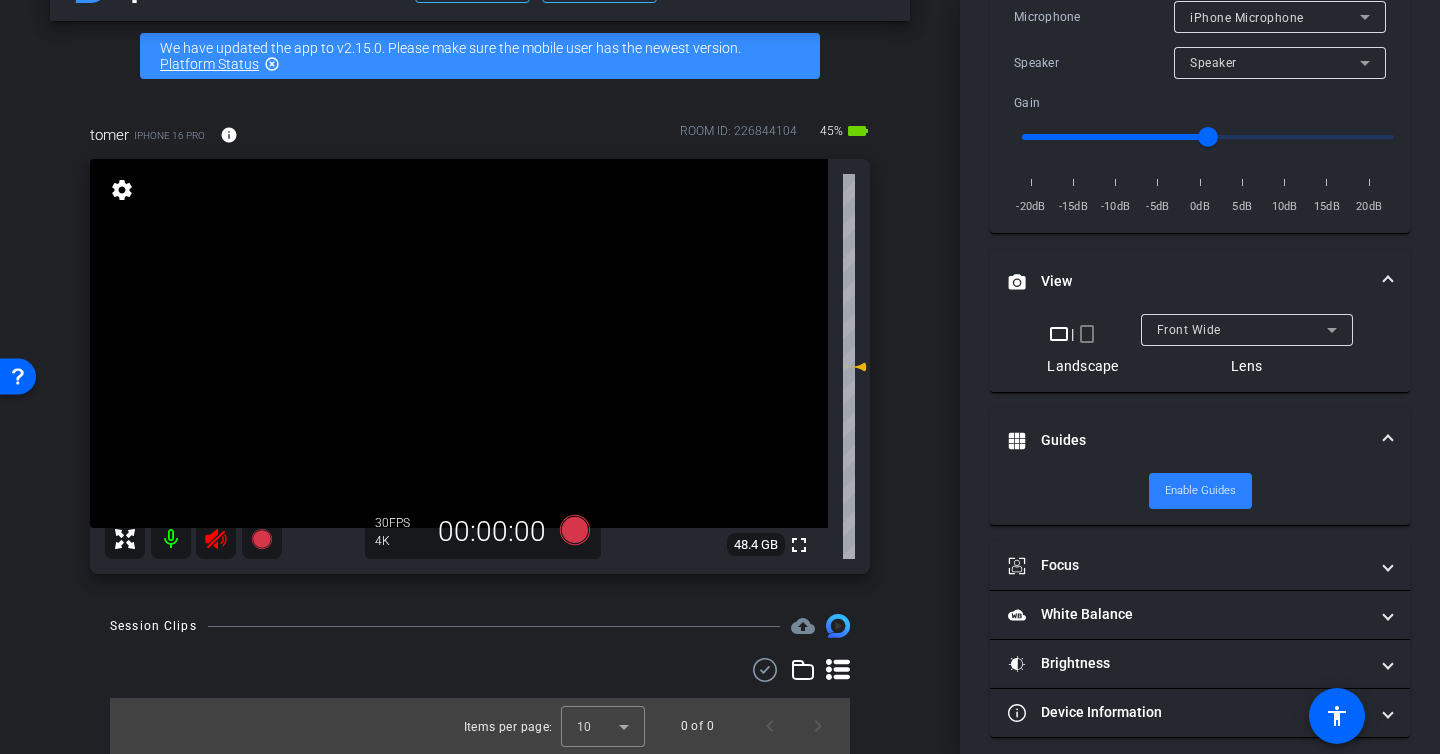 click on "Enable Guides" at bounding box center [1200, 491] 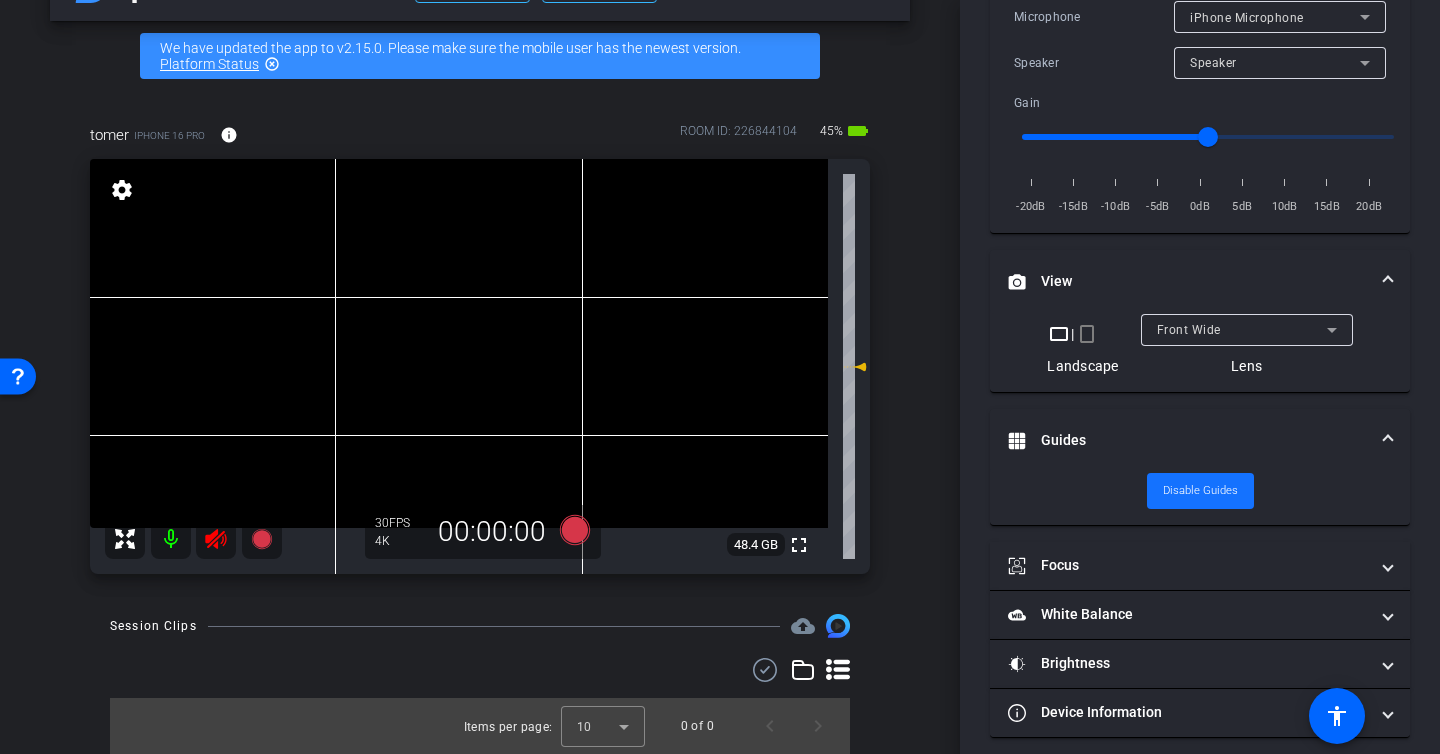 click on "Disable Guides" at bounding box center (1200, 491) 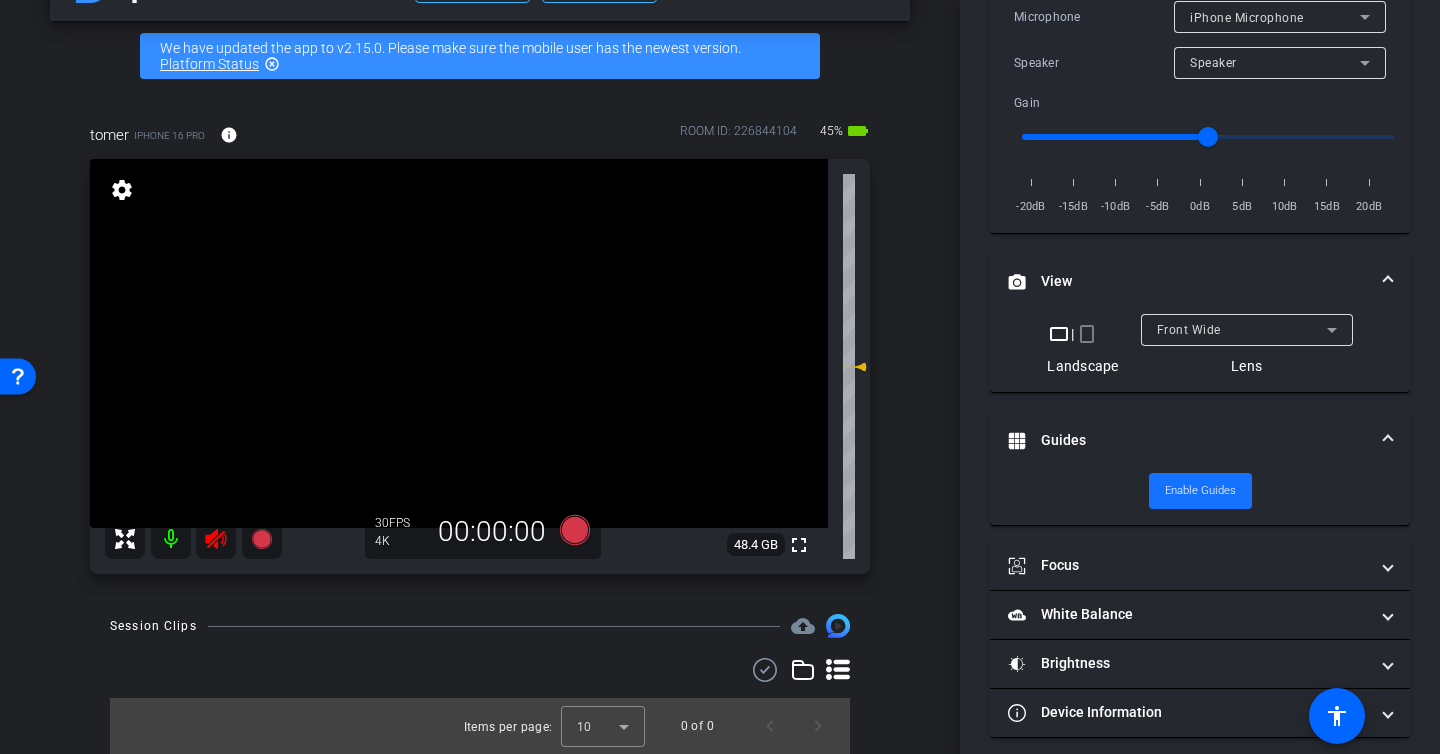 click on "Enable Guides" at bounding box center [1200, 491] 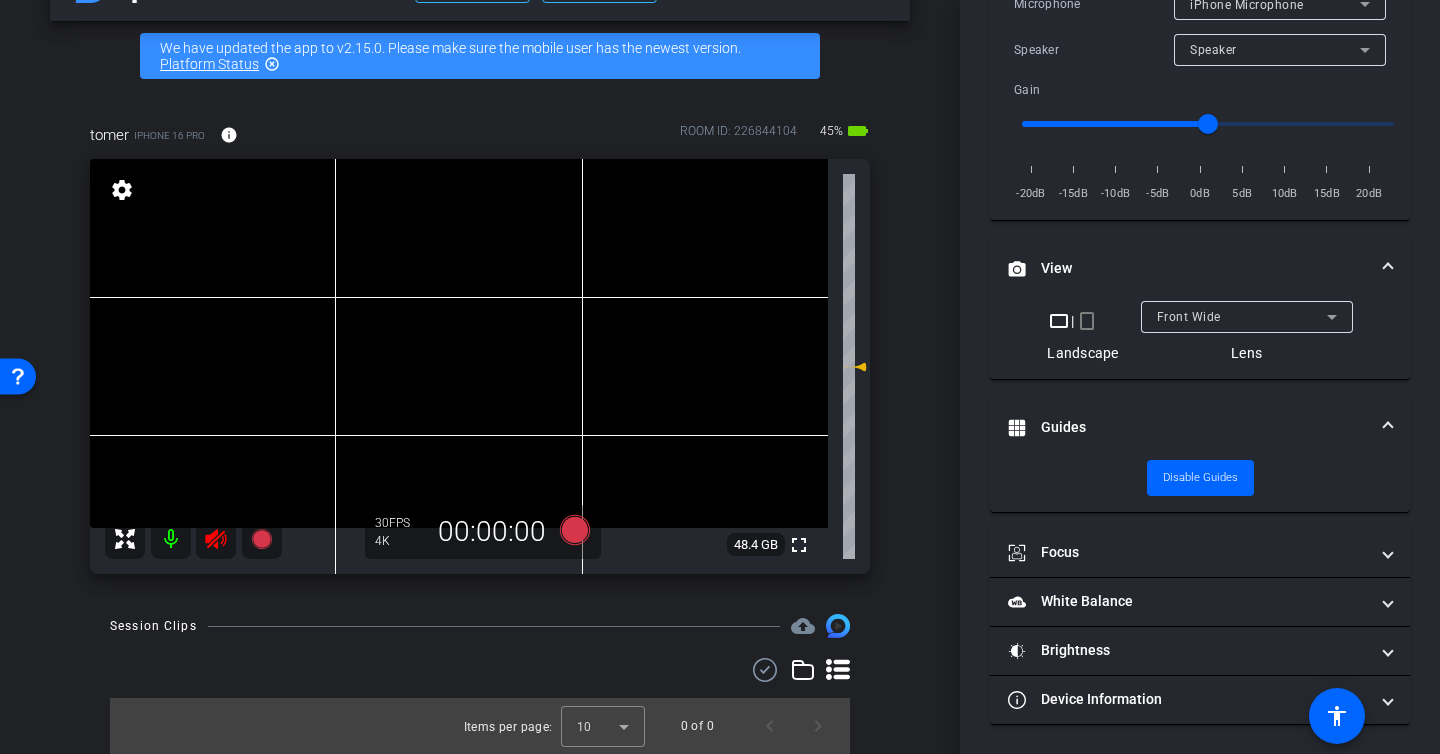 scroll, scrollTop: 523, scrollLeft: 0, axis: vertical 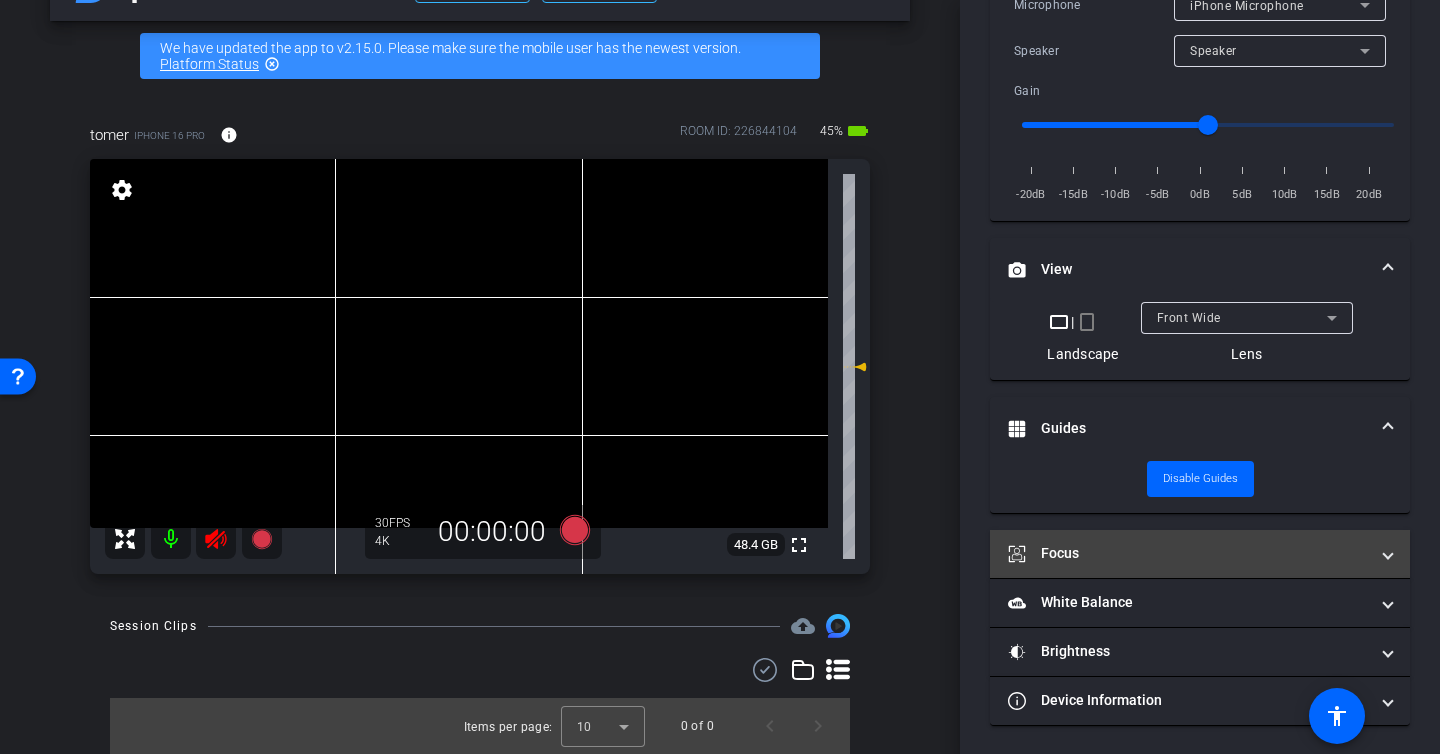 click on "Focus" at bounding box center (1188, 553) 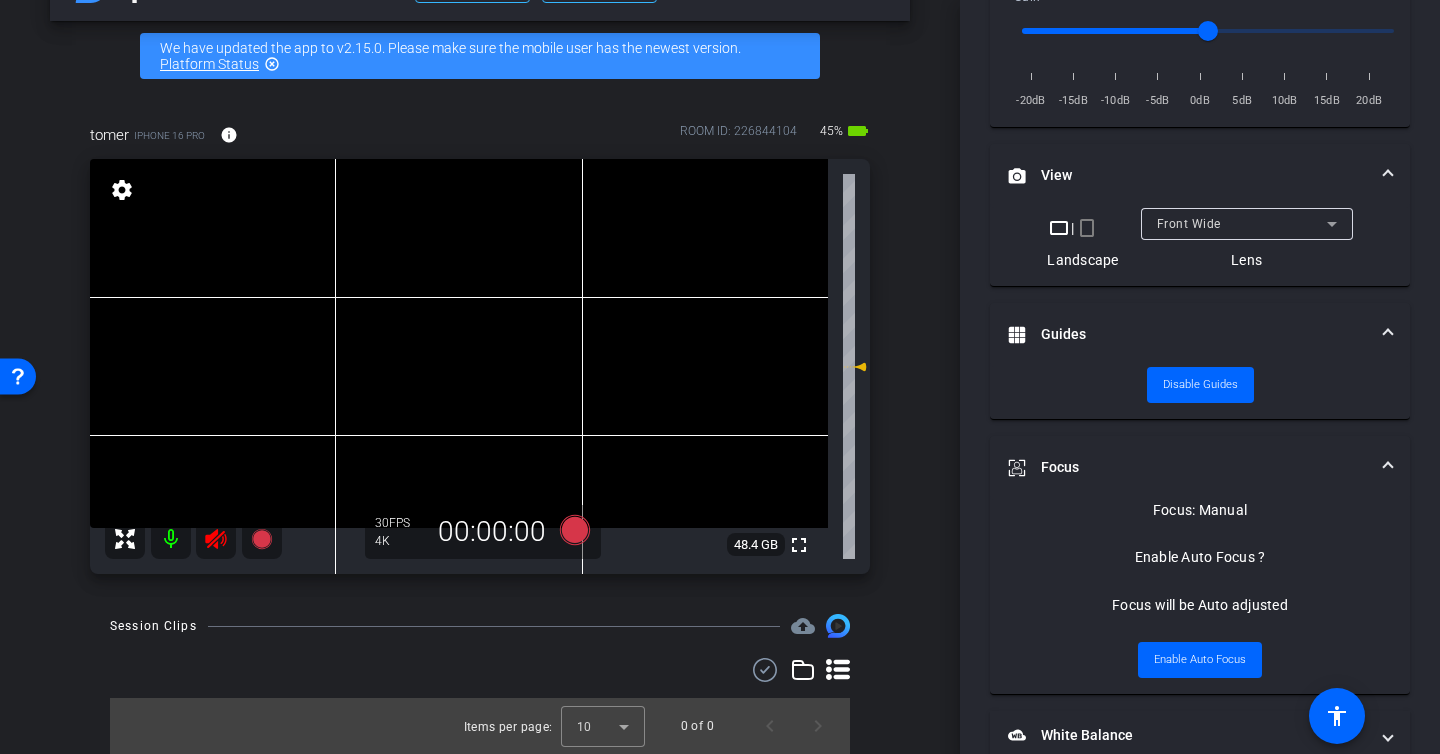 scroll, scrollTop: 620, scrollLeft: 0, axis: vertical 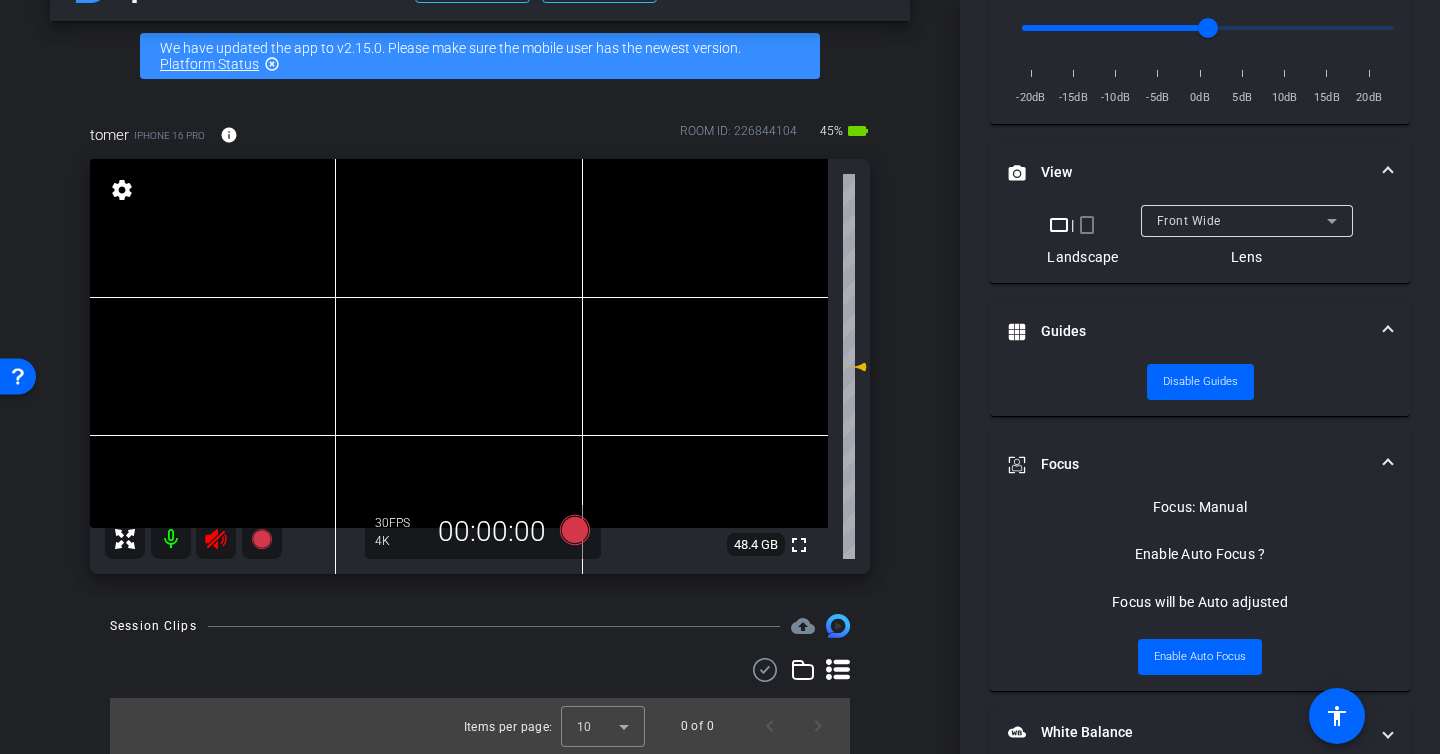click at bounding box center [459, 343] 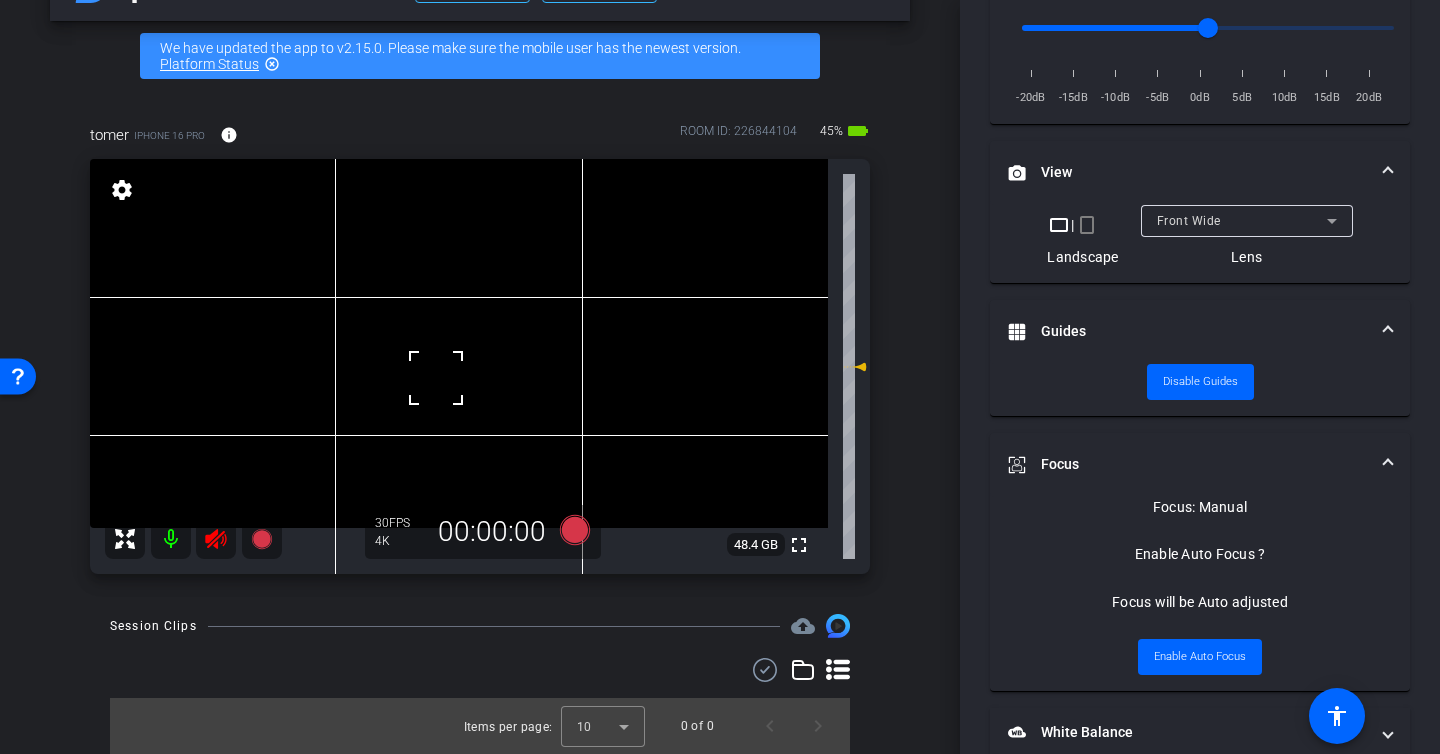 click at bounding box center (436, 378) 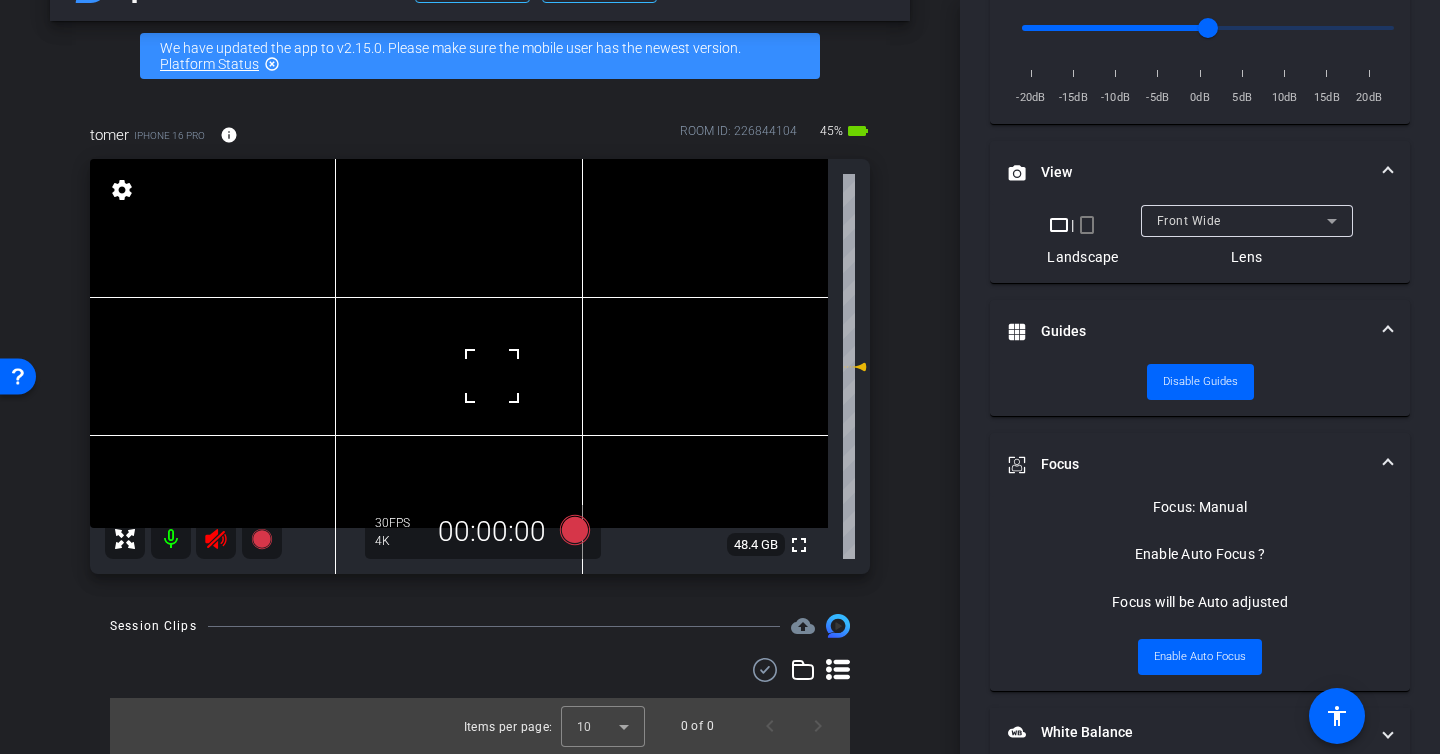 click at bounding box center [459, 343] 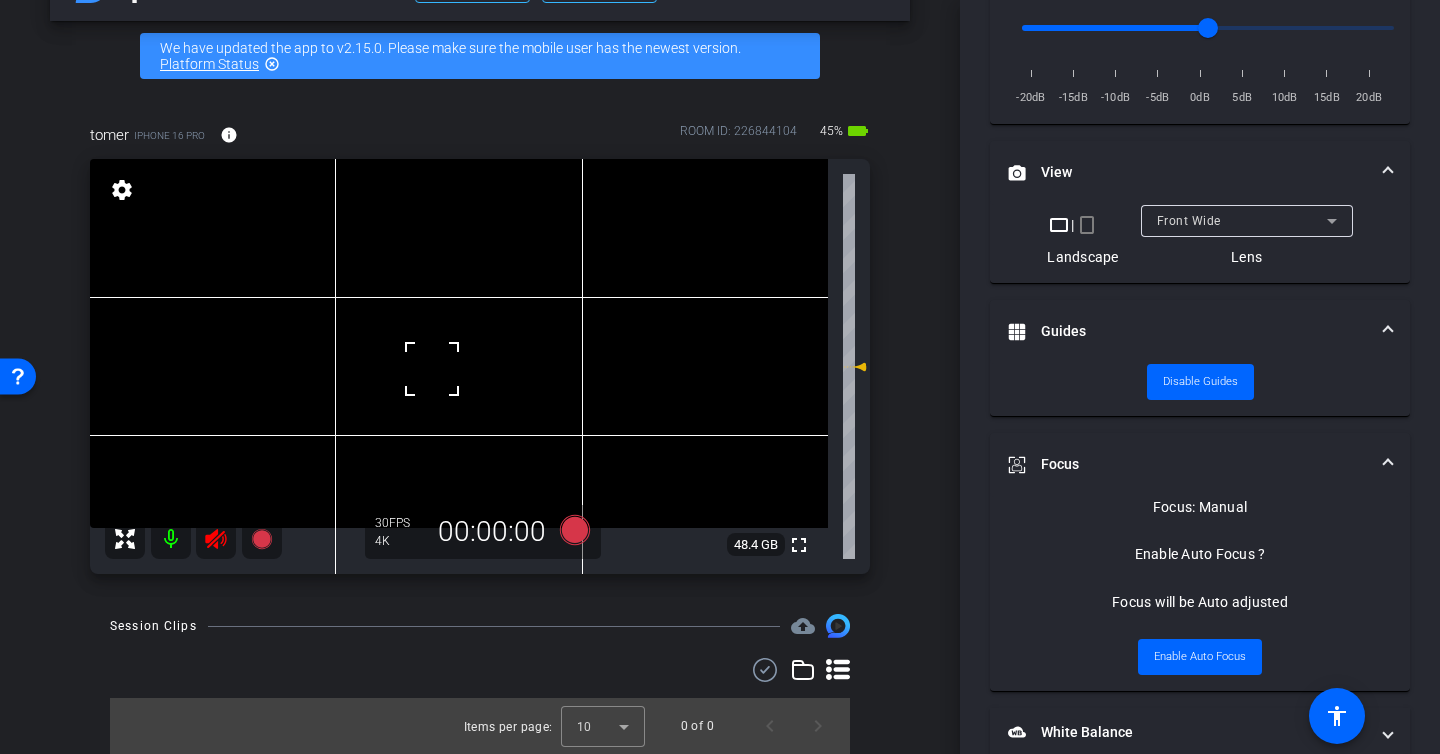 click at bounding box center [459, 343] 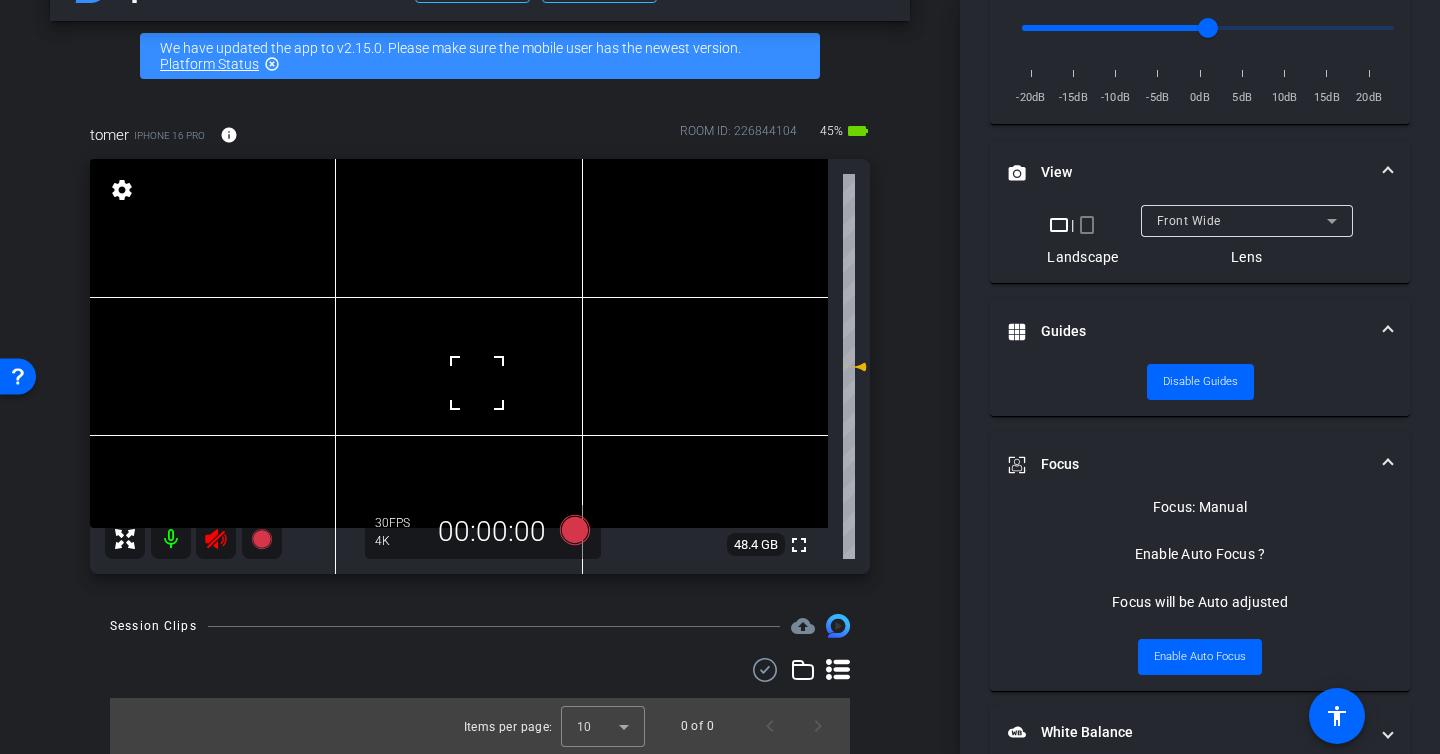 drag, startPoint x: 472, startPoint y: 384, endPoint x: 473, endPoint y: 467, distance: 83.00603 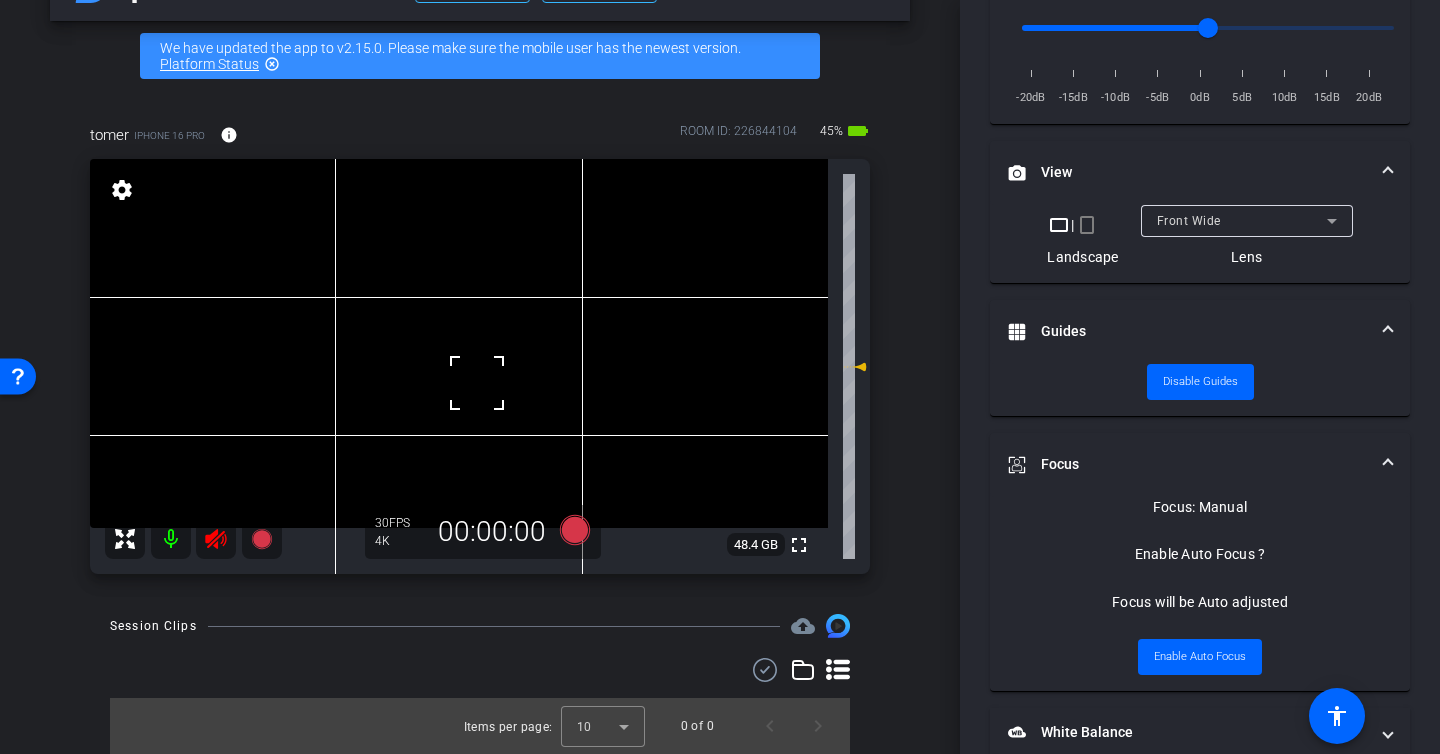 click at bounding box center (477, 383) 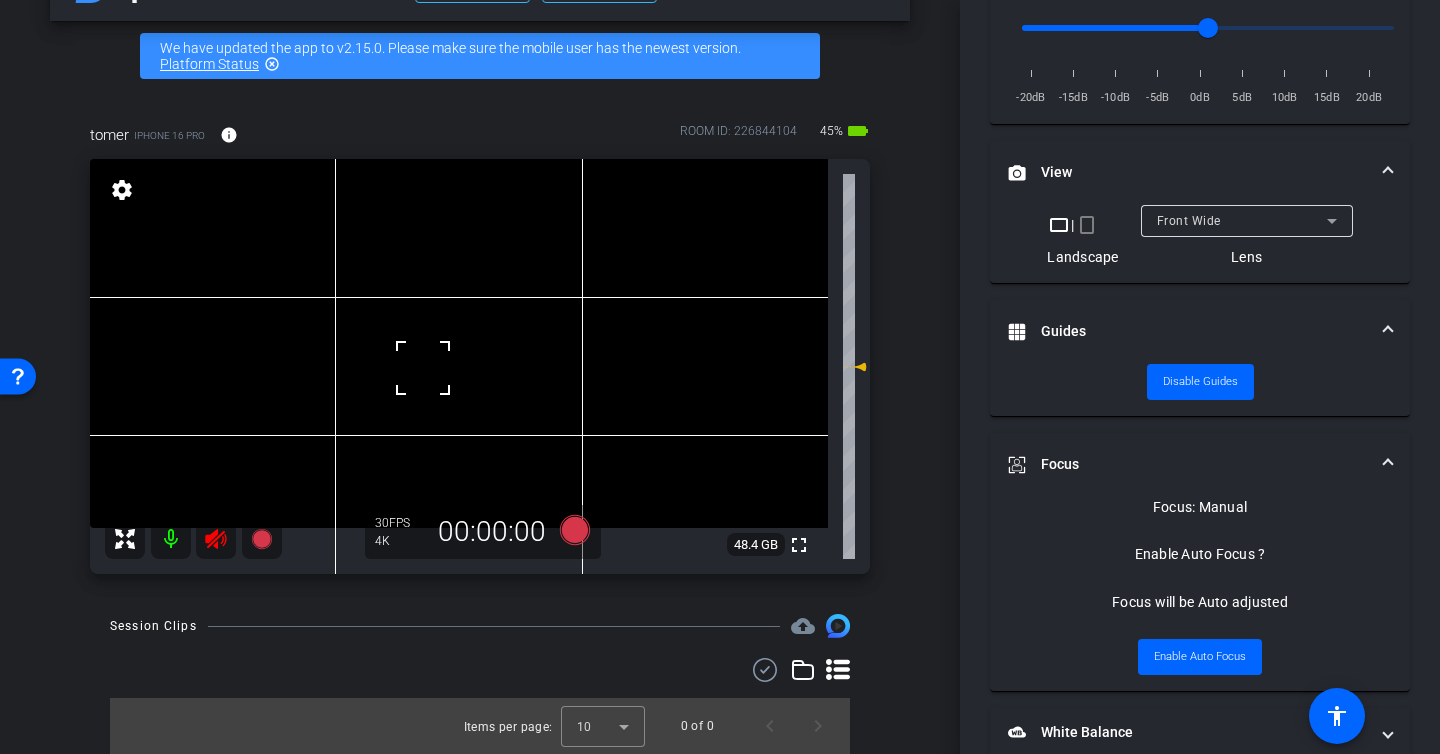 click at bounding box center (459, 343) 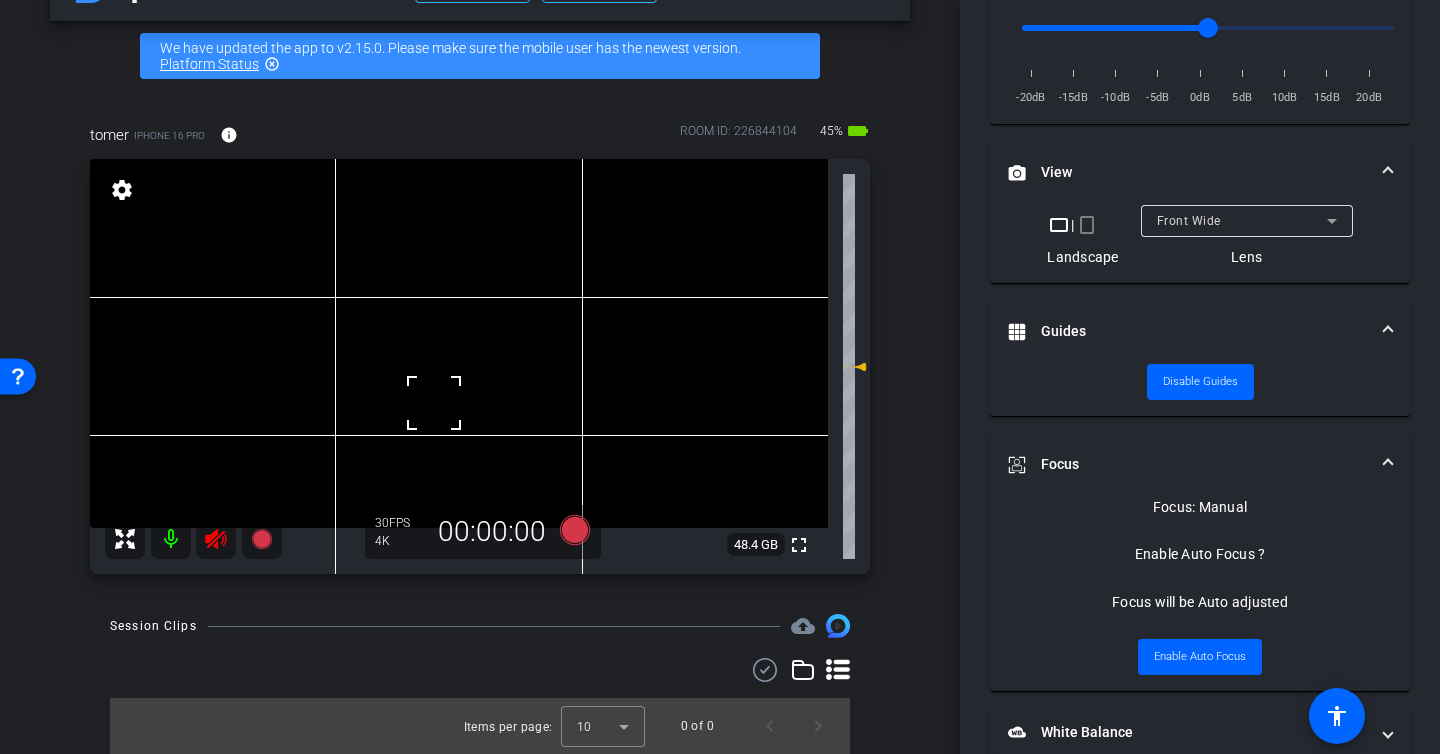 click at bounding box center [459, 343] 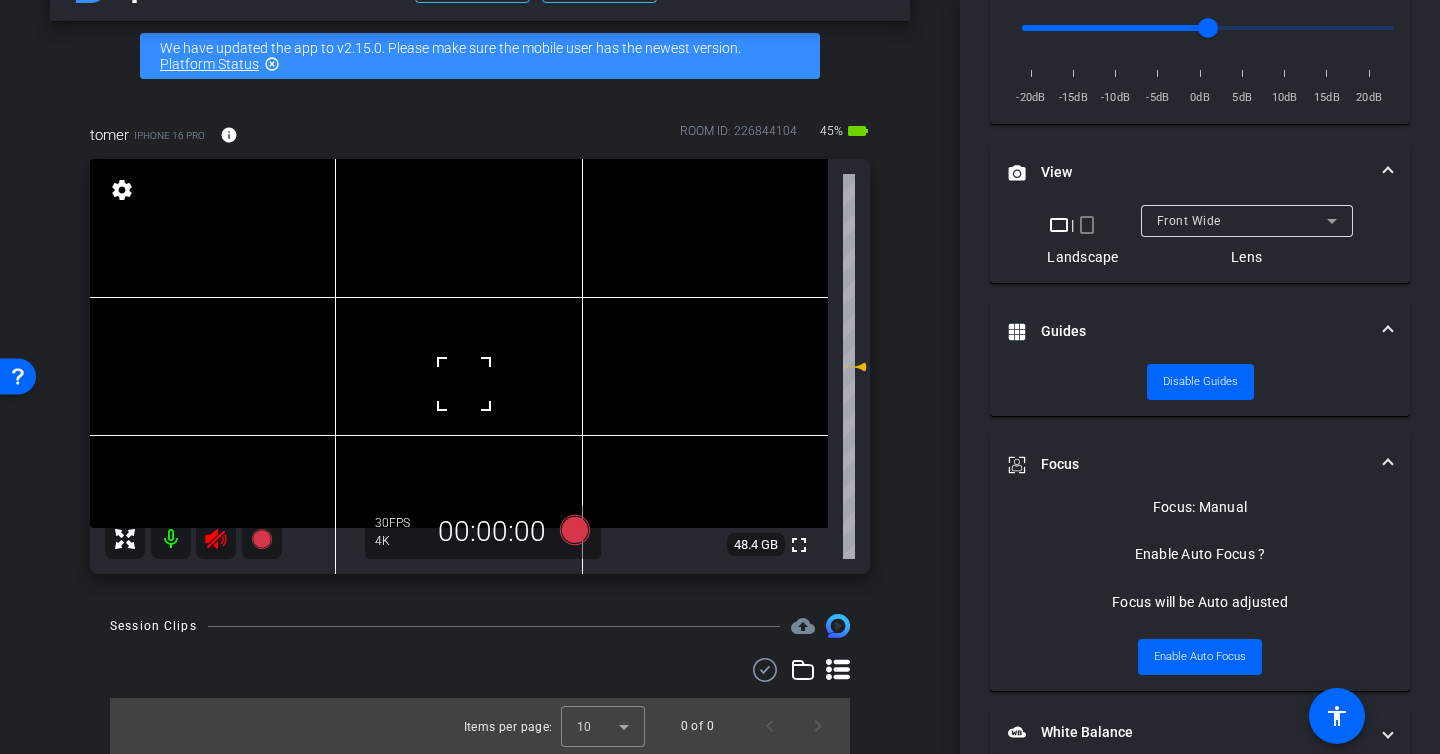 click at bounding box center [459, 343] 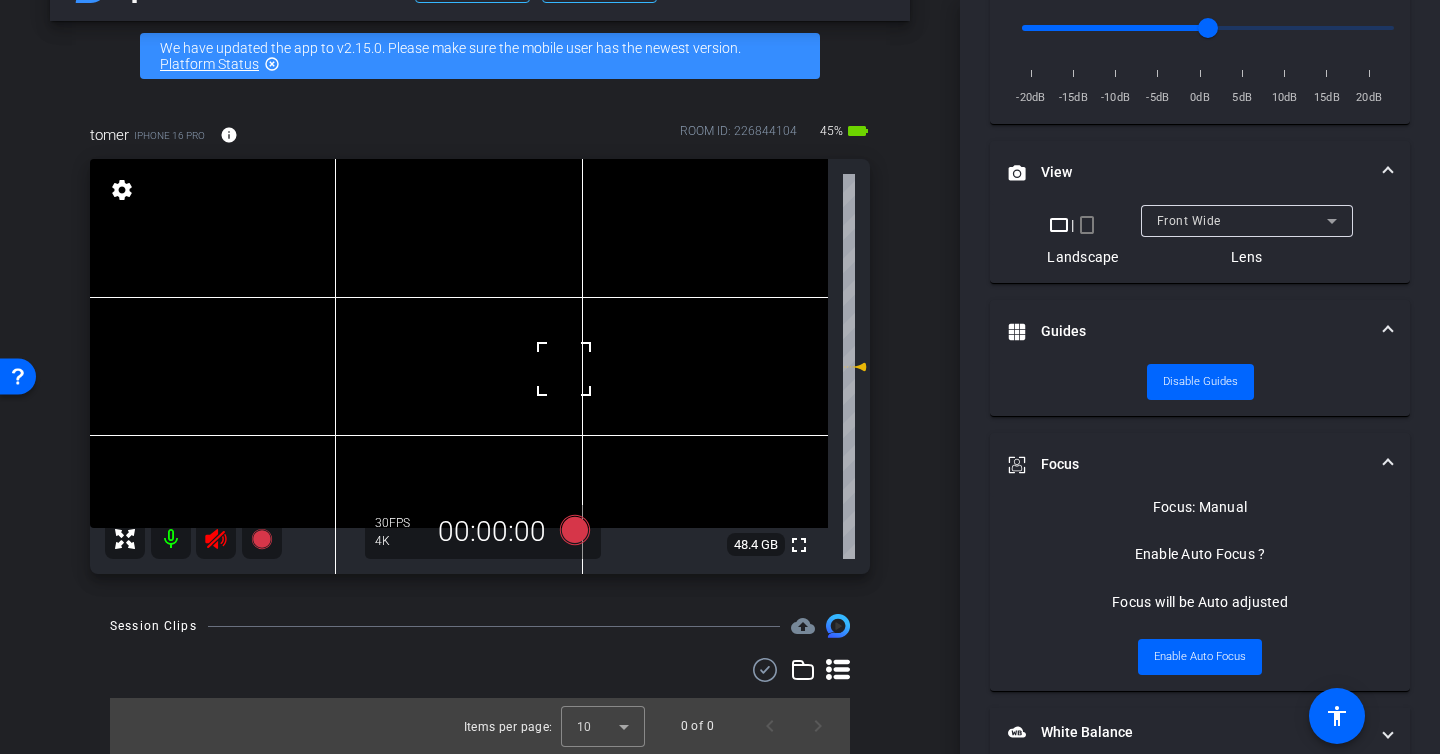 click at bounding box center (459, 343) 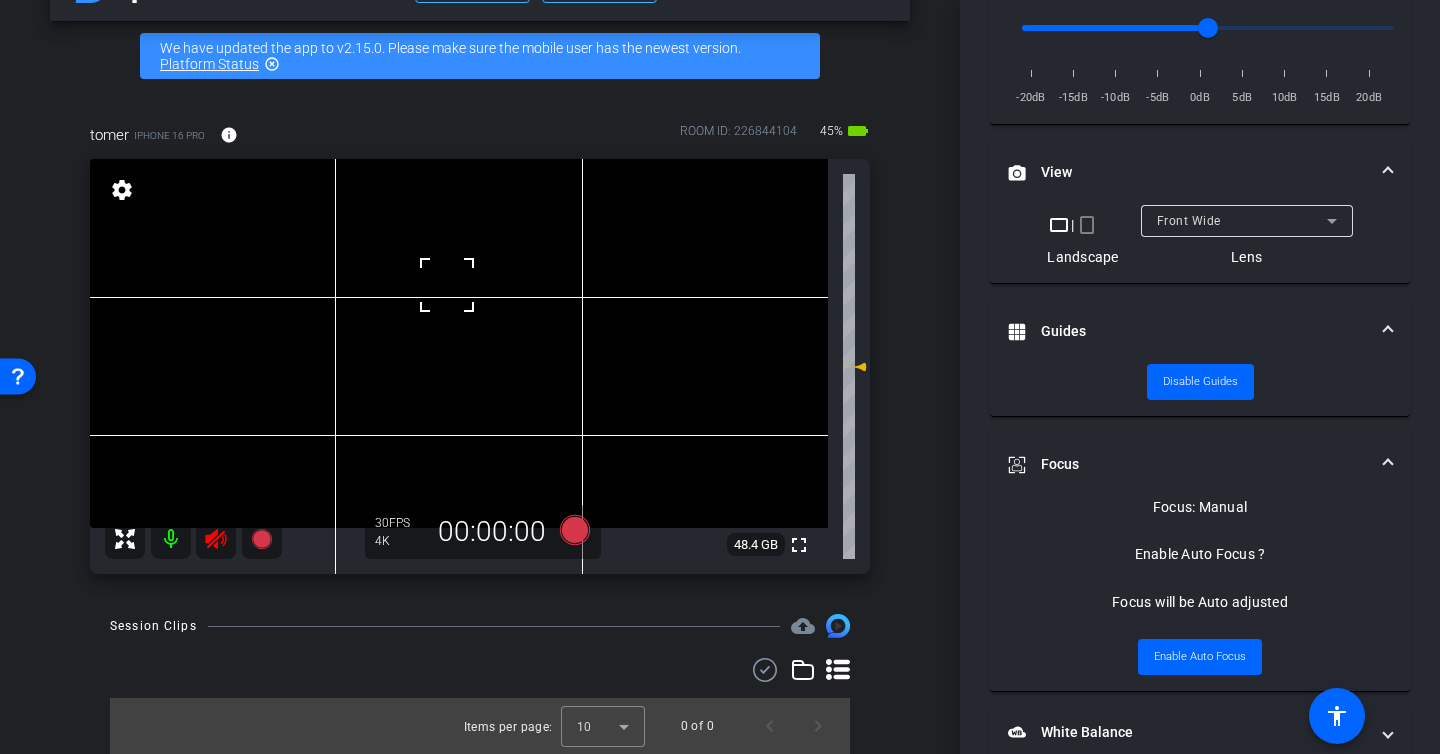 click at bounding box center [459, 343] 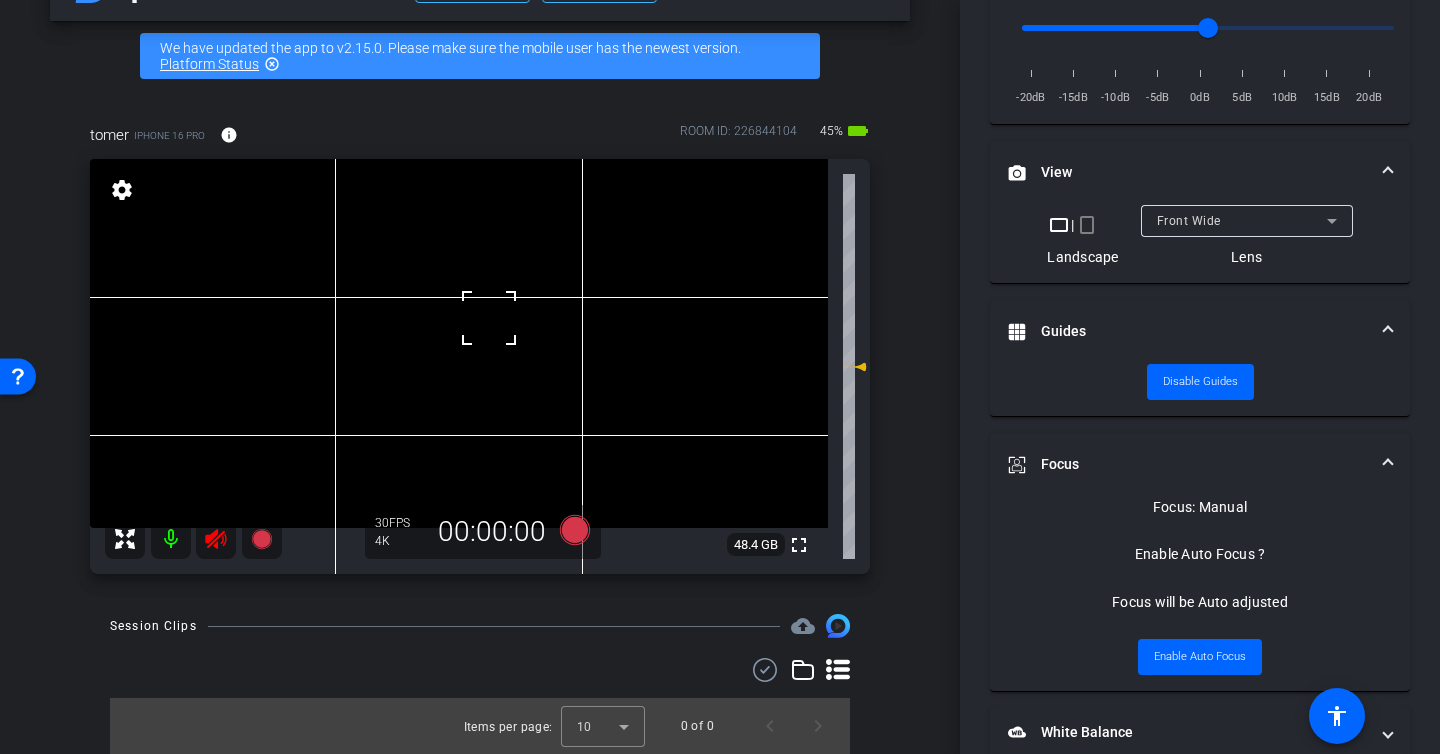 click at bounding box center [489, 318] 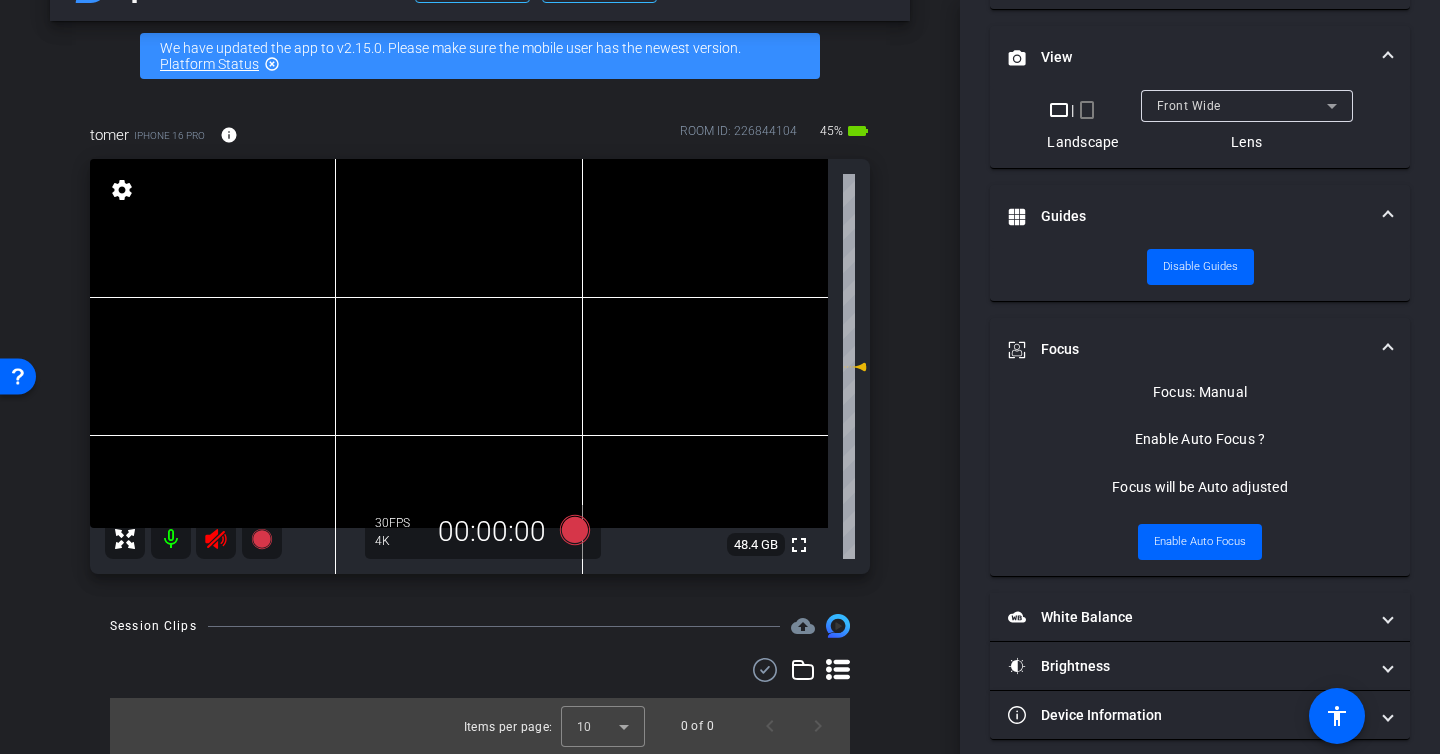 scroll, scrollTop: 750, scrollLeft: 0, axis: vertical 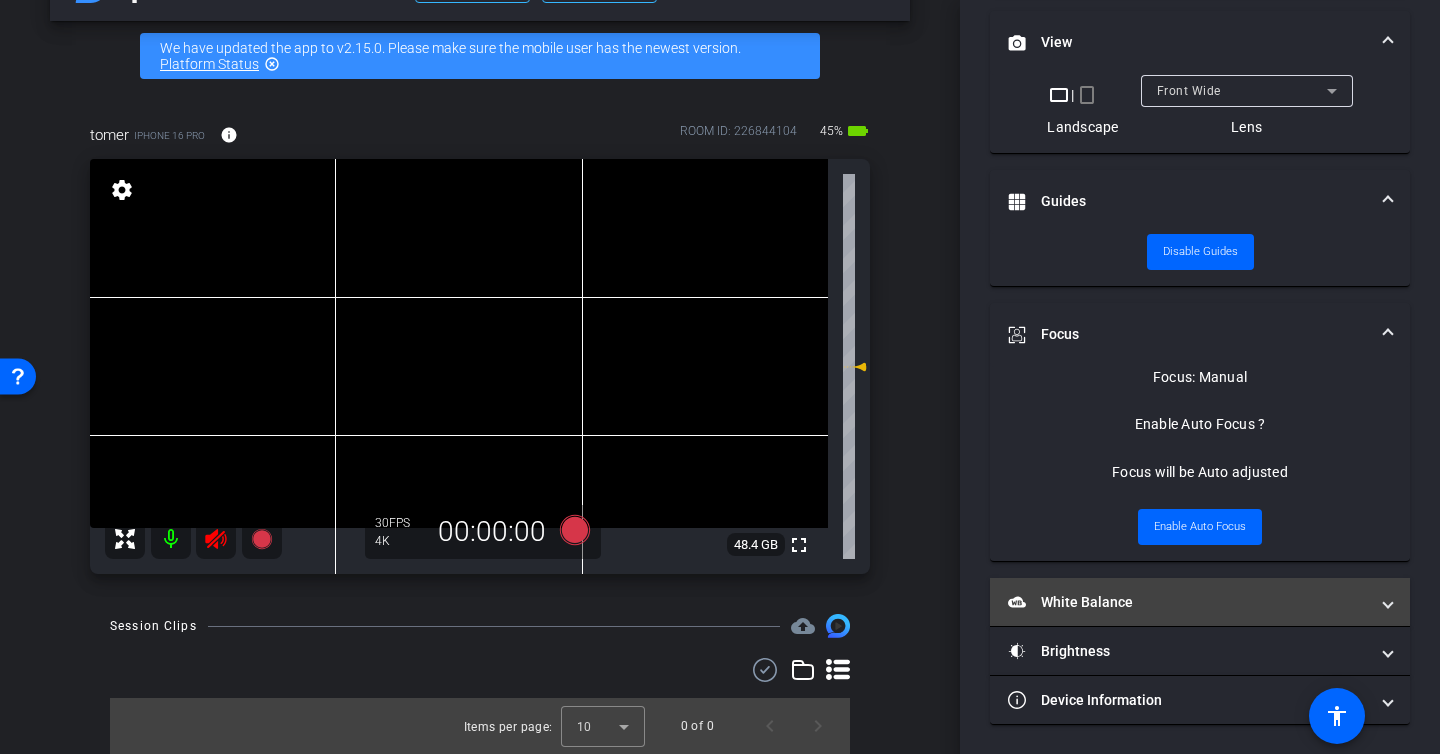 click on "White Balance
White Balance" at bounding box center (1200, 602) 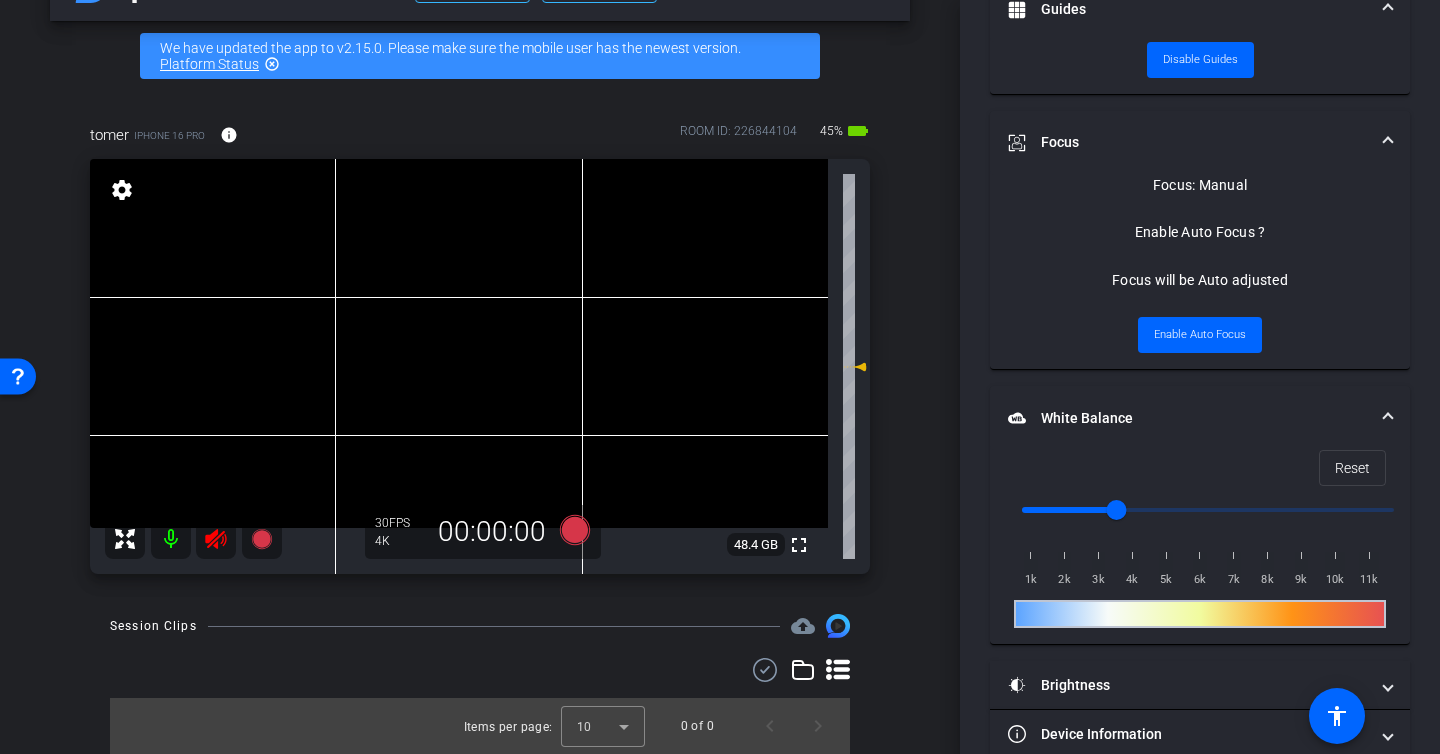 scroll, scrollTop: 976, scrollLeft: 0, axis: vertical 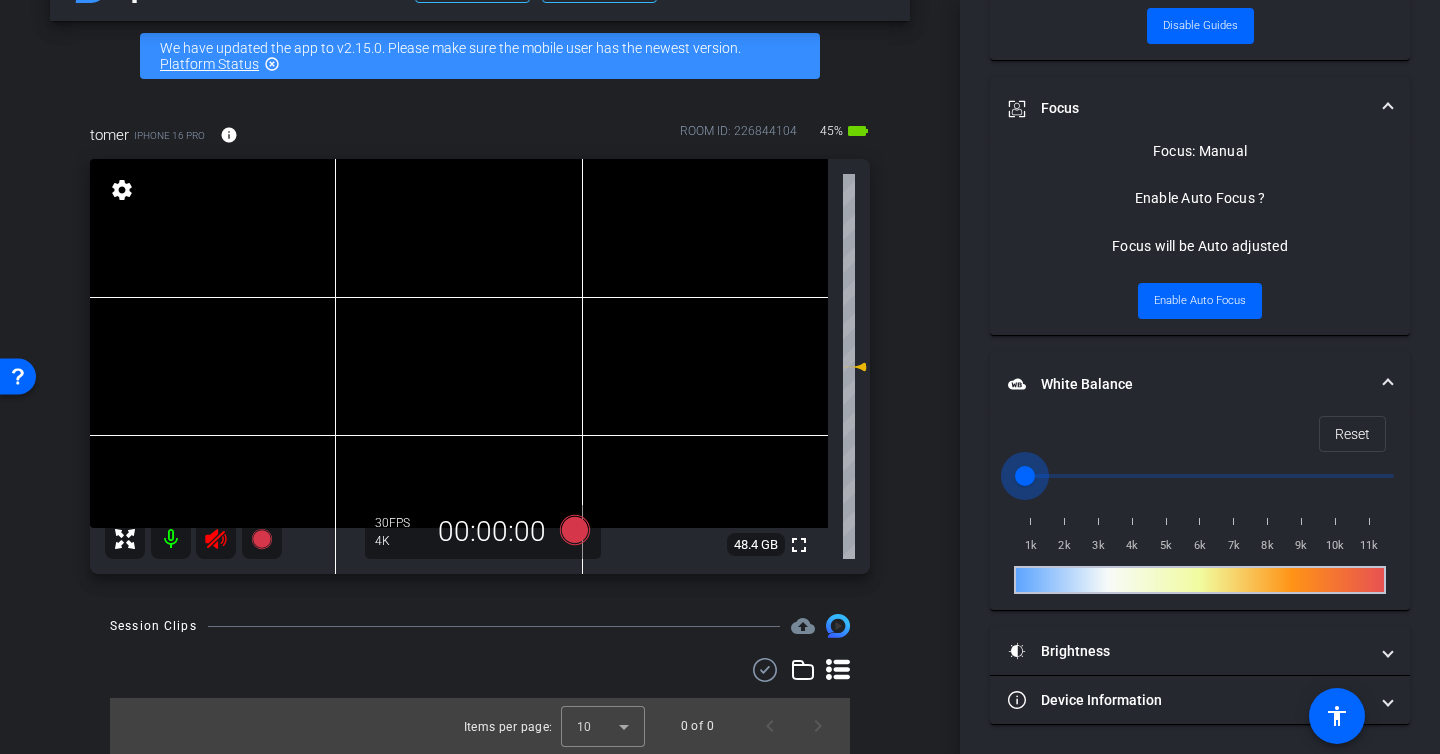 click at bounding box center [1208, 476] 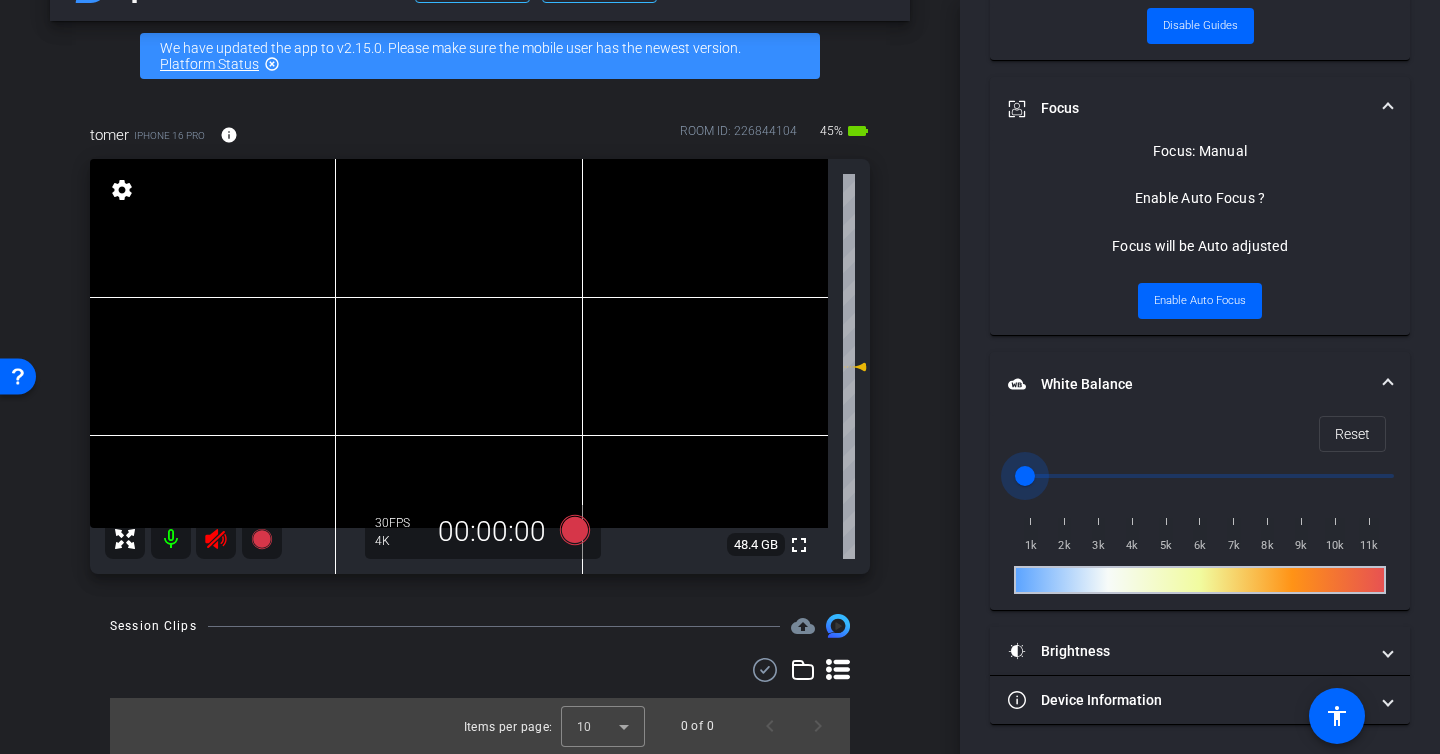 click at bounding box center [1208, 476] 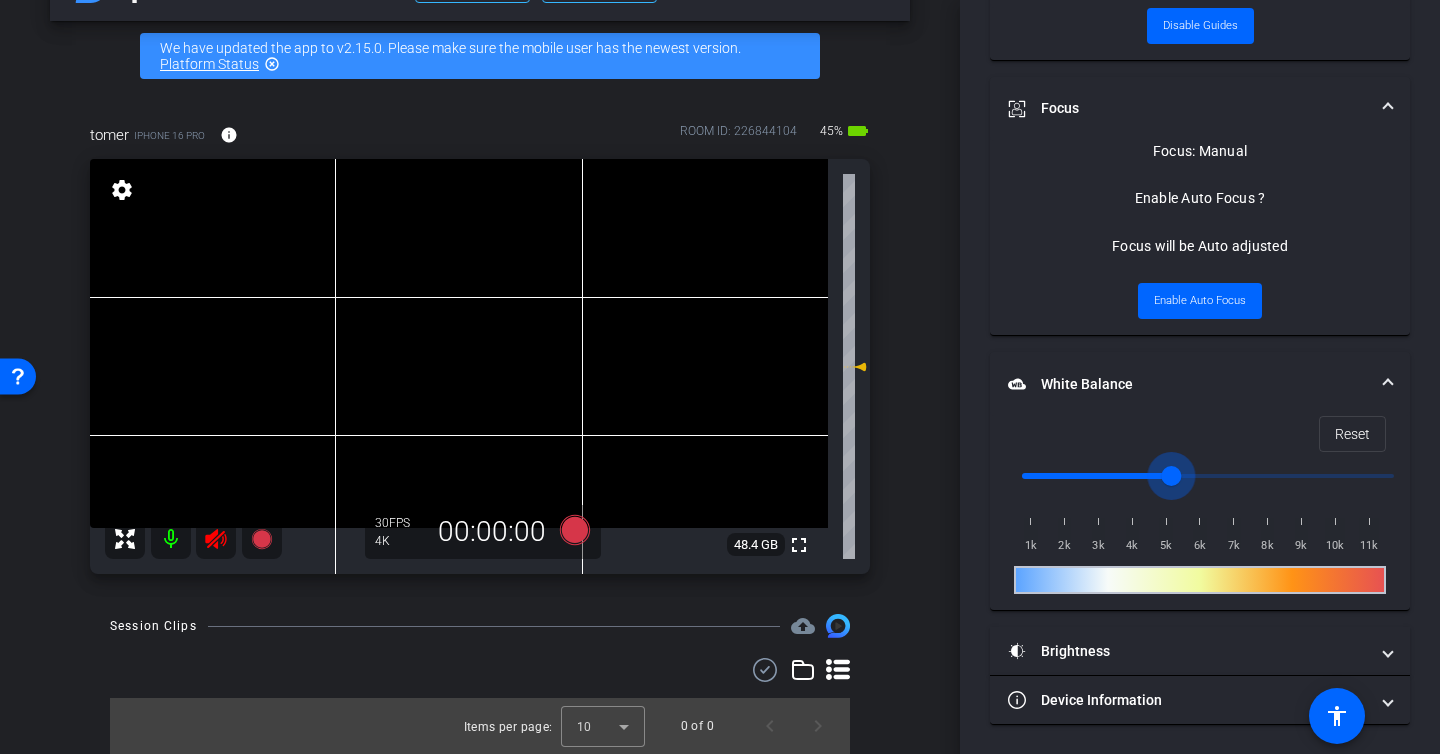 click at bounding box center (1208, 476) 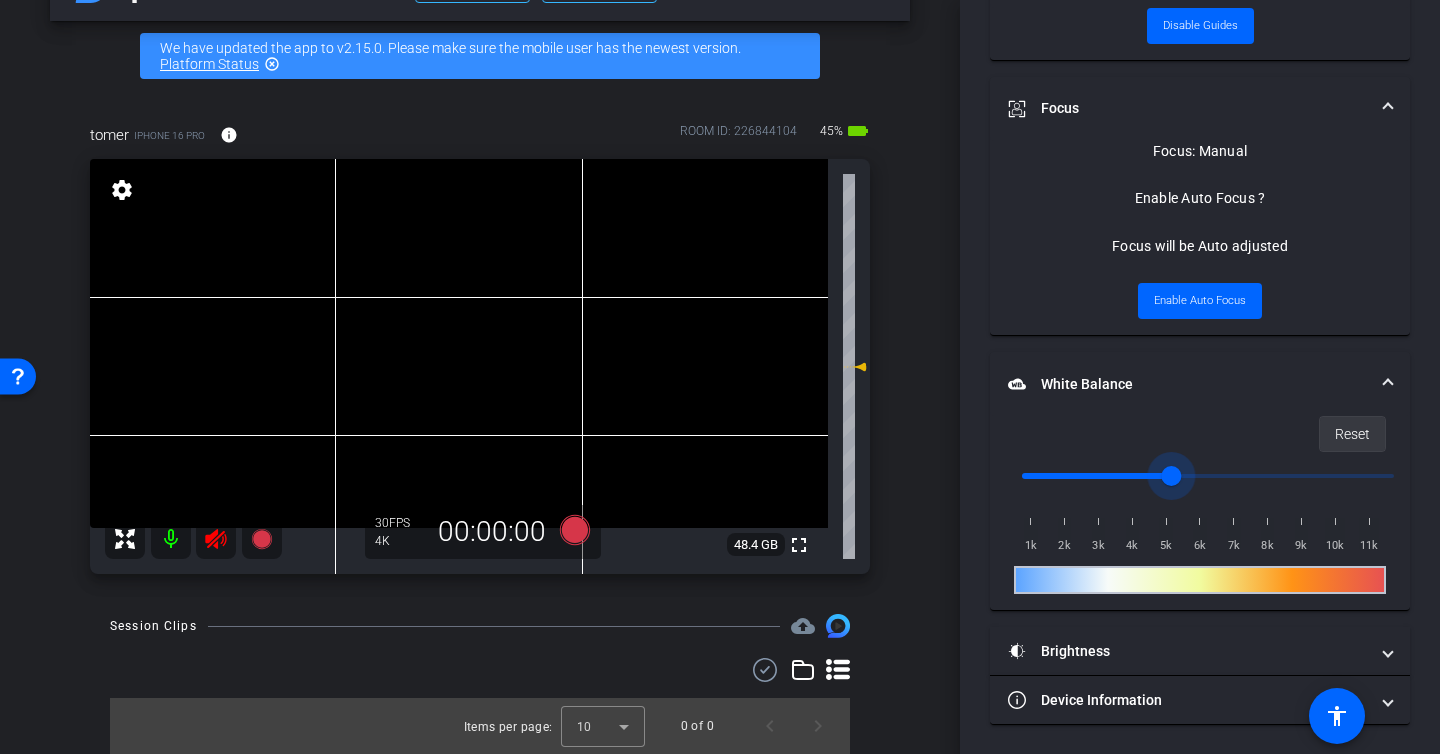 click on "Reset" at bounding box center (1352, 434) 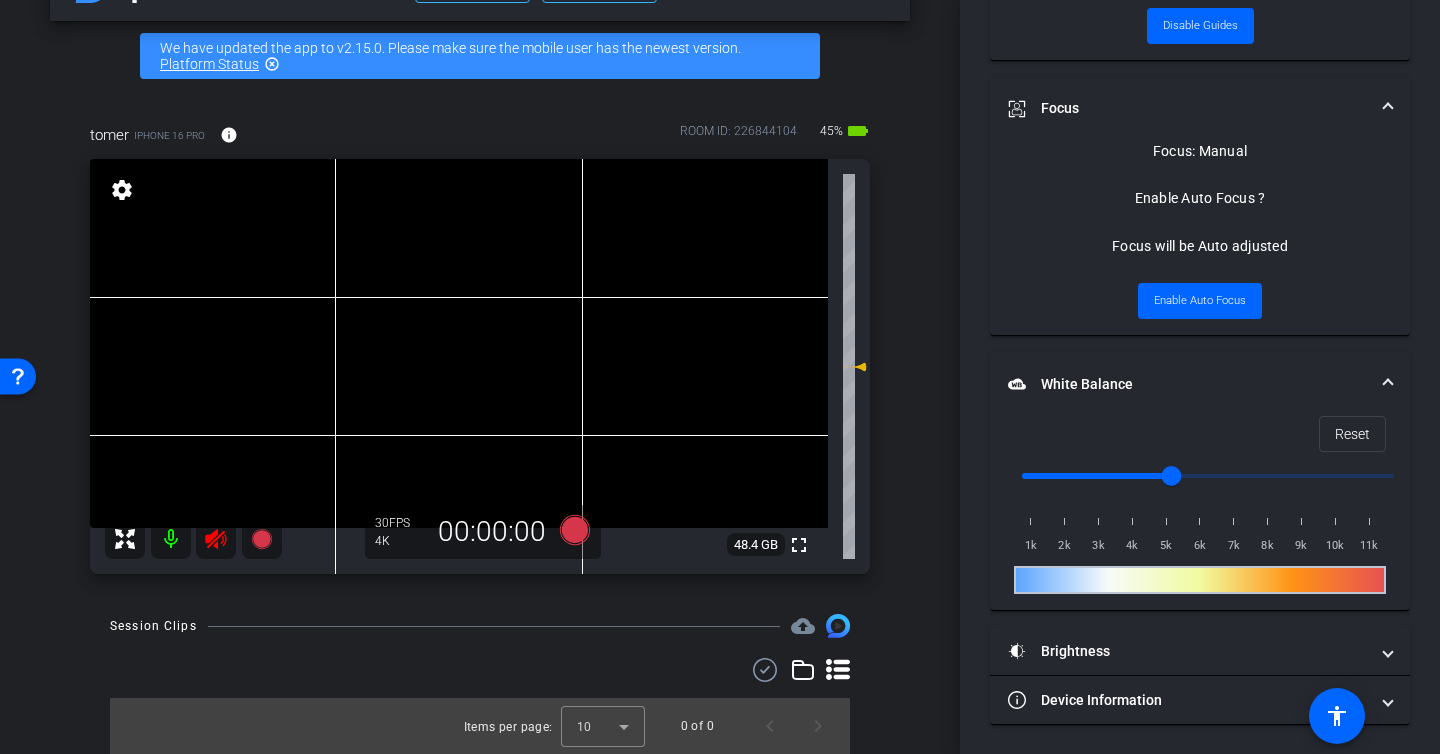type on "1000" 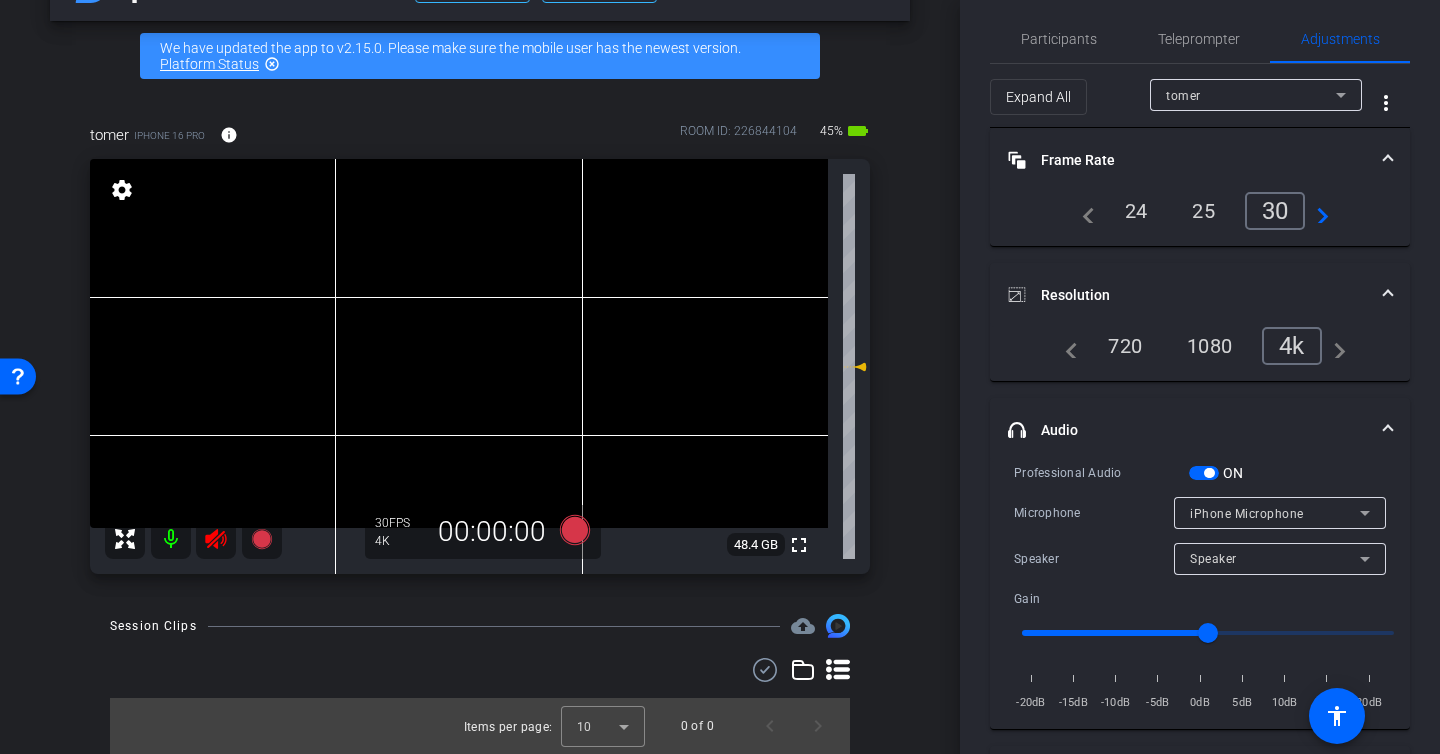 scroll, scrollTop: 0, scrollLeft: 0, axis: both 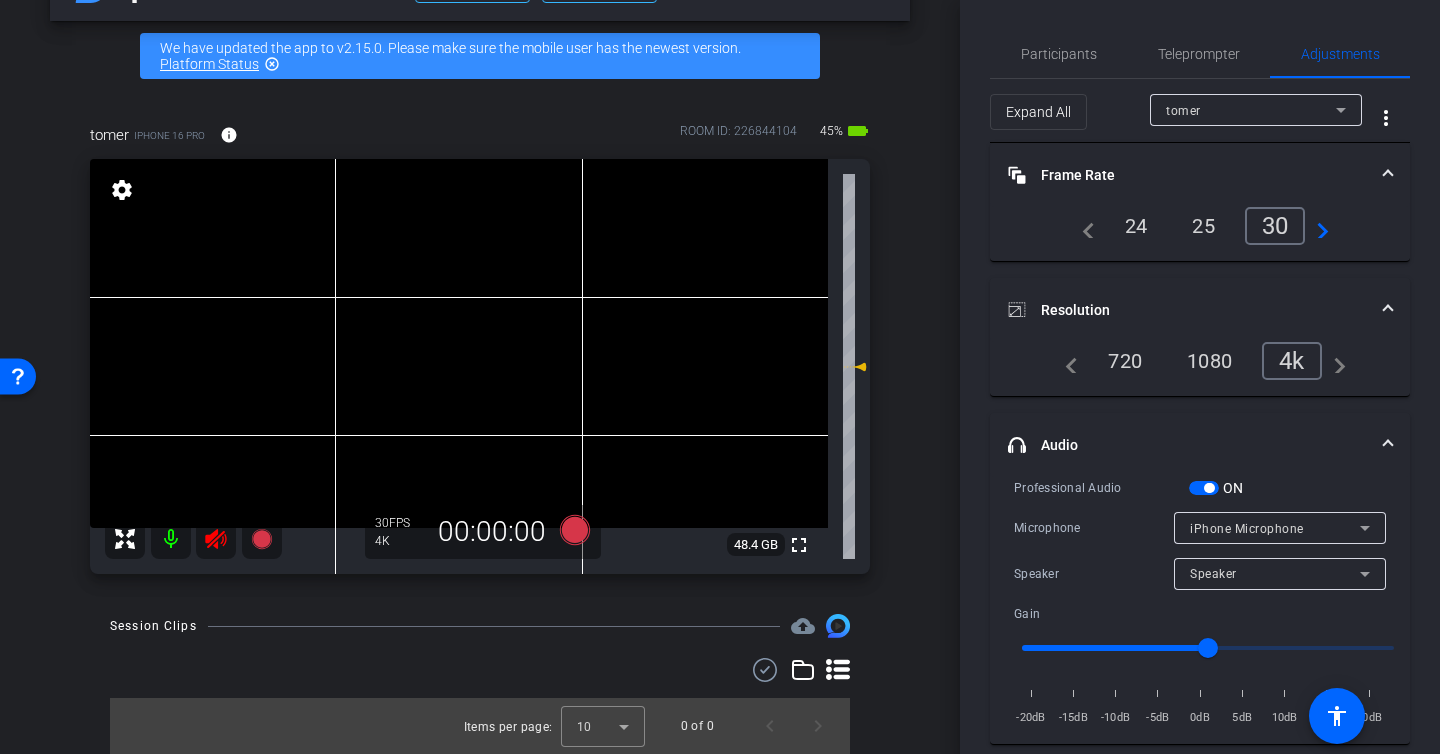 click on "navigate_next" at bounding box center (1317, 226) 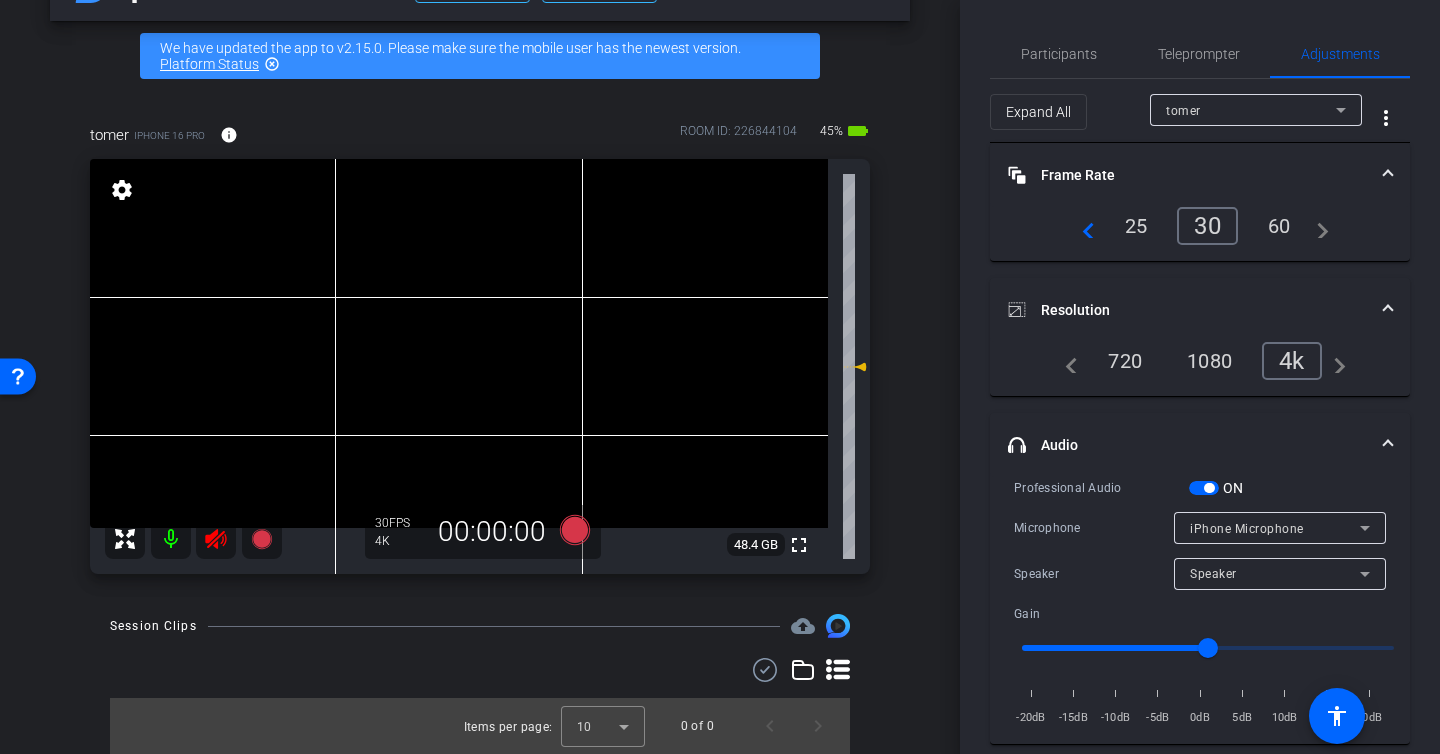 click on "navigate_next" at bounding box center (1317, 226) 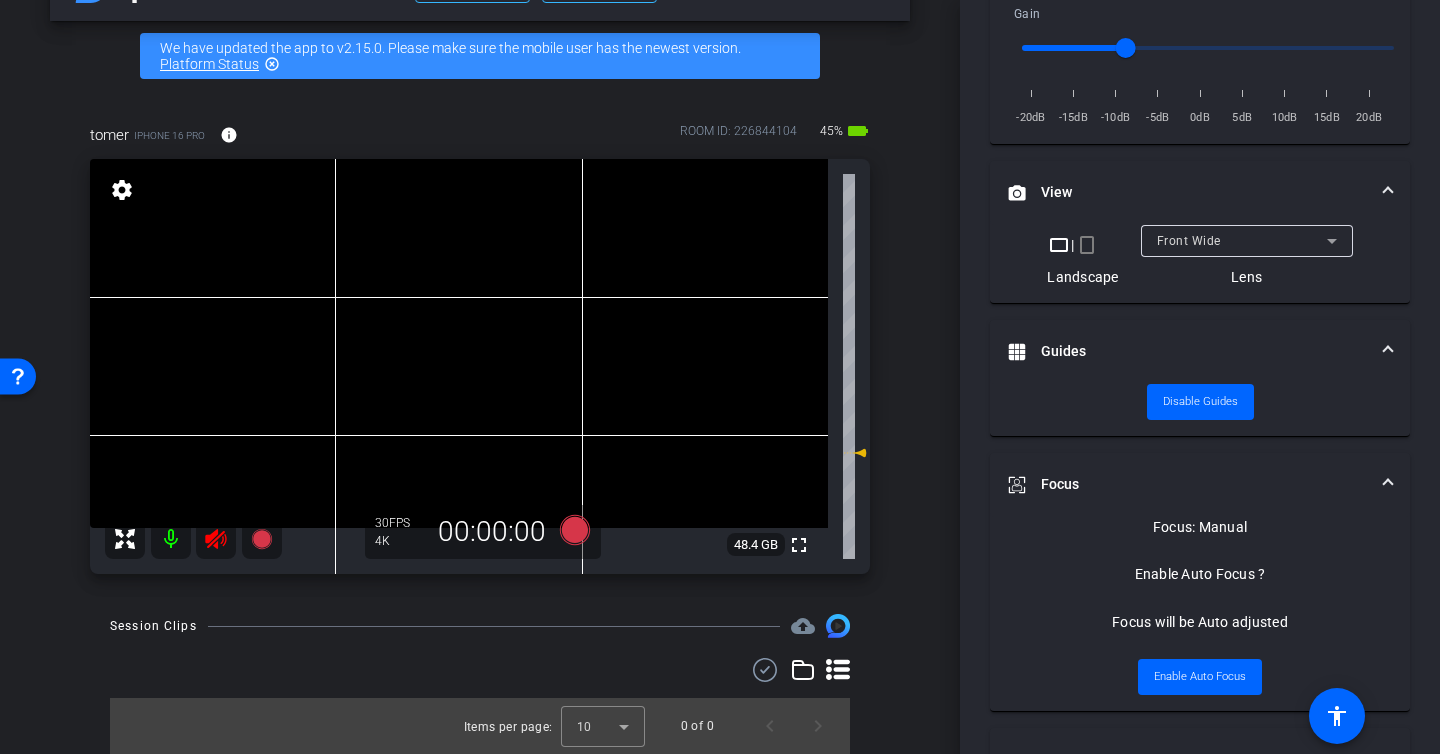 scroll, scrollTop: 532, scrollLeft: 0, axis: vertical 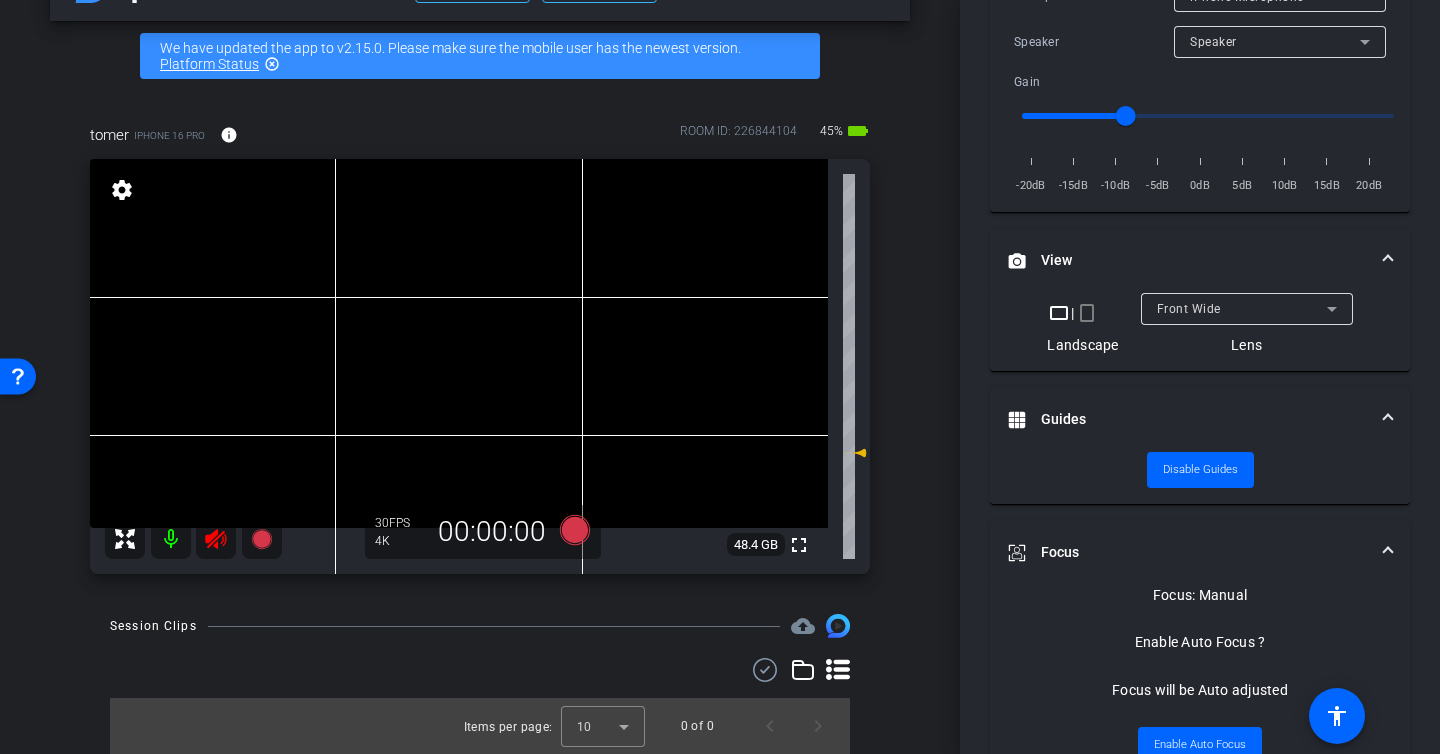 type on "-1" 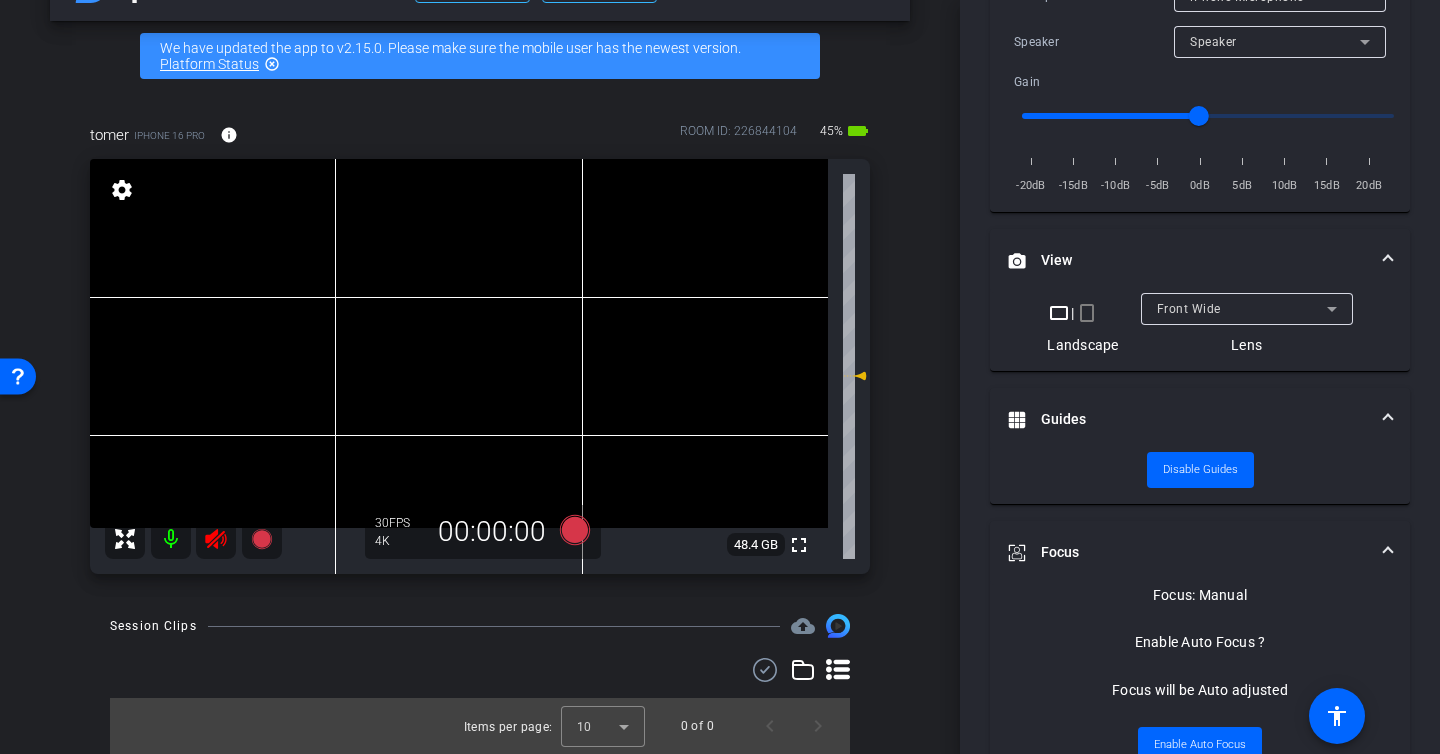 click 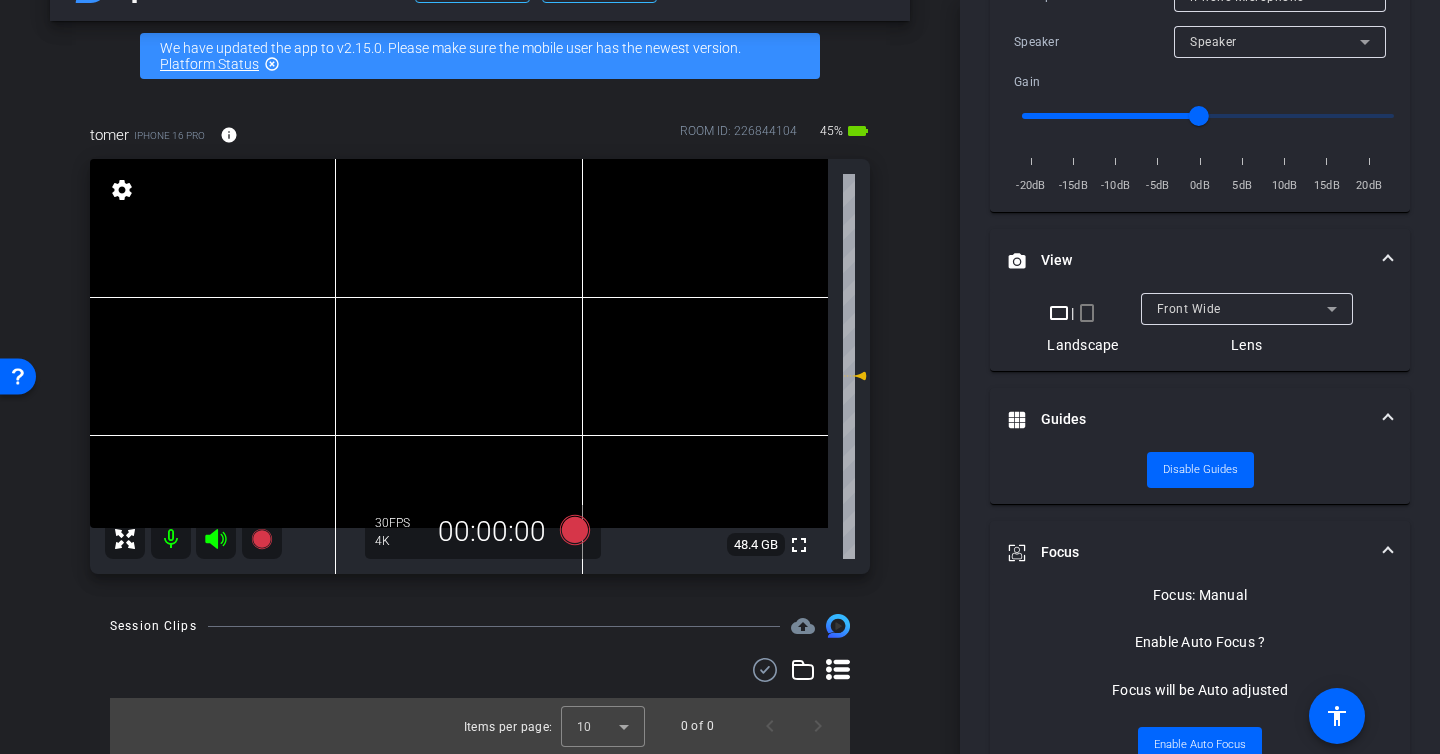 click 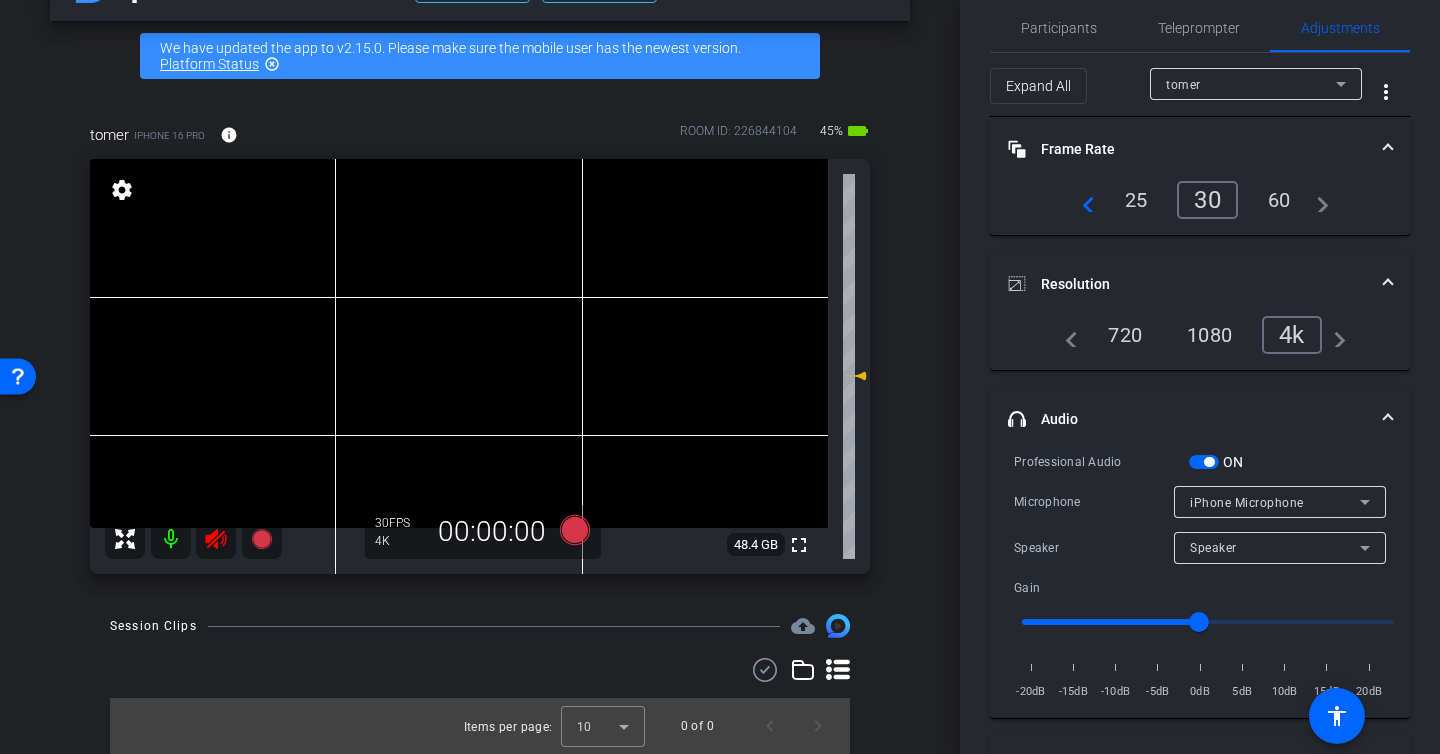 scroll, scrollTop: 0, scrollLeft: 0, axis: both 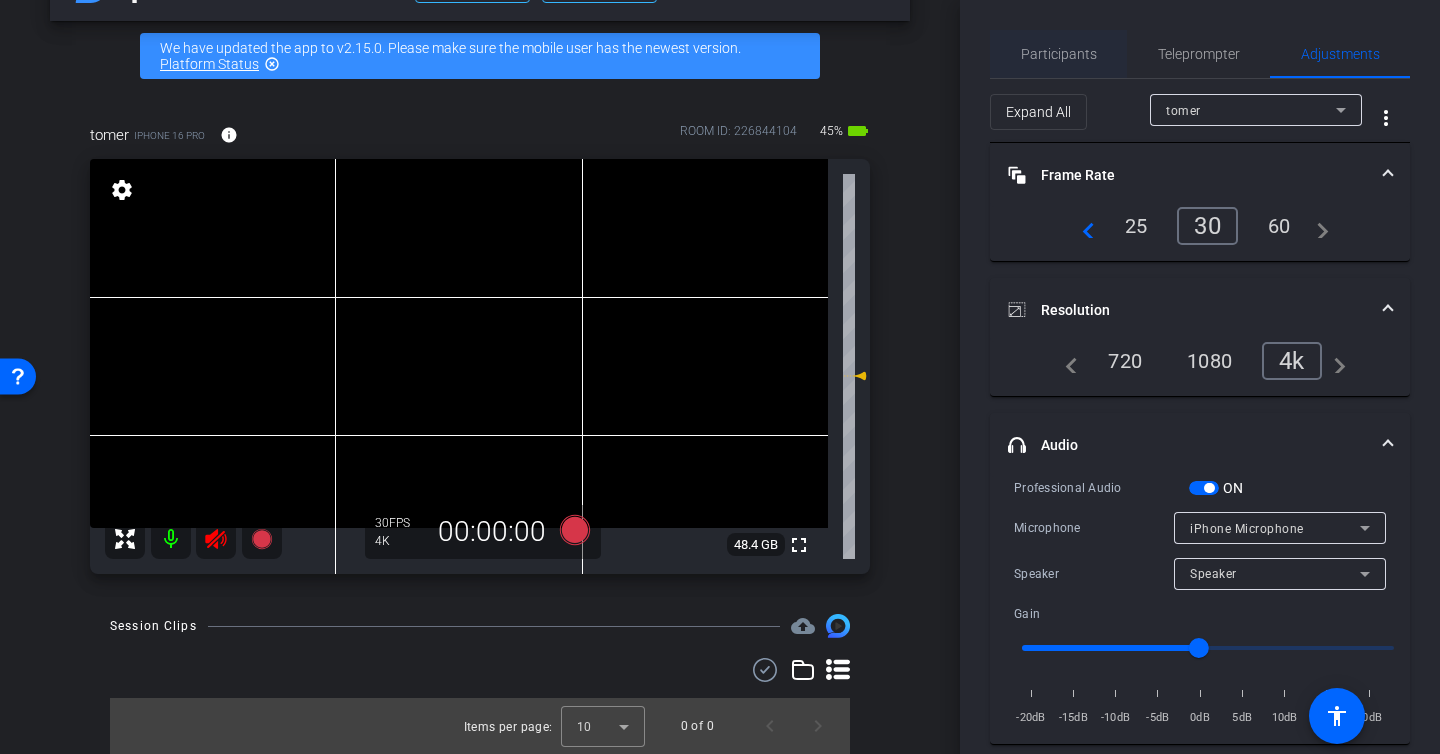click on "Participants" at bounding box center (1059, 54) 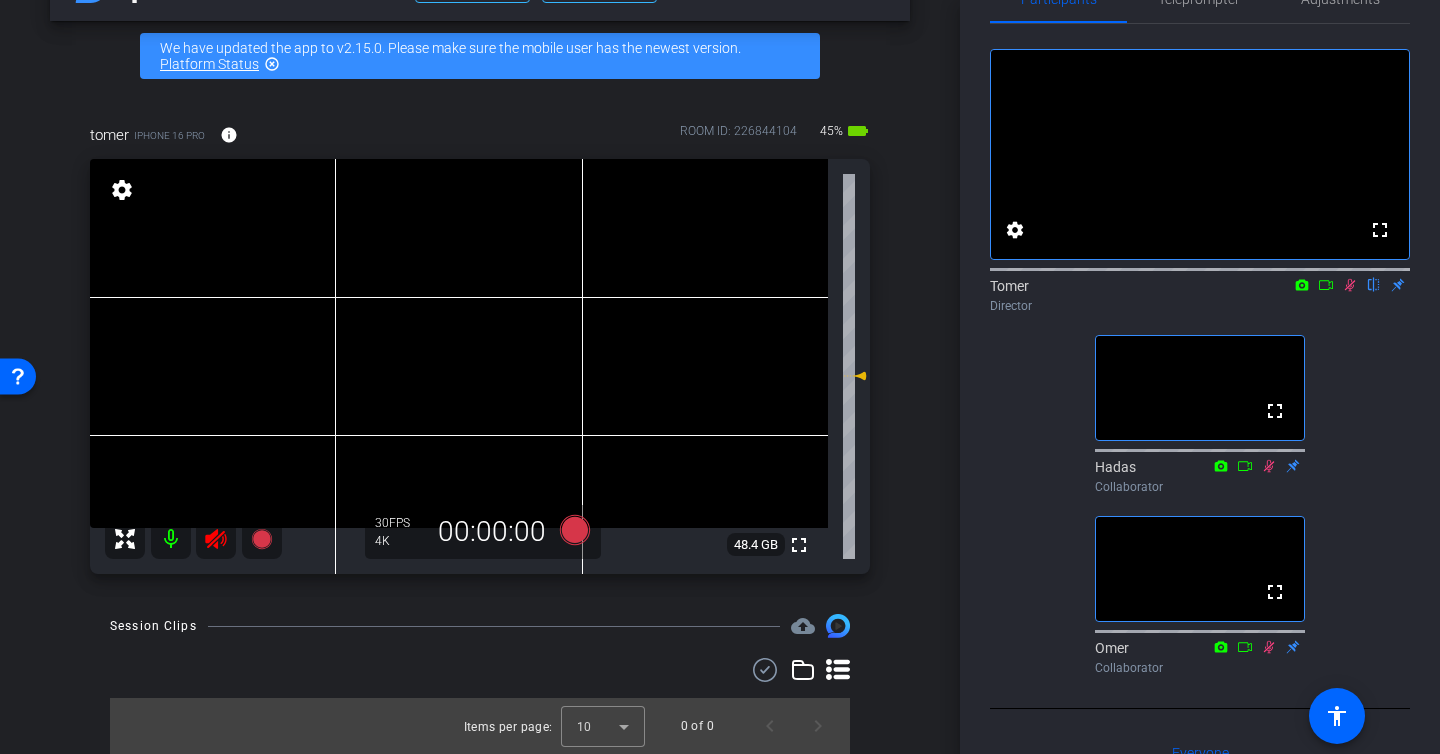 scroll, scrollTop: 103, scrollLeft: 0, axis: vertical 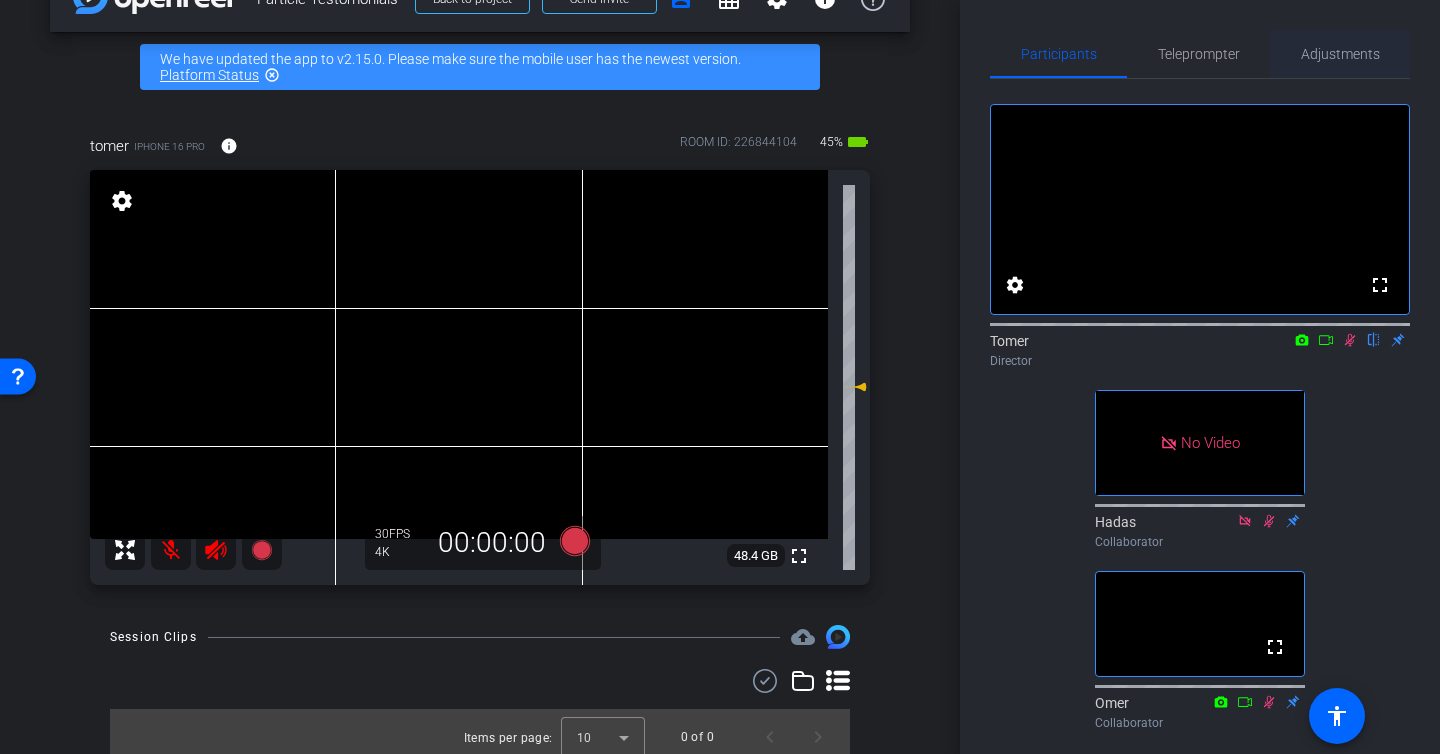 click on "Adjustments" at bounding box center (1340, 54) 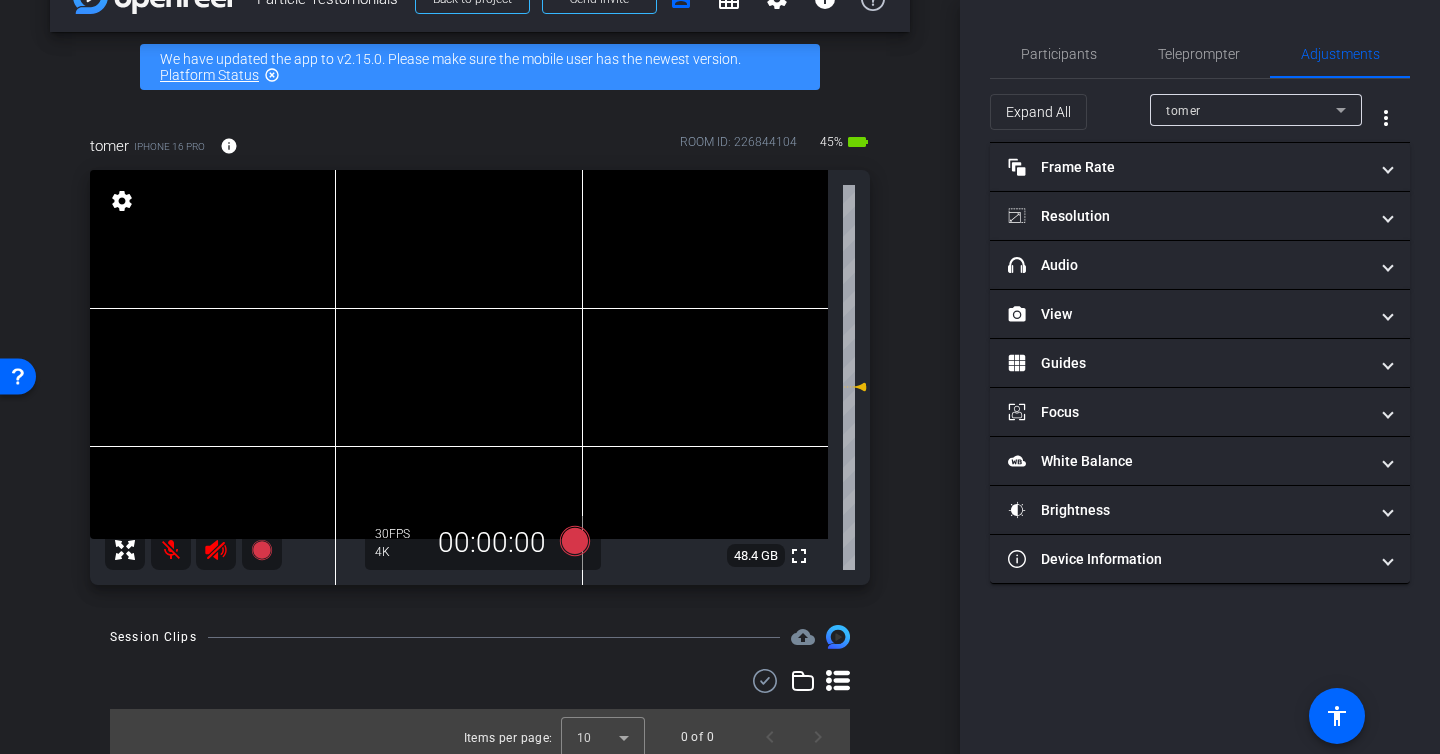 click at bounding box center [459, 354] 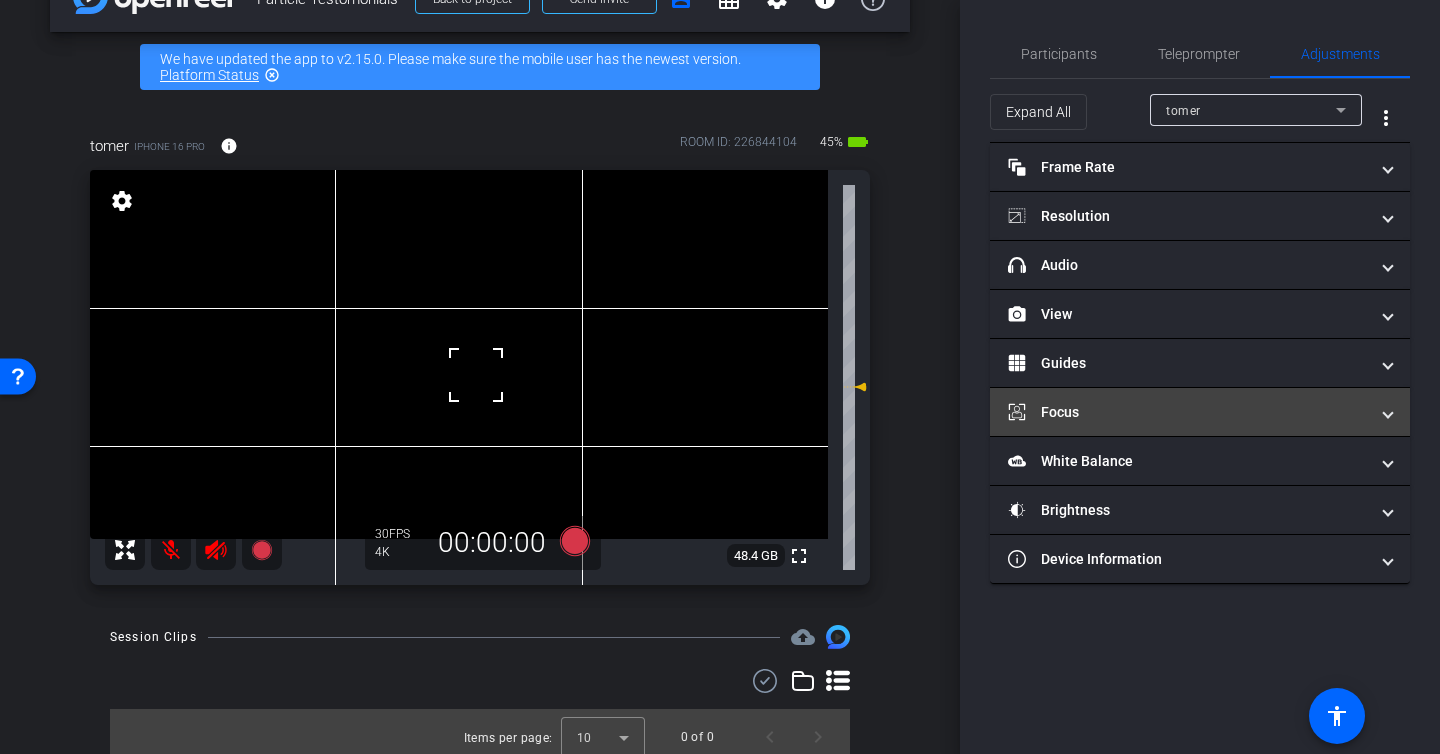 click on "Focus" at bounding box center (1188, 412) 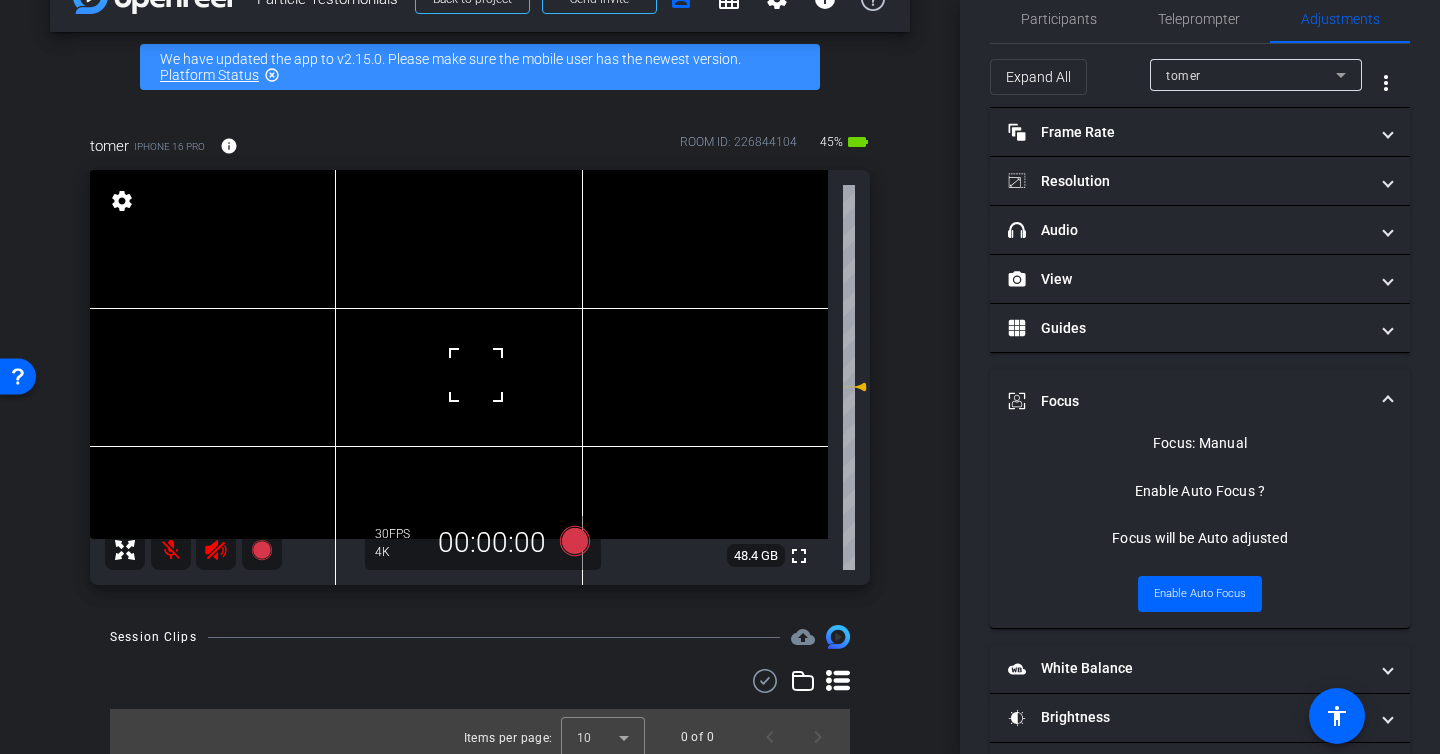 scroll, scrollTop: 46, scrollLeft: 0, axis: vertical 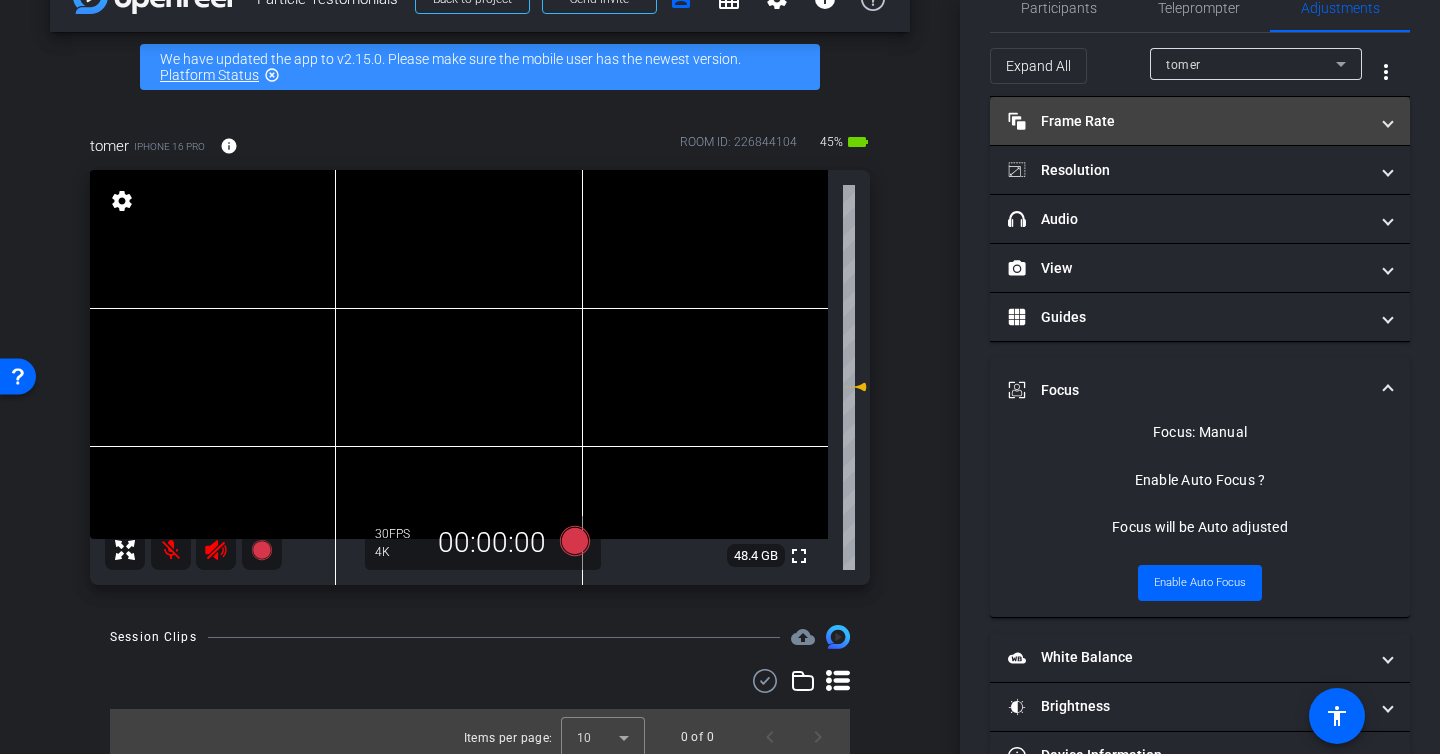 click on "Frame Rate
Frame Rate" at bounding box center (1200, 121) 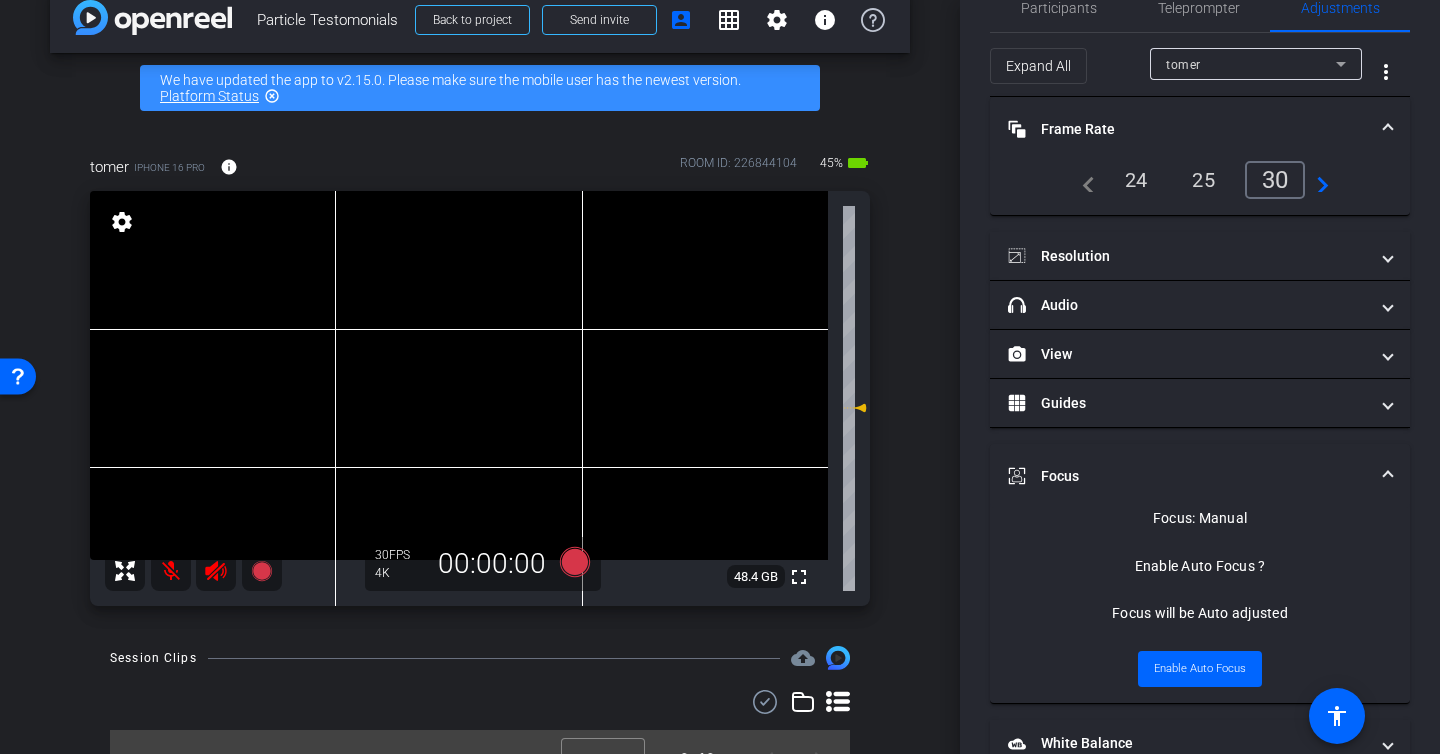scroll, scrollTop: 0, scrollLeft: 0, axis: both 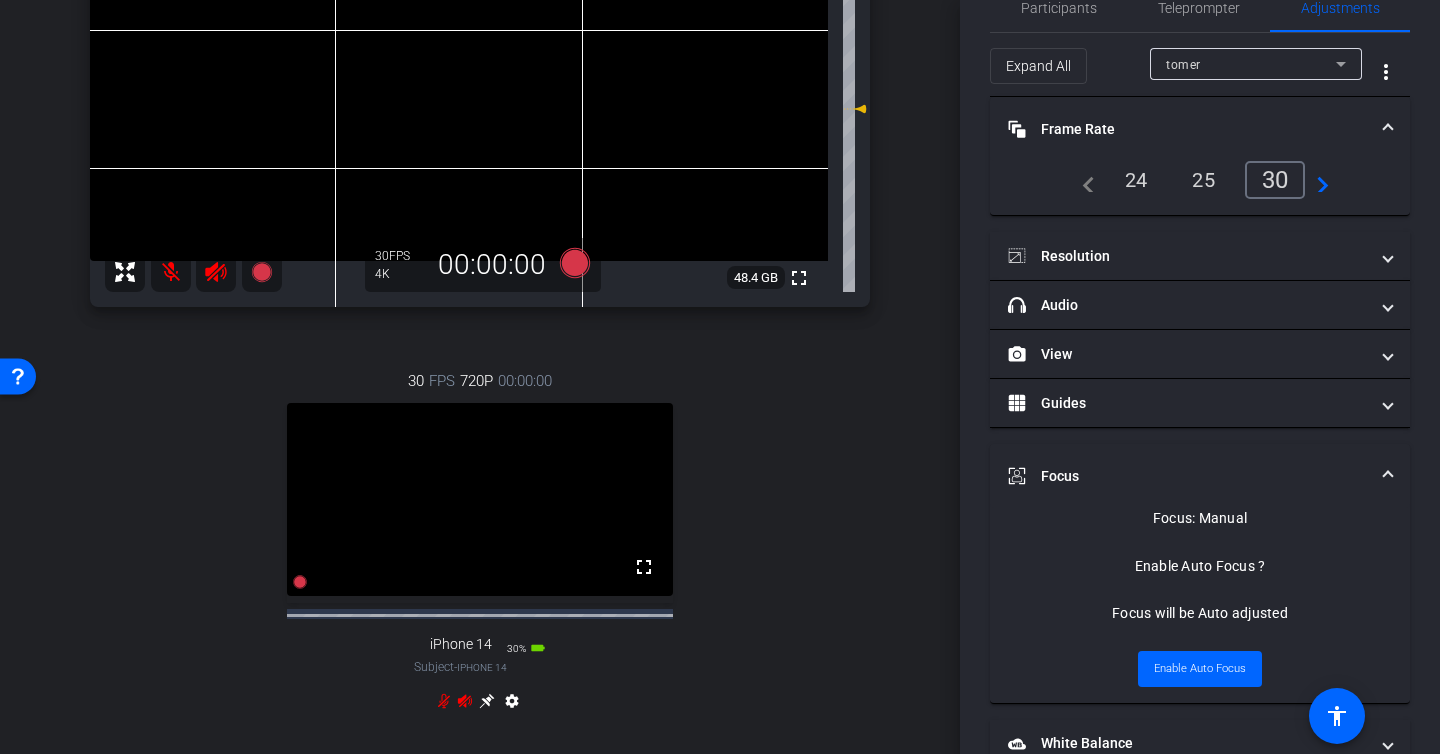 click at bounding box center (480, 499) 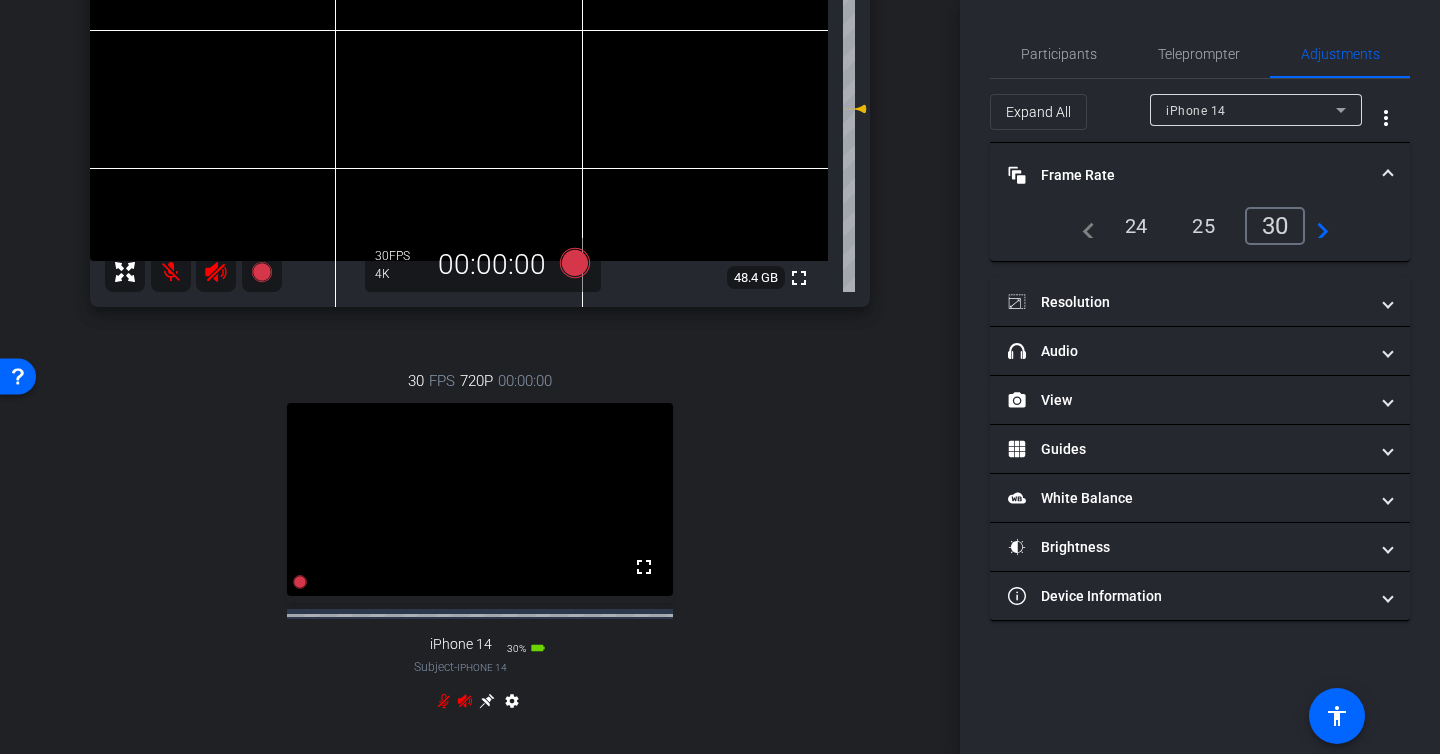scroll, scrollTop: 0, scrollLeft: 0, axis: both 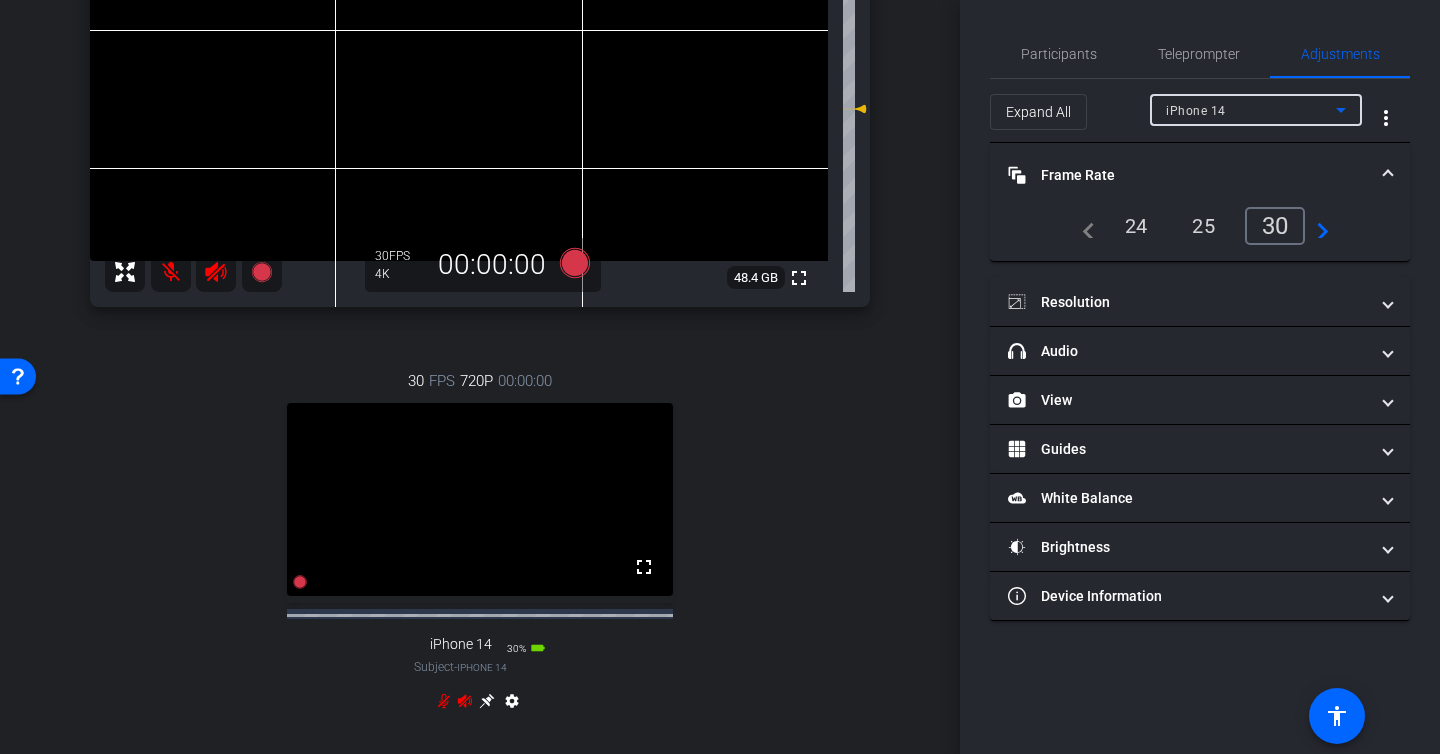 click on "iPhone 14" at bounding box center (1251, 110) 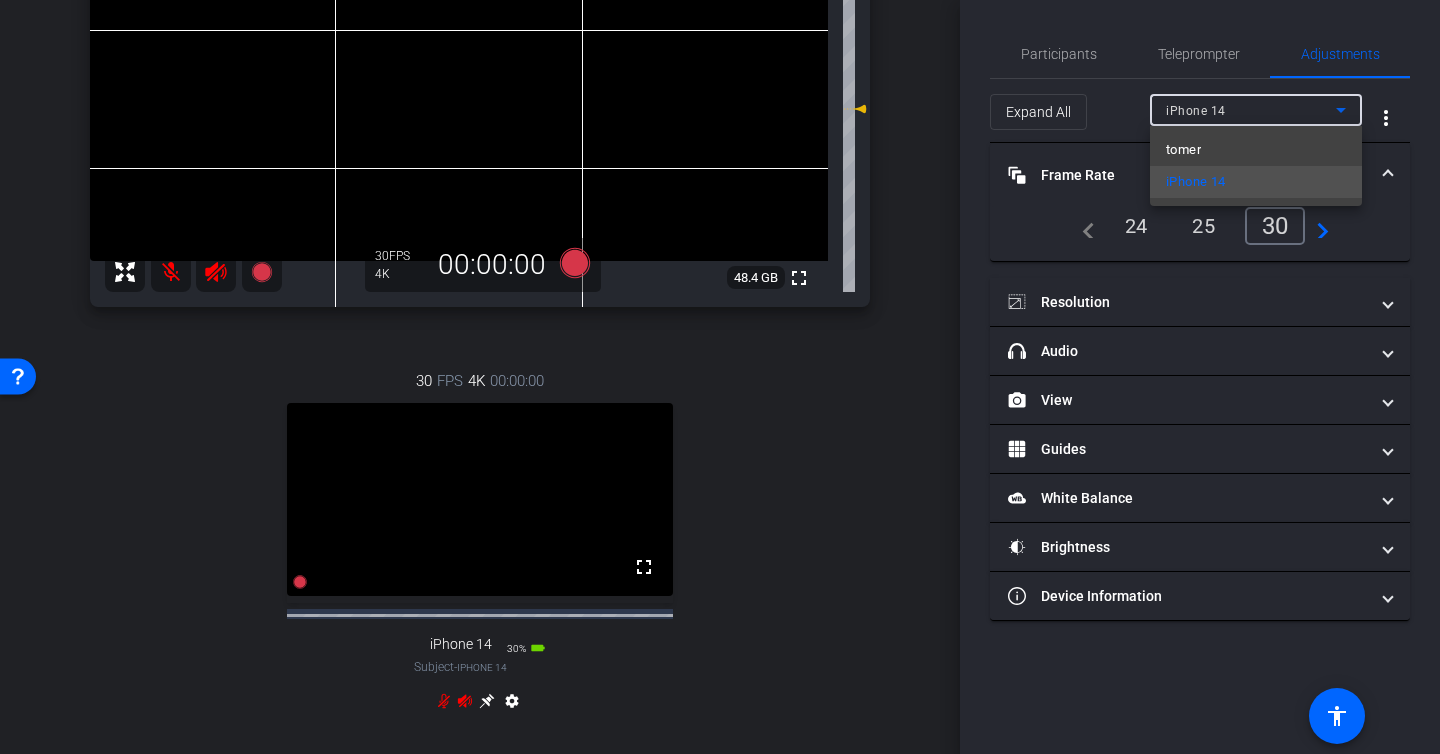 click at bounding box center [720, 377] 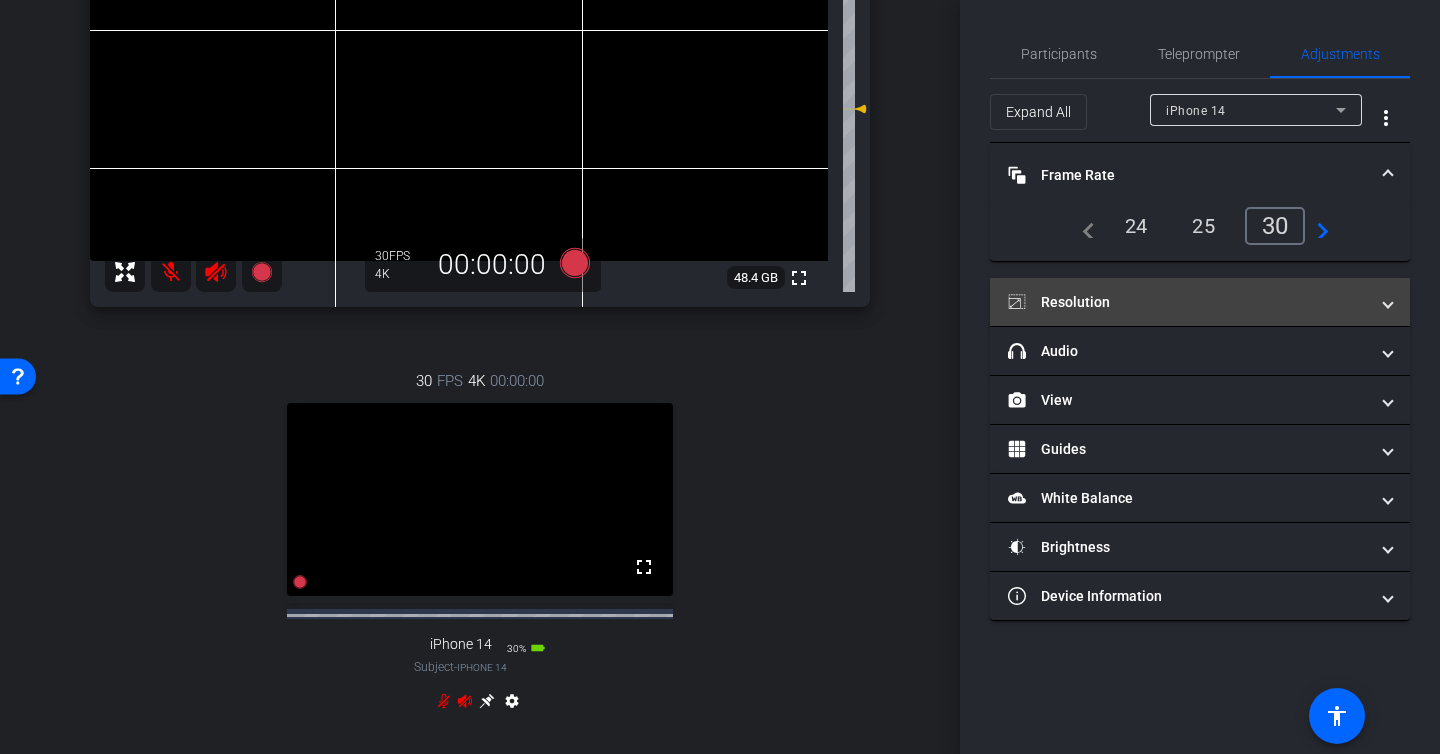 click on "Resolution" at bounding box center (1200, 302) 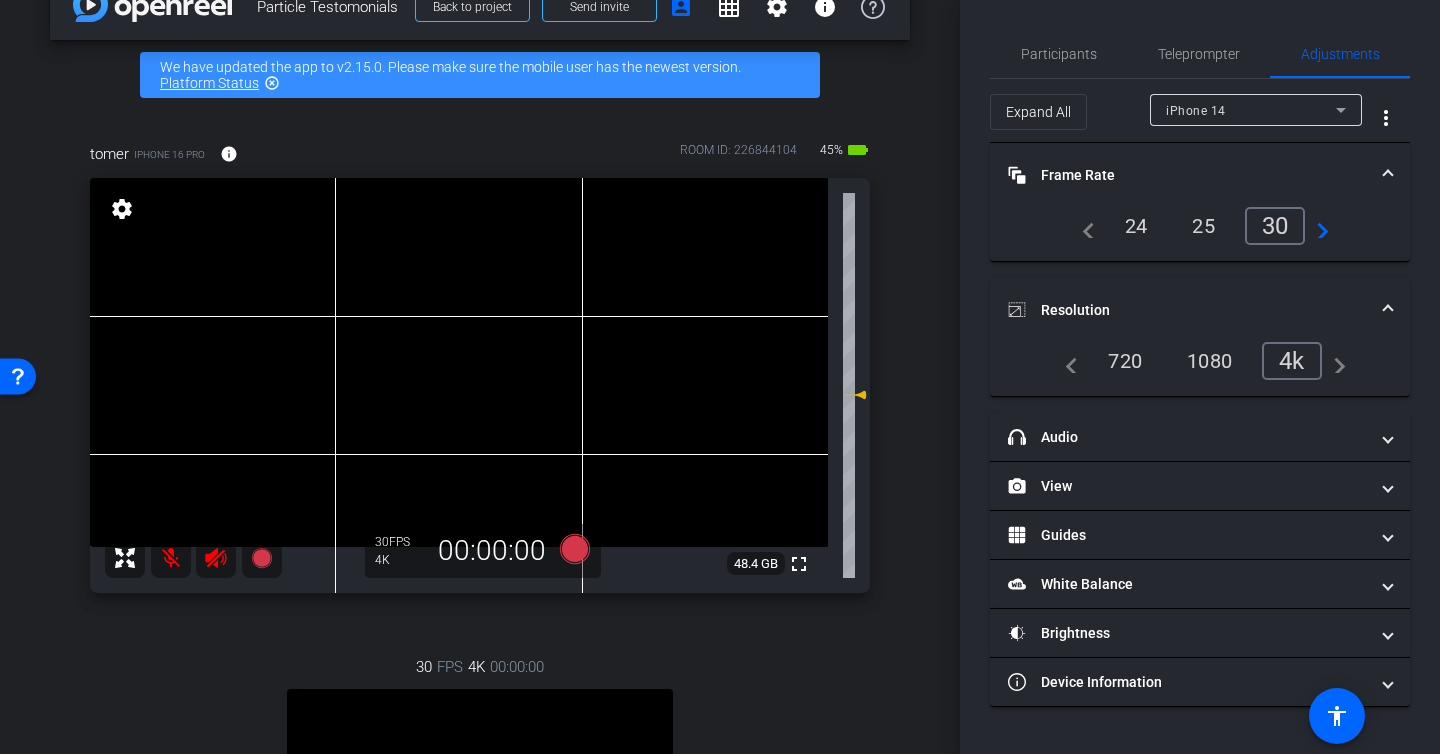 scroll, scrollTop: 47, scrollLeft: 0, axis: vertical 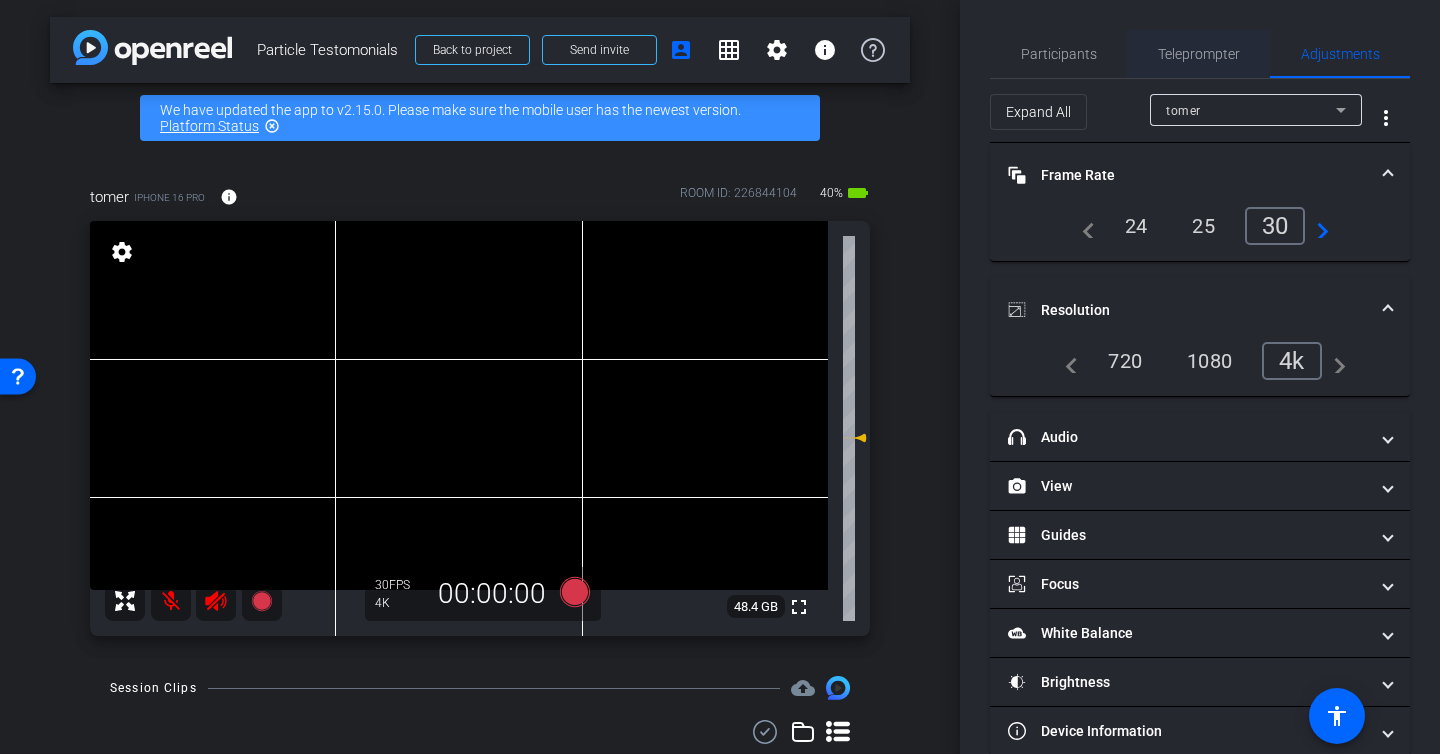 click on "Teleprompter" at bounding box center [1199, 54] 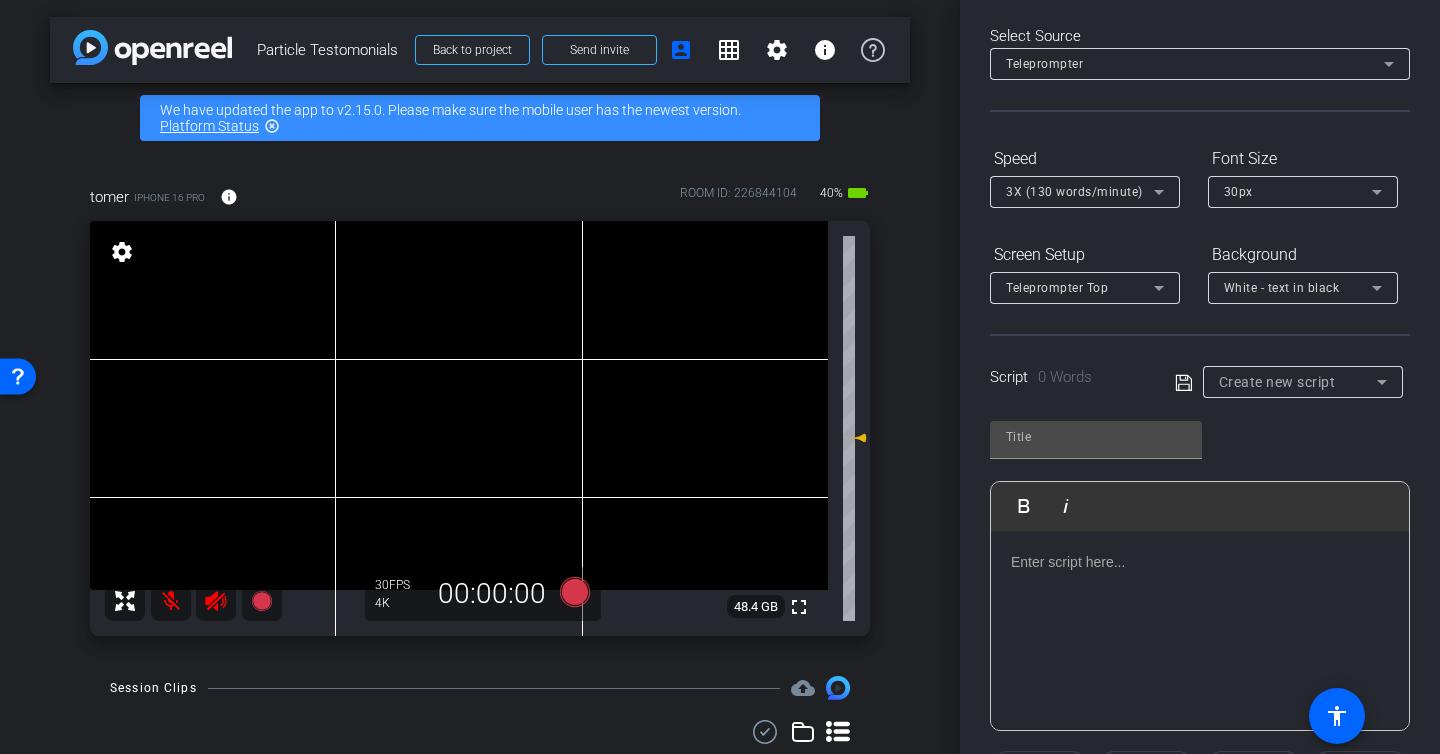 scroll, scrollTop: 92, scrollLeft: 0, axis: vertical 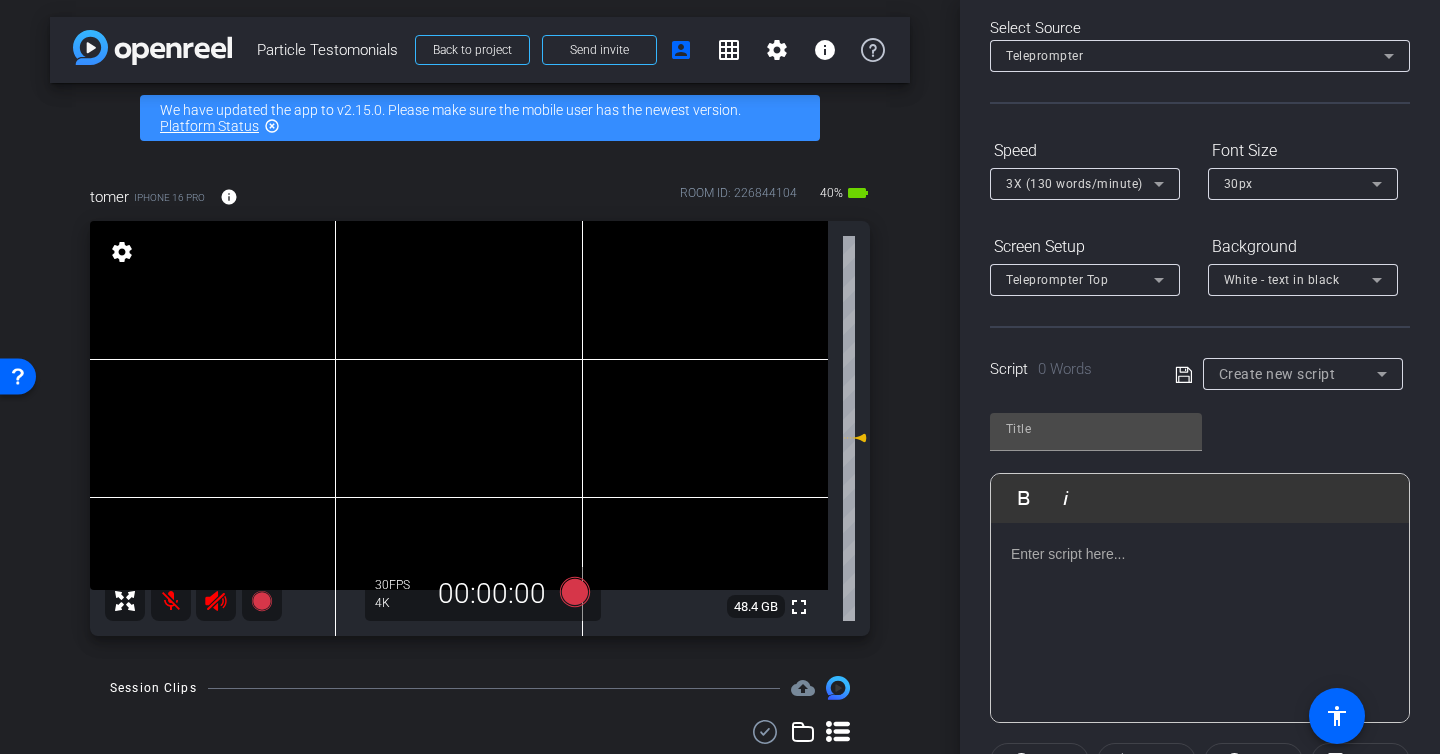 click 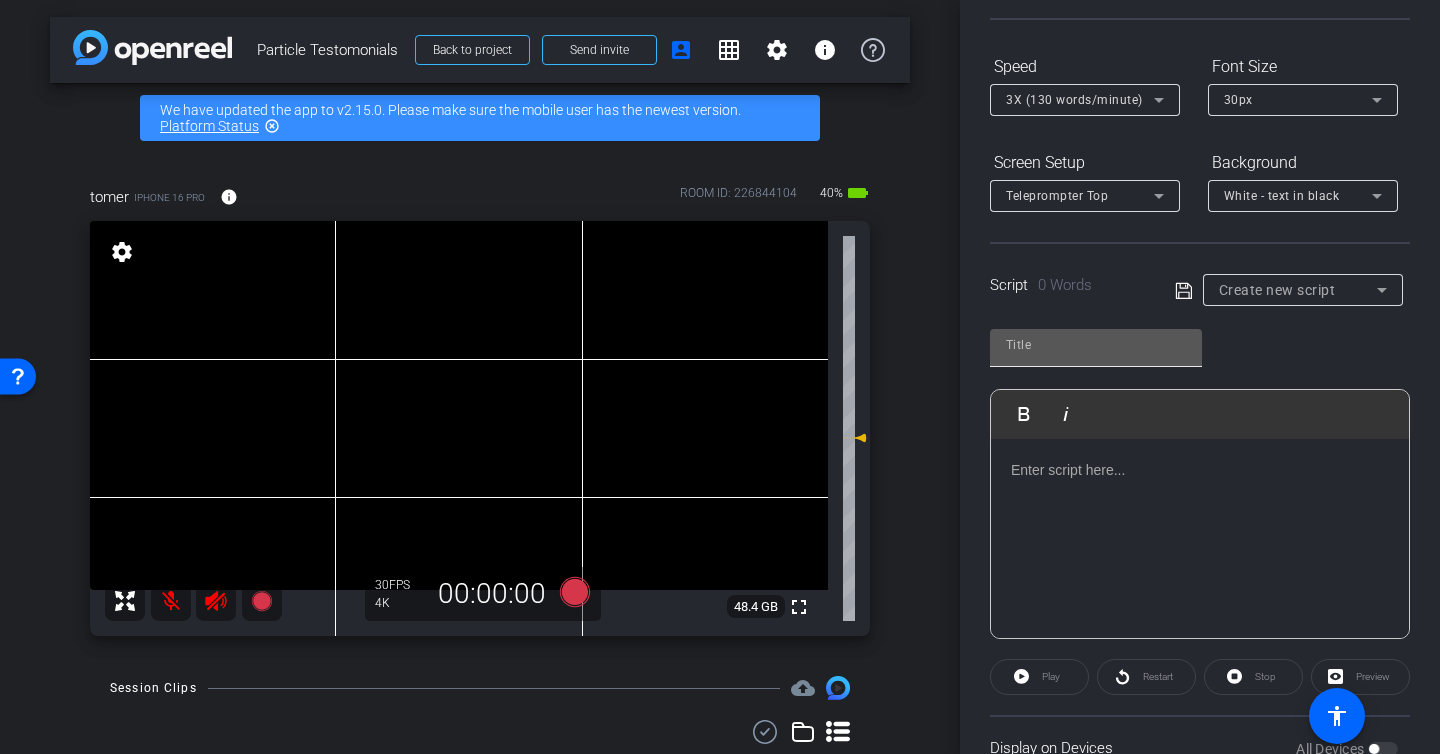 scroll, scrollTop: 186, scrollLeft: 0, axis: vertical 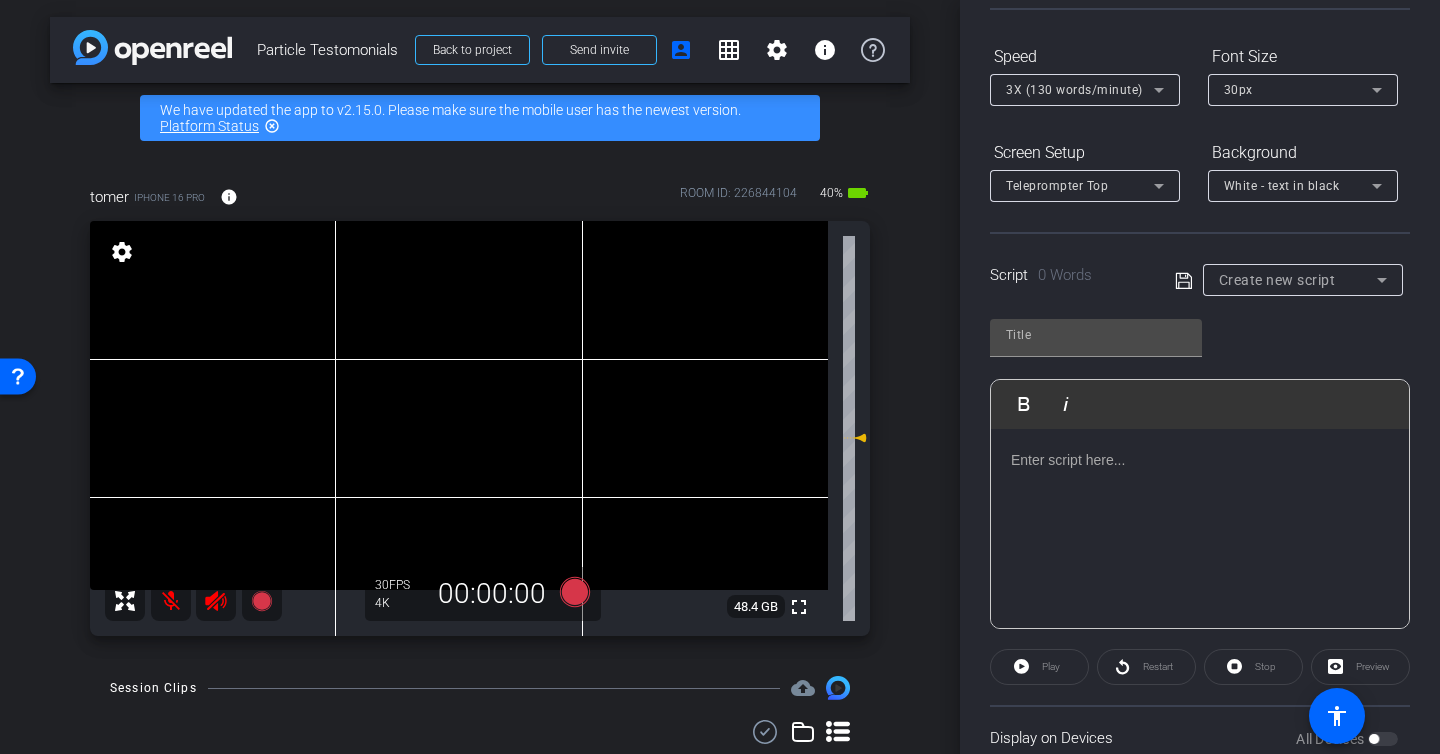 click 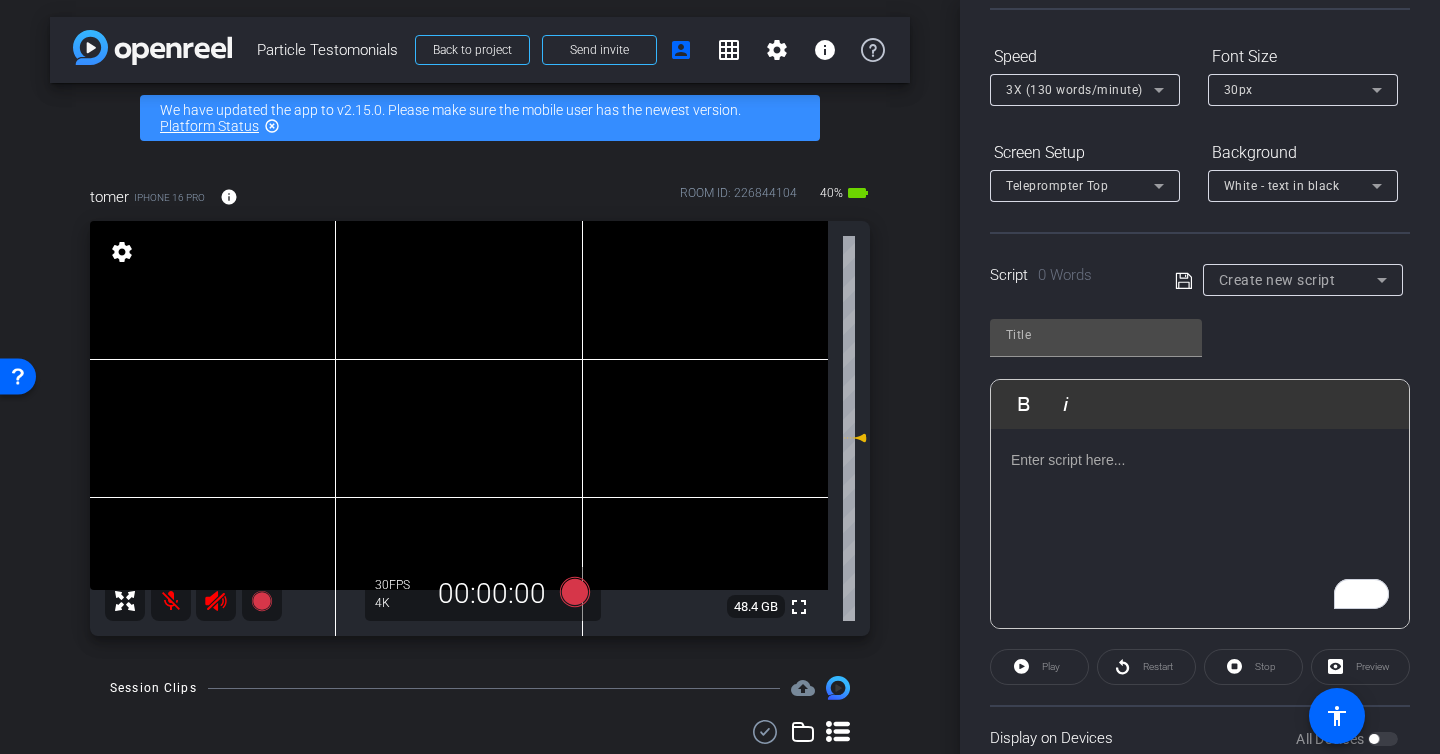 scroll, scrollTop: 186, scrollLeft: 0, axis: vertical 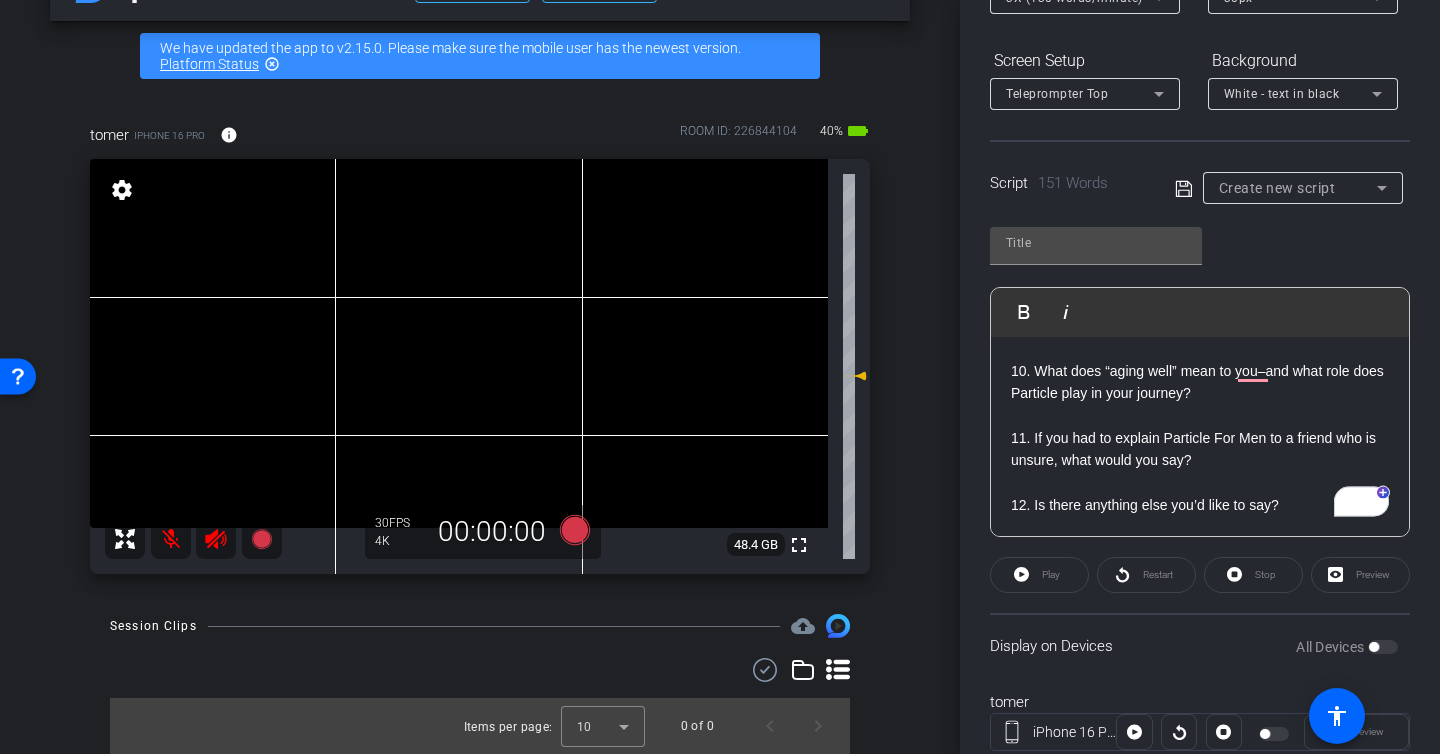 click on "Preview" 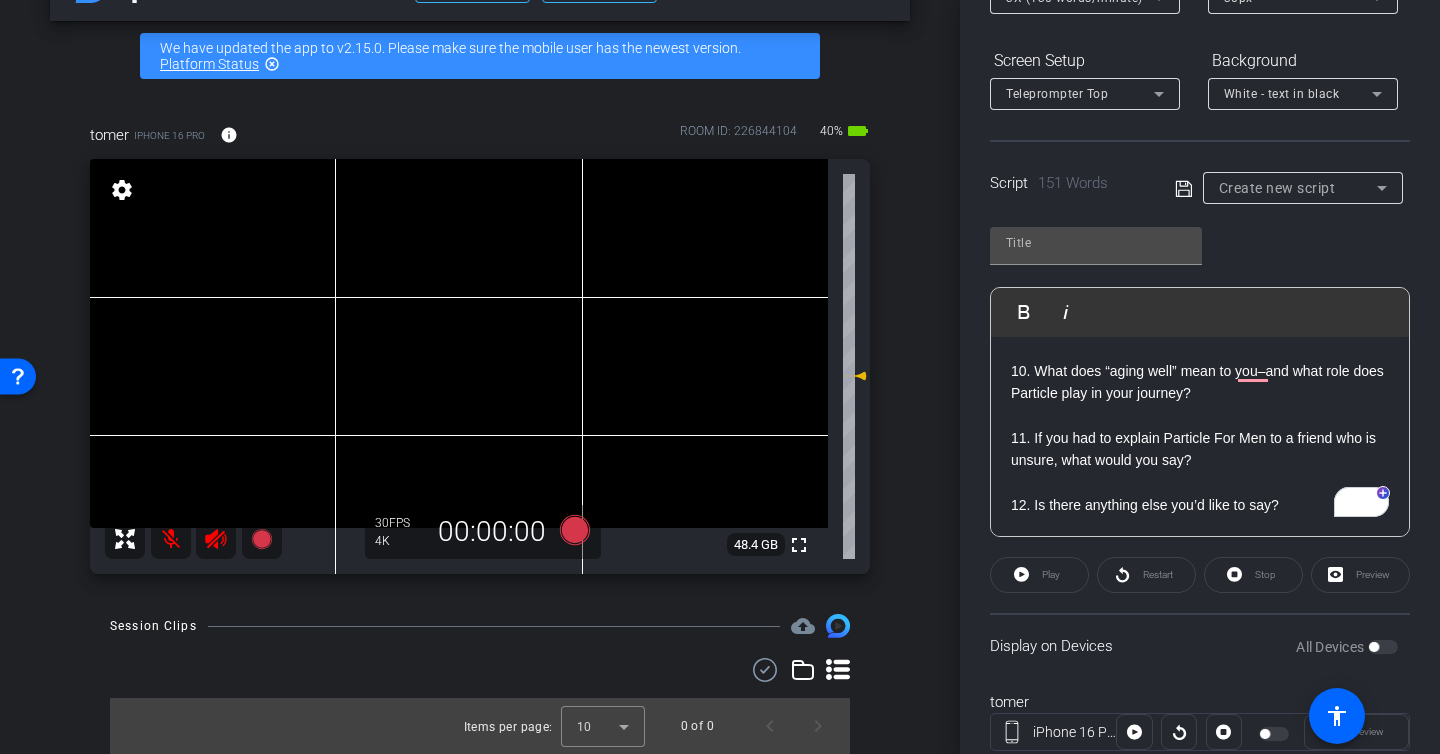 click on "12. Is there anything else you’d like to say?" 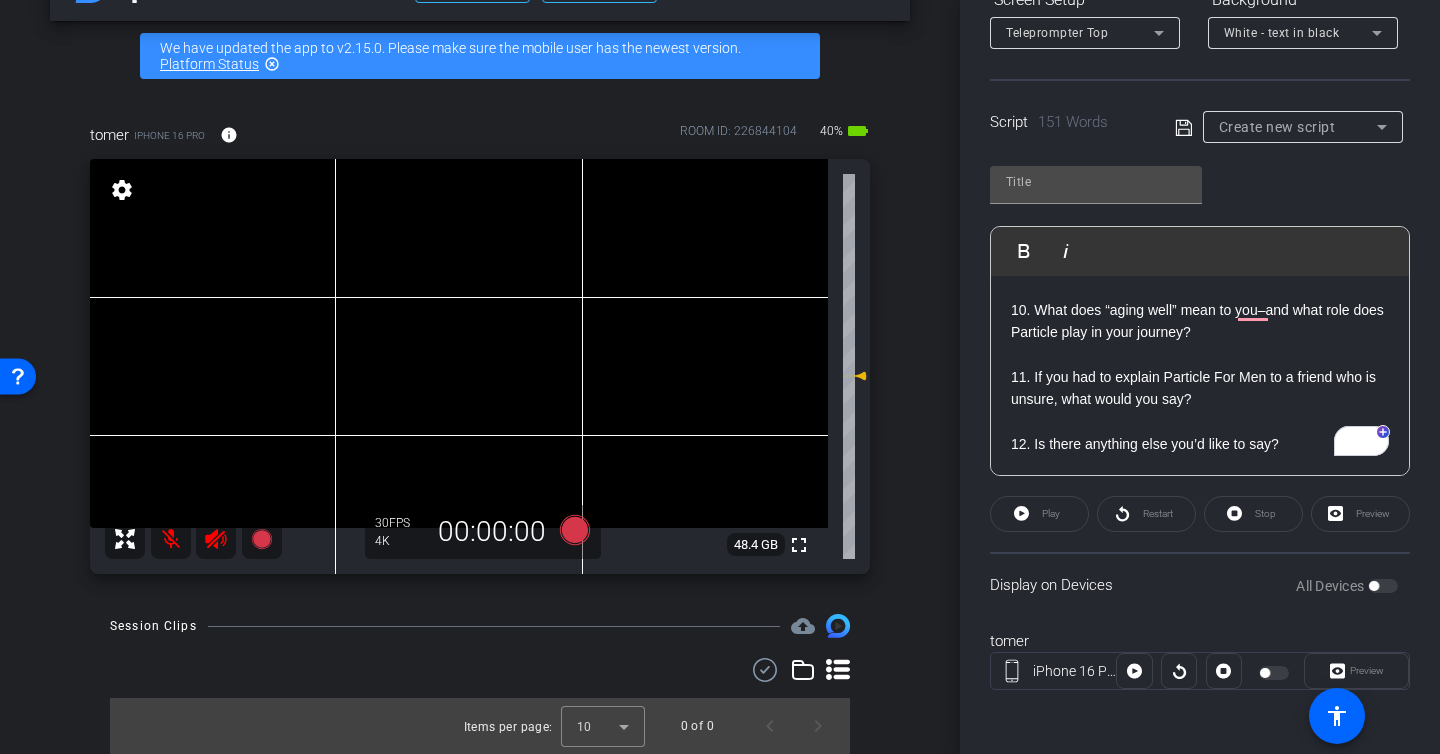 click on "Play" 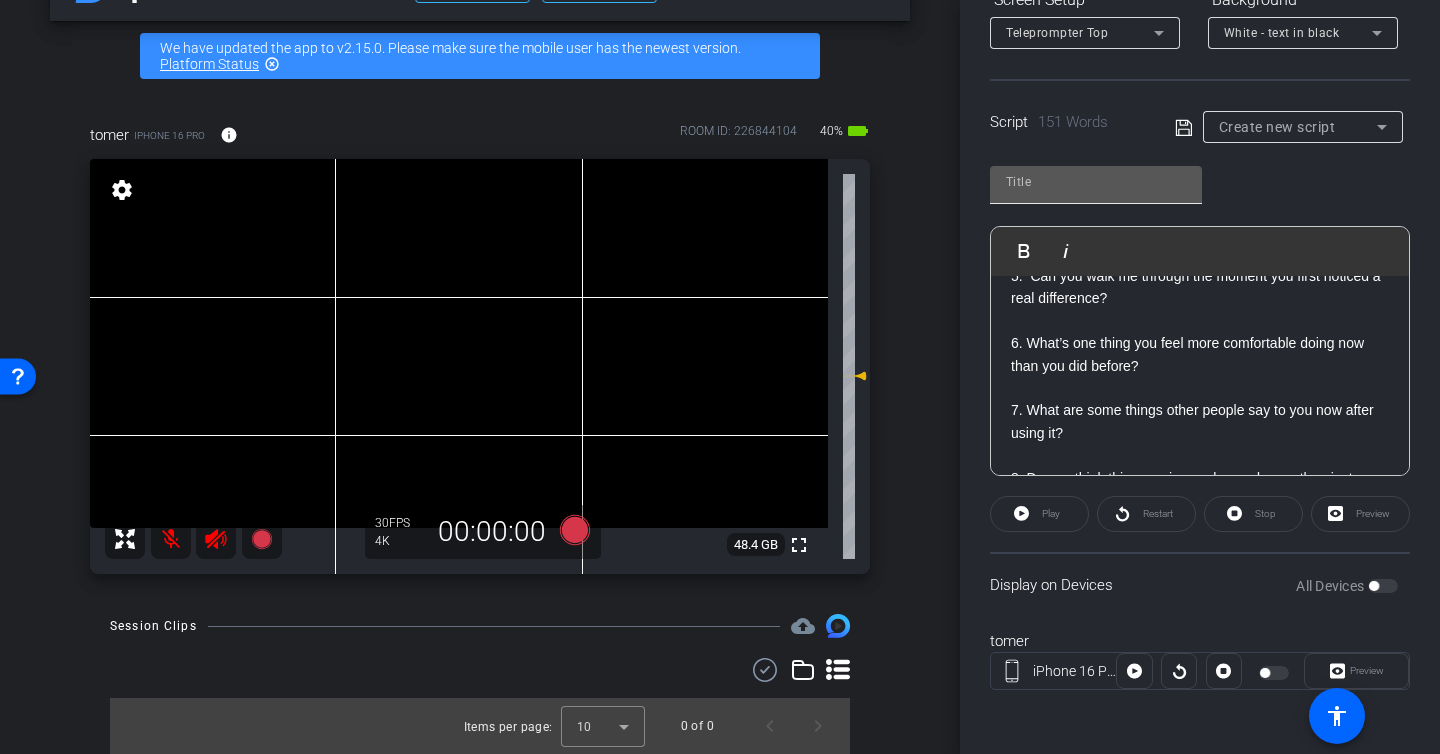 click 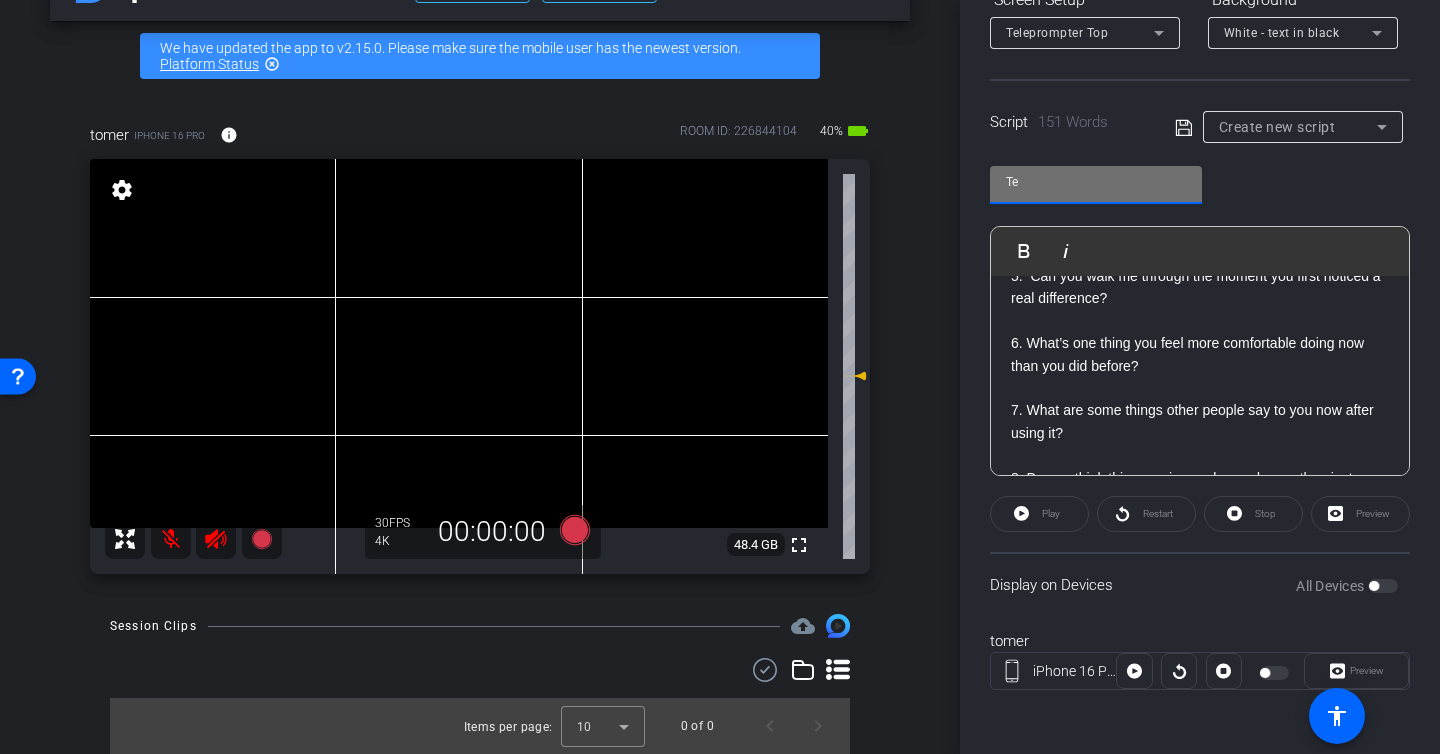 type on "T" 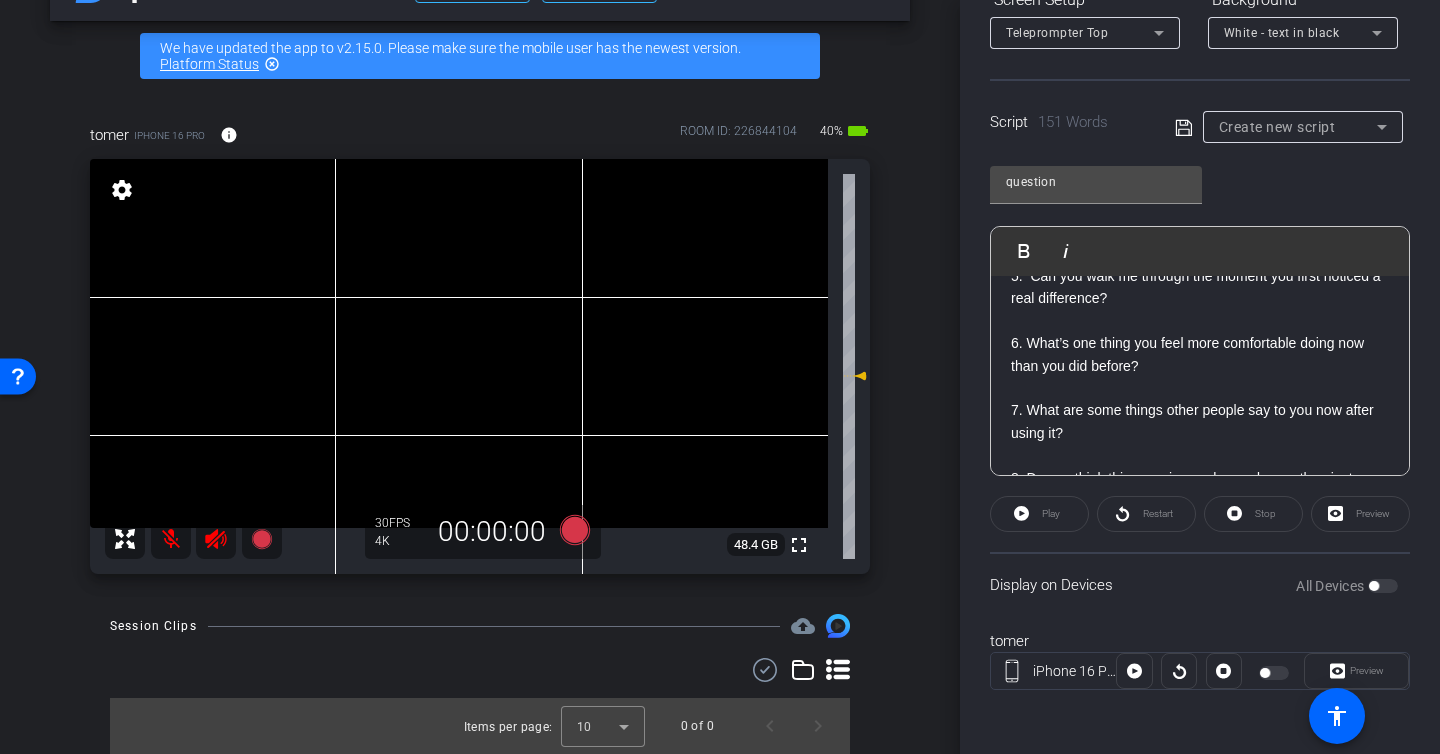 click on "Preview" 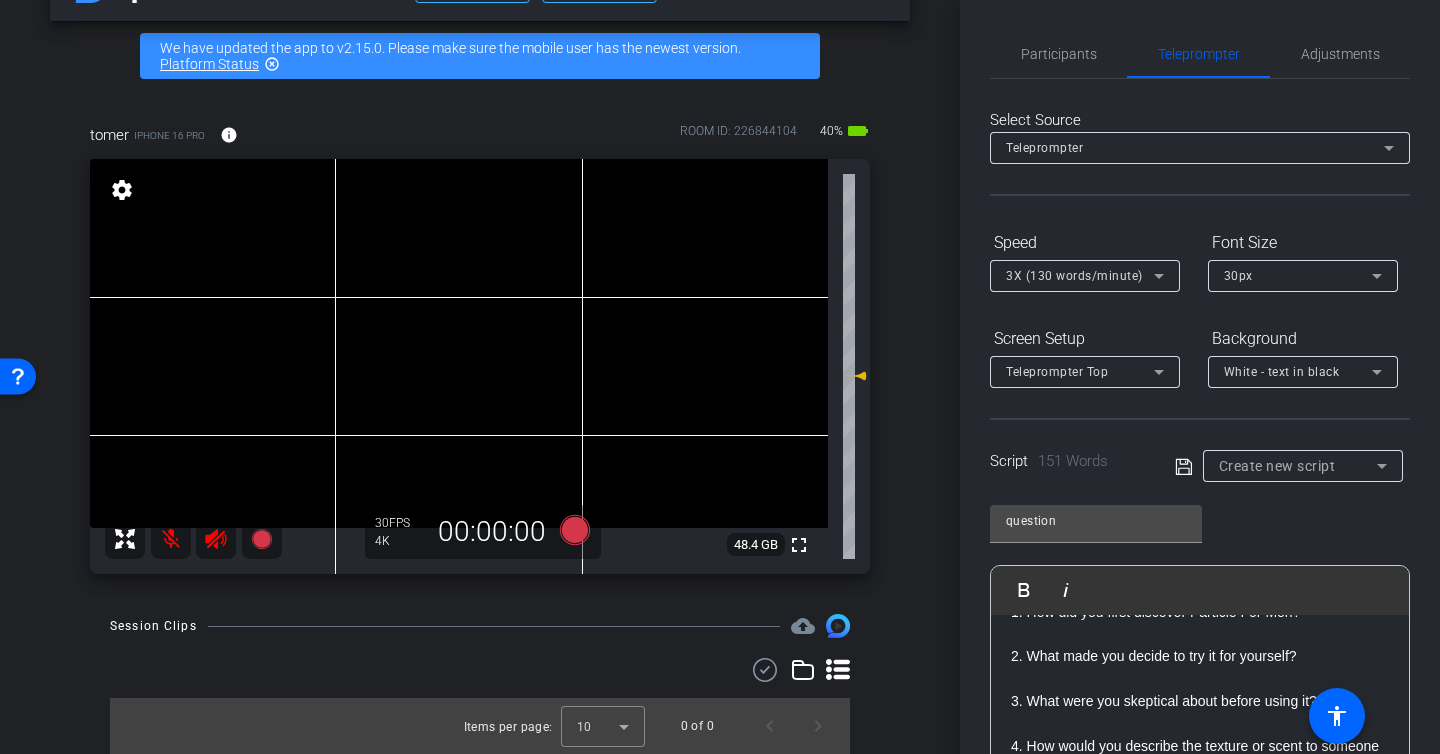 click on "Teleprompter" at bounding box center [1195, 147] 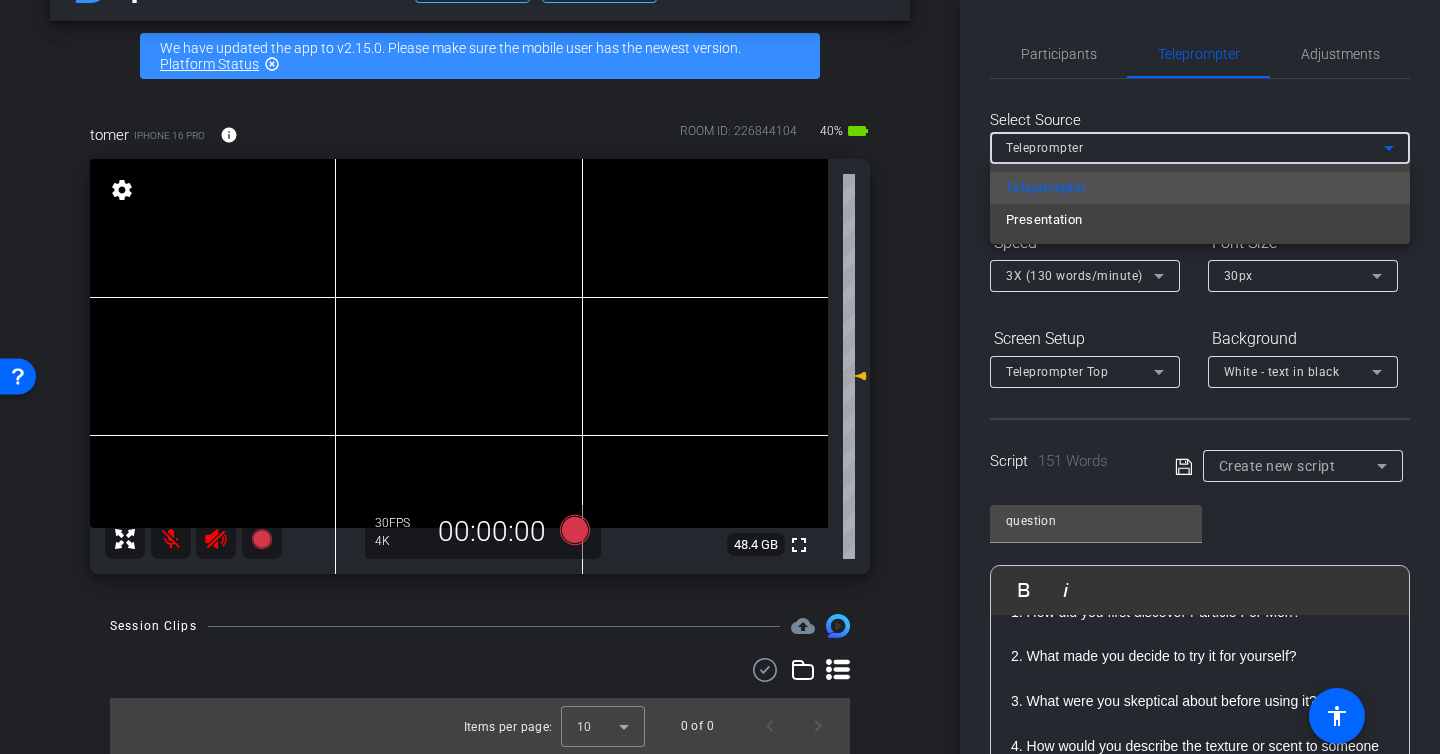 click at bounding box center [720, 377] 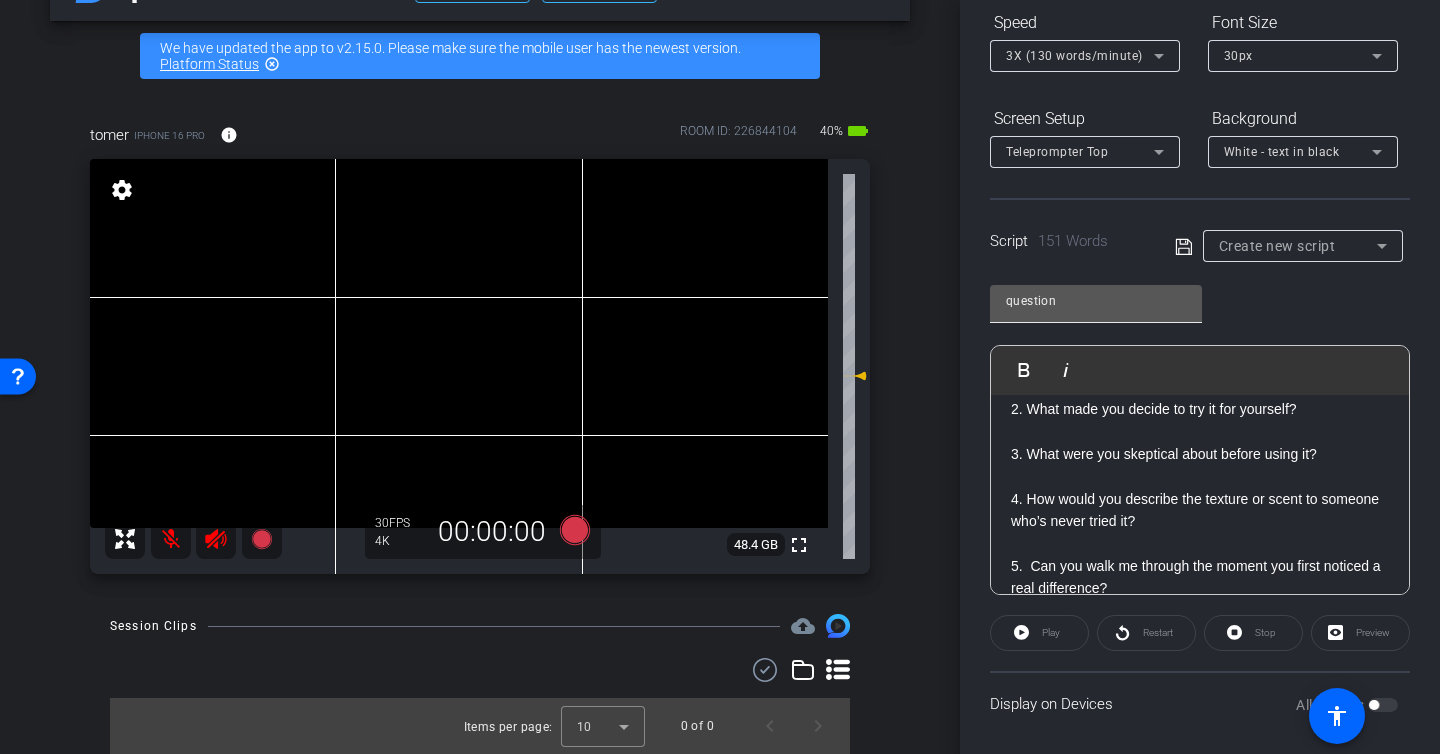click on "question" at bounding box center [1096, 301] 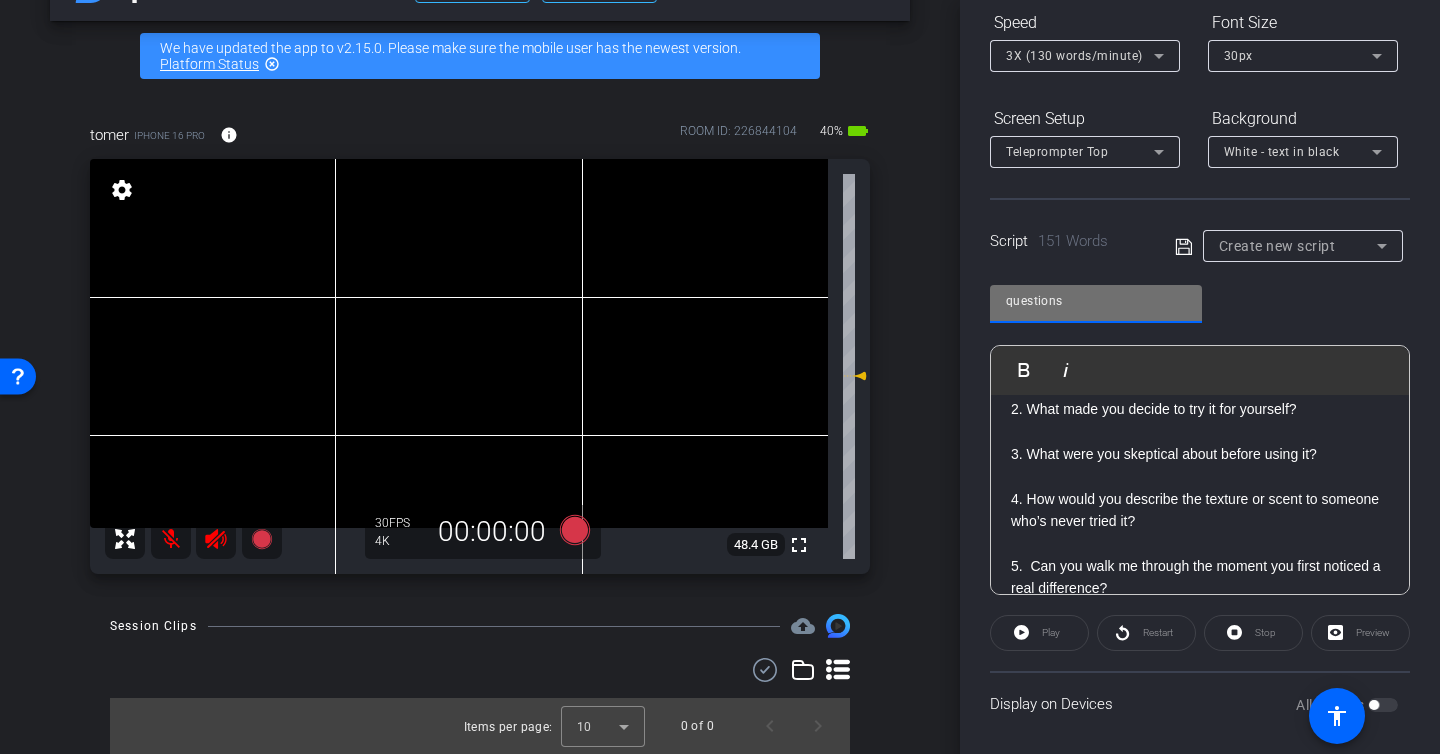 type on "questions" 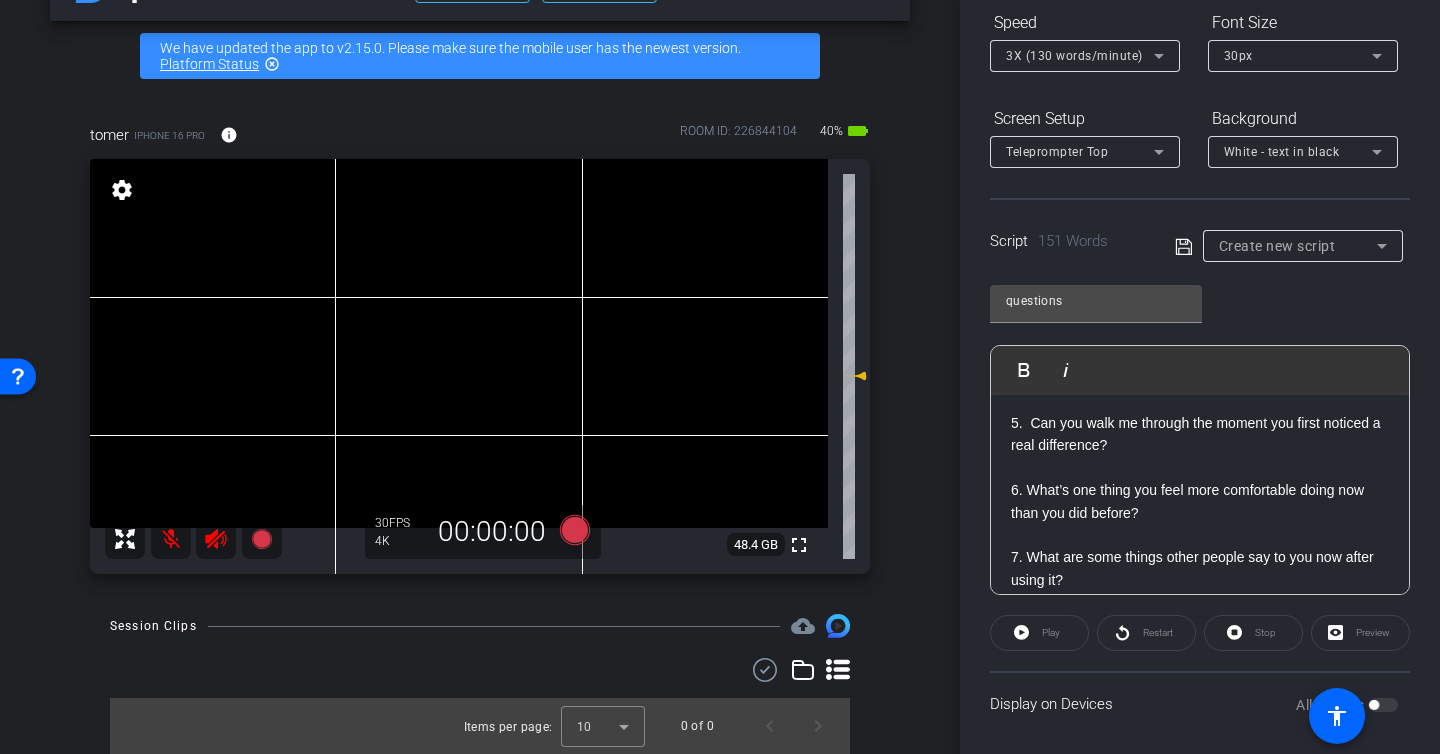 click on "Play" 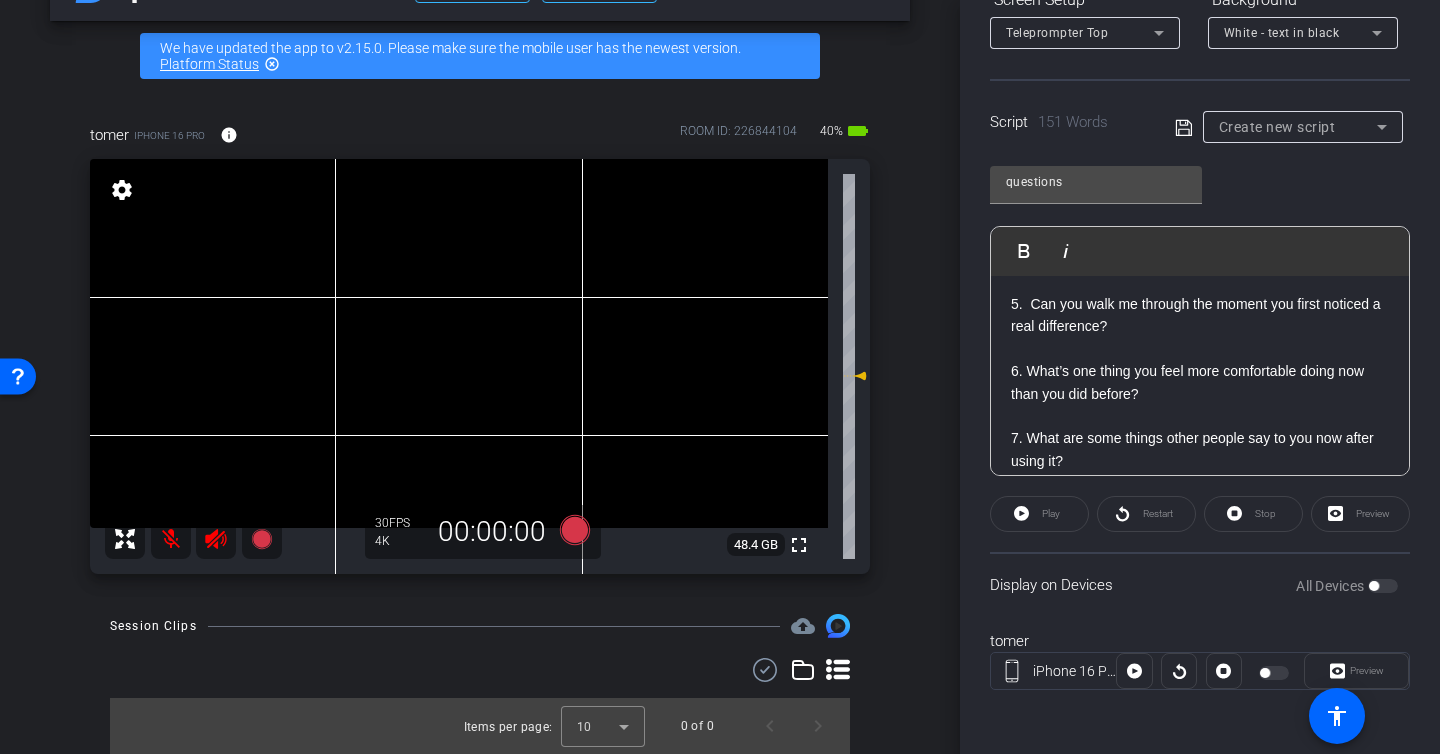 click on "iPhone 16 Pro" 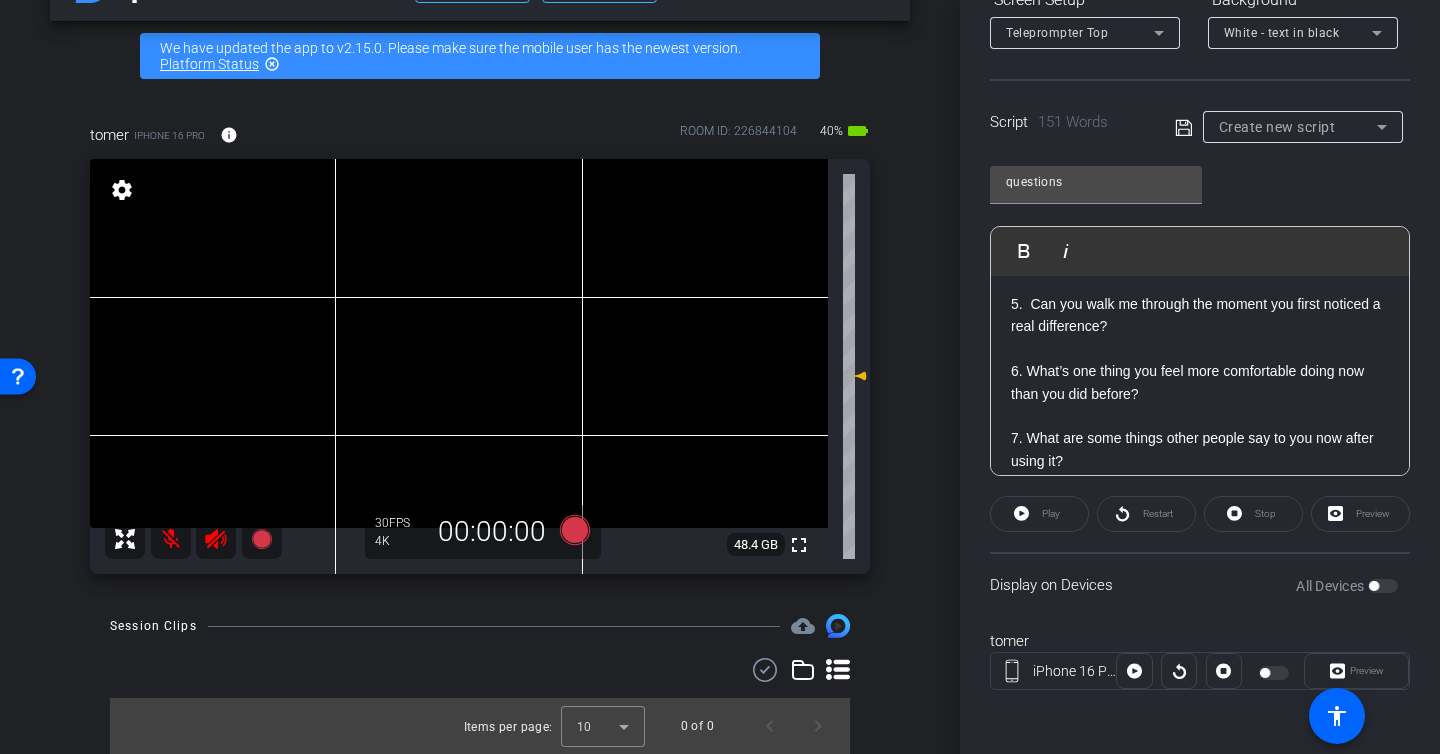 click on "Preview" 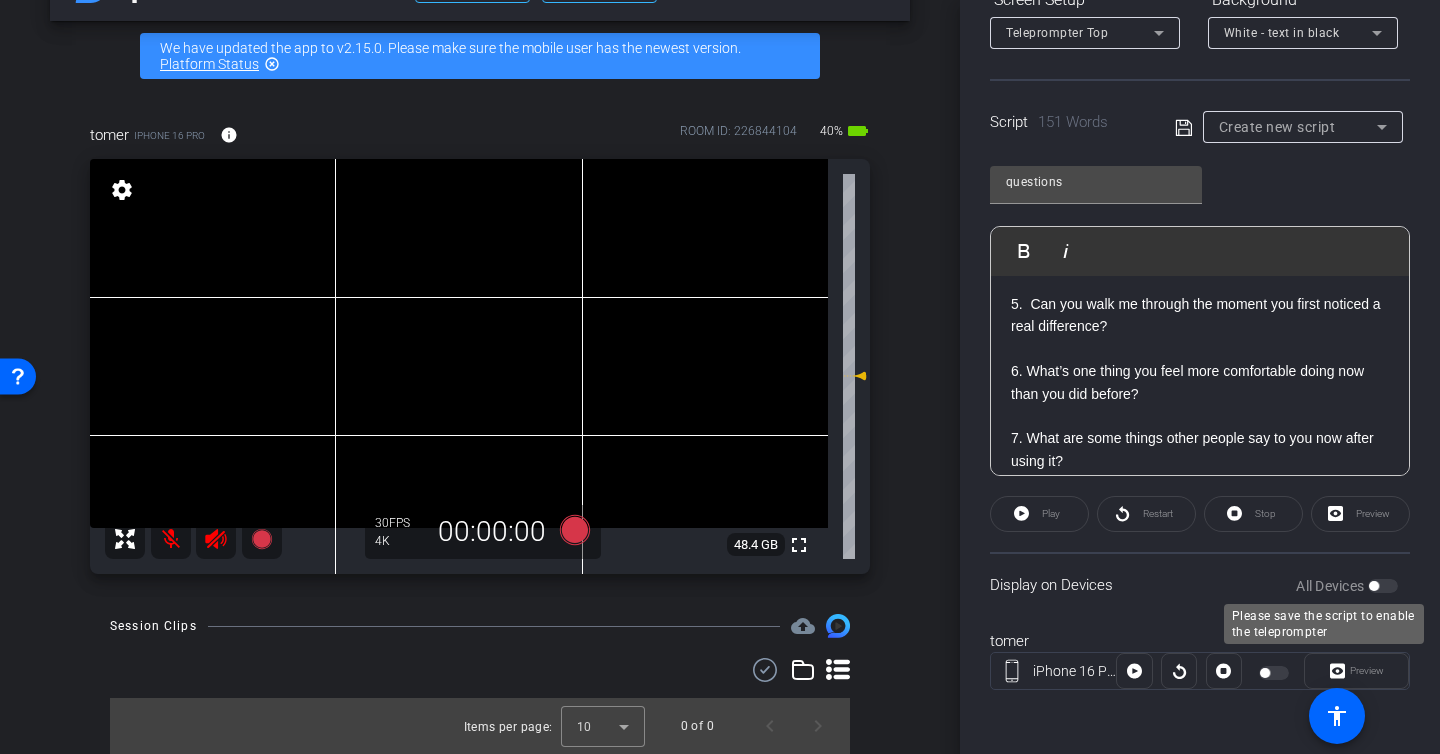 click on "All Devices" at bounding box center [1347, 586] 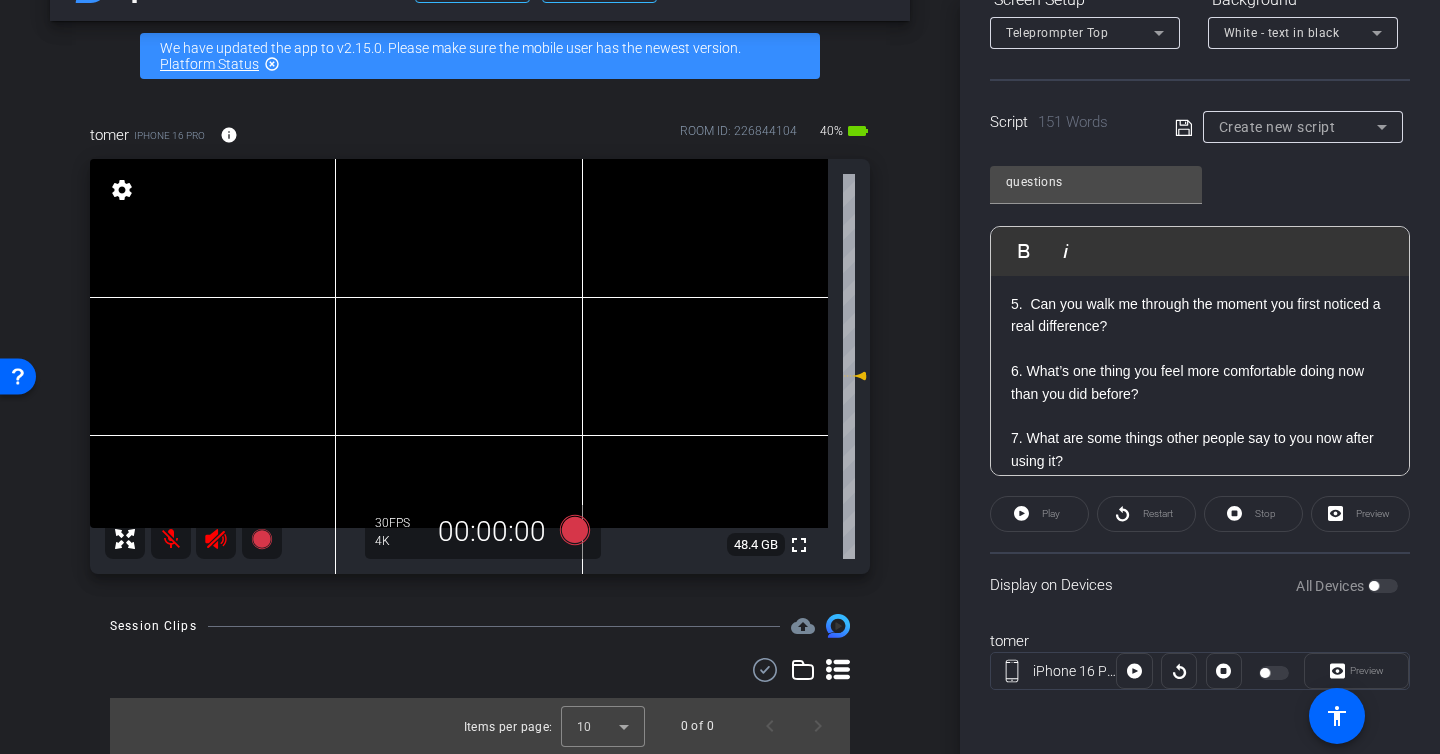 click on "Preview" 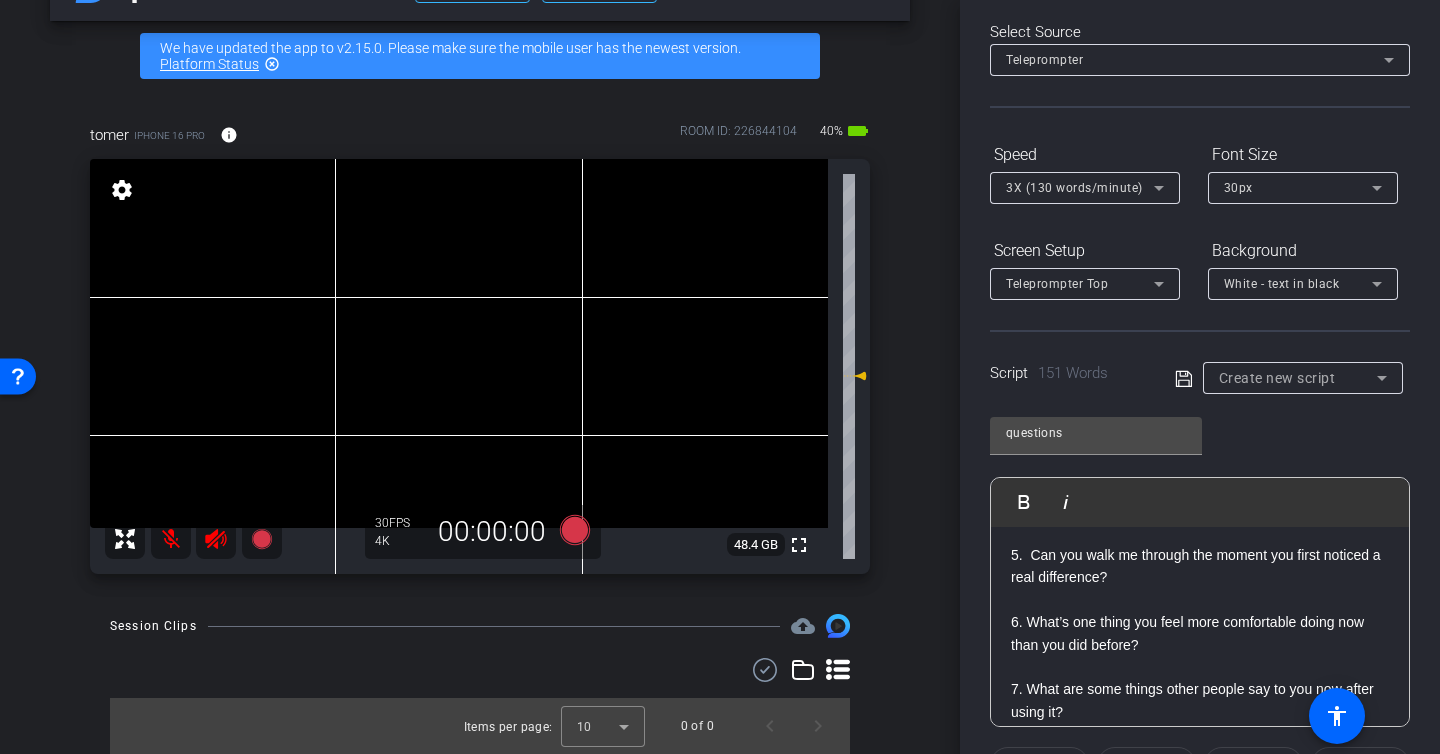 click 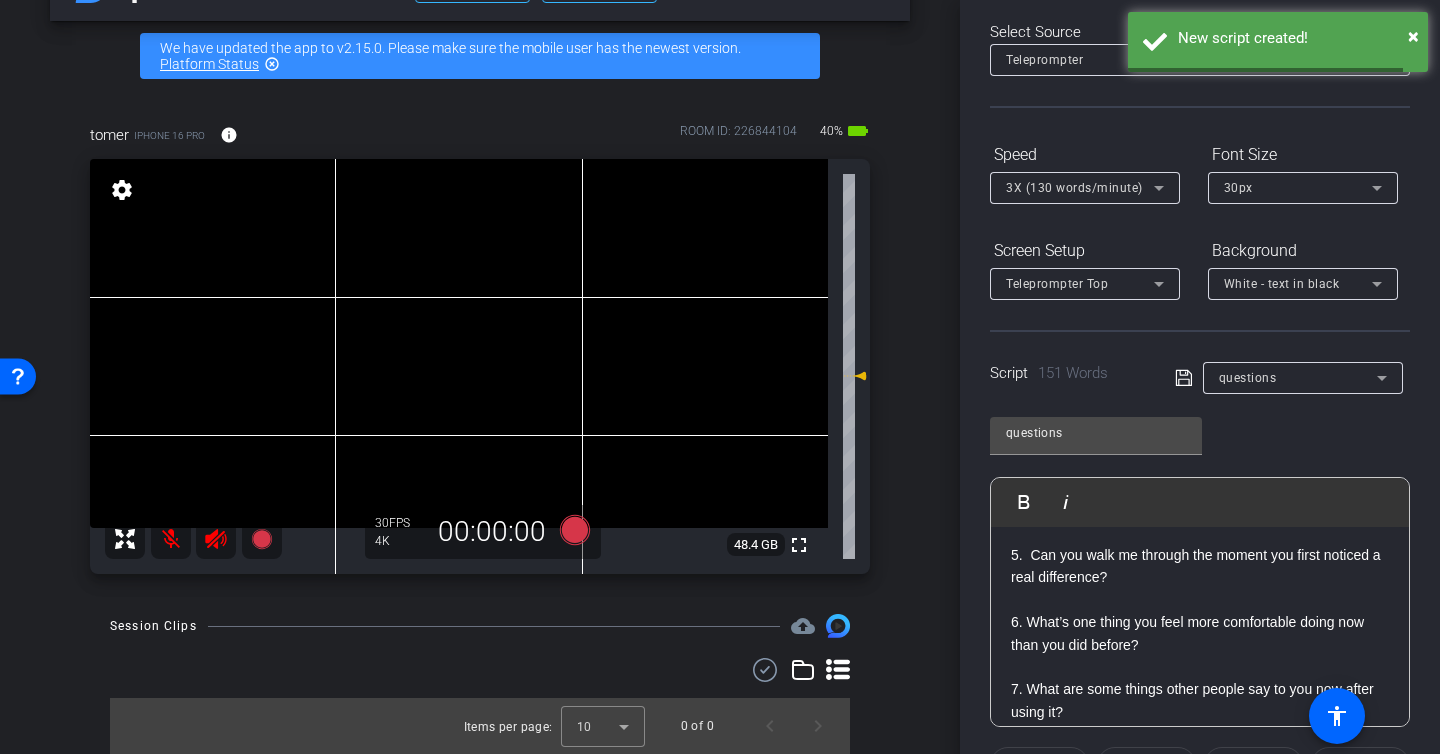 click 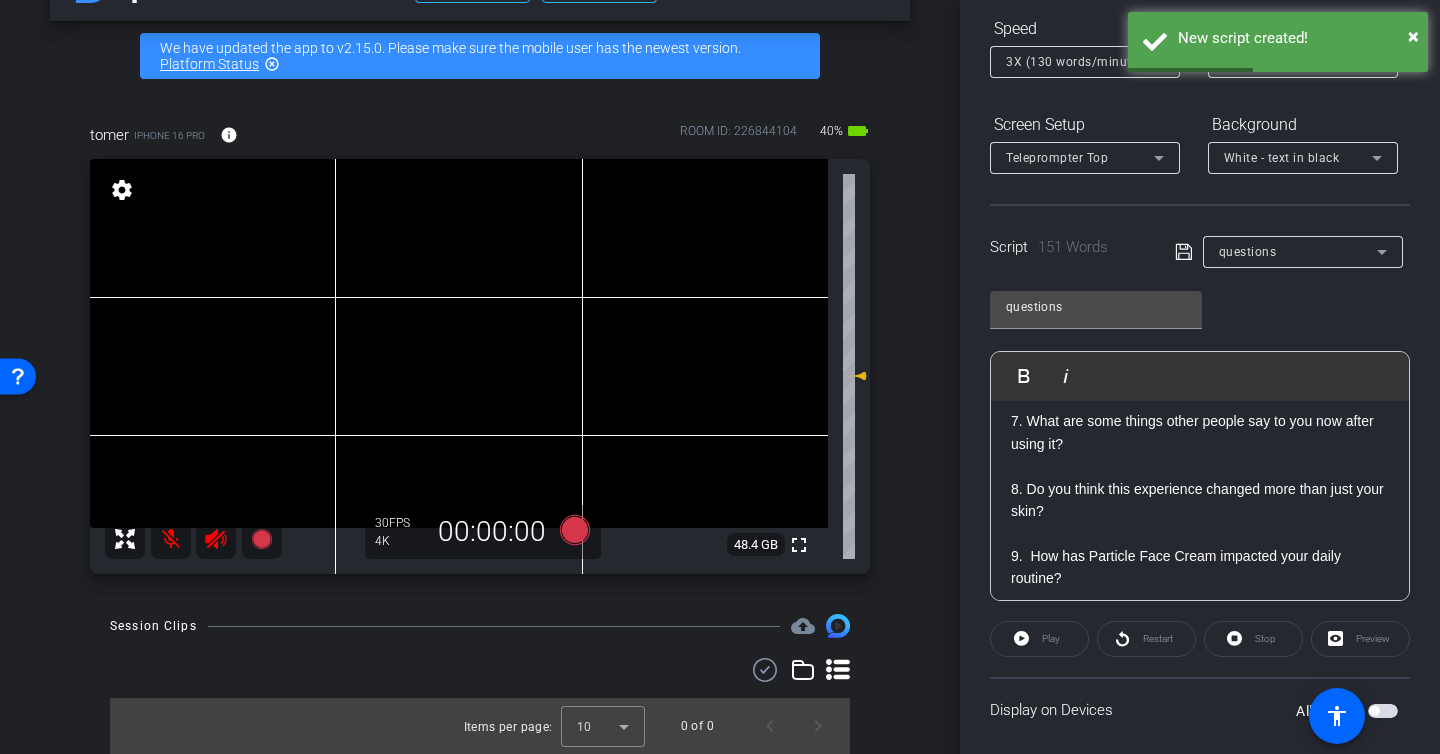 click on "Play" 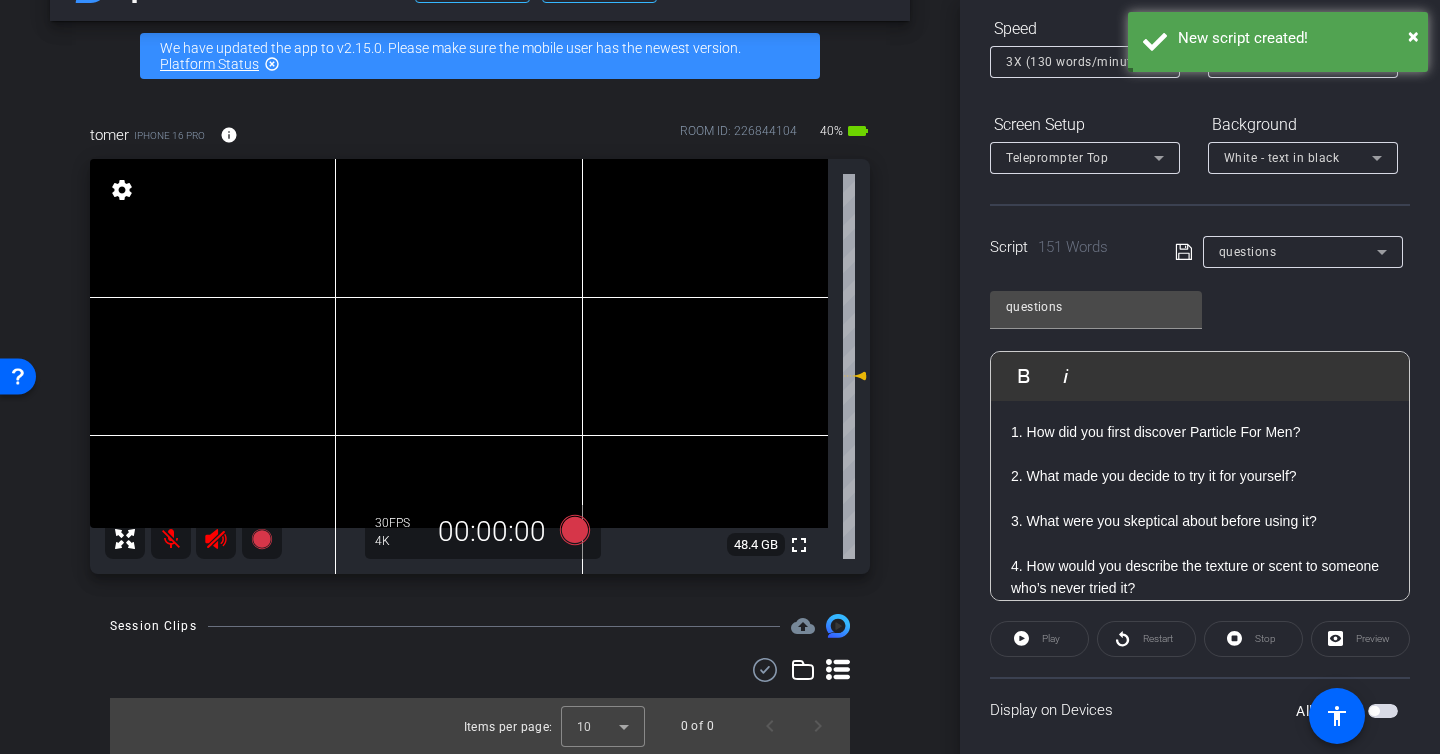 click on "1. How did you first discover Particle For Men?" at bounding box center [1200, 443] 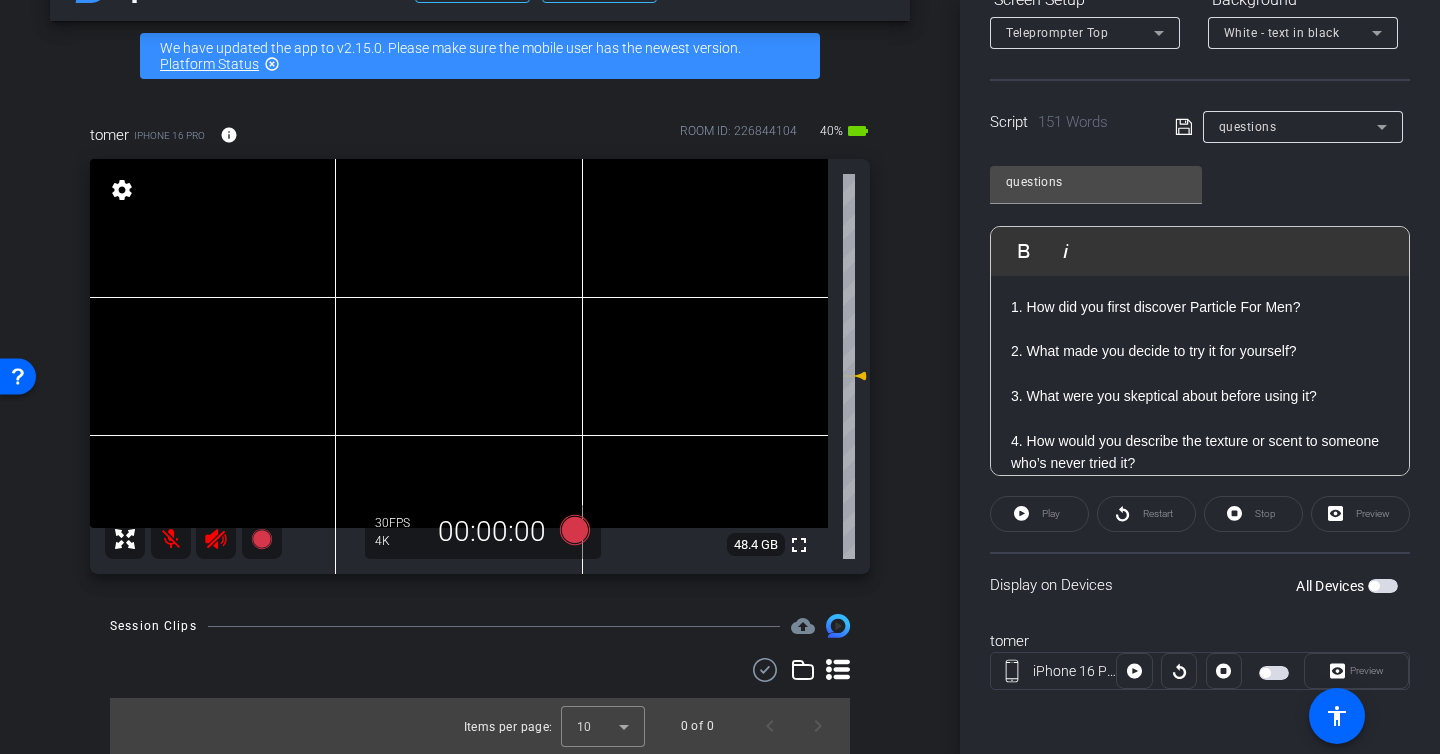 click on "Play" 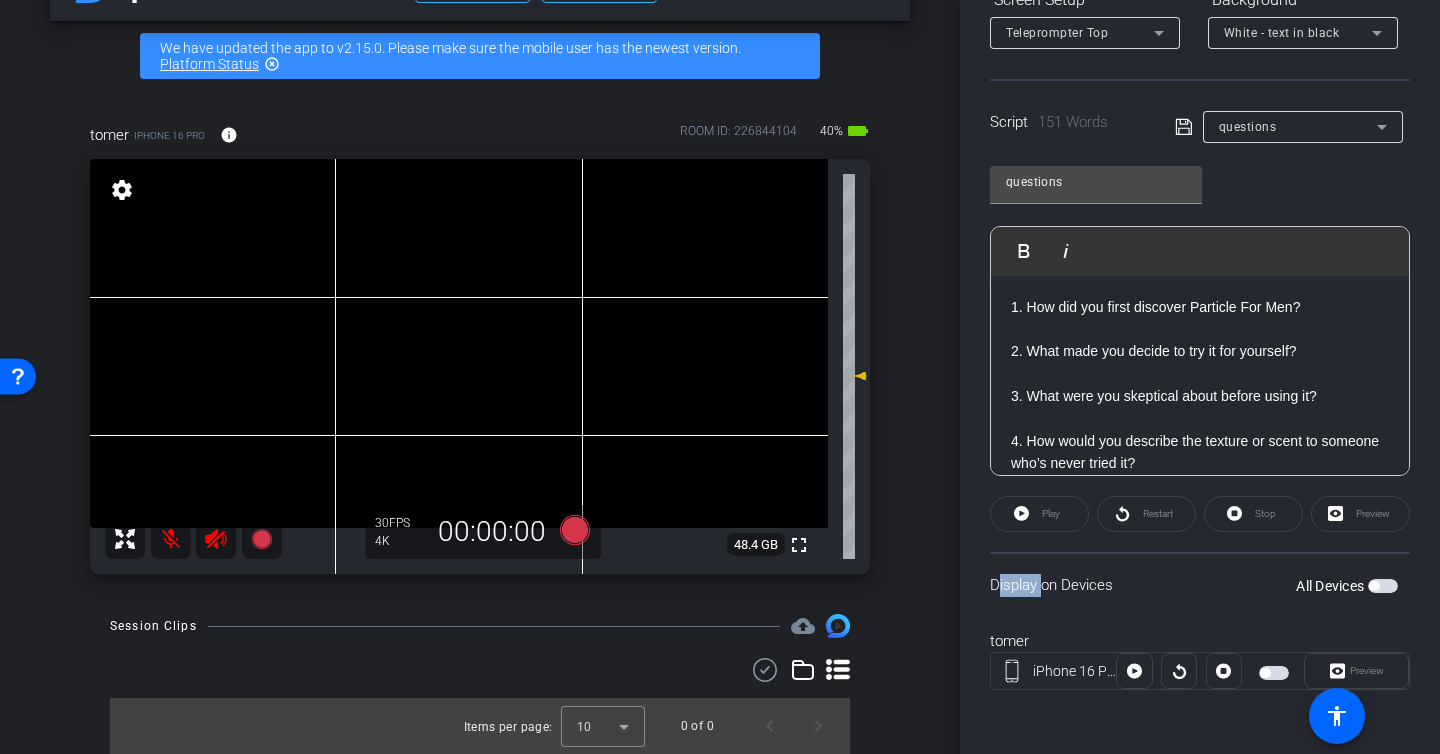 click on "Preview" 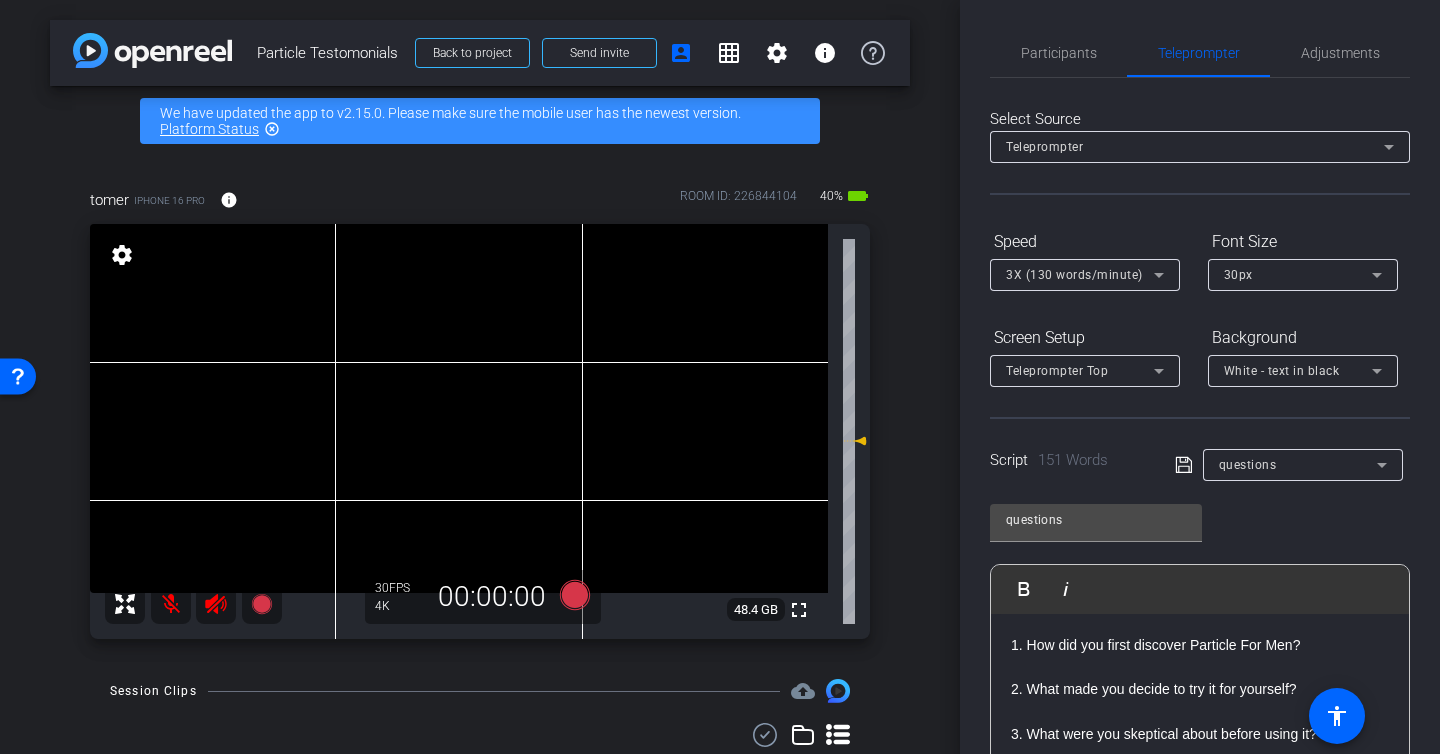 click on "Teleprompter" at bounding box center [1195, 146] 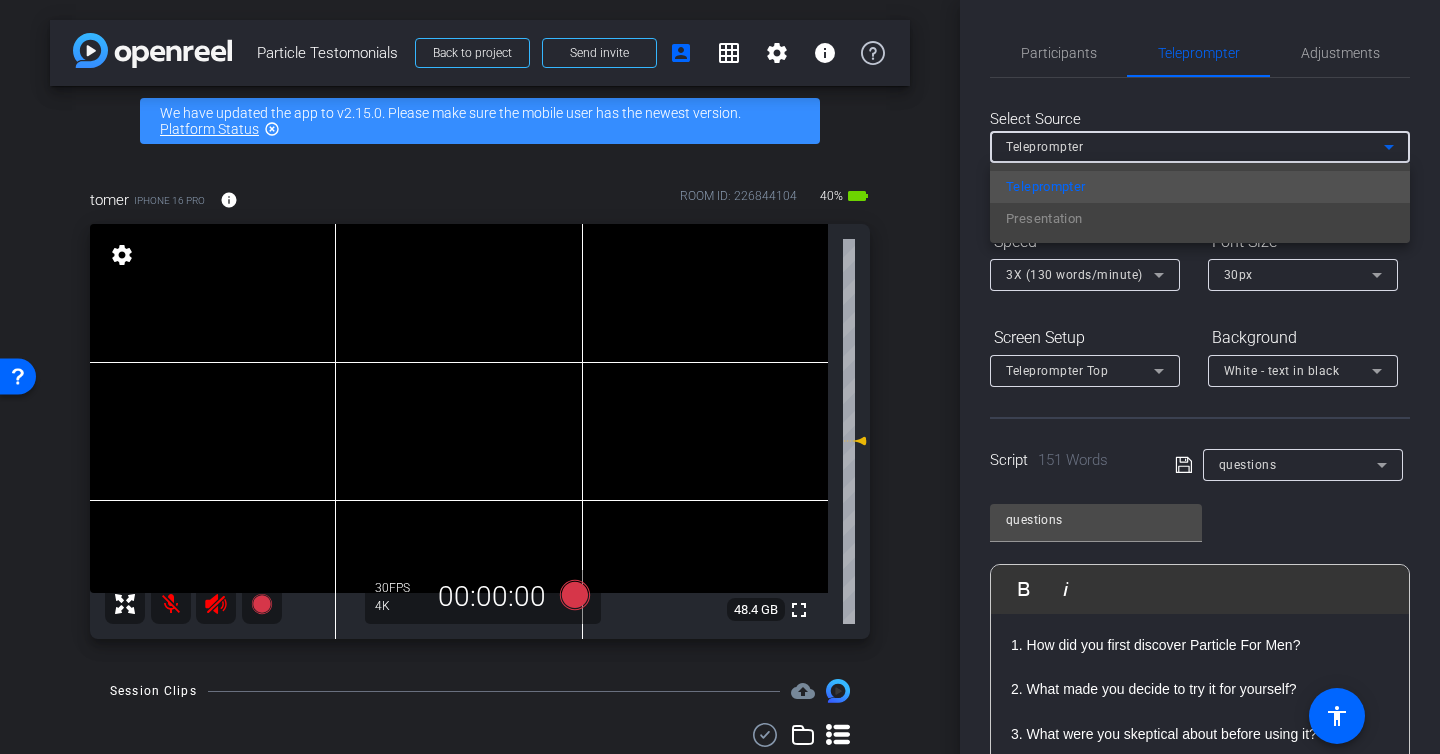 click at bounding box center (720, 377) 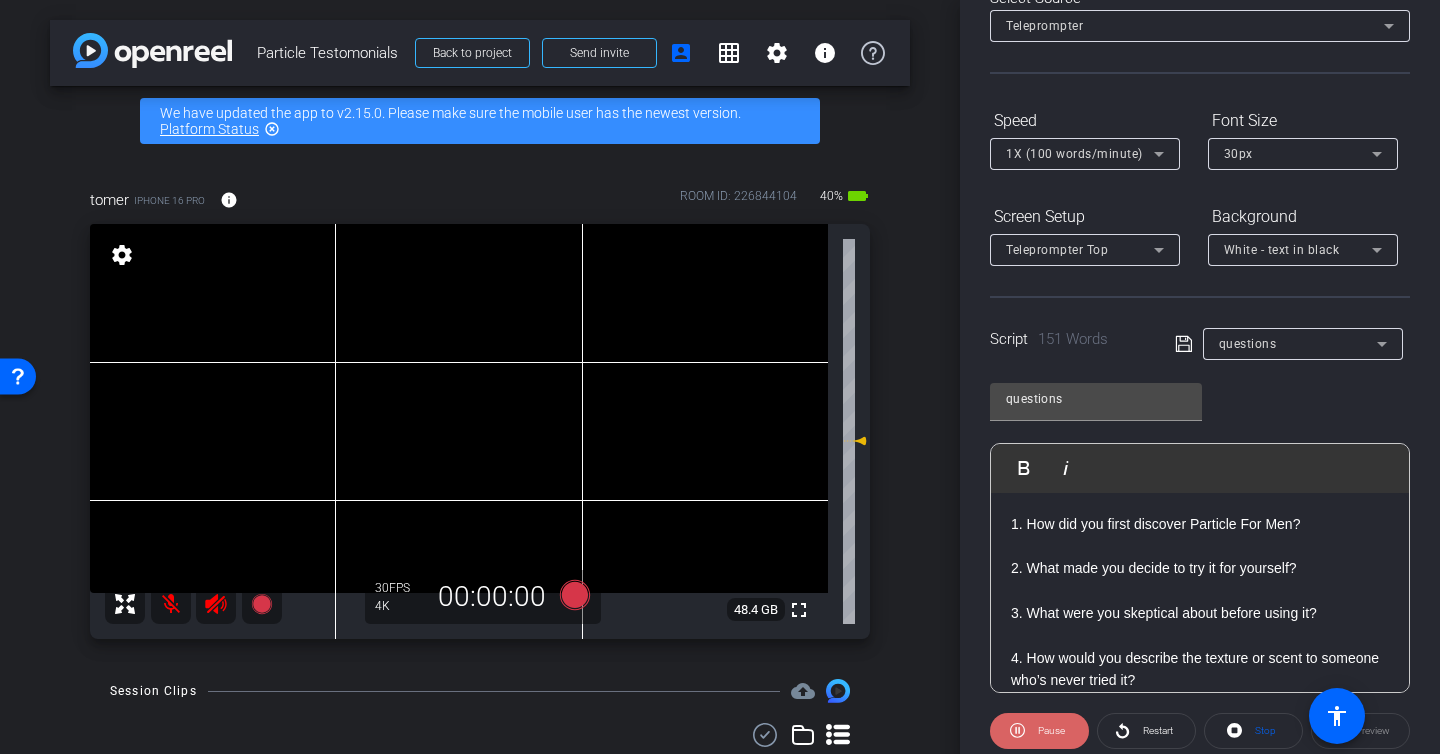 click 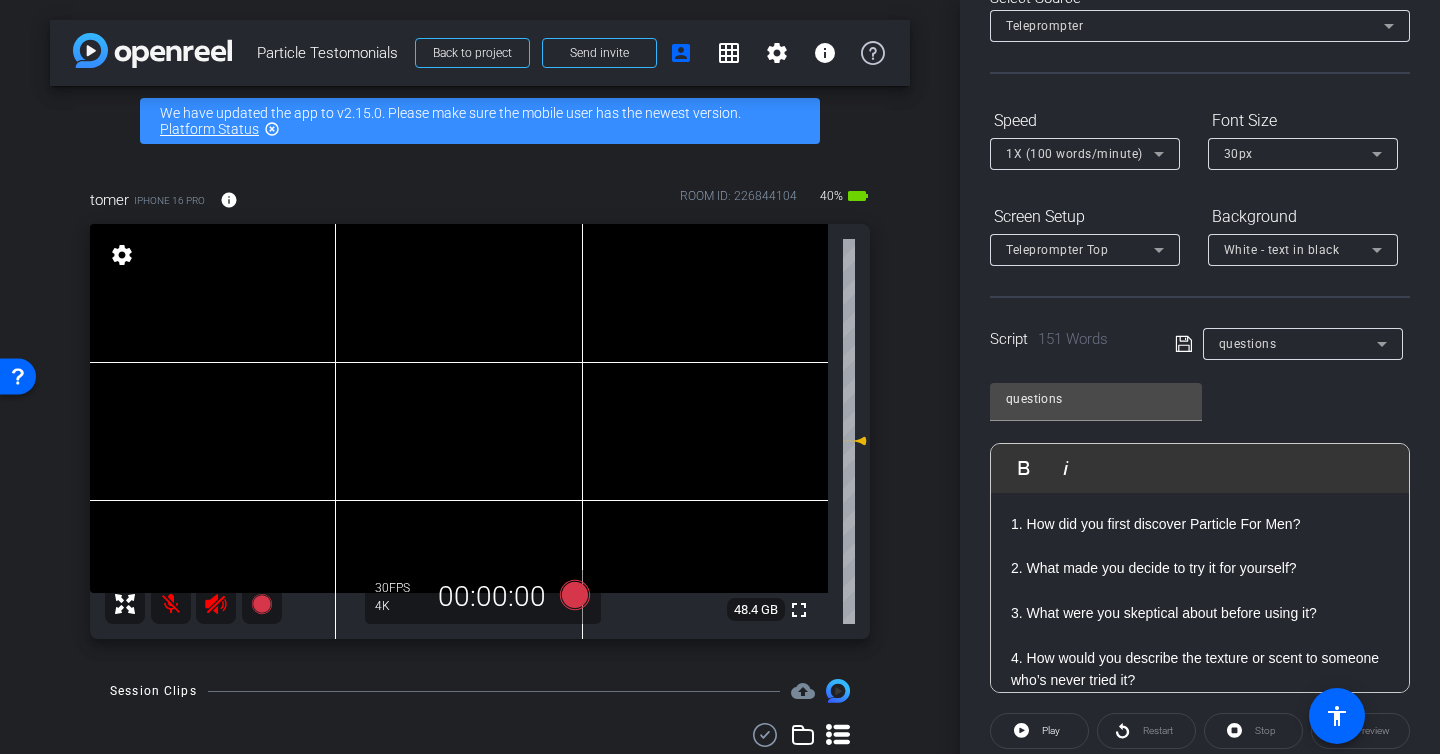scroll, scrollTop: 0, scrollLeft: 0, axis: both 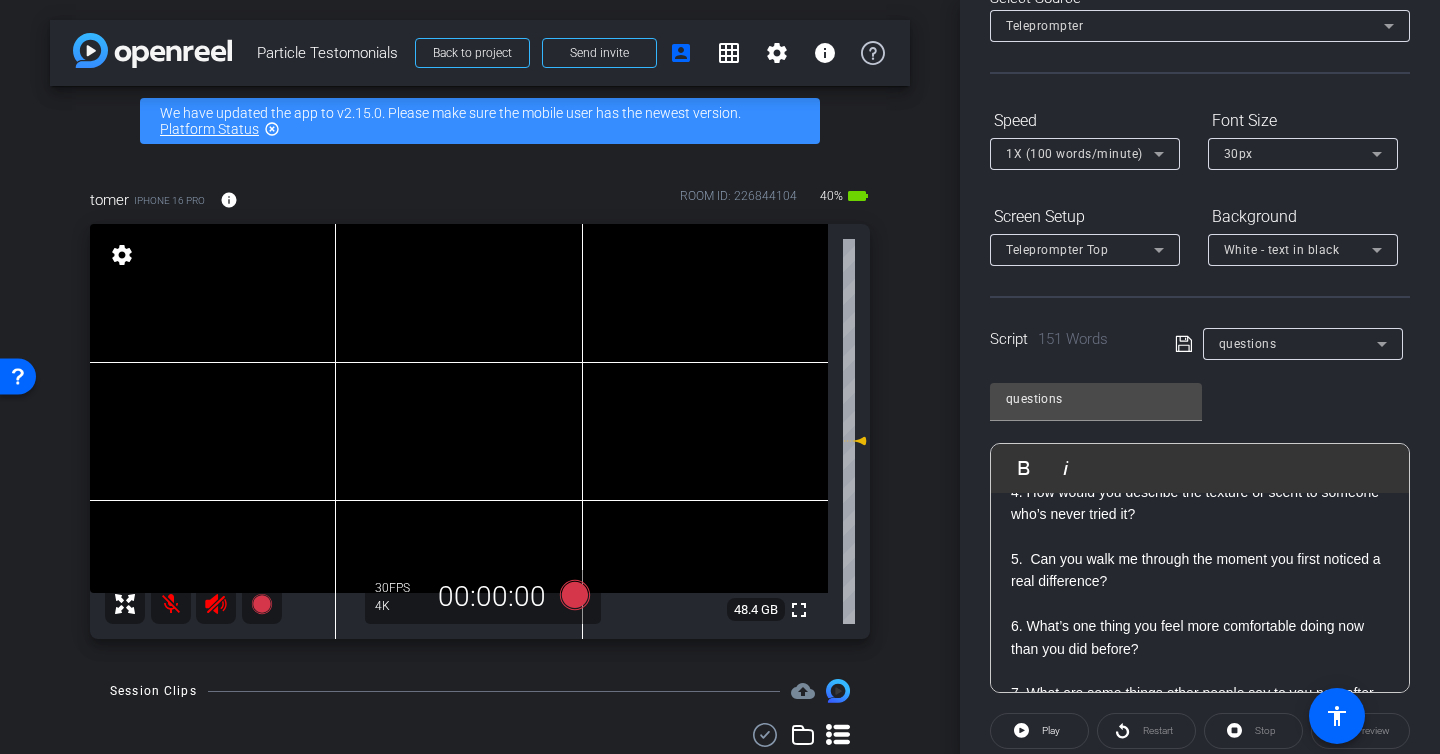click on "Restart" 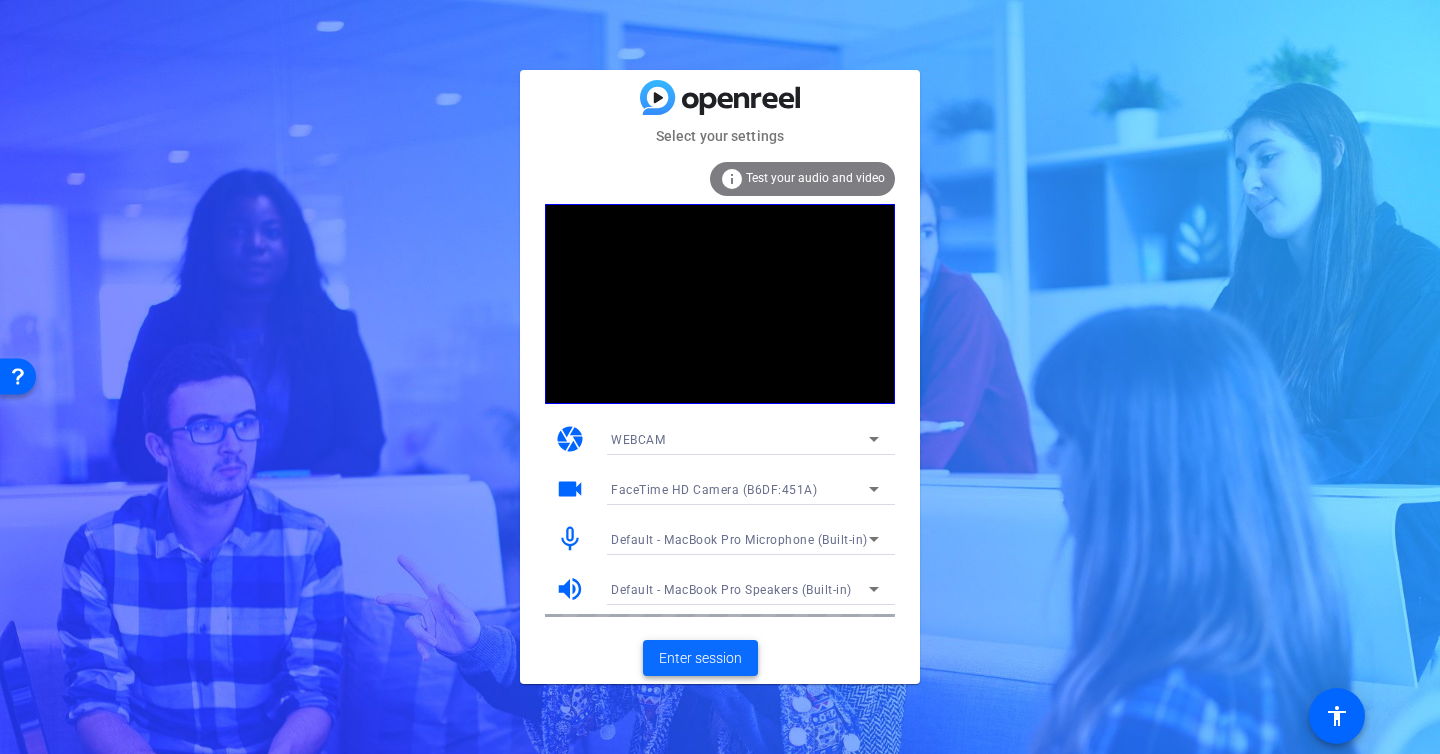 click on "Enter session" 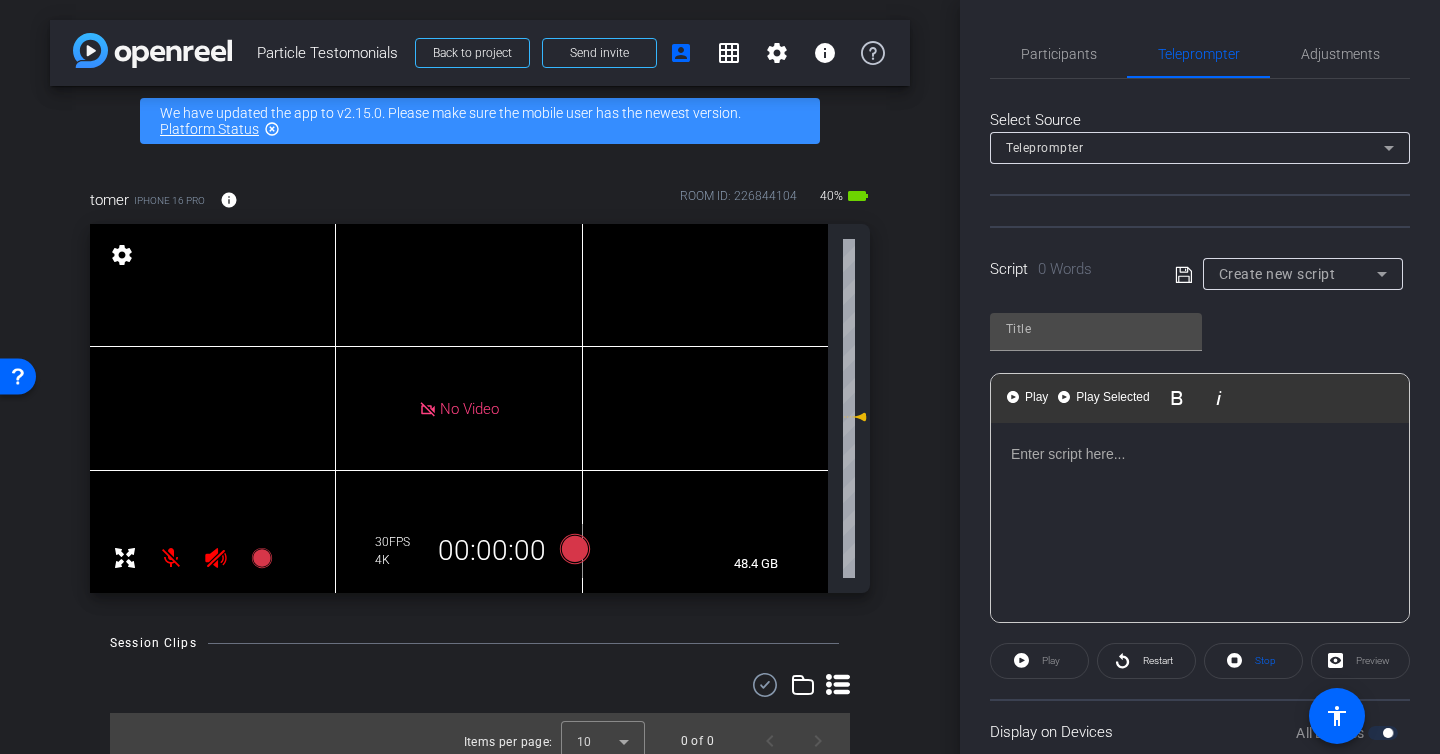 type on "questions" 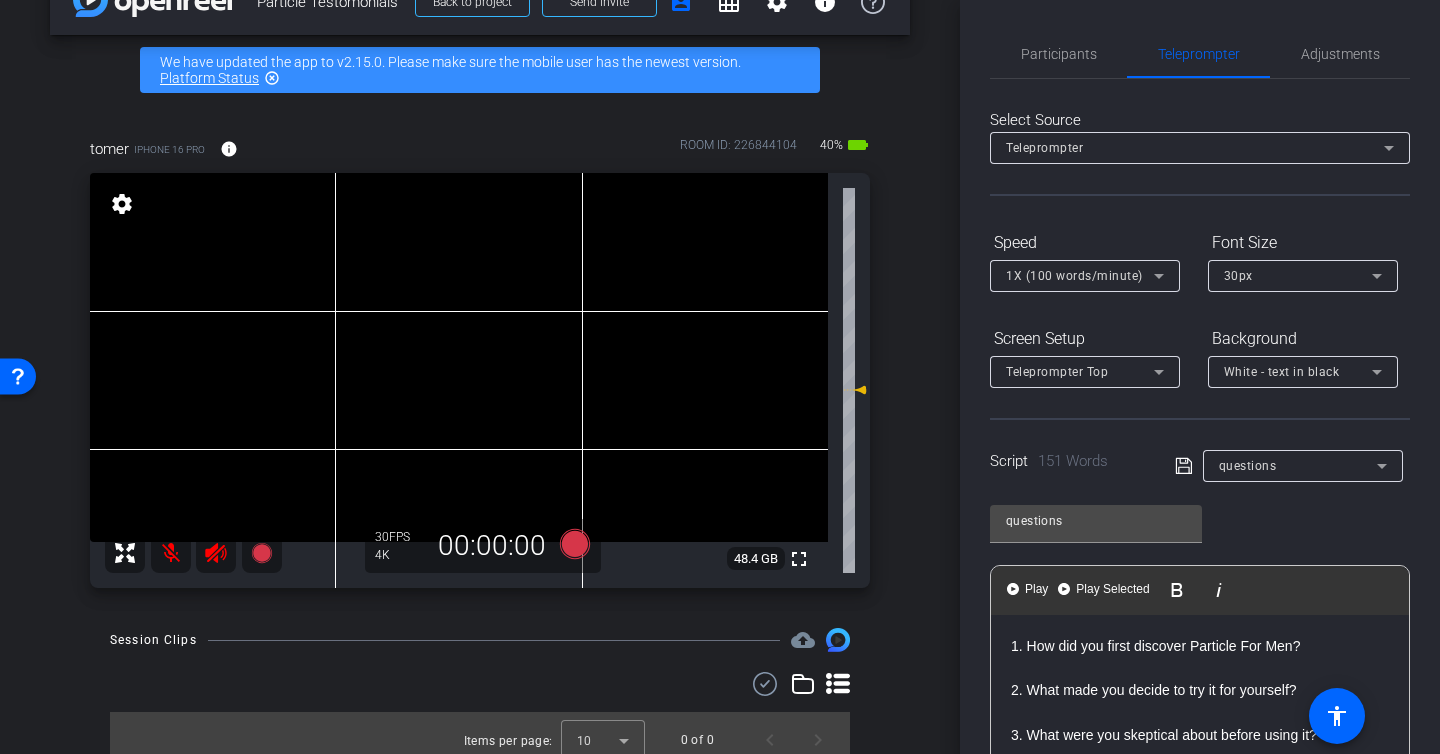 scroll, scrollTop: 62, scrollLeft: 0, axis: vertical 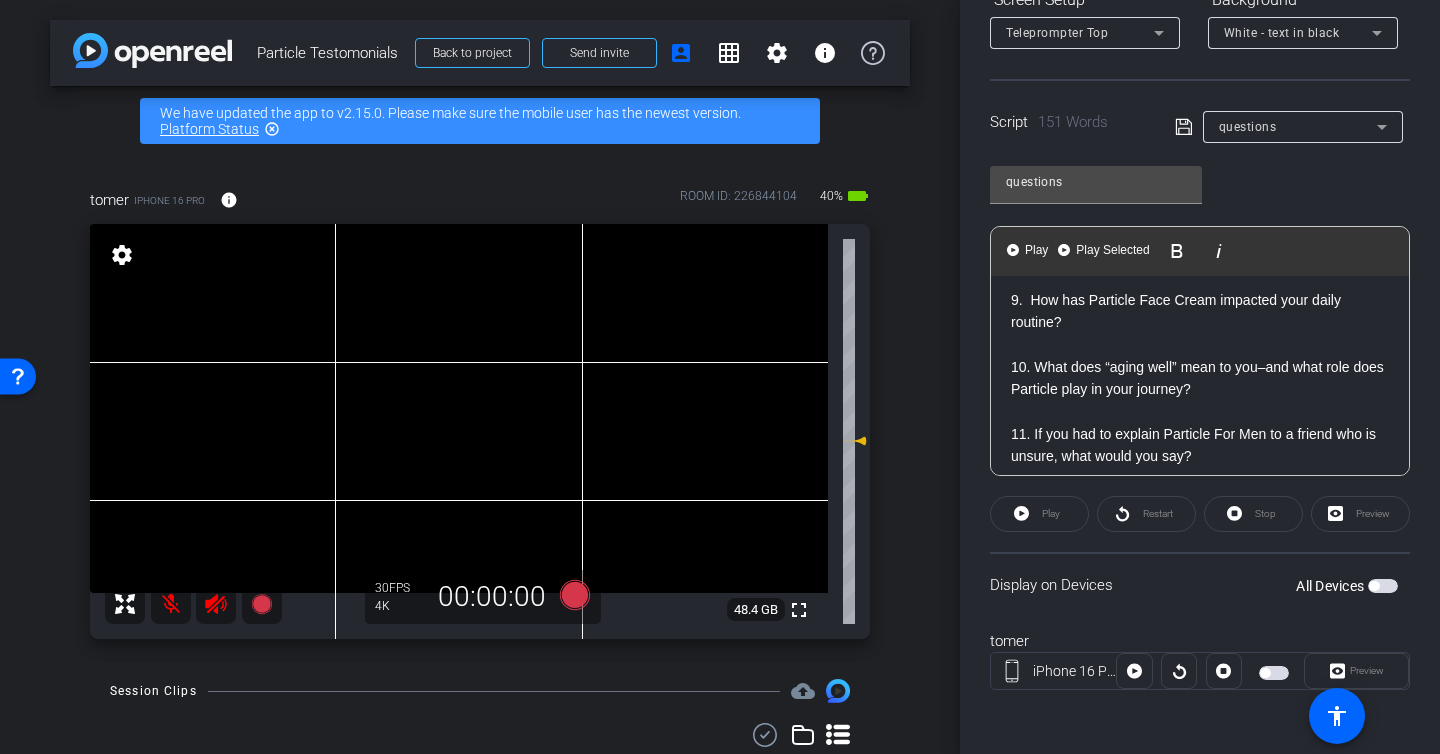 click 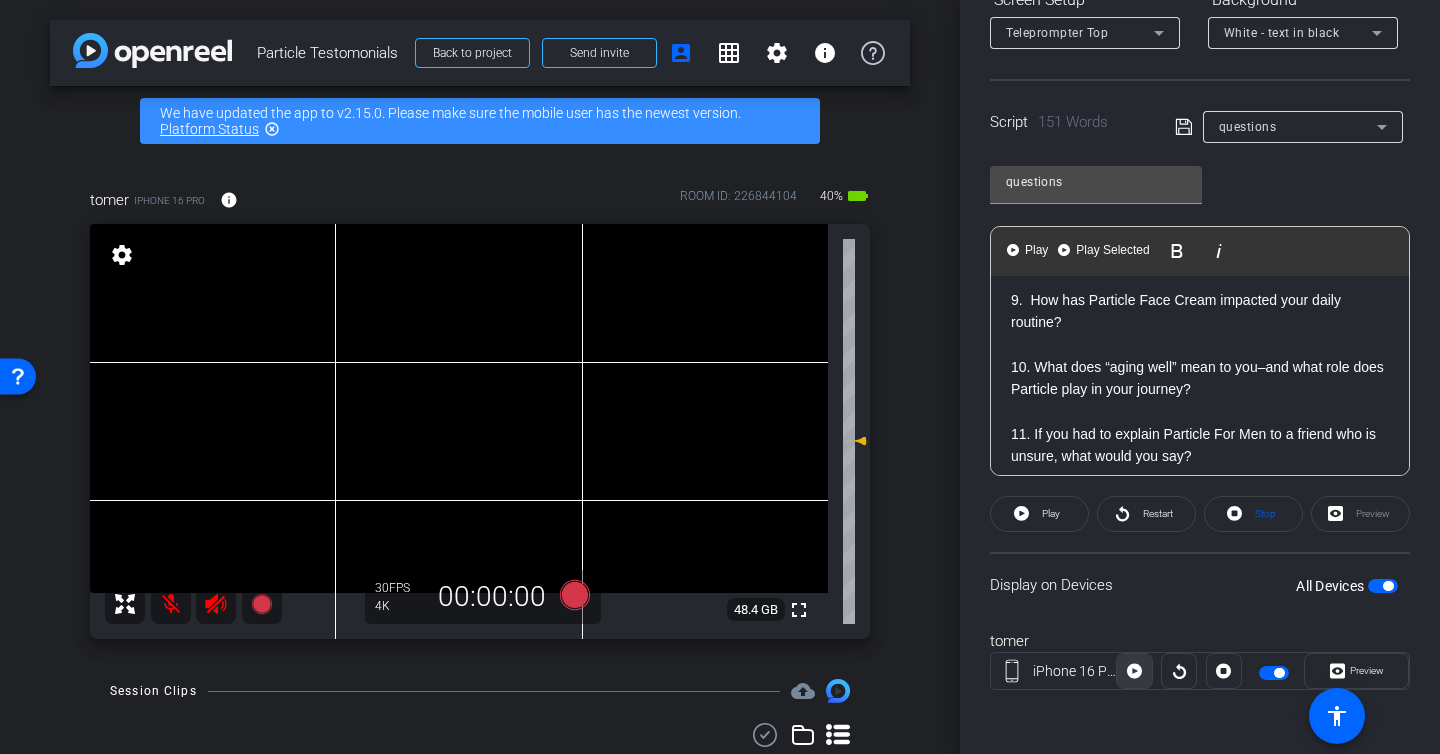 click 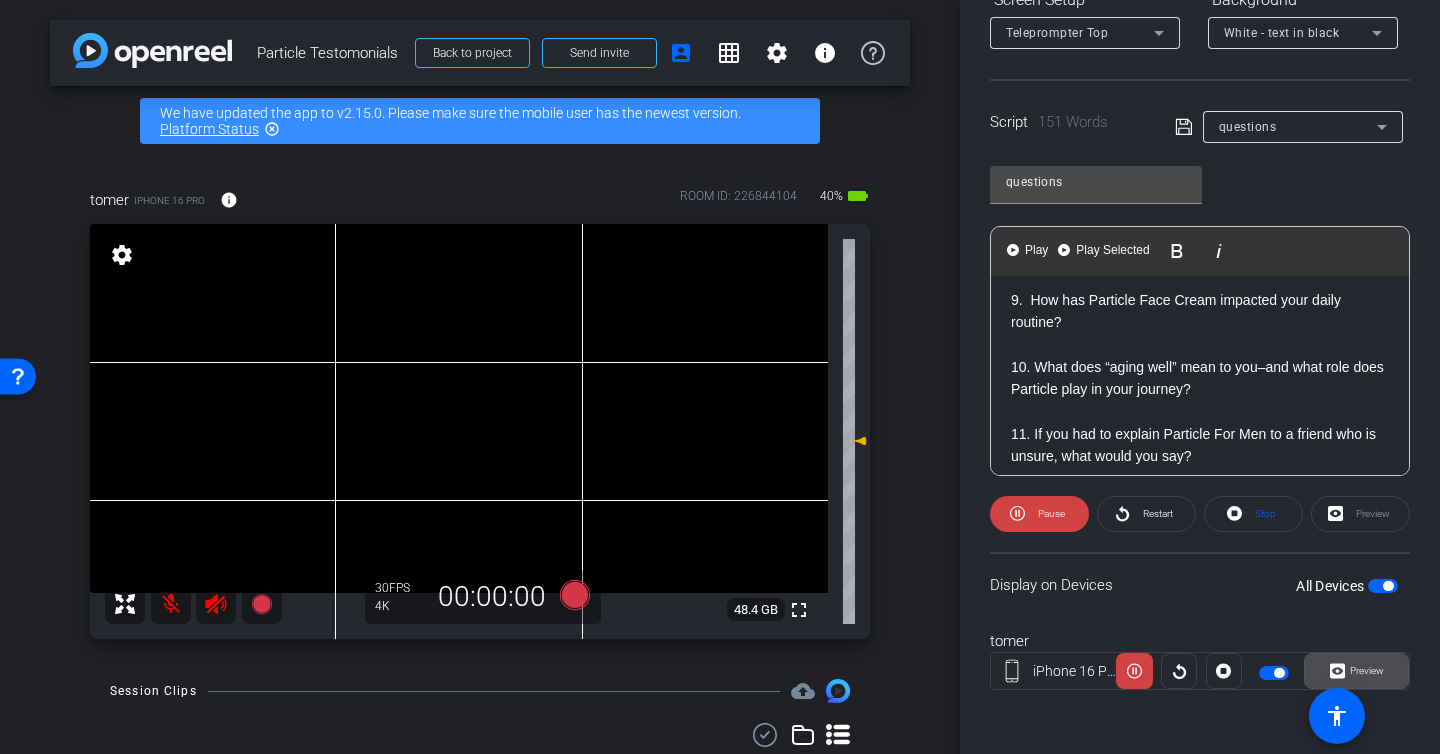 click on "Preview" 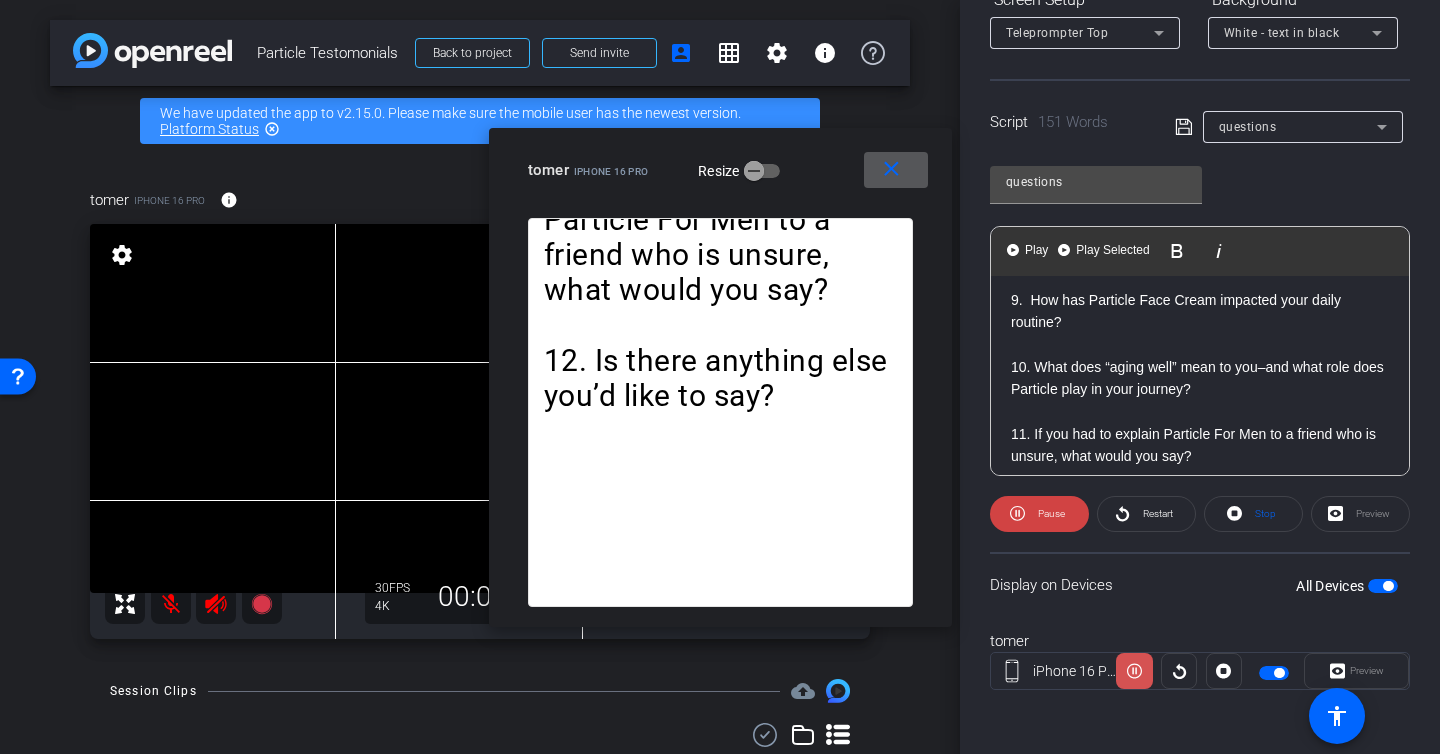click 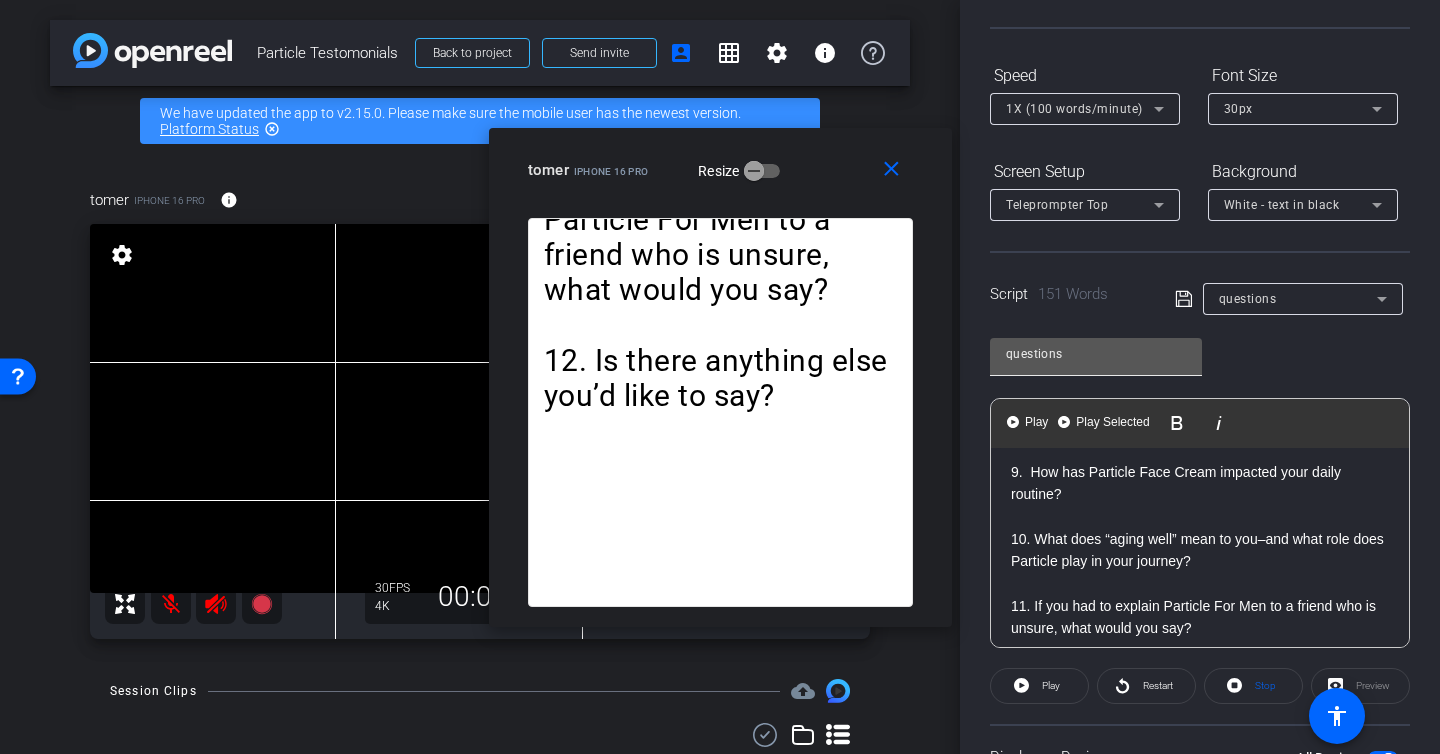 scroll, scrollTop: 67, scrollLeft: 0, axis: vertical 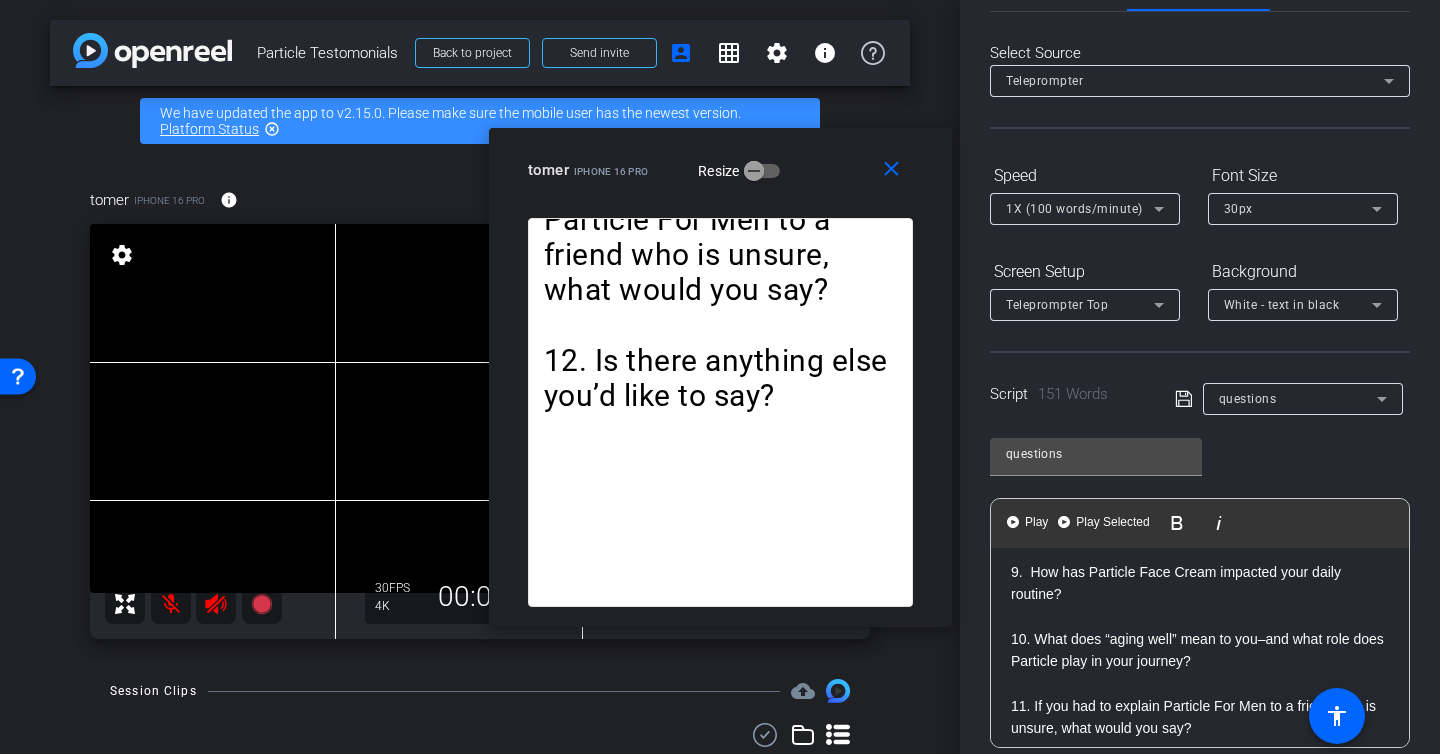 click on "1X (100 words/minute)" at bounding box center [1074, 209] 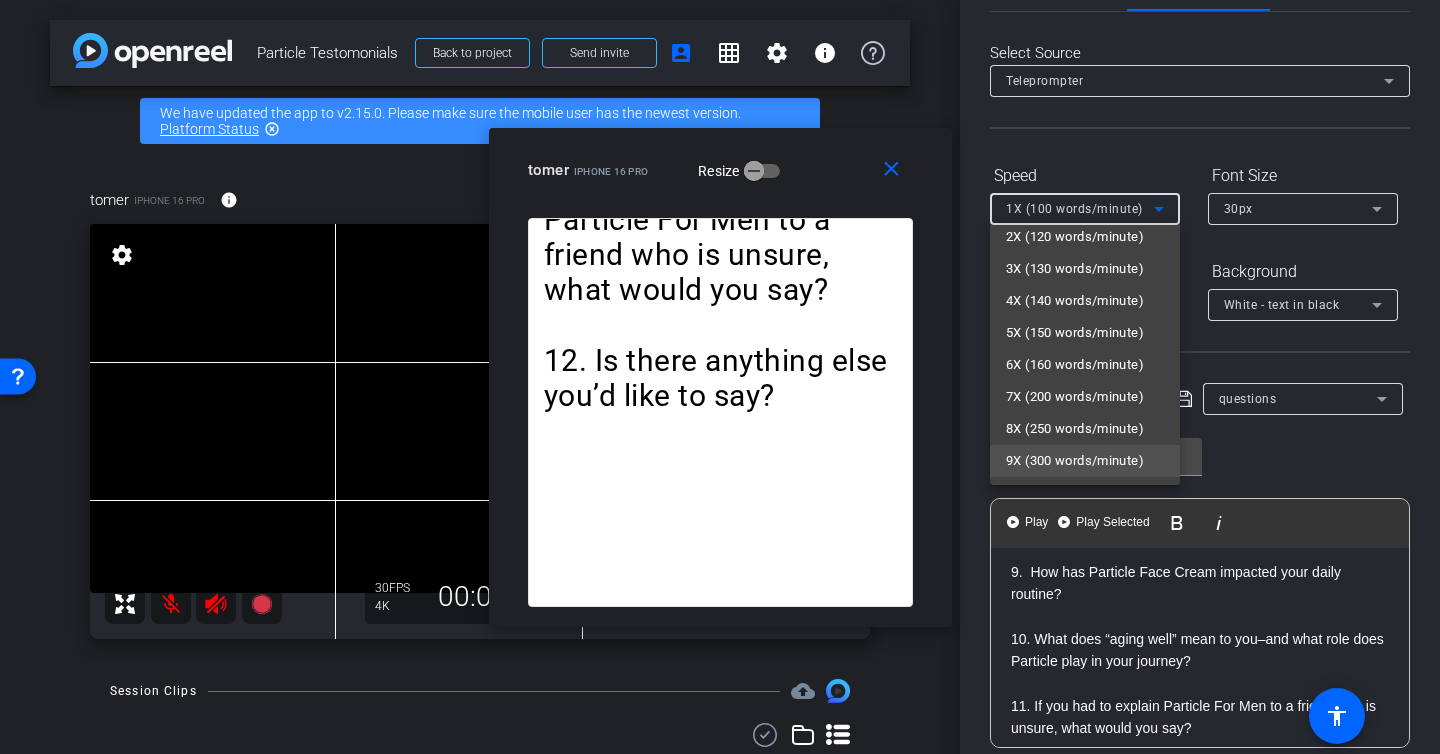 scroll, scrollTop: 0, scrollLeft: 0, axis: both 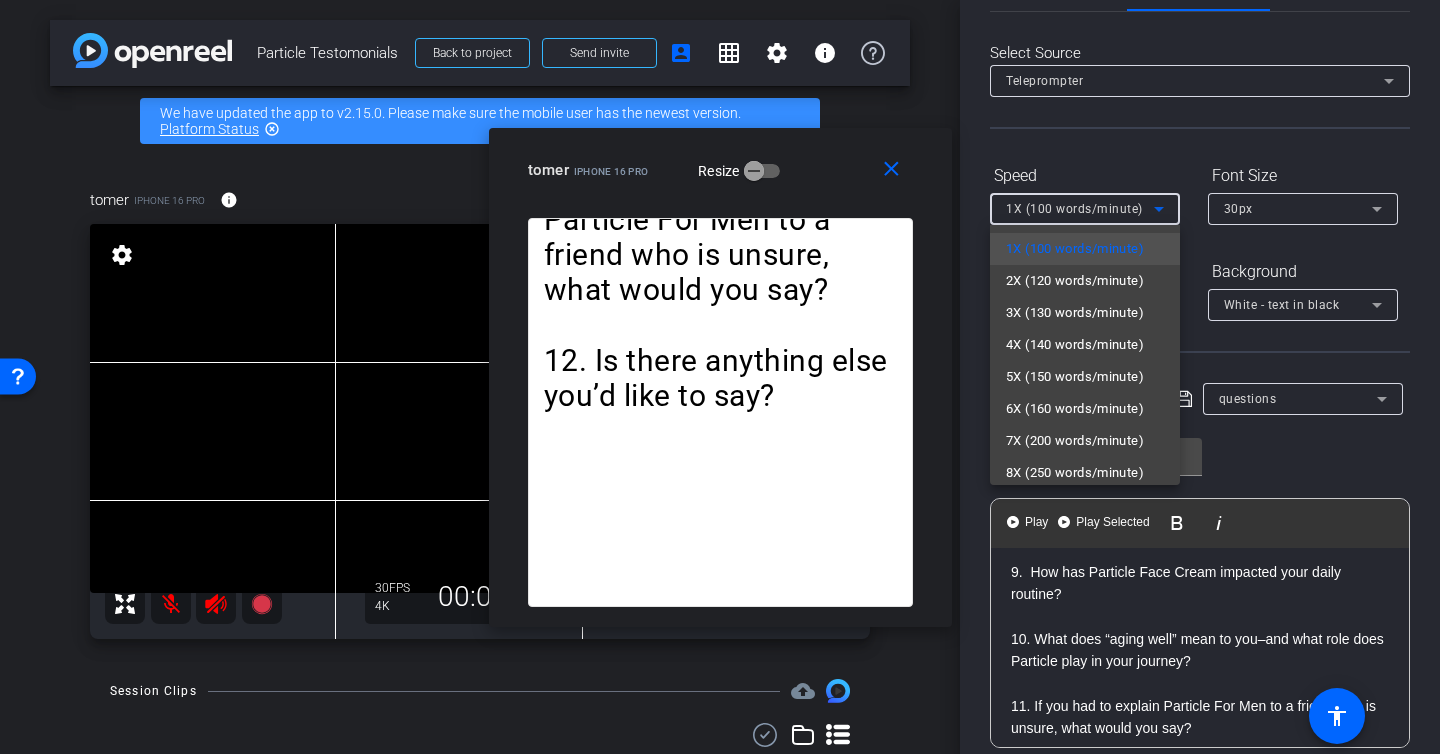 click at bounding box center (720, 377) 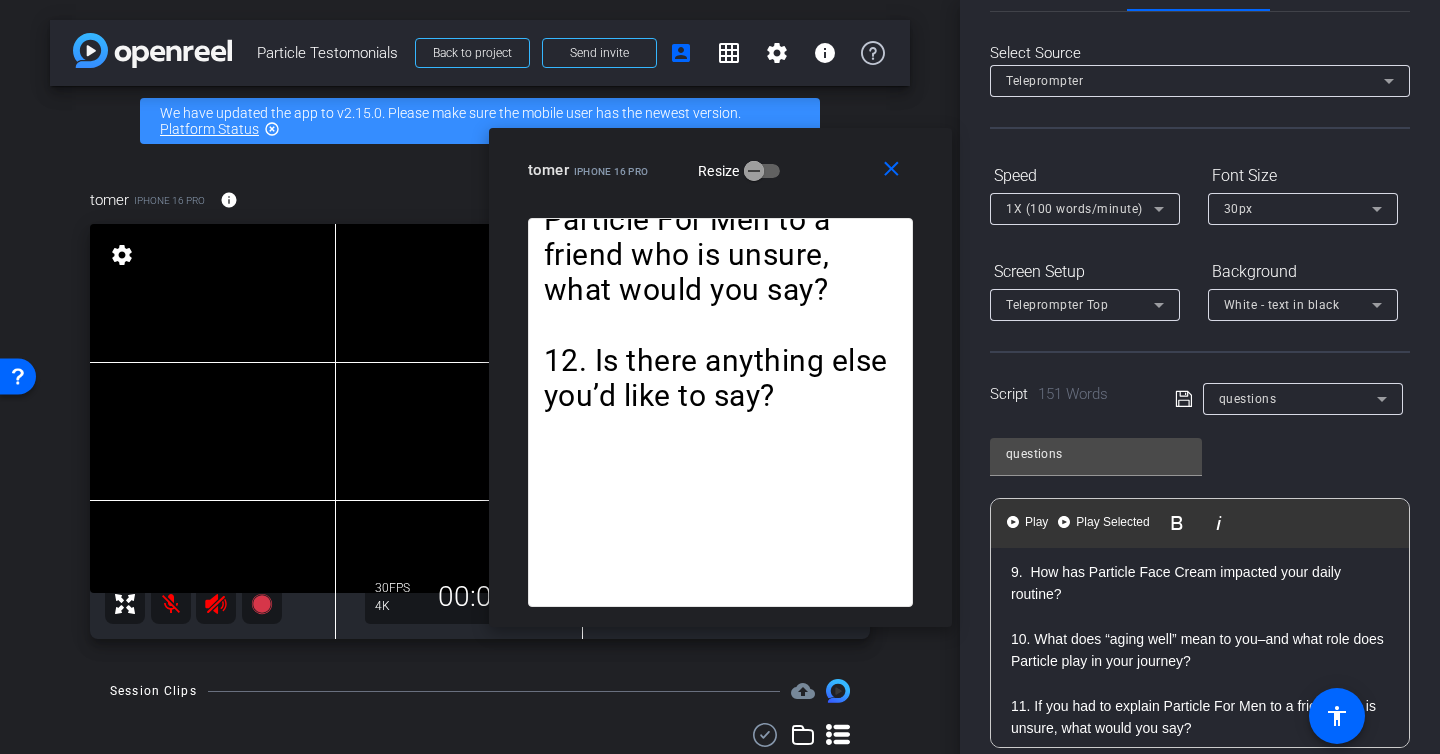 click on "30px" at bounding box center (1298, 208) 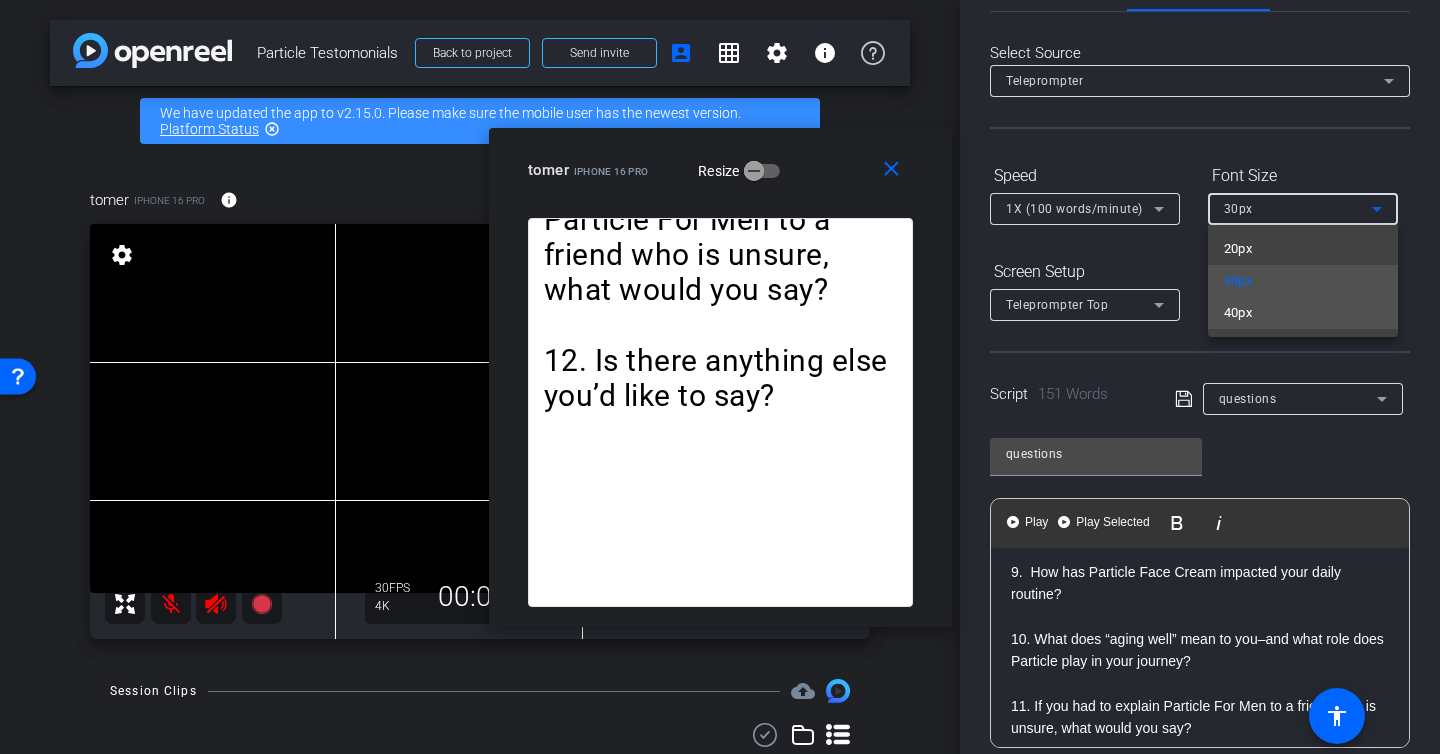click on "40px" at bounding box center (1303, 313) 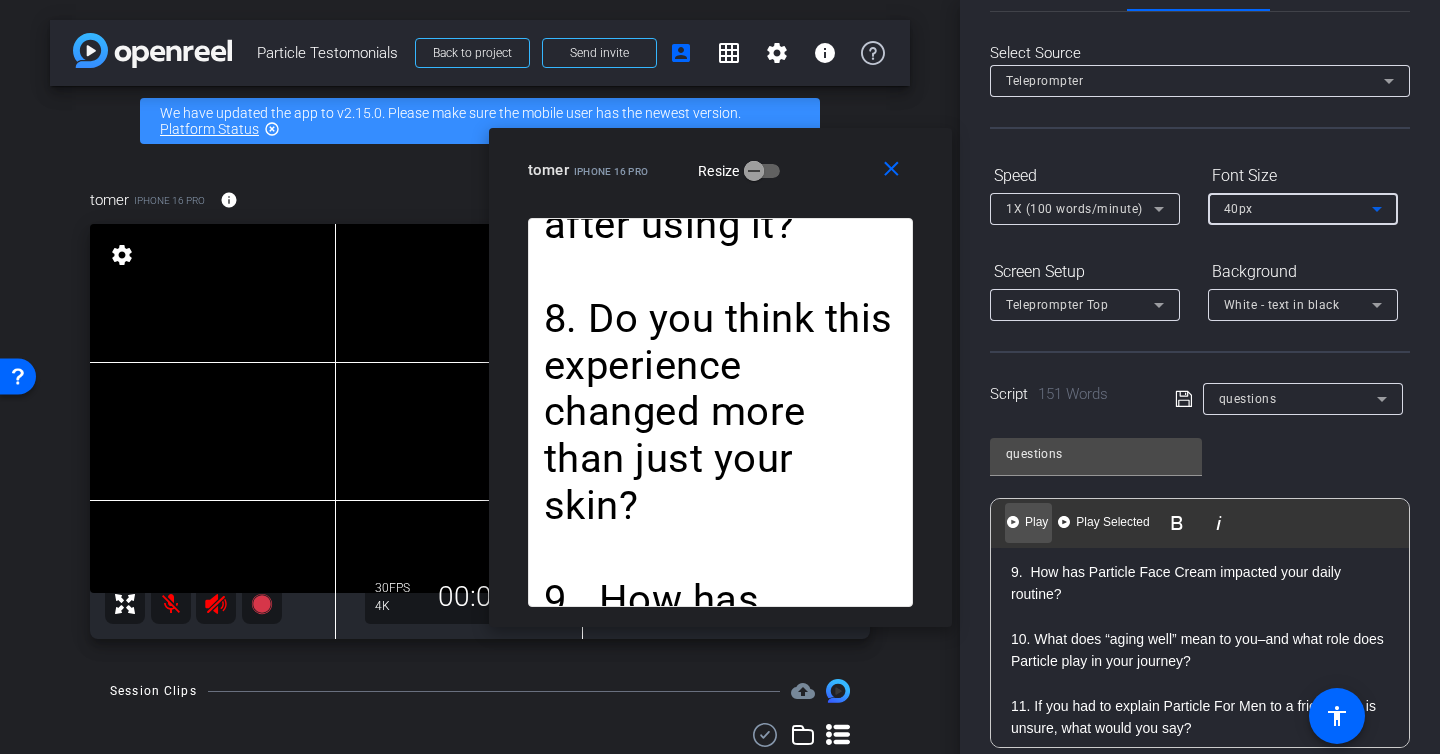 click on "Play" at bounding box center (1036, 522) 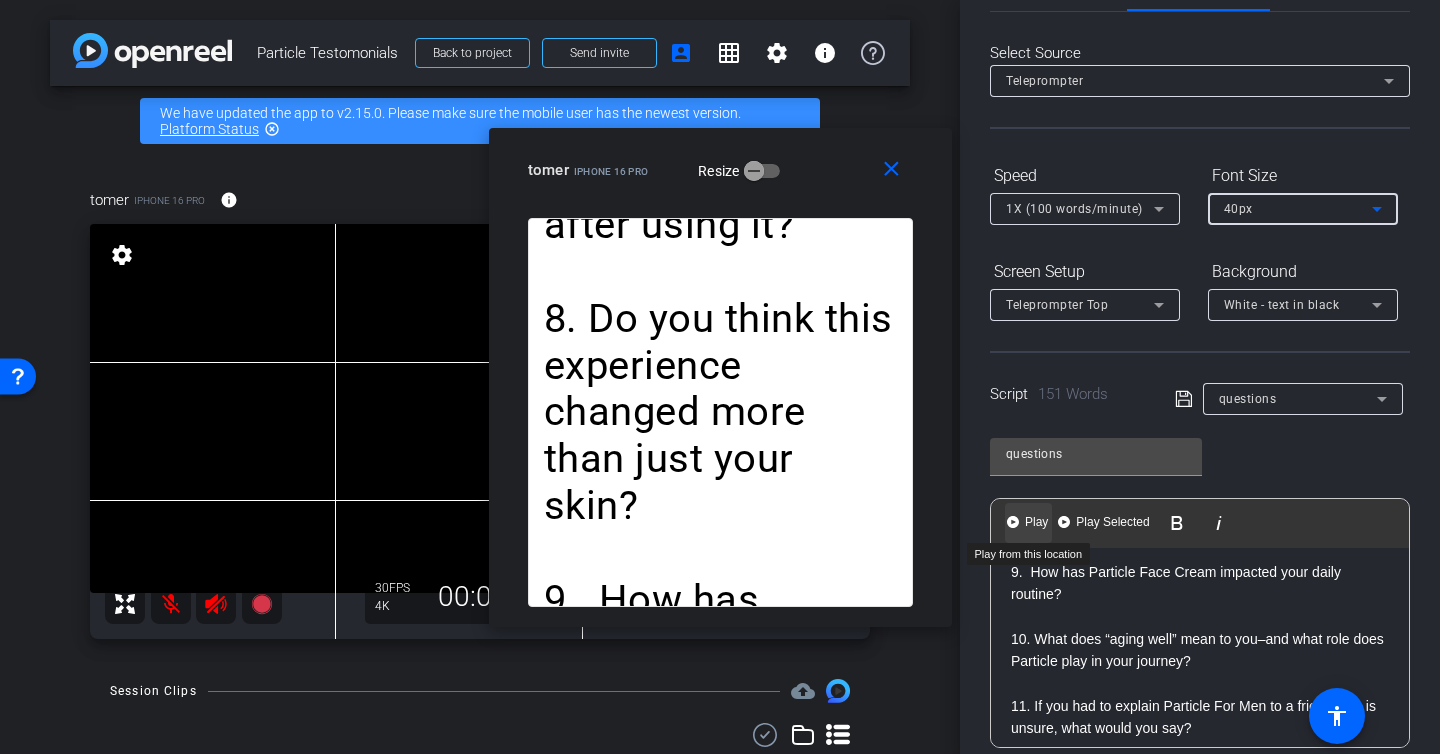 click at bounding box center (1013, 522) 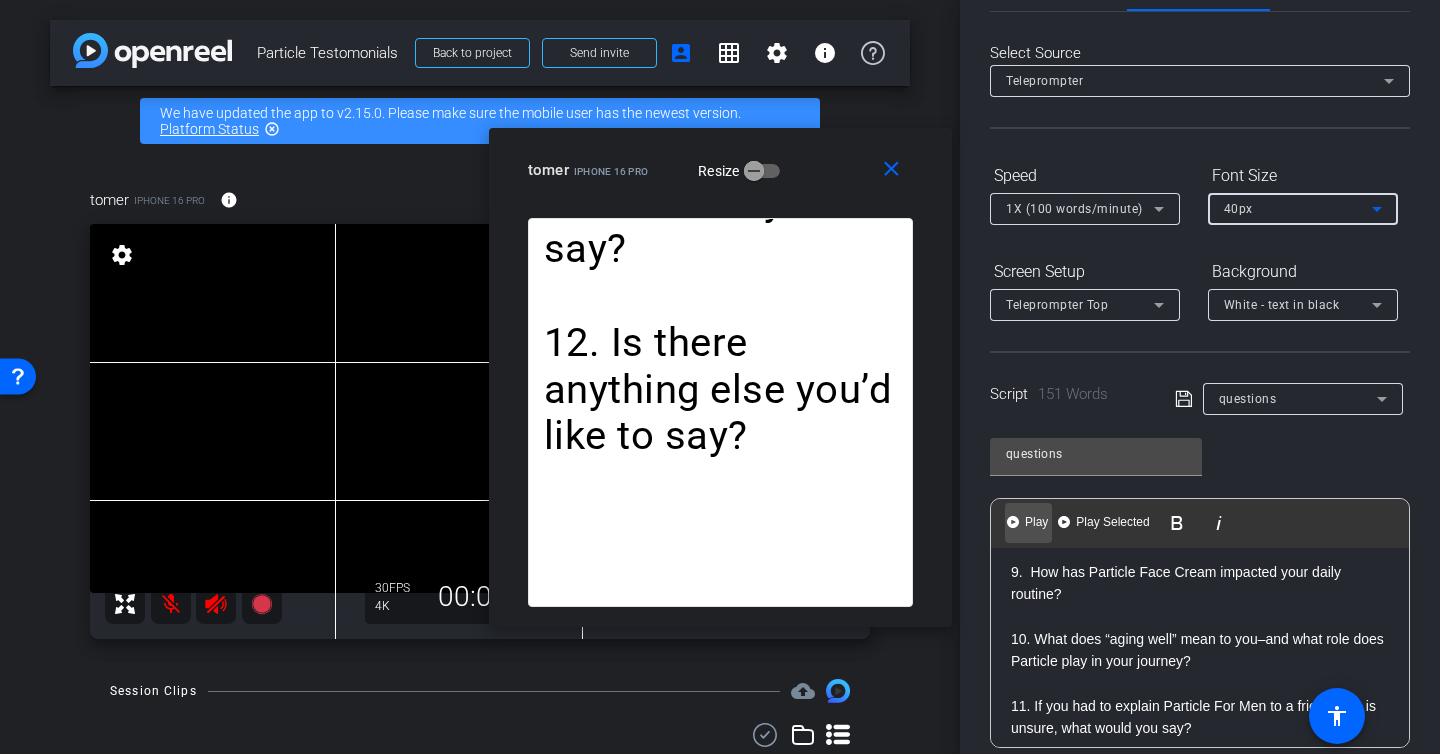 click at bounding box center [1013, 522] 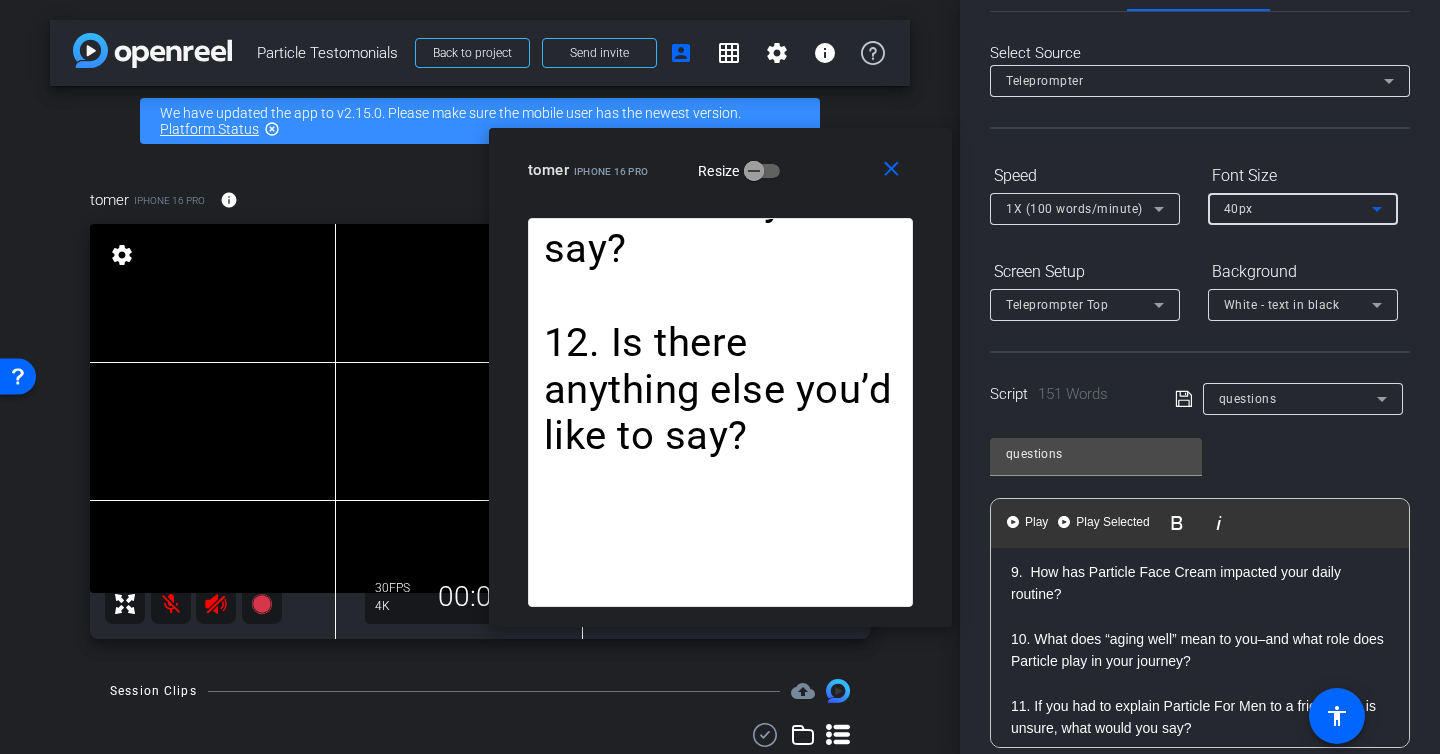 scroll, scrollTop: 534, scrollLeft: 0, axis: vertical 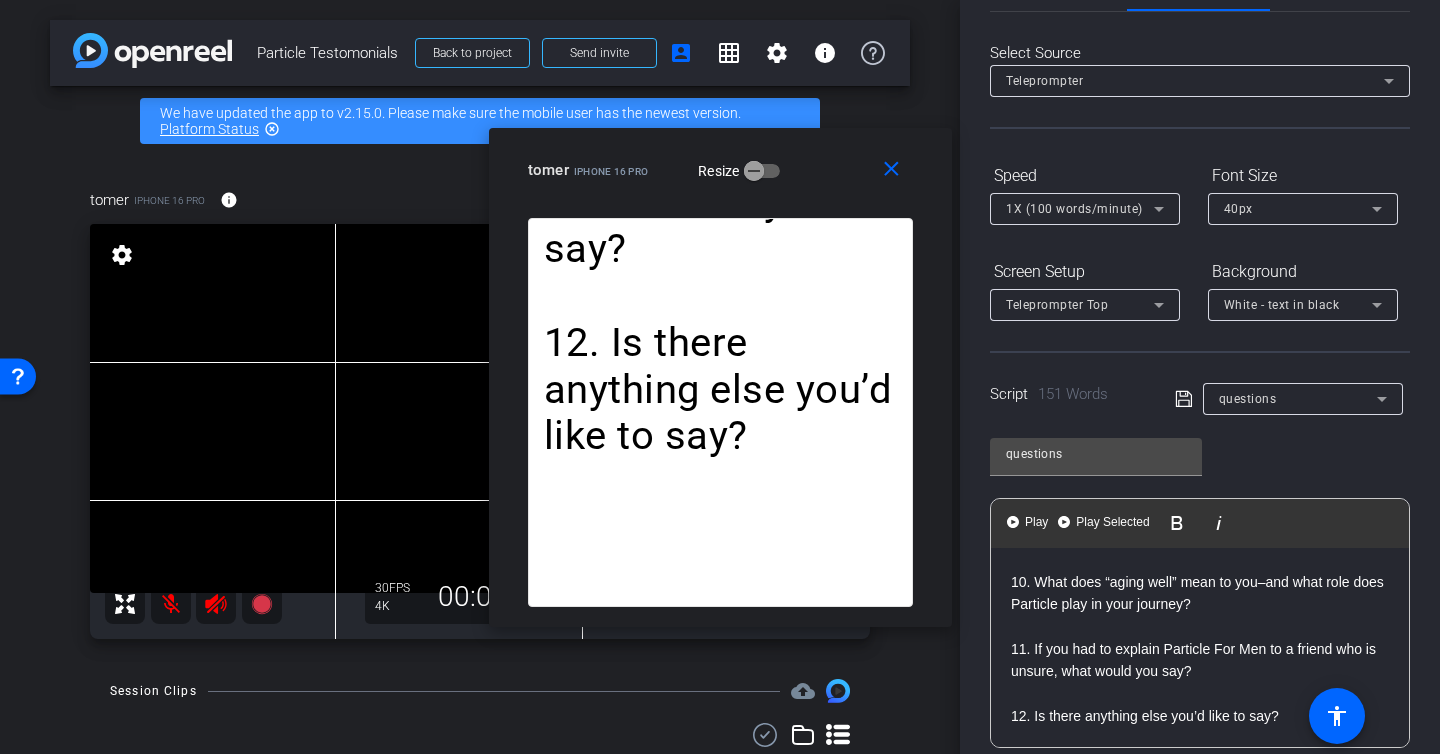 click on "3. What were you skeptical about before using it?" at bounding box center (720, -2044) 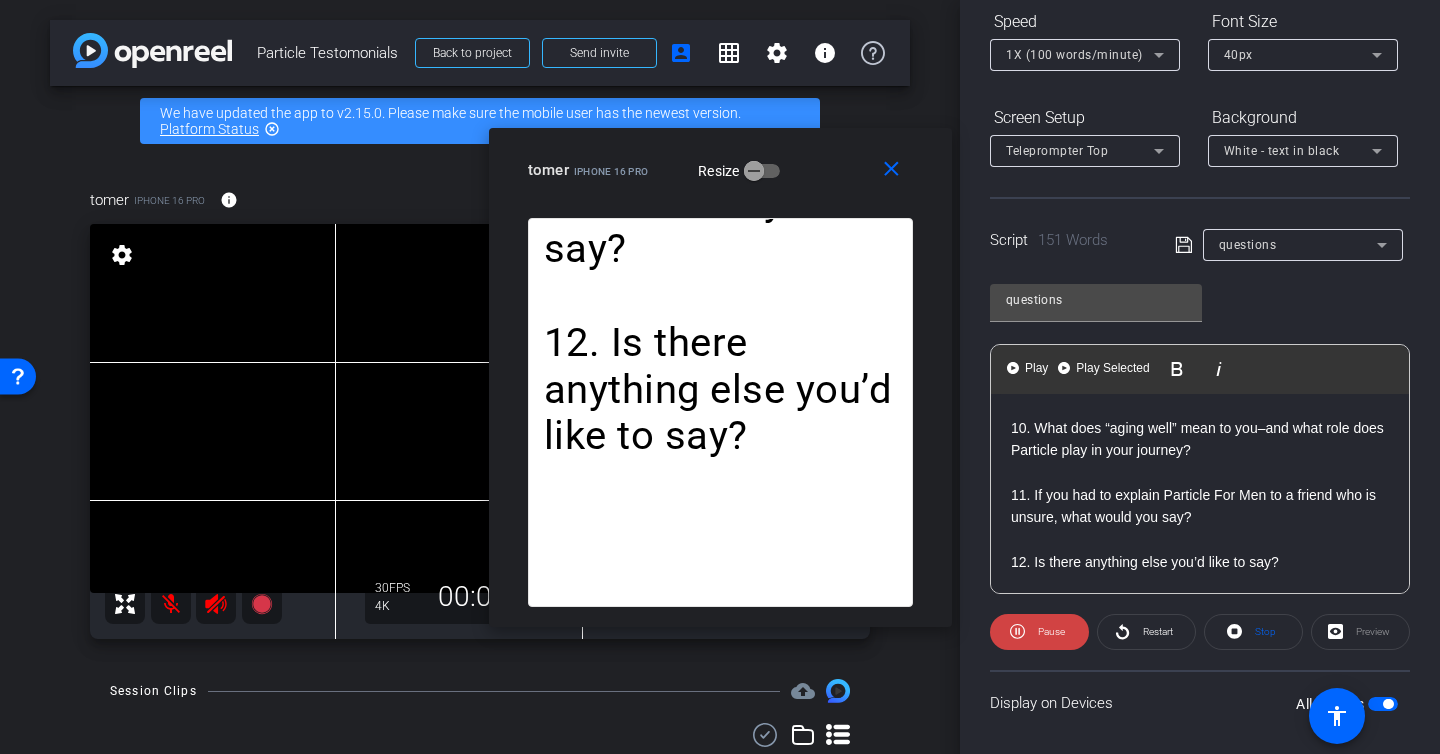 scroll, scrollTop: 339, scrollLeft: 0, axis: vertical 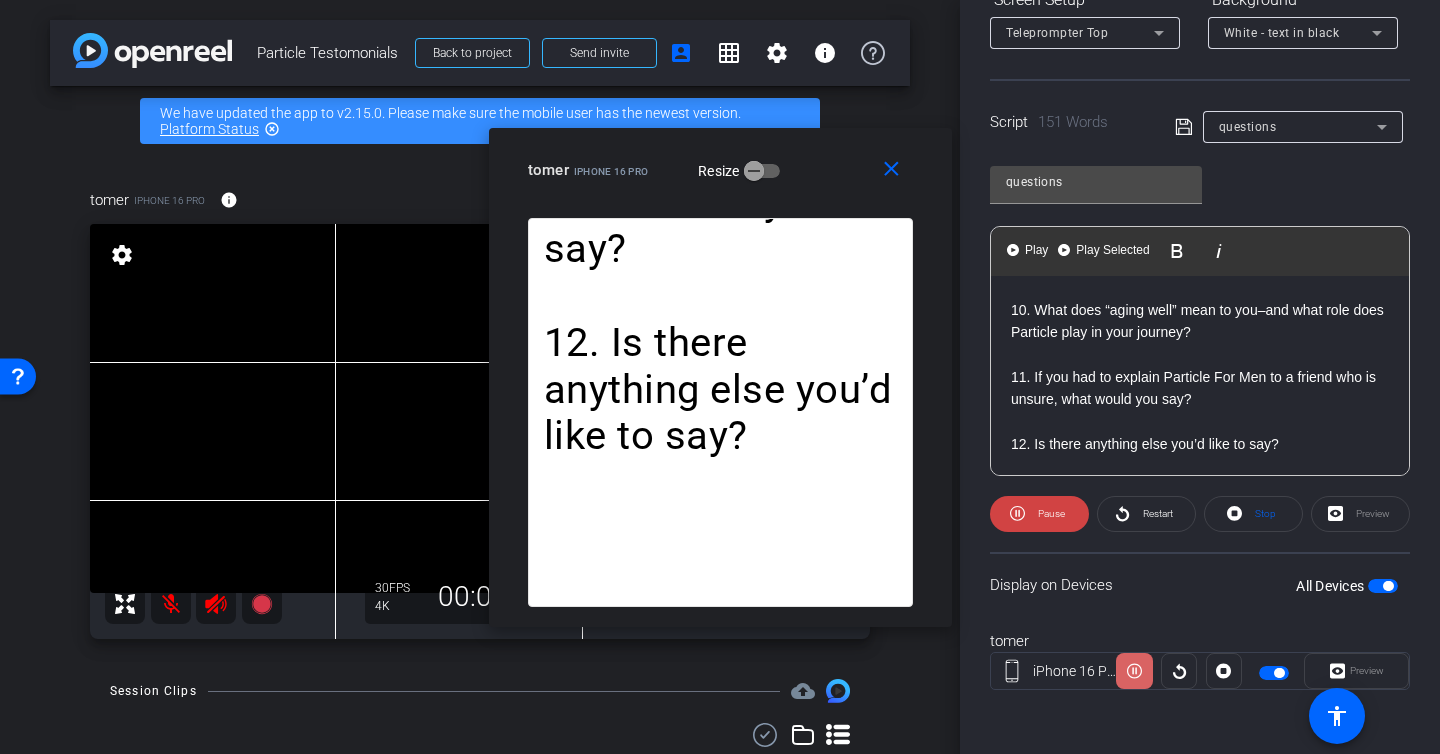 click 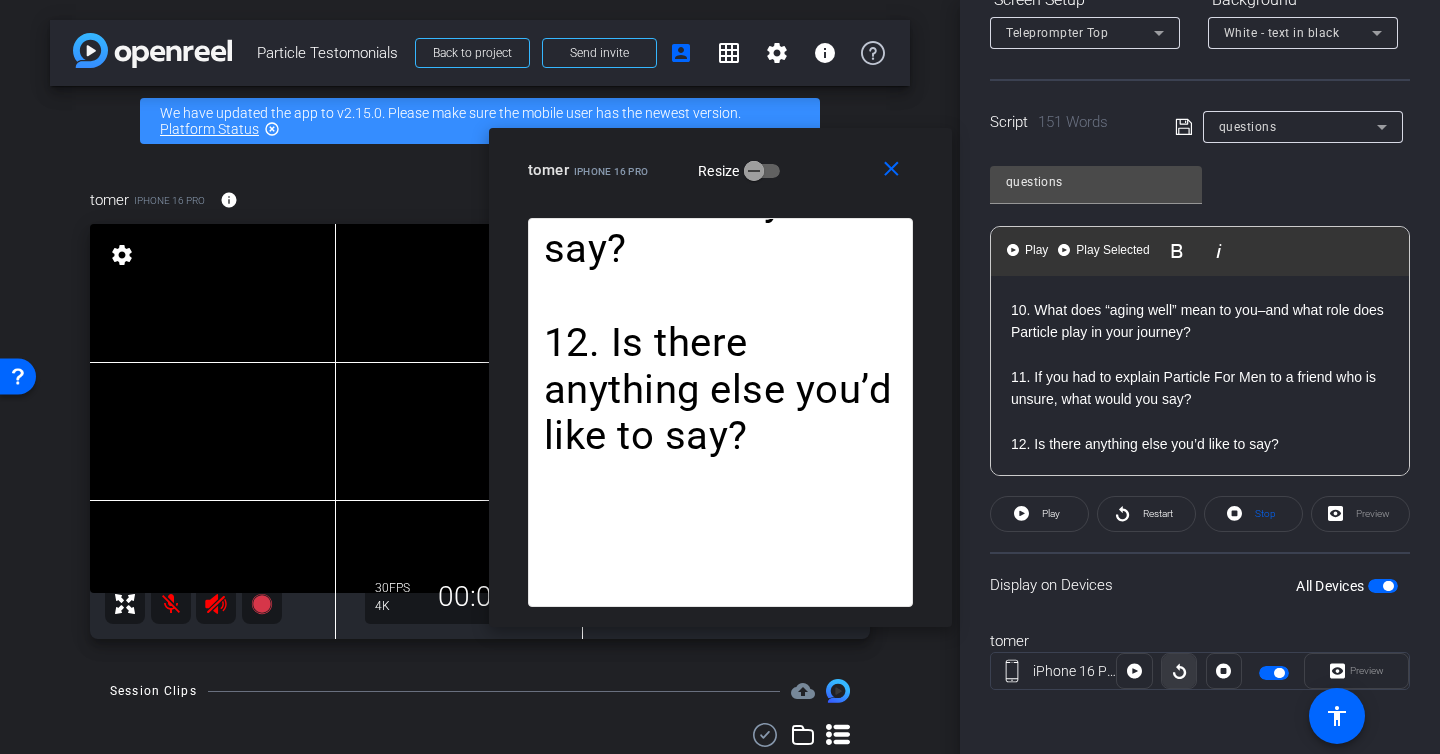 click 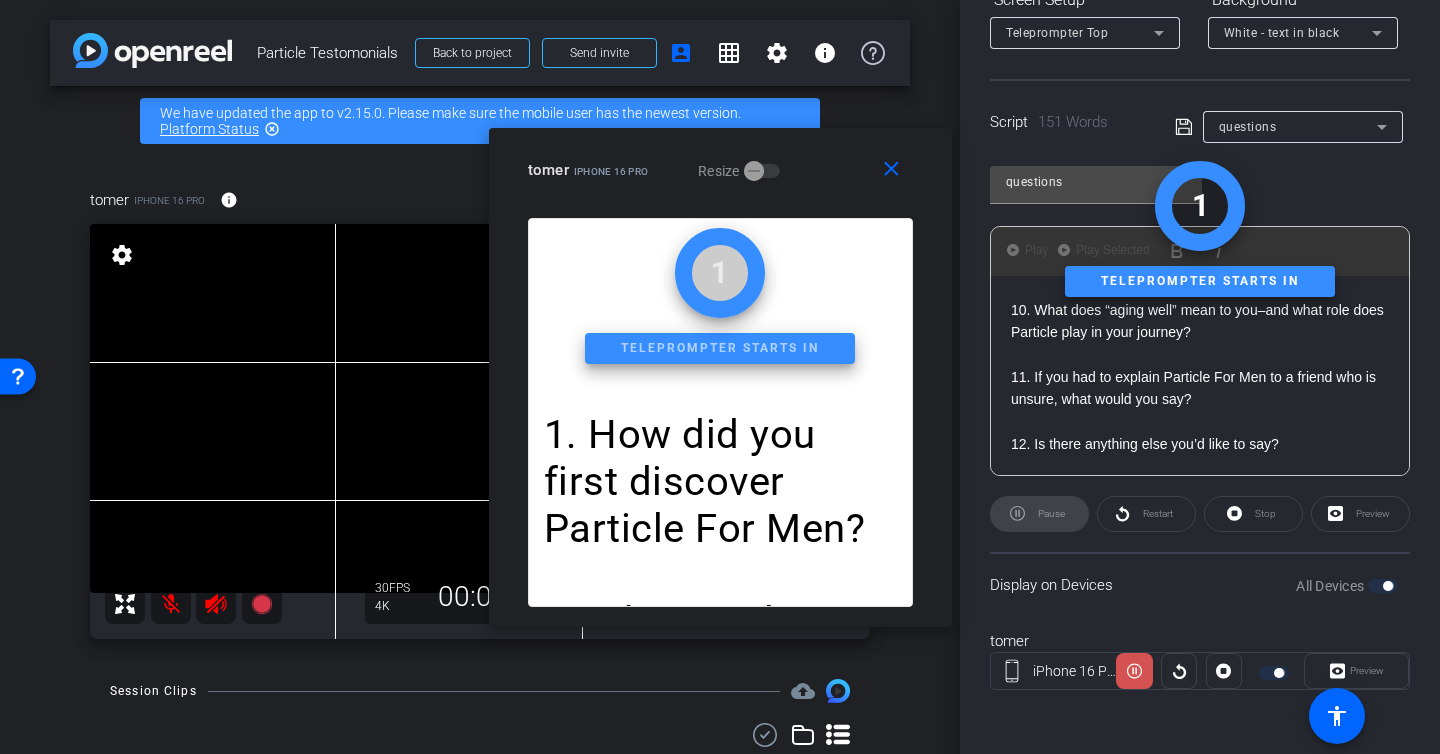 click 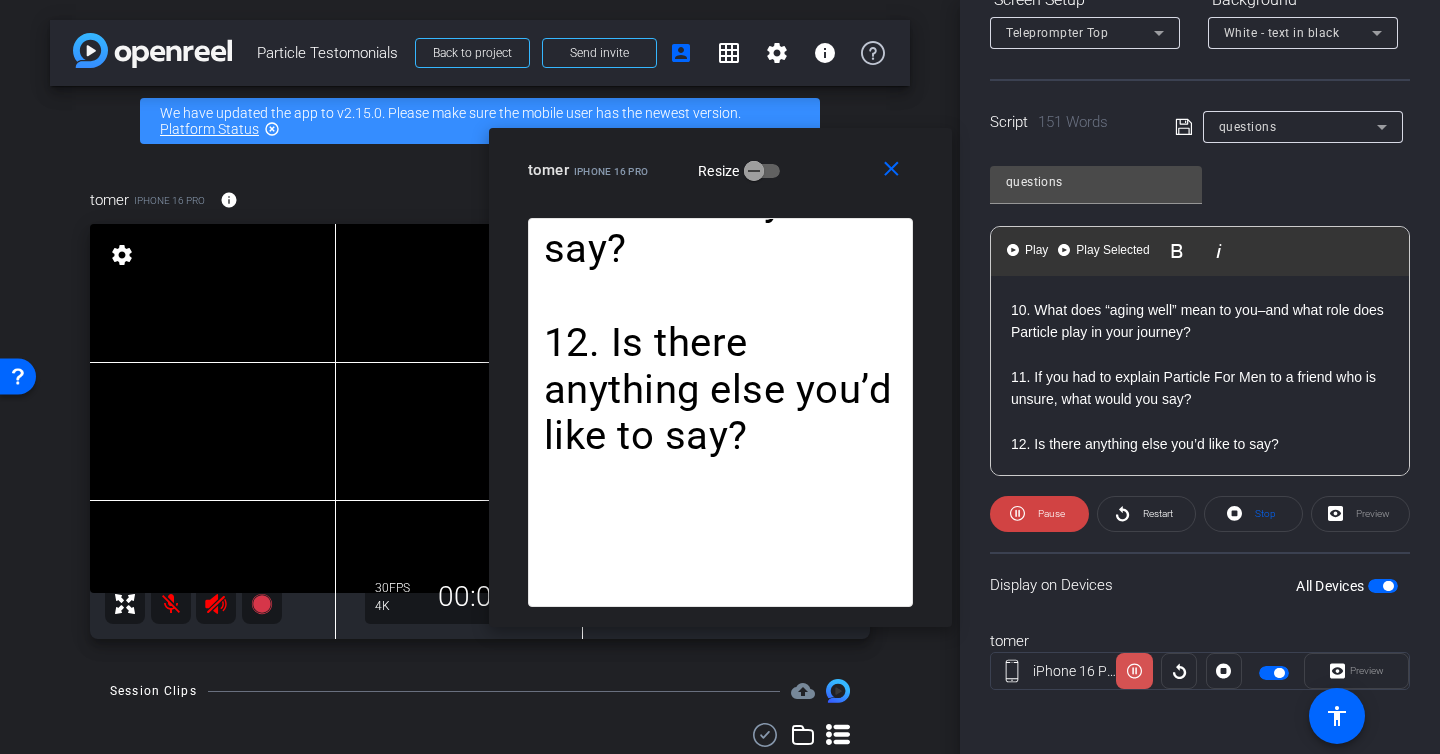 click 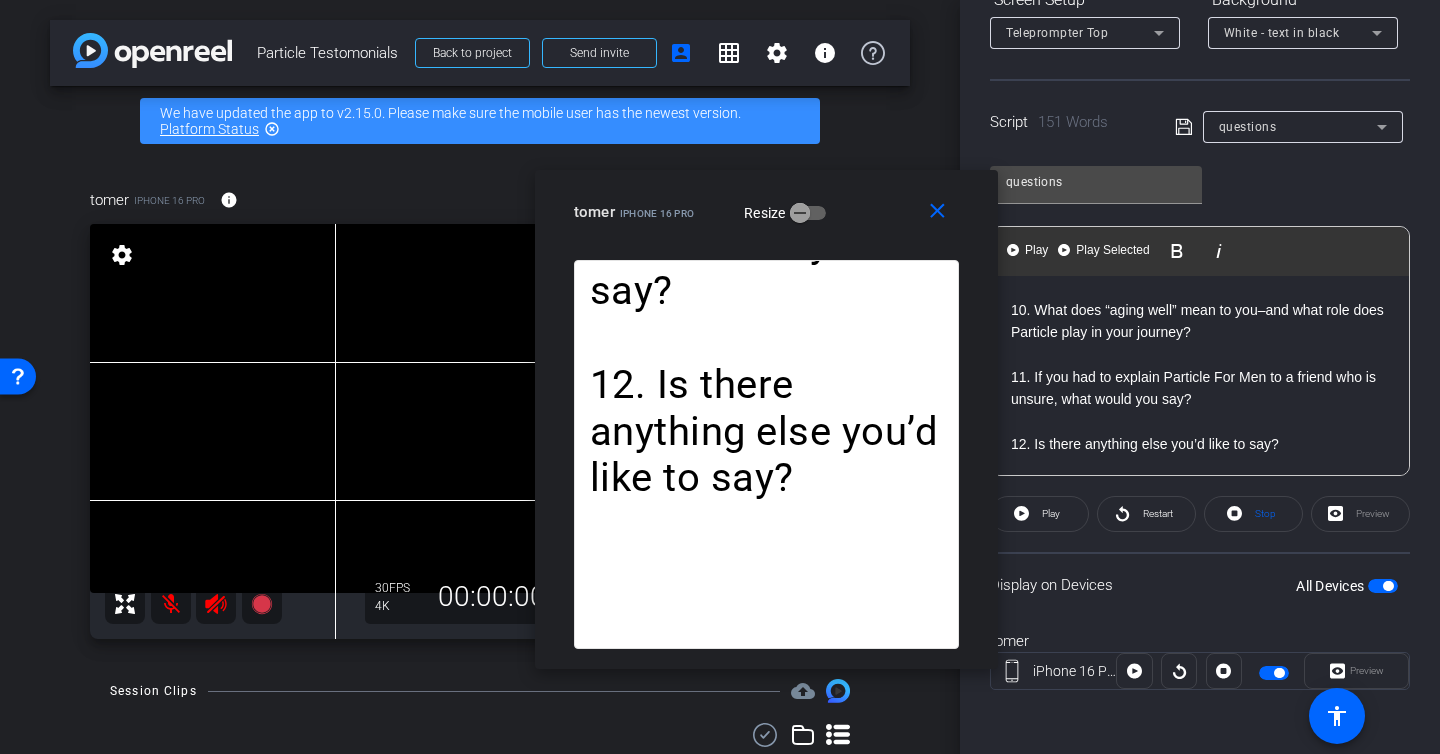drag, startPoint x: 751, startPoint y: 498, endPoint x: 796, endPoint y: 538, distance: 60.207973 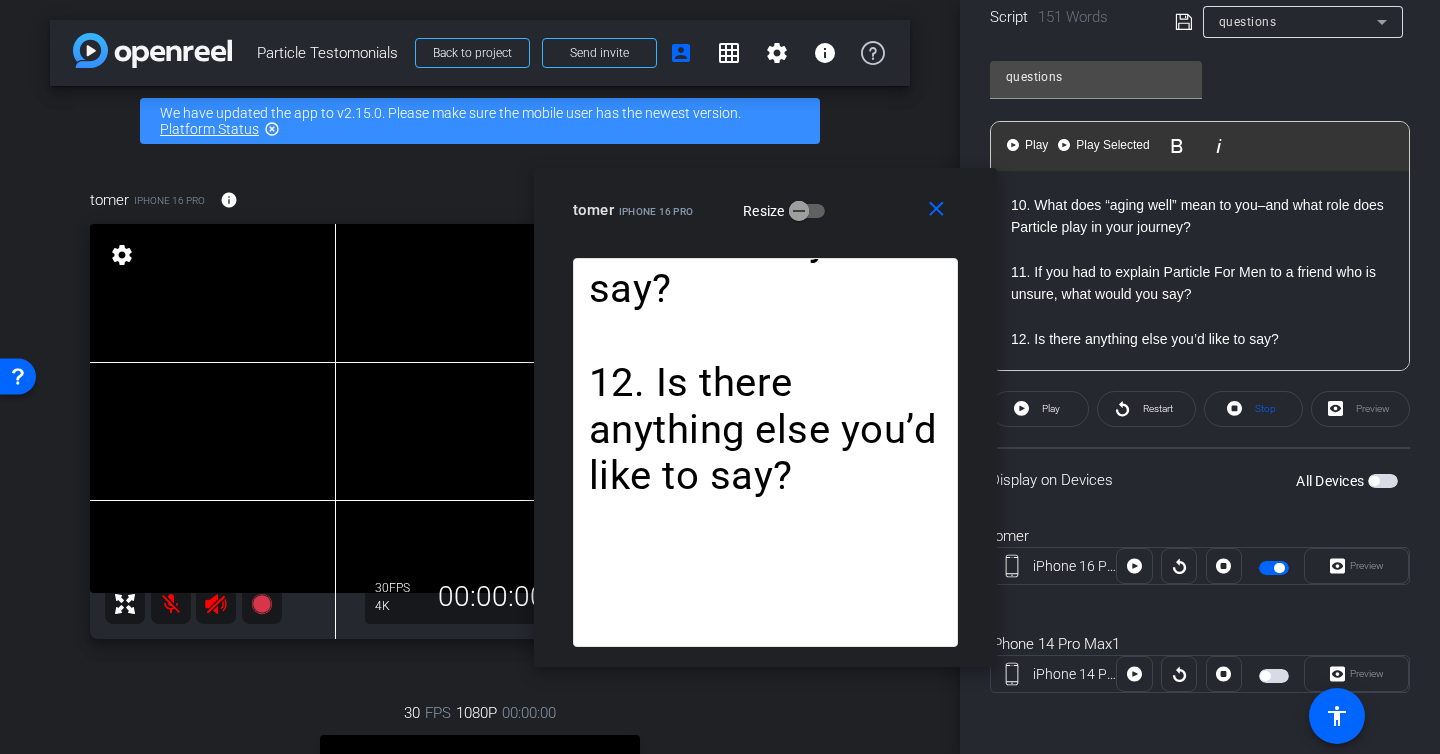 scroll, scrollTop: 447, scrollLeft: 0, axis: vertical 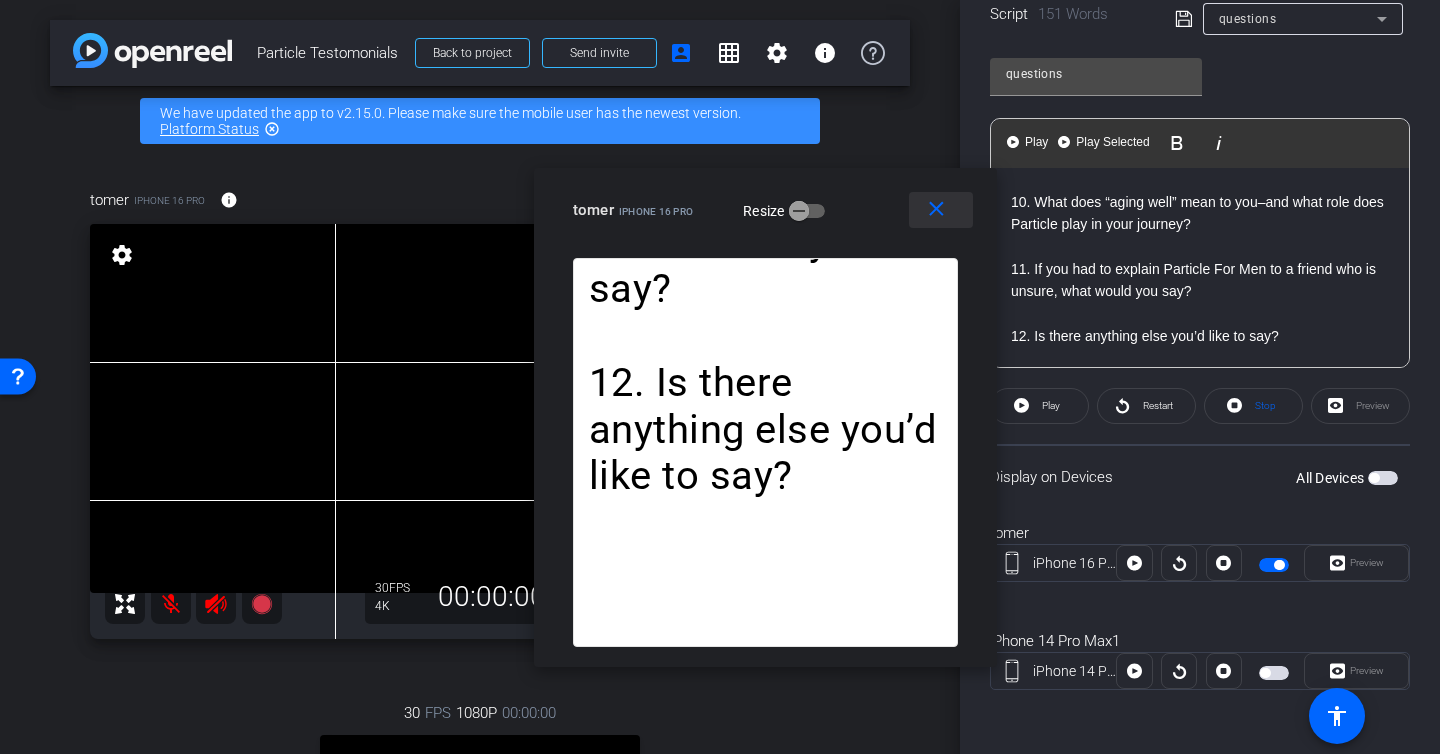 click on "close" at bounding box center [936, 209] 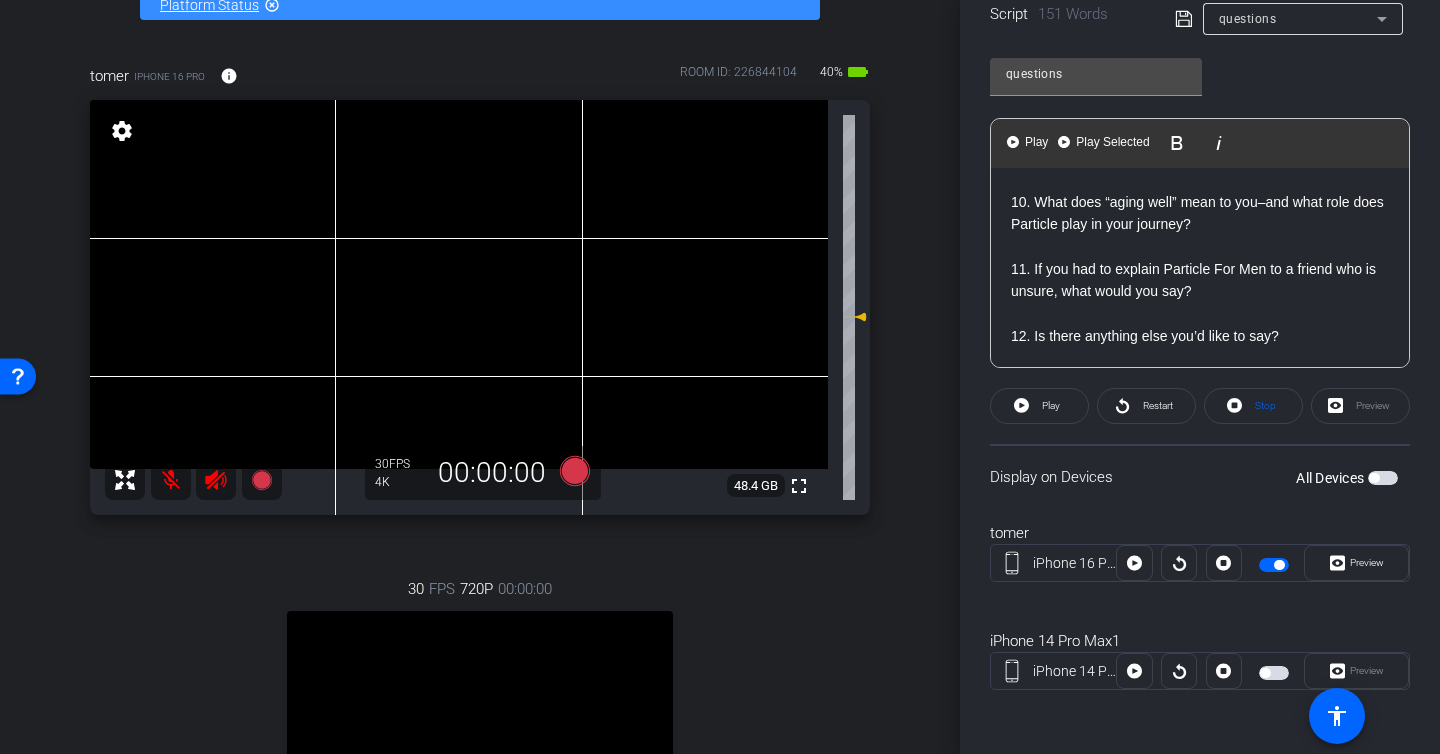 scroll, scrollTop: 125, scrollLeft: 0, axis: vertical 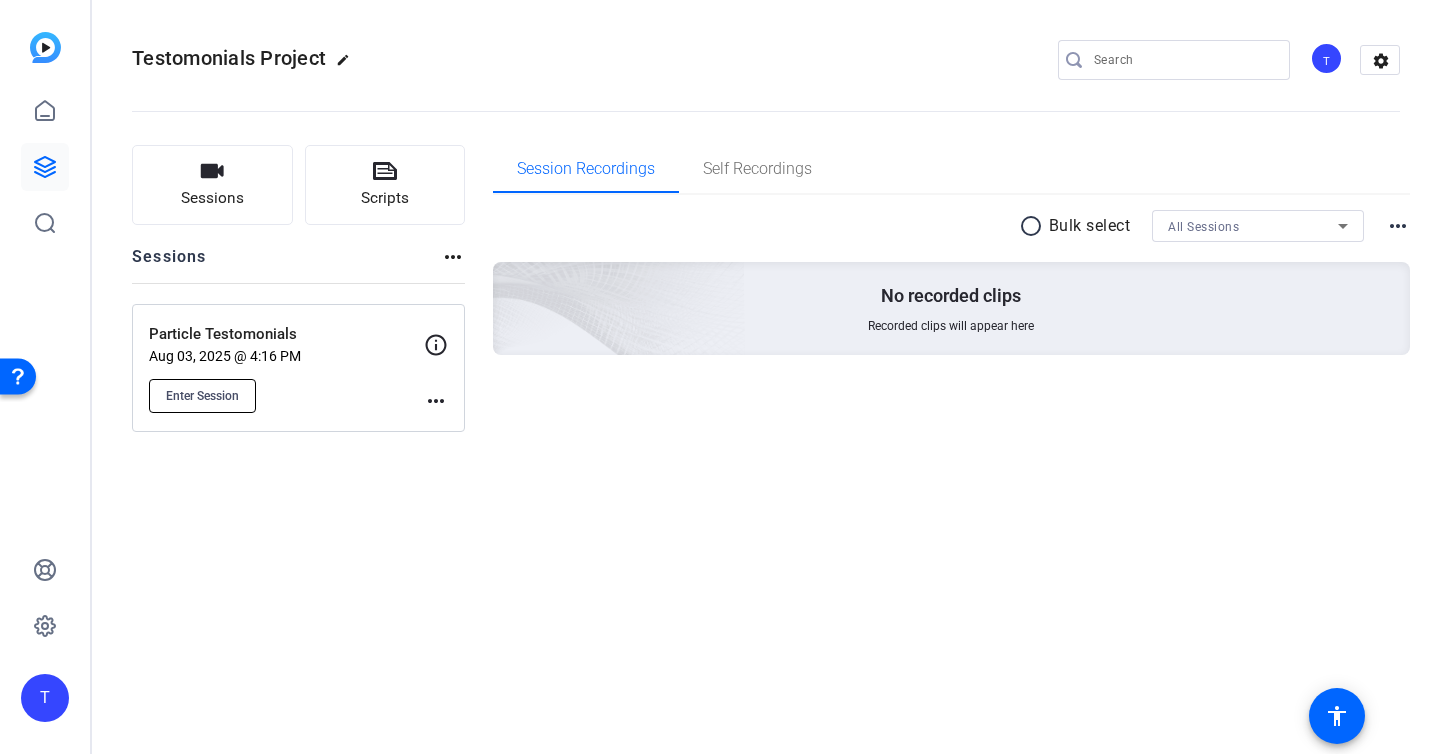 click on "Enter Session" 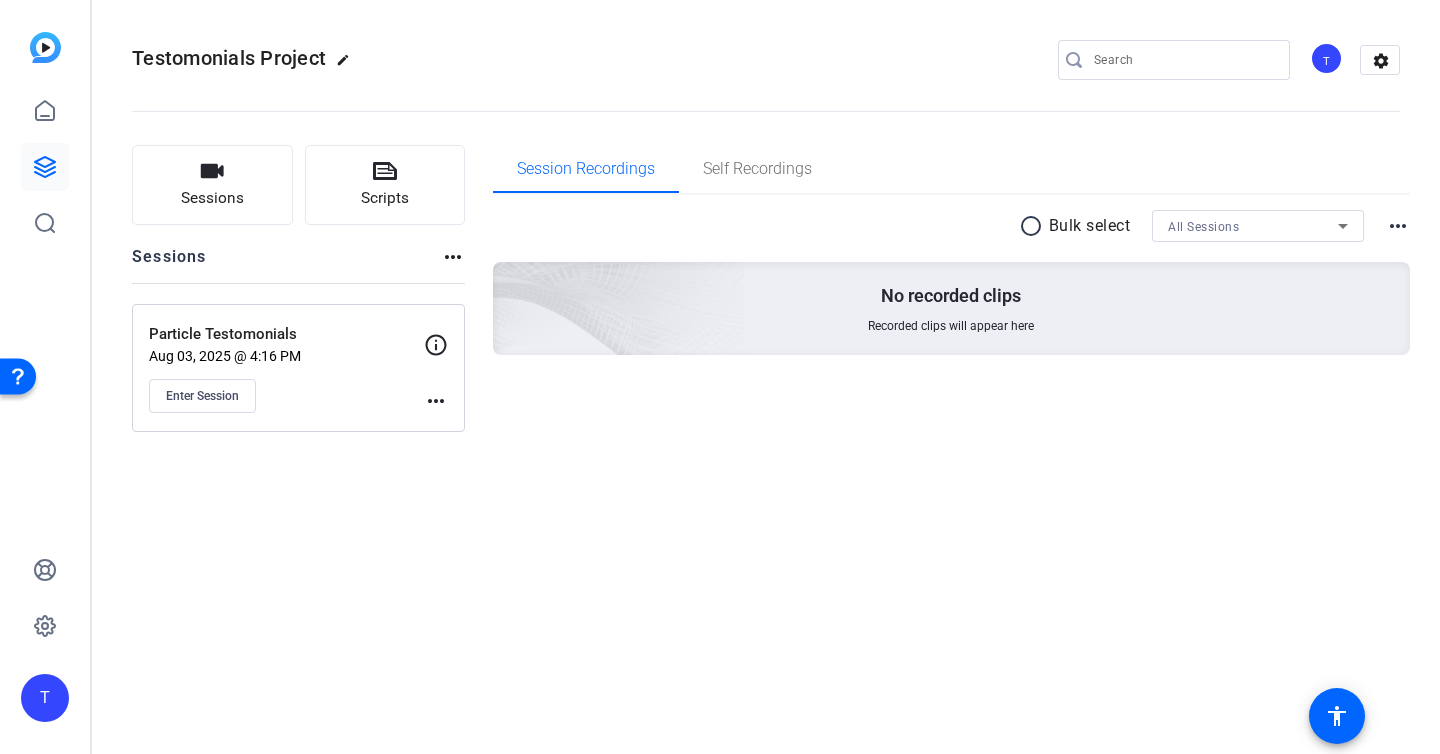 type 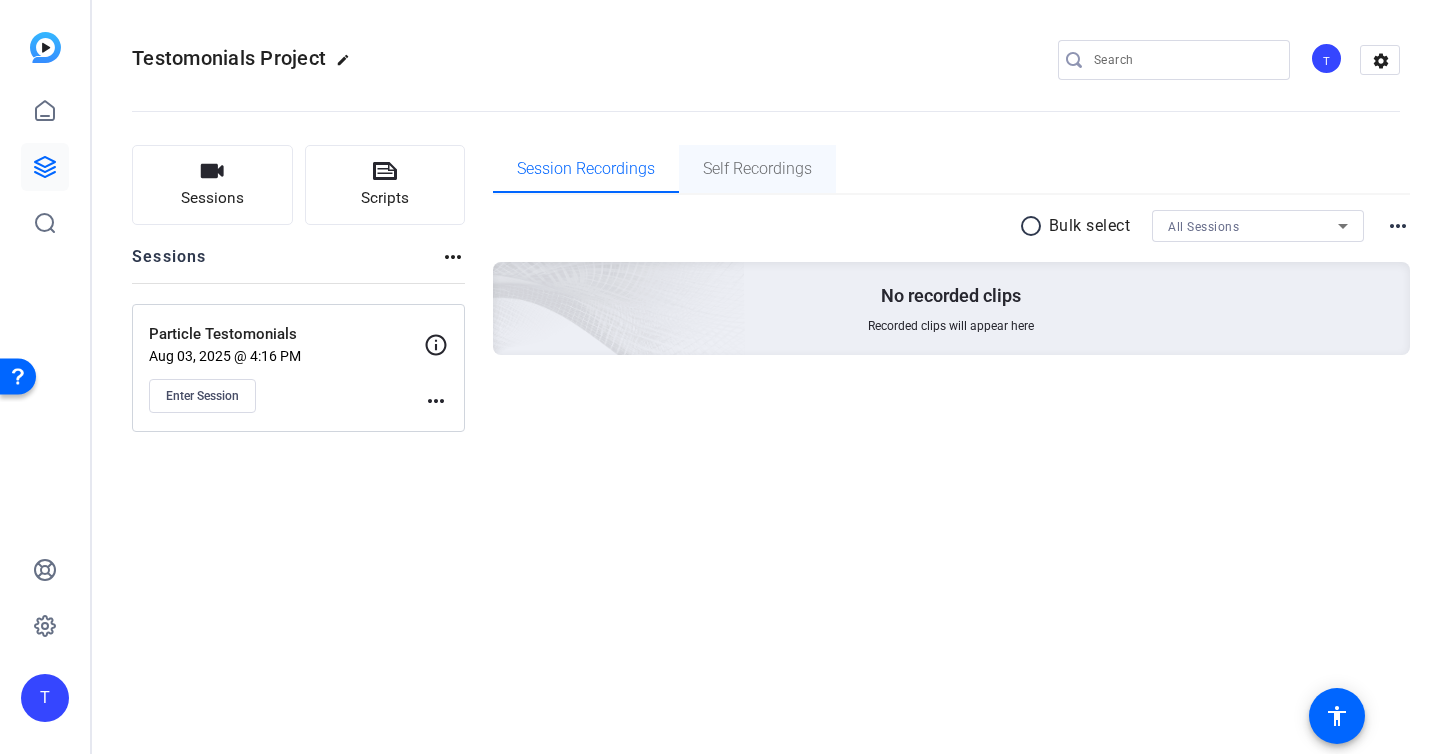 click on "Self Recordings" at bounding box center [757, 169] 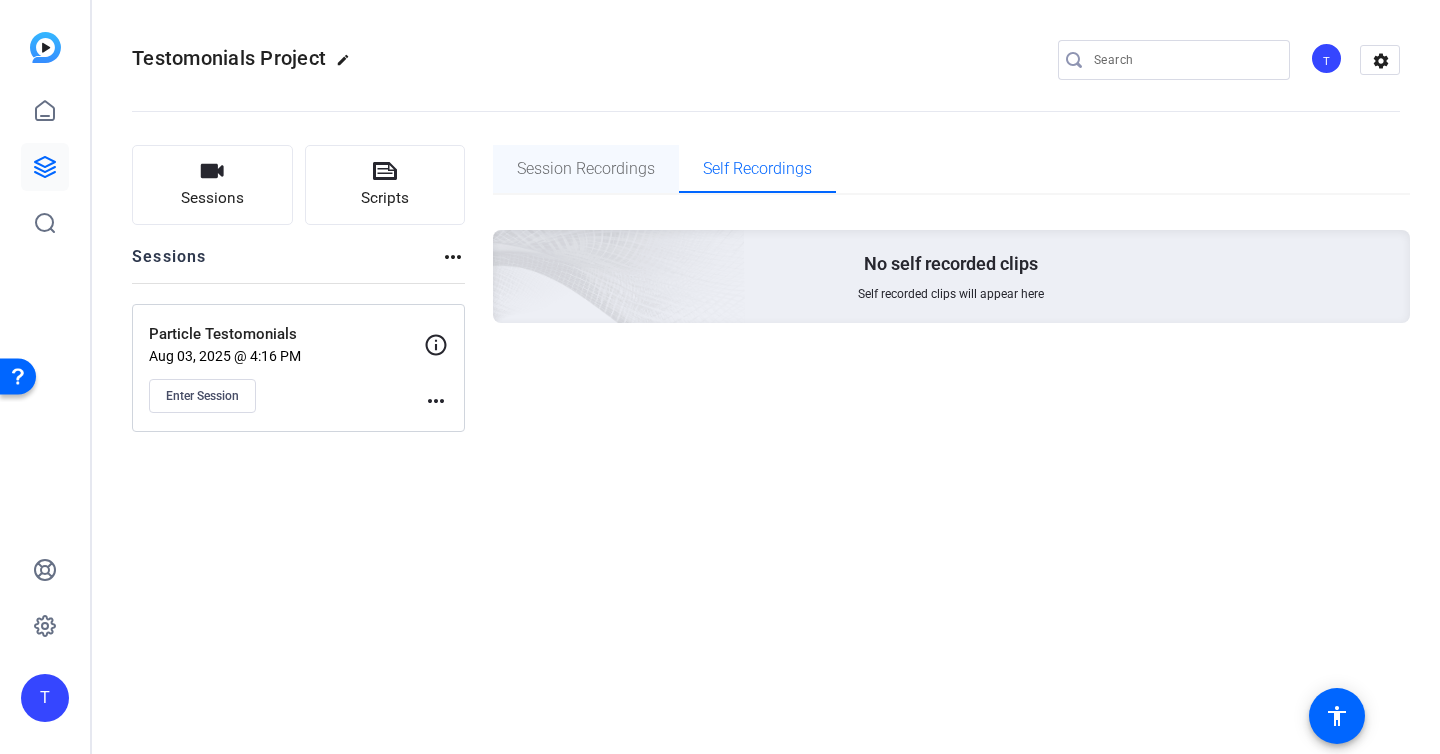 click on "Session Recordings" at bounding box center (586, 169) 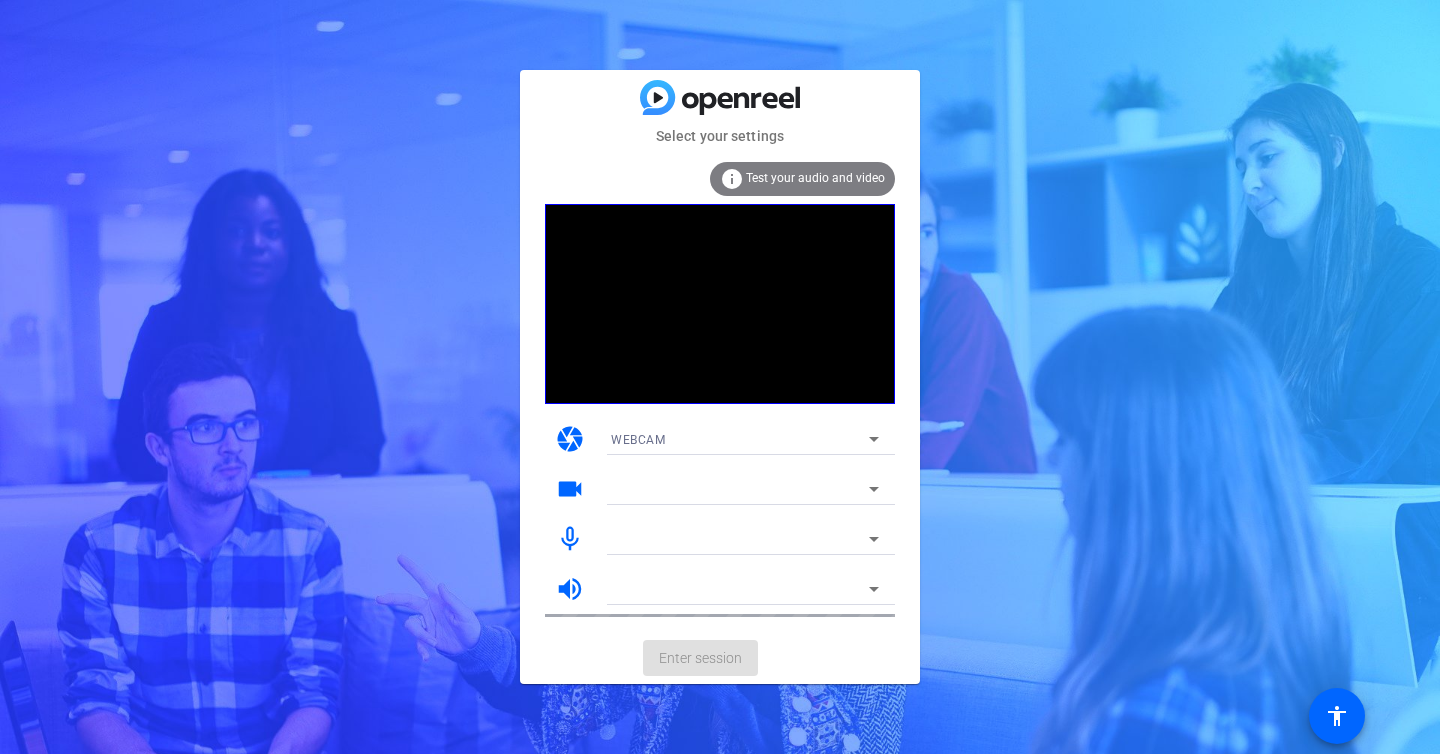 scroll, scrollTop: 0, scrollLeft: 0, axis: both 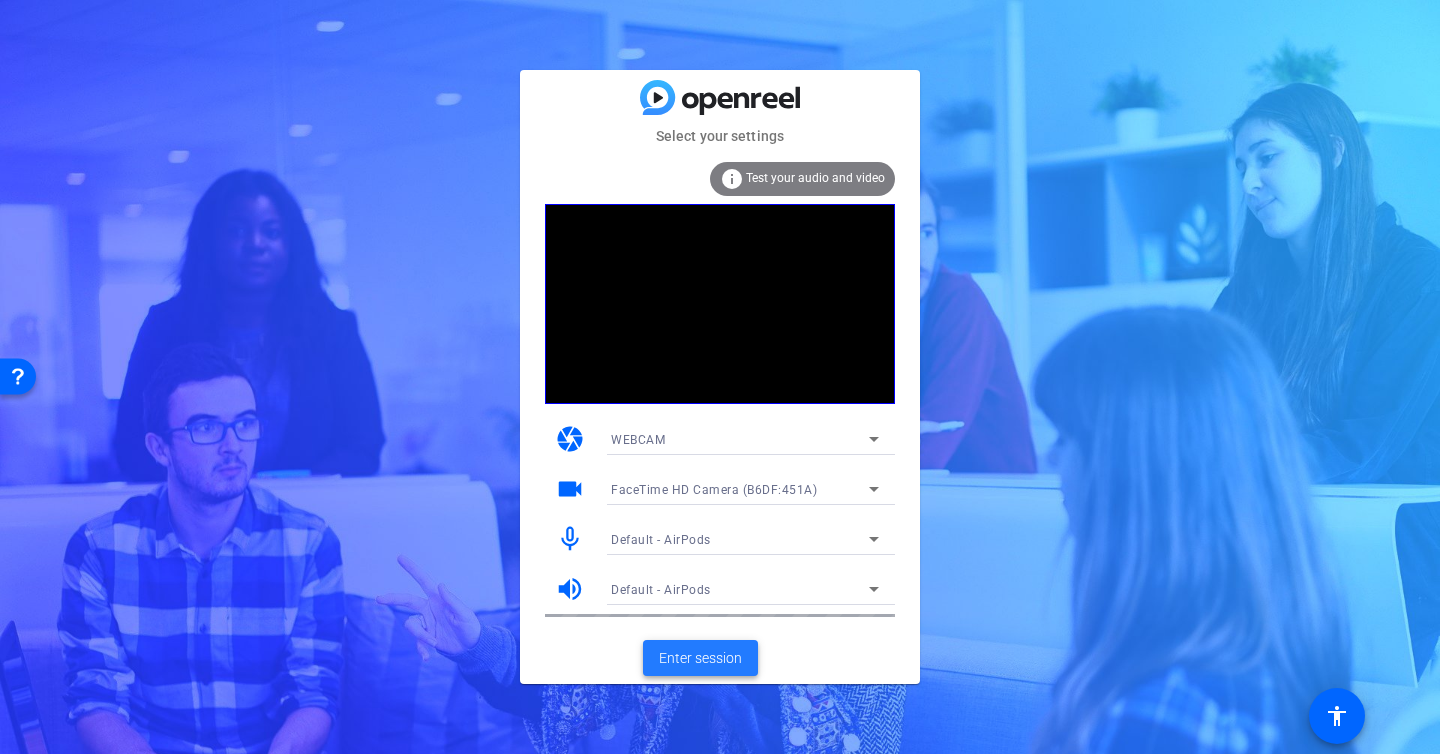 click on "Enter session" 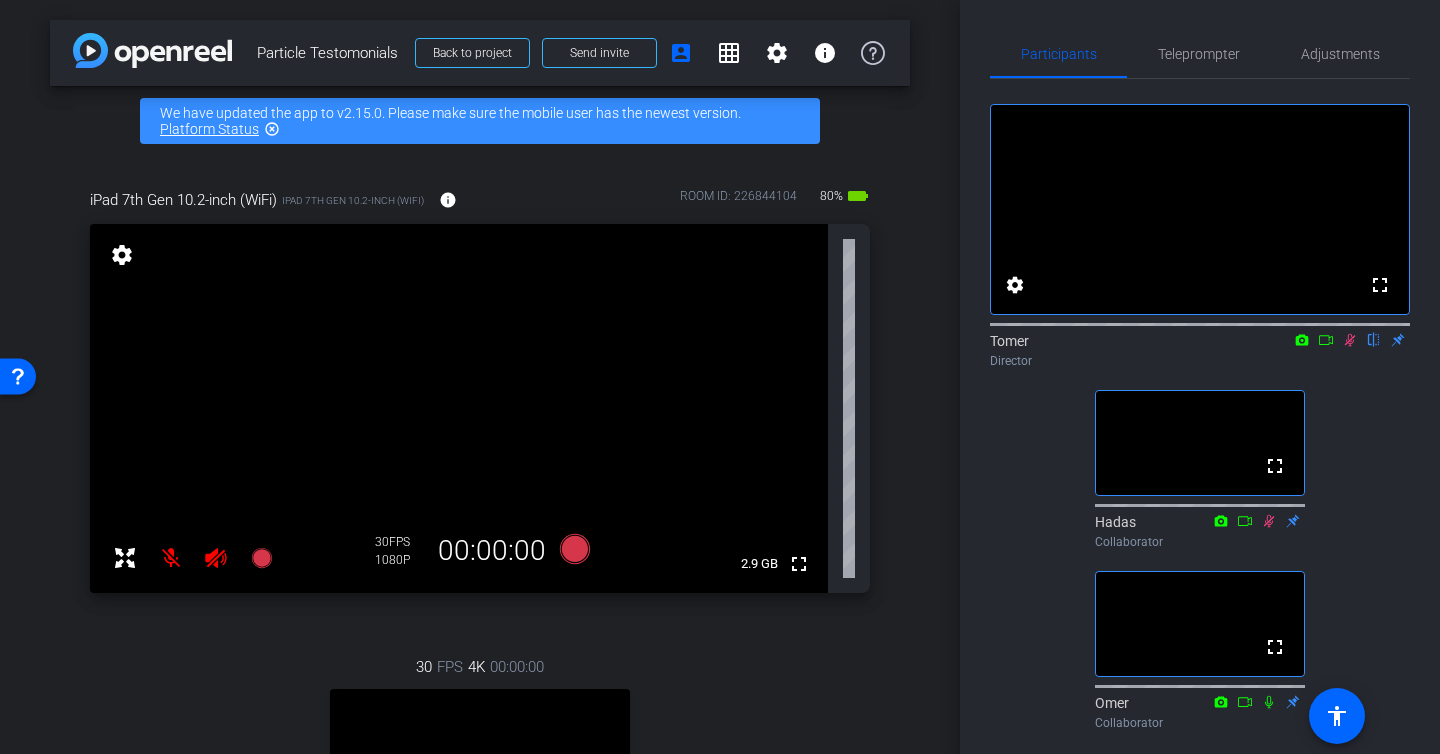 click on "fullscreen settings  [NAME]
flip
Director  fullscreen  [NAME]
Collaborator  fullscreen  [NAME]
Collaborator" 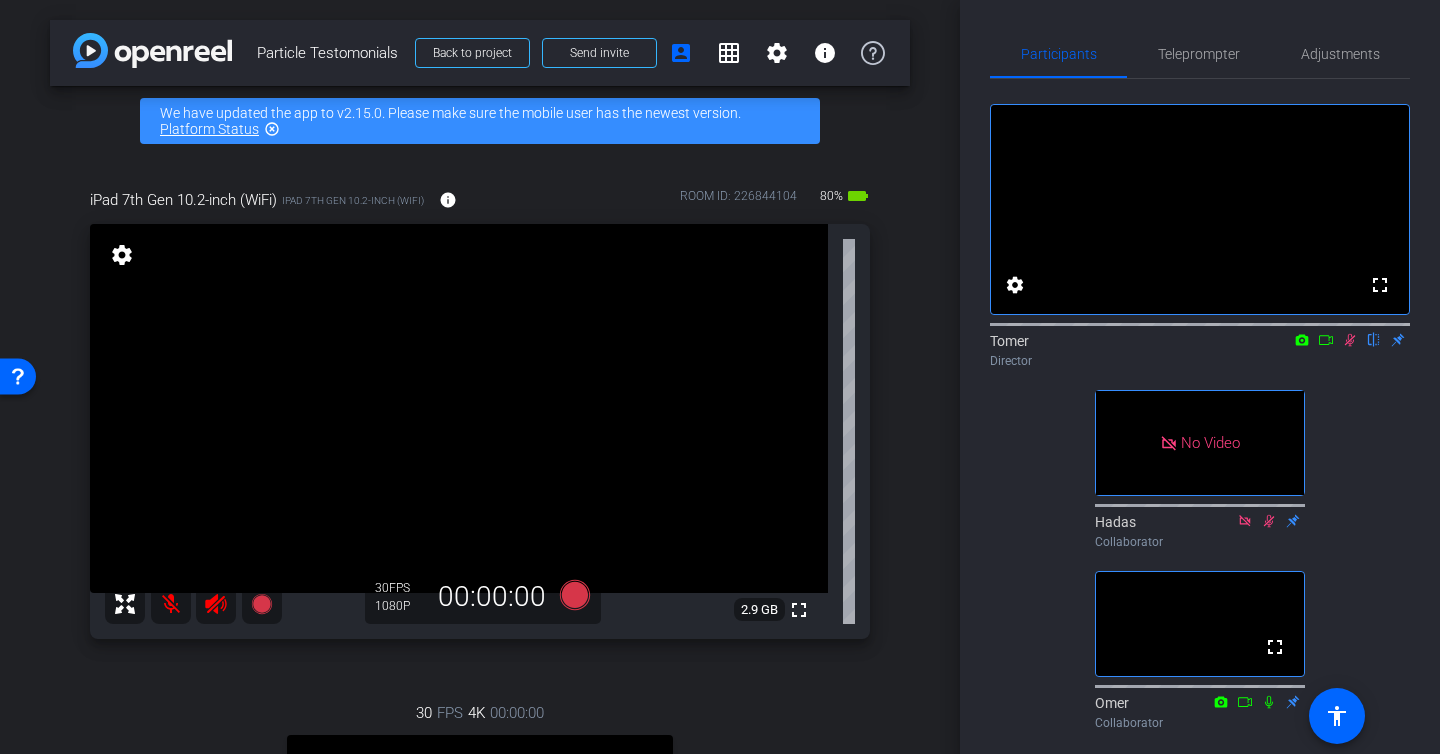 click 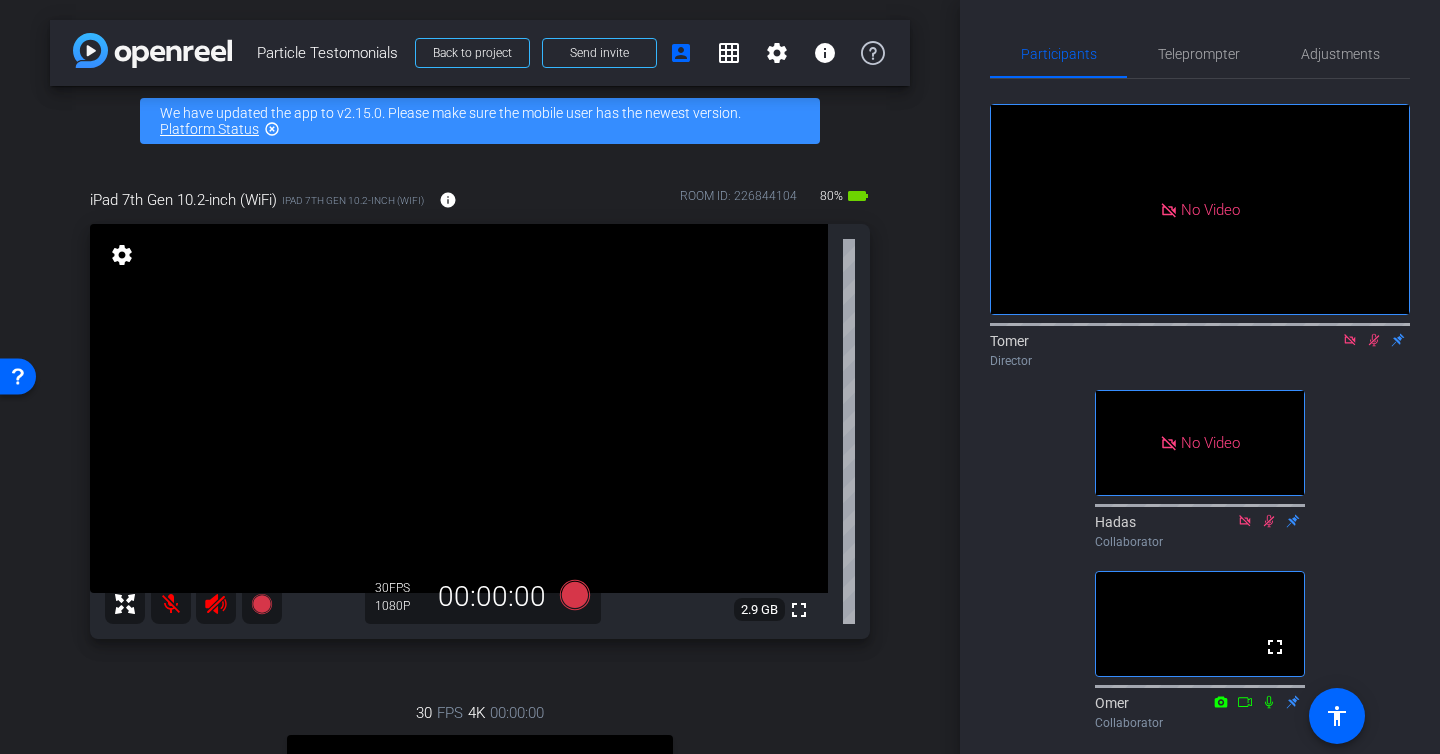 click 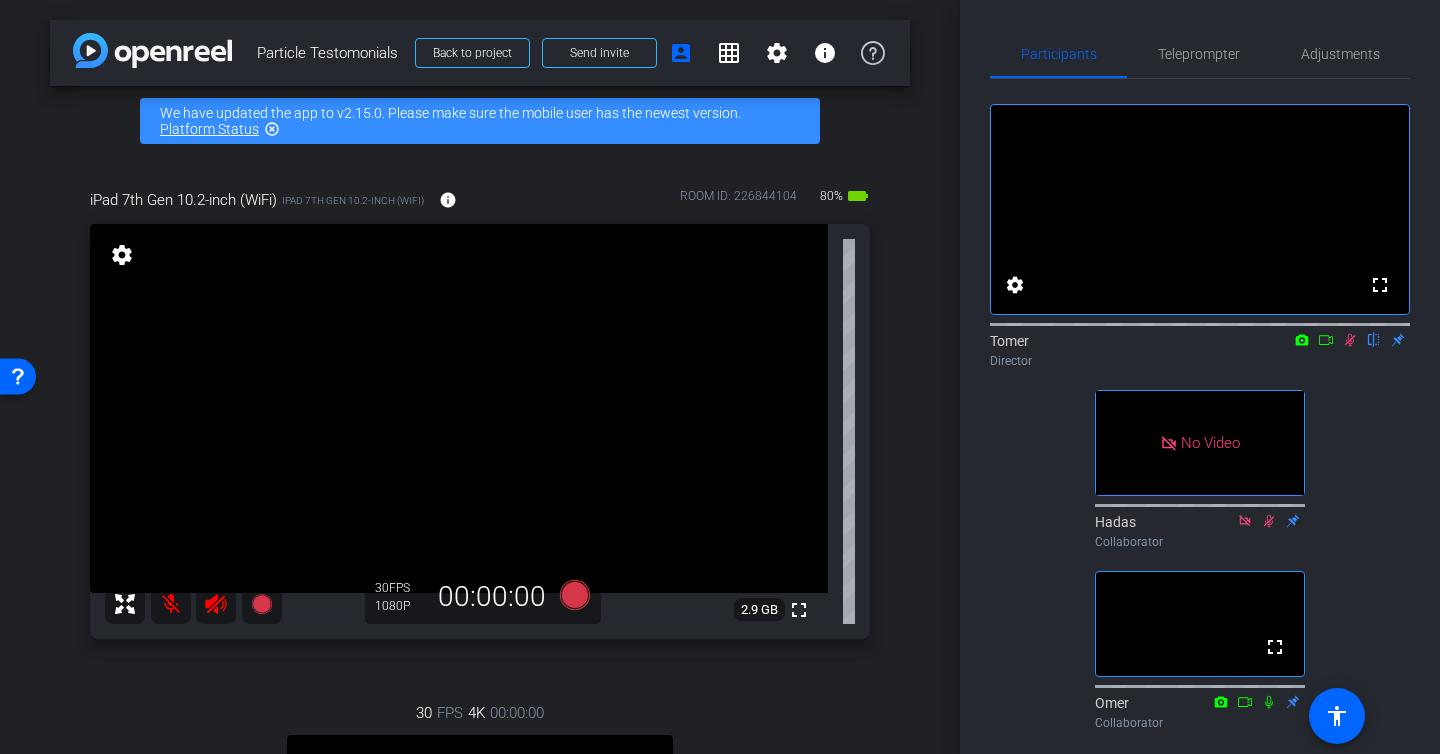 click 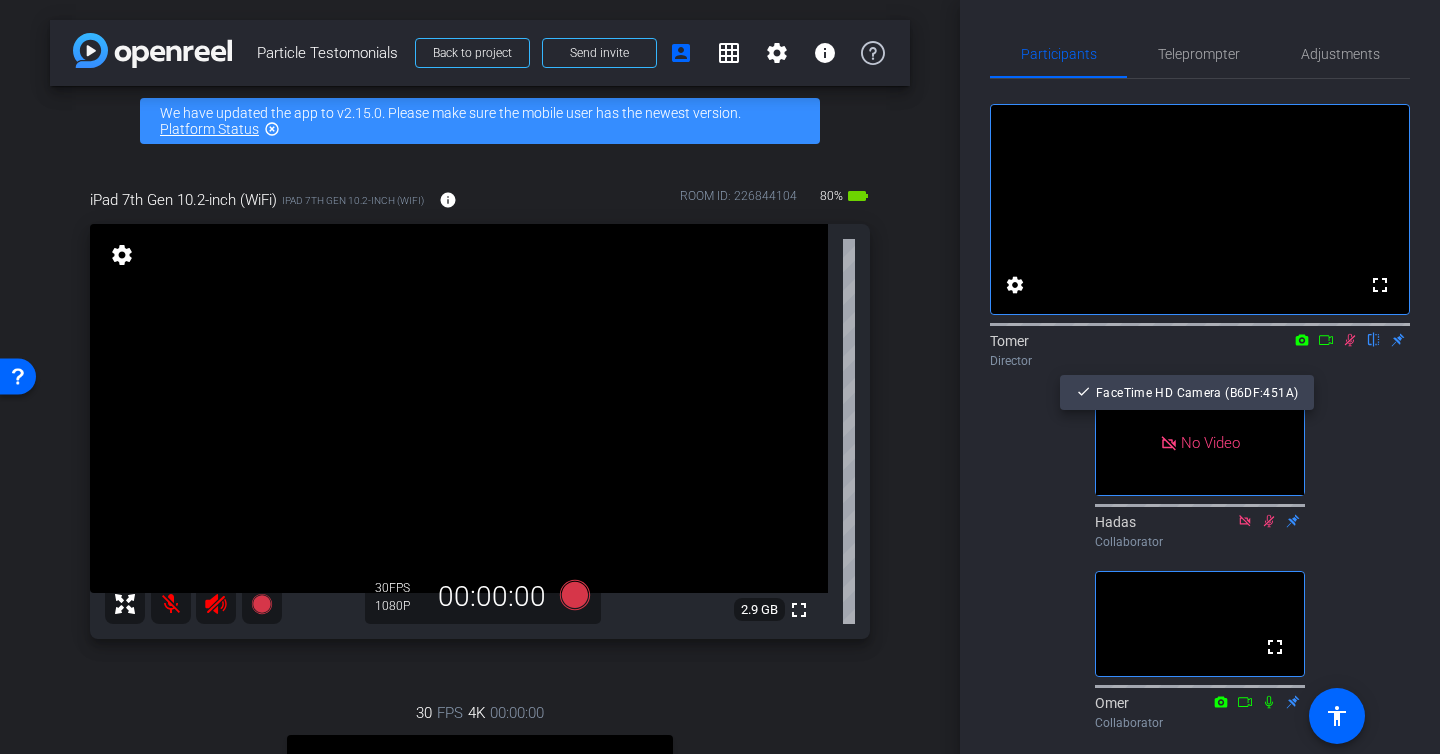 click at bounding box center (720, 377) 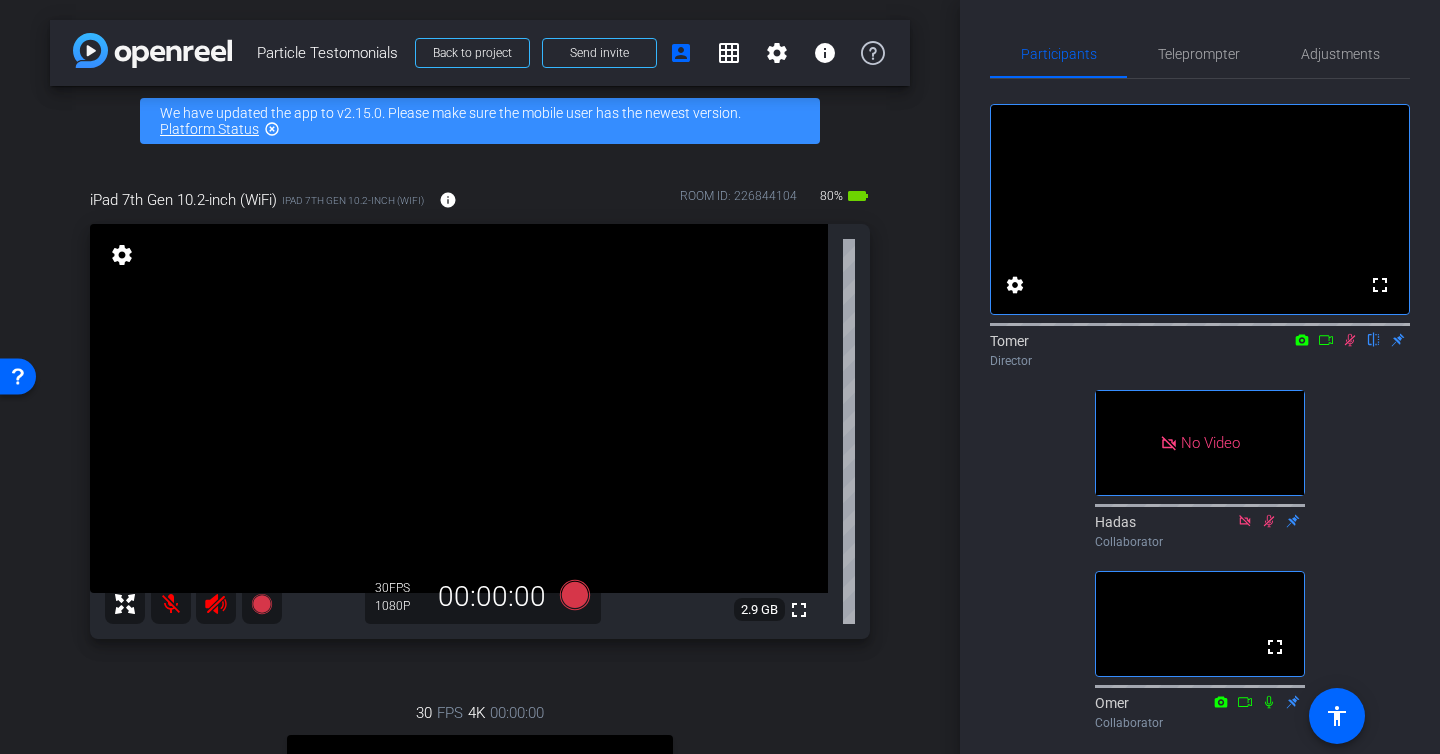 click 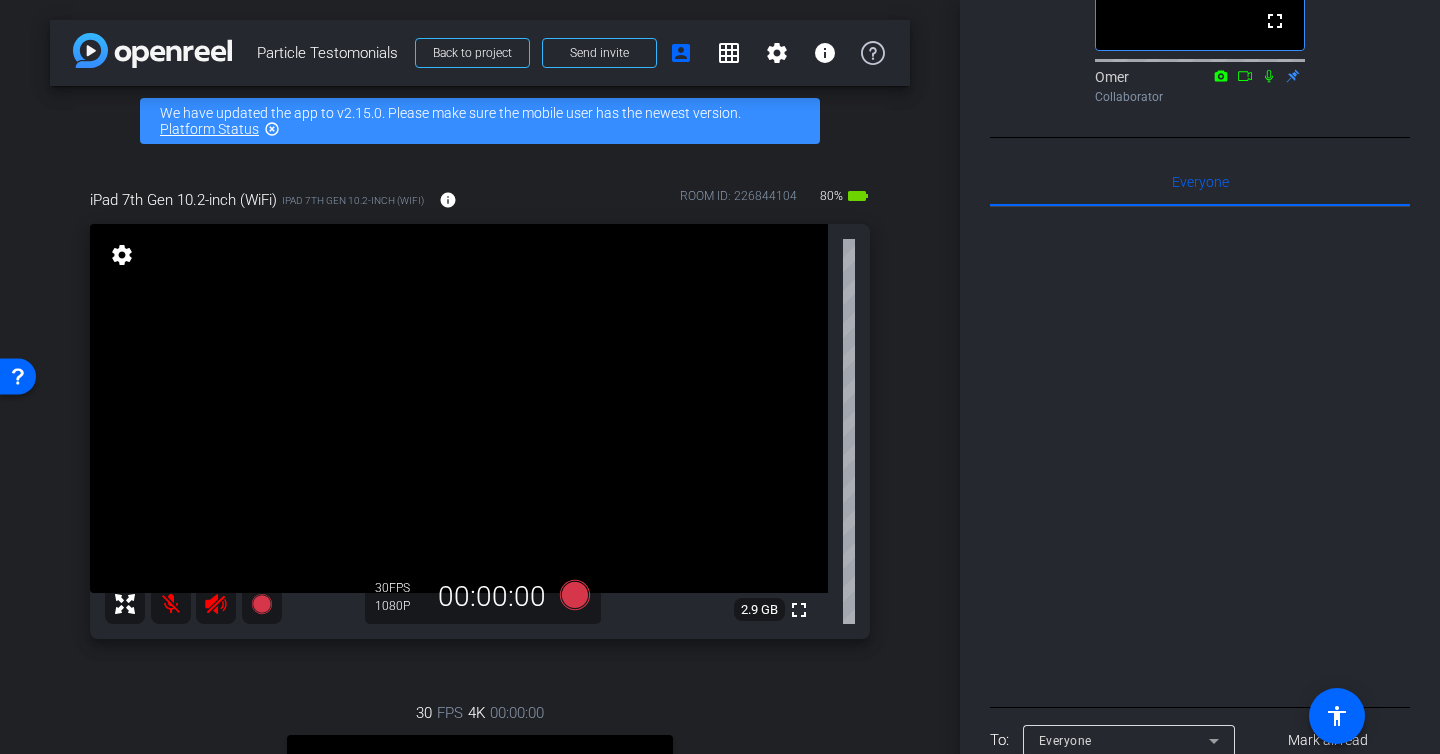 scroll, scrollTop: 636, scrollLeft: 0, axis: vertical 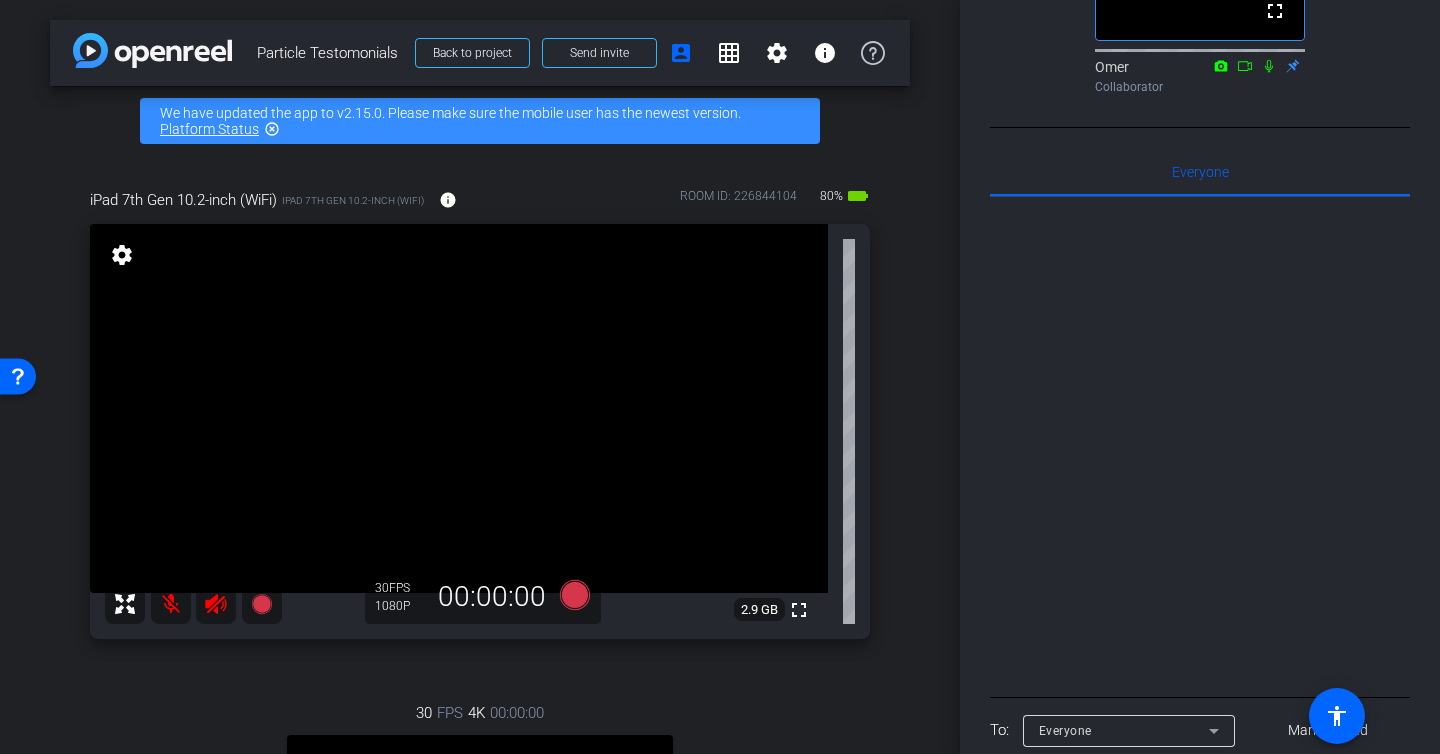 click 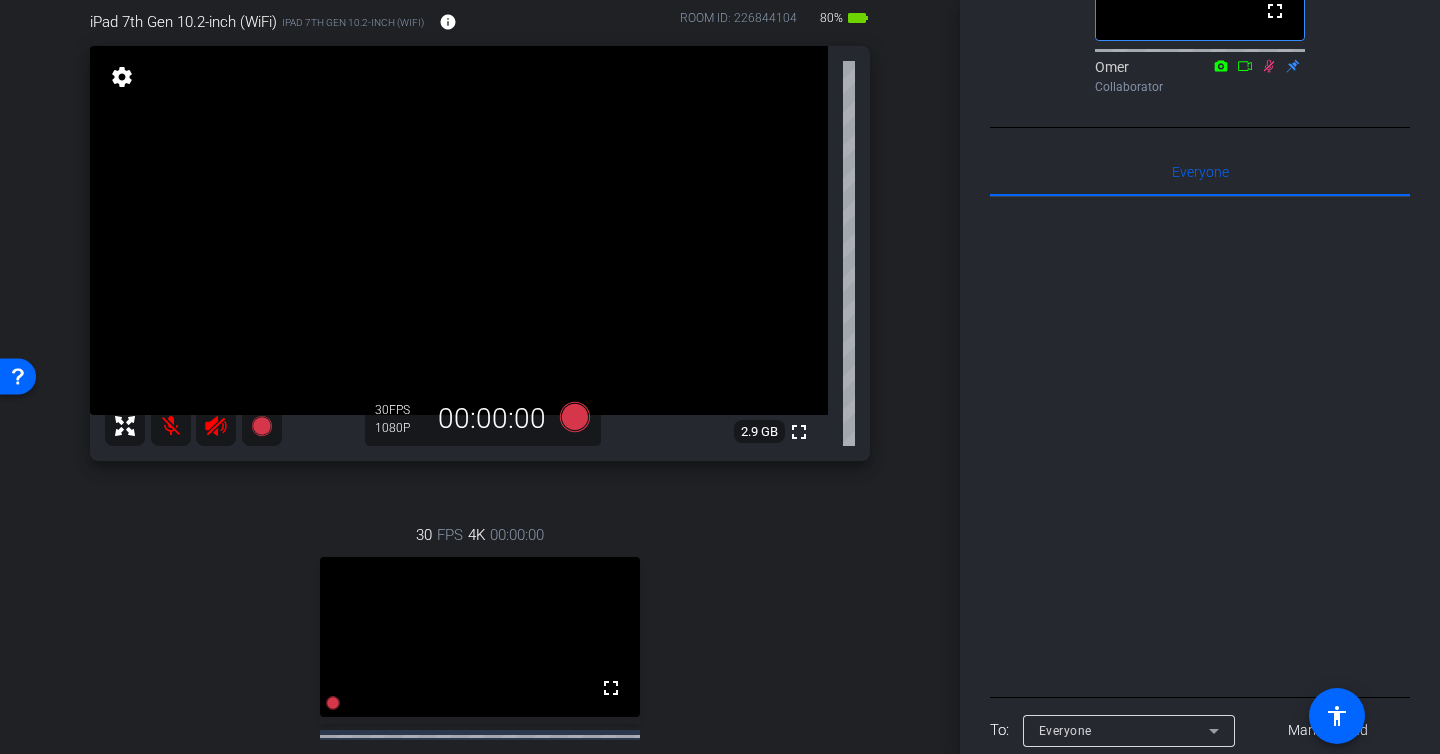 scroll, scrollTop: 169, scrollLeft: 0, axis: vertical 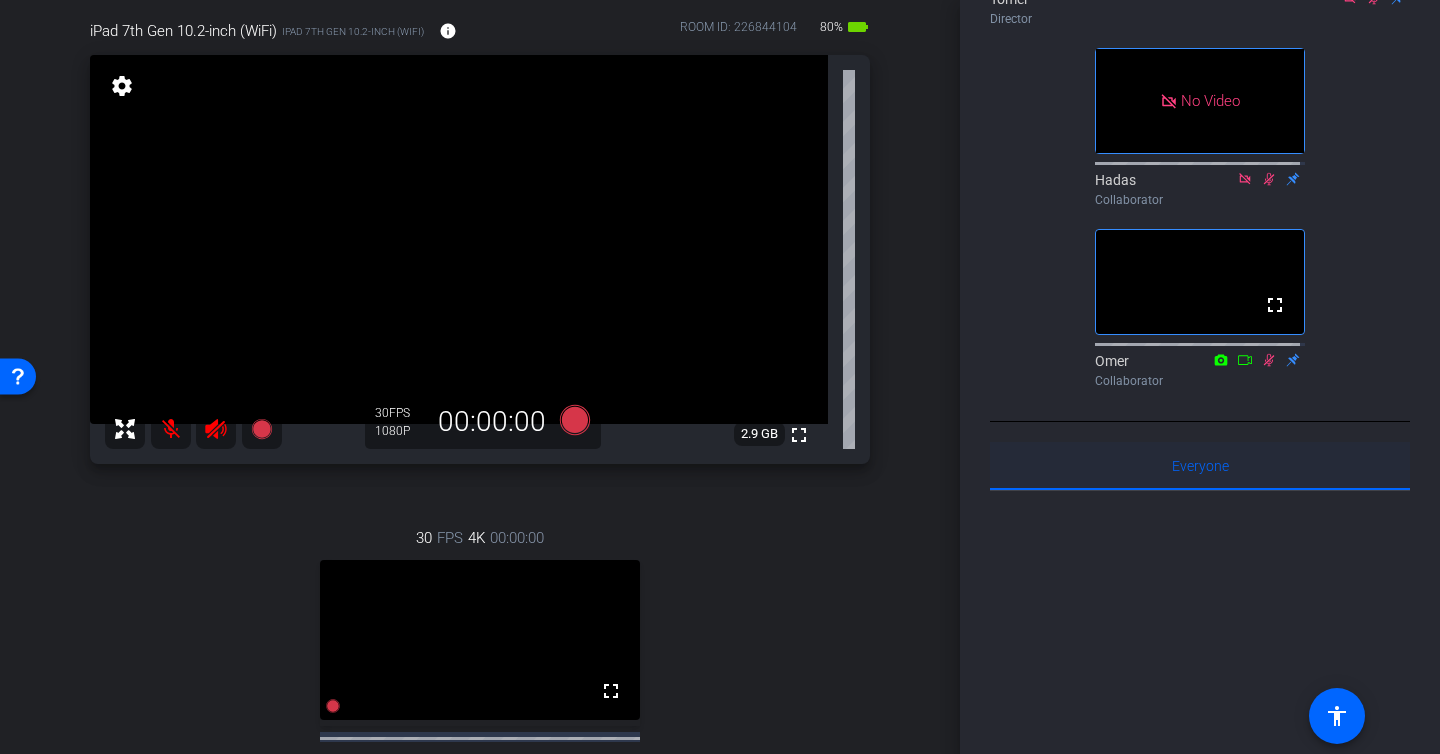 click on "Everyone  0" at bounding box center (1200, 466) 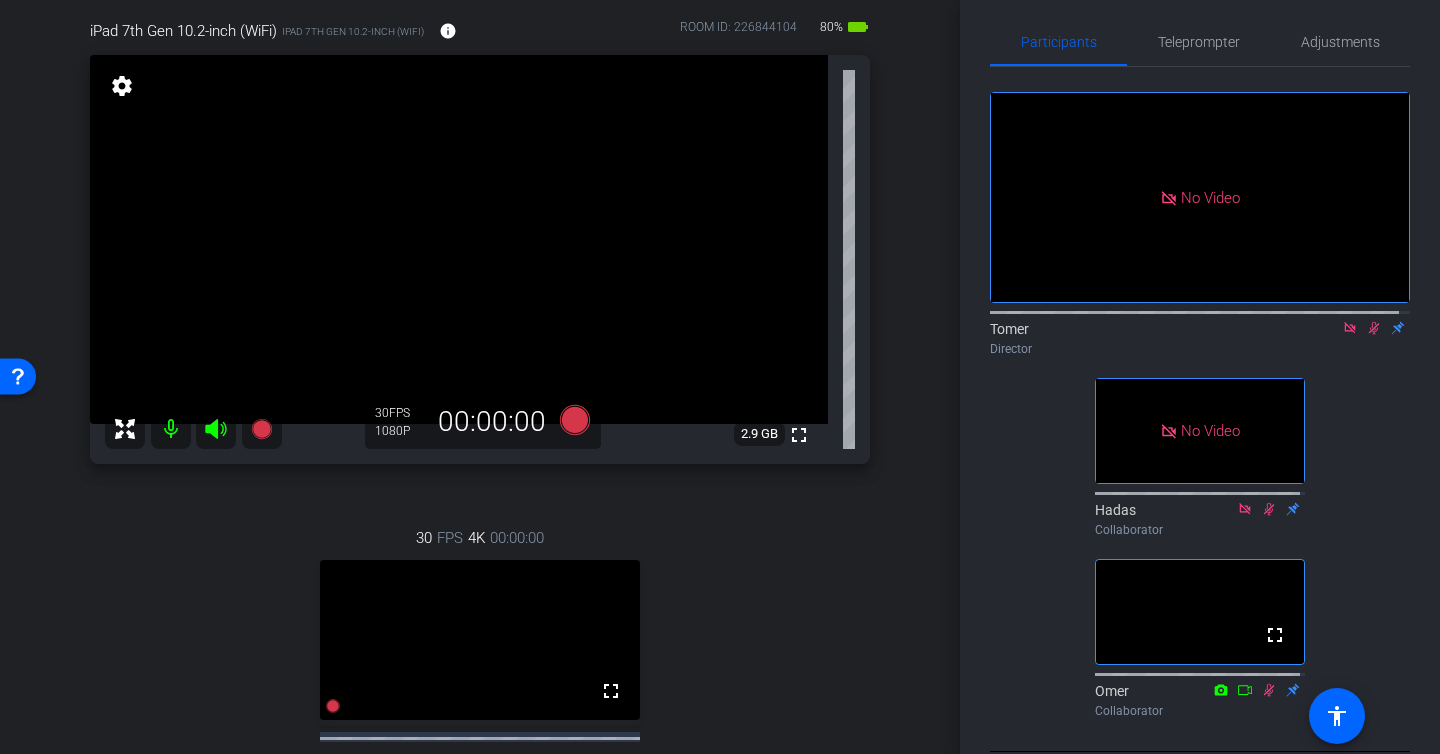 scroll, scrollTop: 25, scrollLeft: 0, axis: vertical 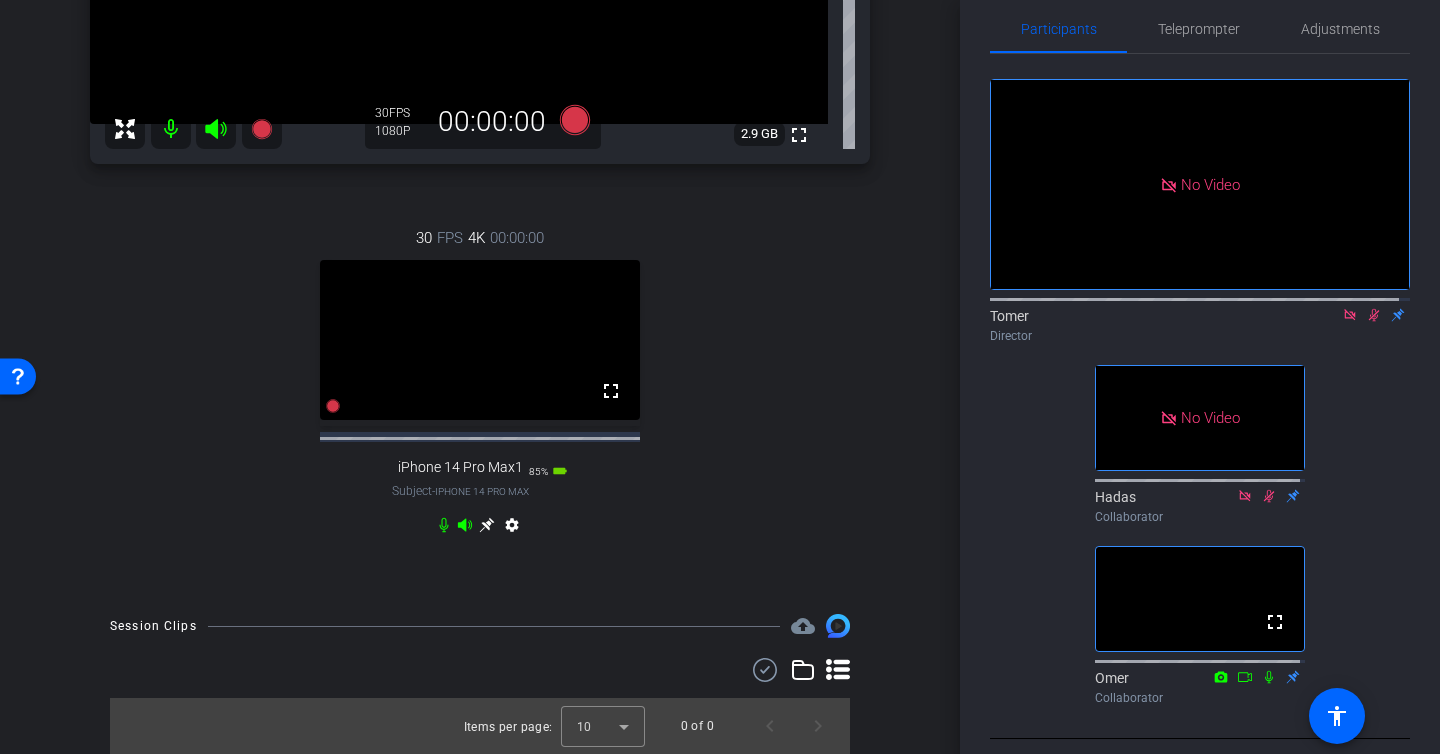 click 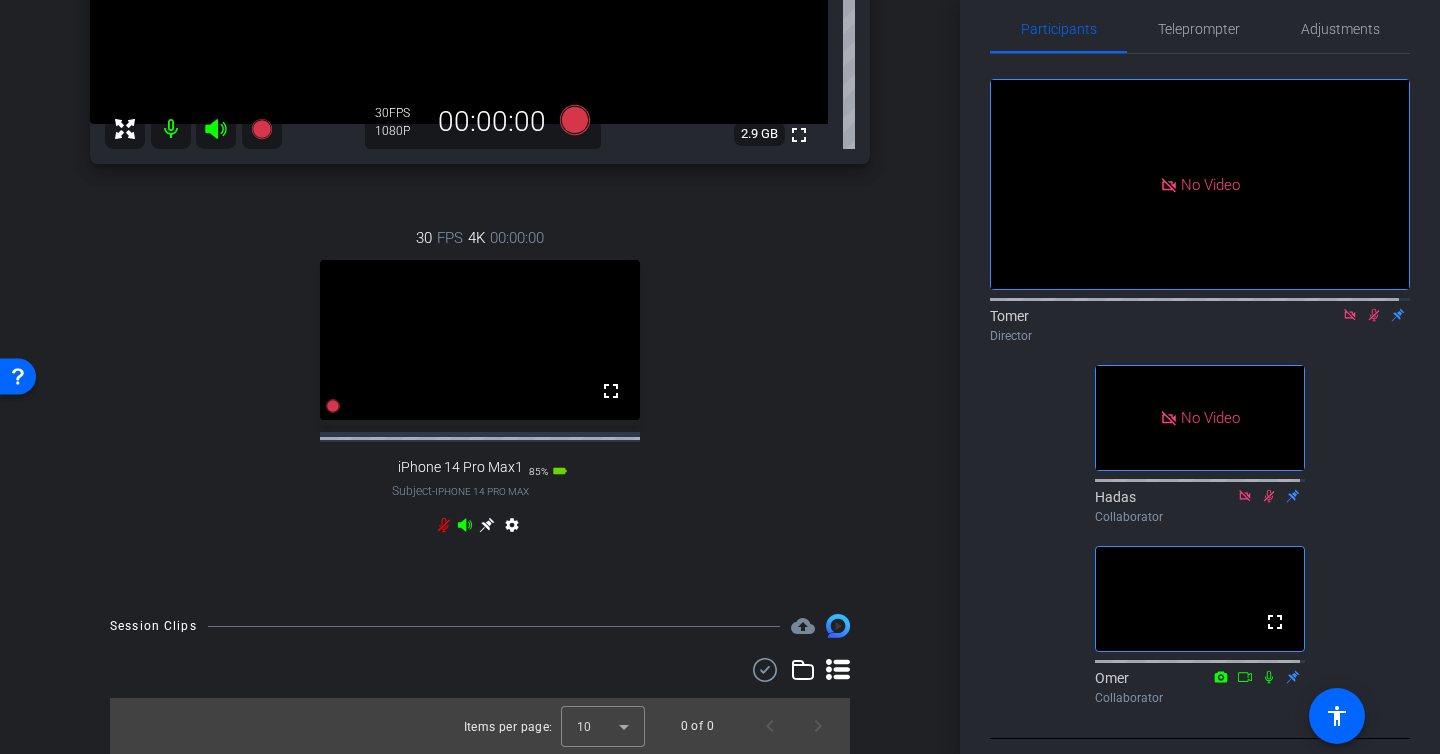 click 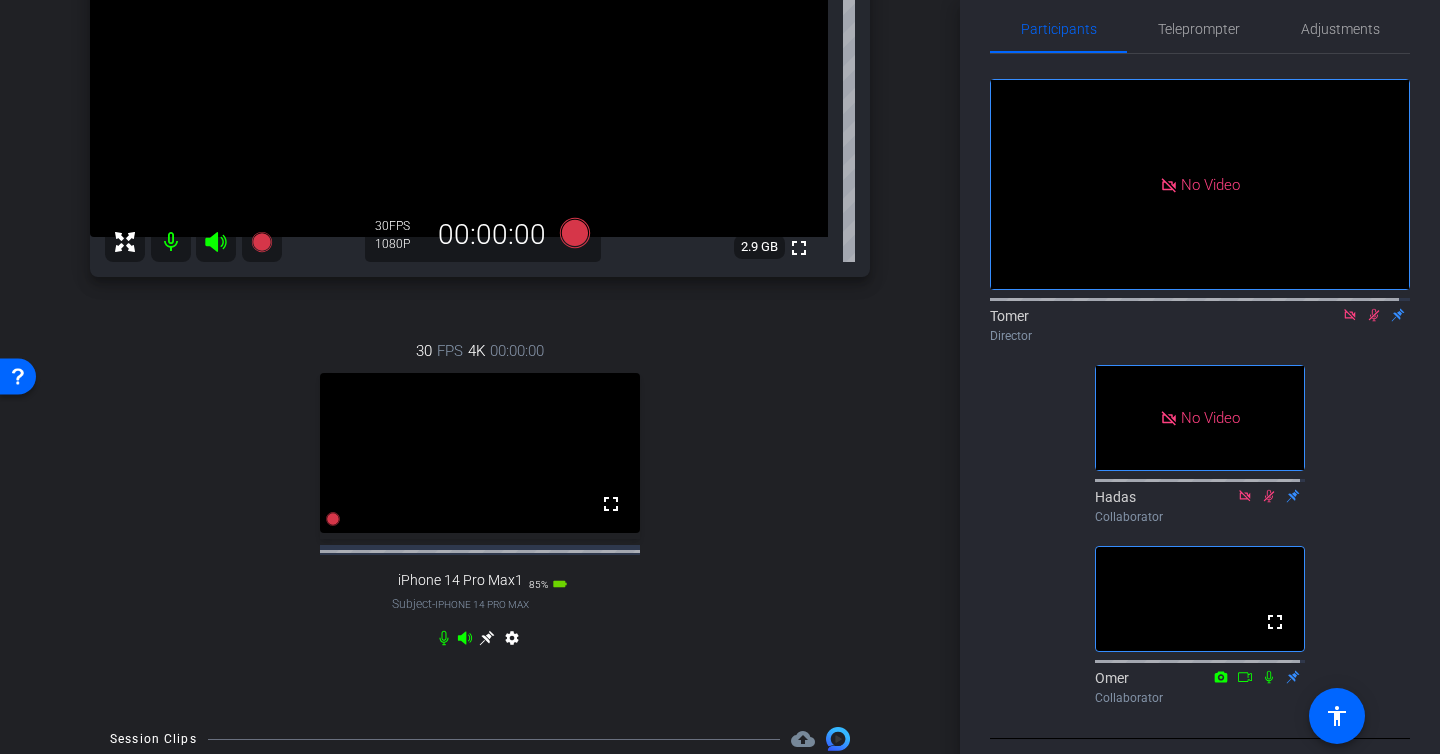 scroll, scrollTop: 273, scrollLeft: 0, axis: vertical 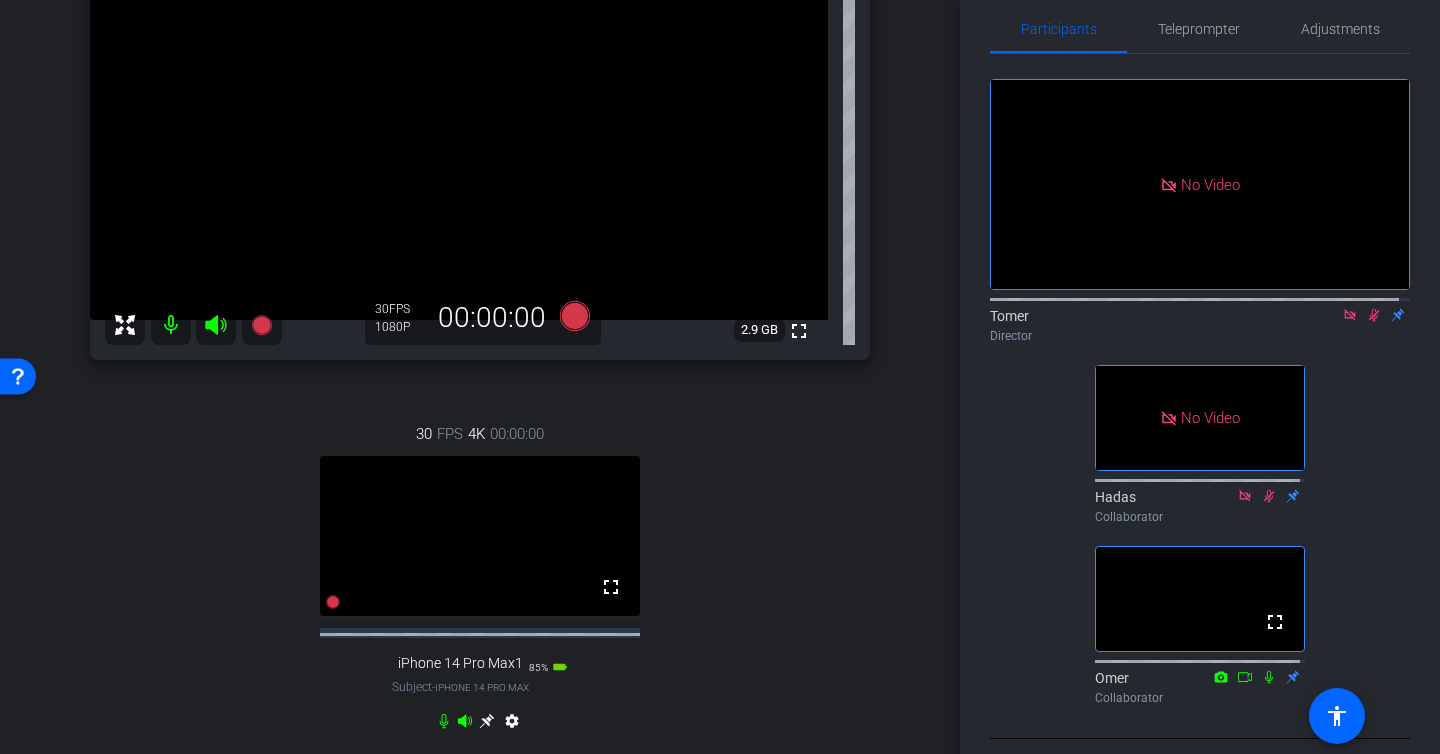 click at bounding box center [171, 325] 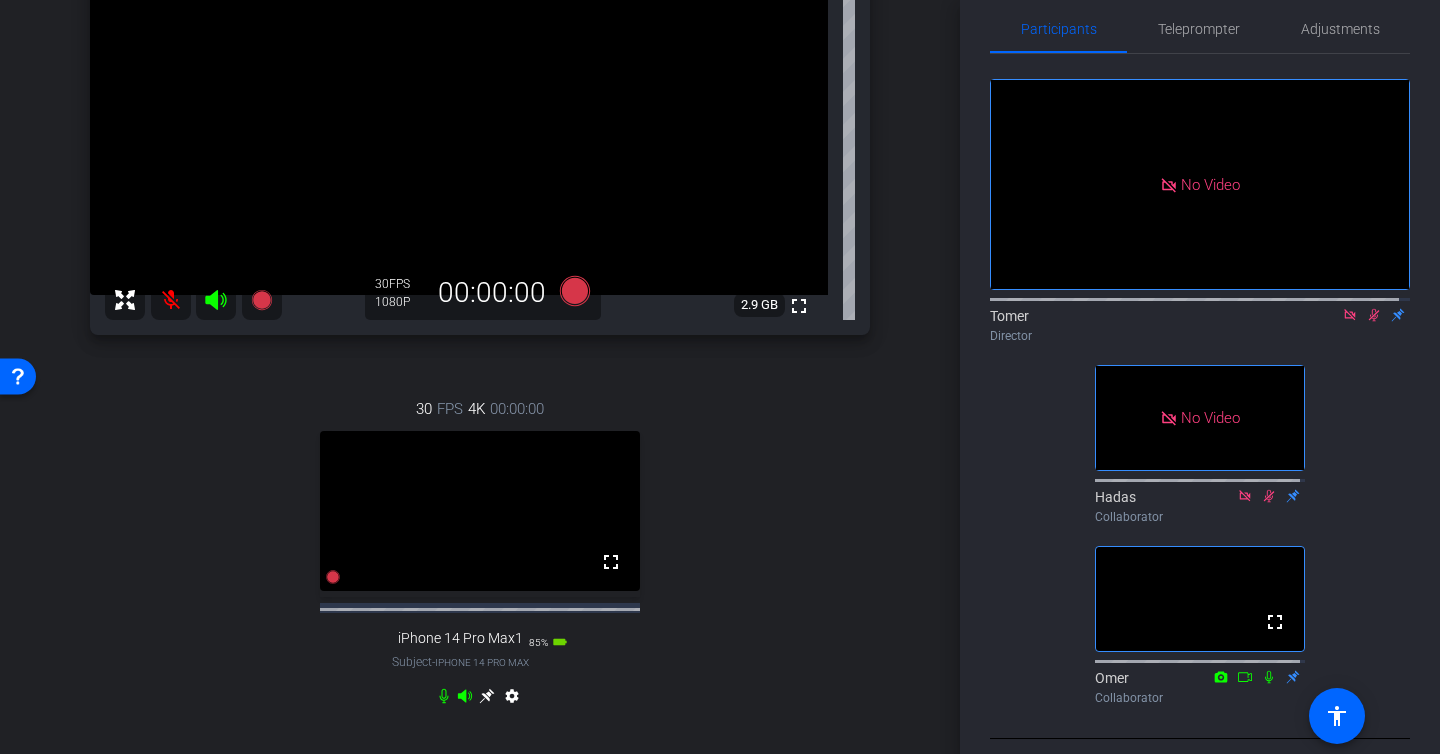 scroll, scrollTop: 311, scrollLeft: 0, axis: vertical 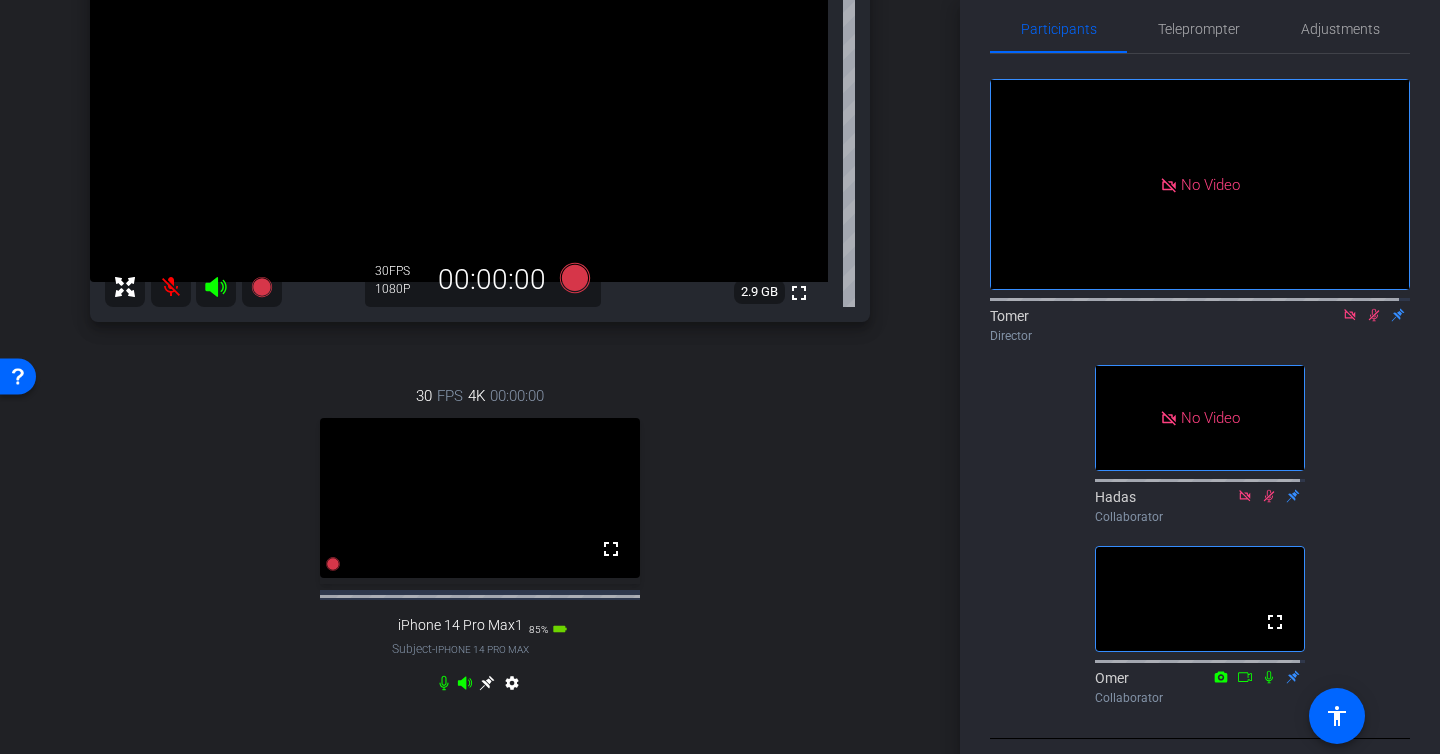 click 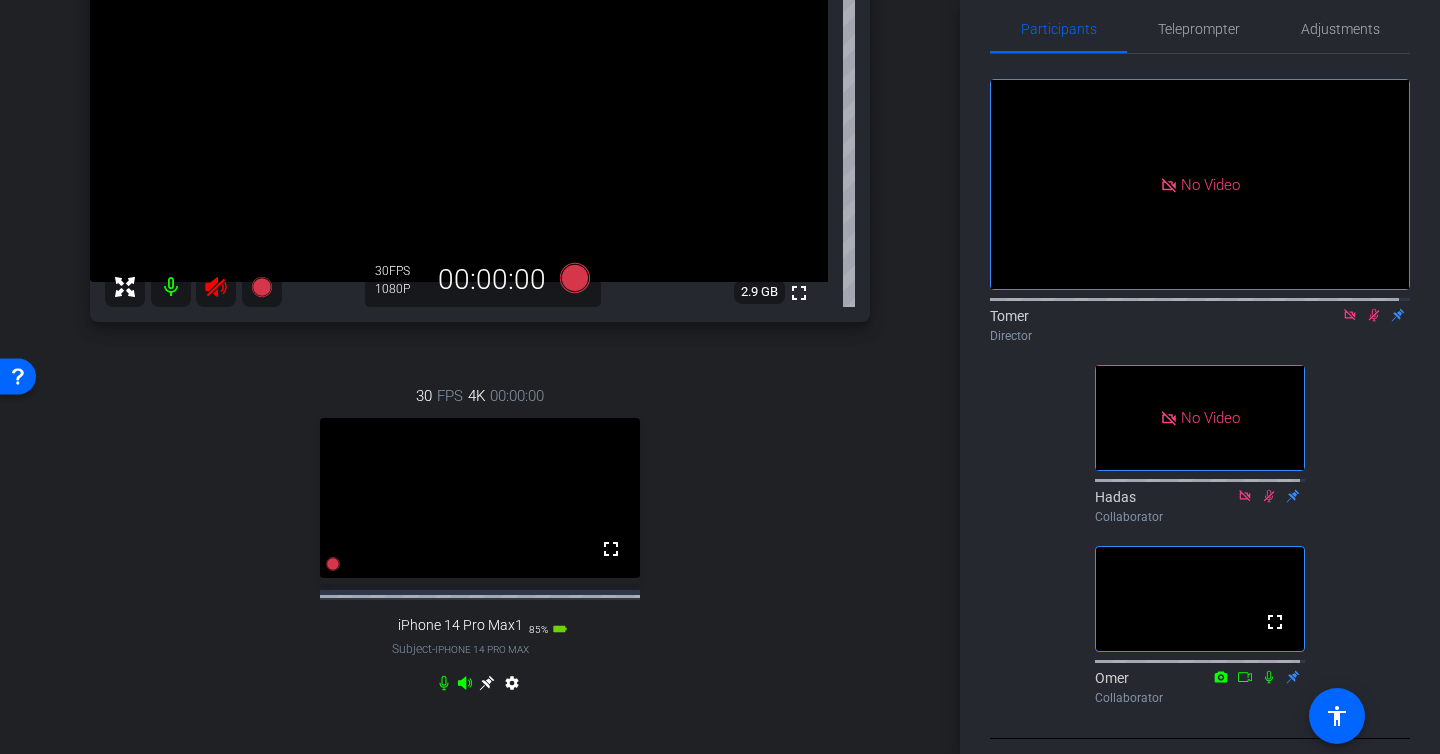 scroll, scrollTop: 324, scrollLeft: 0, axis: vertical 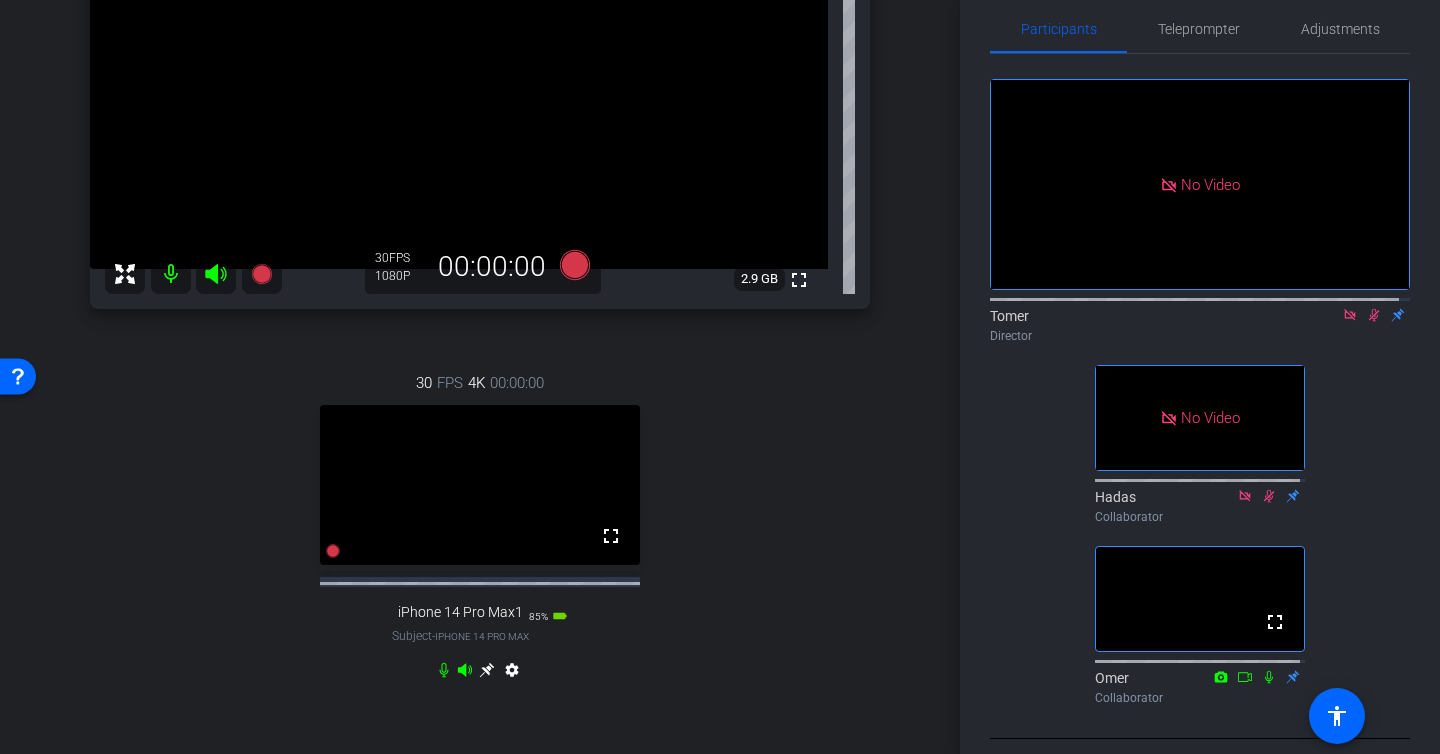 click 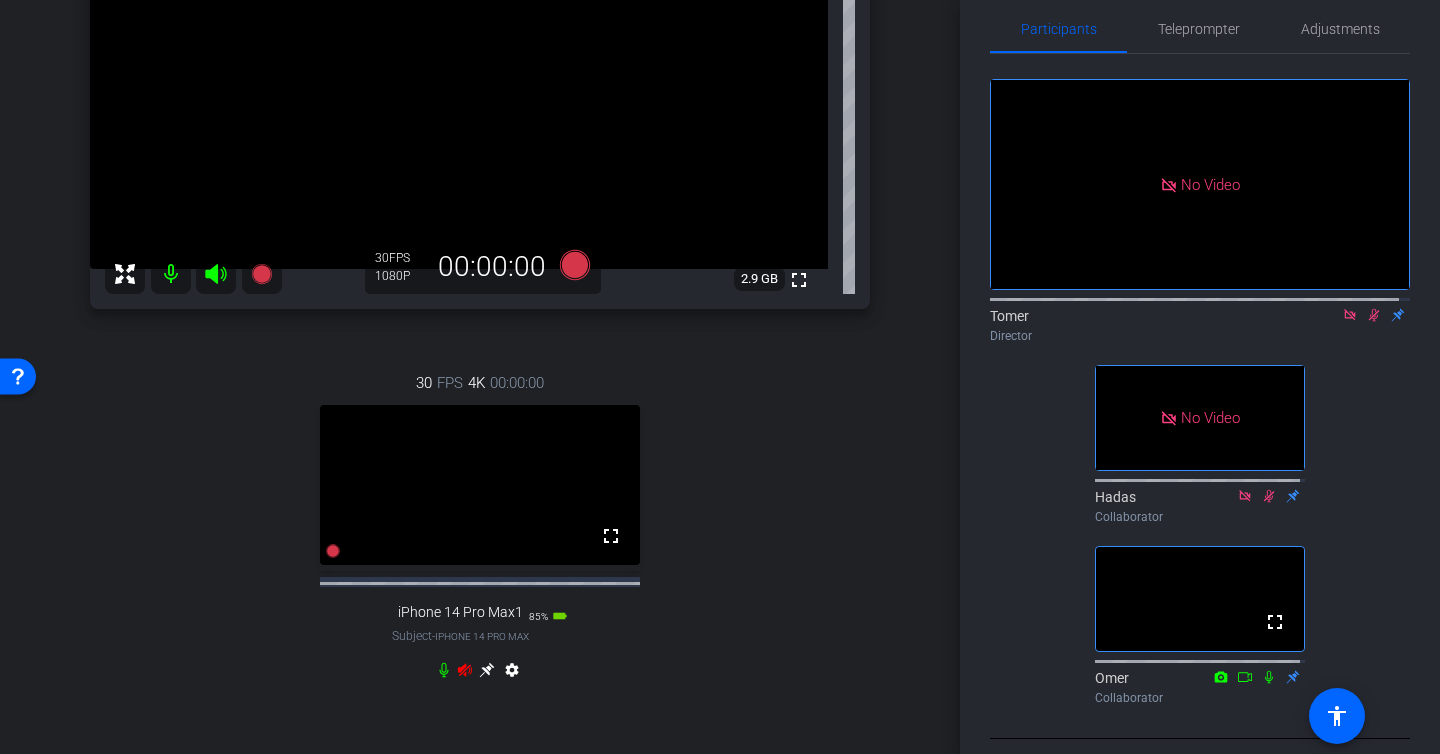 click 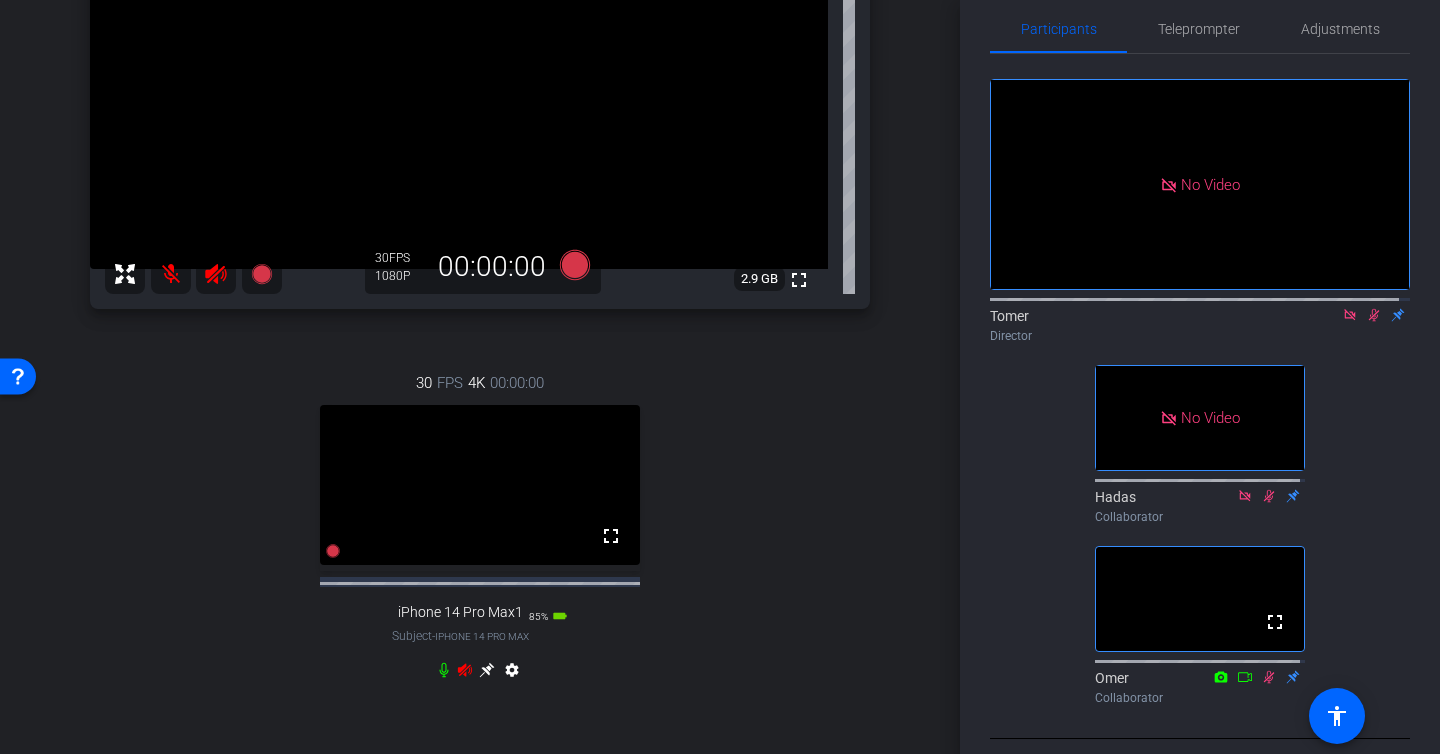 click 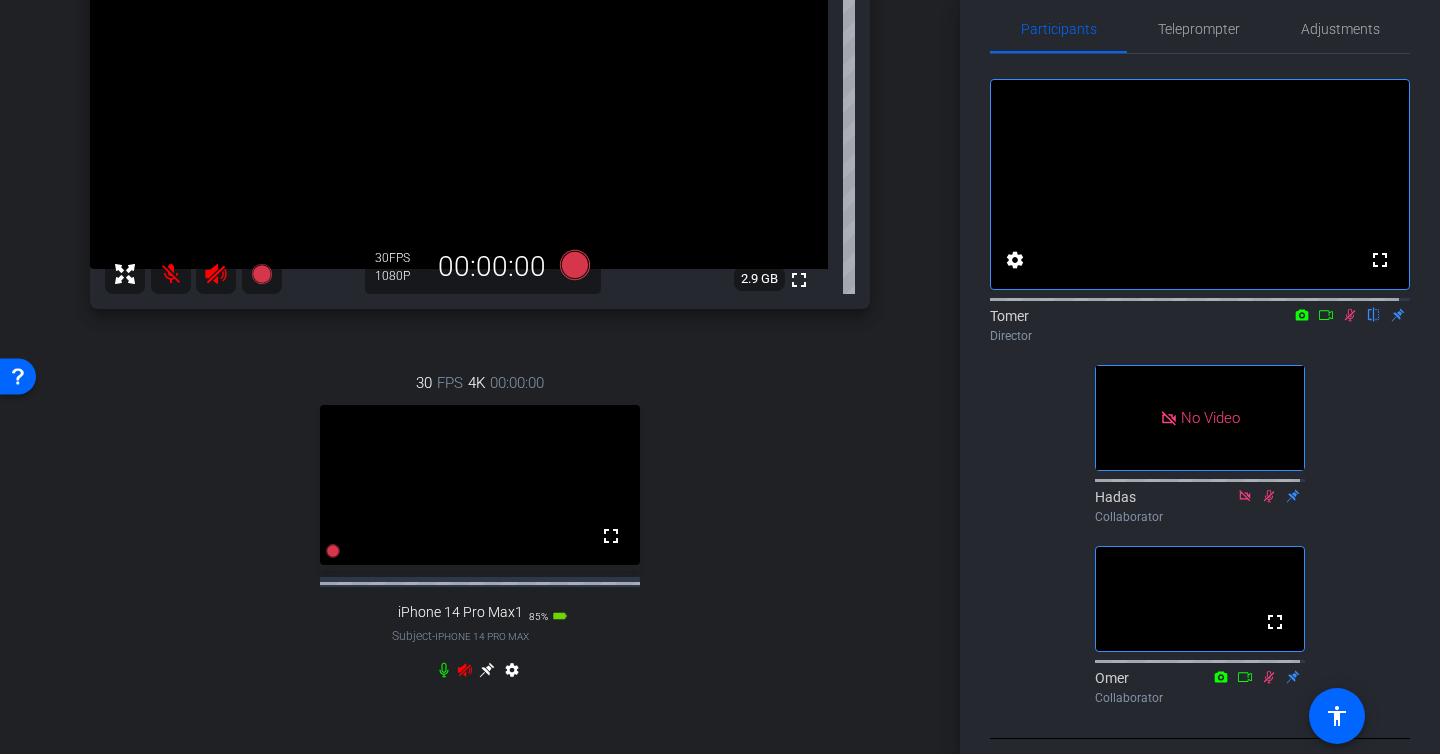 click 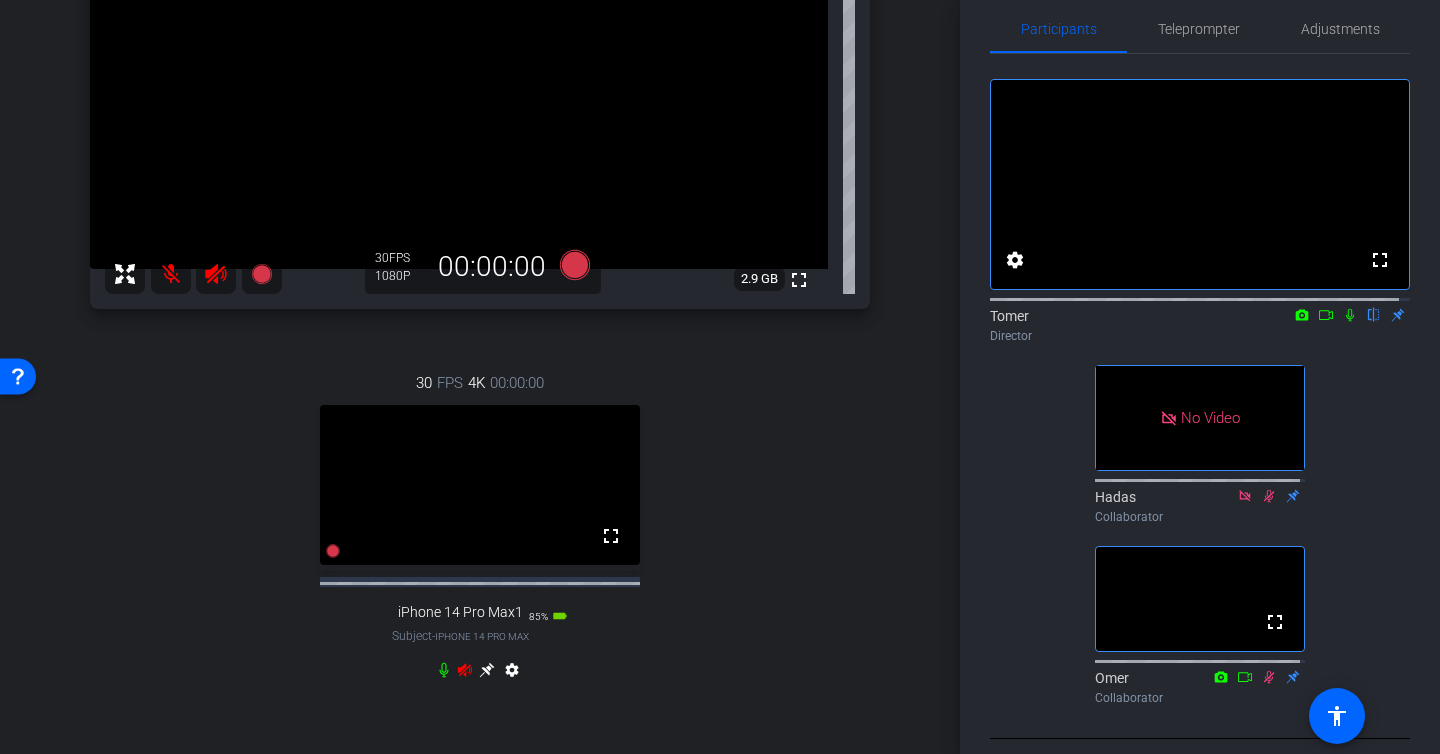 scroll, scrollTop: 299, scrollLeft: 0, axis: vertical 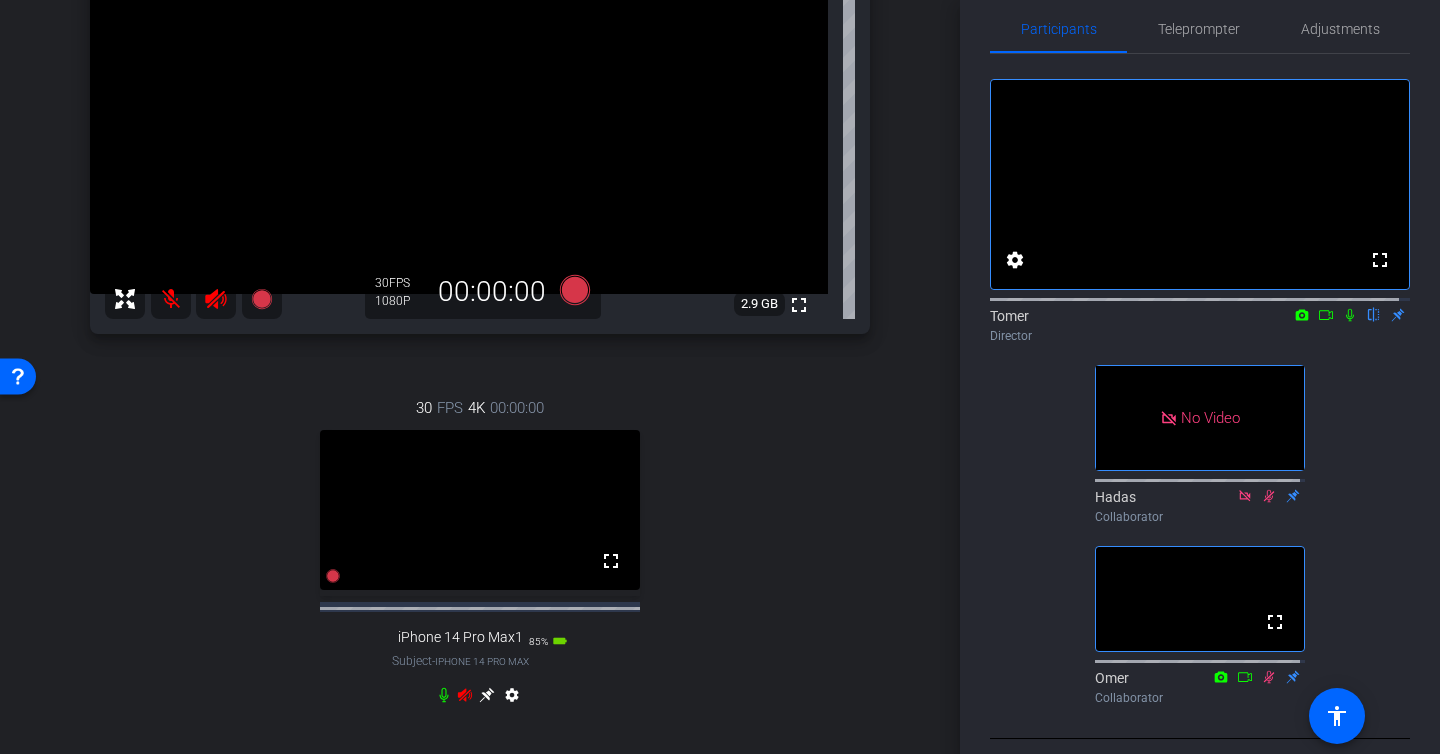 click 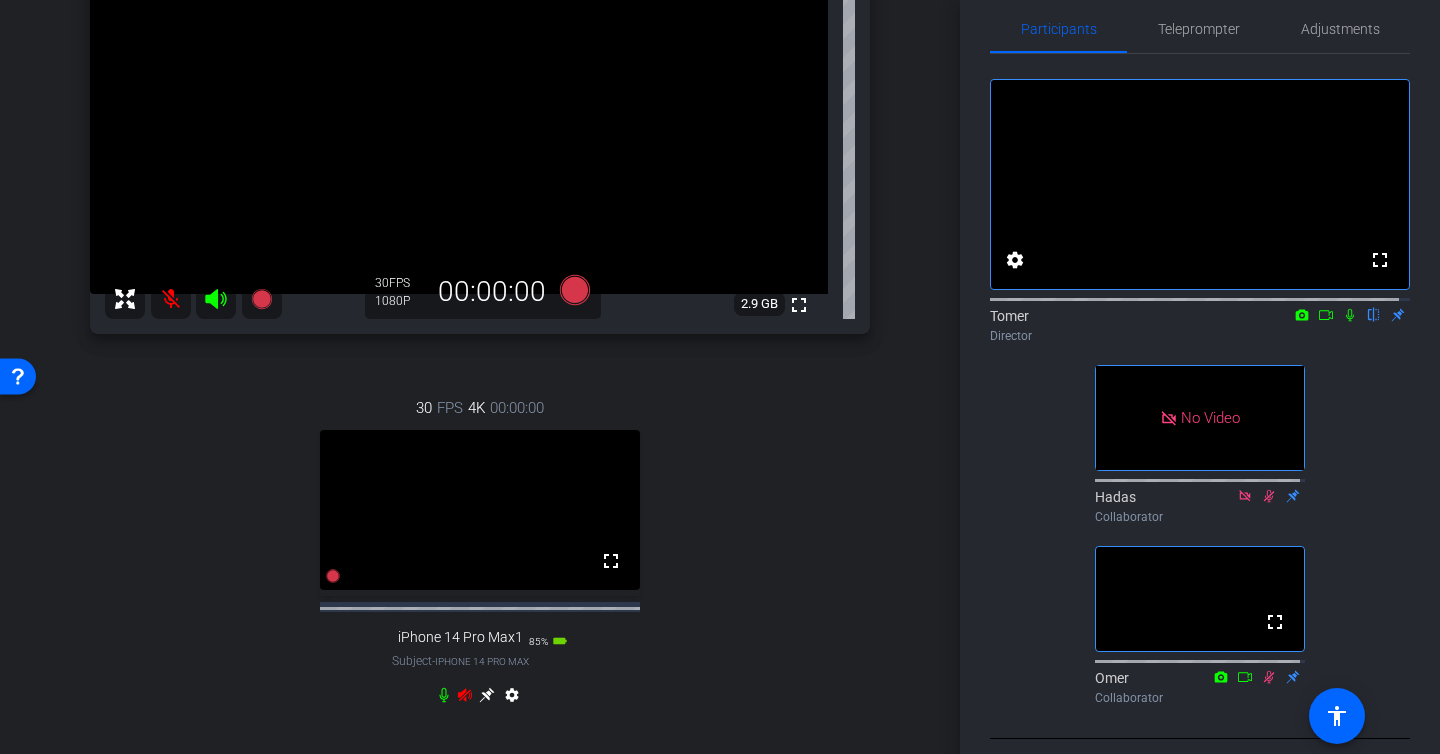 click at bounding box center [171, 299] 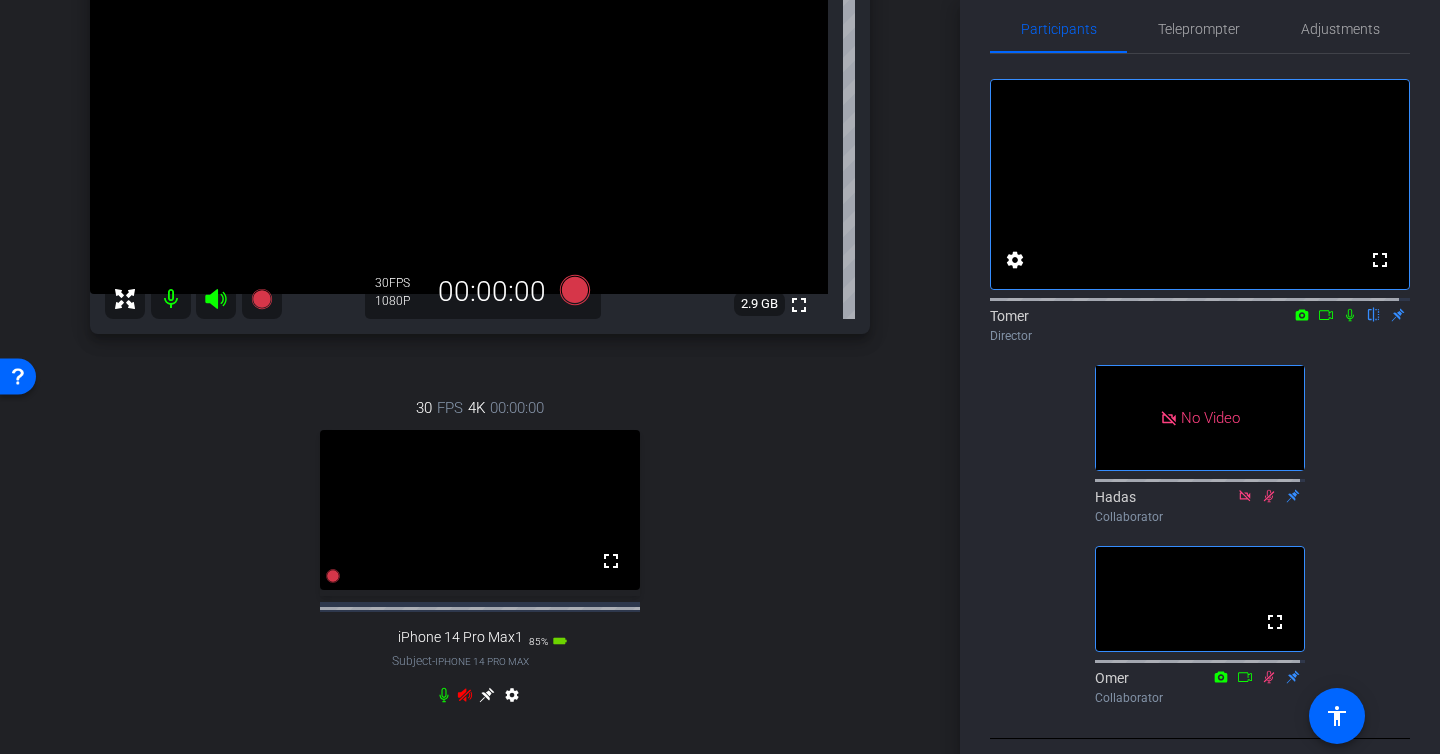 click 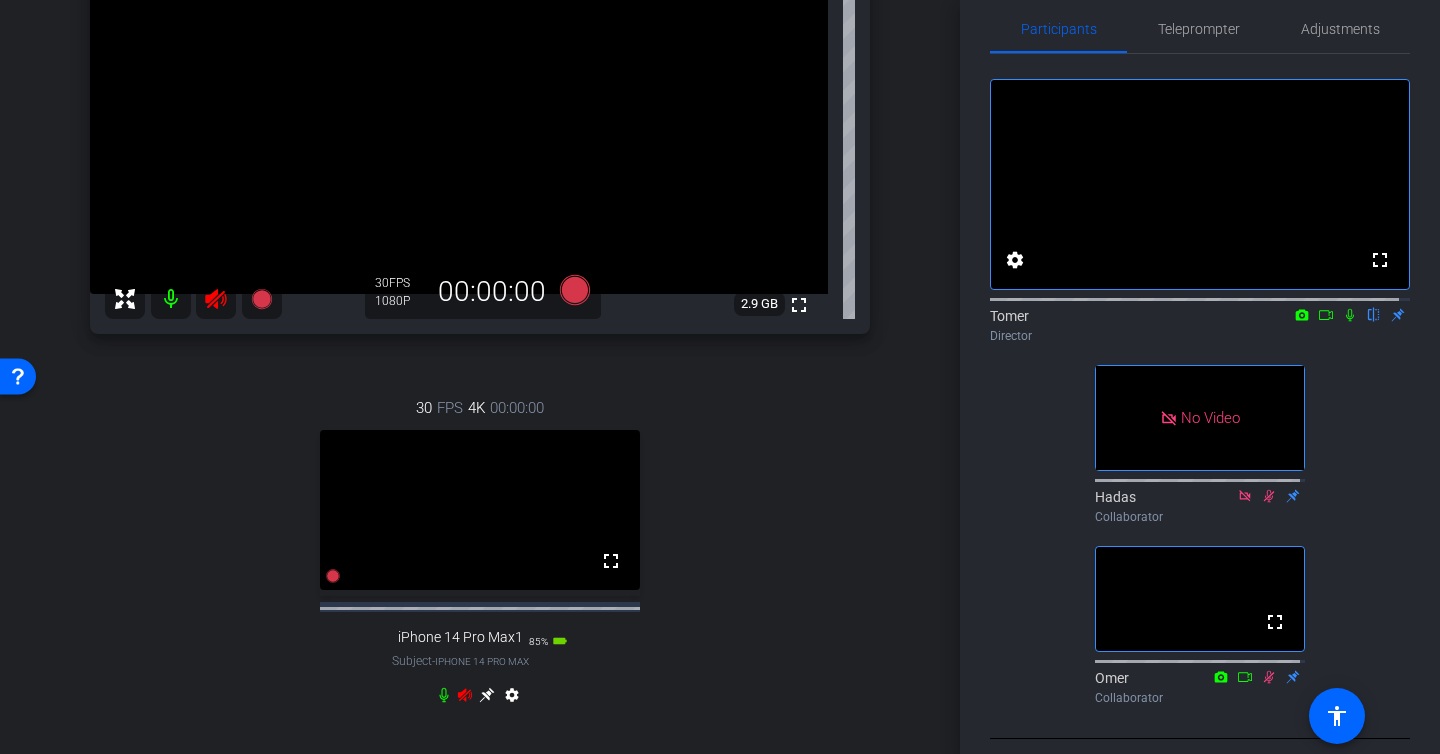 click 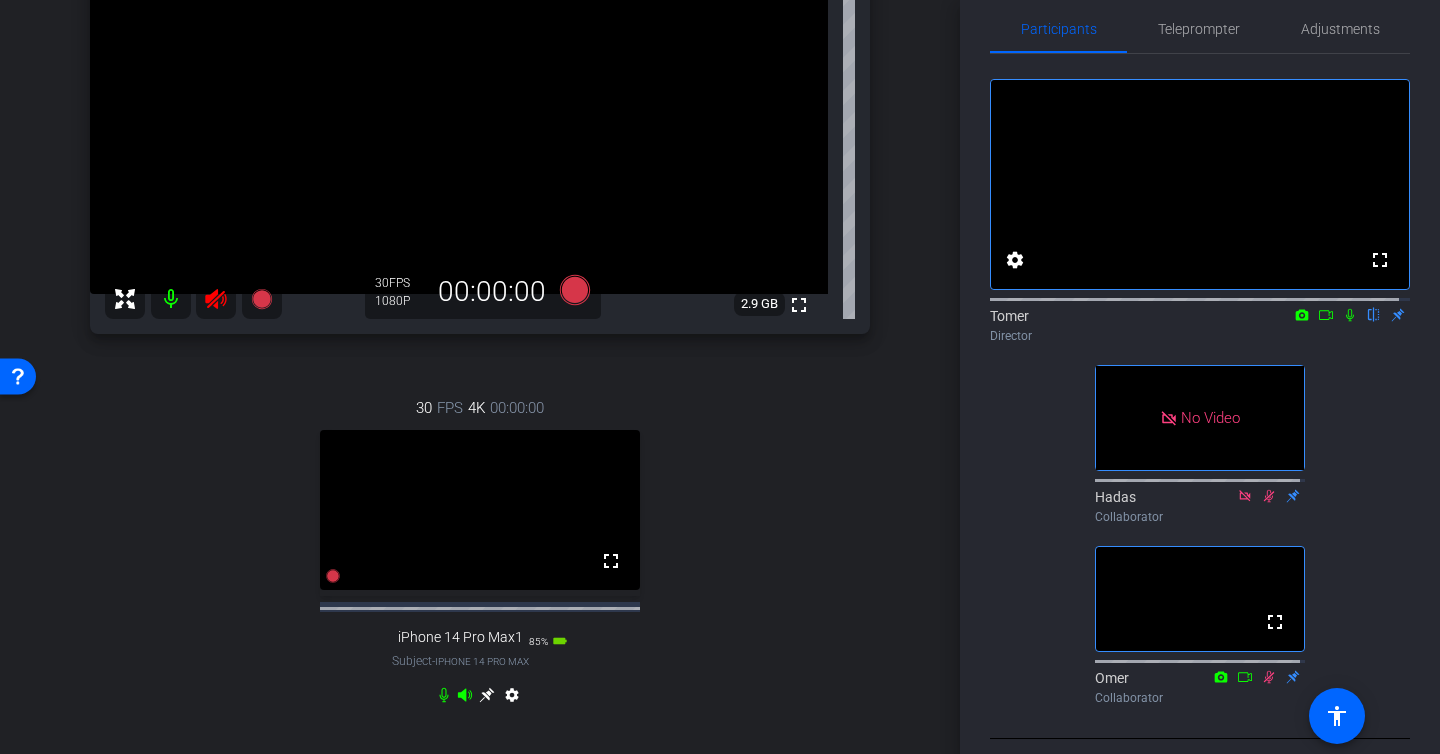 click at bounding box center [171, 299] 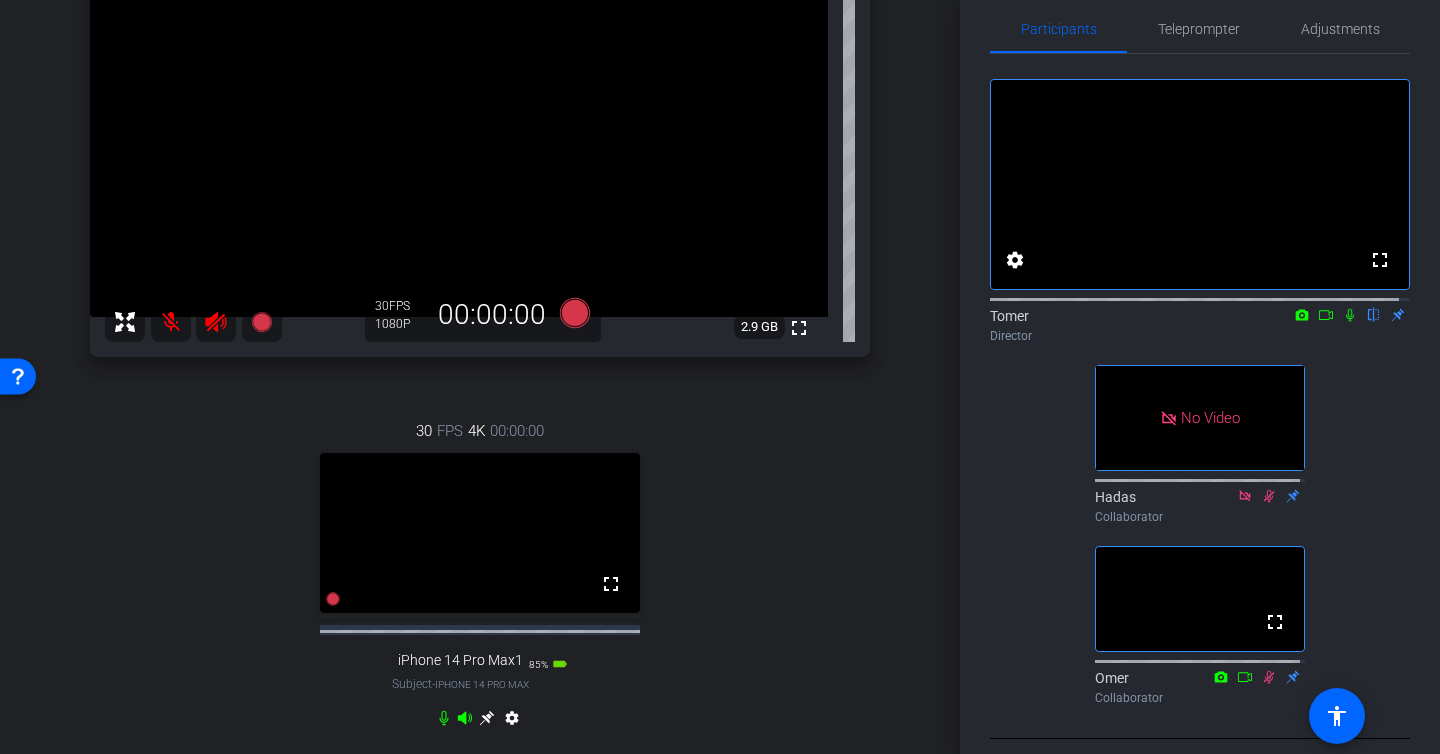 scroll, scrollTop: 289, scrollLeft: 0, axis: vertical 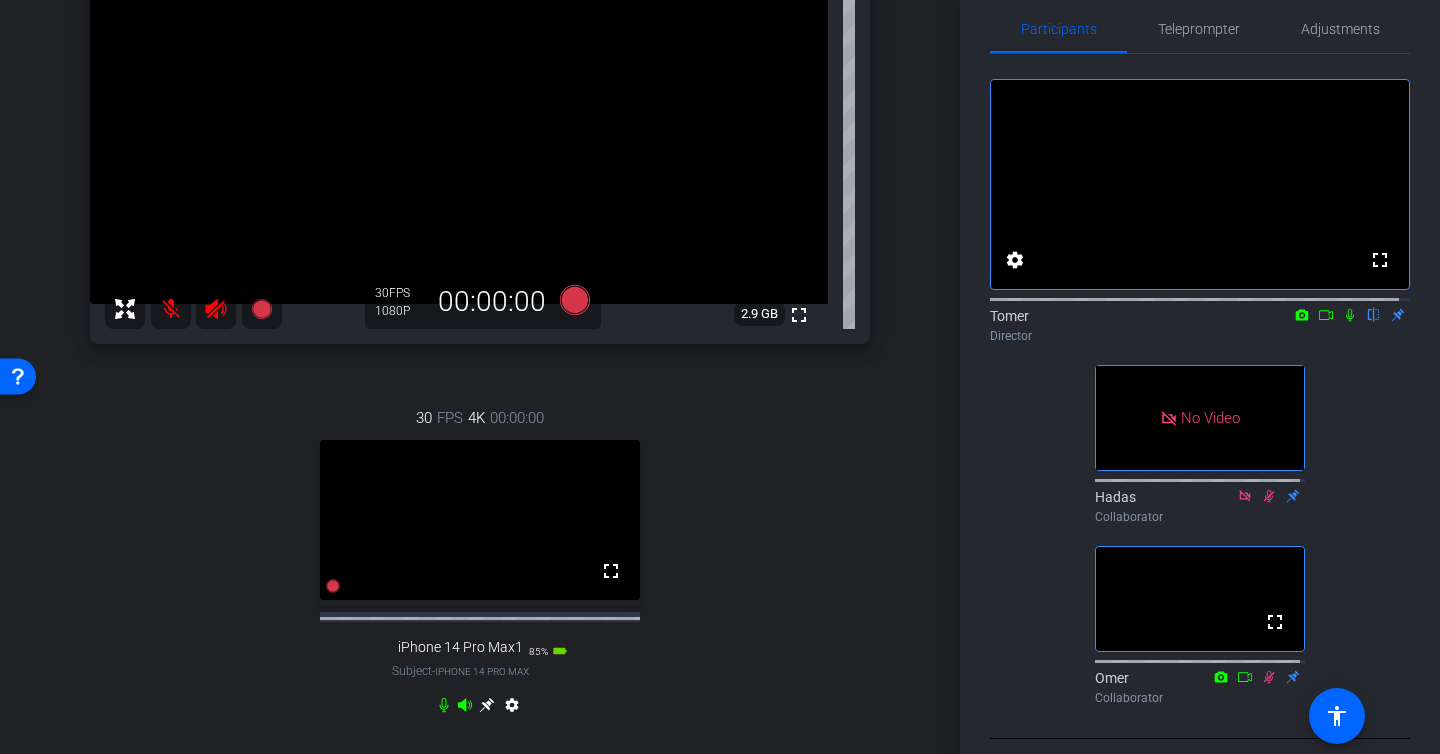 click 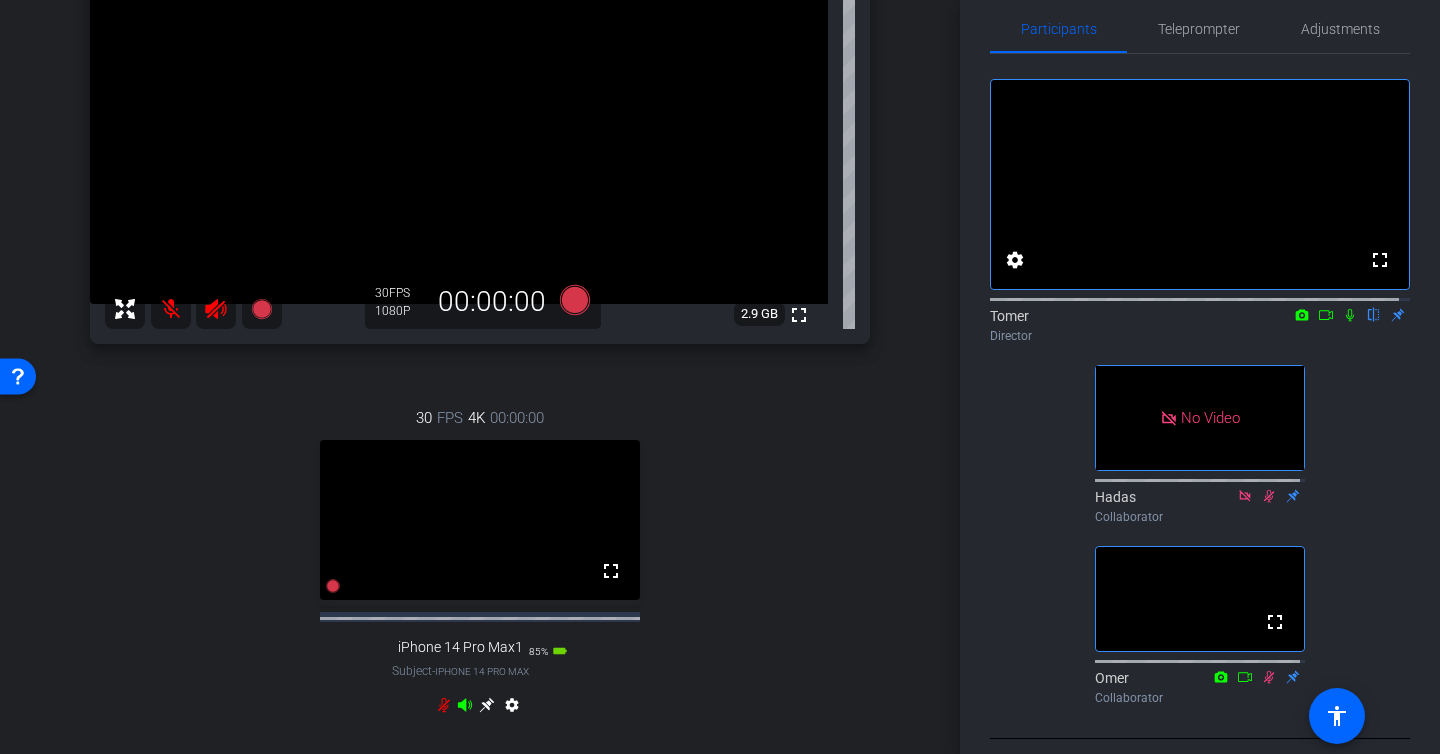 click 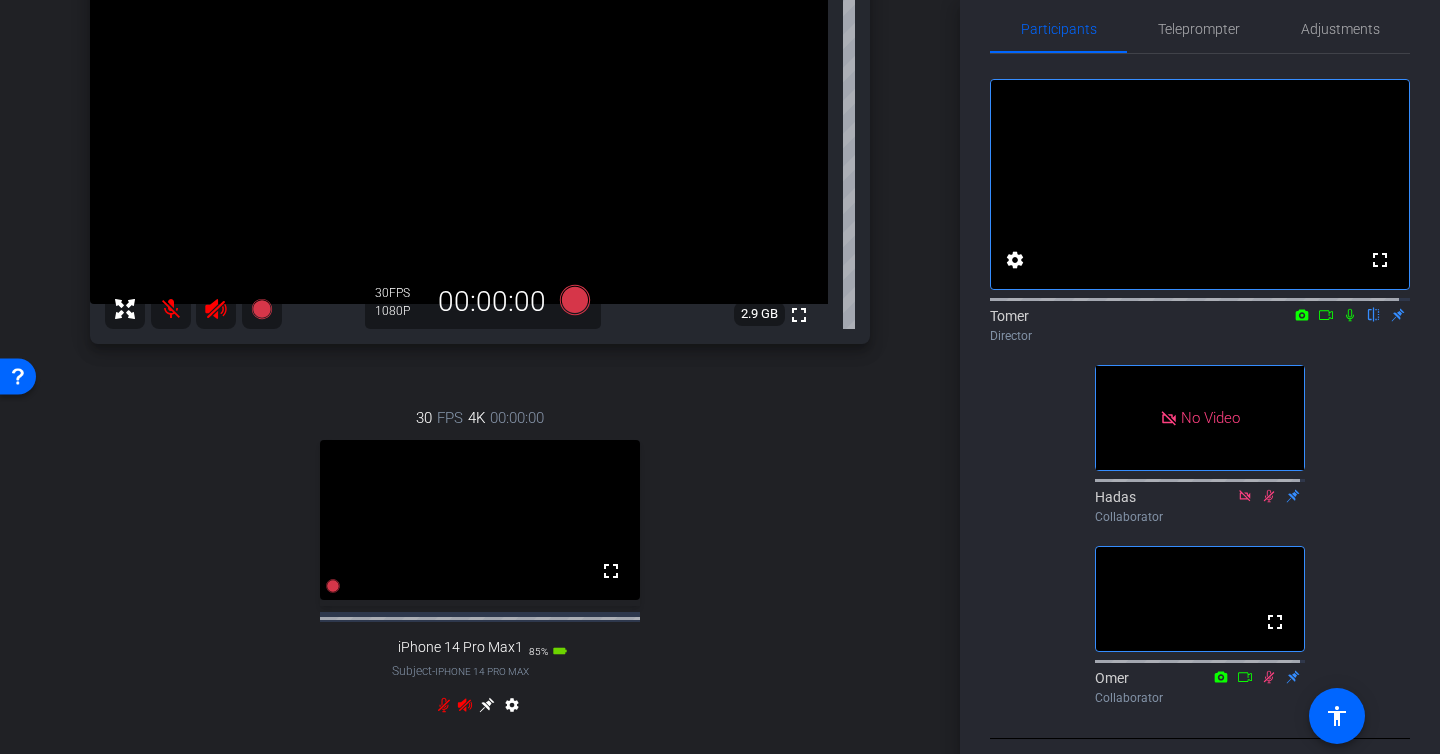click 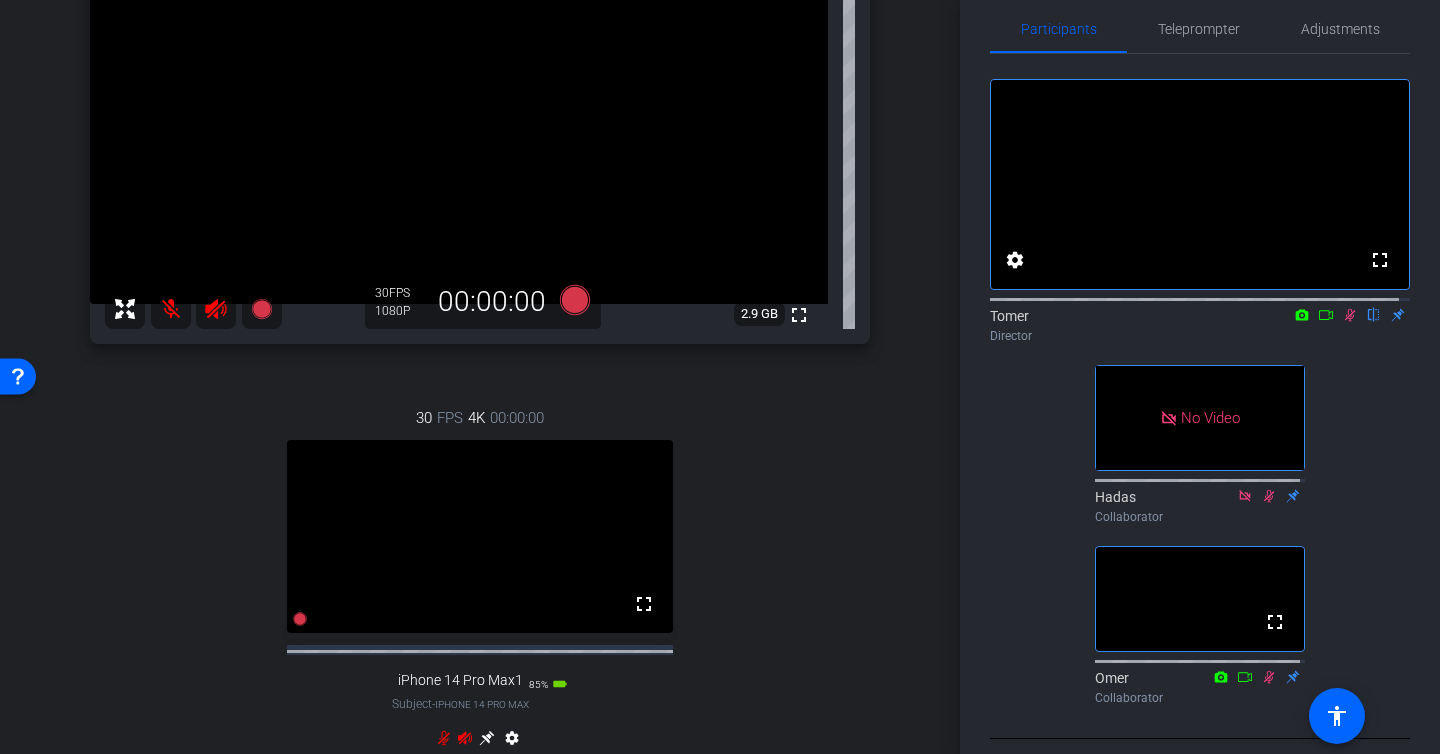 scroll, scrollTop: 315, scrollLeft: 0, axis: vertical 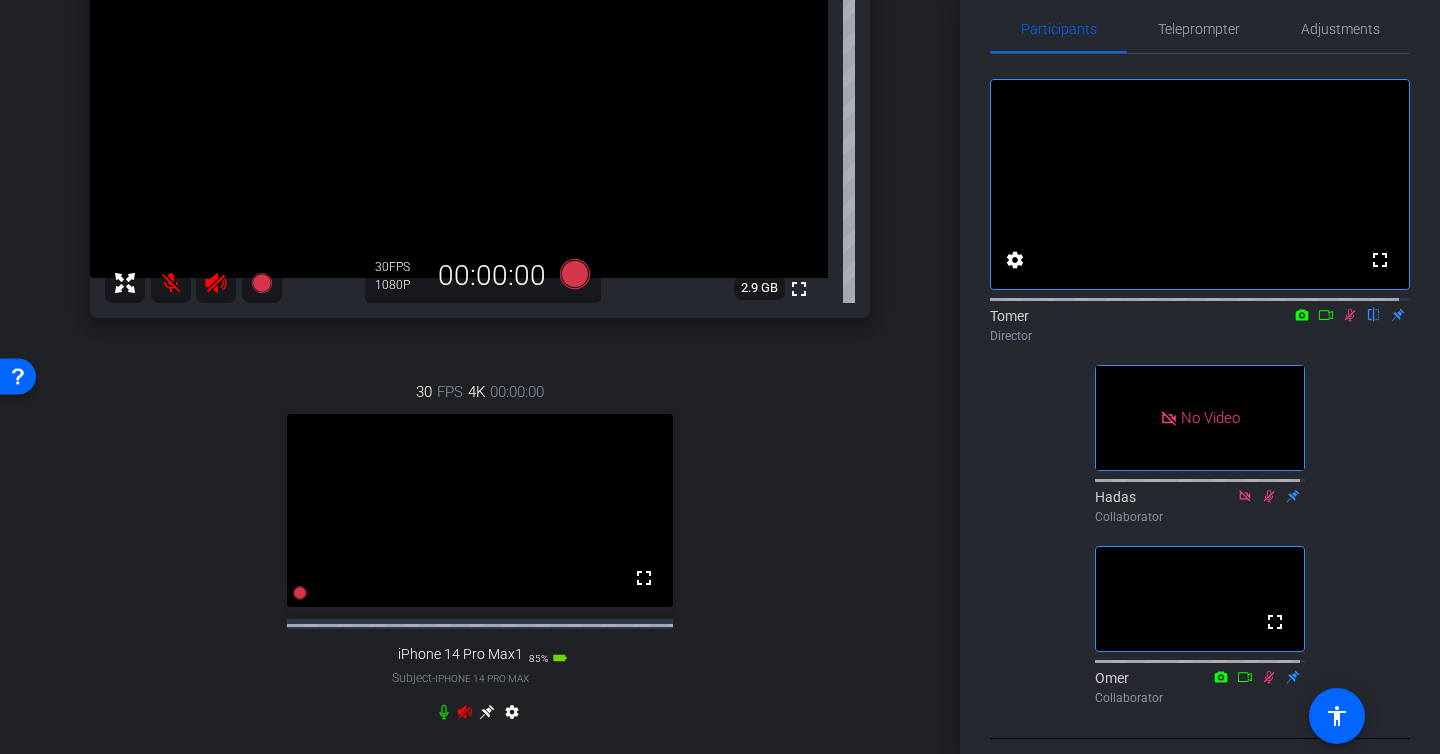 click 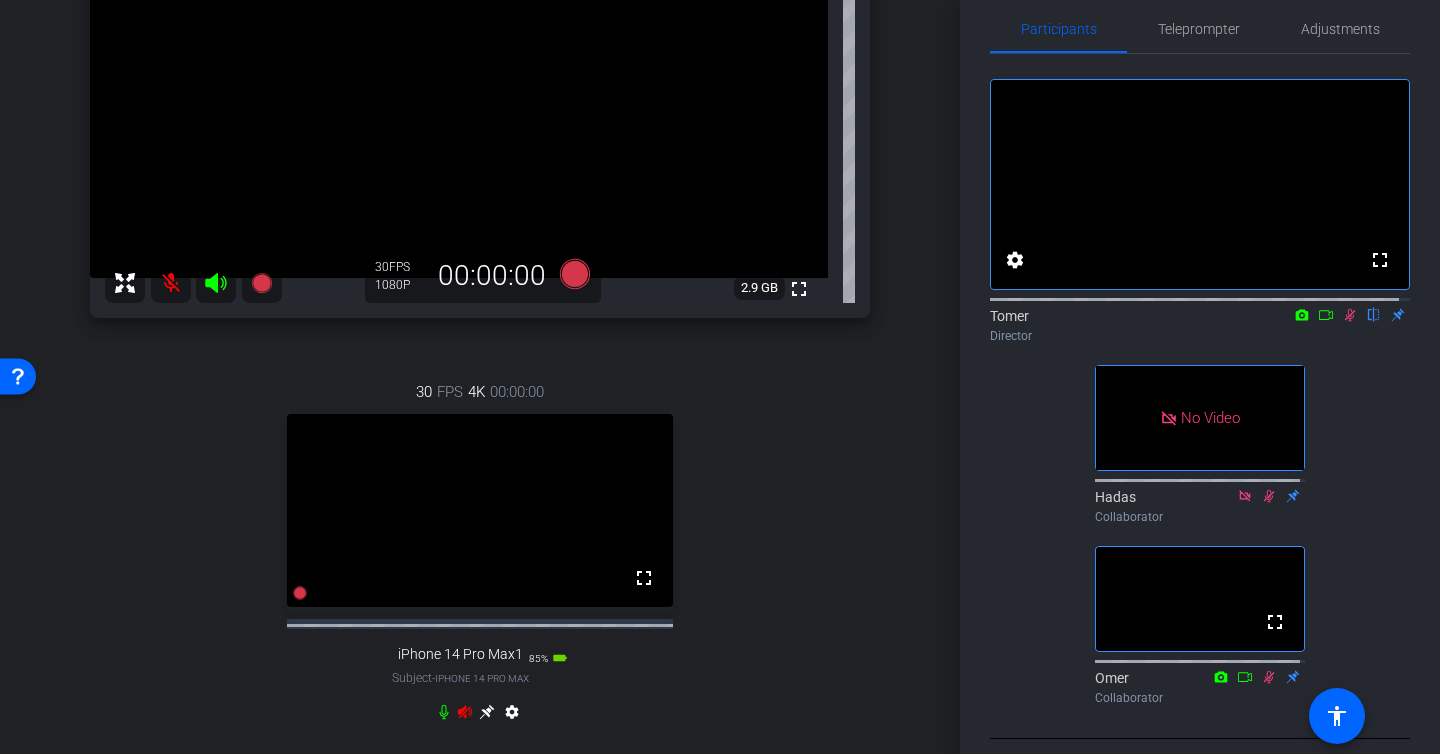 click 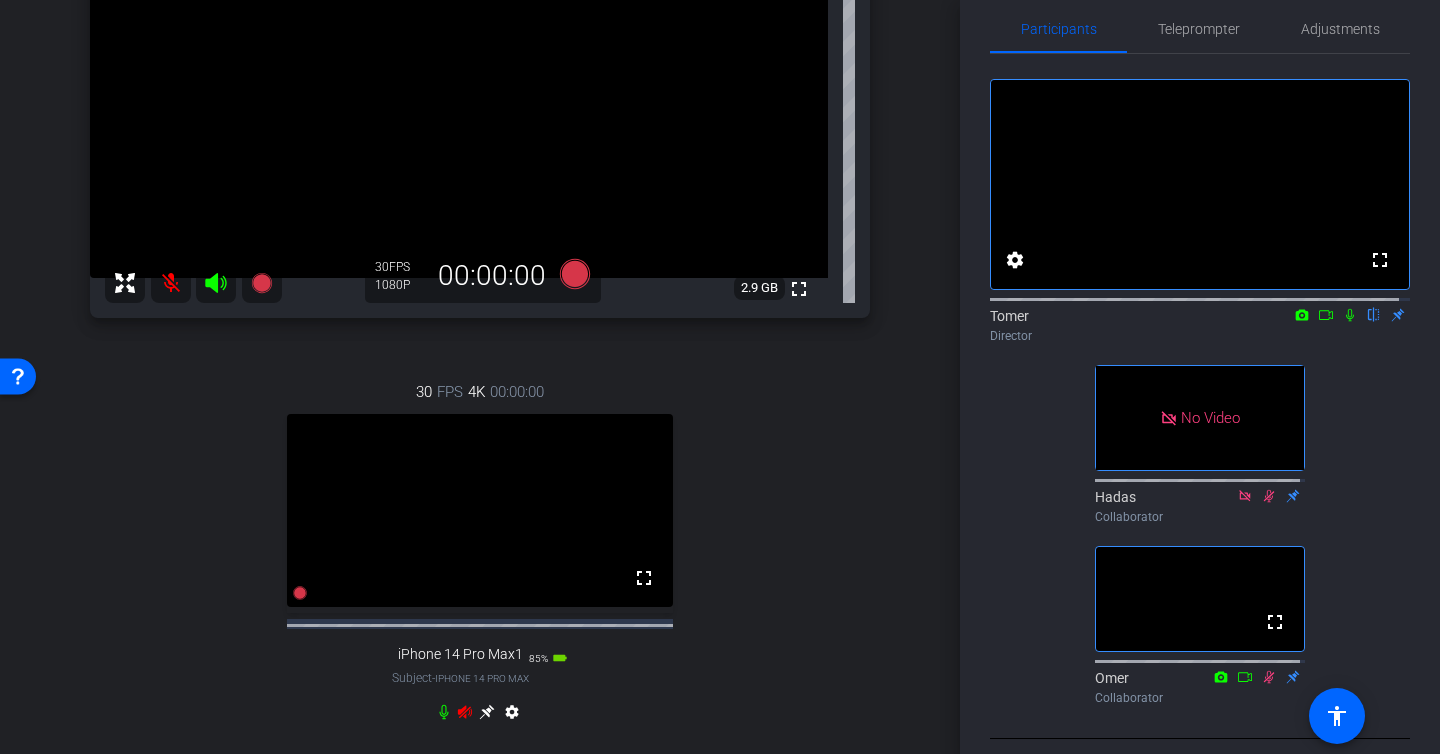 click 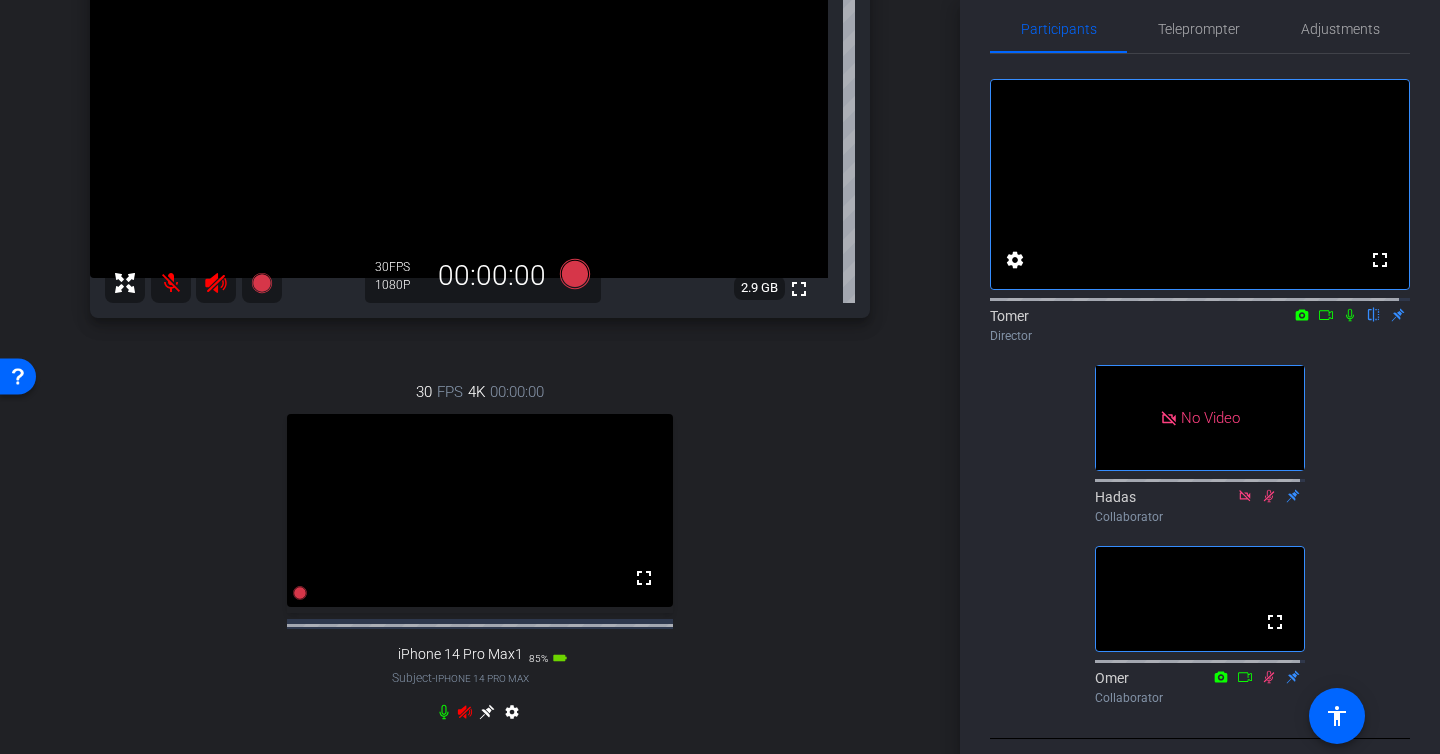 scroll, scrollTop: 202, scrollLeft: 0, axis: vertical 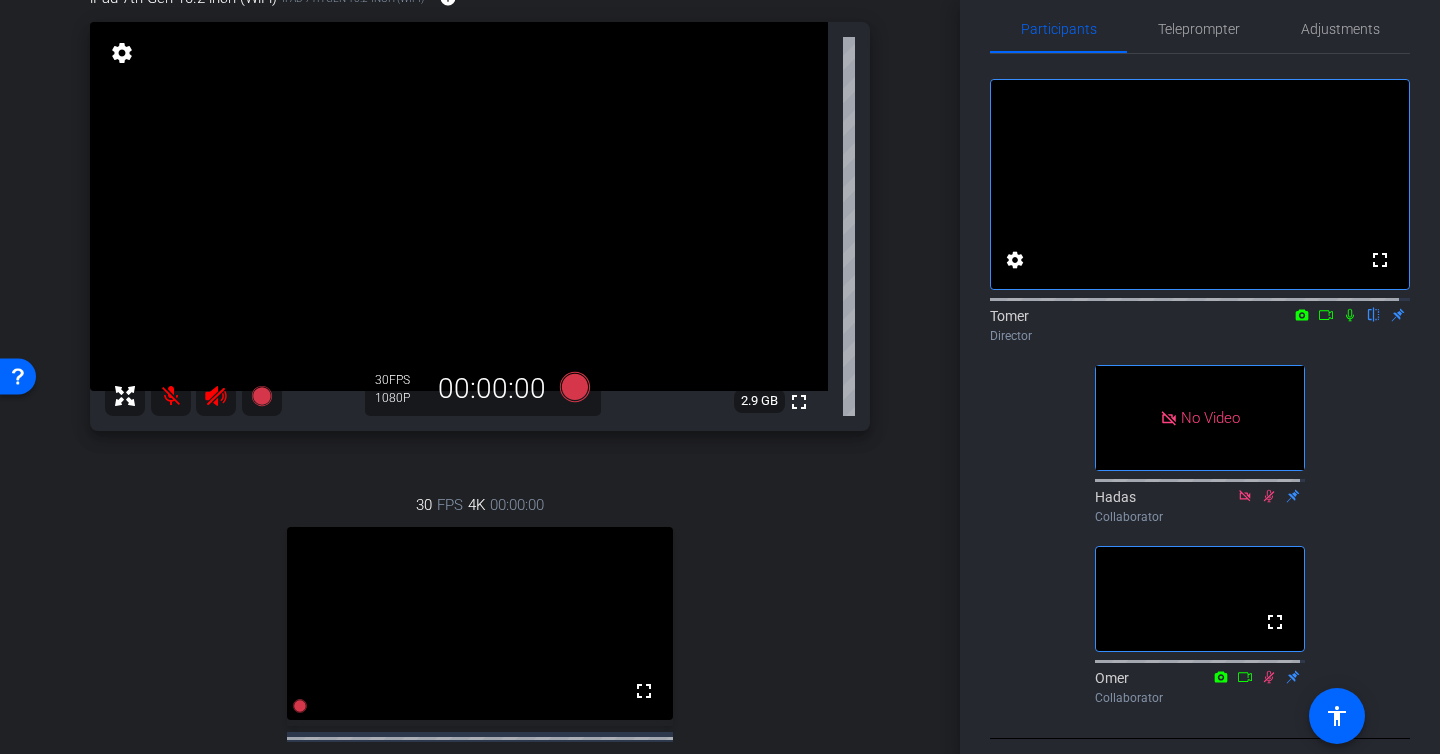 click 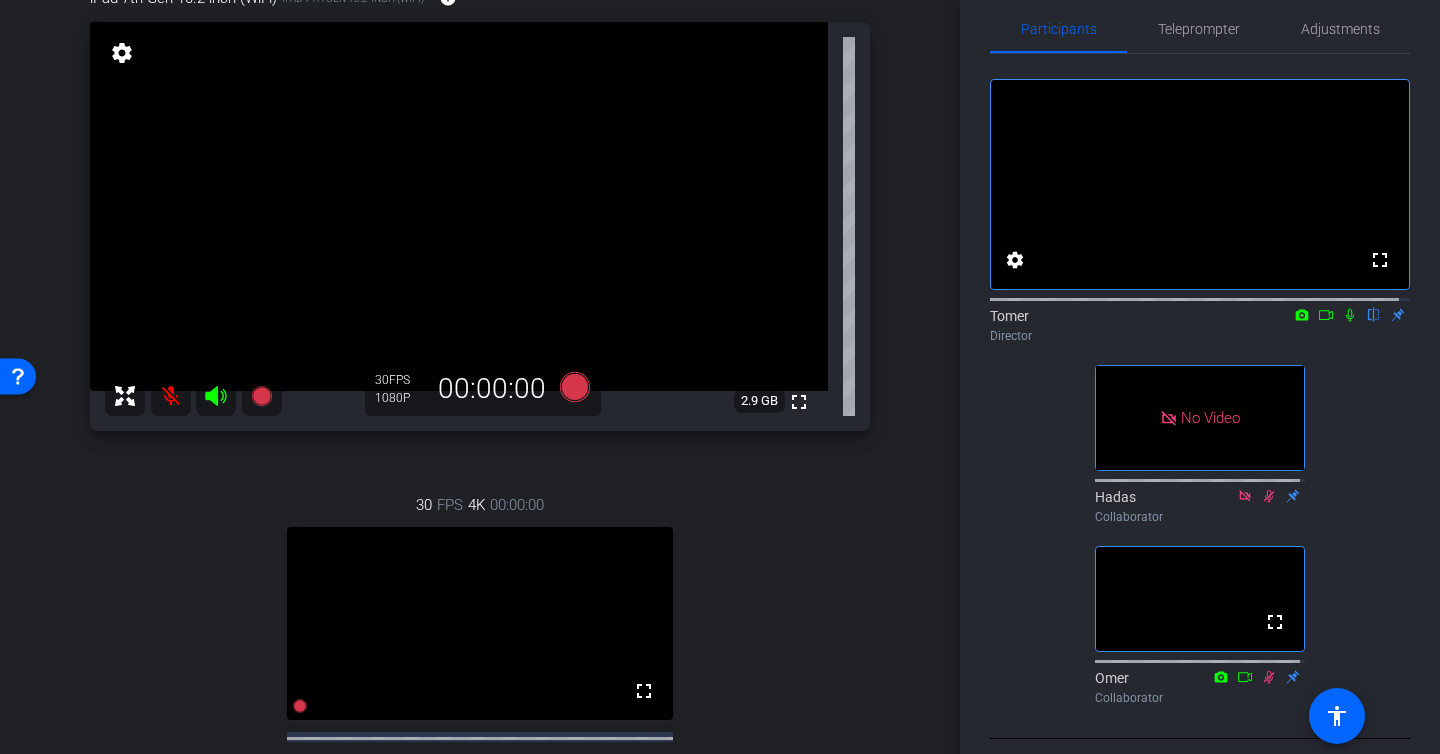 click 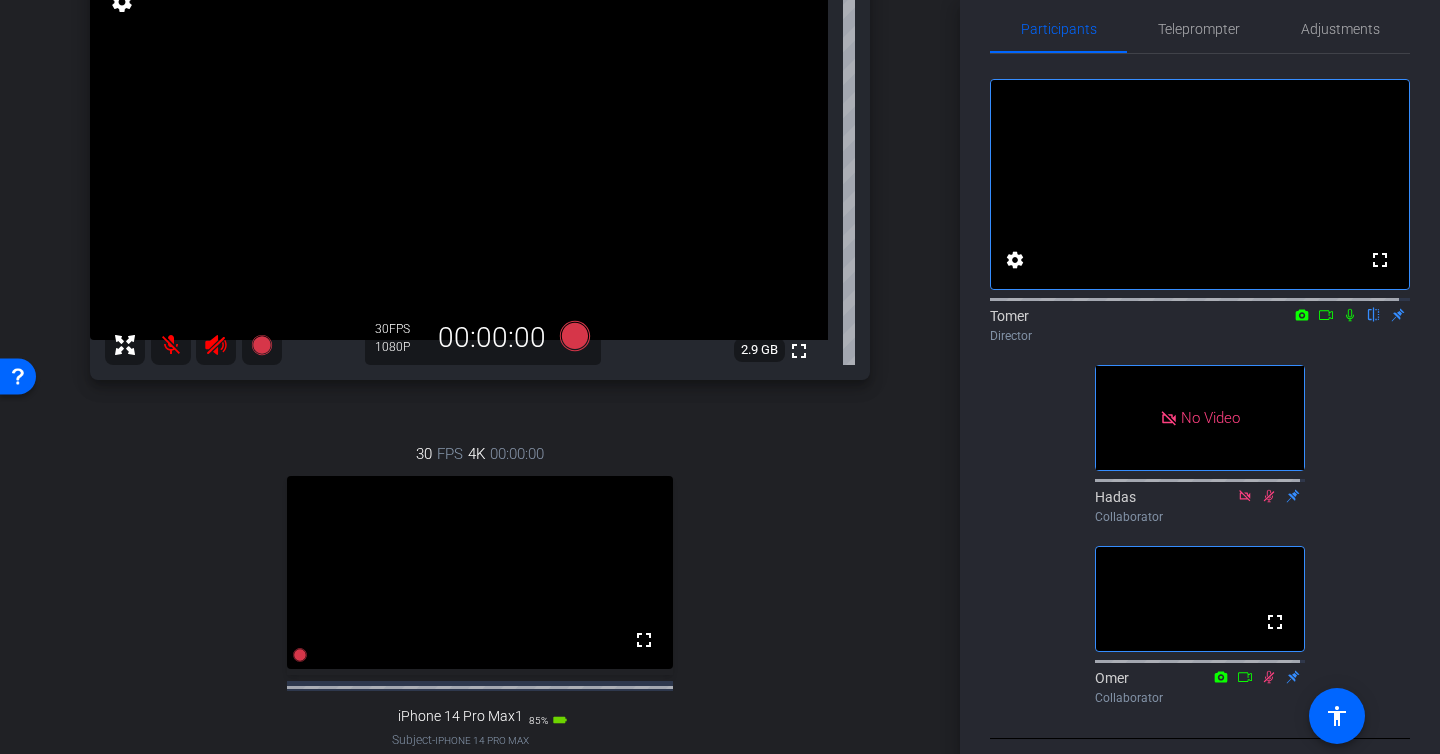 scroll, scrollTop: 321, scrollLeft: 0, axis: vertical 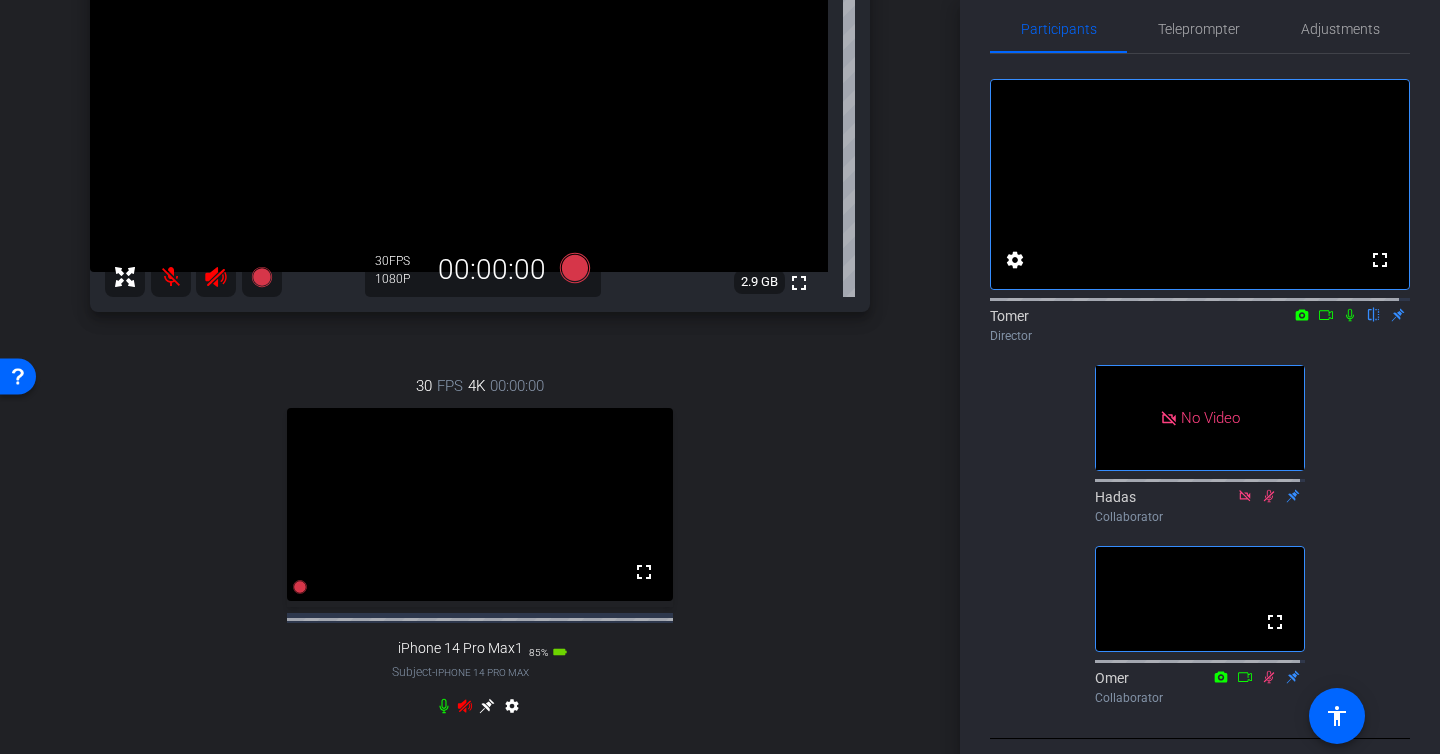 click 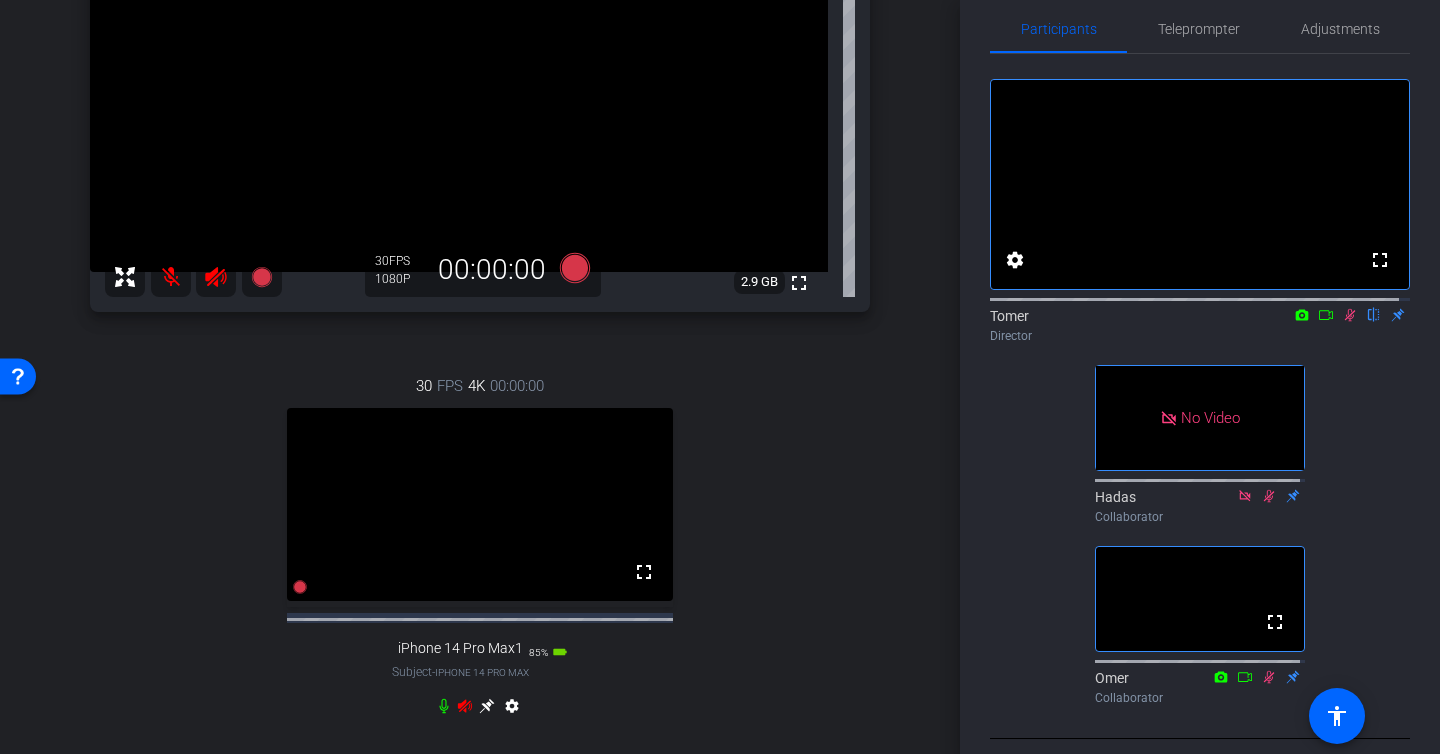 click 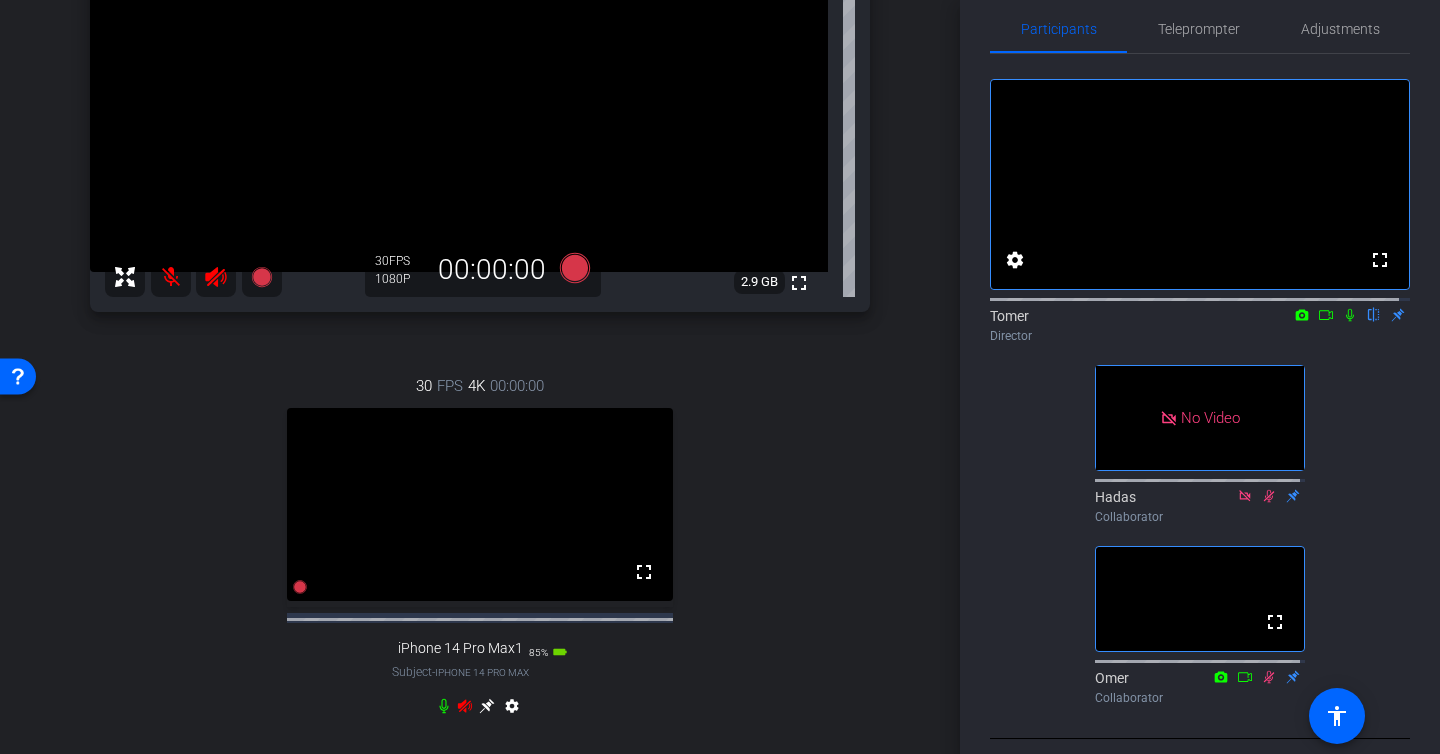 scroll, scrollTop: 296, scrollLeft: 0, axis: vertical 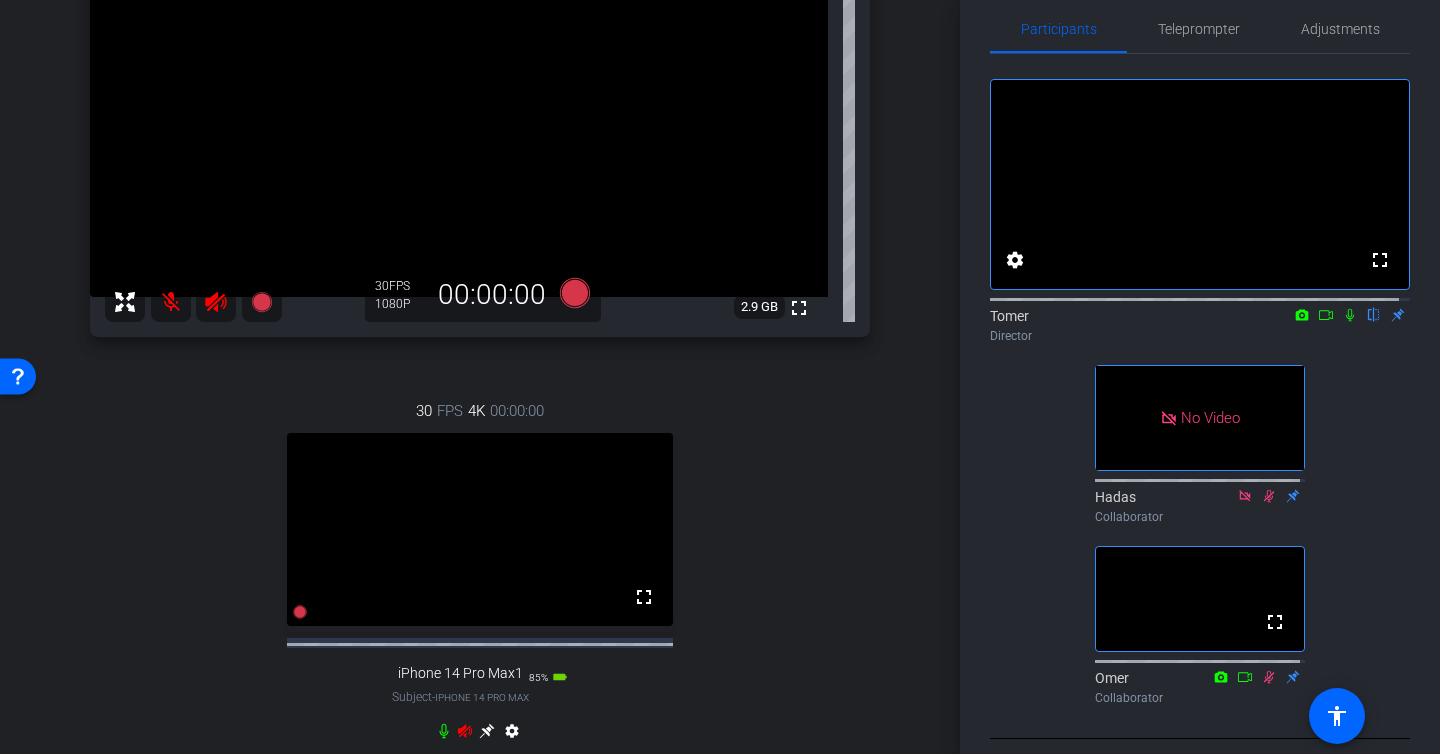 click 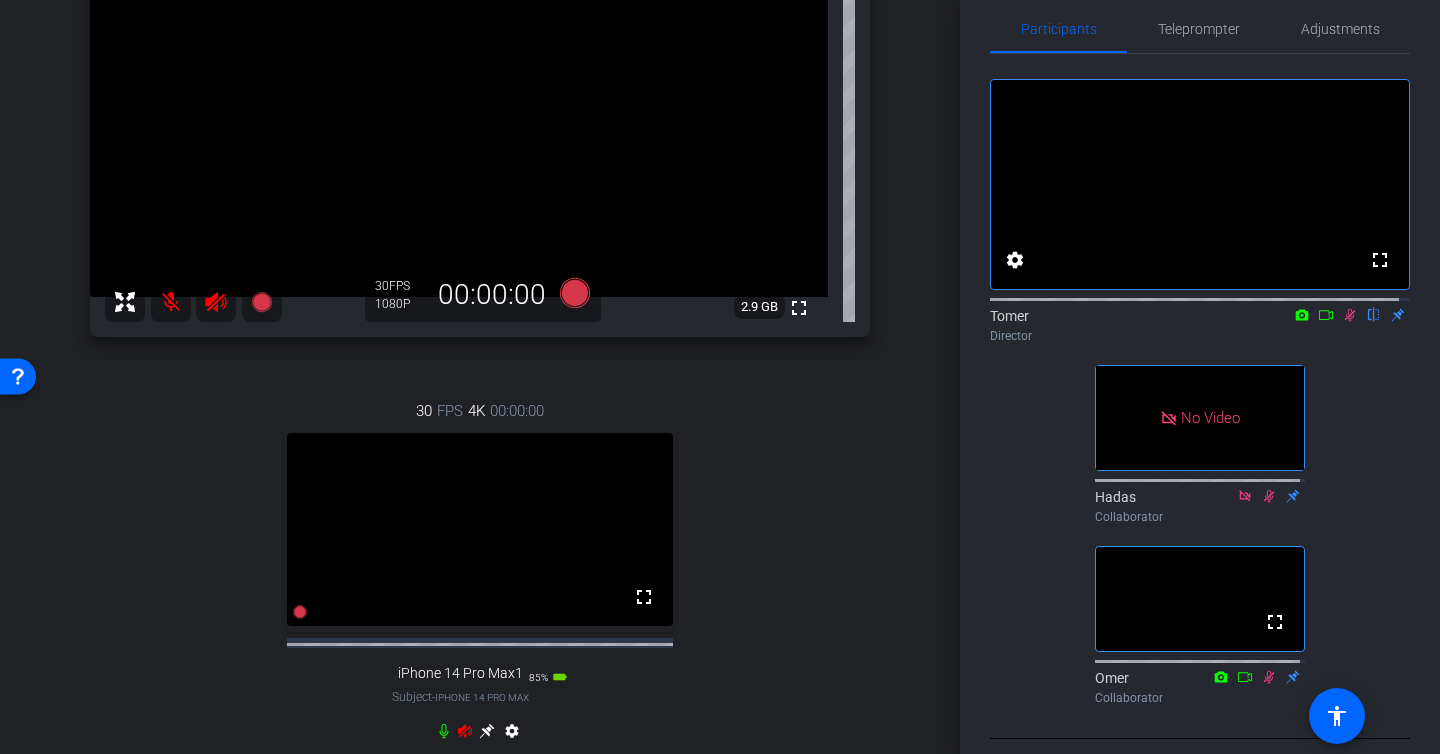 scroll, scrollTop: 520, scrollLeft: 0, axis: vertical 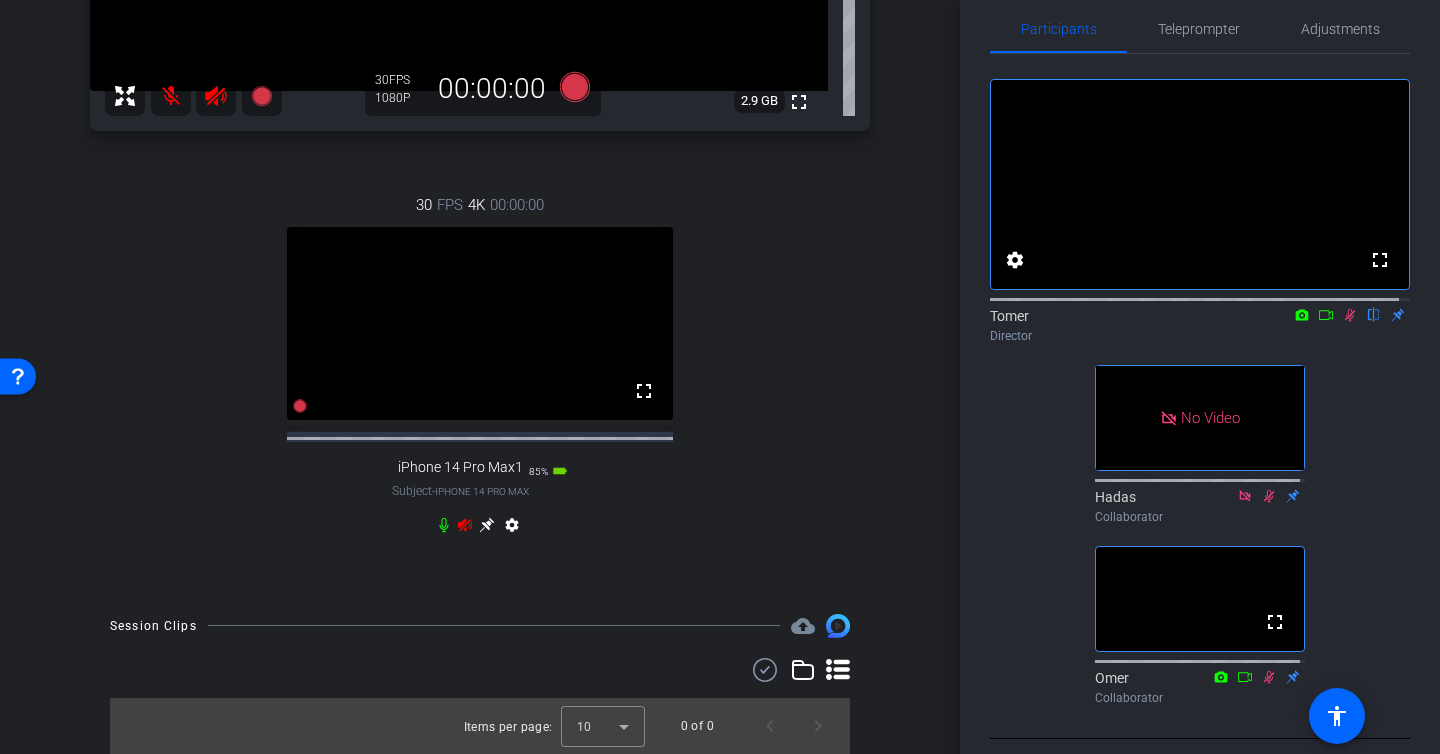click 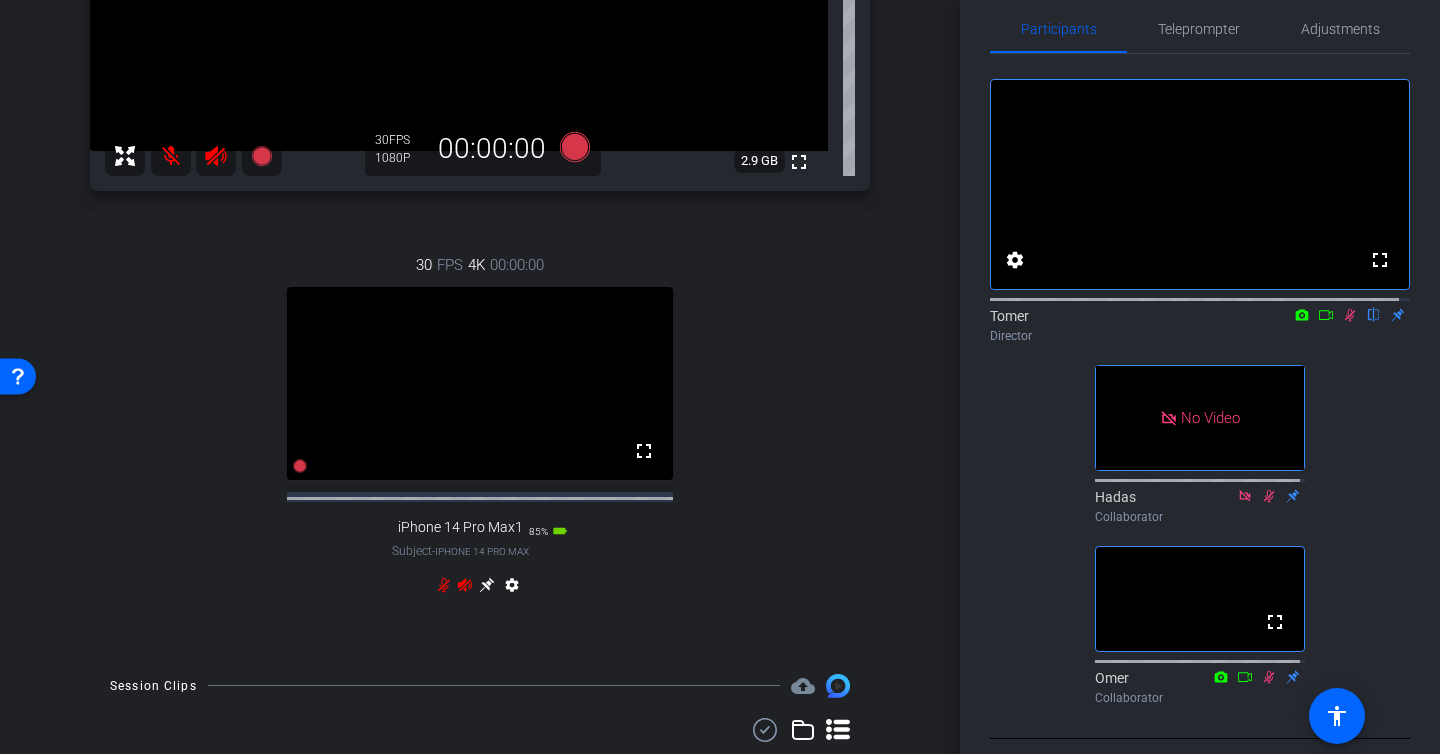 scroll, scrollTop: 453, scrollLeft: 0, axis: vertical 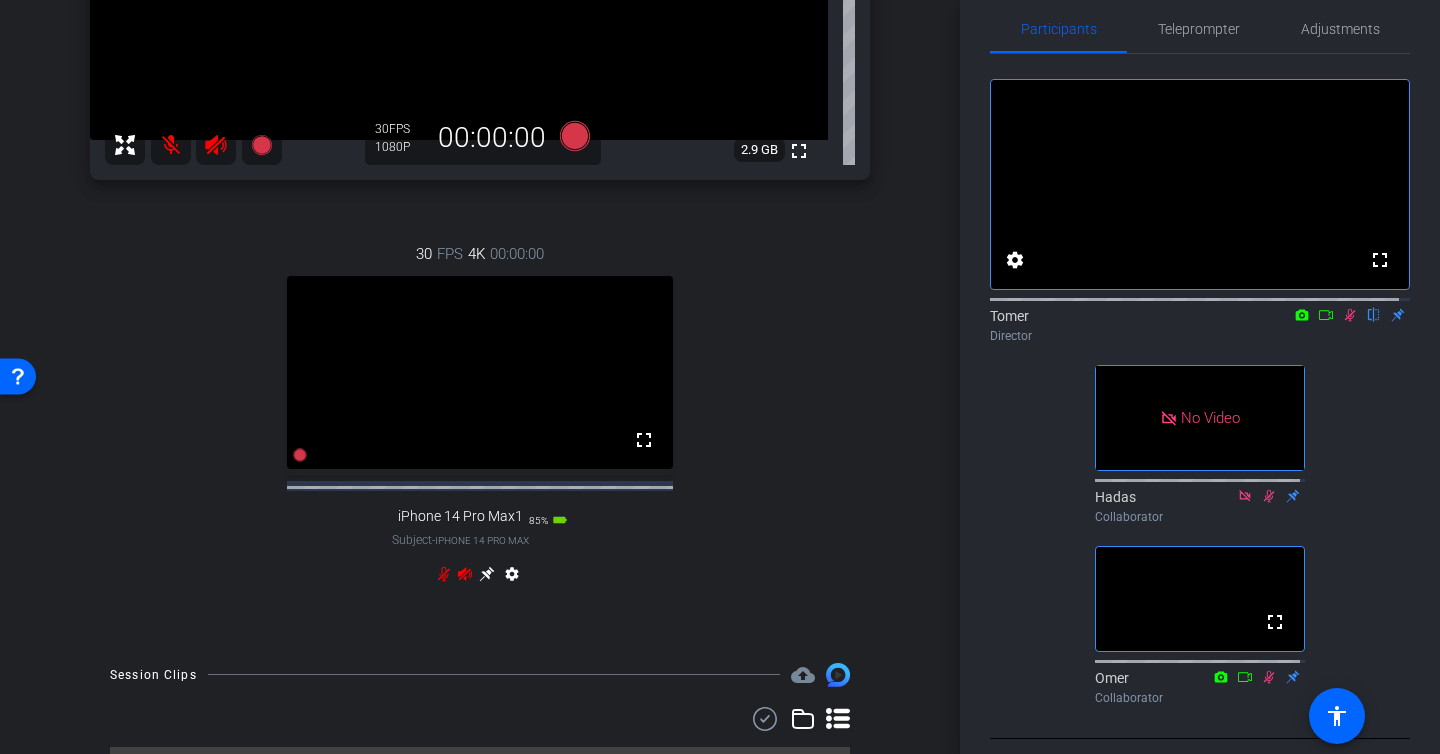 click 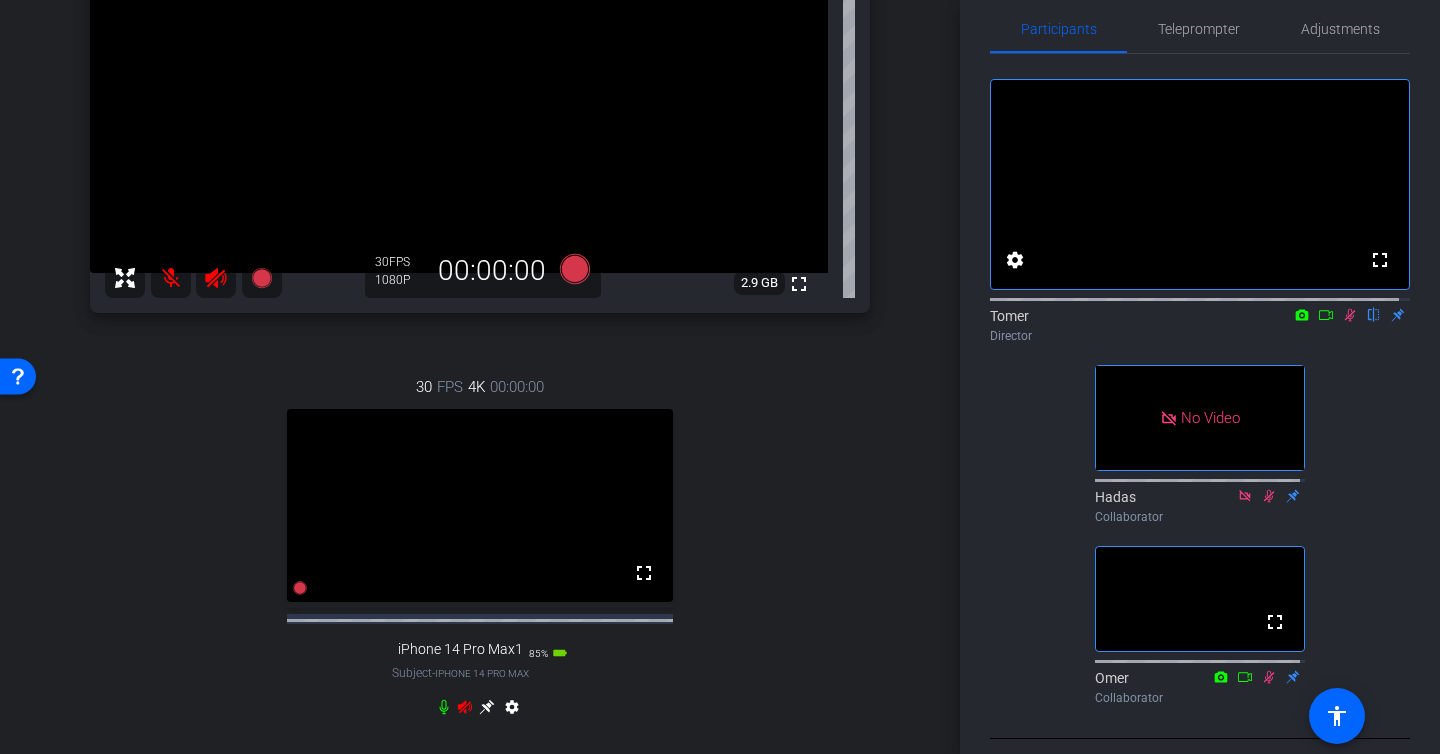 scroll, scrollTop: 308, scrollLeft: 0, axis: vertical 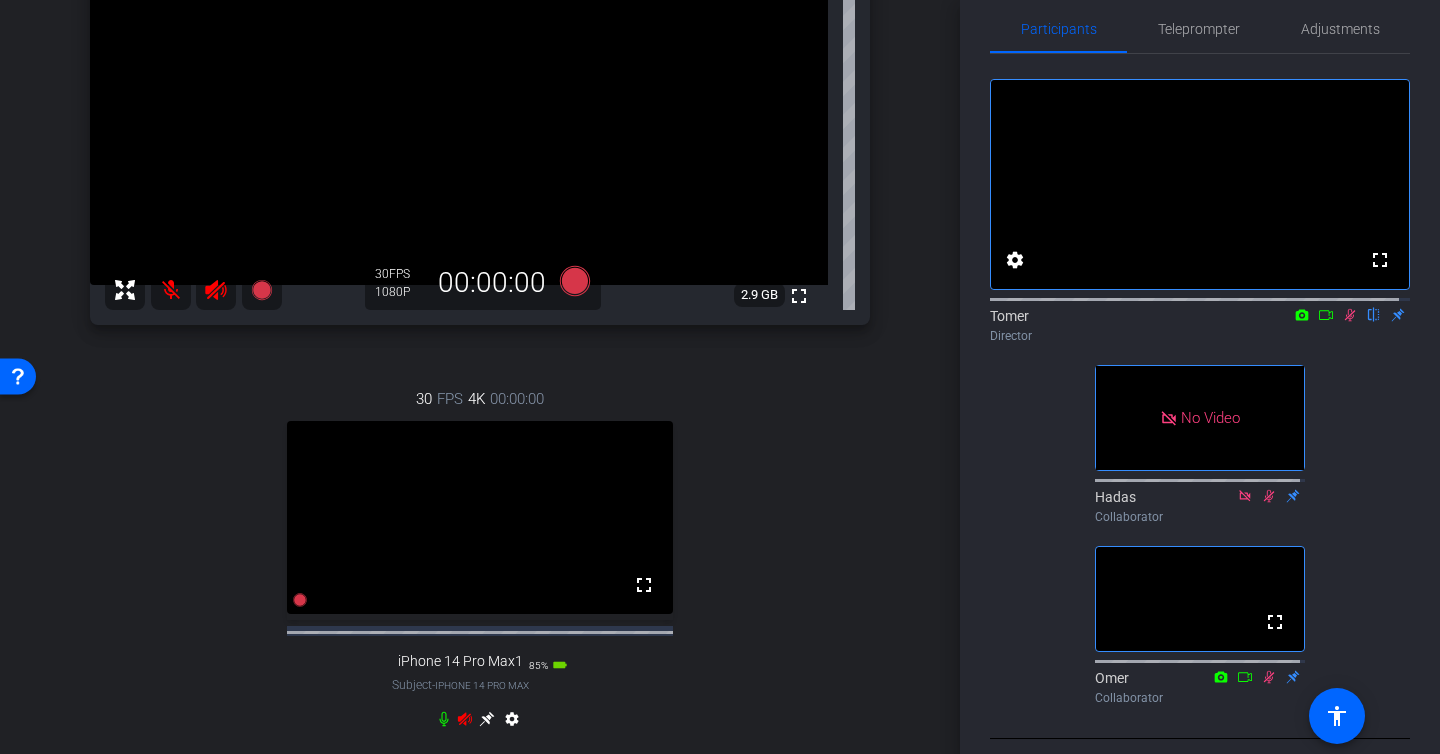 click 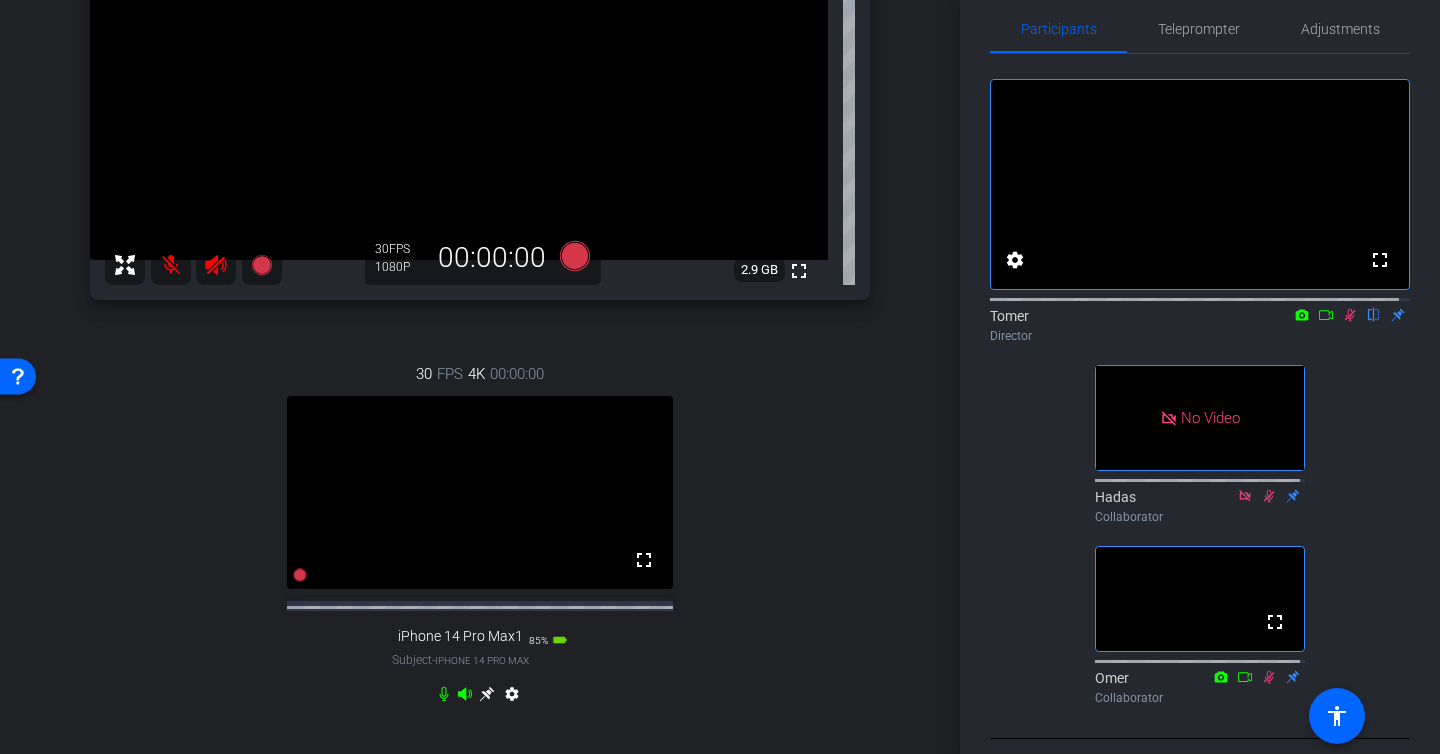 scroll, scrollTop: 346, scrollLeft: 0, axis: vertical 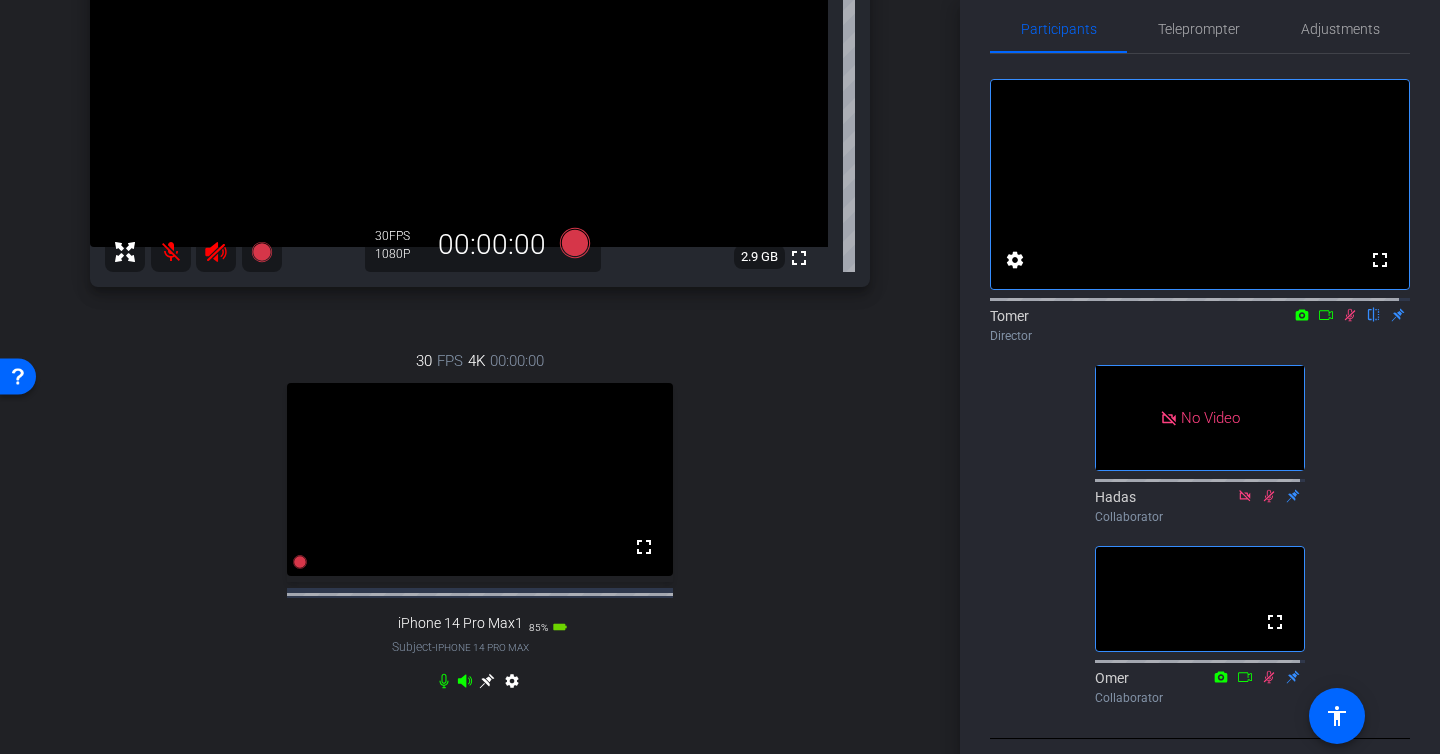 click 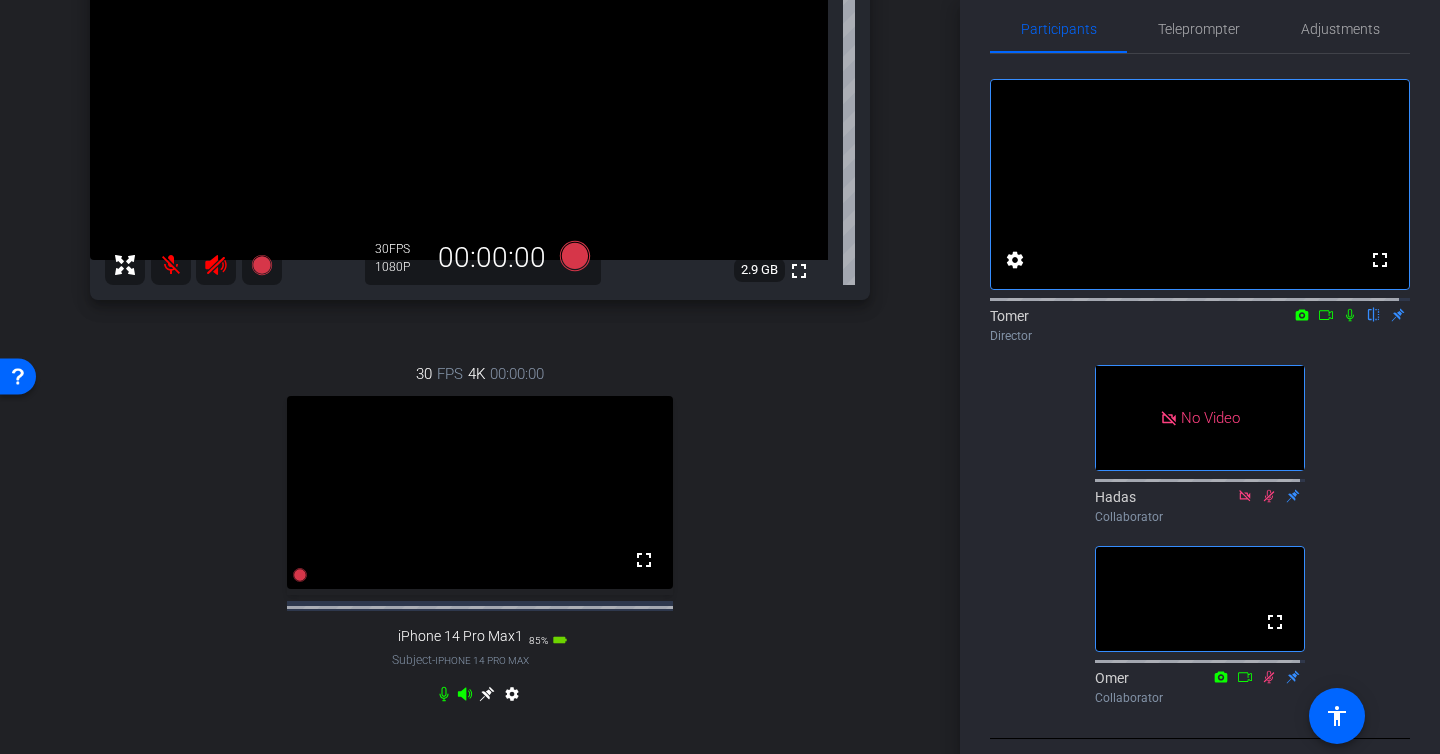 scroll, scrollTop: 320, scrollLeft: 0, axis: vertical 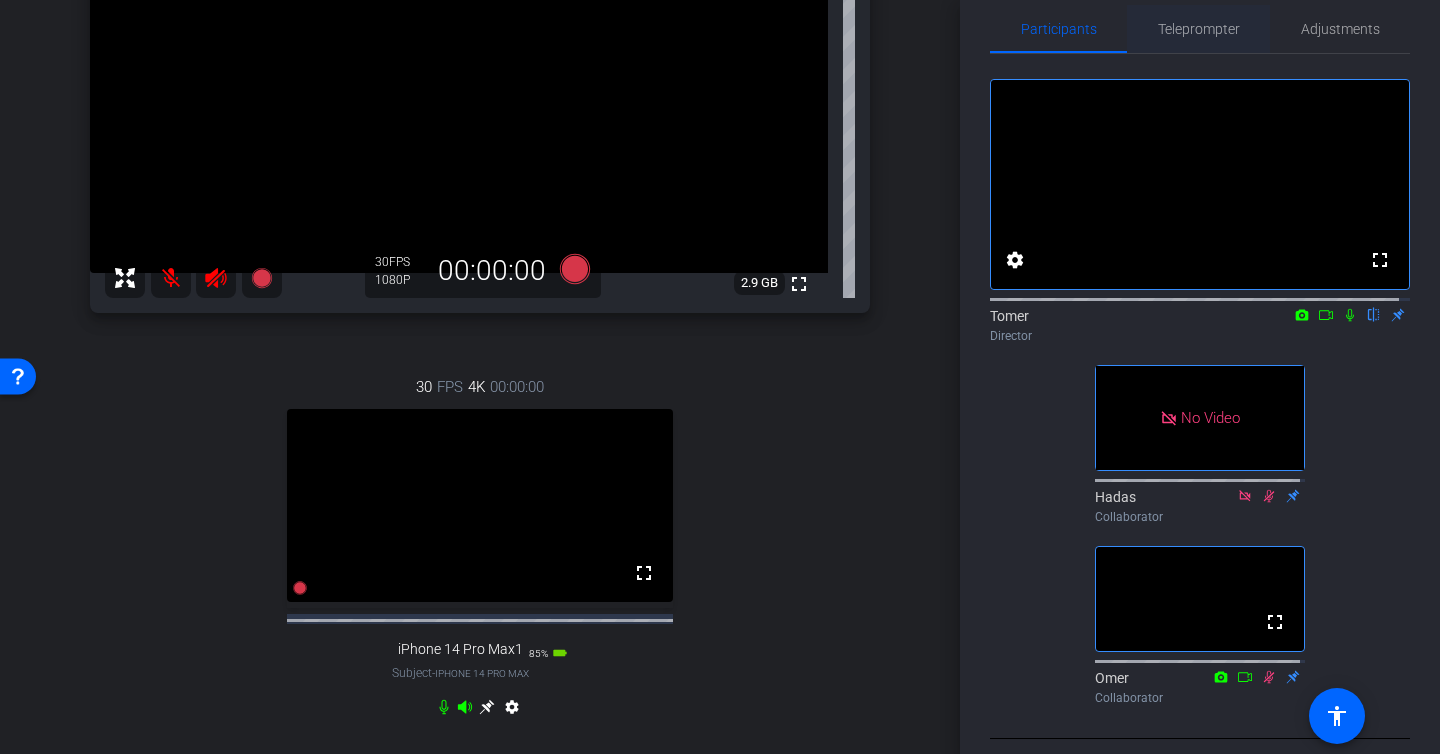 click on "Teleprompter" at bounding box center [1199, 29] 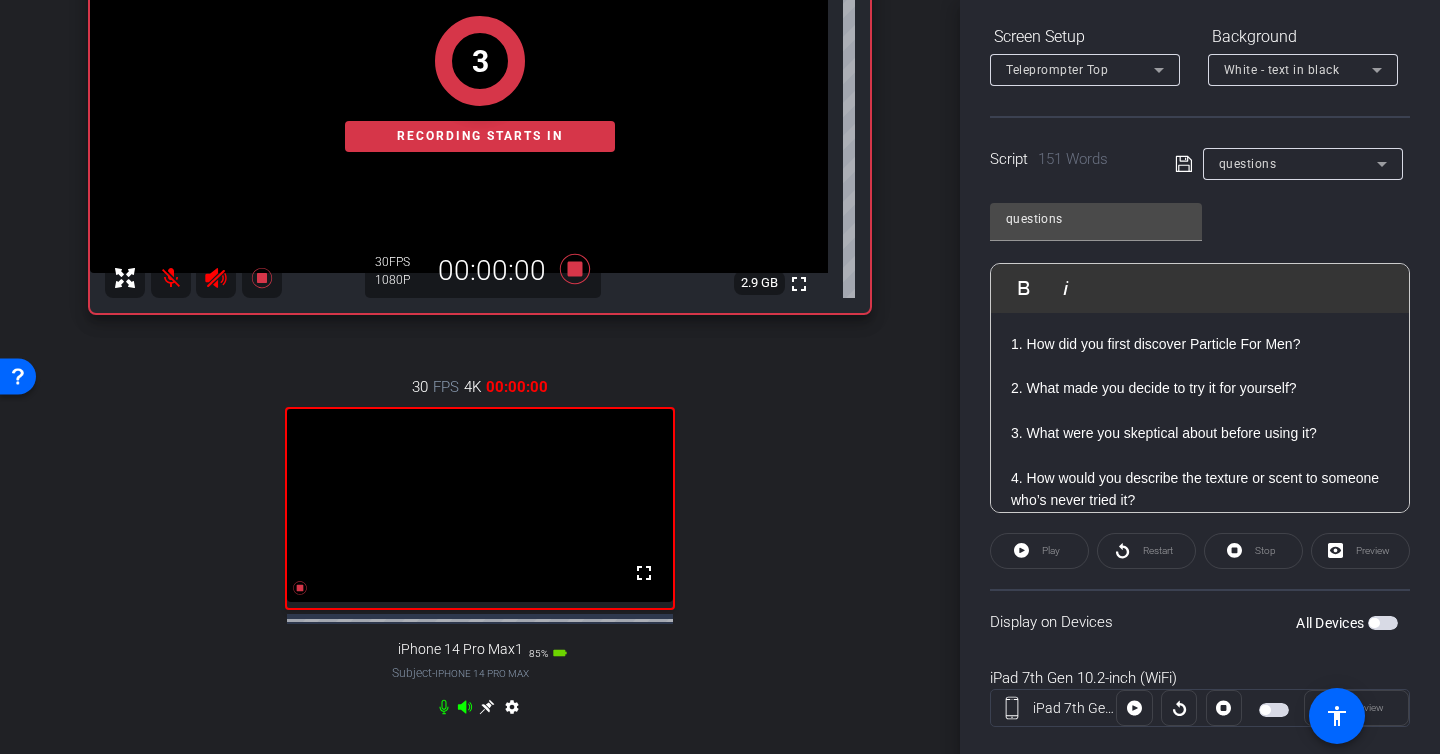 scroll, scrollTop: 447, scrollLeft: 0, axis: vertical 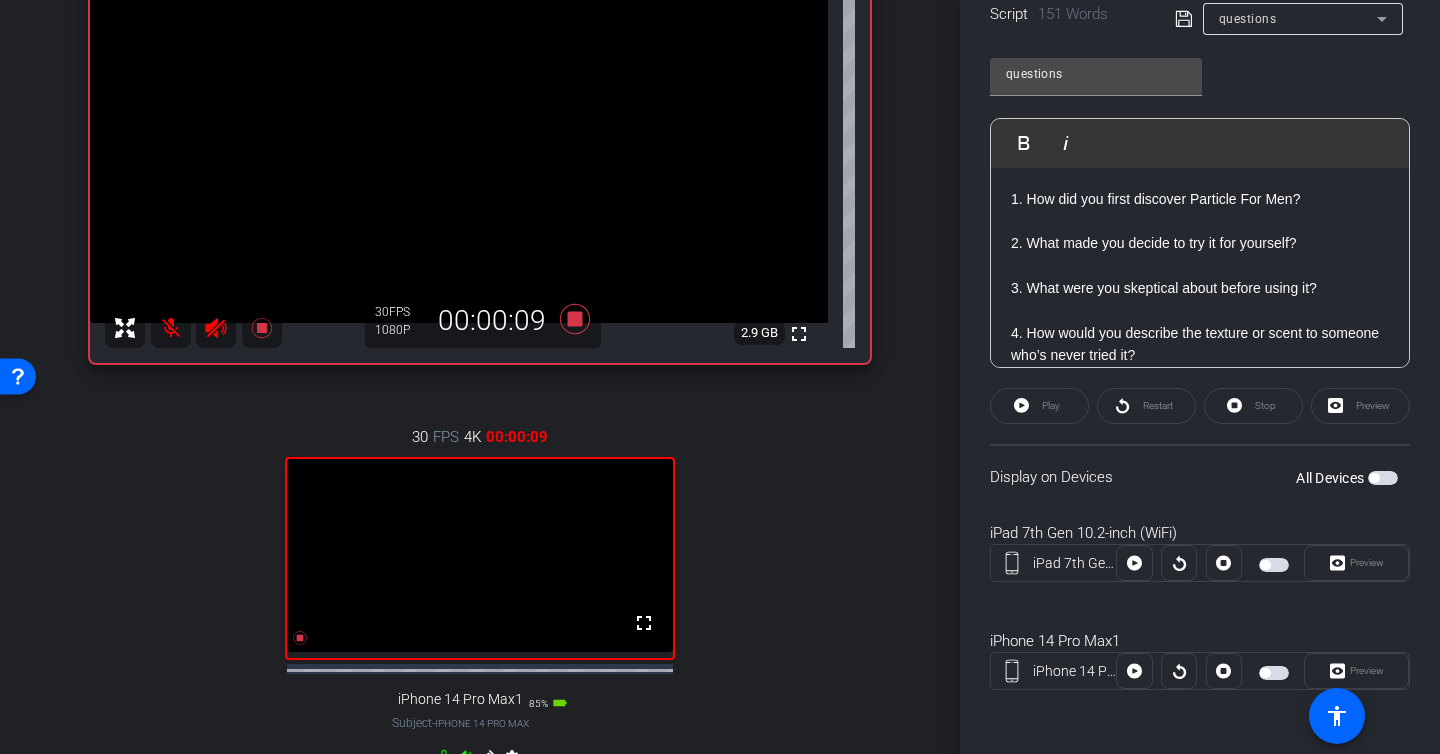 click 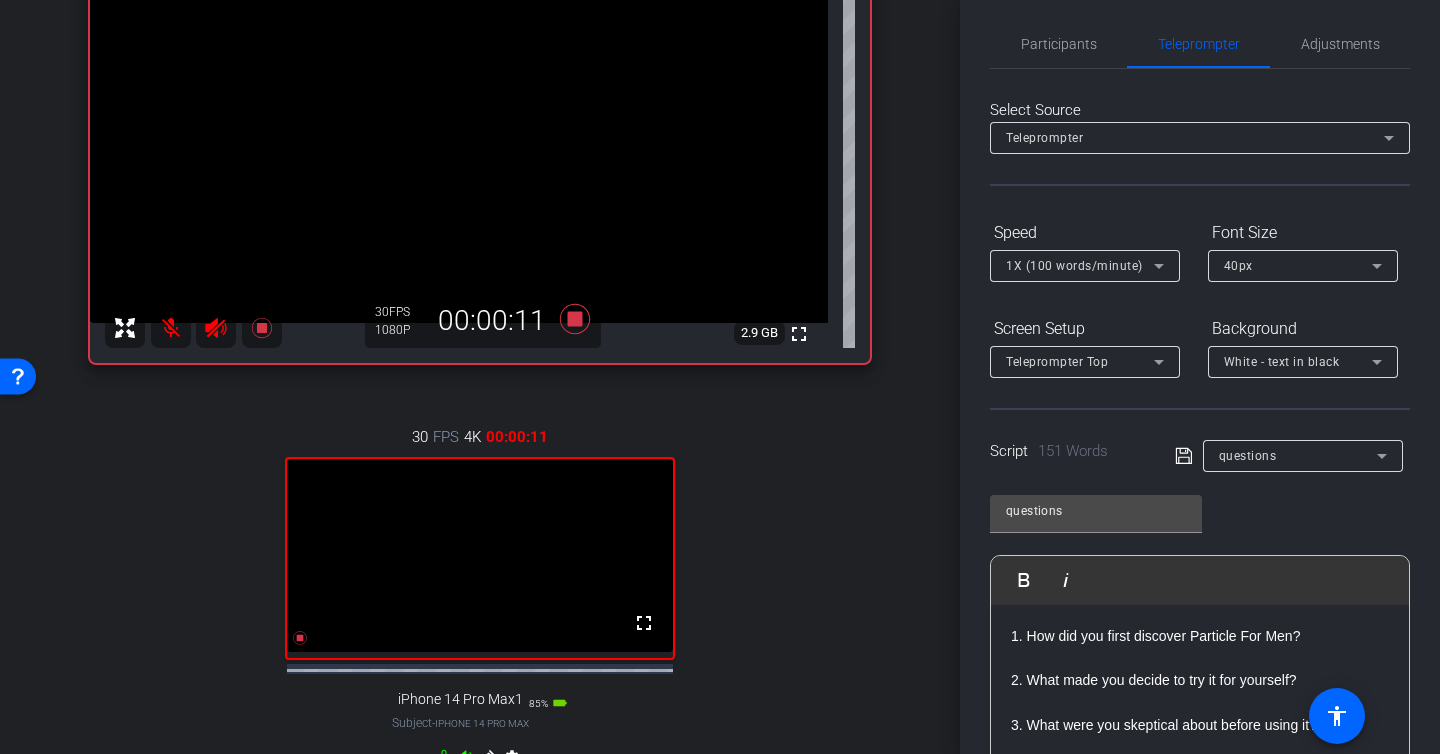 scroll, scrollTop: 0, scrollLeft: 0, axis: both 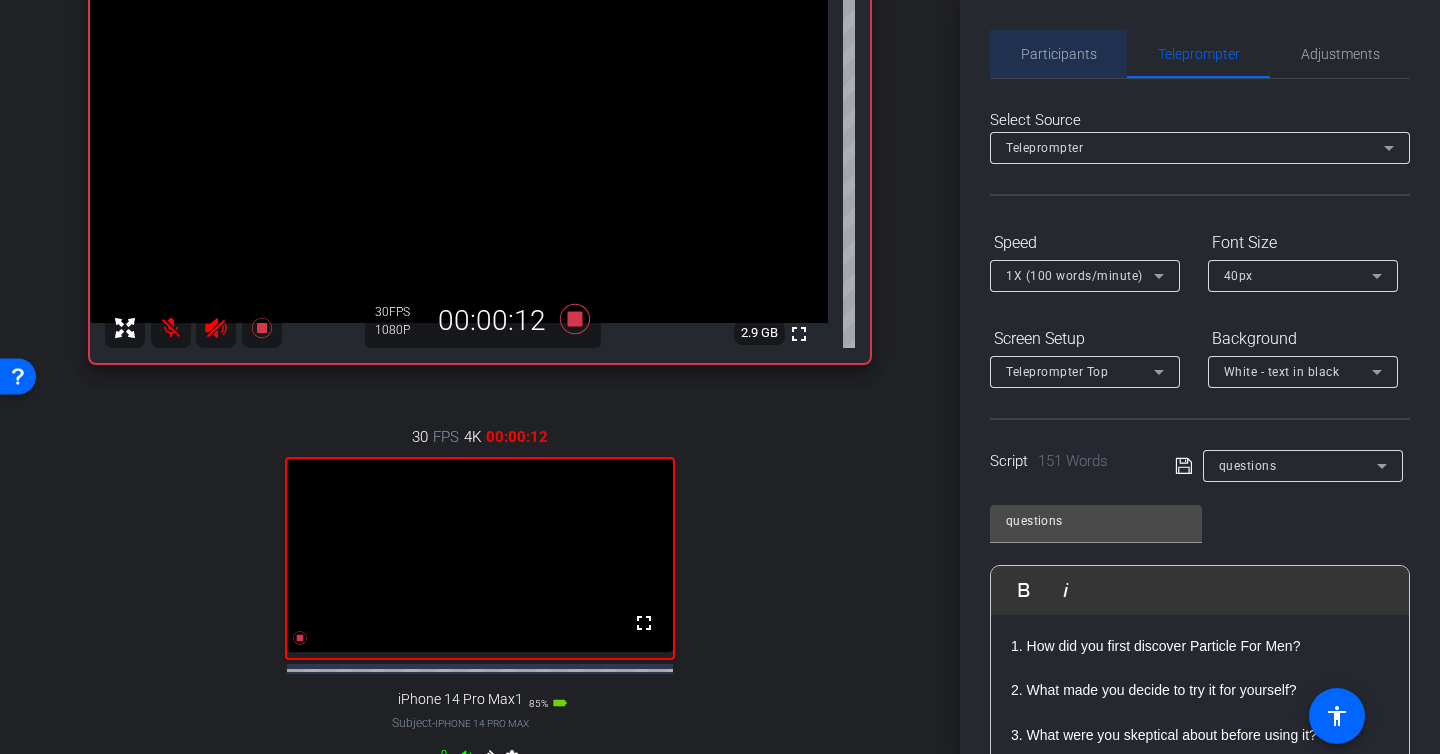 click on "Participants" at bounding box center (1059, 54) 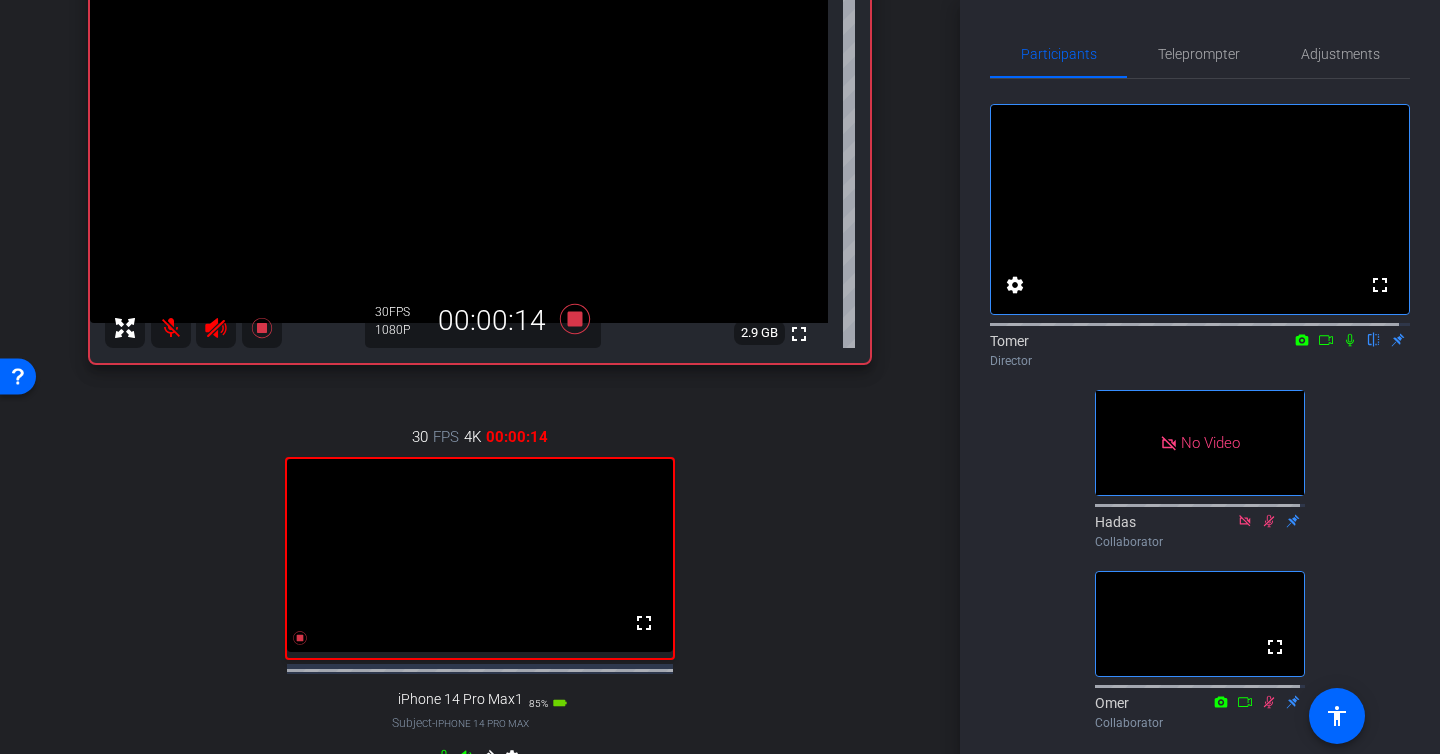 click 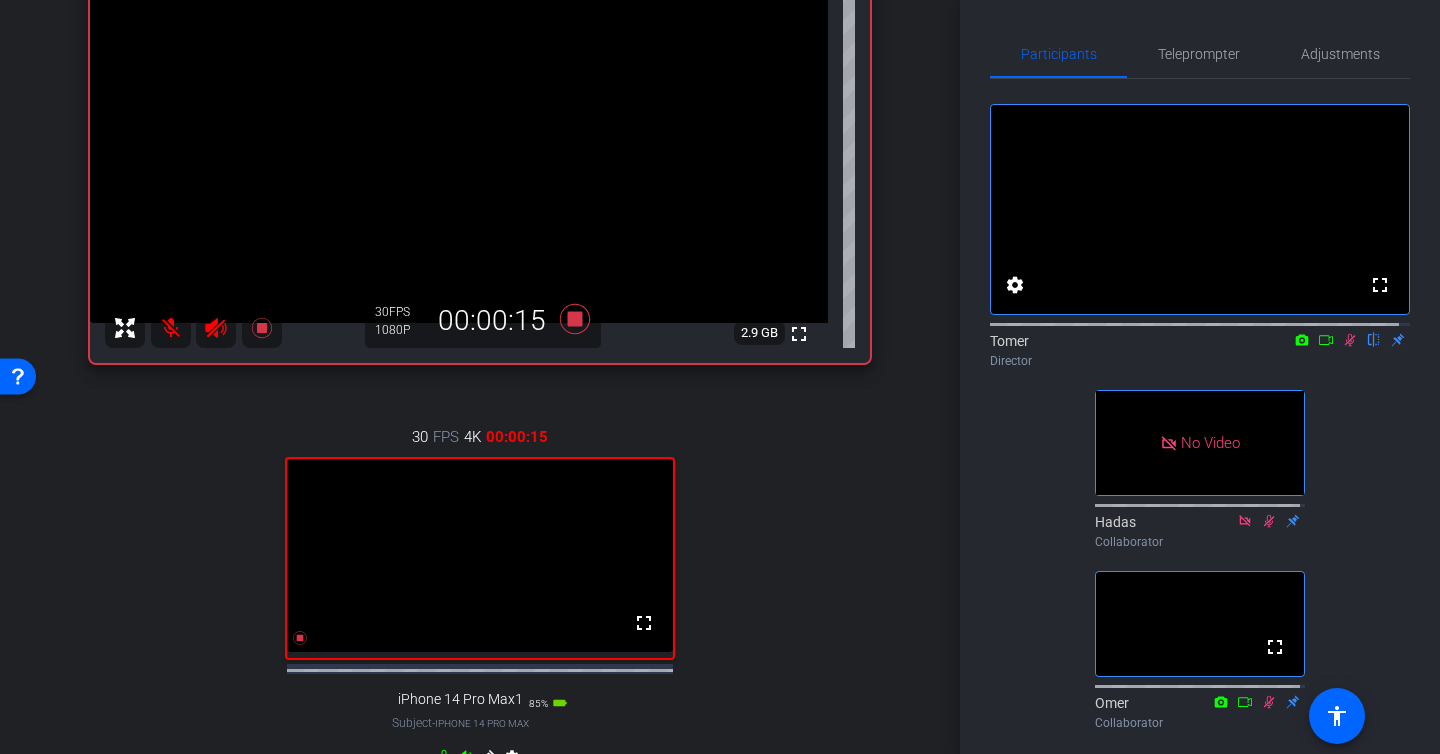 click 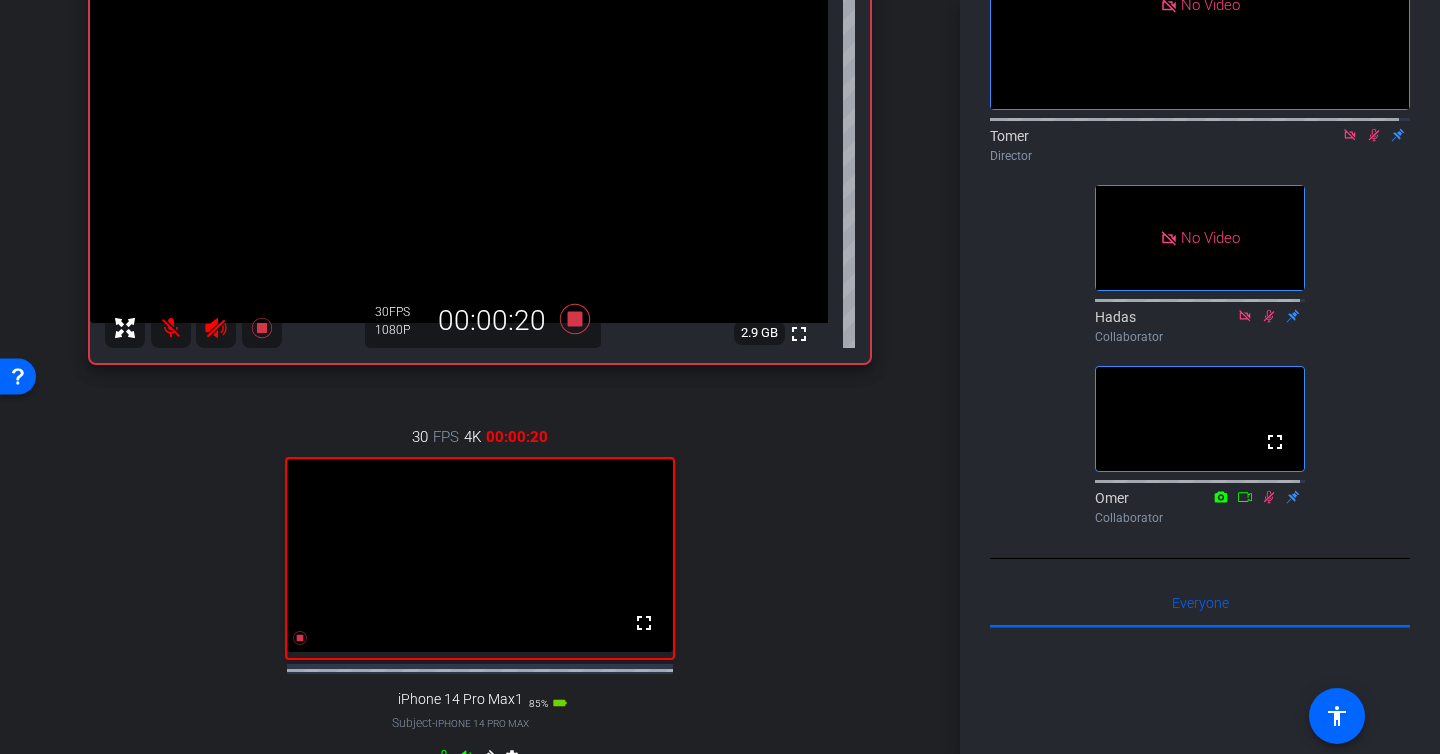 scroll, scrollTop: 0, scrollLeft: 0, axis: both 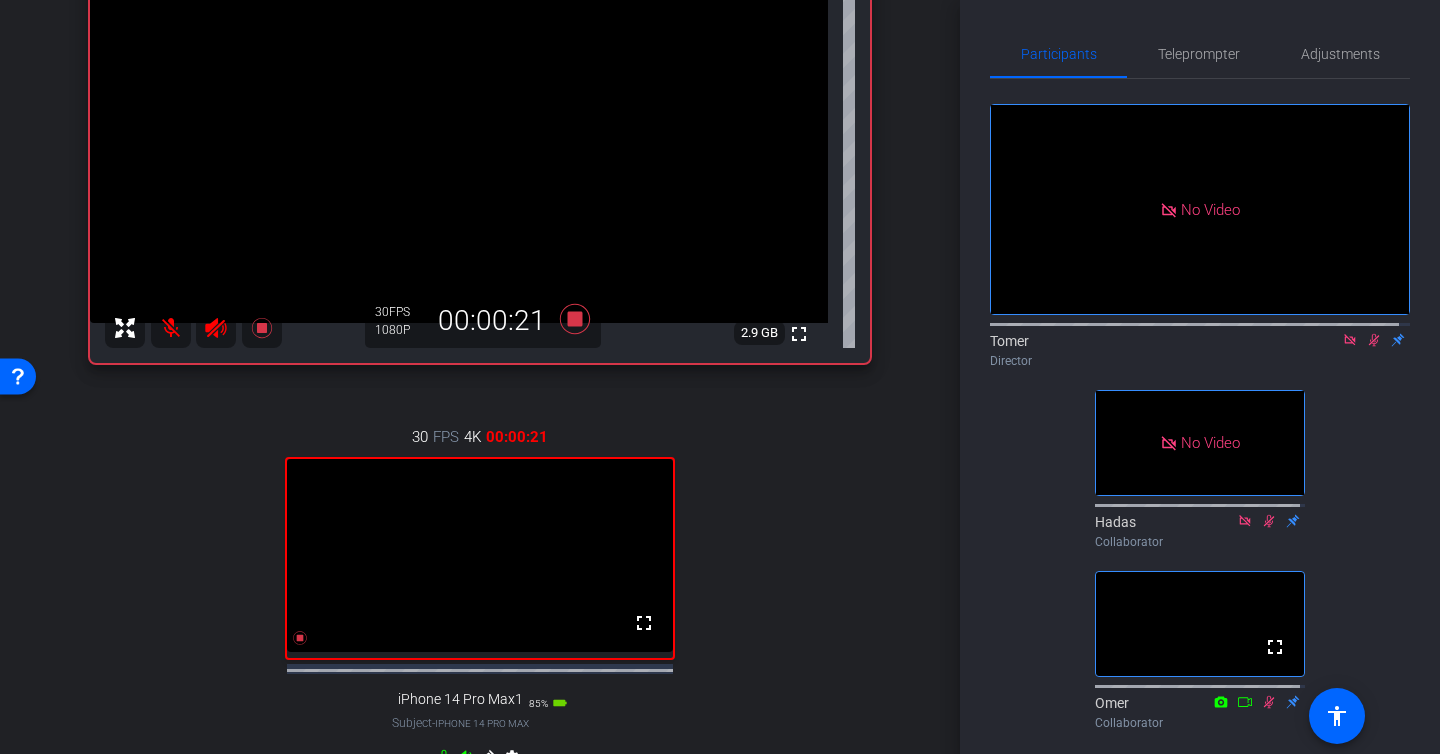 click 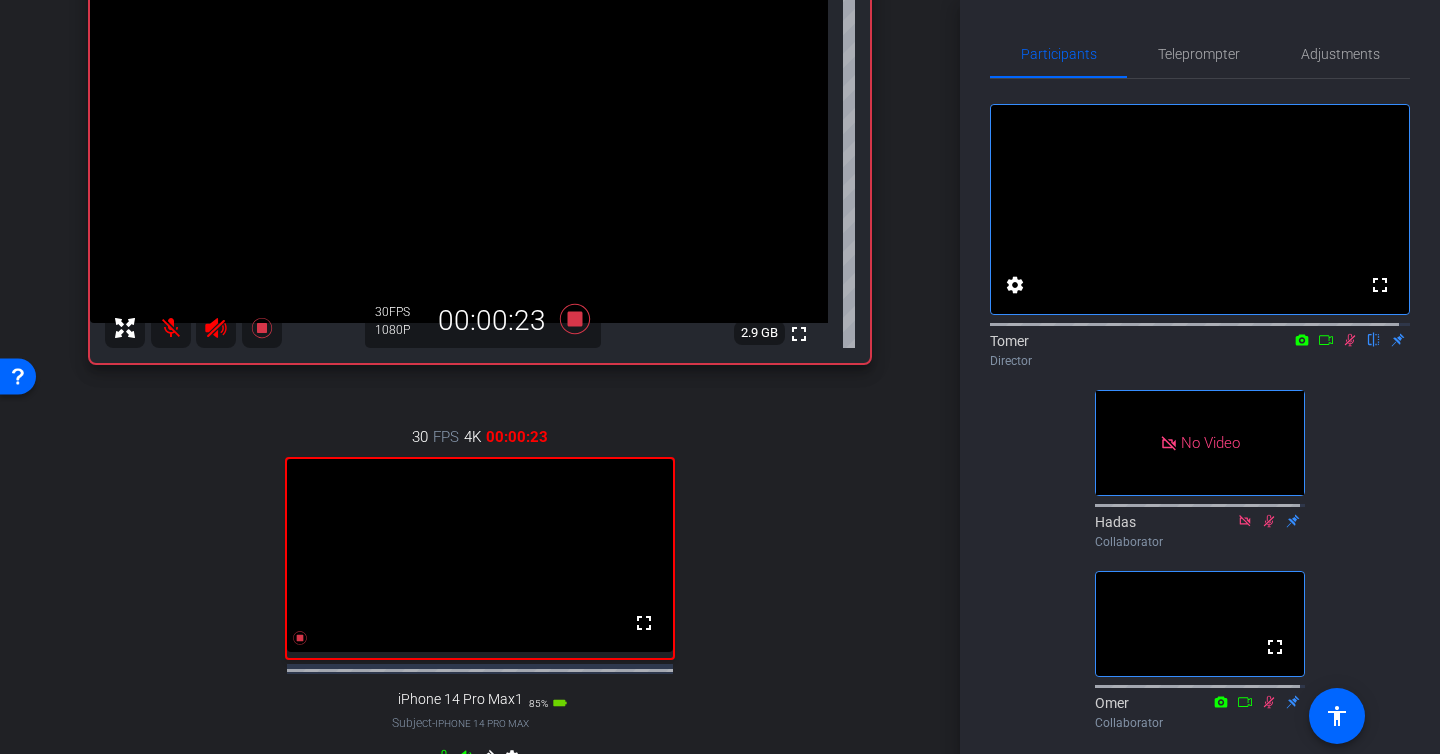 click 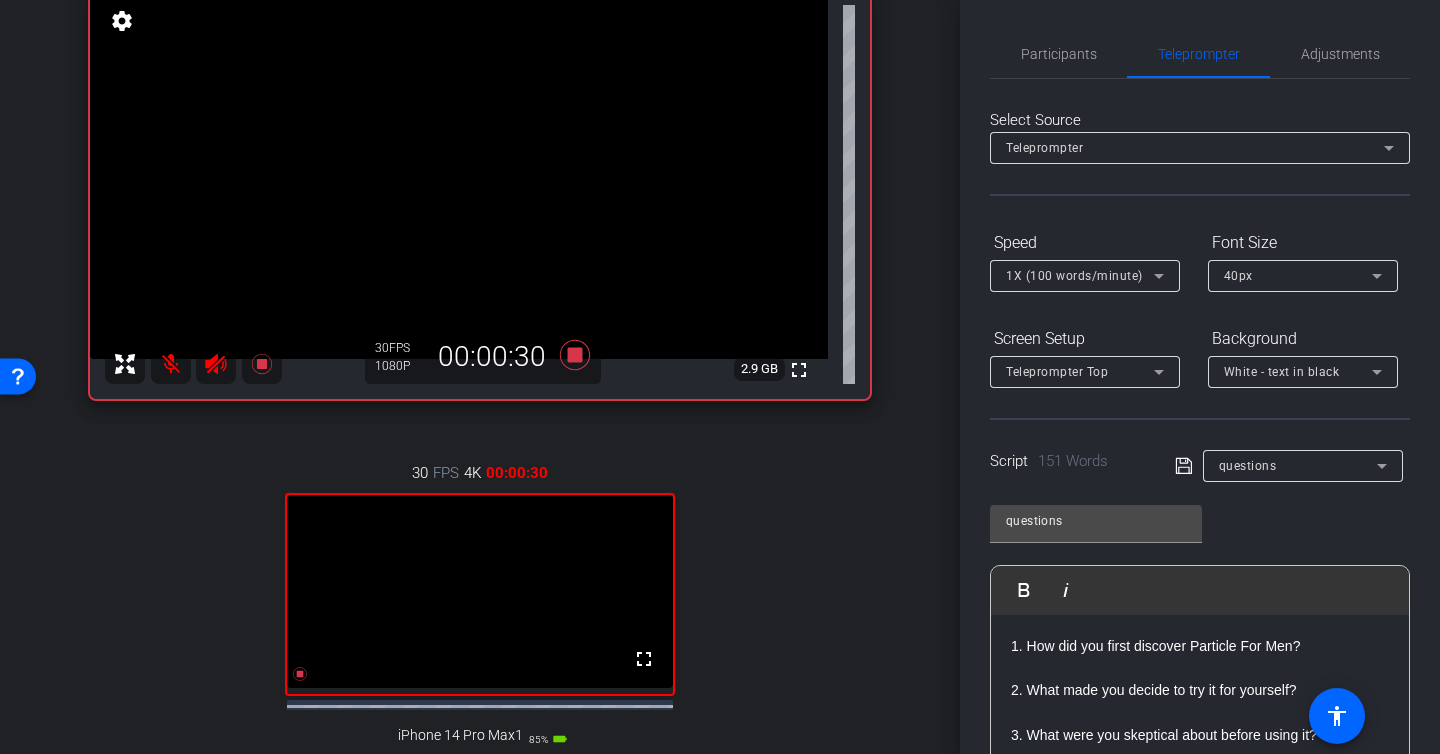 scroll, scrollTop: 222, scrollLeft: 0, axis: vertical 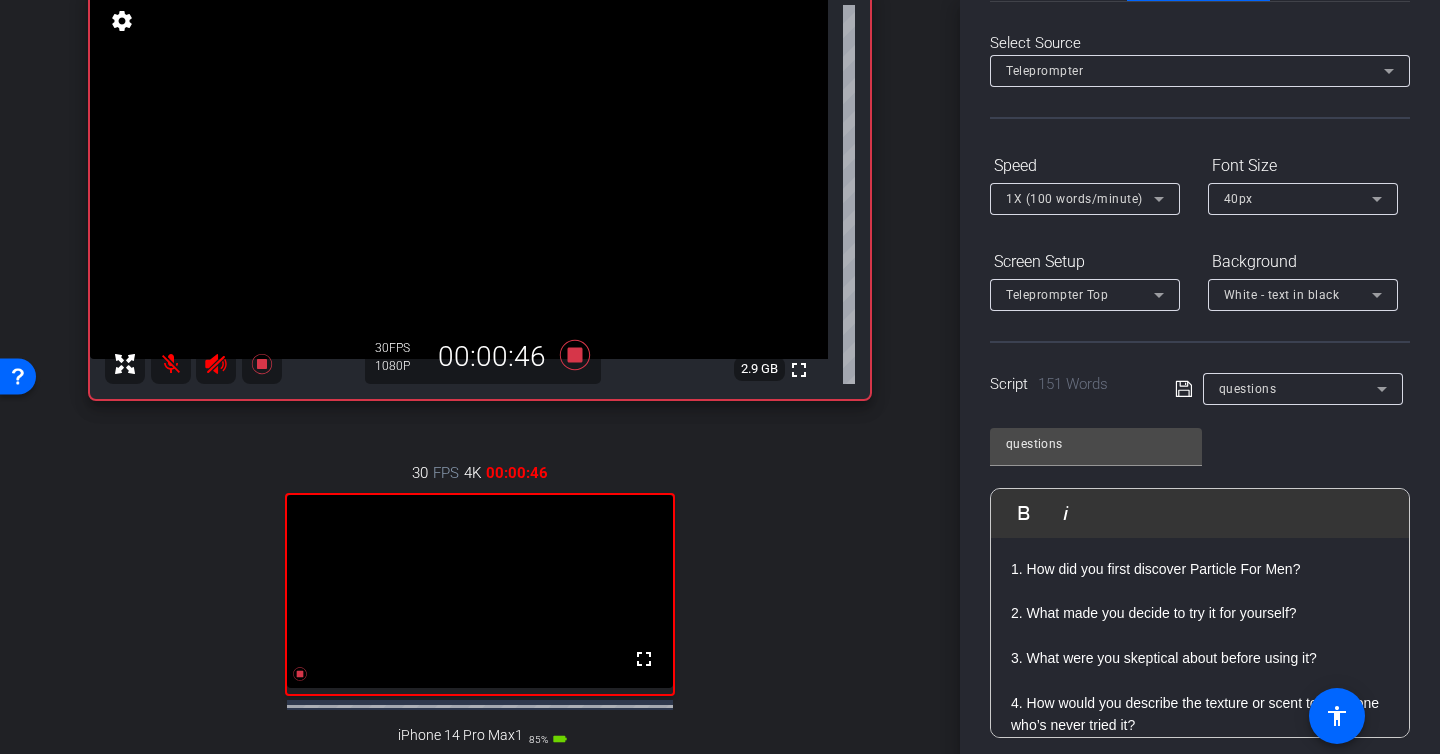 click at bounding box center [171, 364] 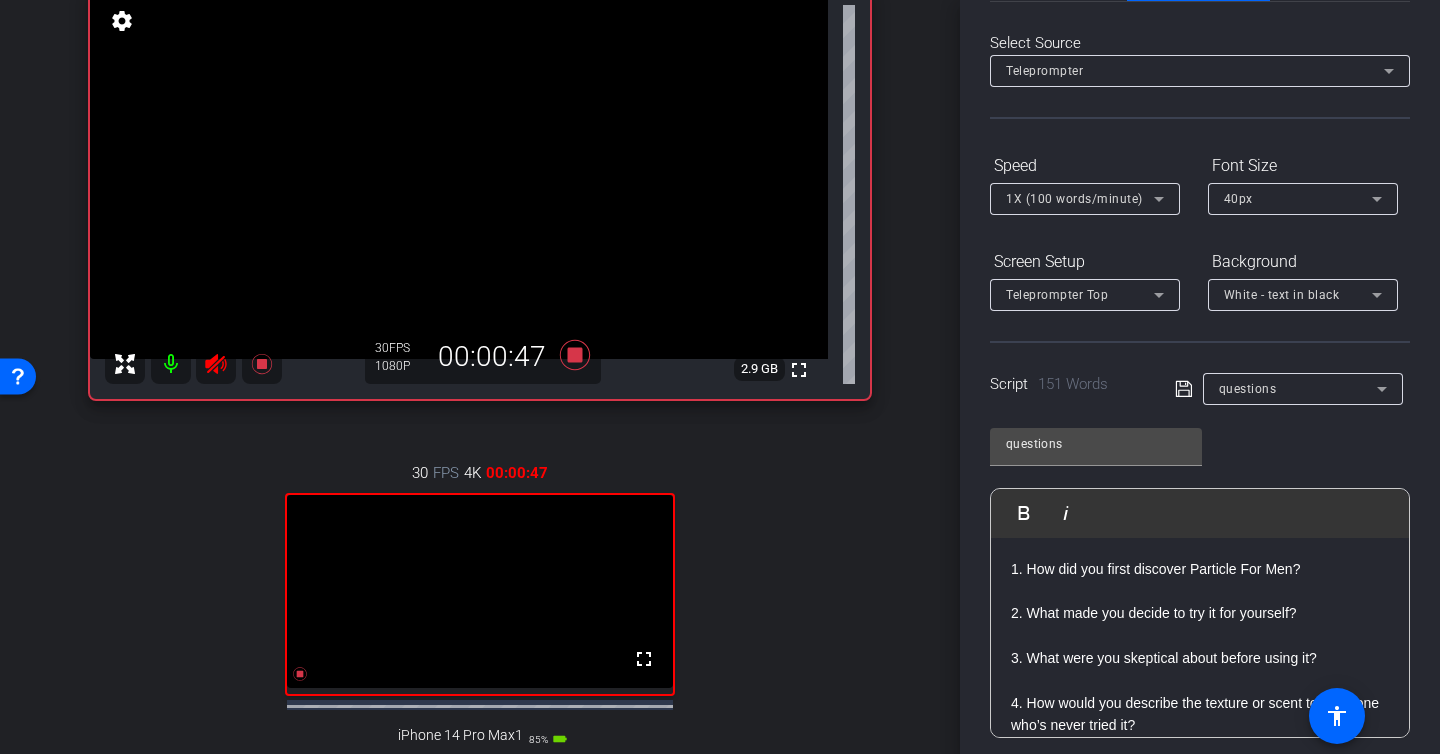 click at bounding box center [171, 364] 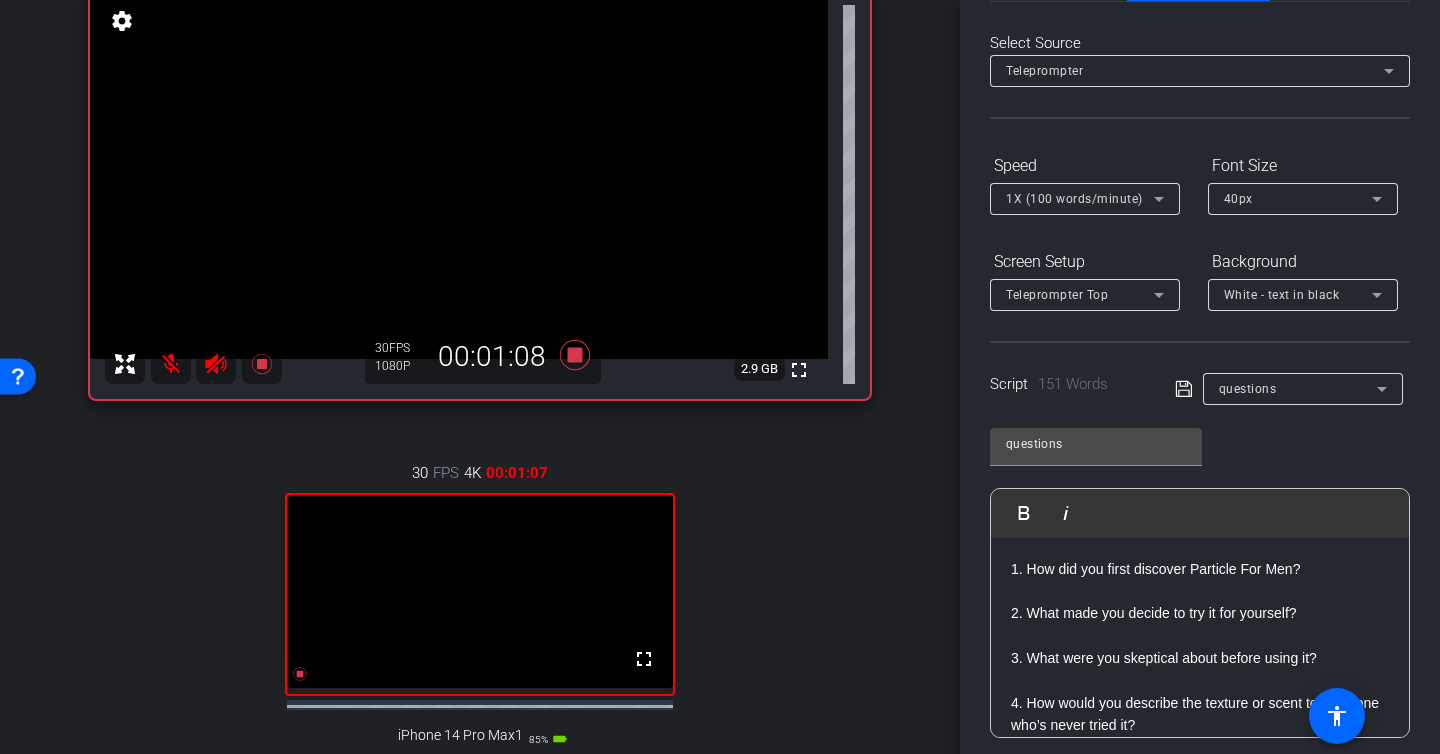 scroll, scrollTop: 0, scrollLeft: 0, axis: both 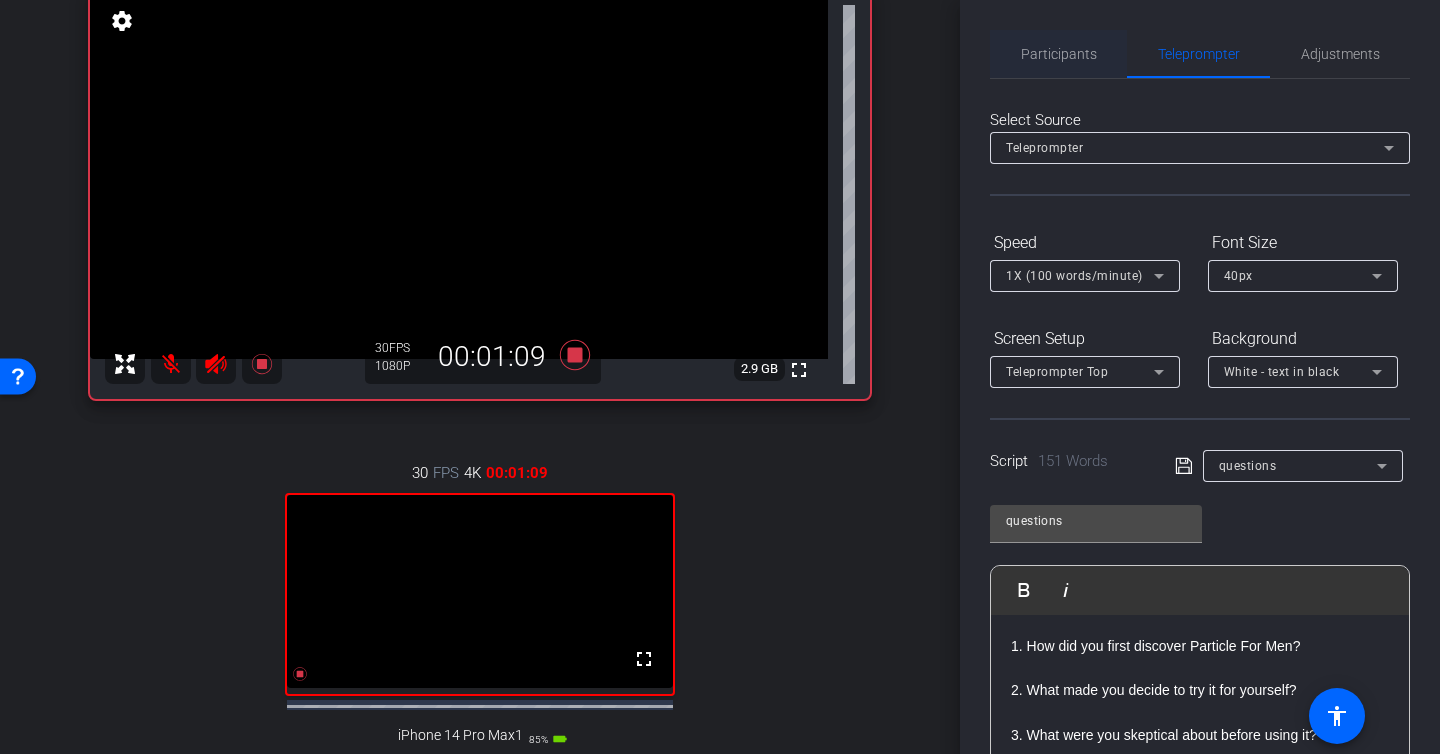 click on "Participants" at bounding box center [1059, 54] 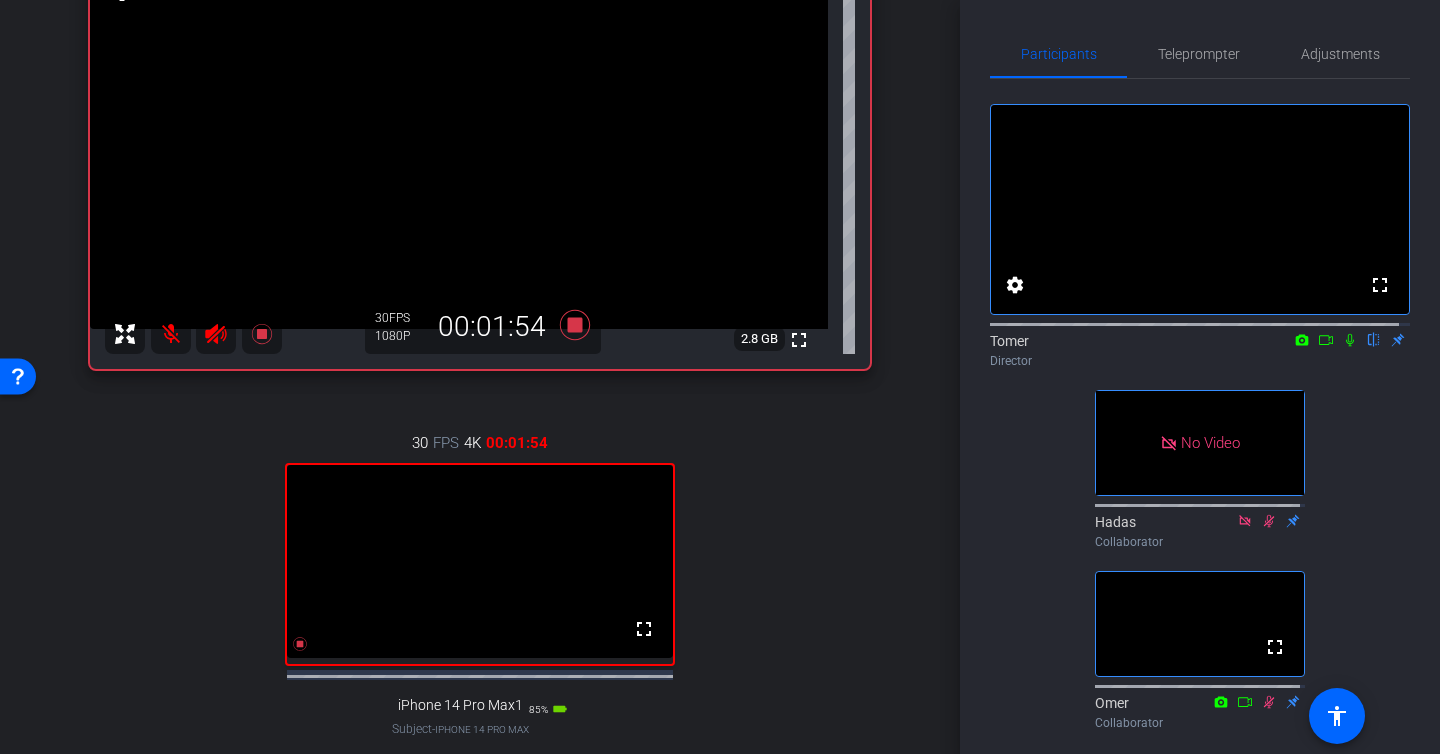 scroll, scrollTop: 238, scrollLeft: 0, axis: vertical 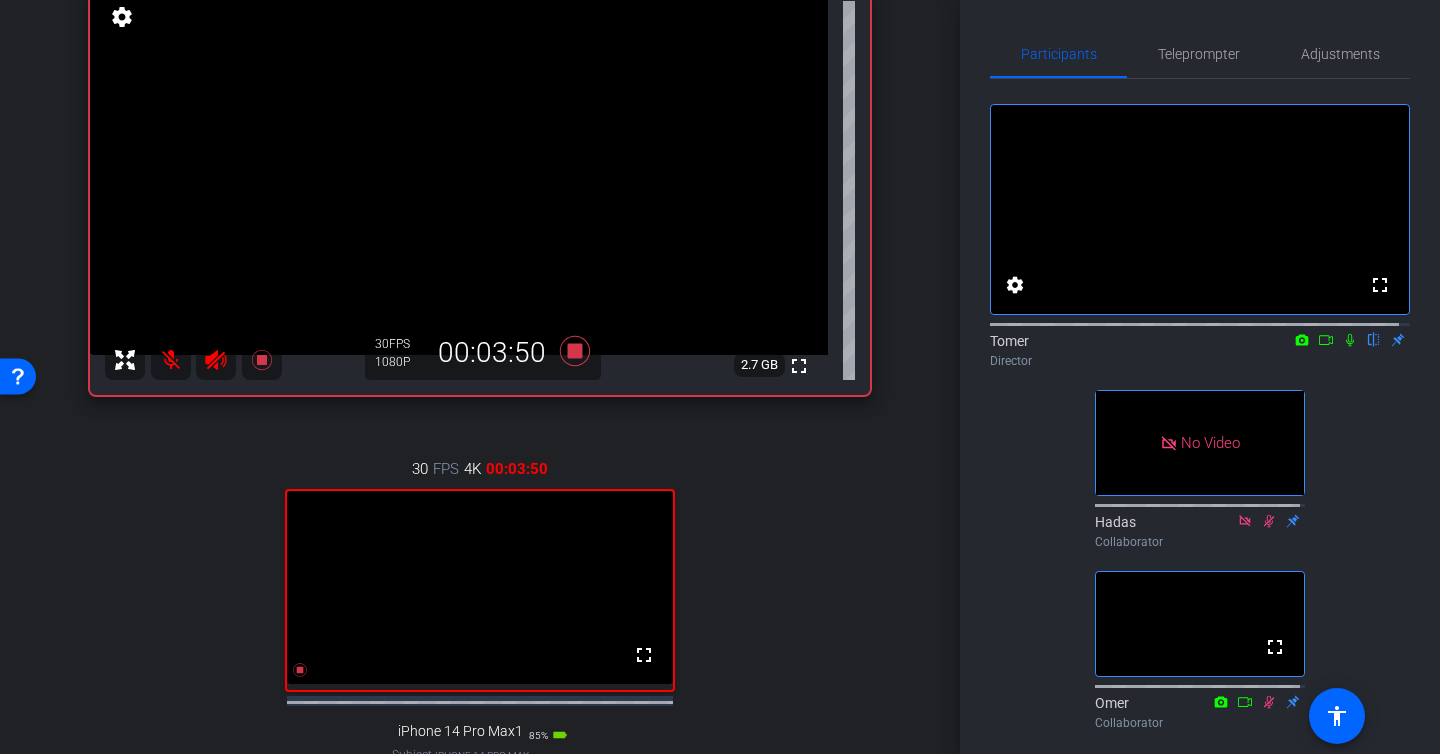 click 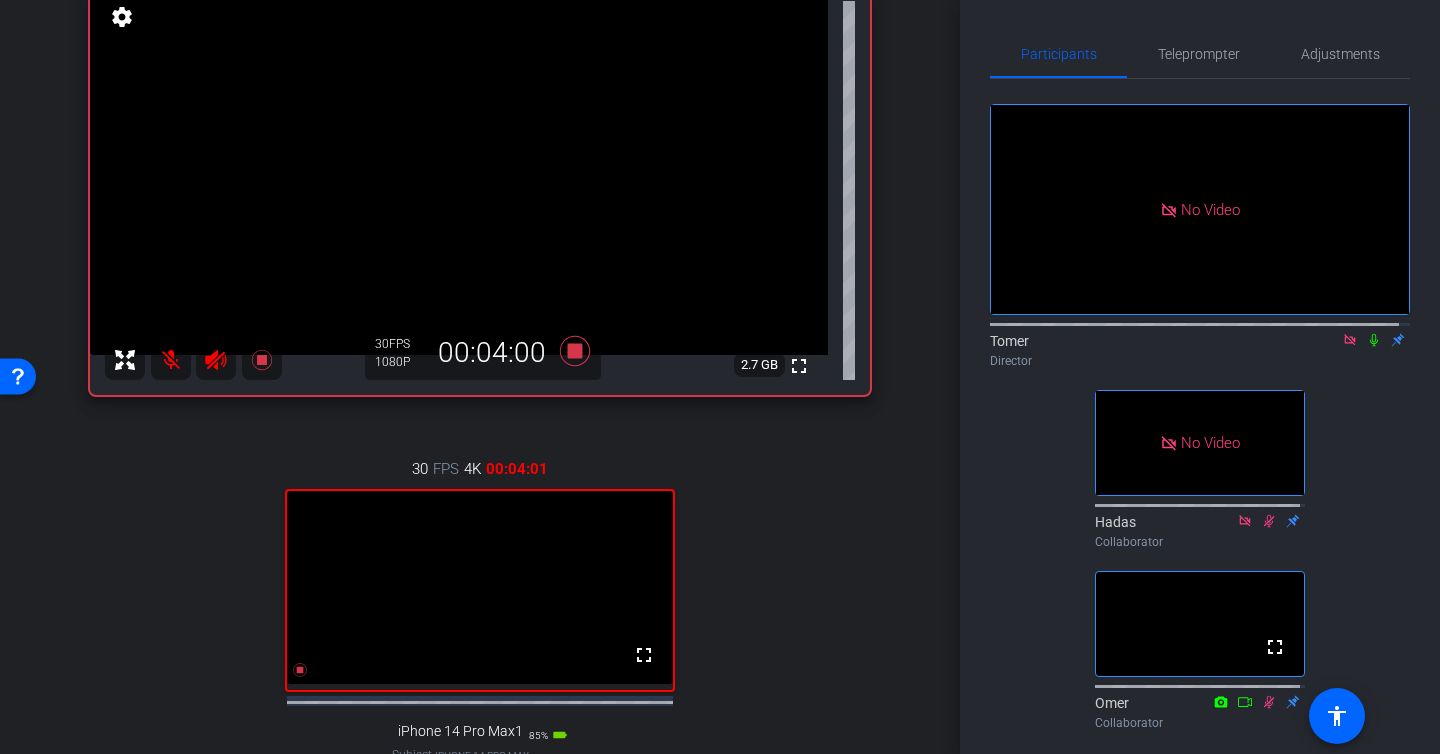 click 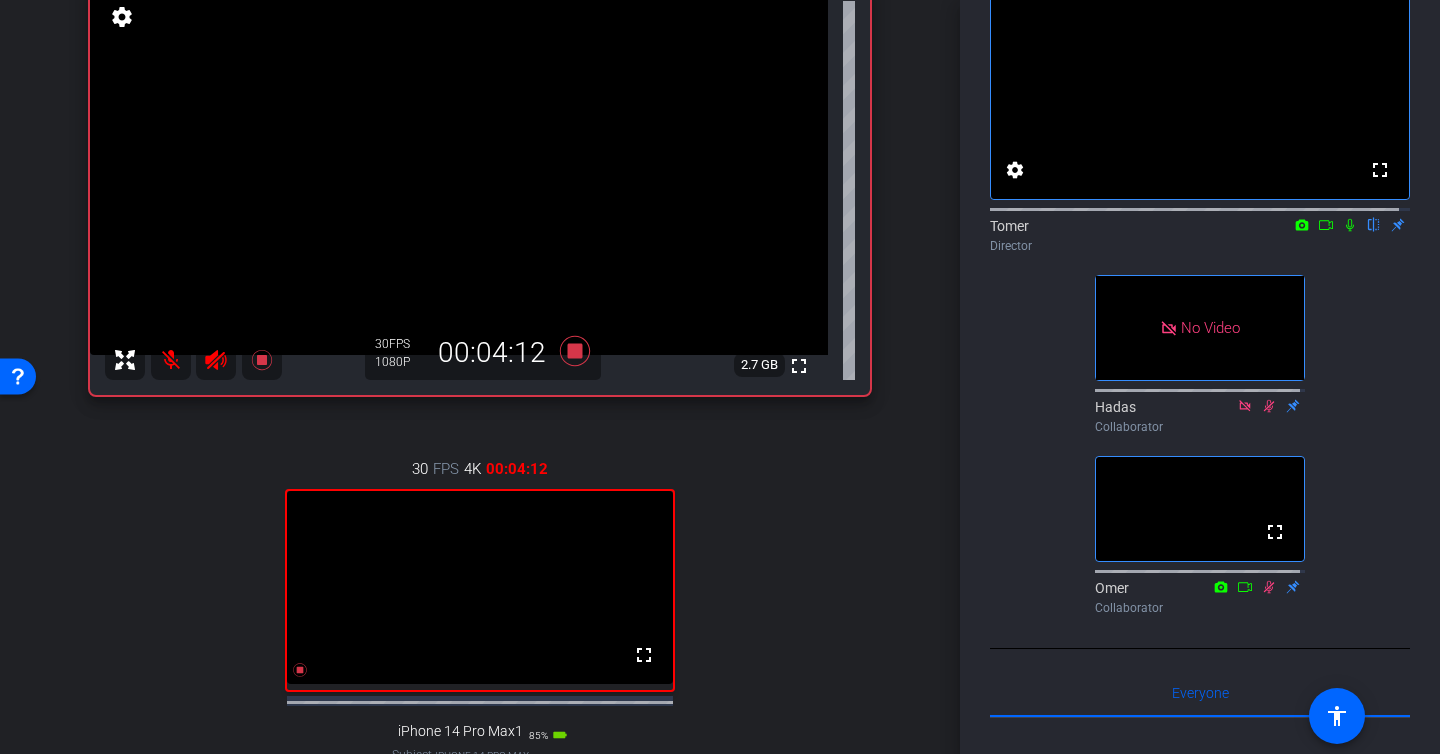 scroll, scrollTop: 0, scrollLeft: 0, axis: both 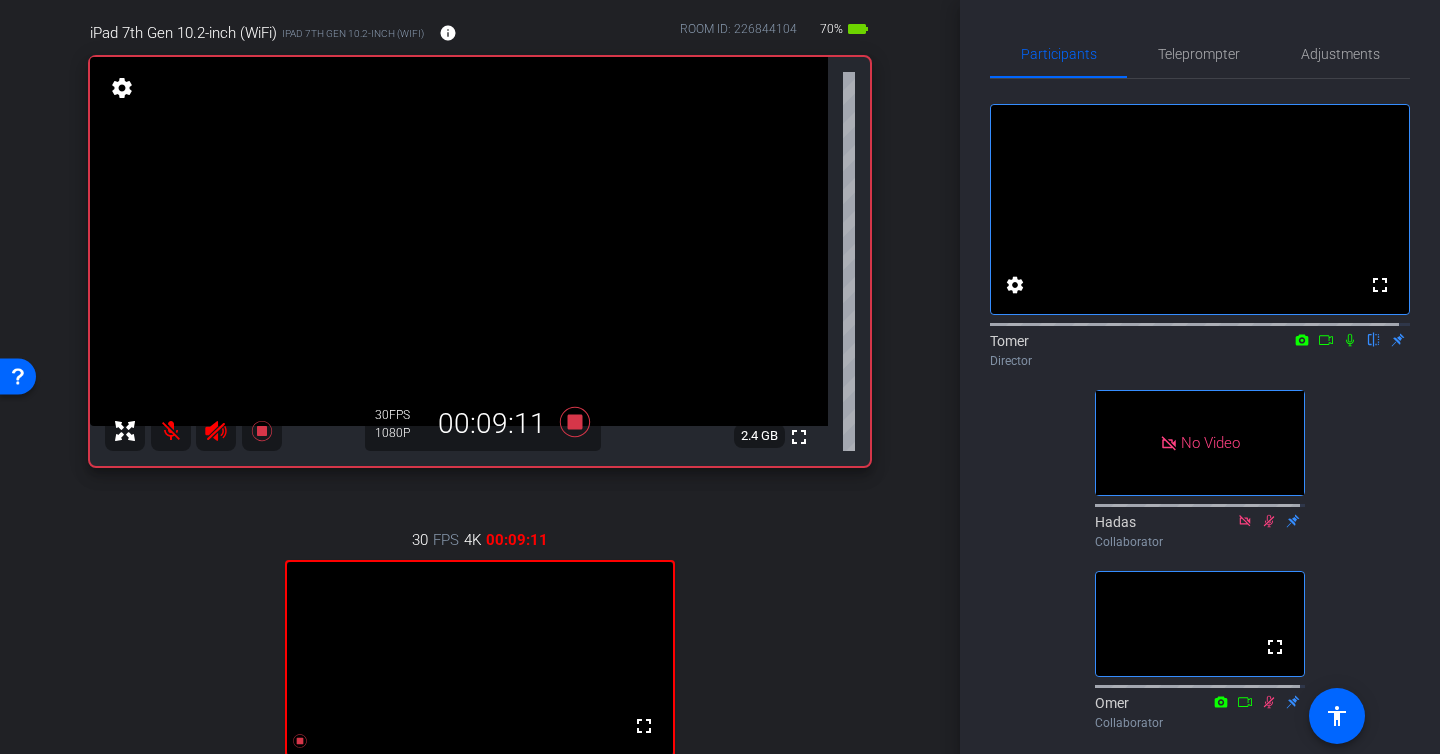 click 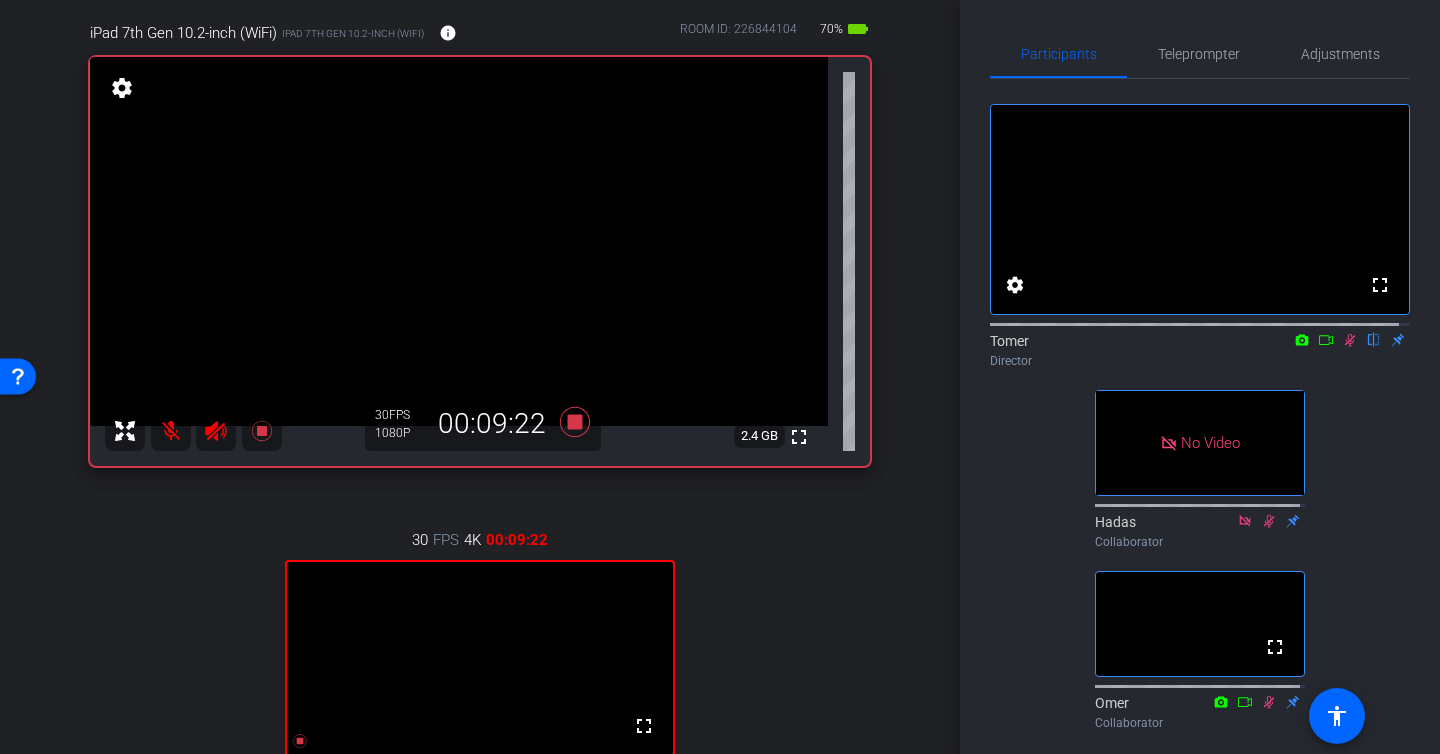 click 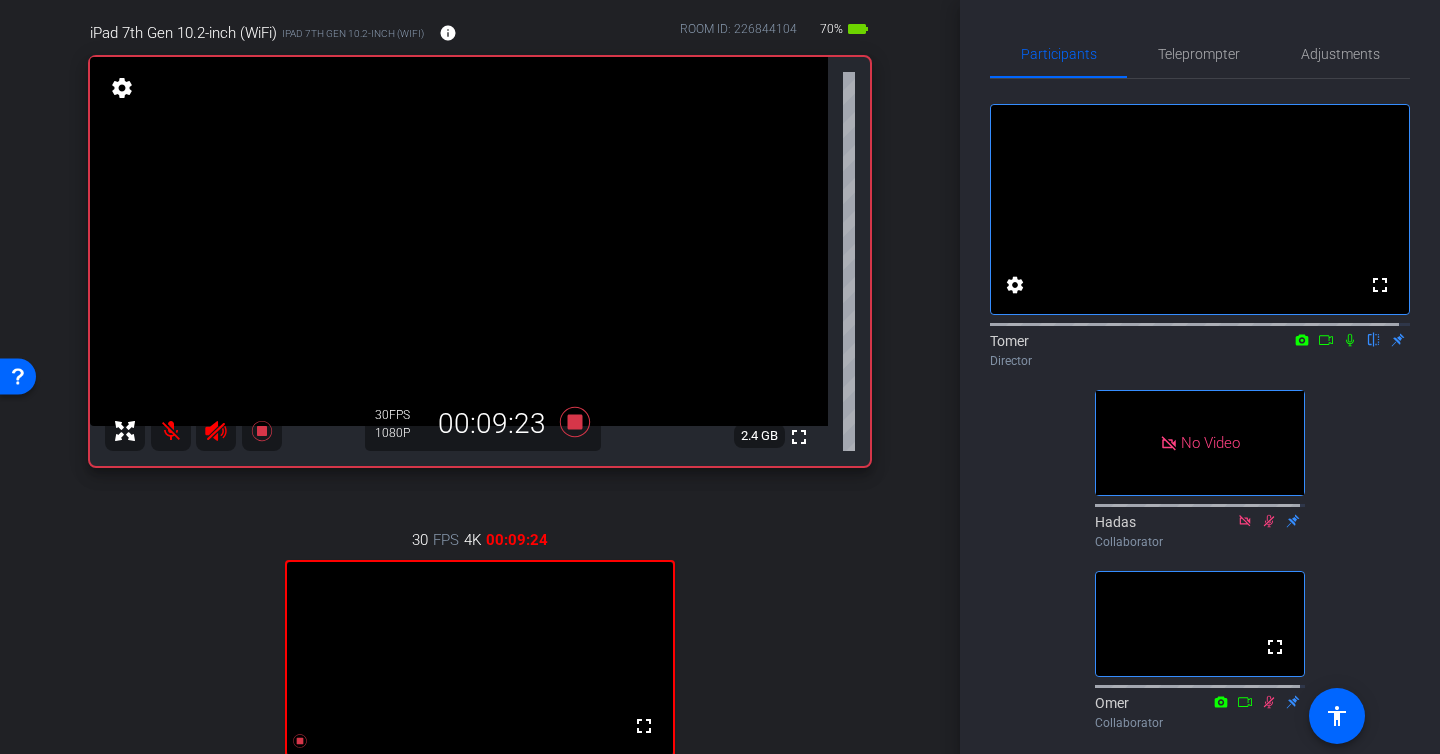scroll, scrollTop: 34, scrollLeft: 0, axis: vertical 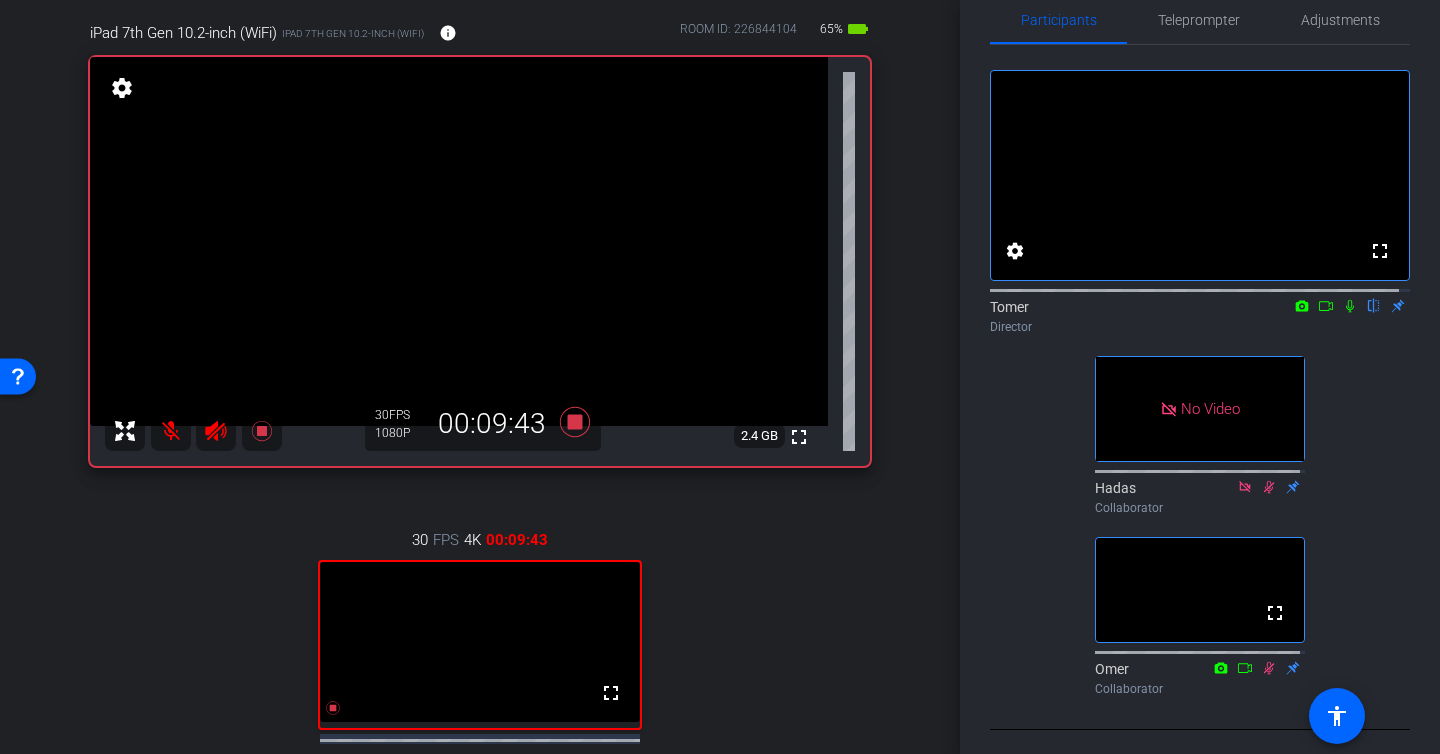 click 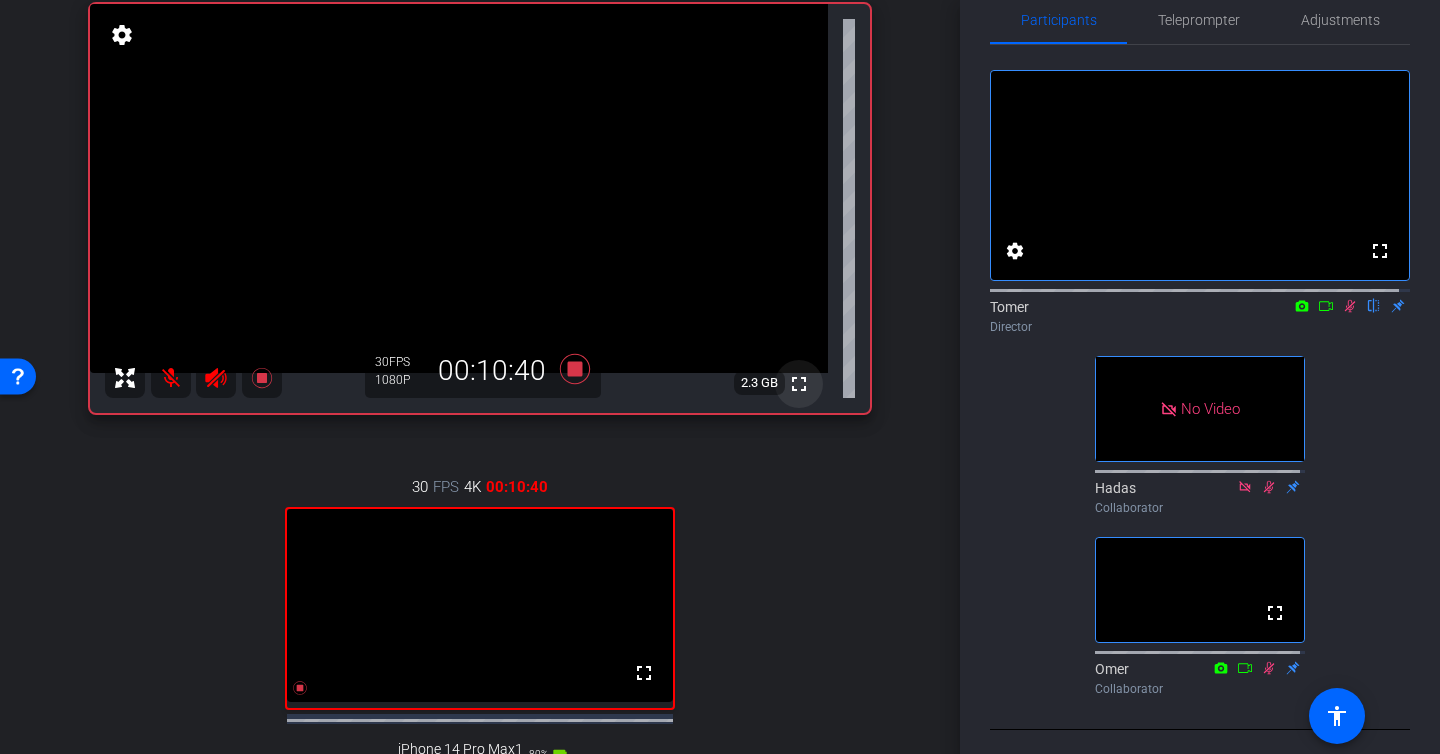 scroll, scrollTop: 222, scrollLeft: 0, axis: vertical 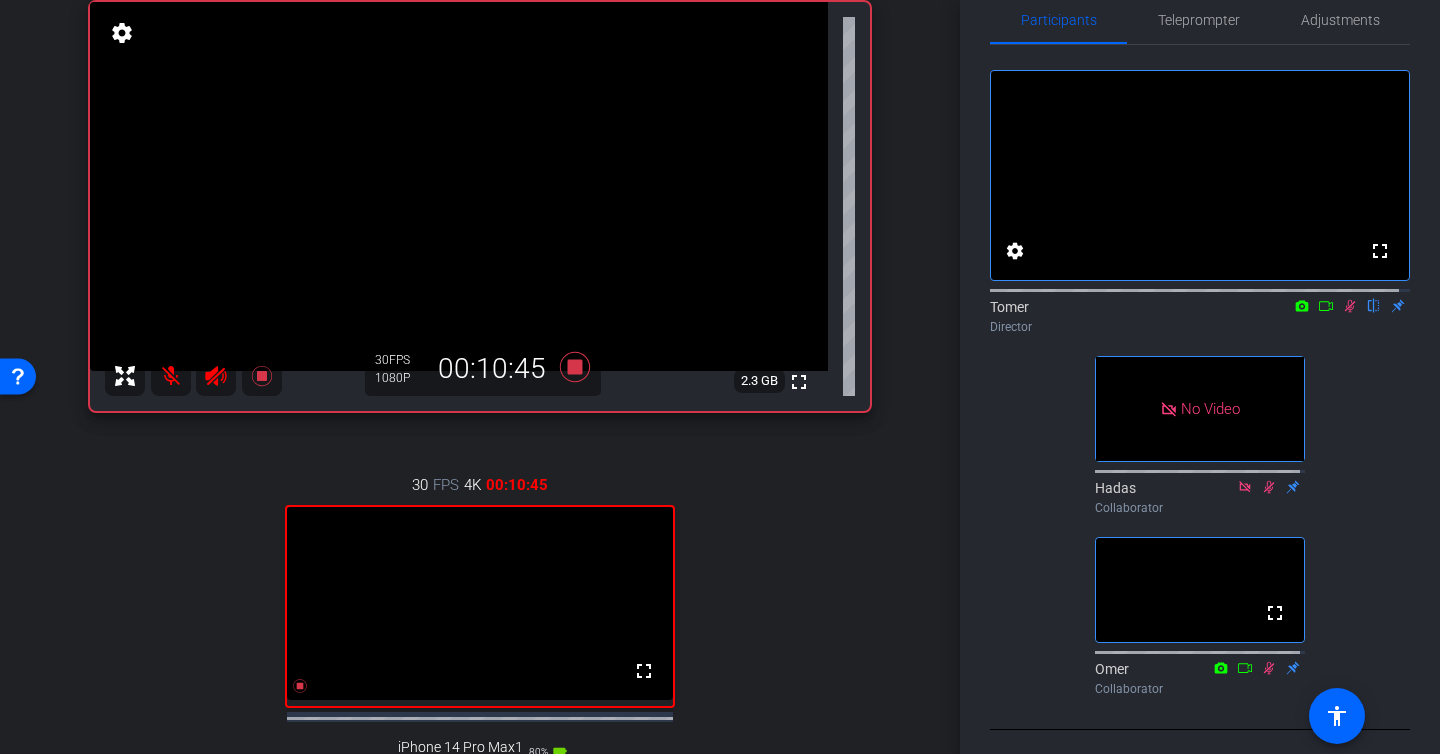 click 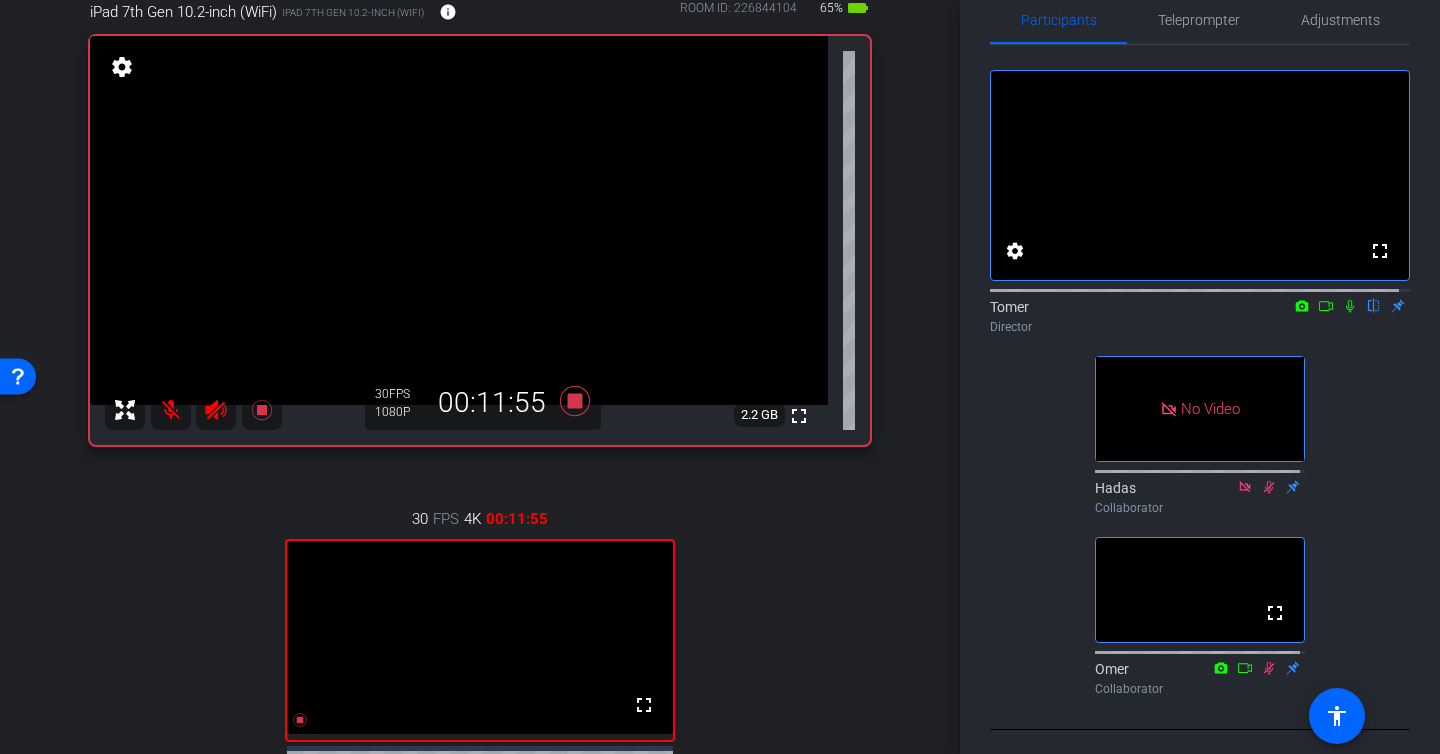 scroll, scrollTop: 204, scrollLeft: 0, axis: vertical 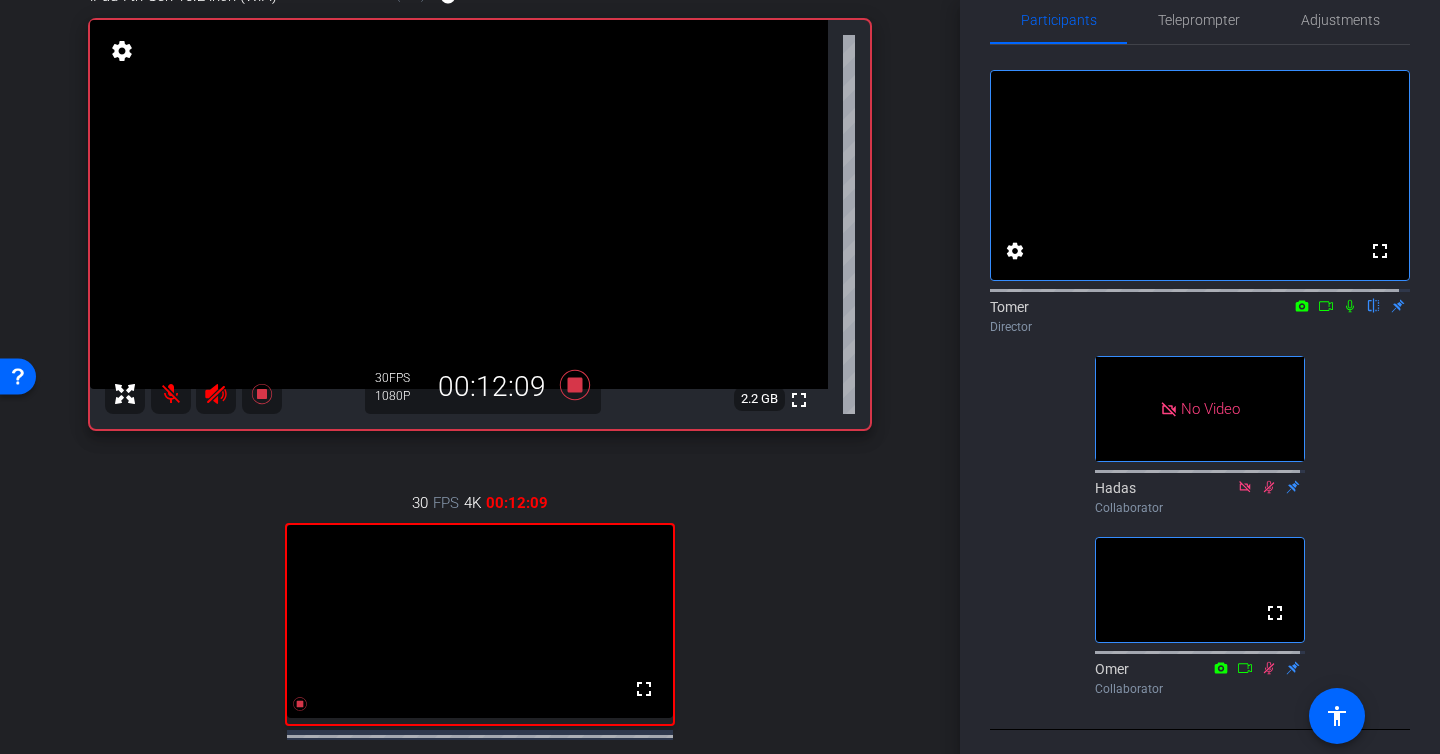 click 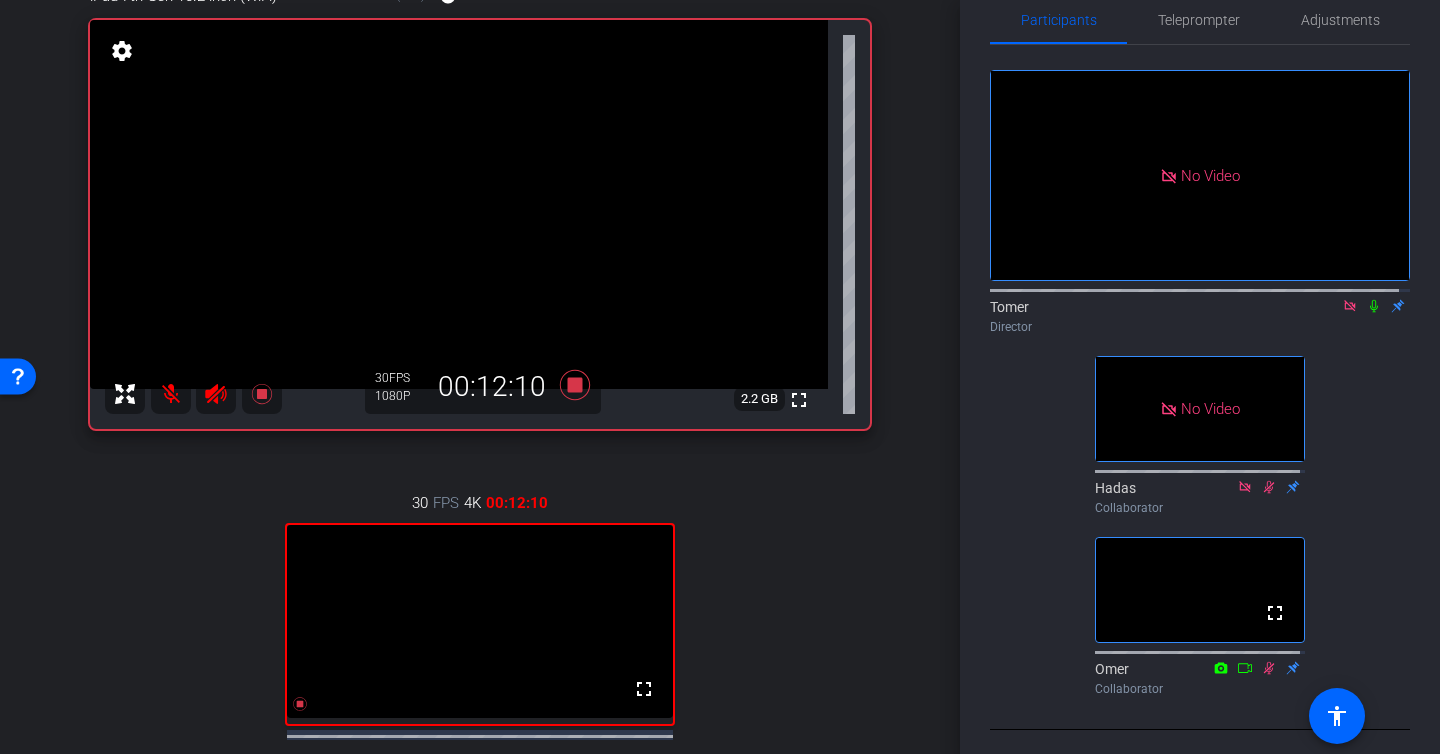 click 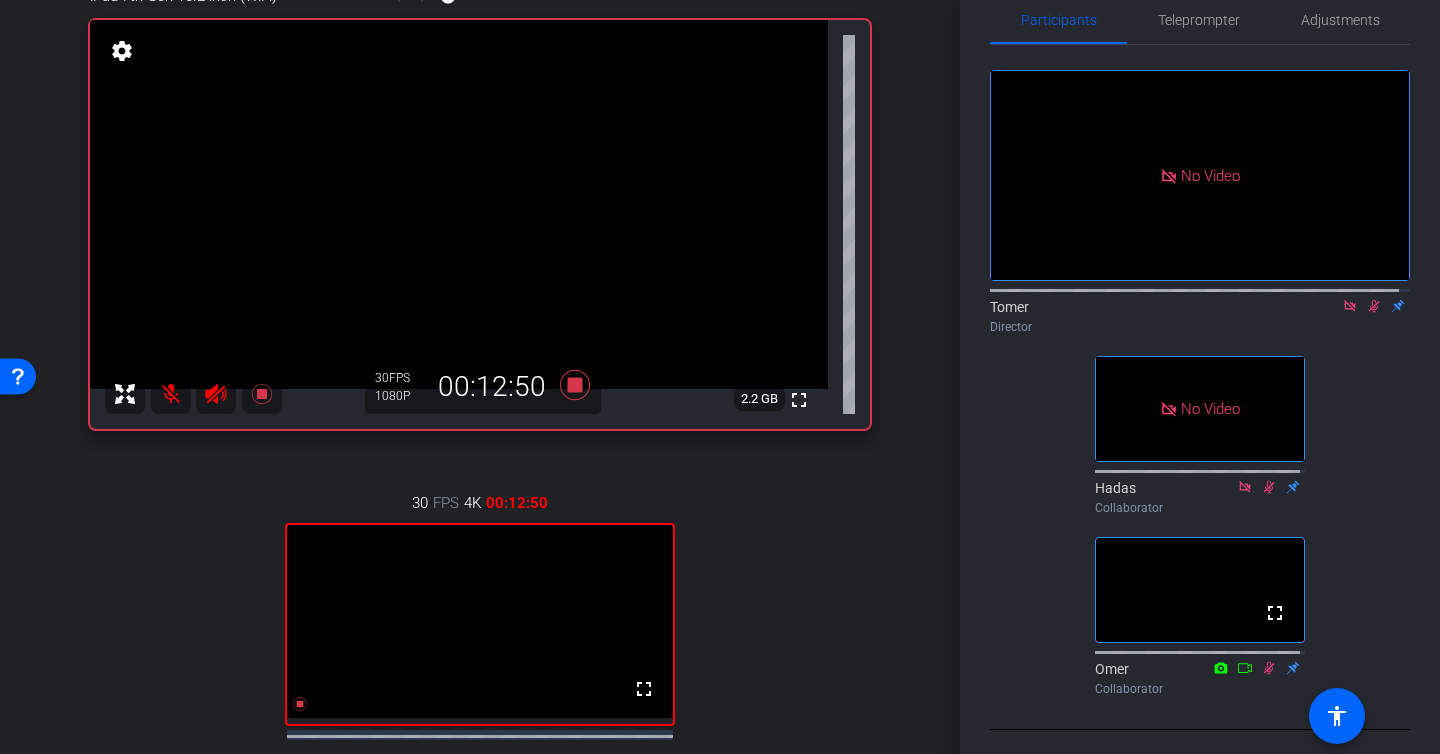 click 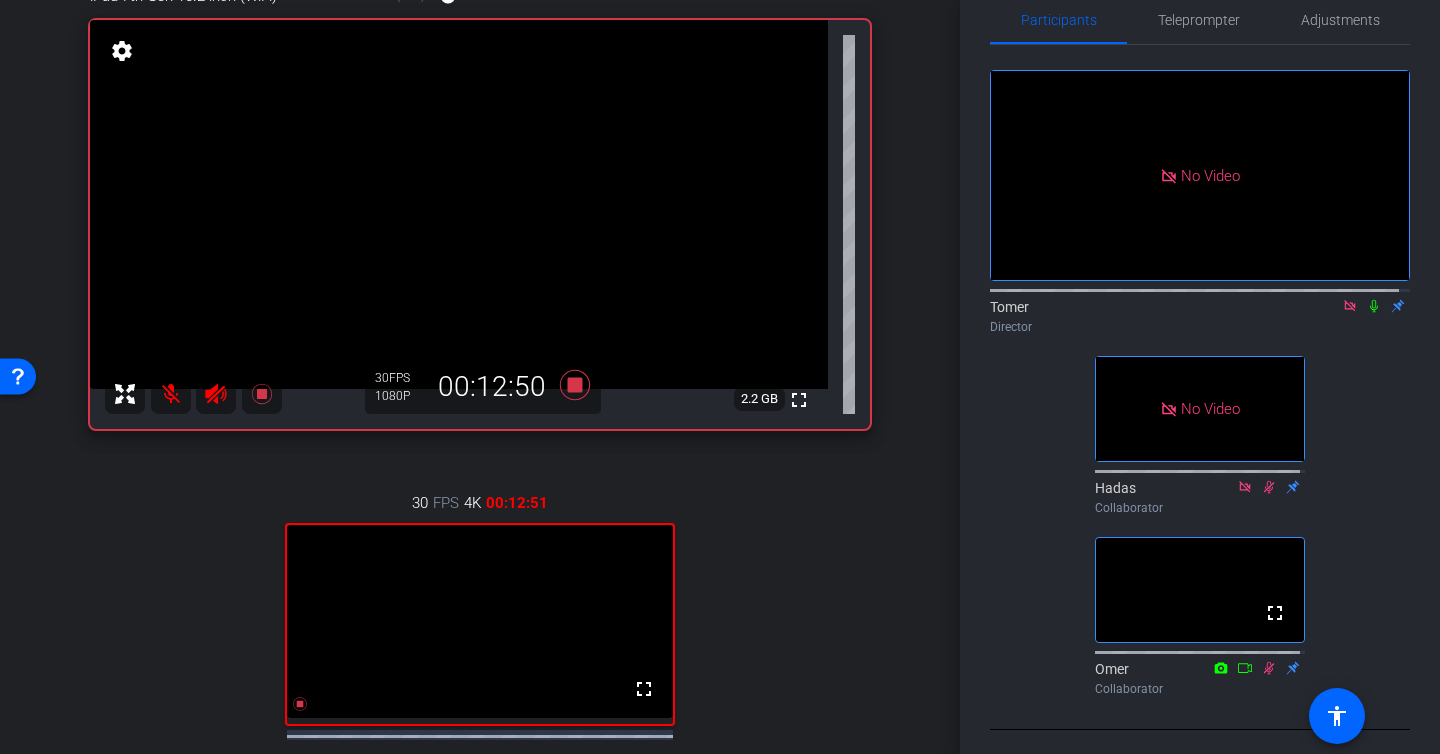 click 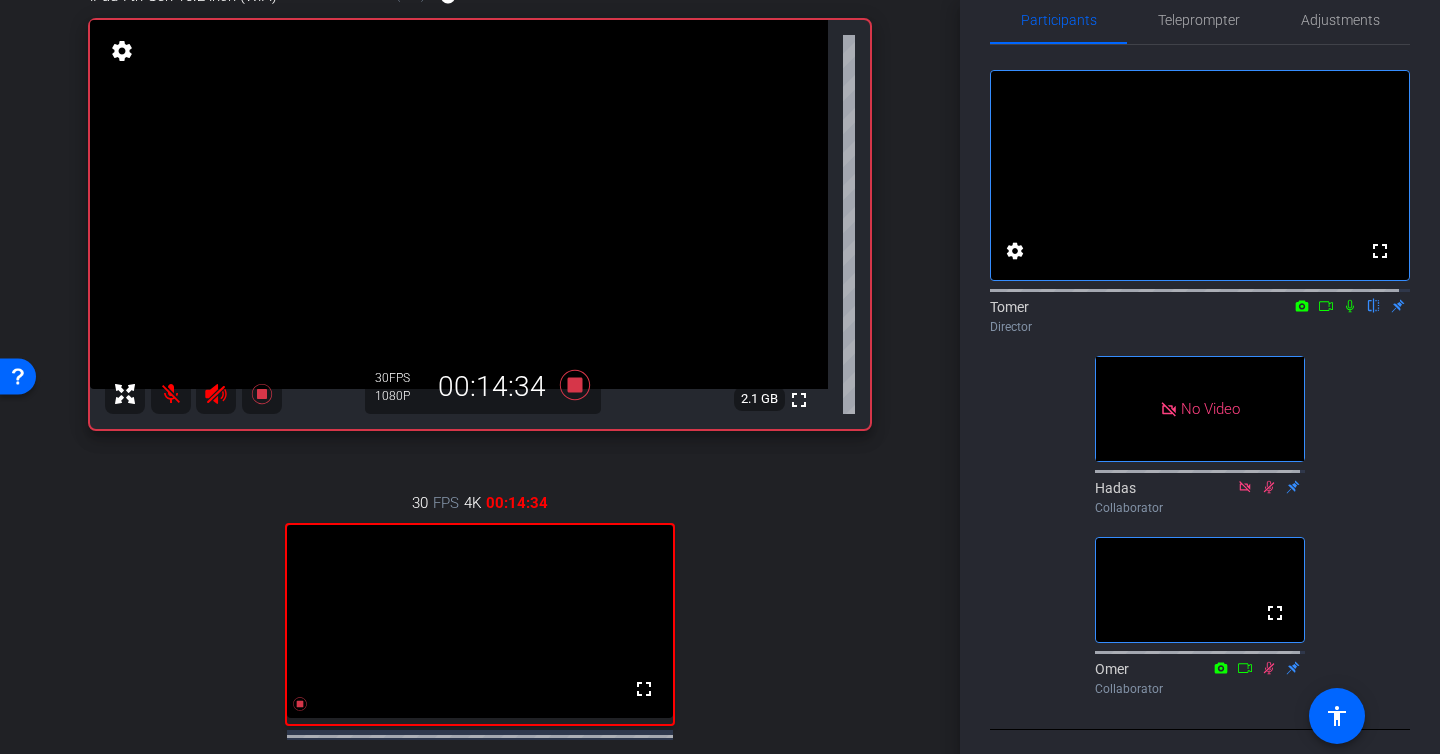 click 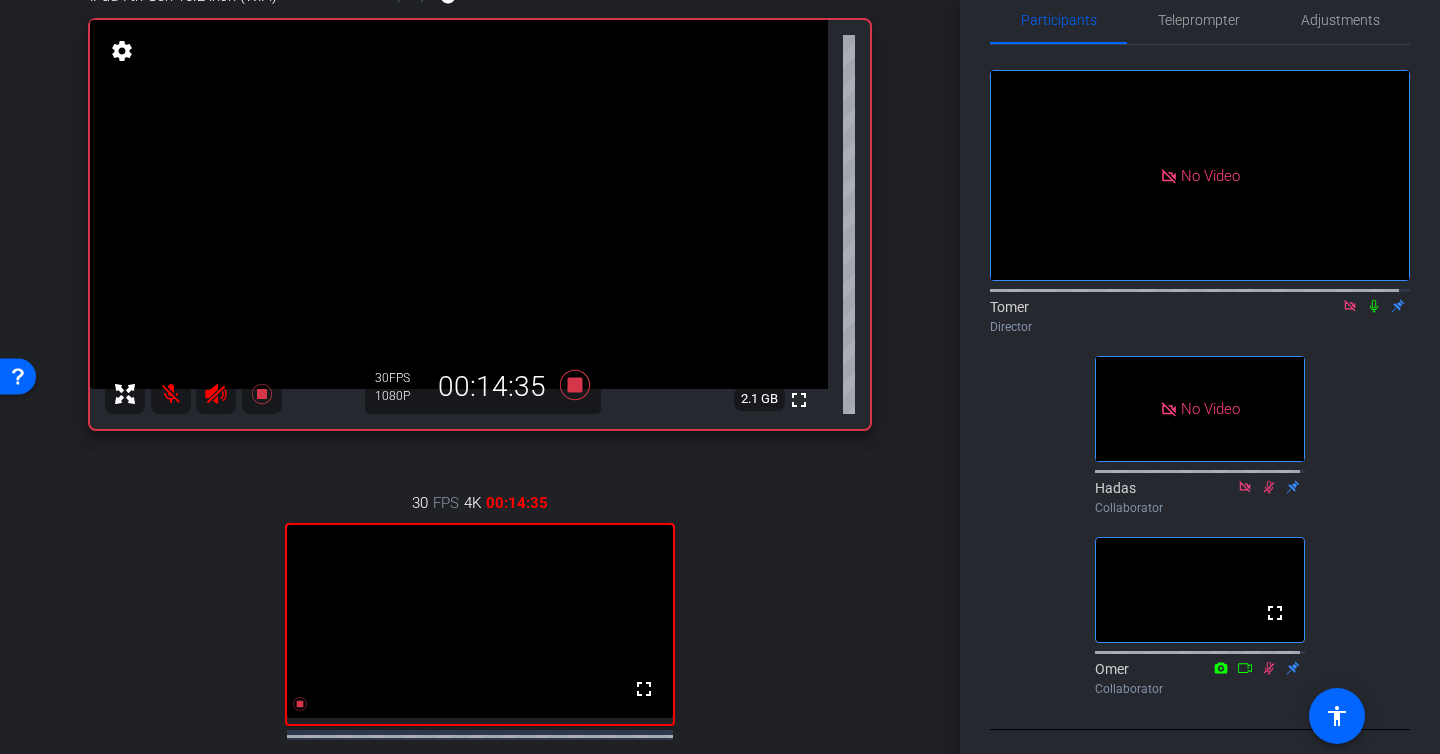 click 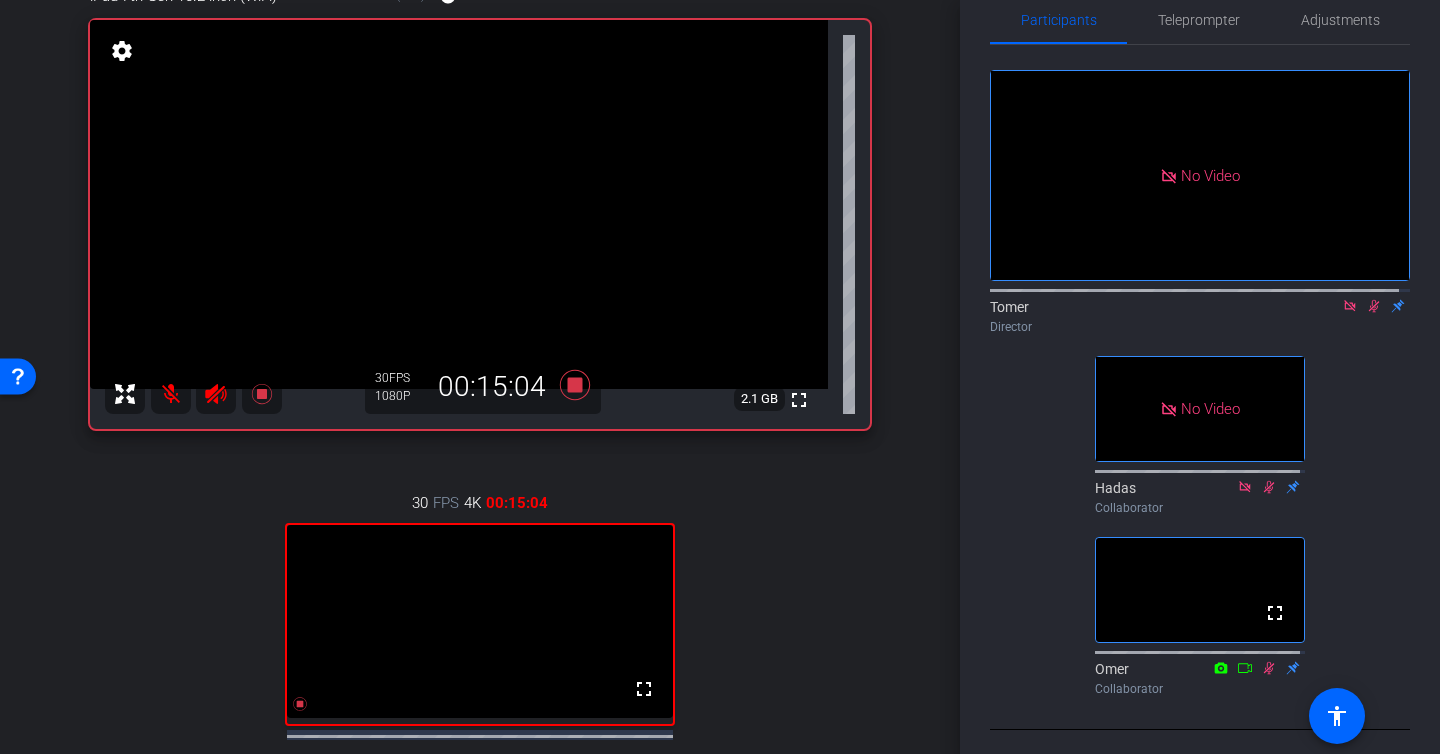 click 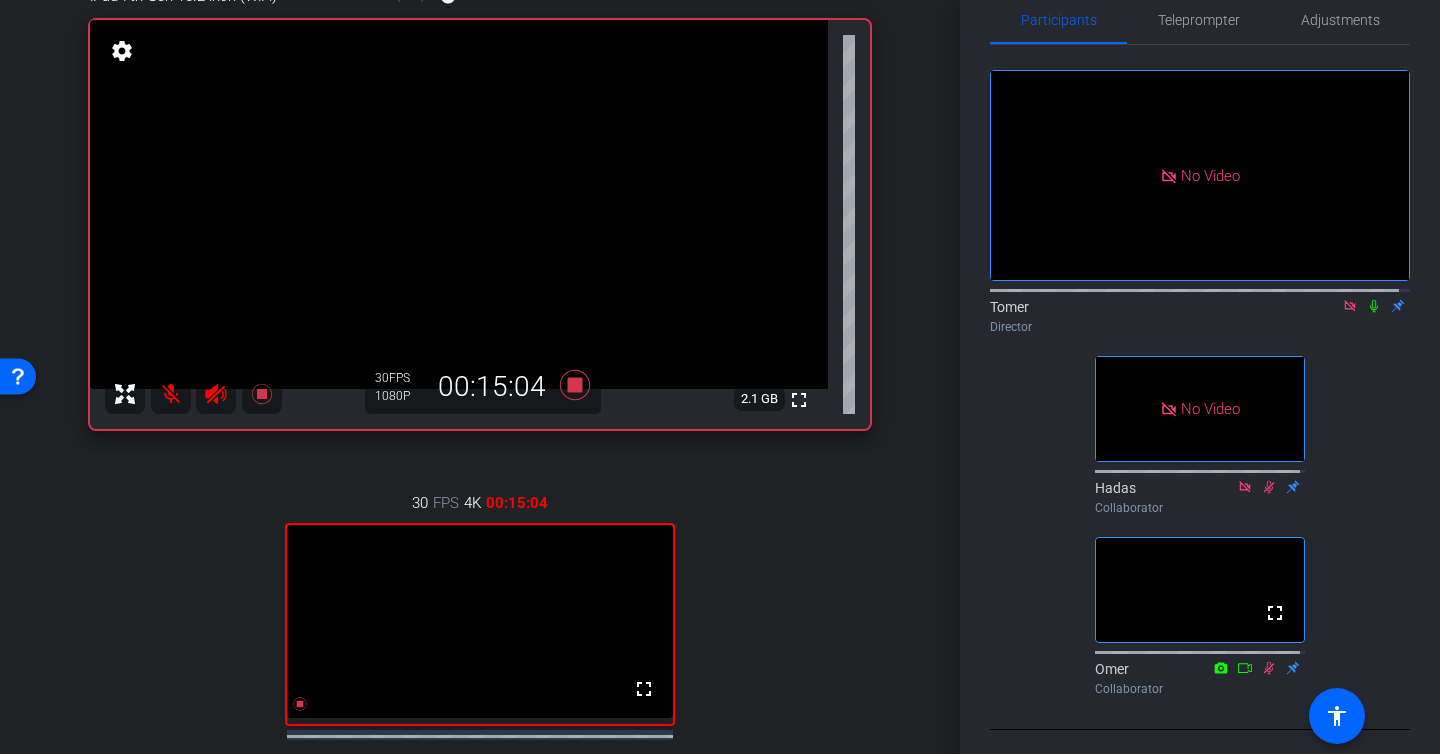 click 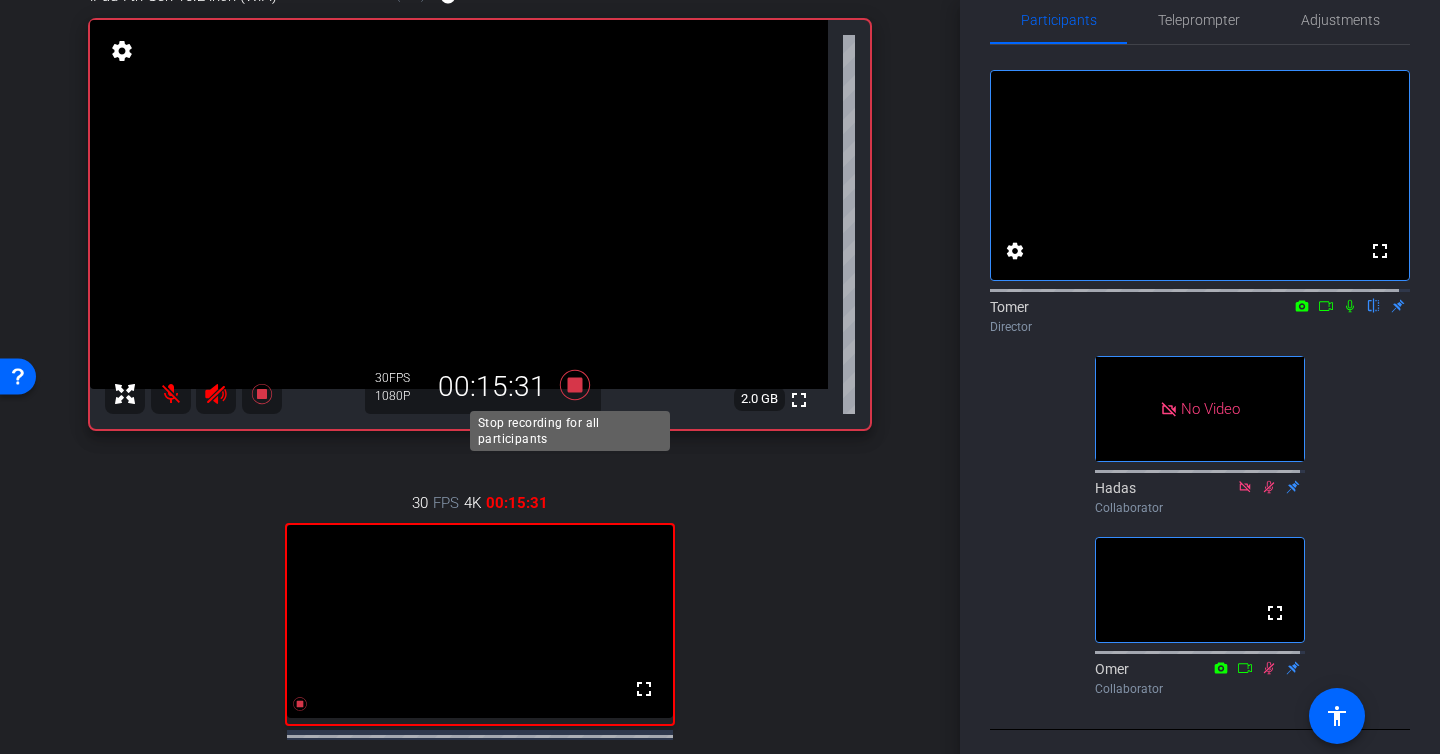 click 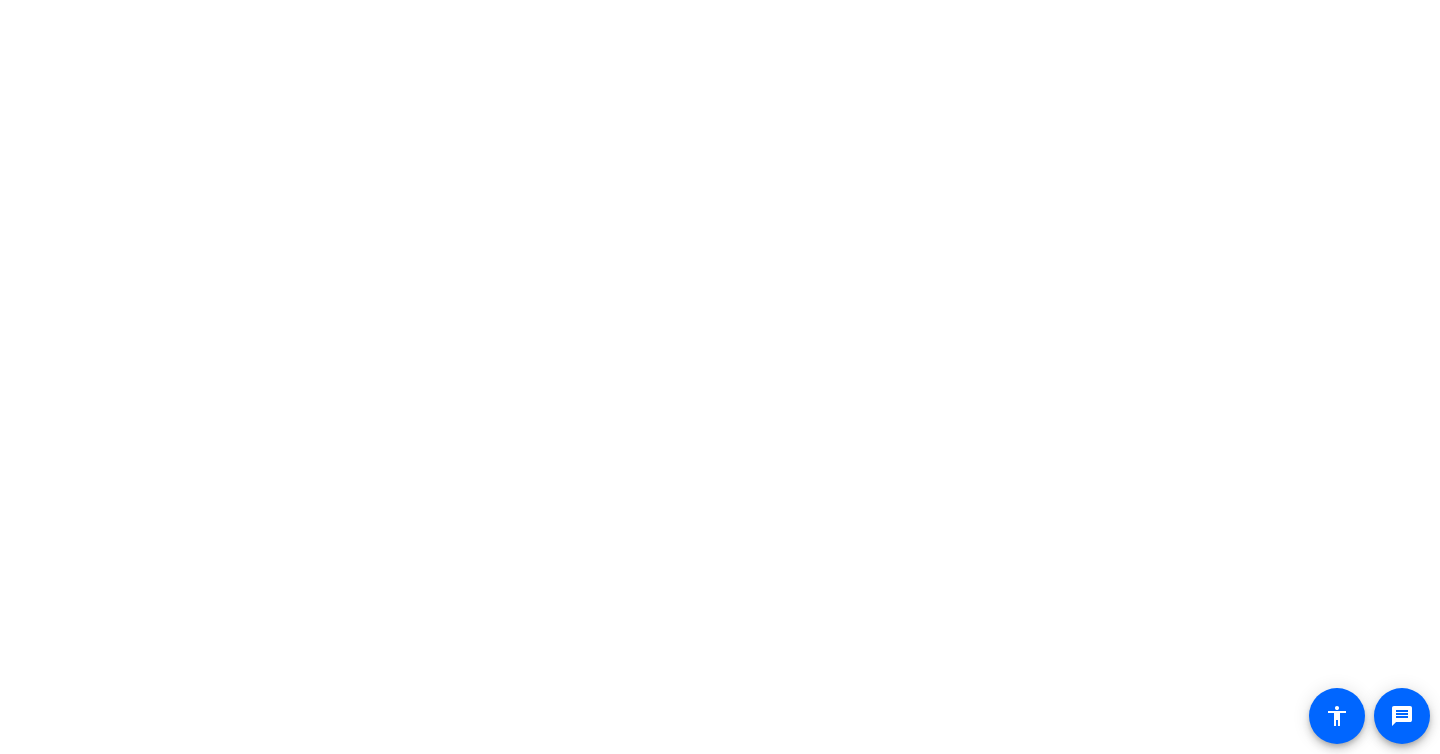 scroll, scrollTop: 0, scrollLeft: 0, axis: both 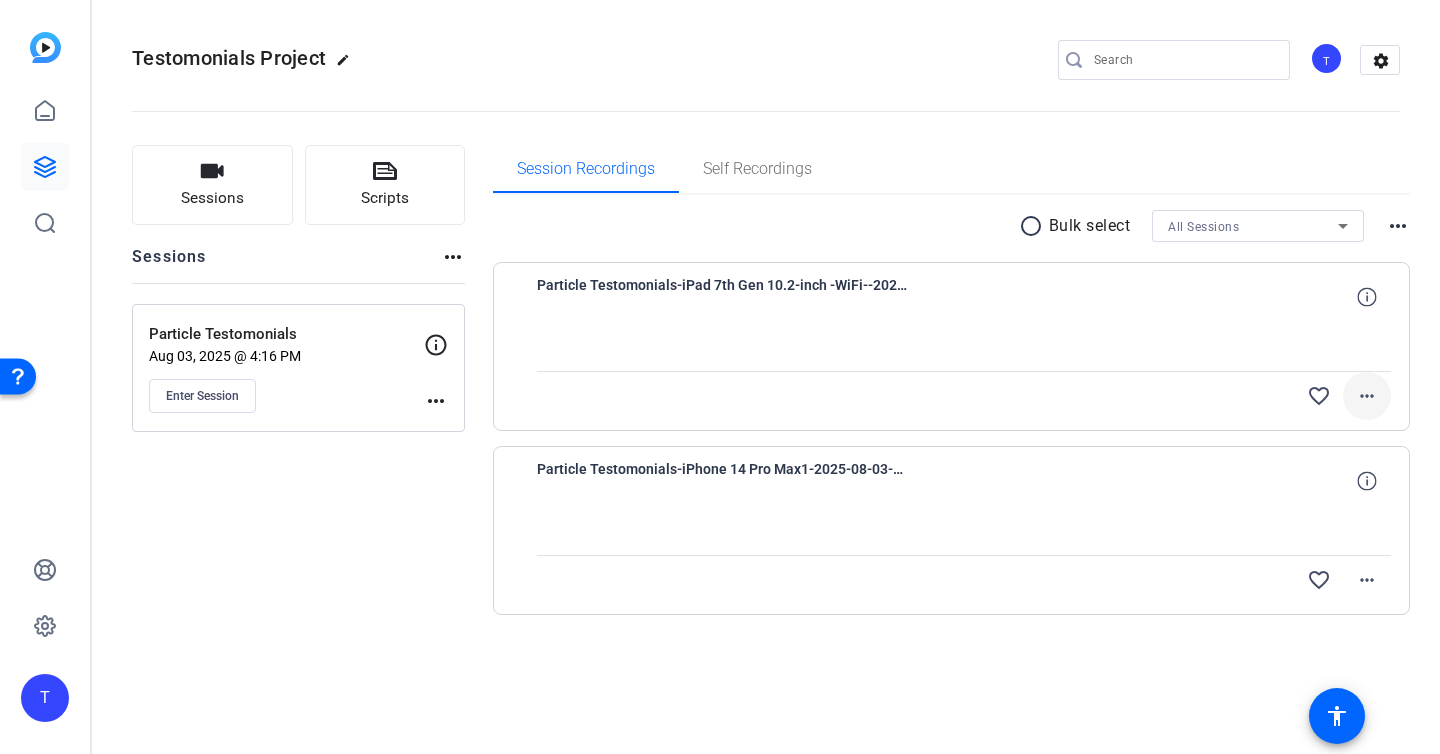 click on "more_horiz" at bounding box center (1367, 396) 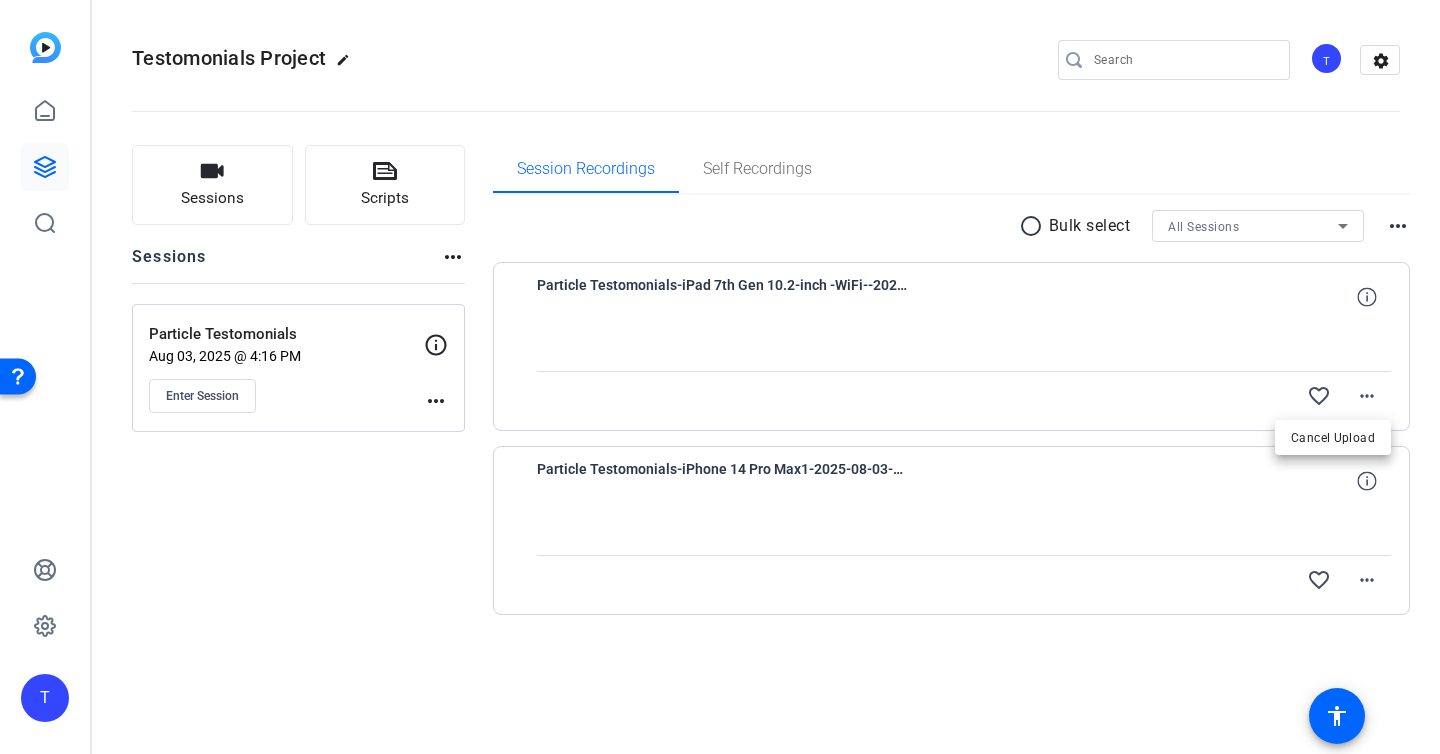 click at bounding box center [720, 377] 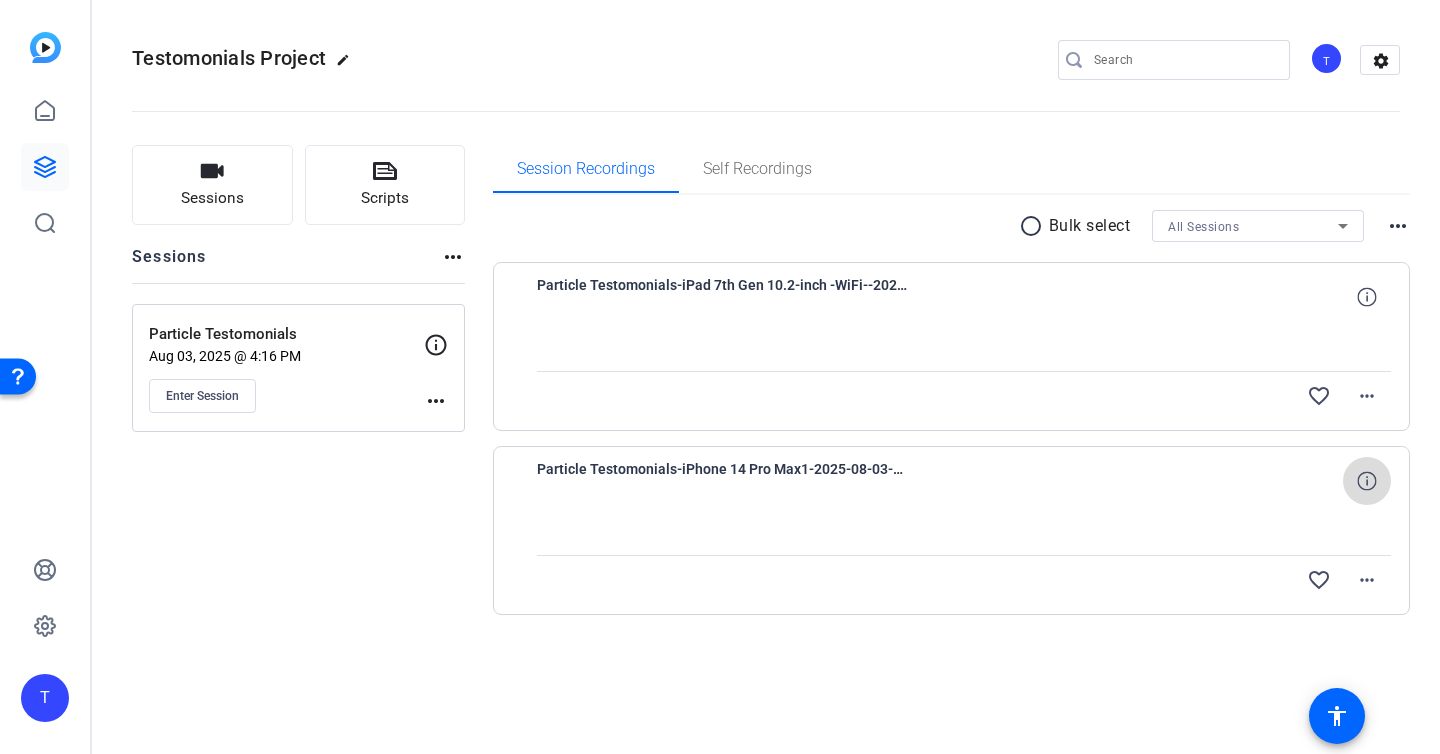 click 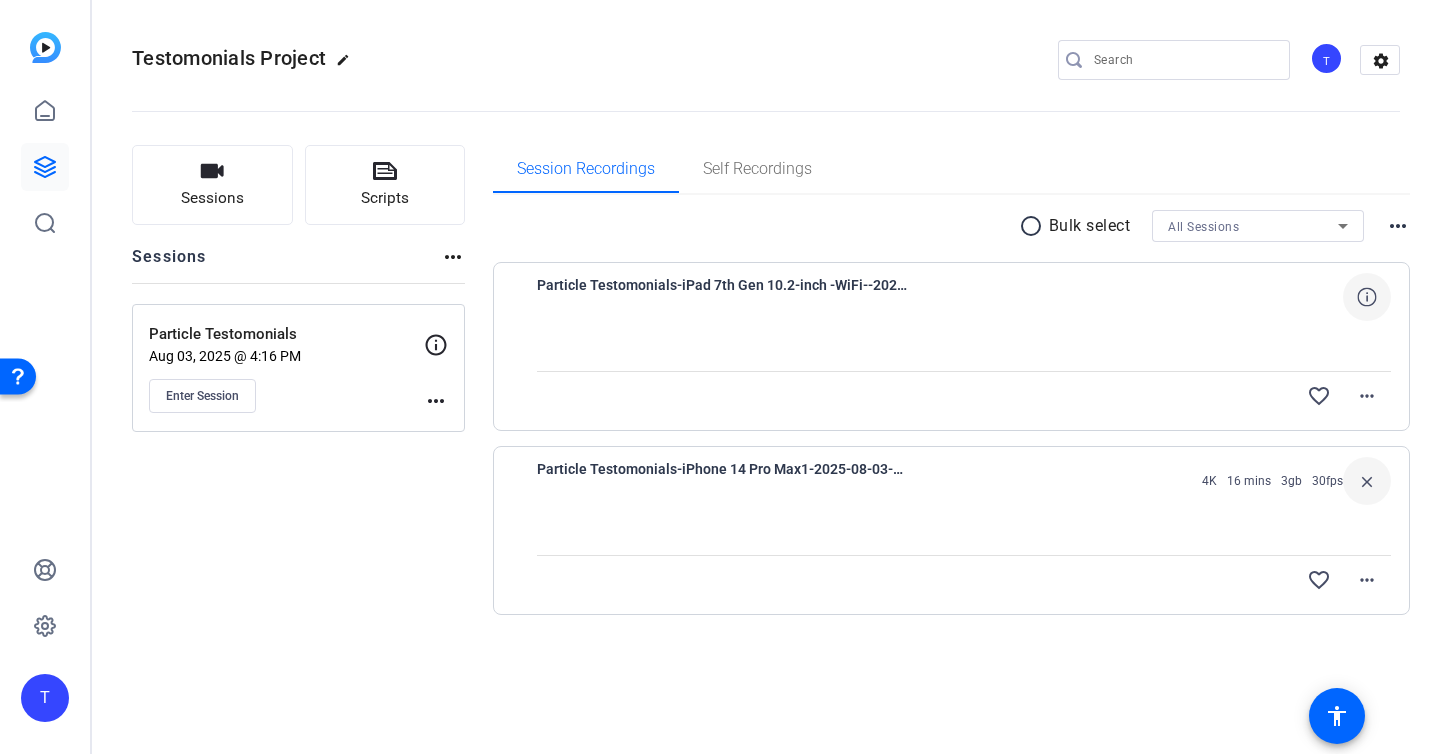 click at bounding box center (1367, 297) 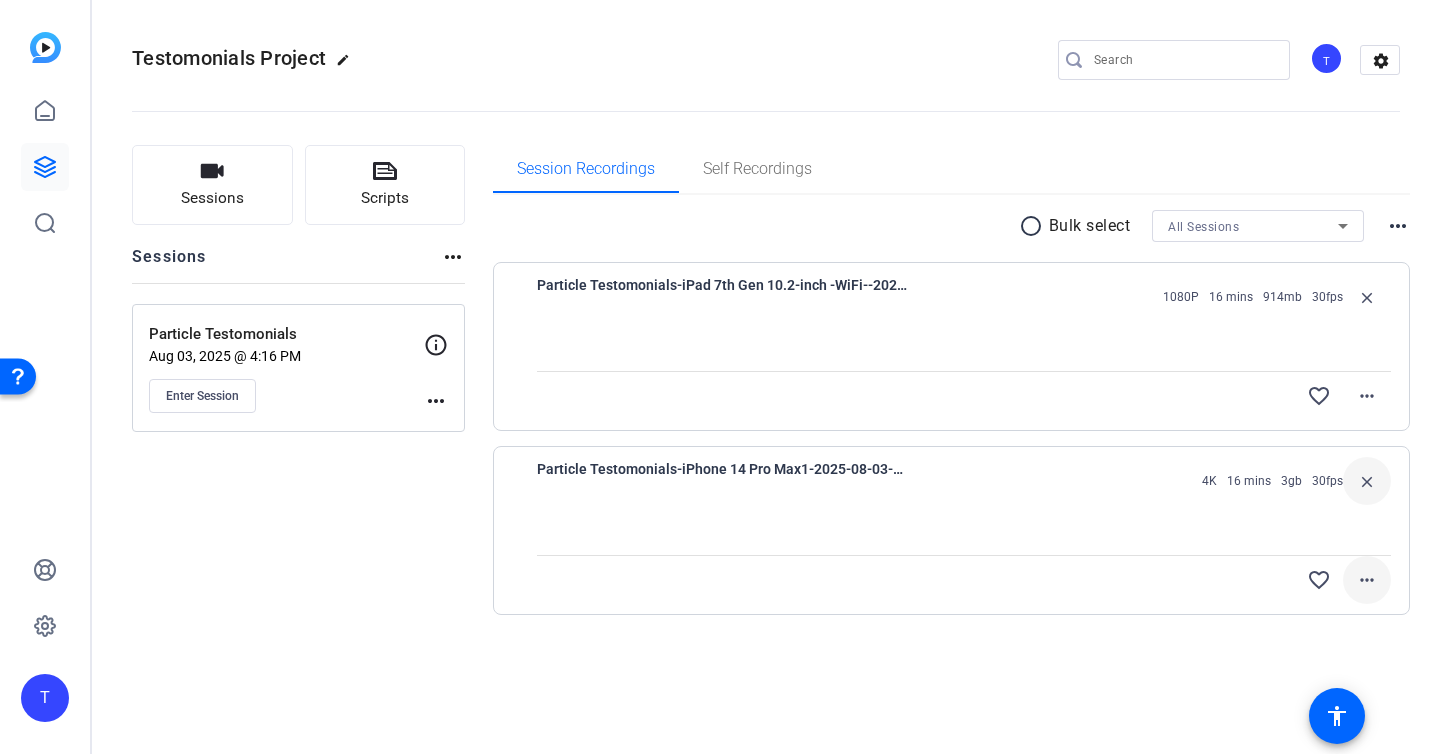 click on "more_horiz" at bounding box center (1367, 580) 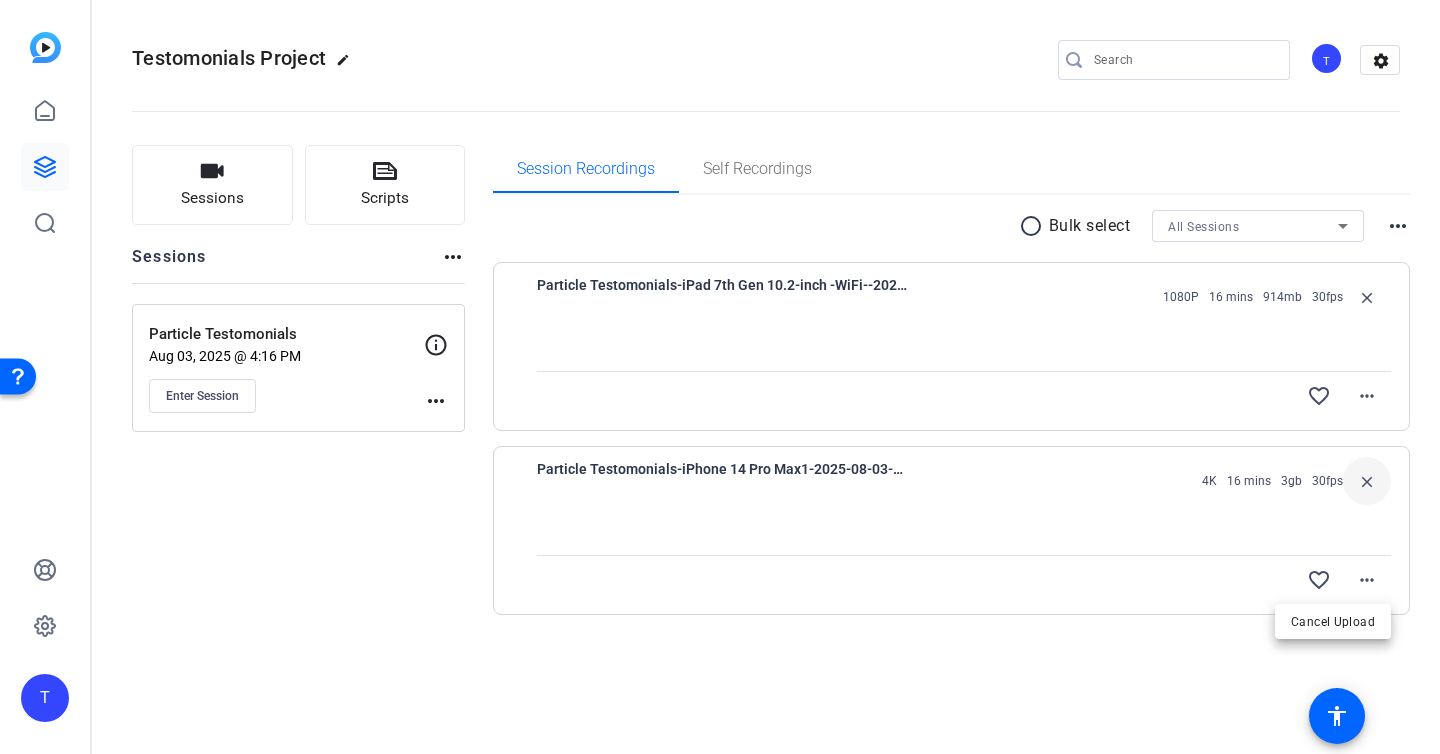 click at bounding box center [720, 377] 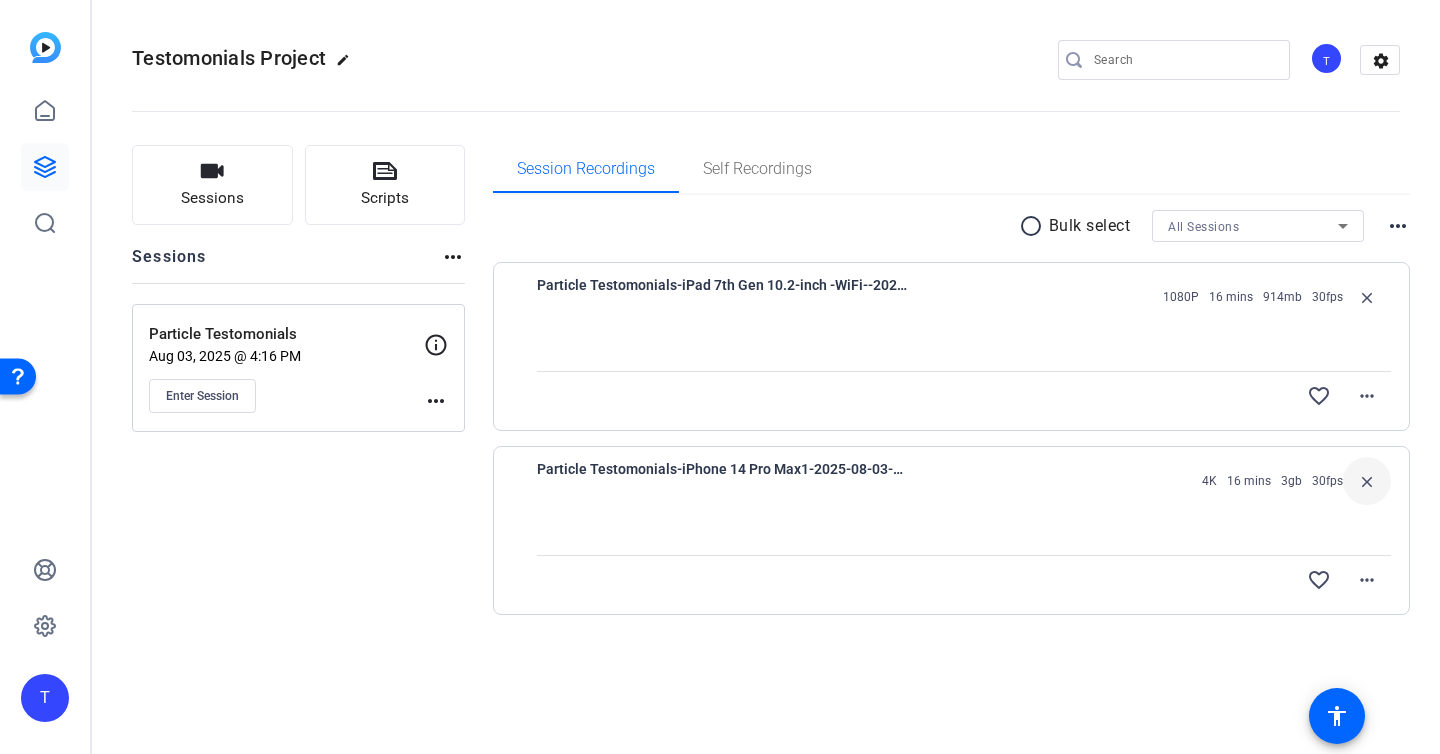type 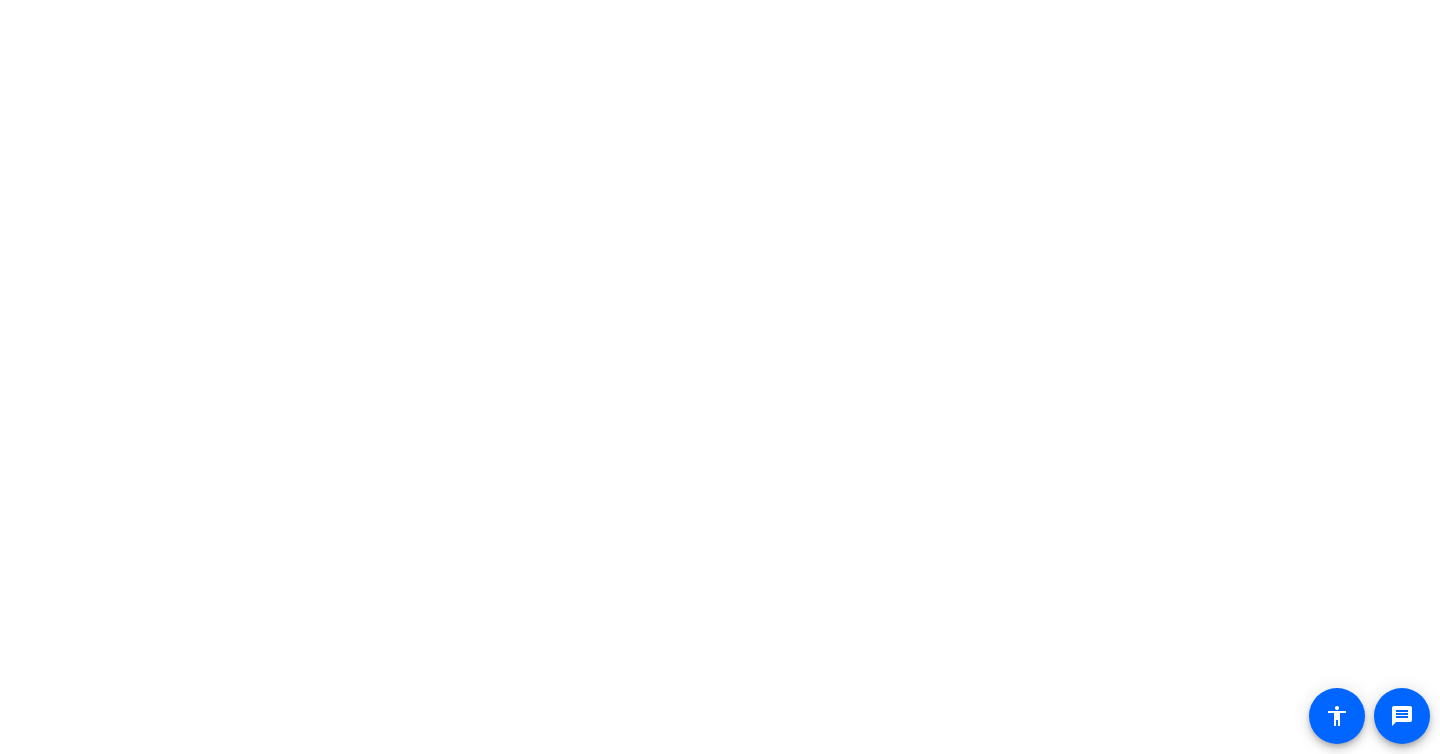 scroll, scrollTop: 0, scrollLeft: 0, axis: both 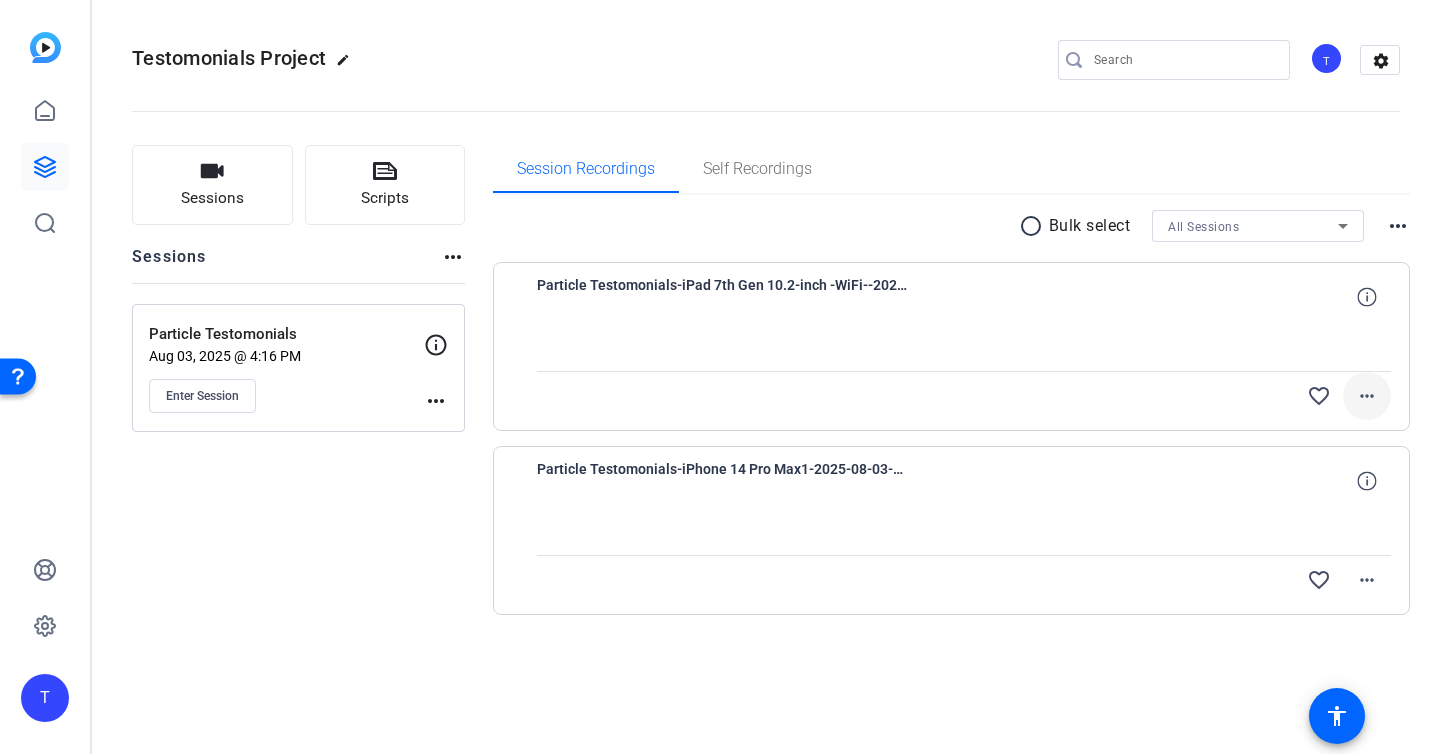 click on "more_horiz" at bounding box center [1367, 396] 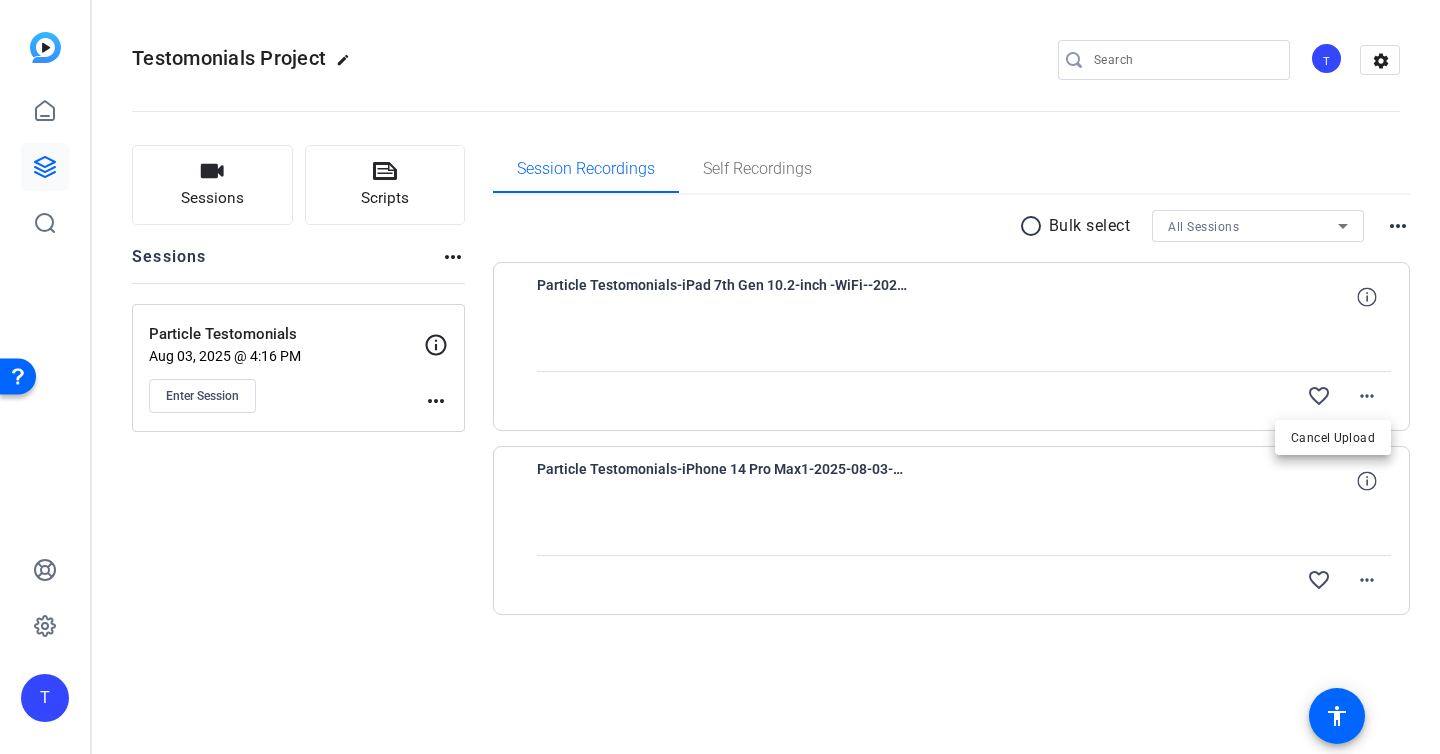 click at bounding box center (720, 377) 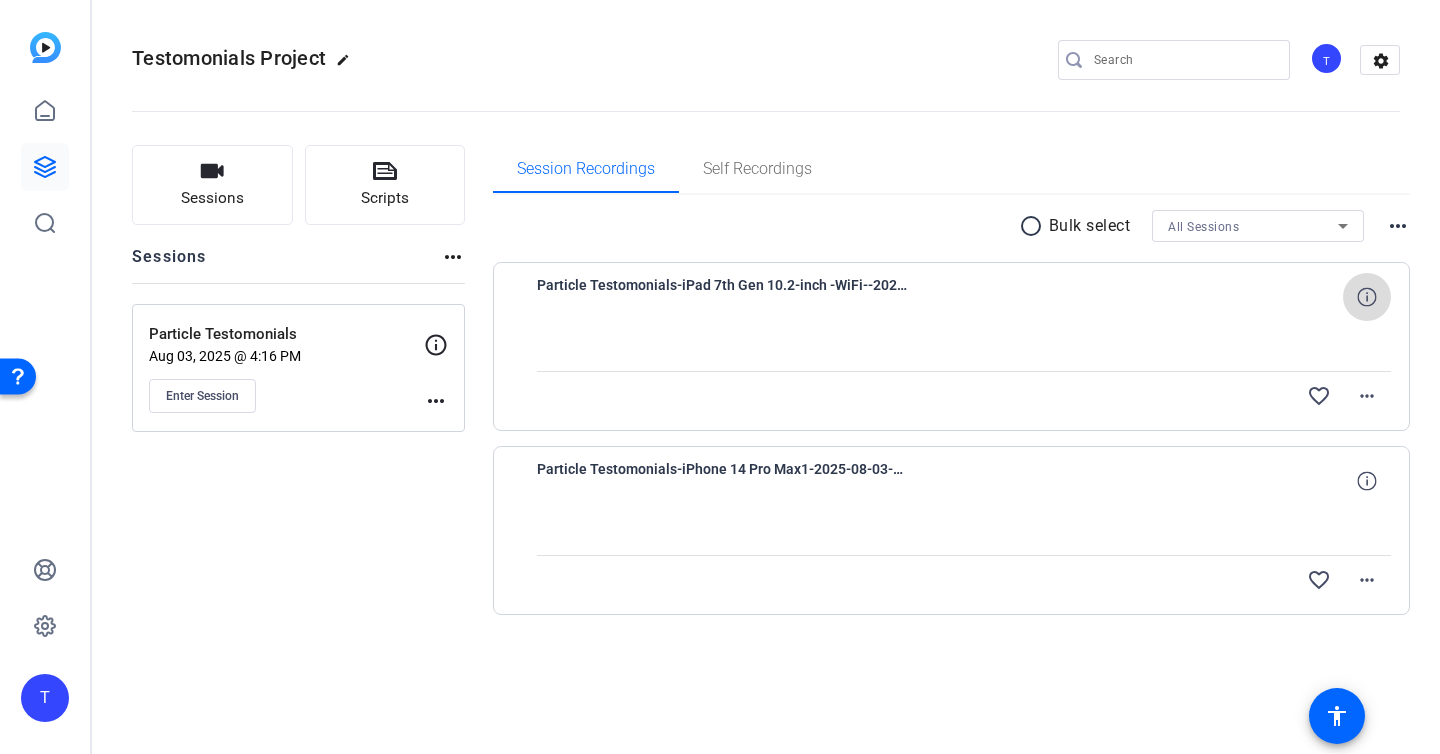 click 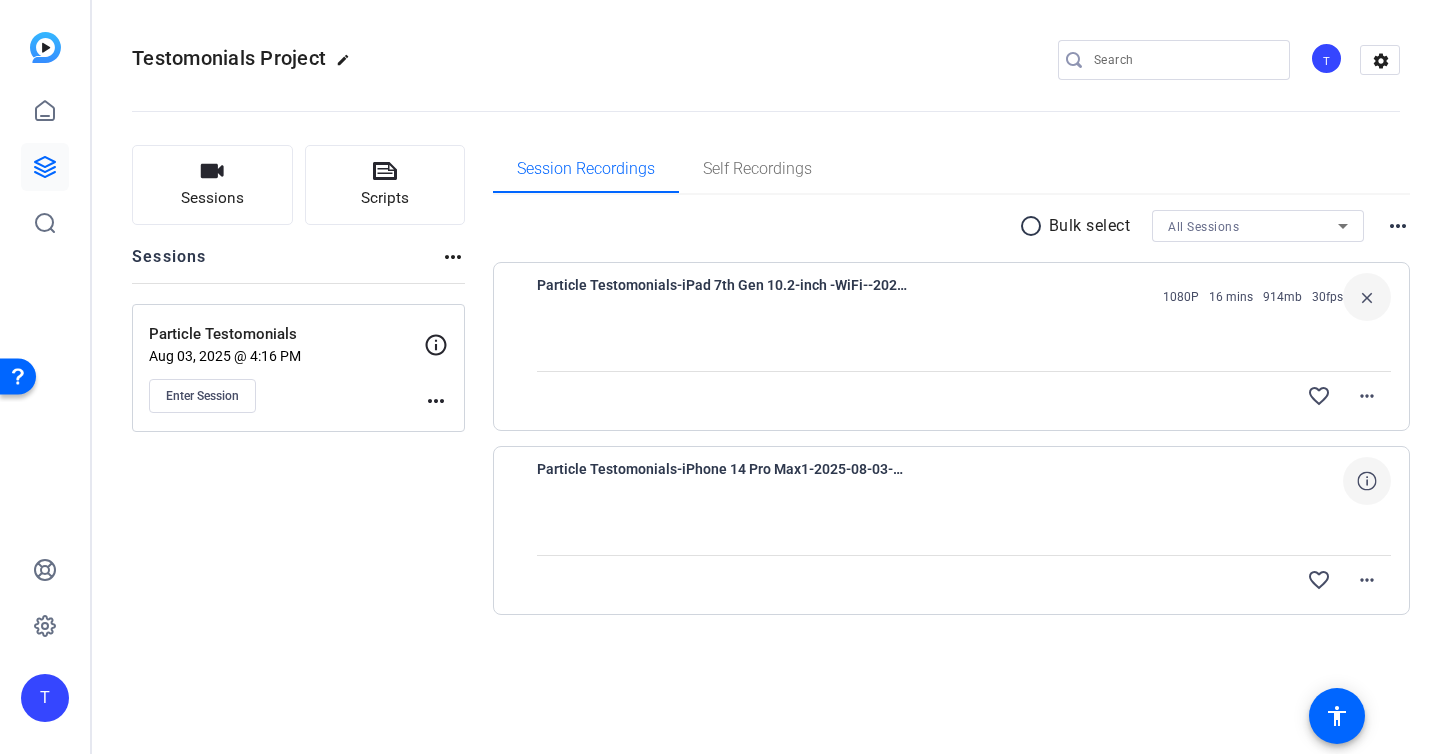 click 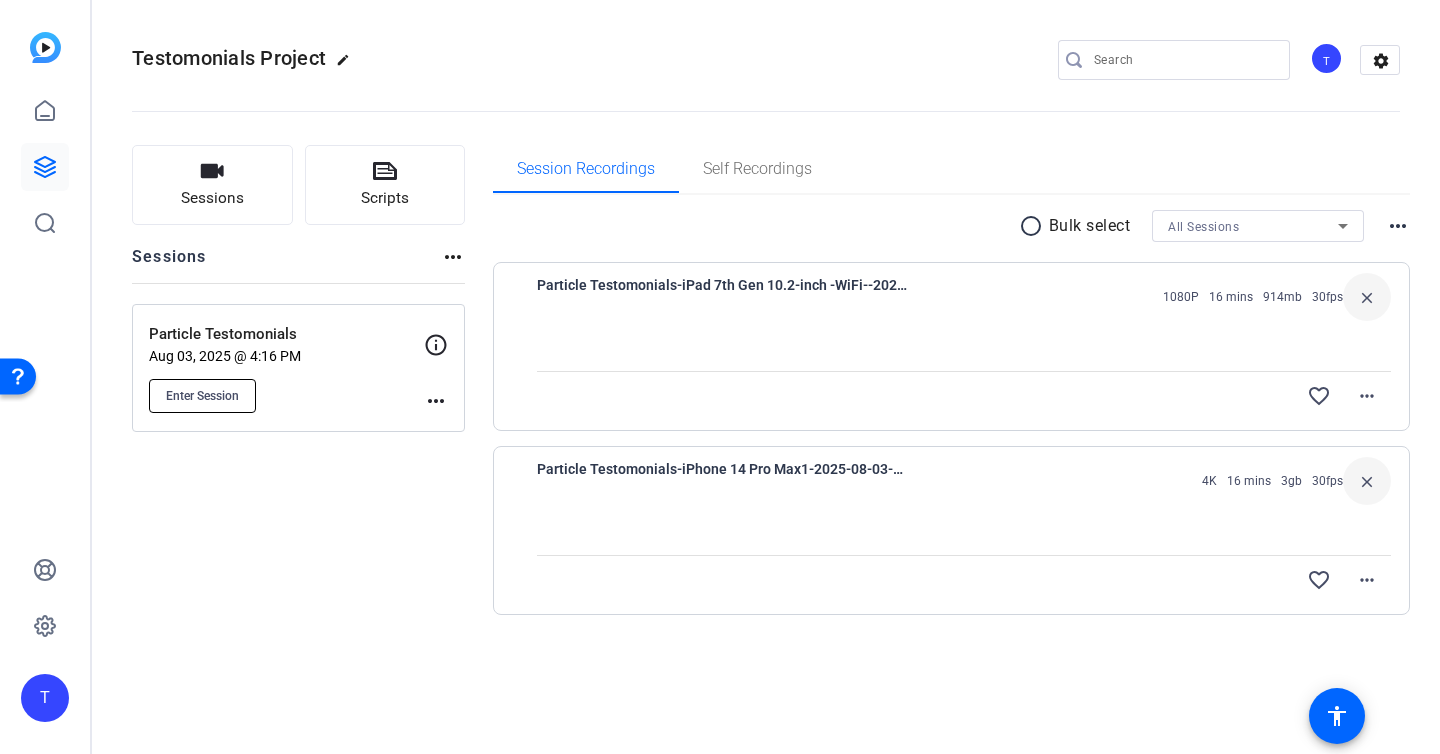 click on "Enter Session" 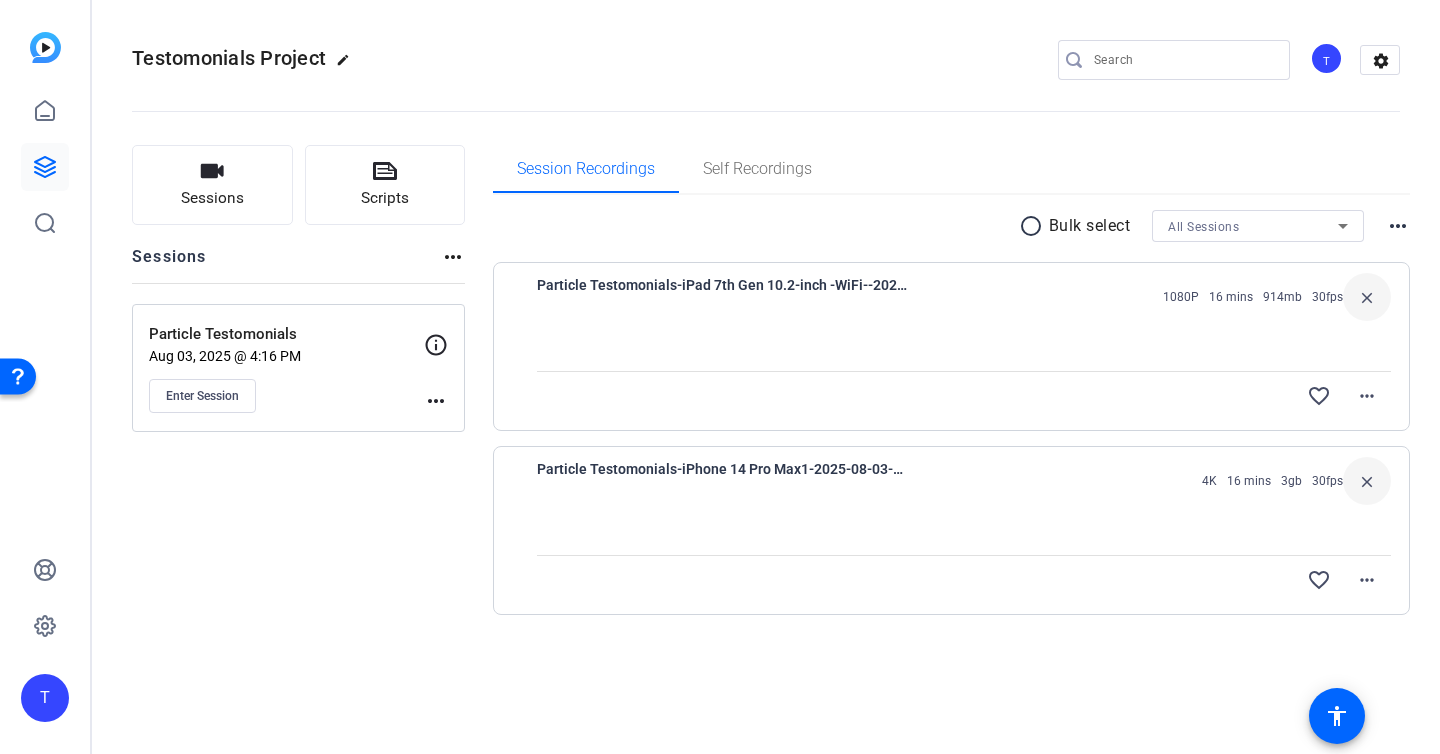type 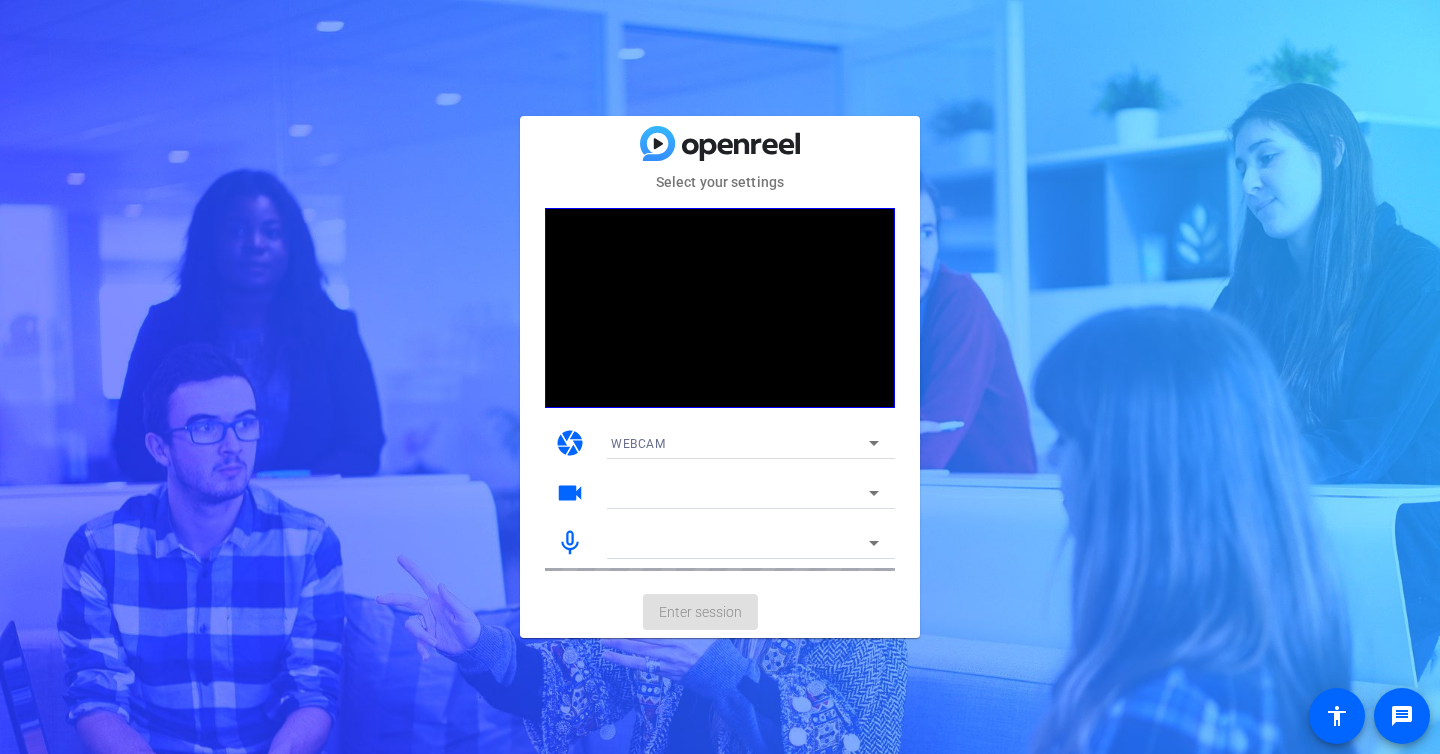 scroll, scrollTop: 0, scrollLeft: 0, axis: both 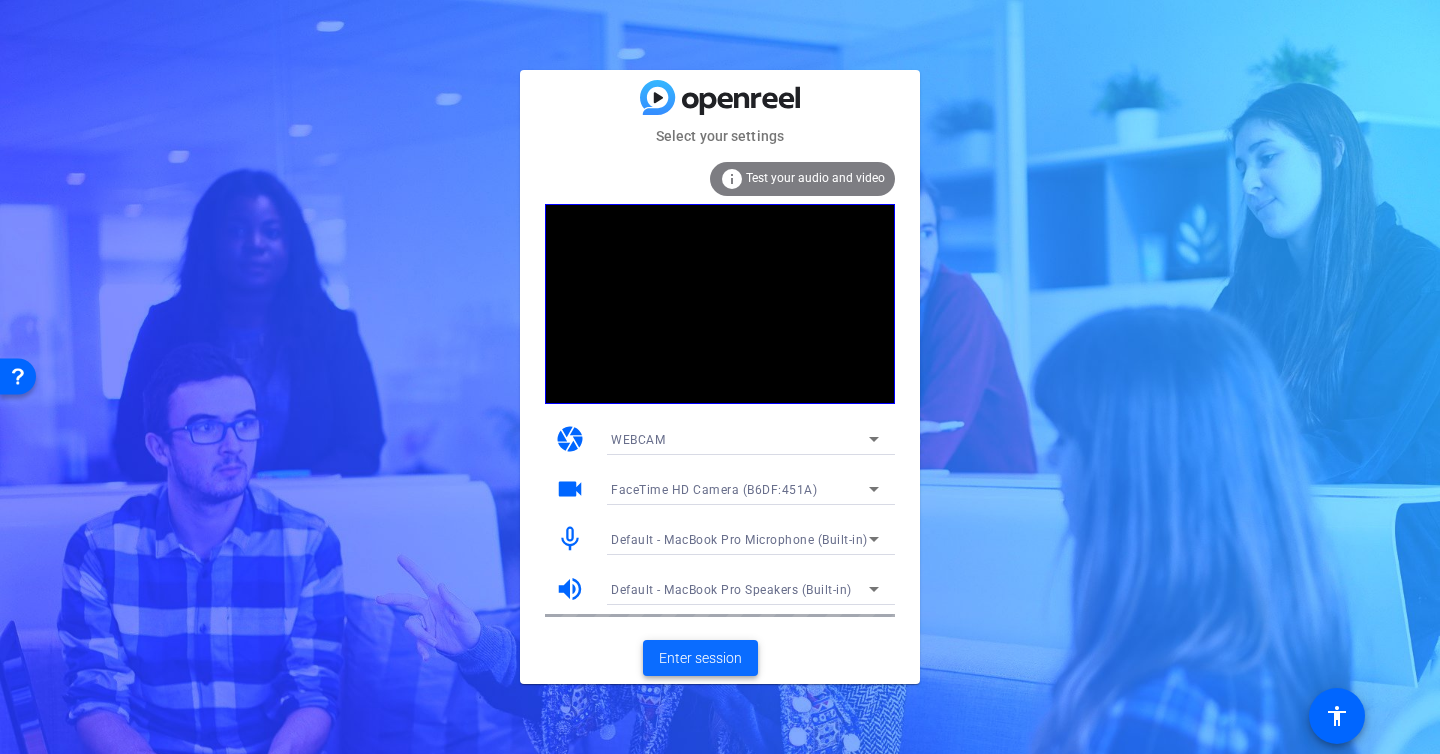 click on "Enter session" 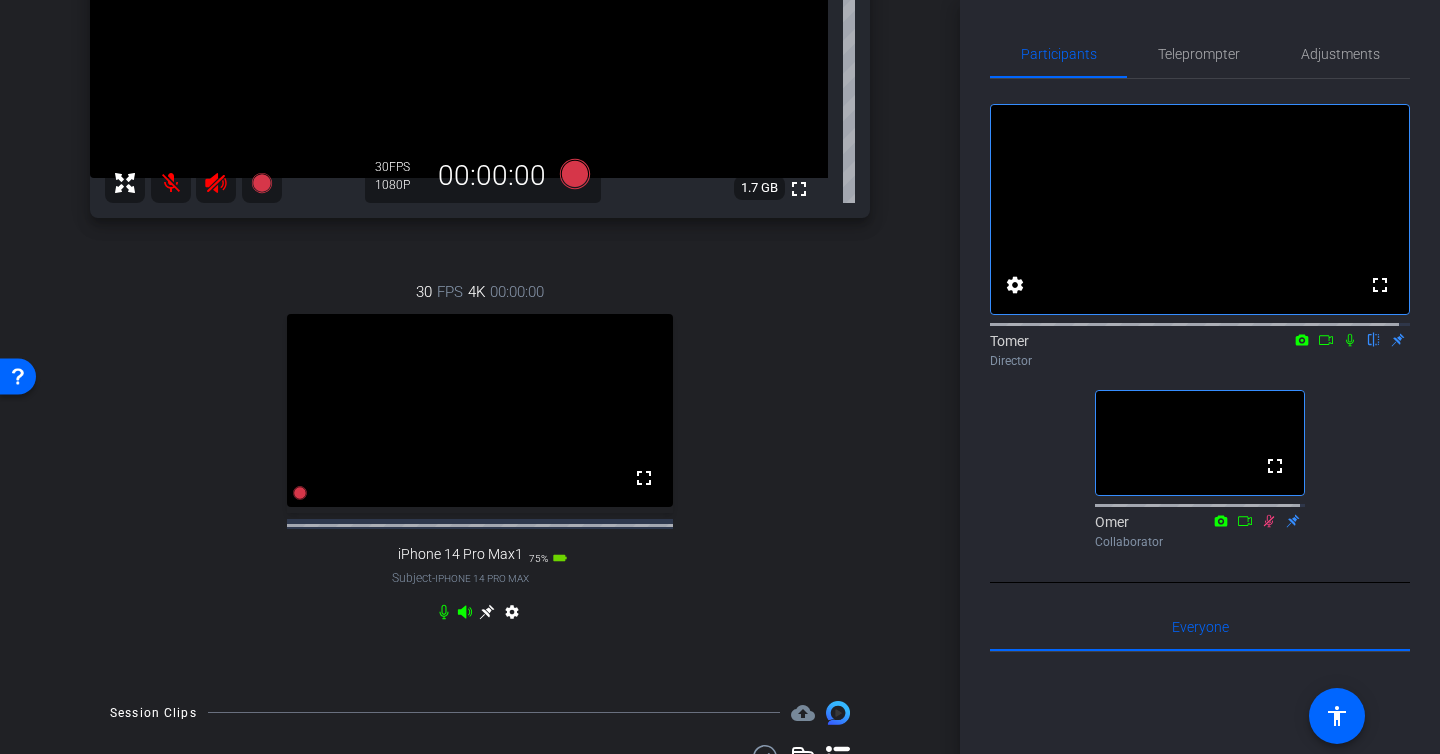 scroll, scrollTop: 623, scrollLeft: 0, axis: vertical 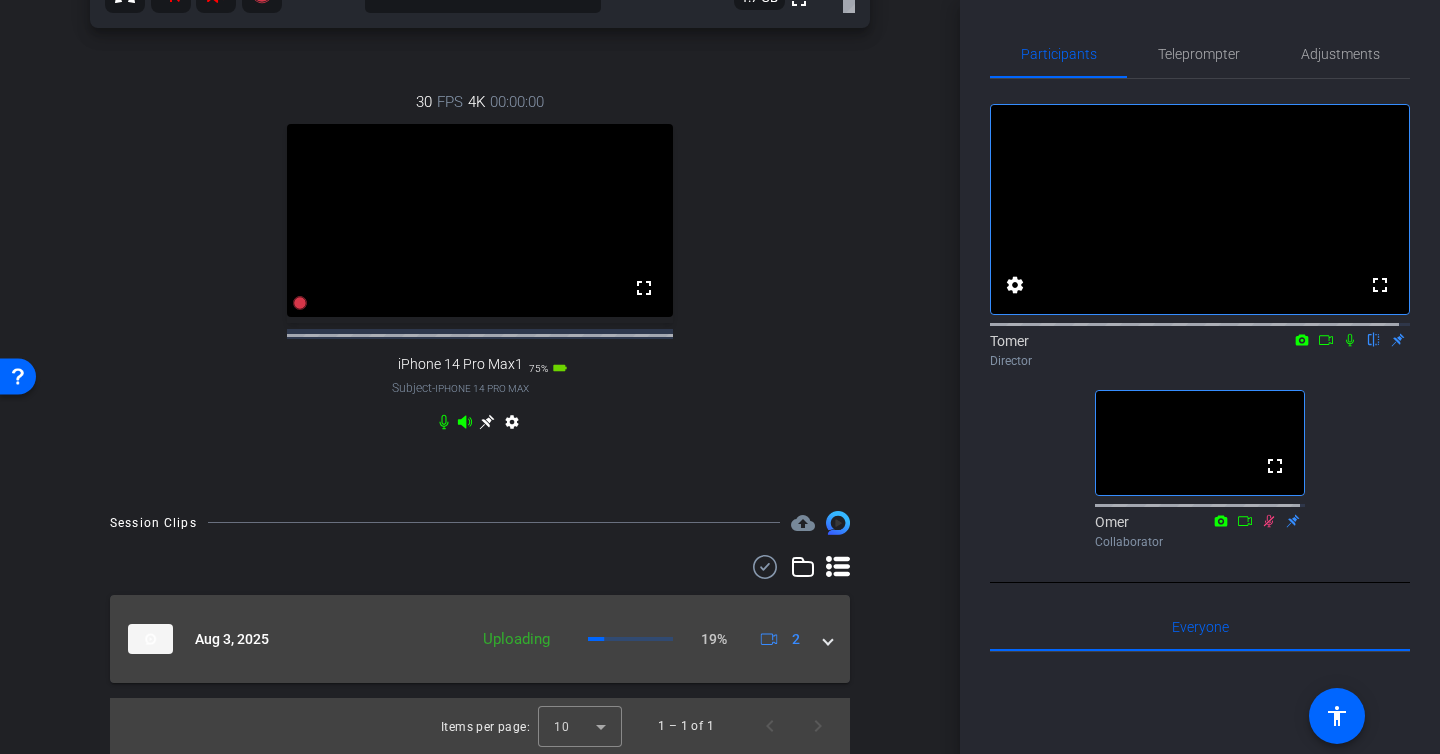 click on "Aug 3, 2025  Uploading  19%
2" at bounding box center [480, 639] 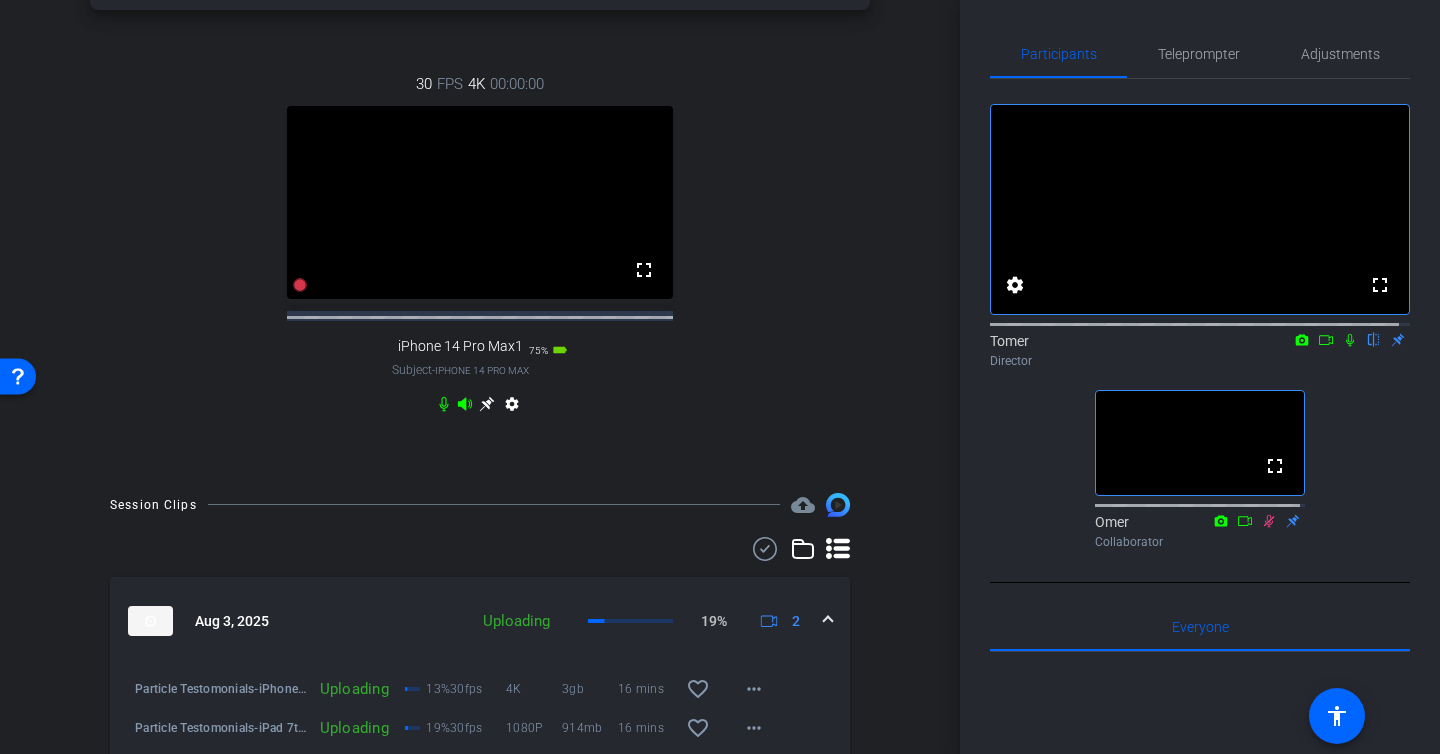 scroll, scrollTop: 731, scrollLeft: 0, axis: vertical 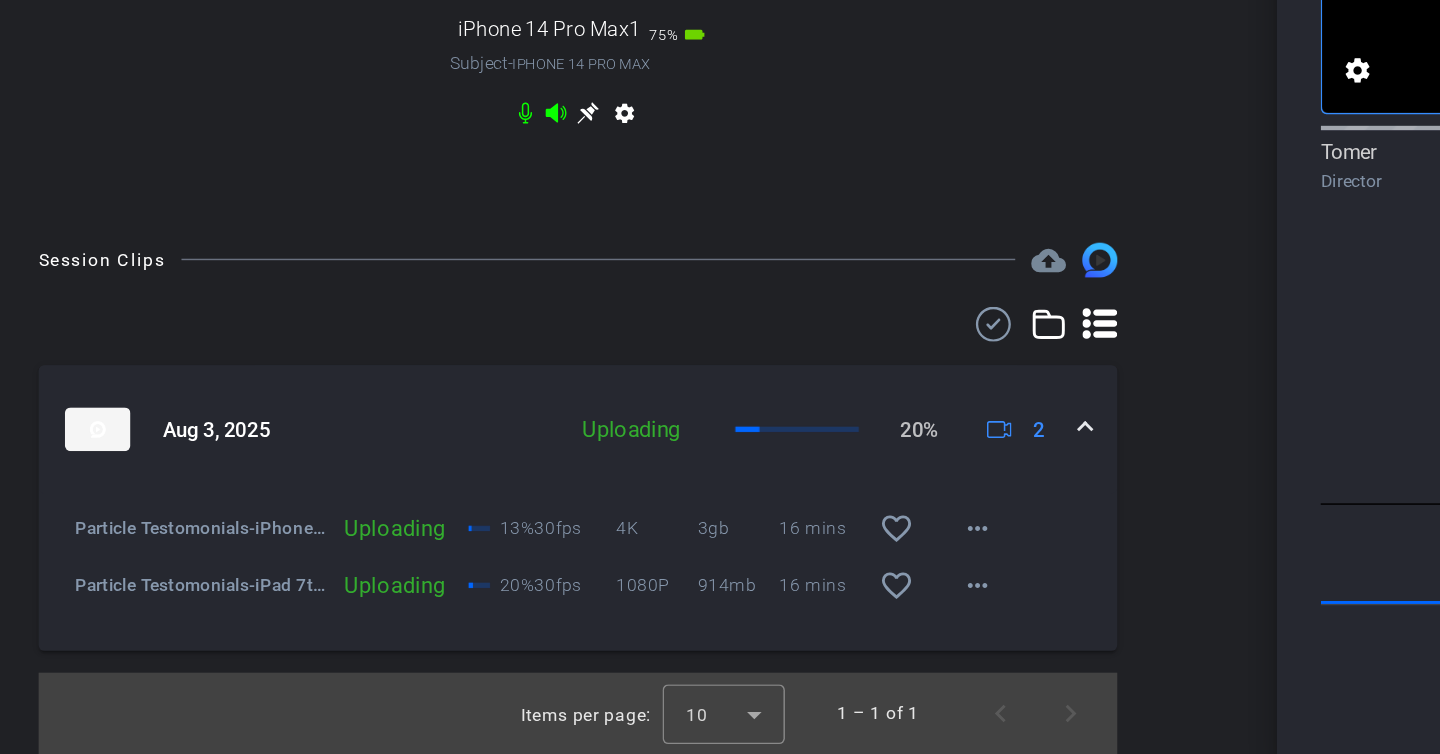 click on "settings" at bounding box center (480, 318) 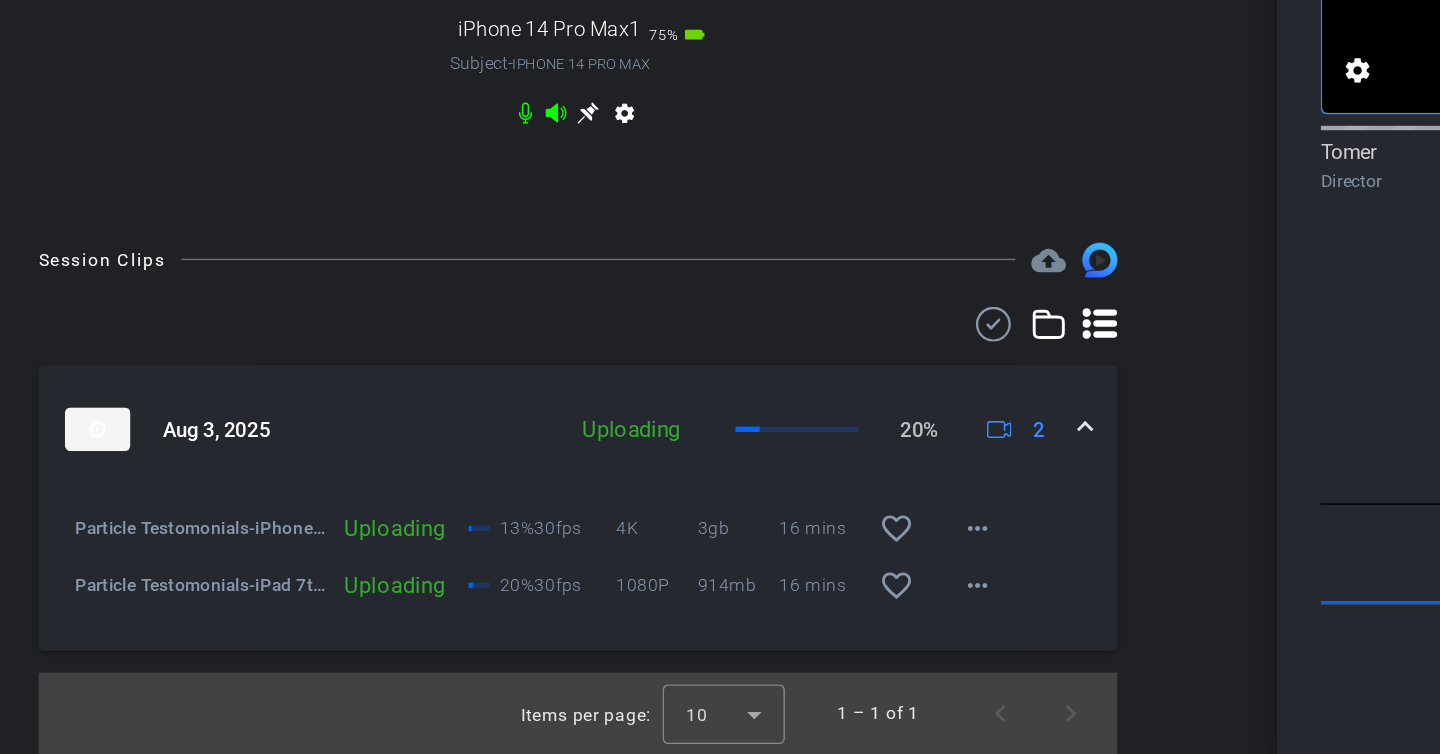 click 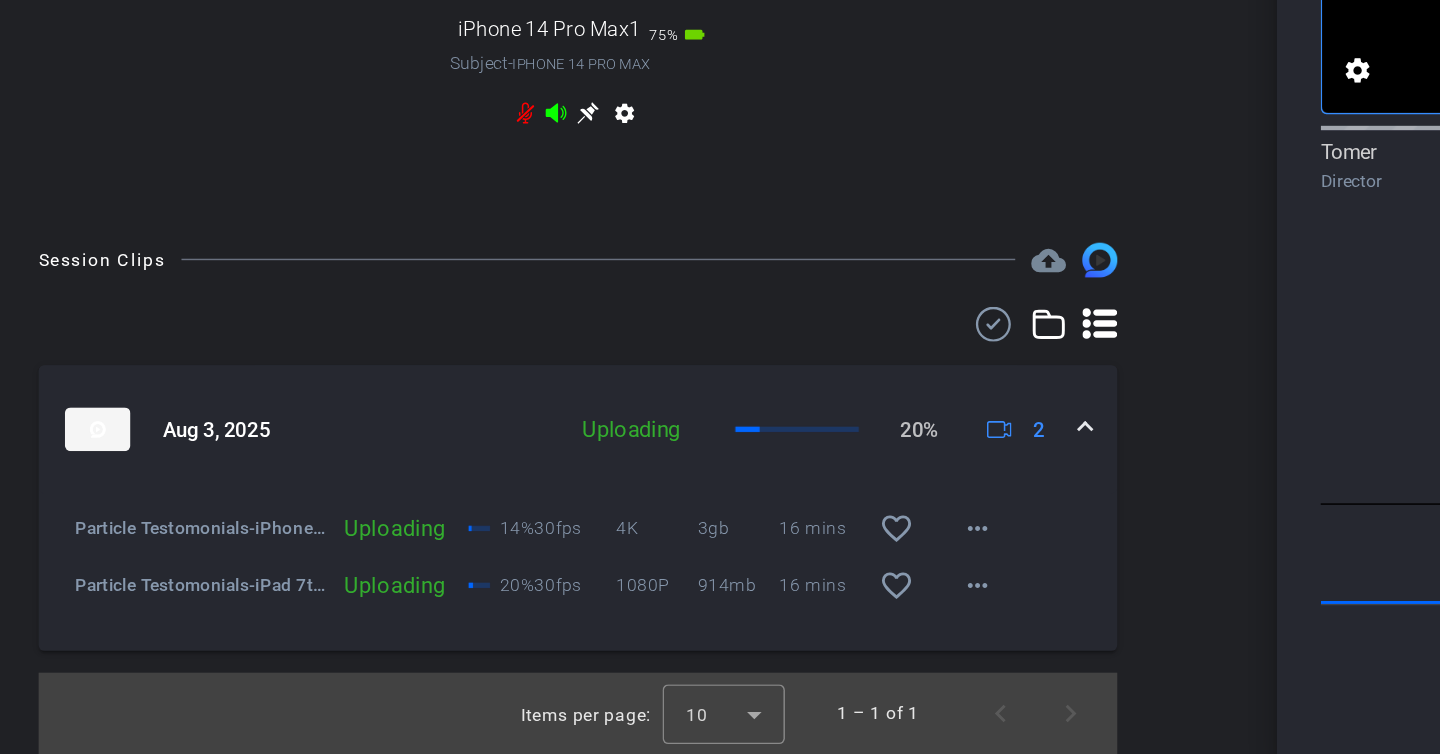 click 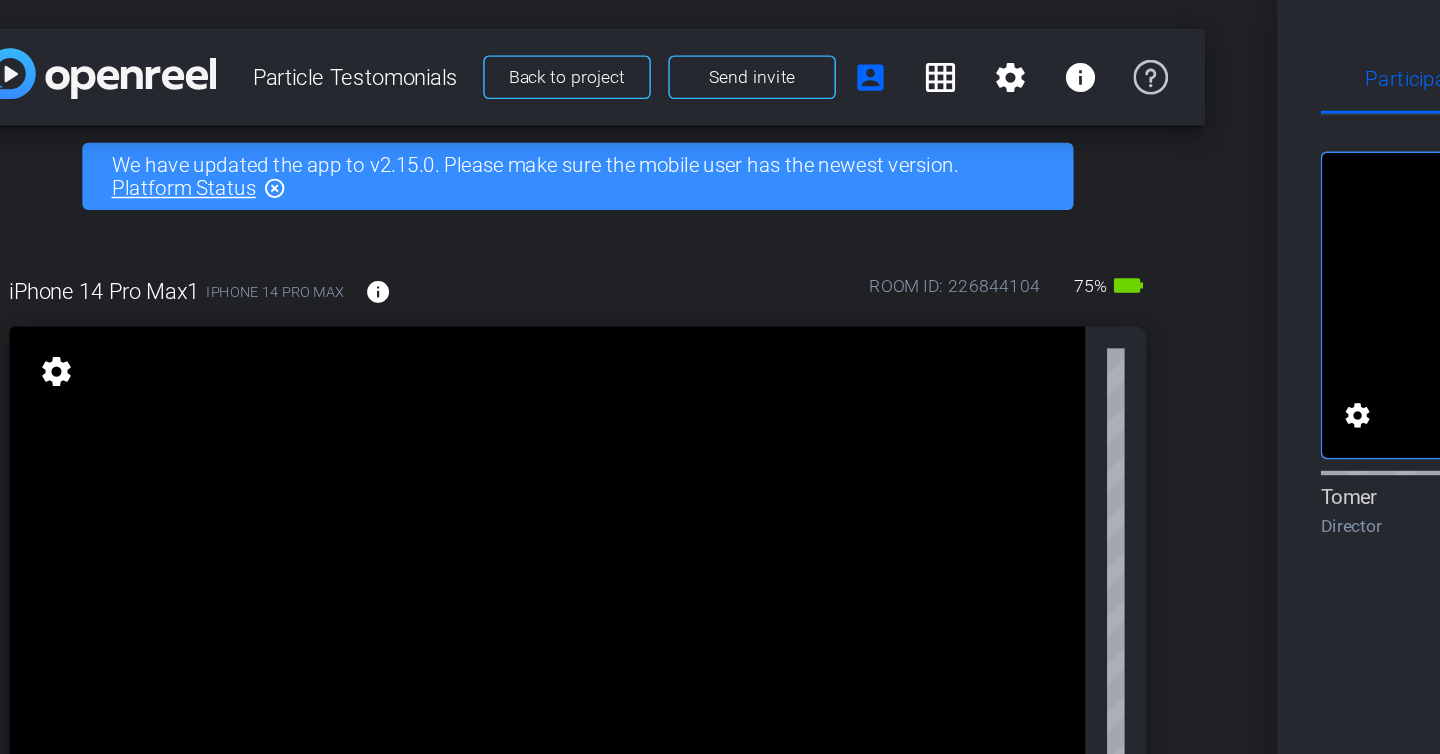 scroll, scrollTop: 270, scrollLeft: 0, axis: vertical 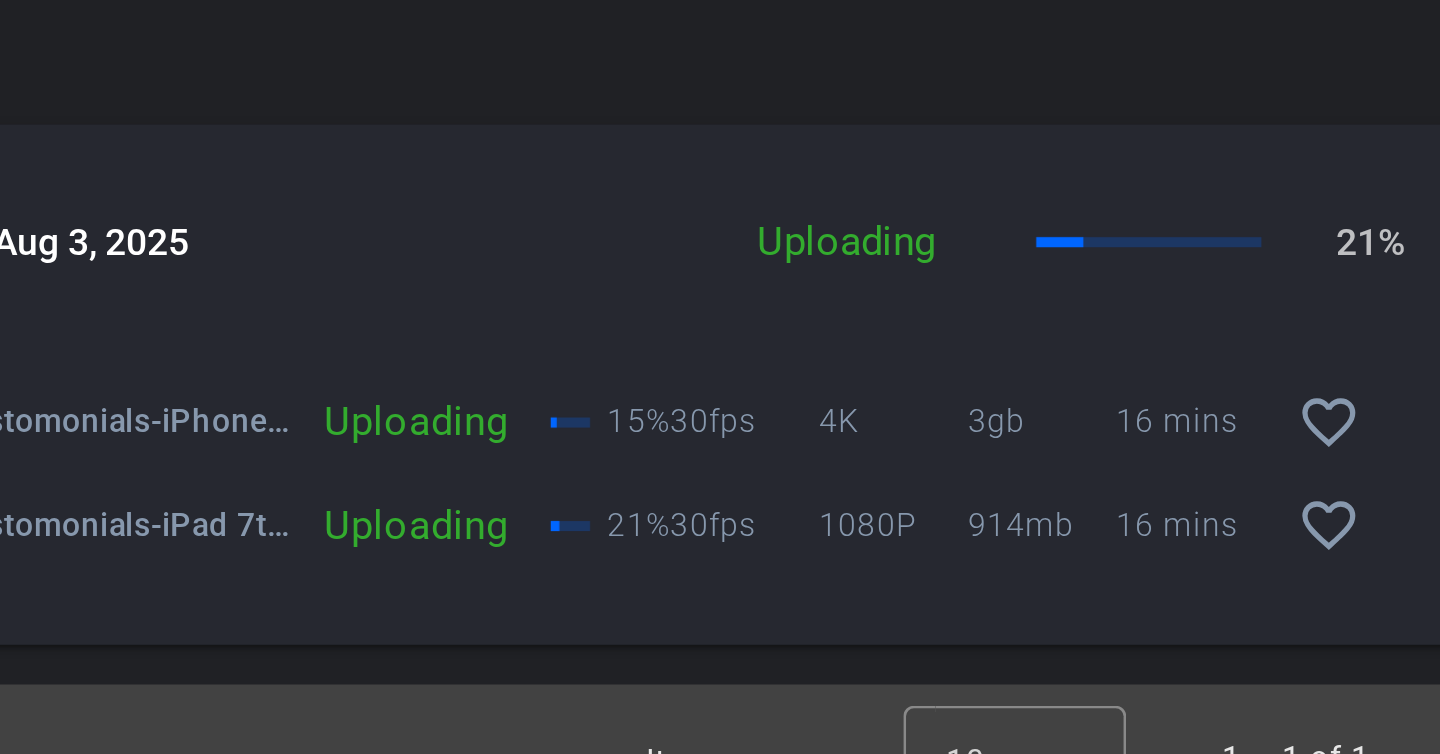 click on "Aug 3, 2025  Uploading  21%
2" at bounding box center (480, 531) 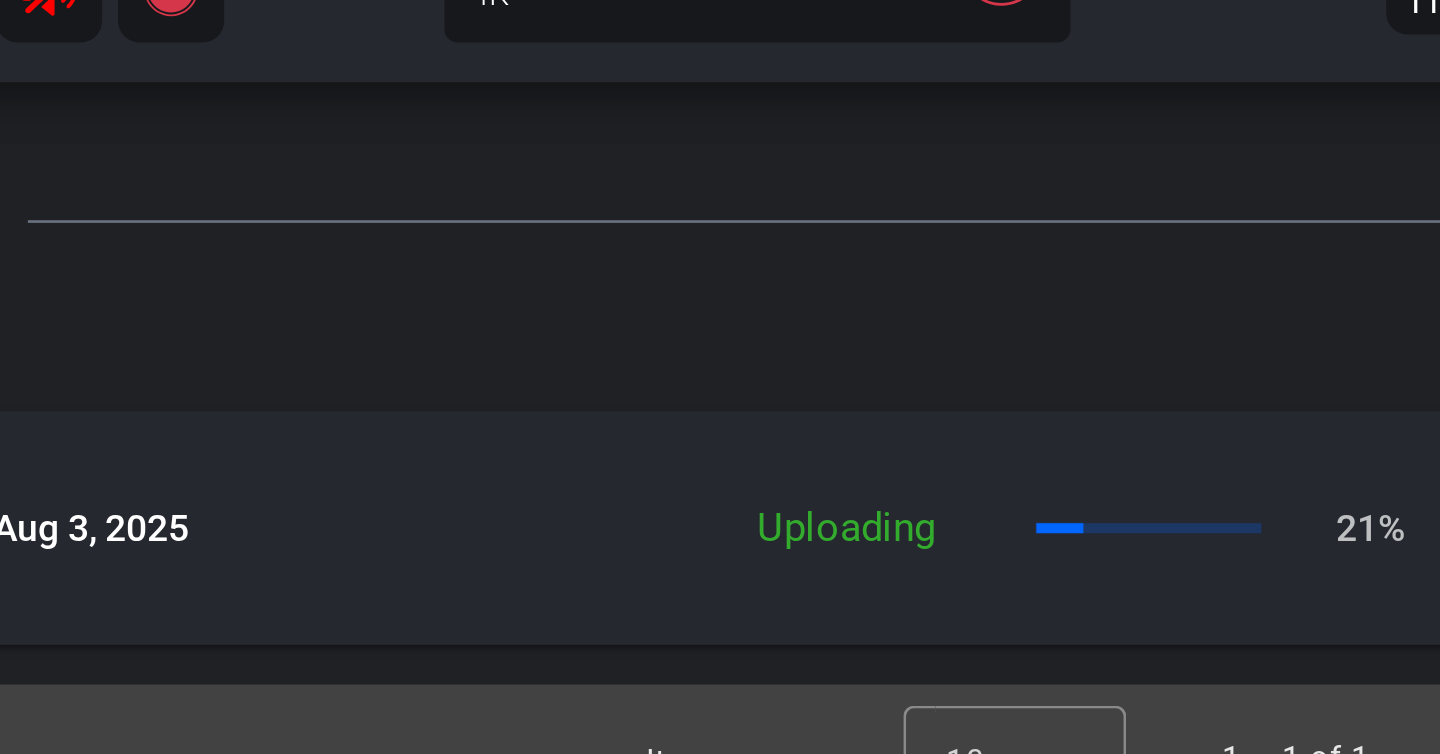 scroll, scrollTop: 162, scrollLeft: 0, axis: vertical 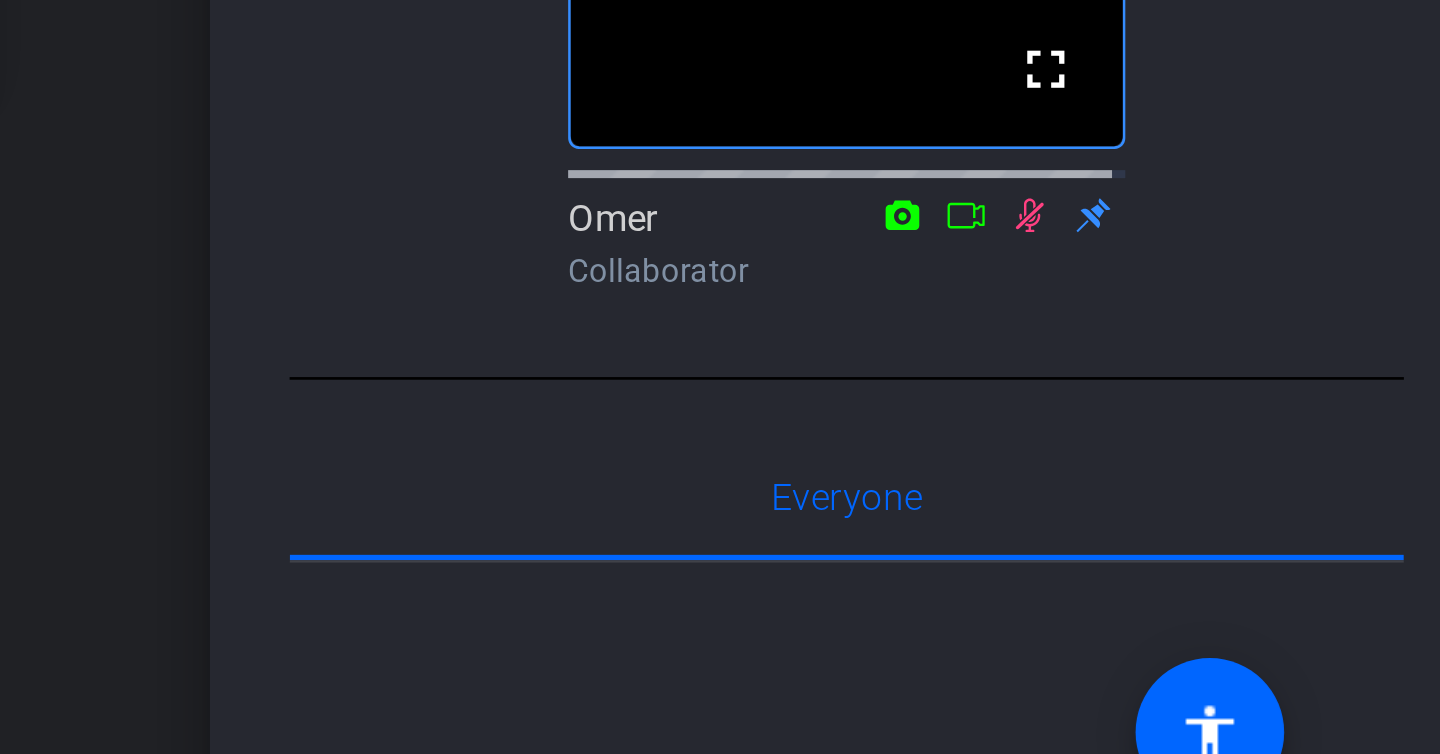 click 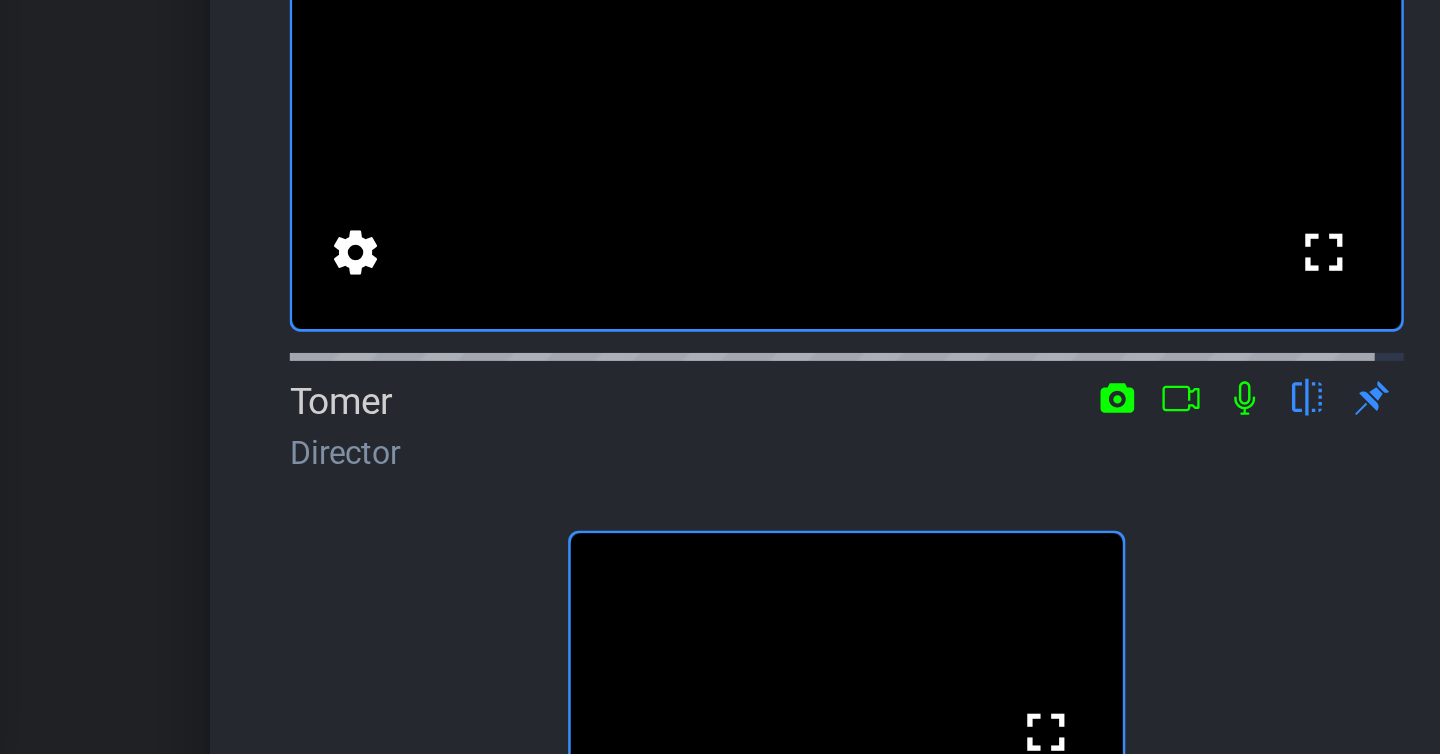 click 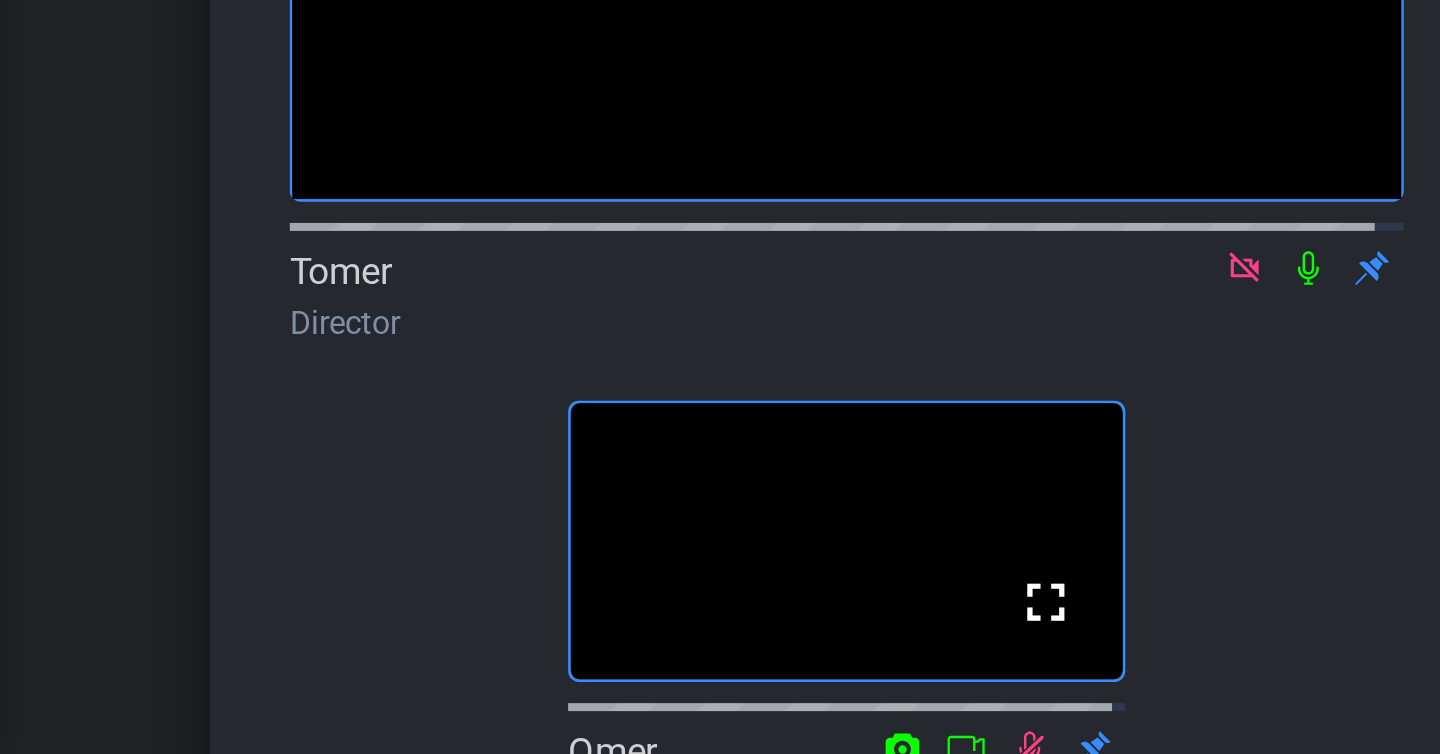 scroll, scrollTop: 211, scrollLeft: 0, axis: vertical 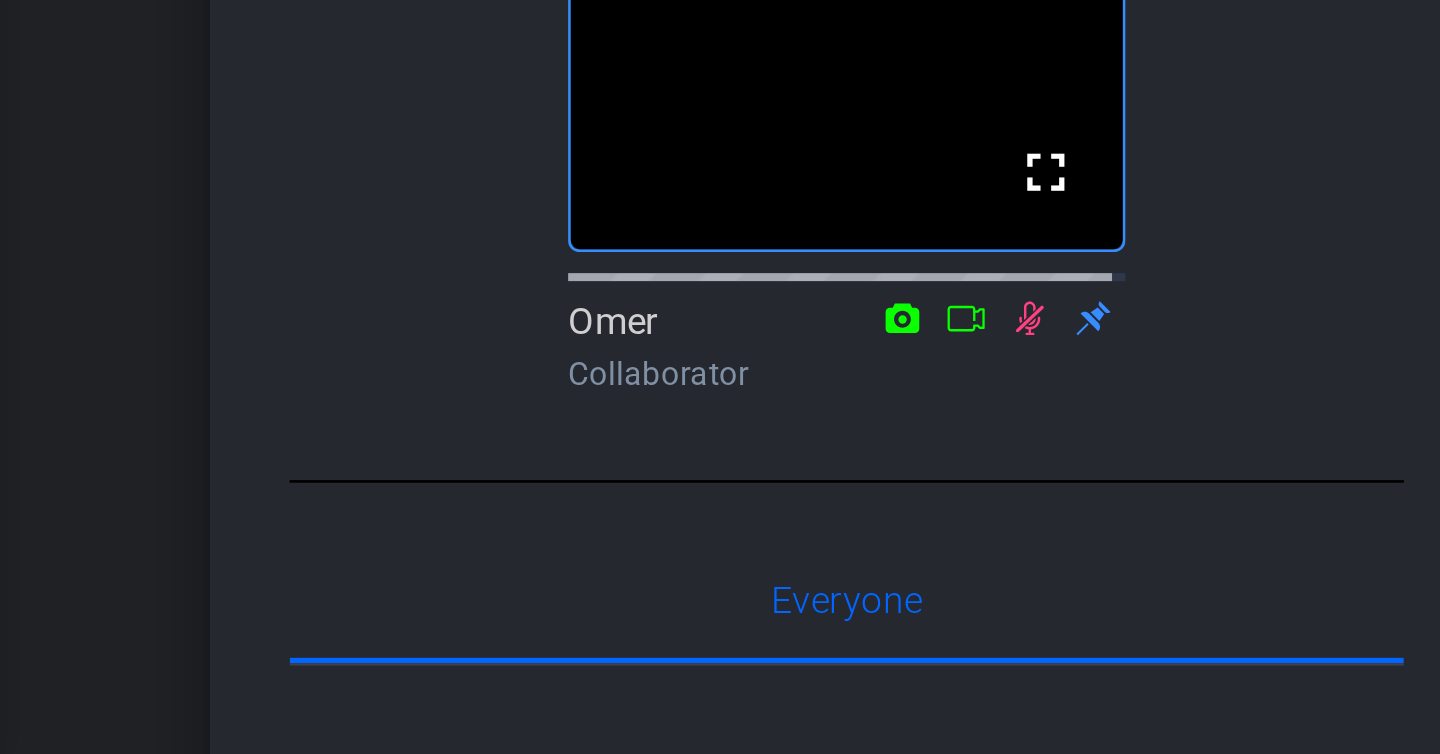 click 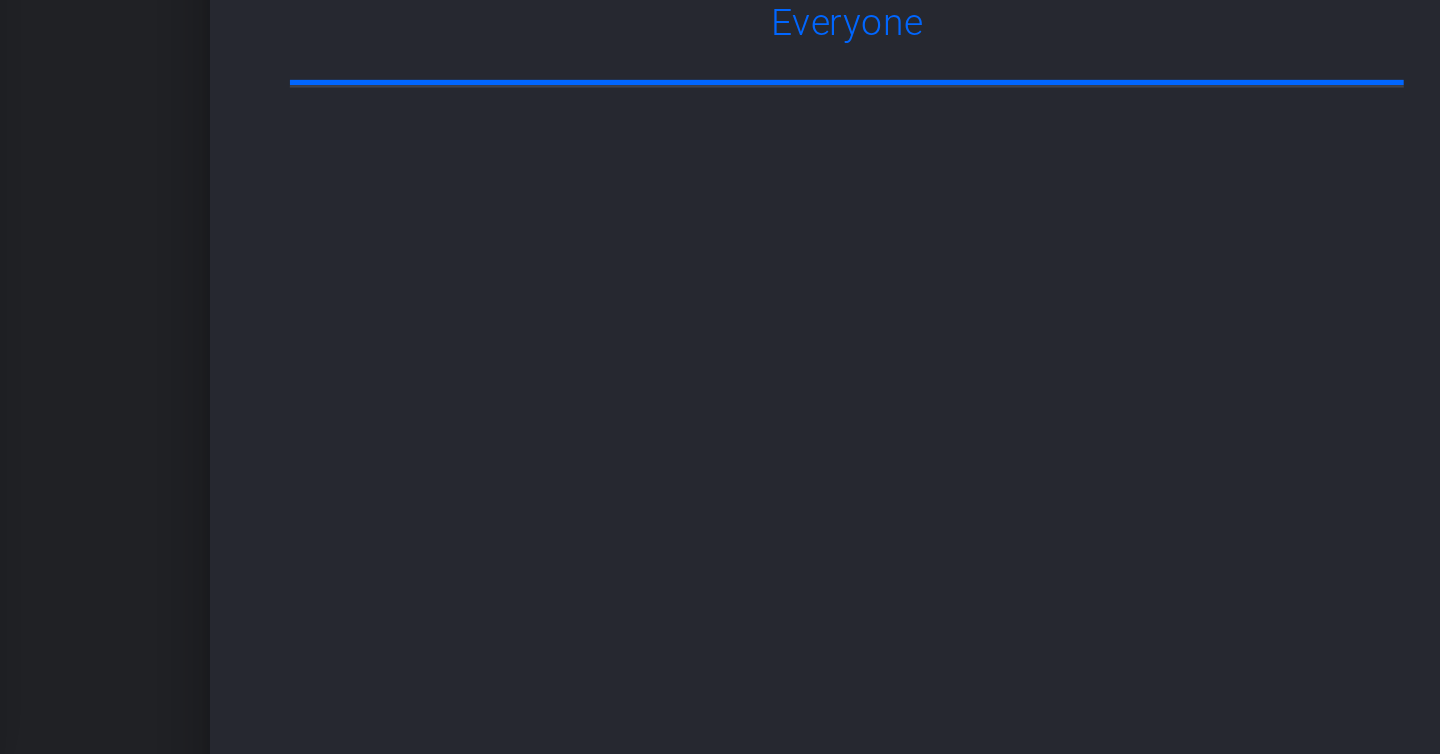 scroll, scrollTop: 570, scrollLeft: 0, axis: vertical 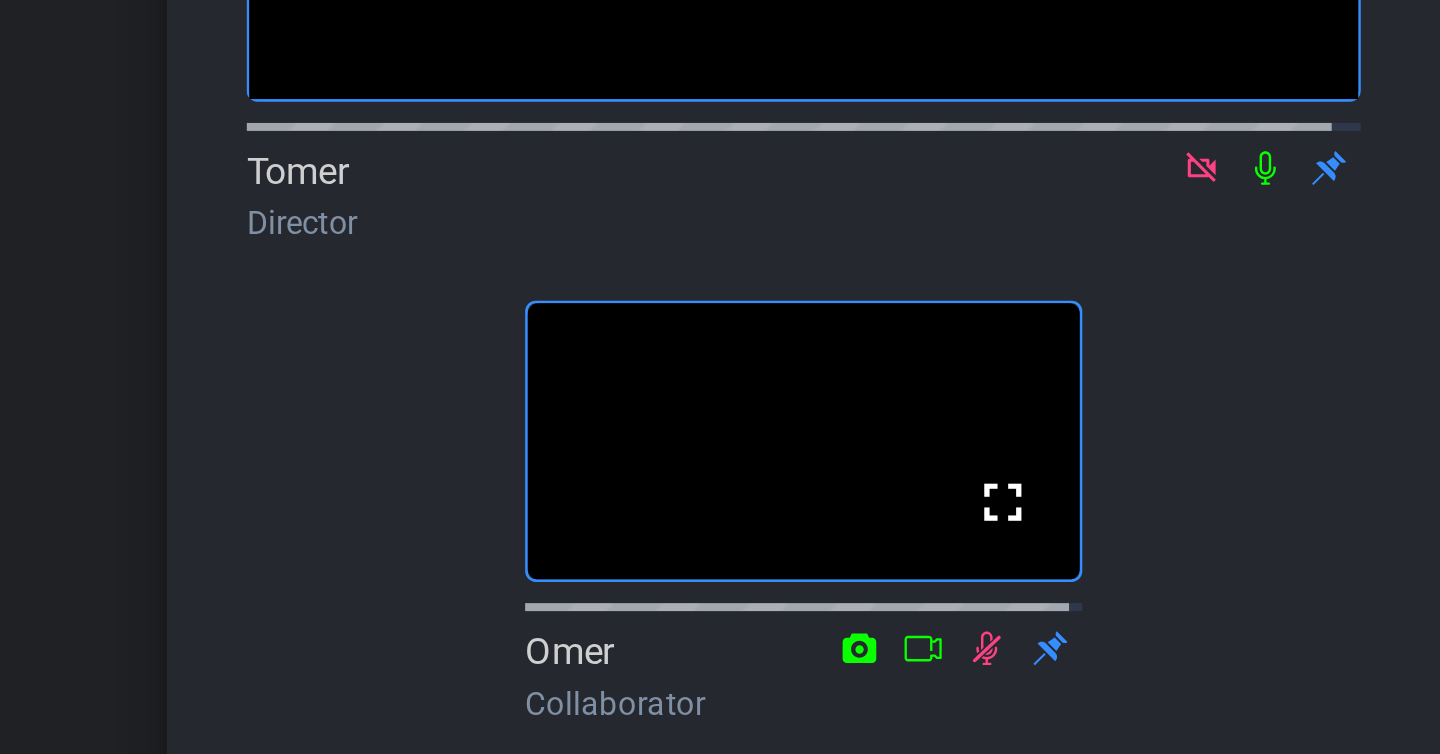 click 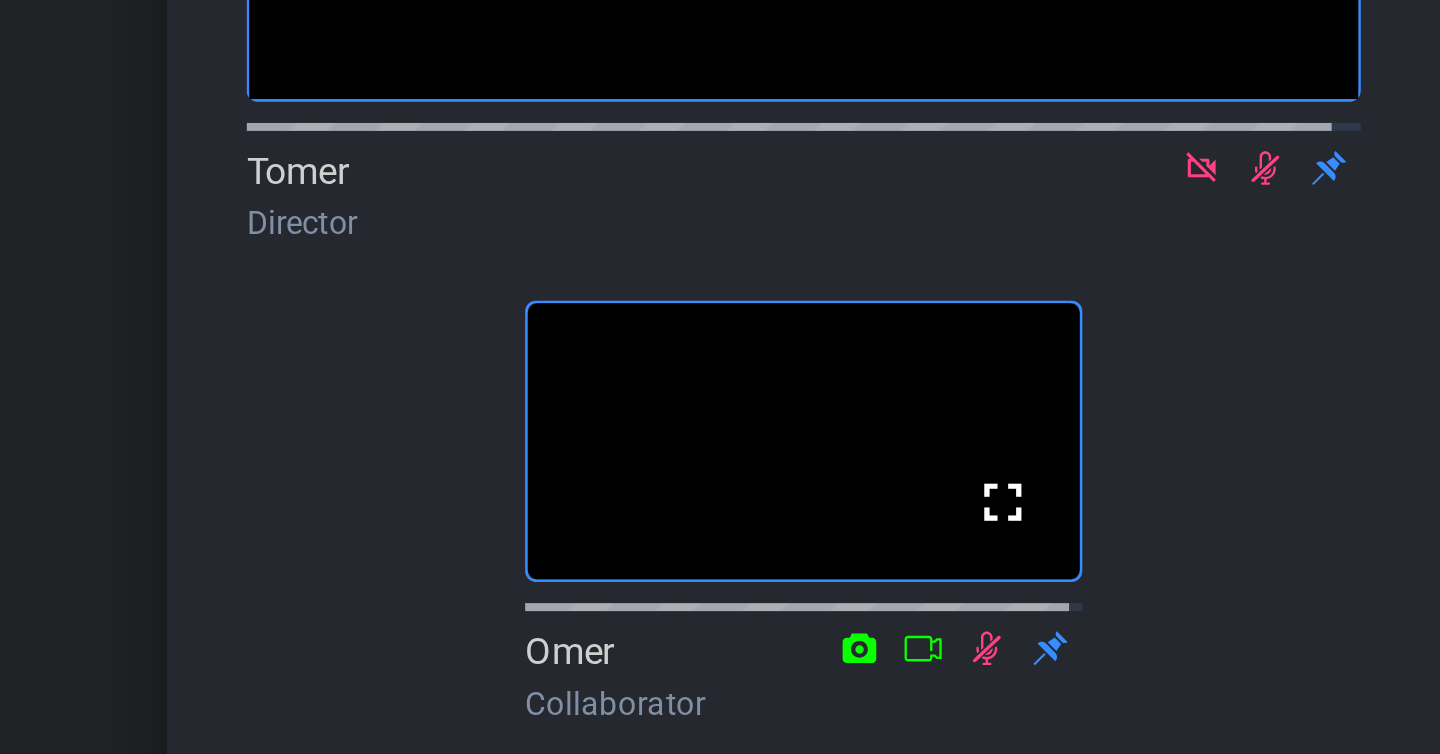 scroll, scrollTop: 570, scrollLeft: 0, axis: vertical 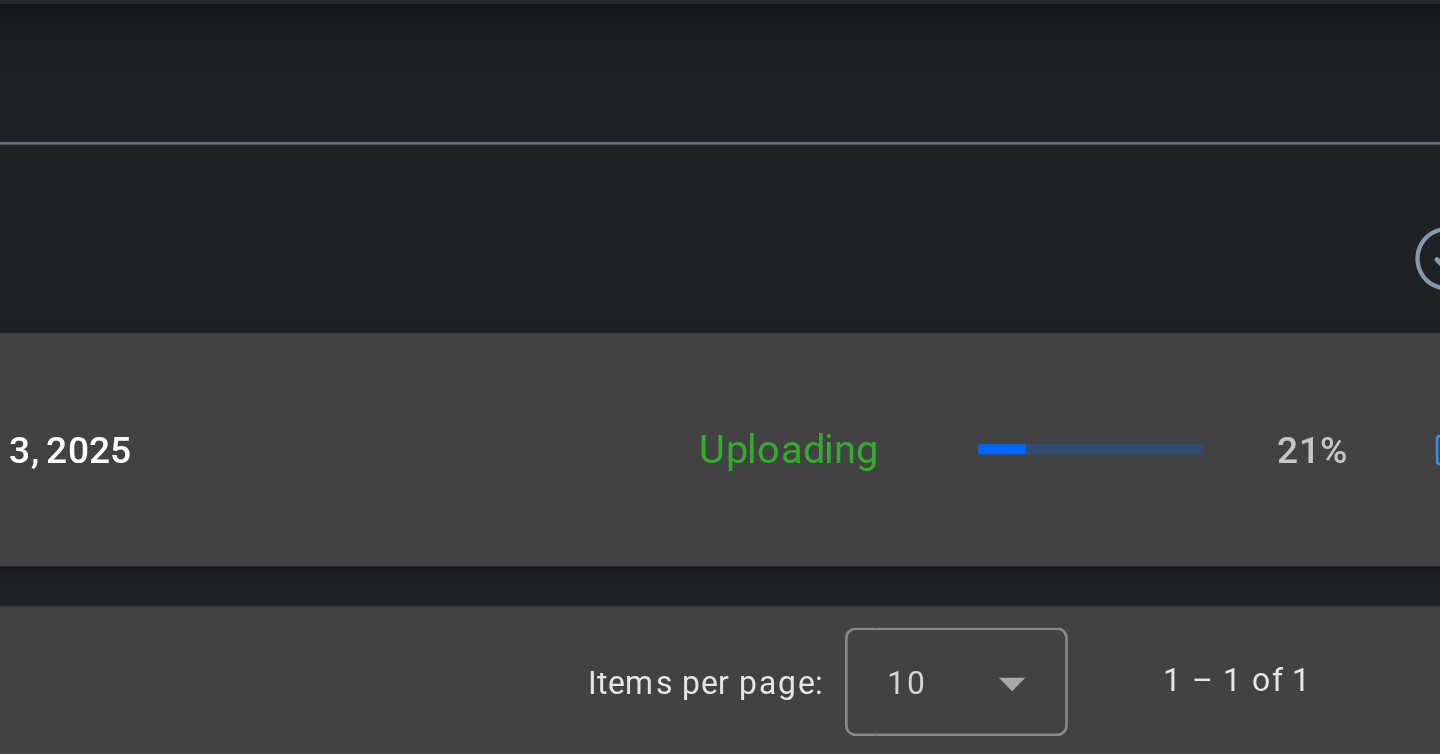 click on "Uploading  21%
2" 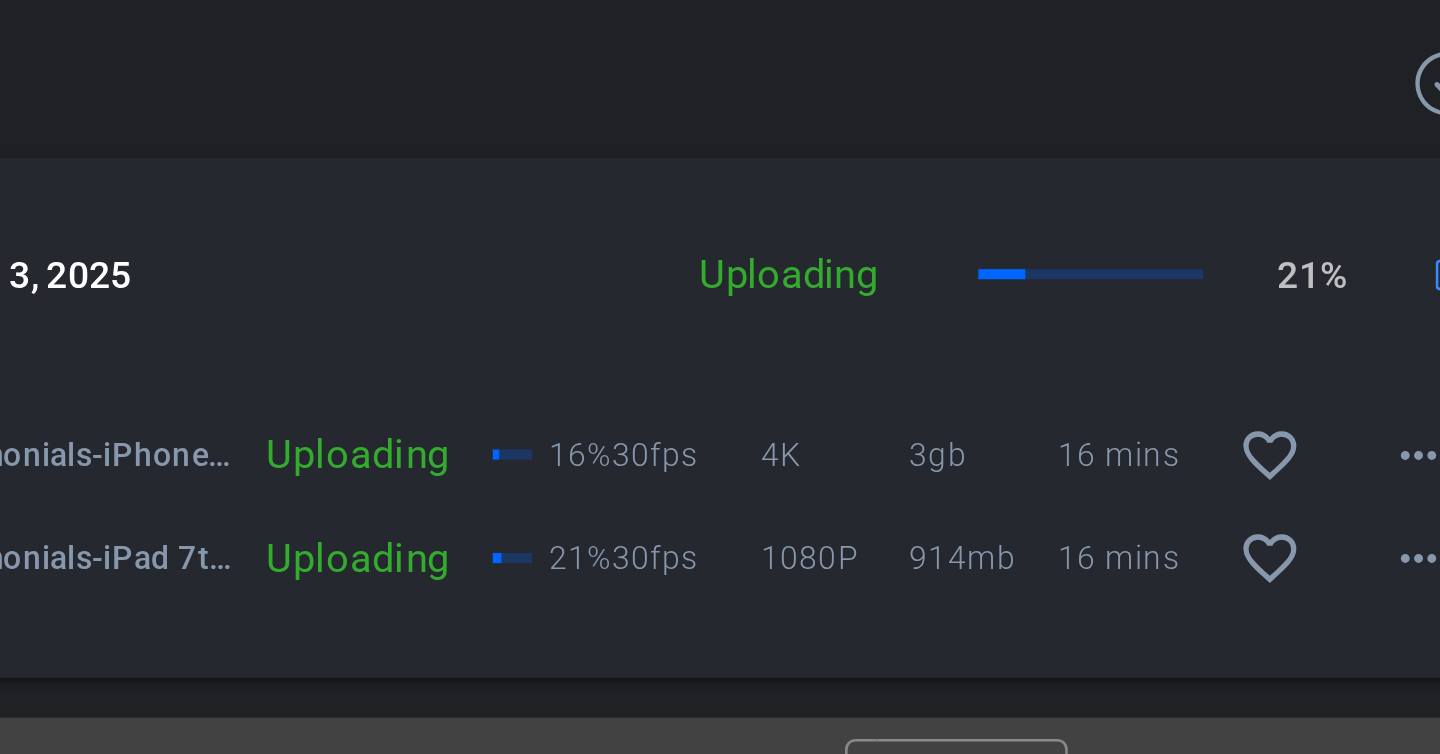scroll, scrollTop: 269, scrollLeft: 0, axis: vertical 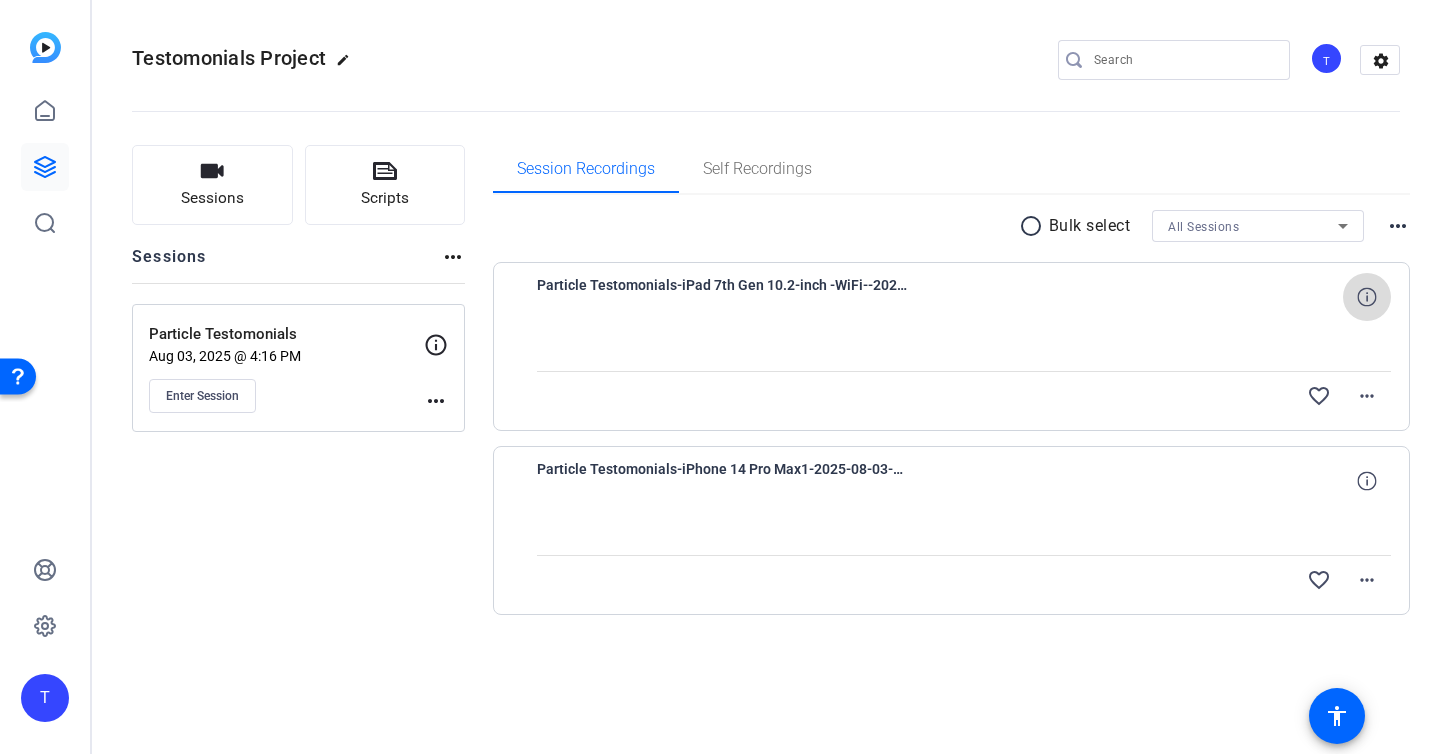 click 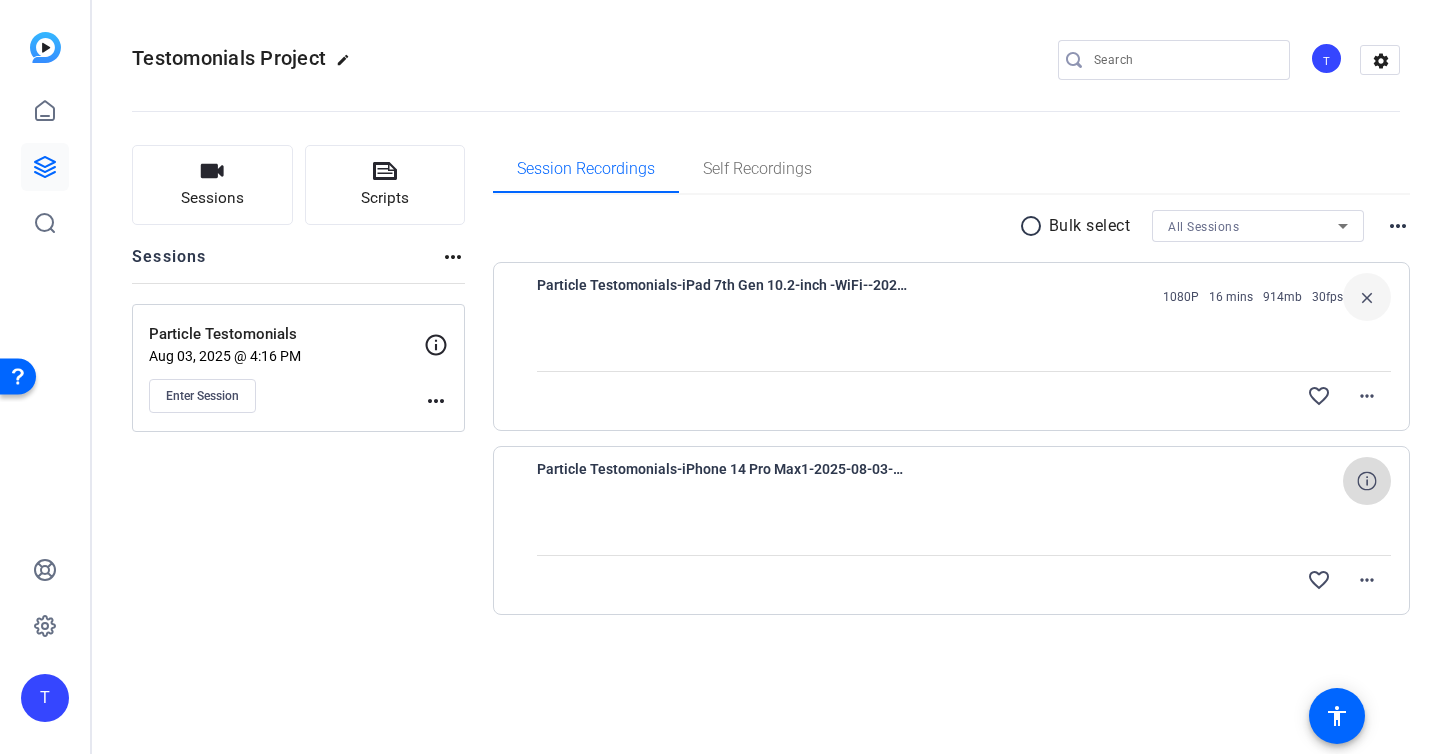 click 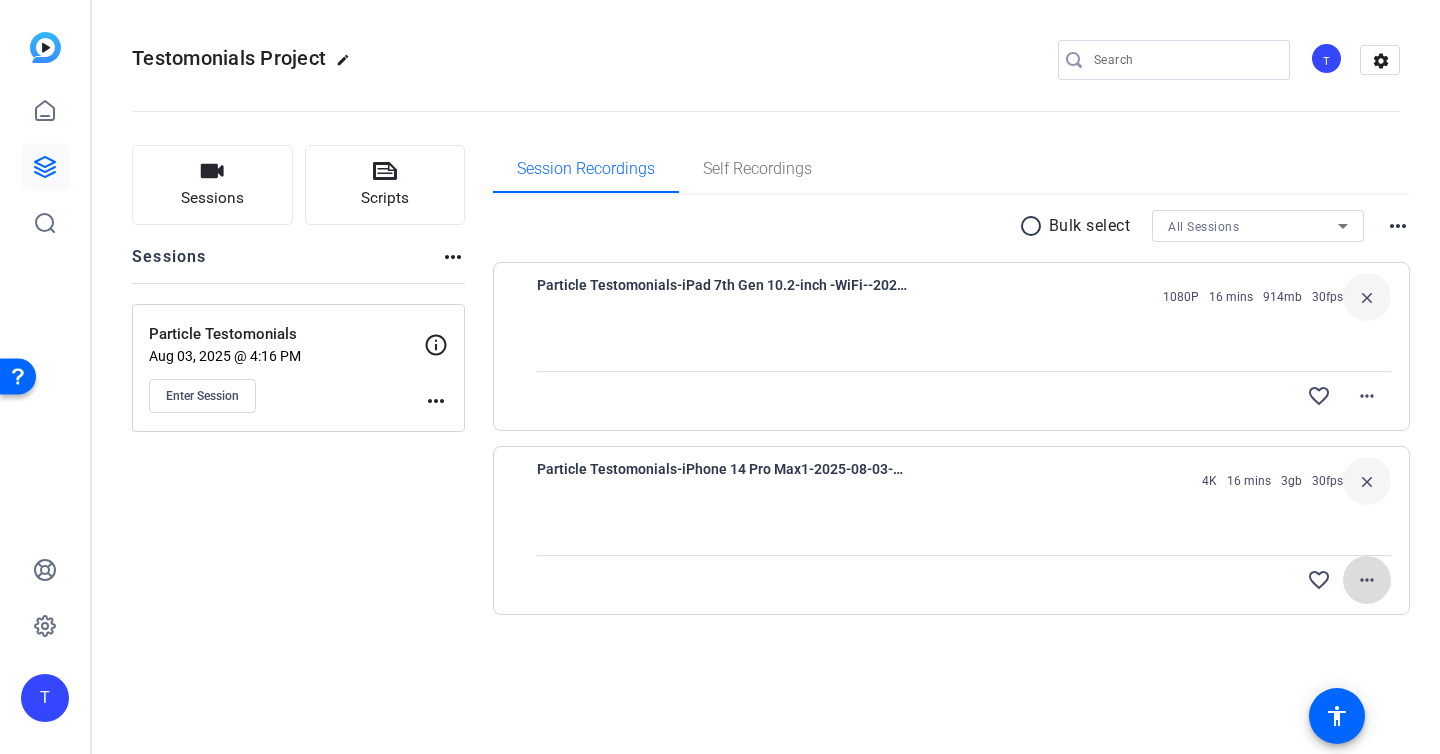 click on "more_horiz" at bounding box center (1367, 580) 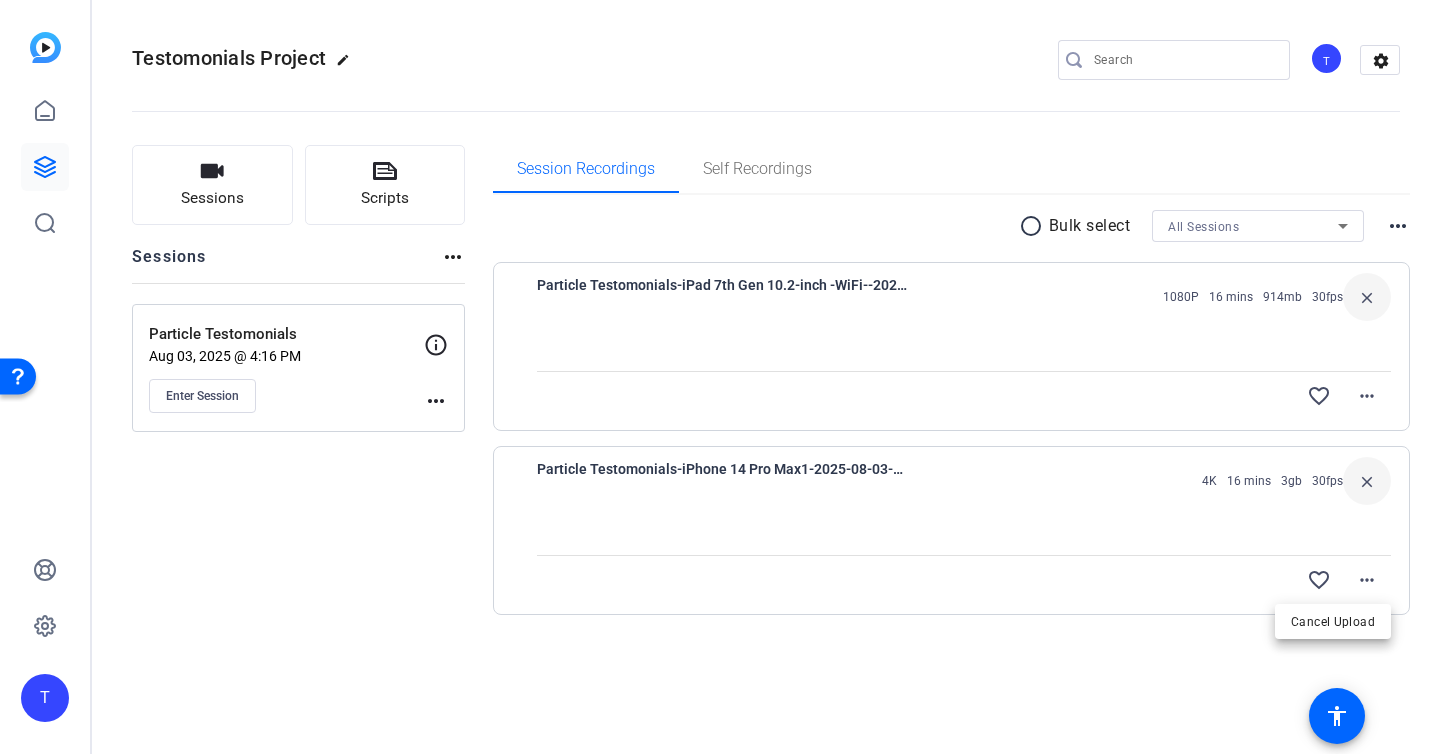 click at bounding box center (720, 377) 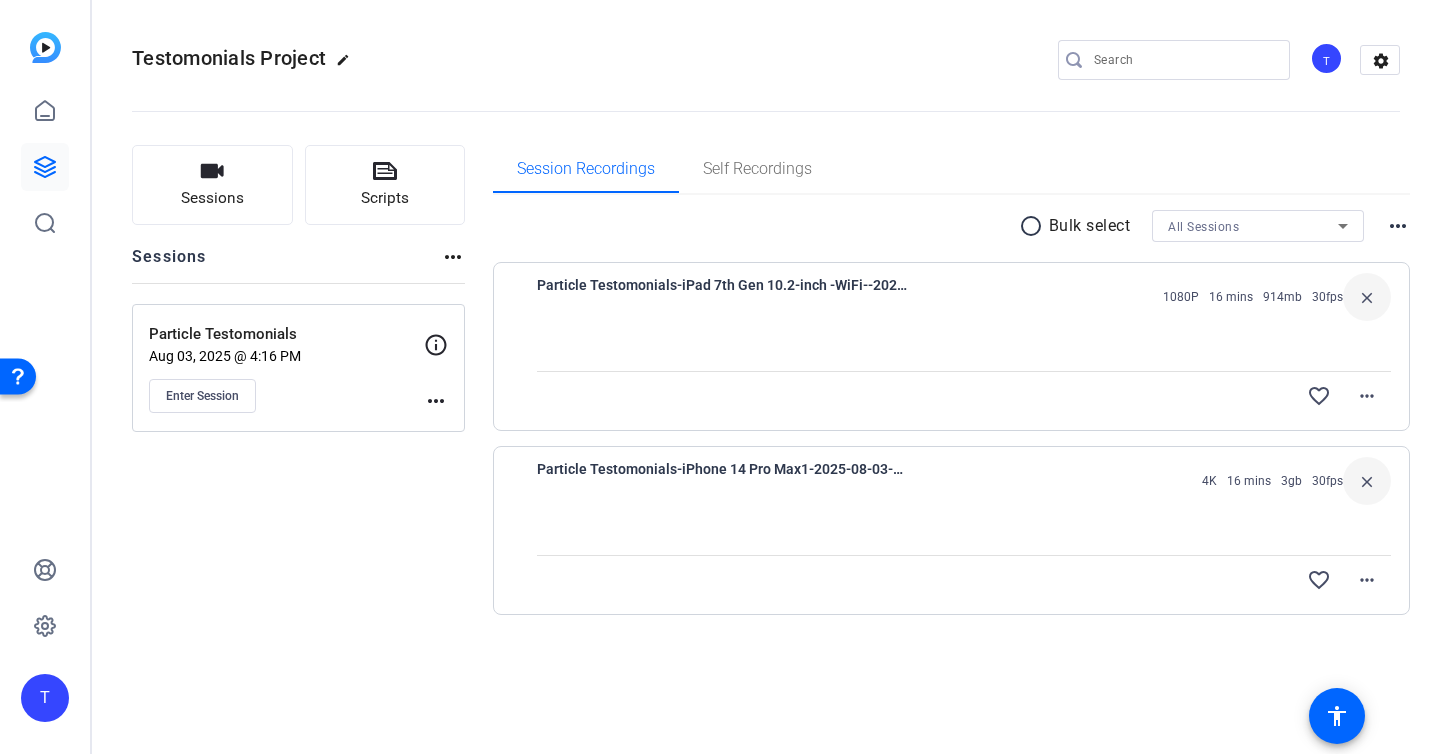 type 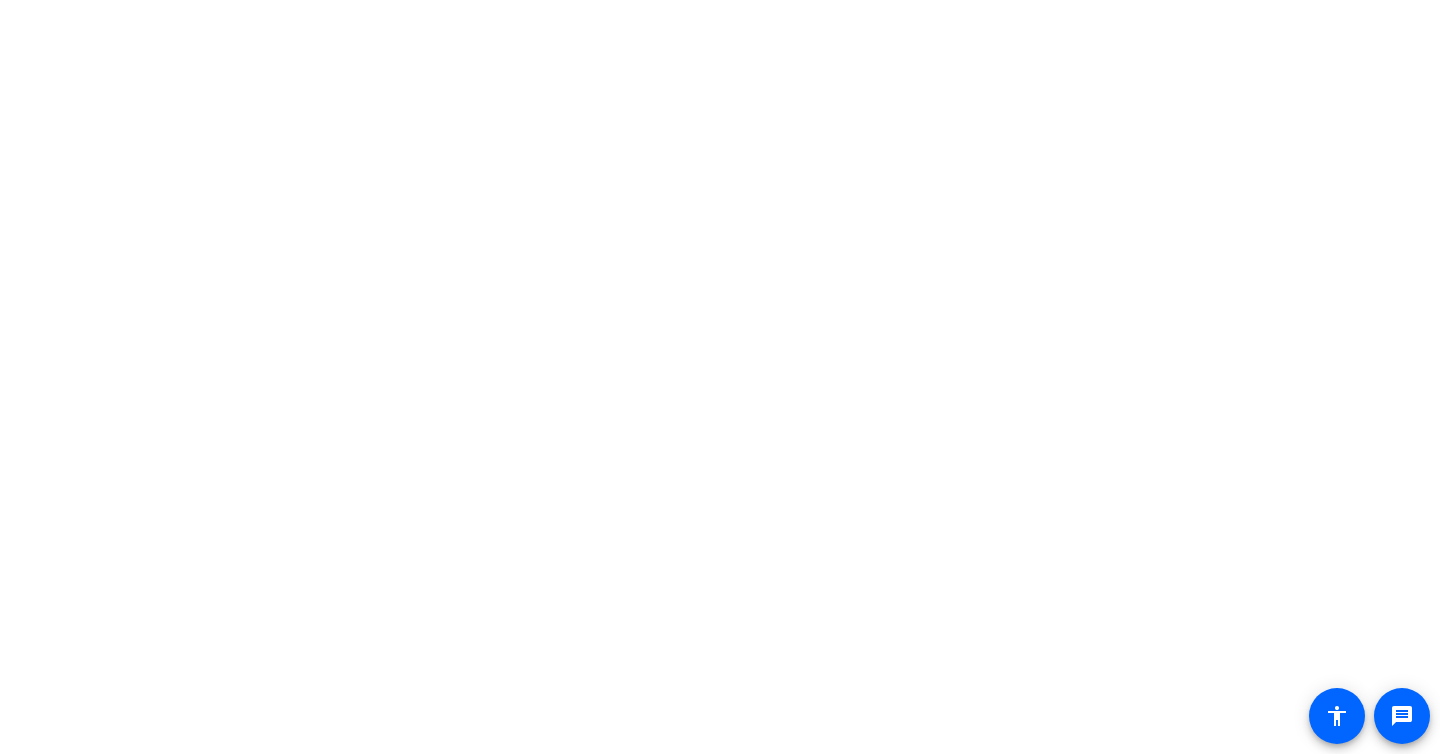 scroll, scrollTop: 0, scrollLeft: 0, axis: both 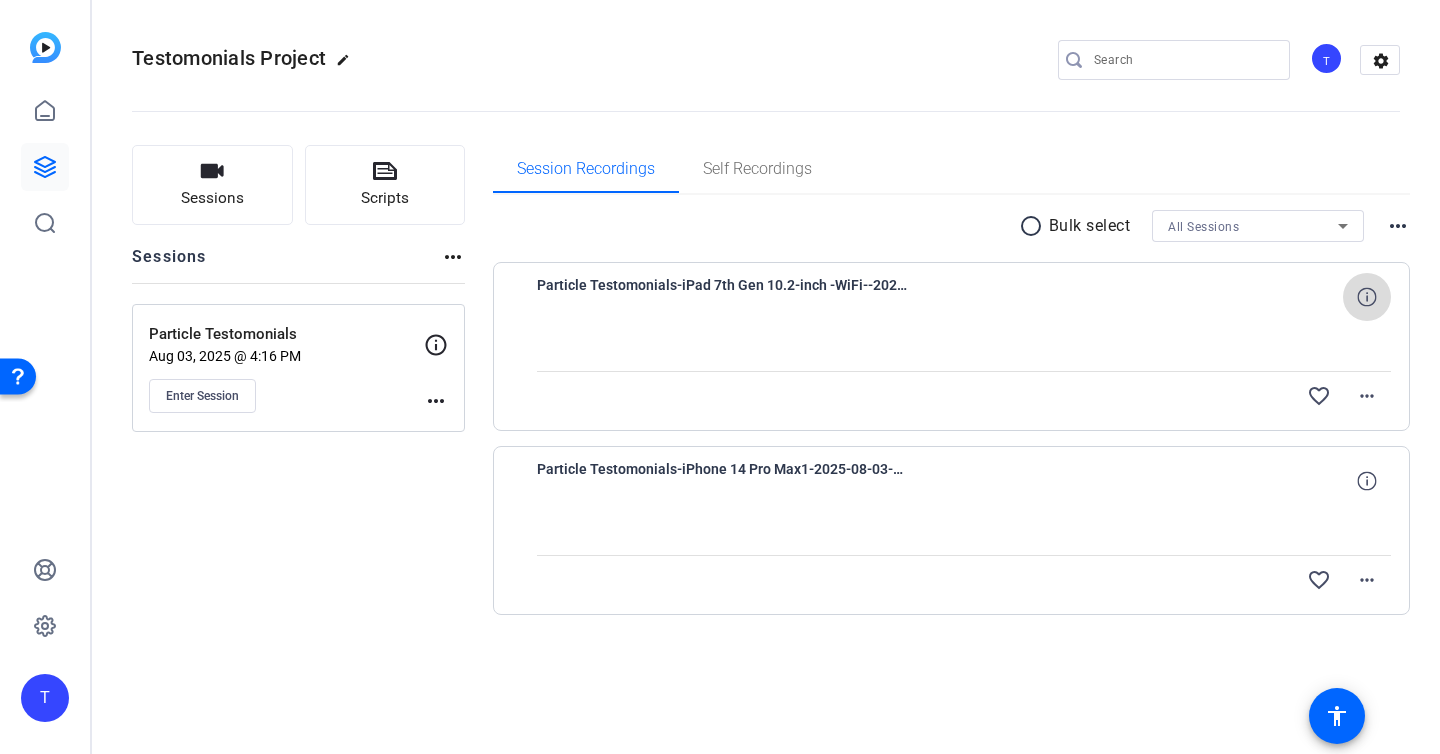 click 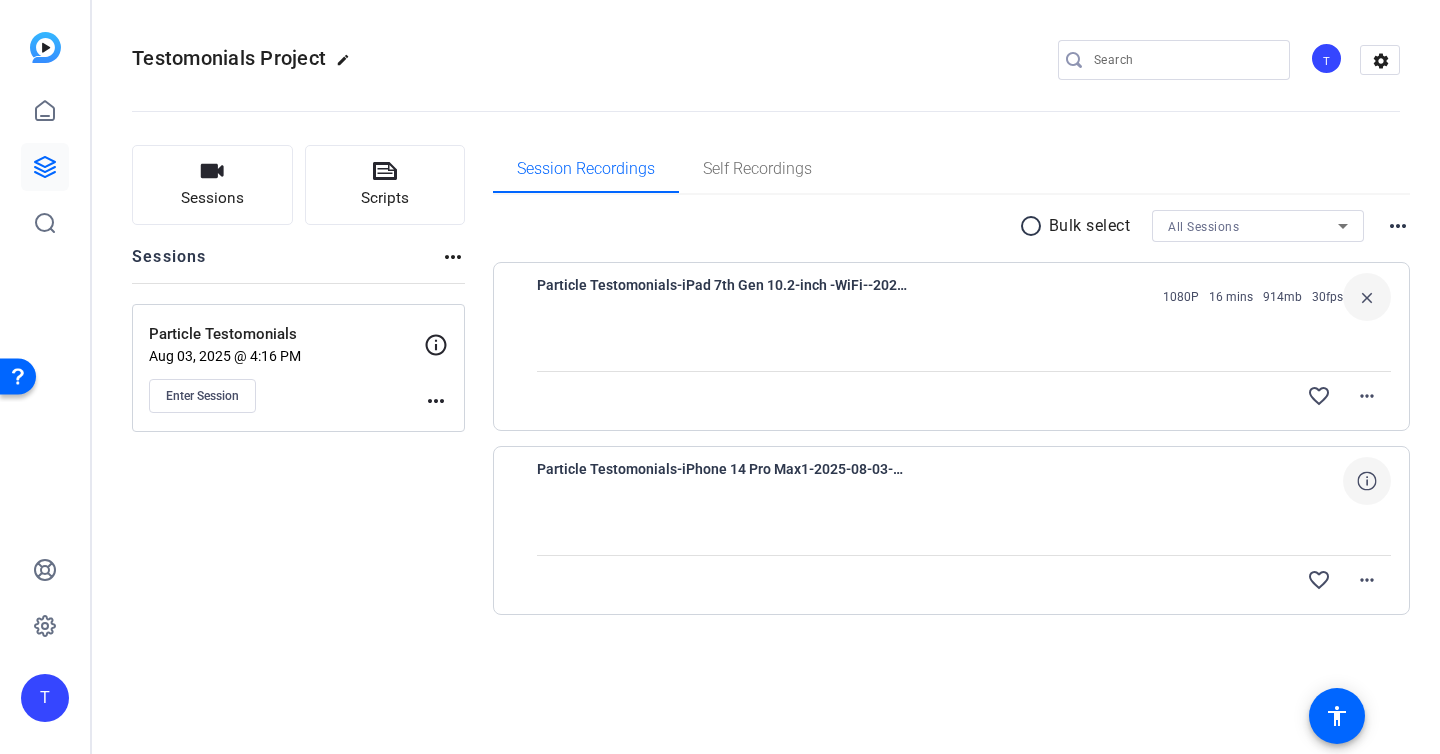 click 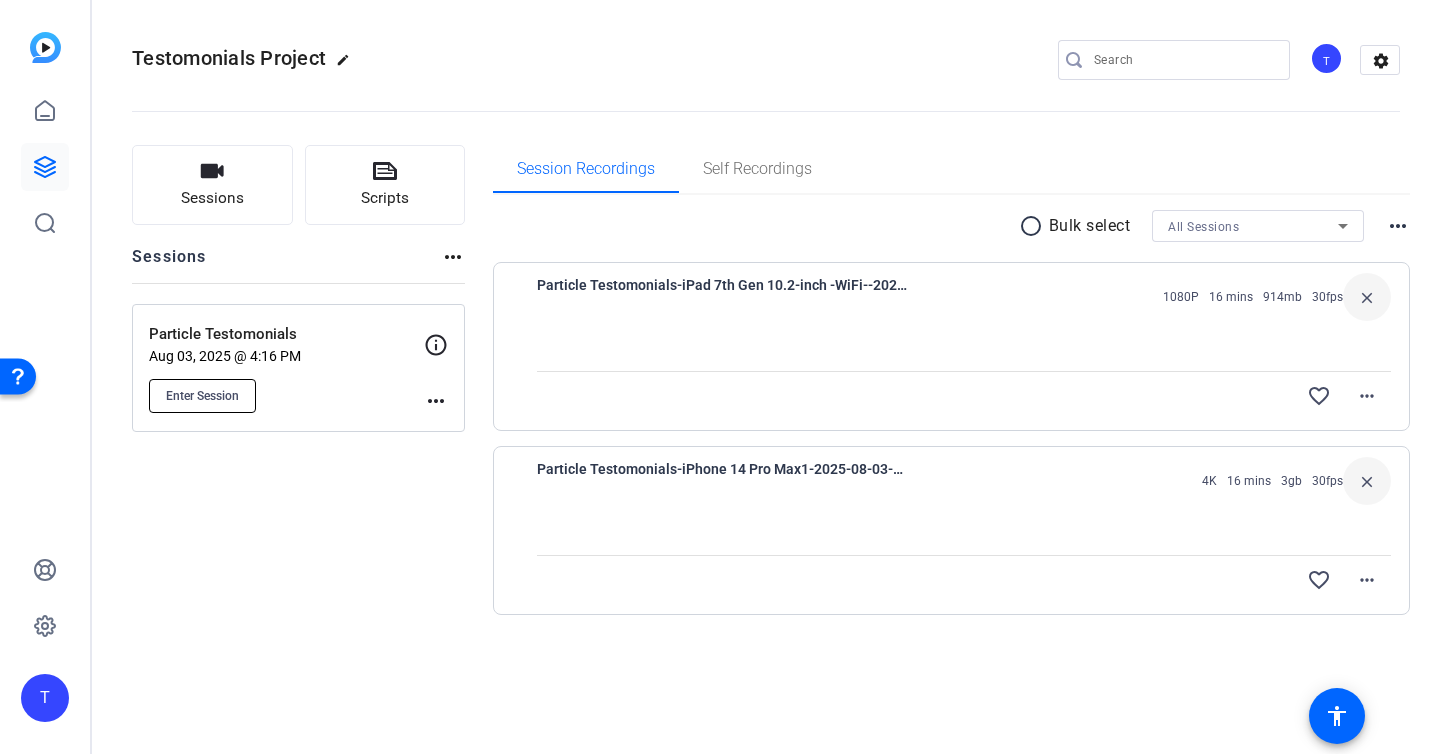 click on "Enter Session" 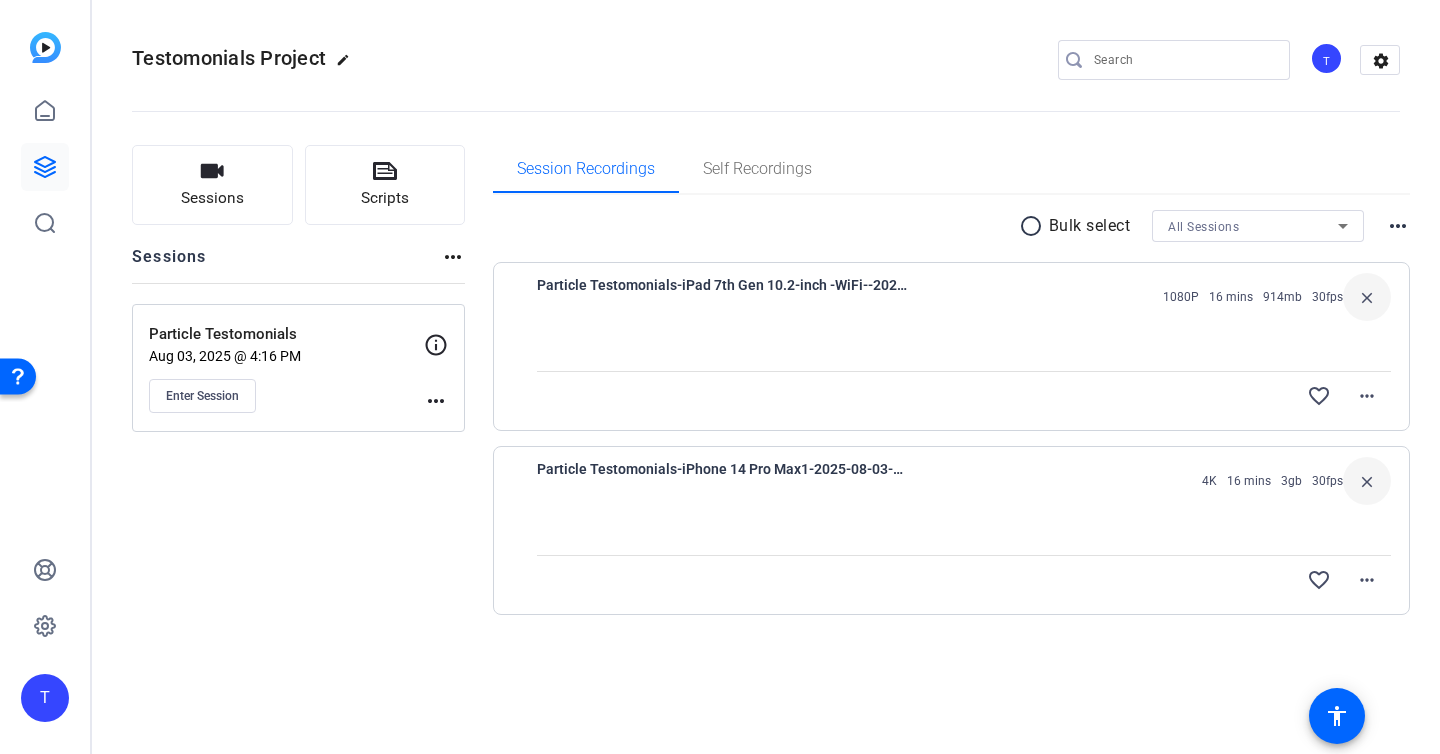 type 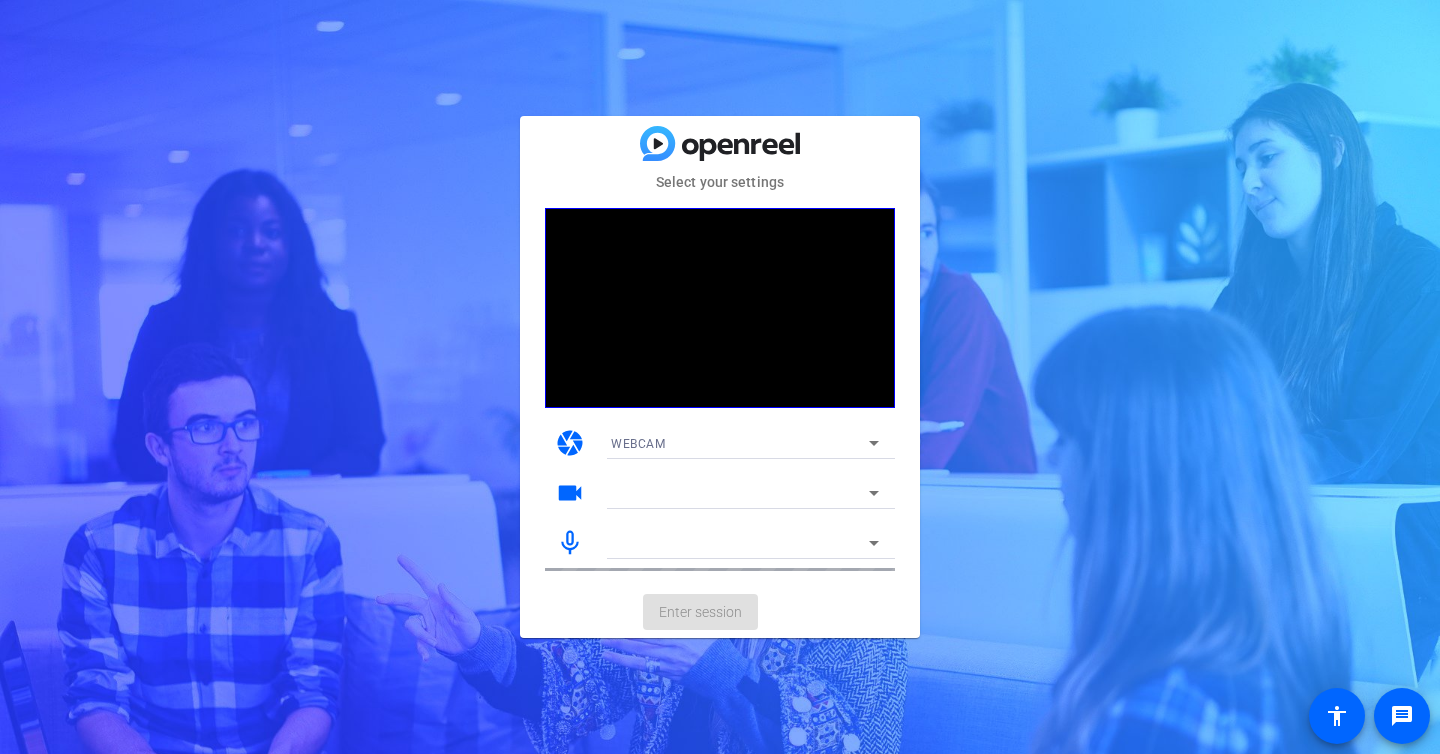 scroll, scrollTop: 0, scrollLeft: 0, axis: both 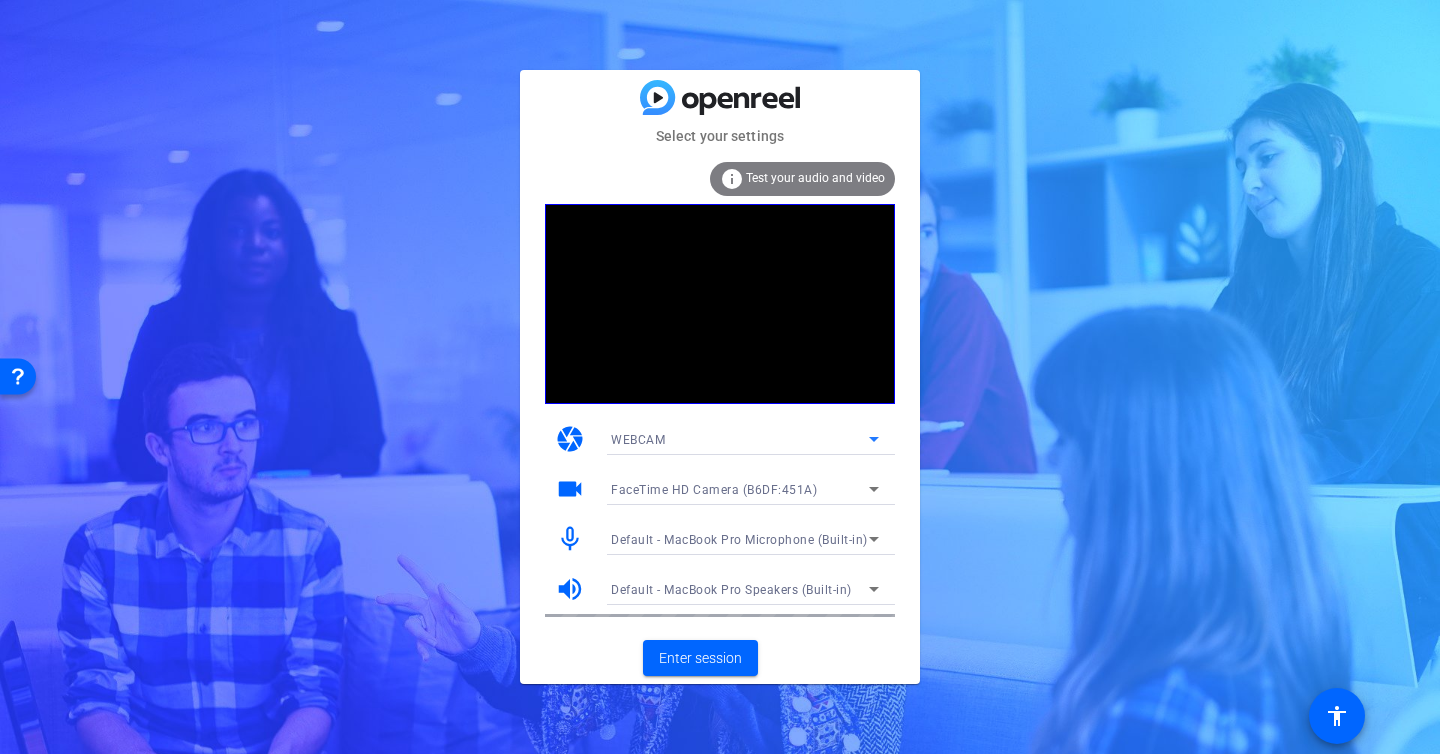 click on "WEBCAM" at bounding box center (638, 440) 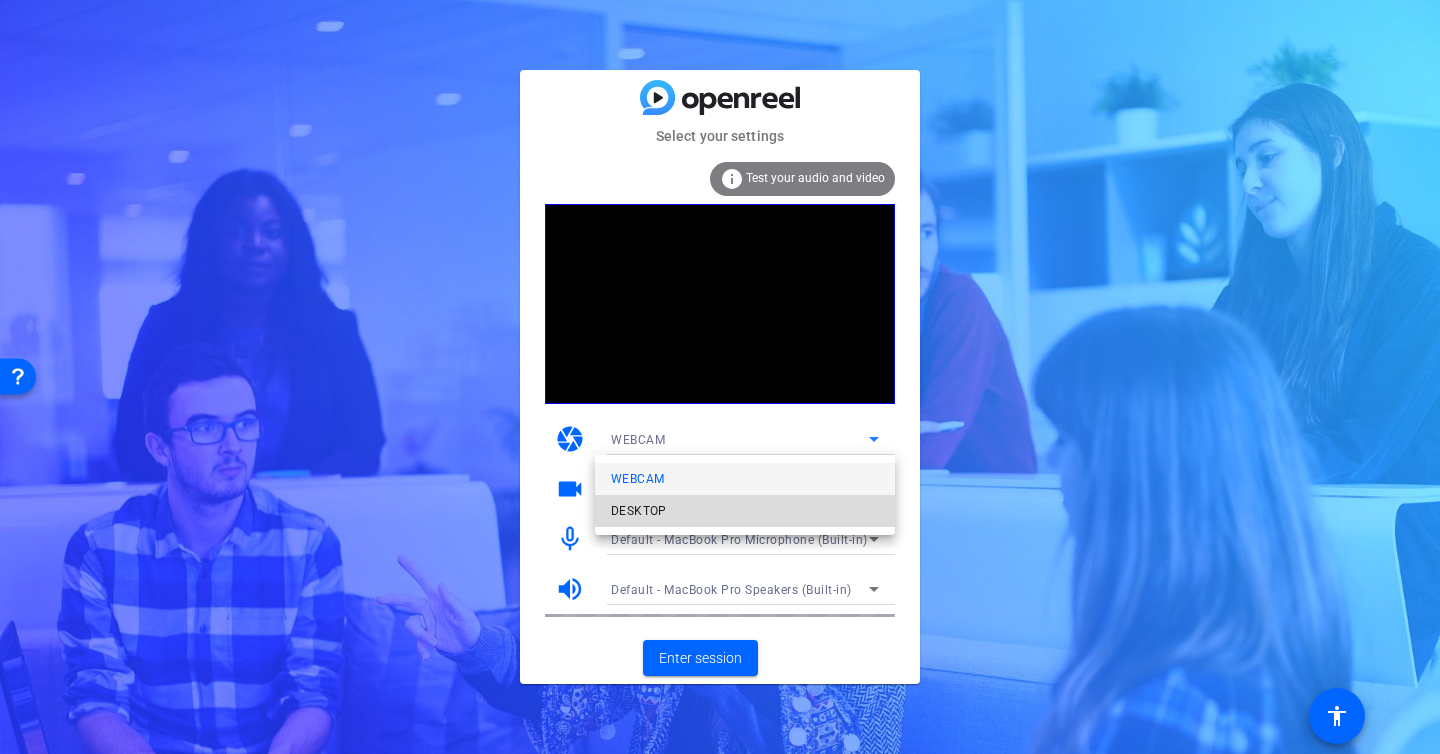 click on "DESKTOP" at bounding box center (745, 511) 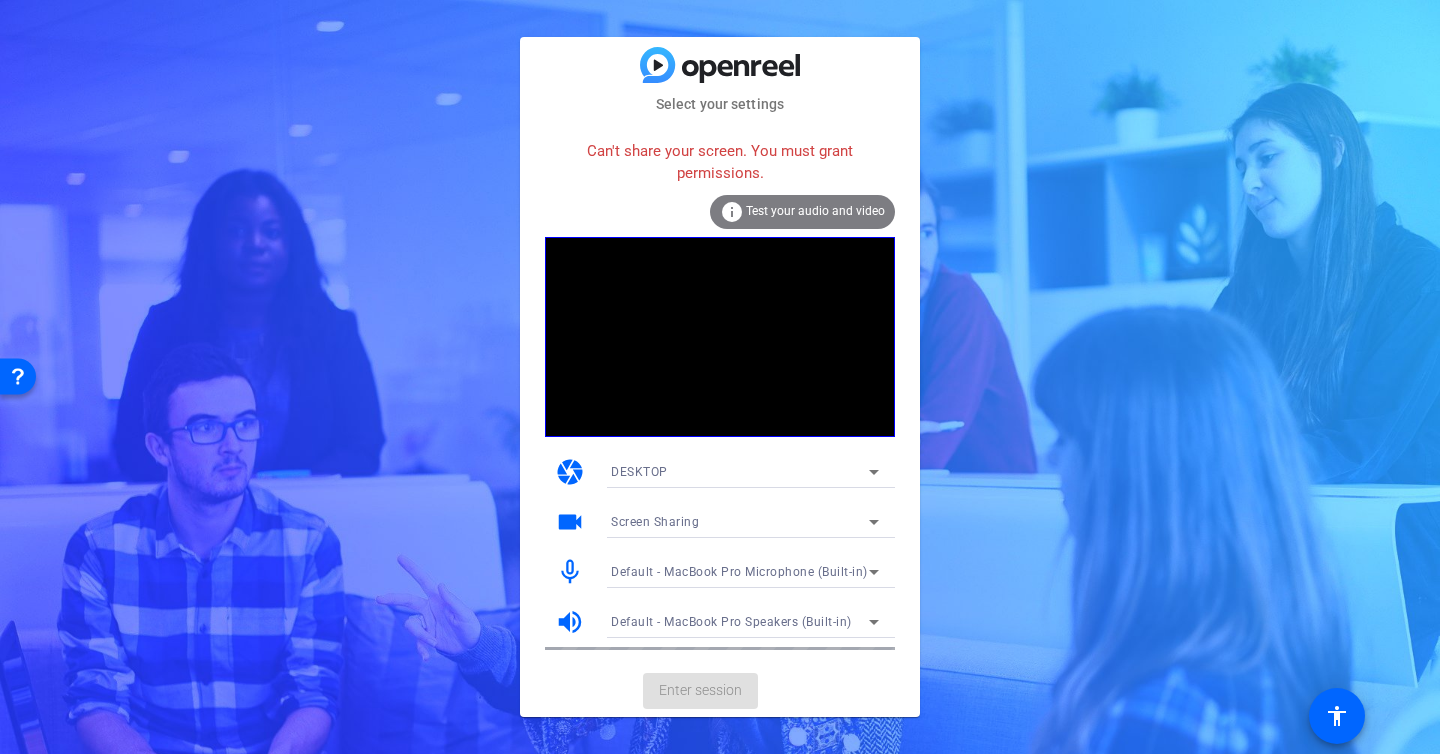 click on "DESKTOP" at bounding box center [740, 471] 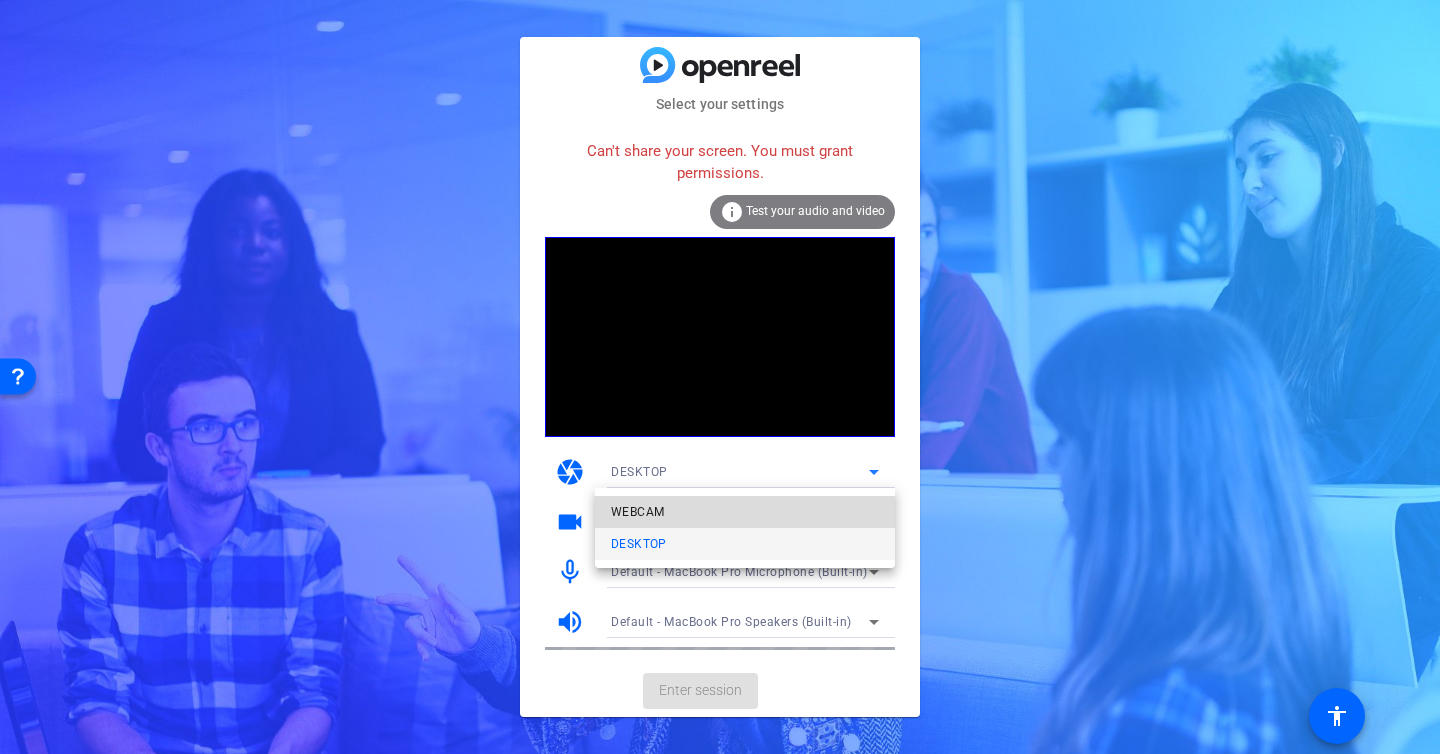 click on "WEBCAM" at bounding box center (637, 512) 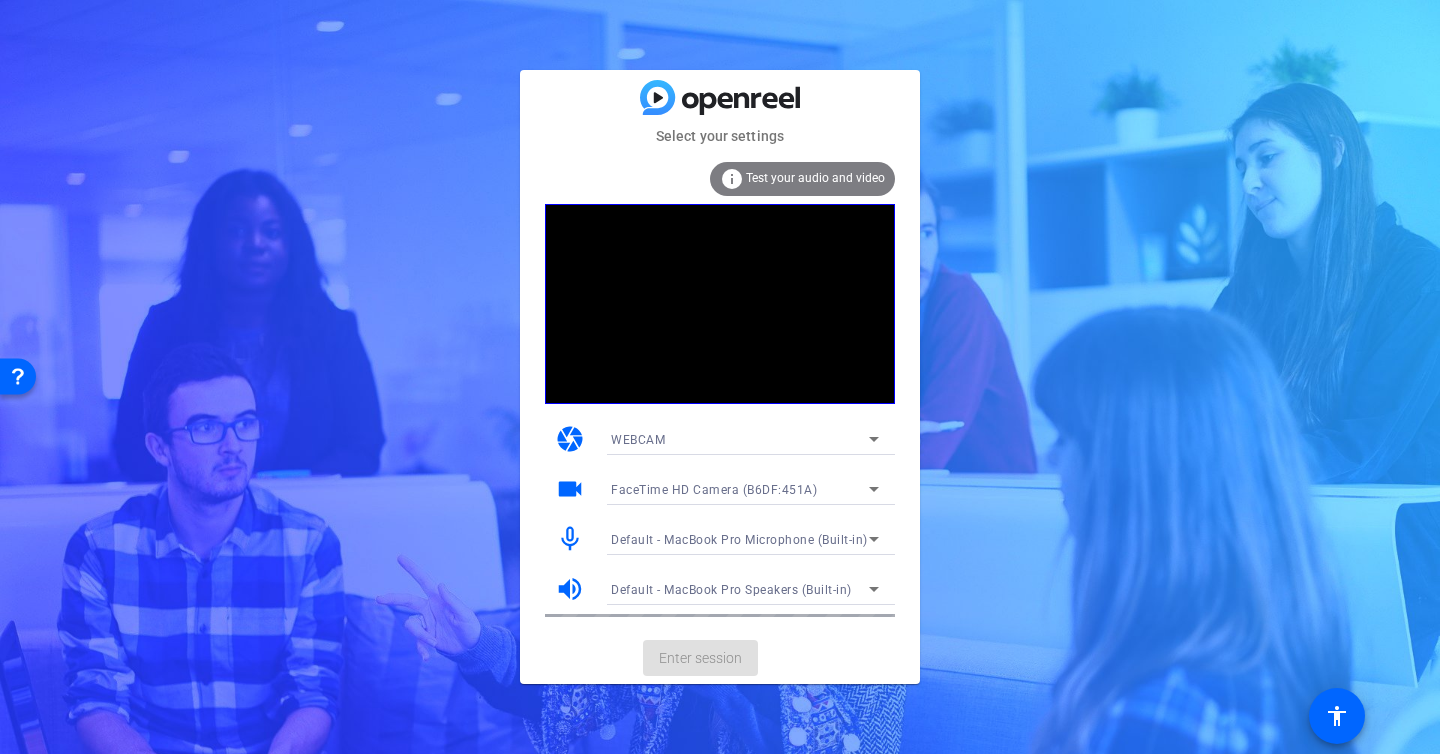 click on "Enter session" 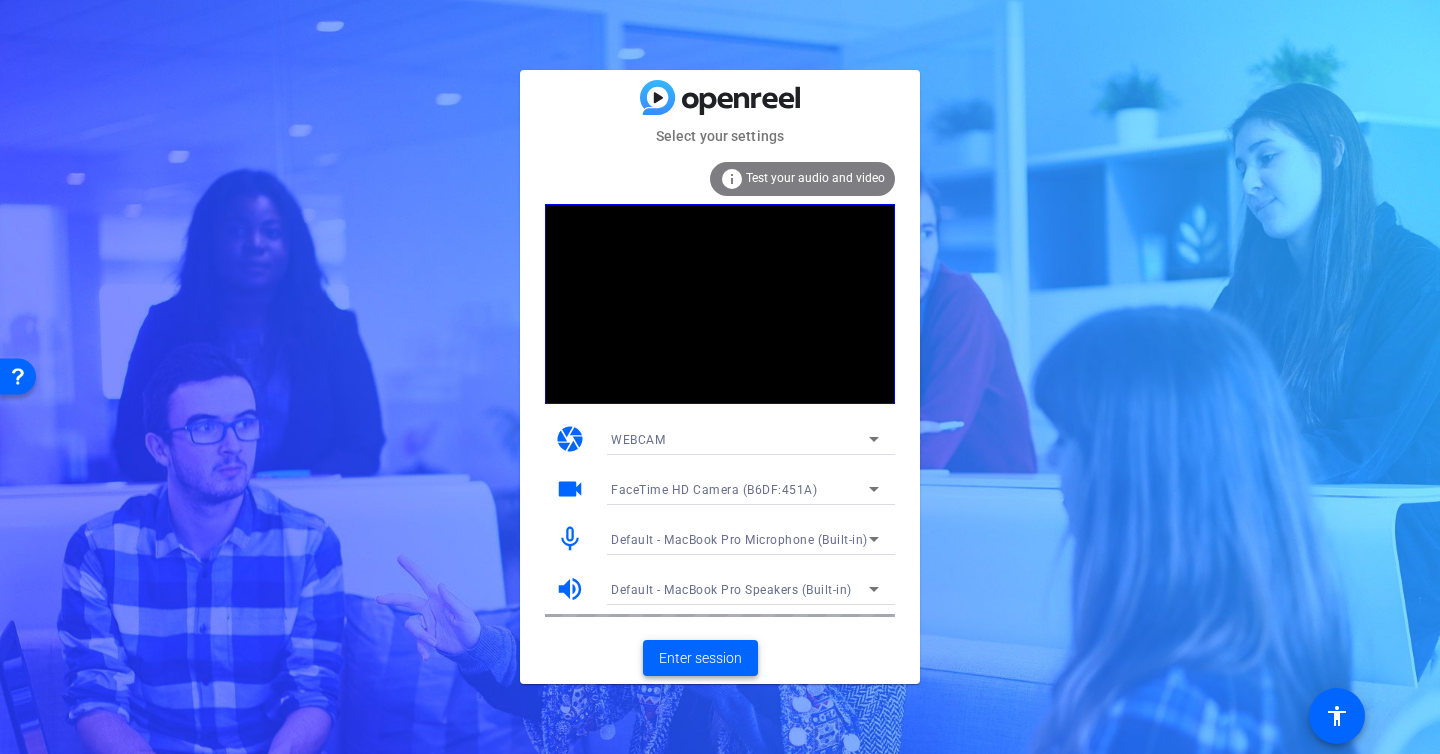 click on "Enter session" 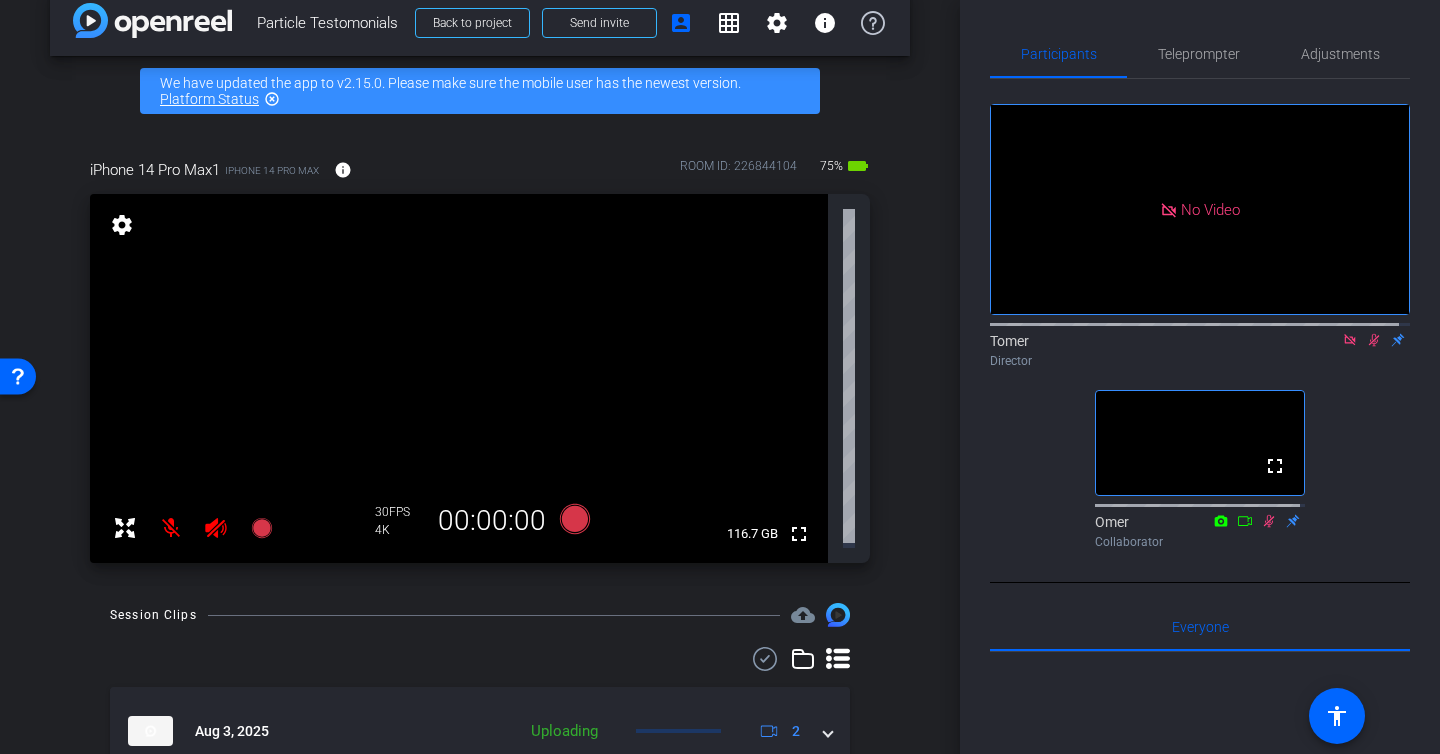 scroll, scrollTop: 117, scrollLeft: 0, axis: vertical 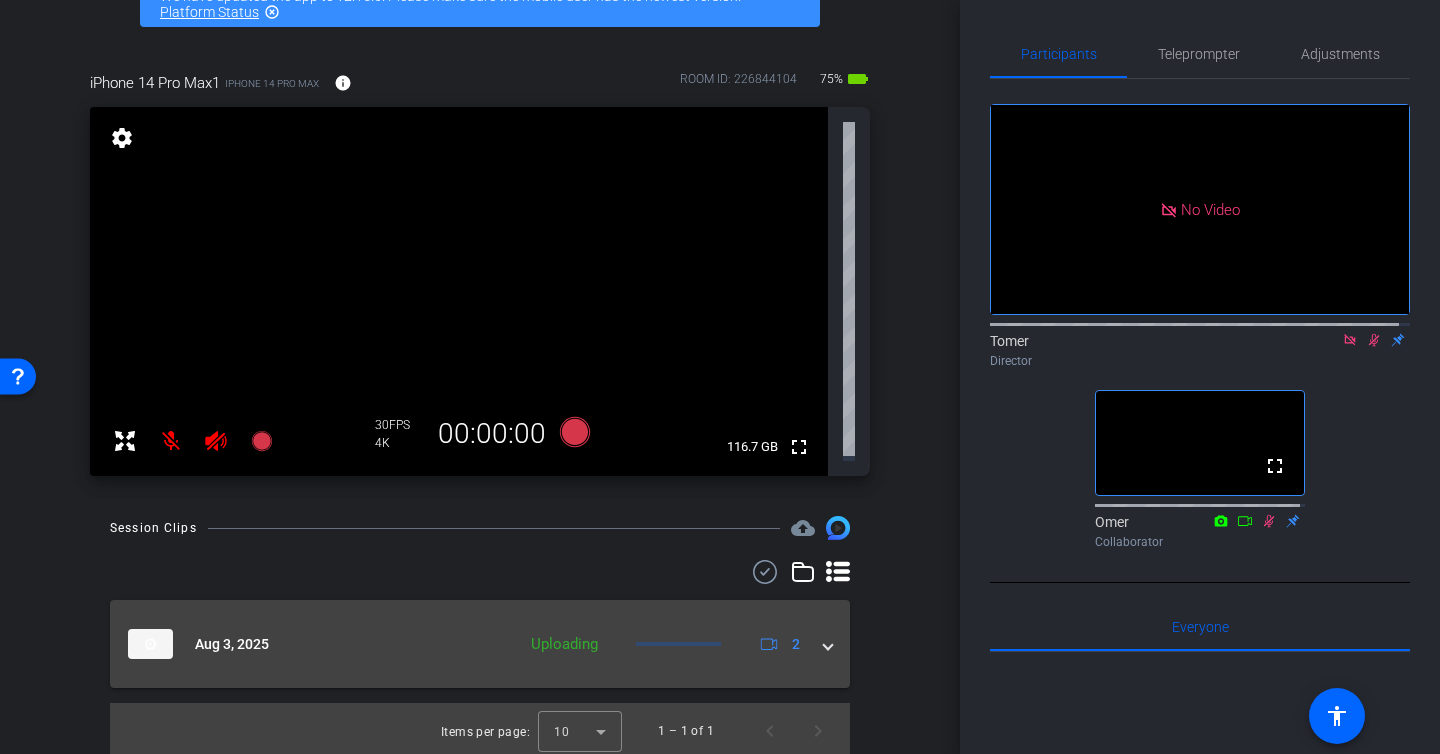 click on "Aug 3, 2025" at bounding box center (316, 644) 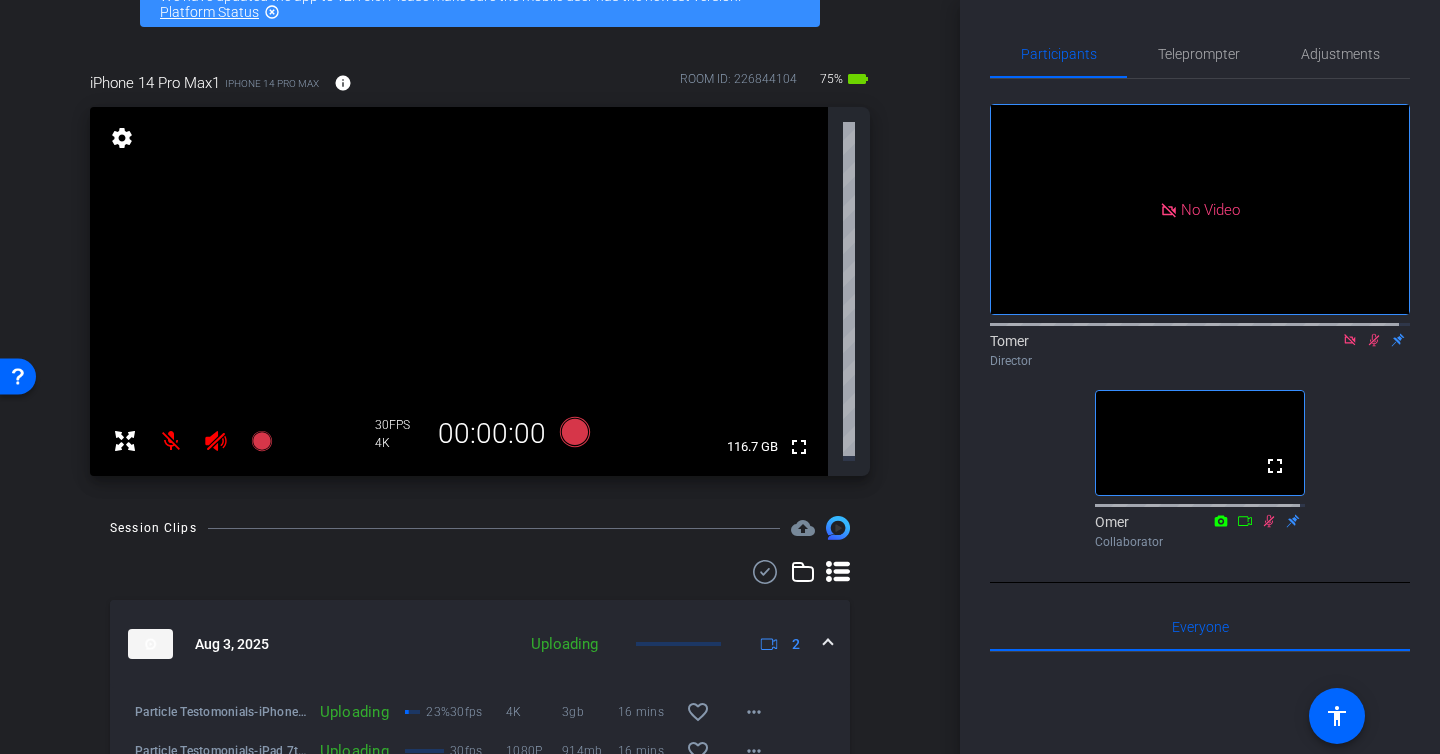 scroll, scrollTop: 225, scrollLeft: 0, axis: vertical 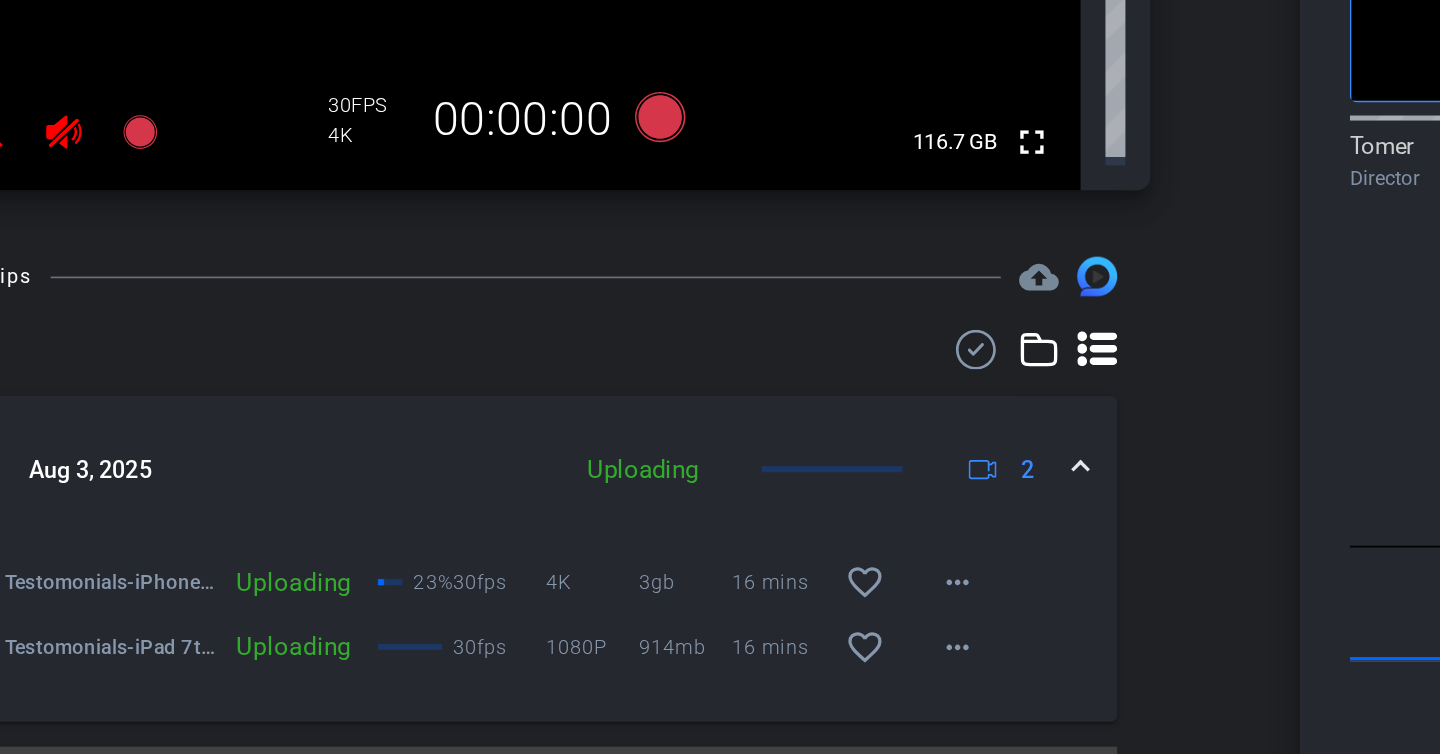 click on "Uploading 30fps 1080P 914mb 16 mins favorite_border more_horiz" at bounding box center [544, 643] 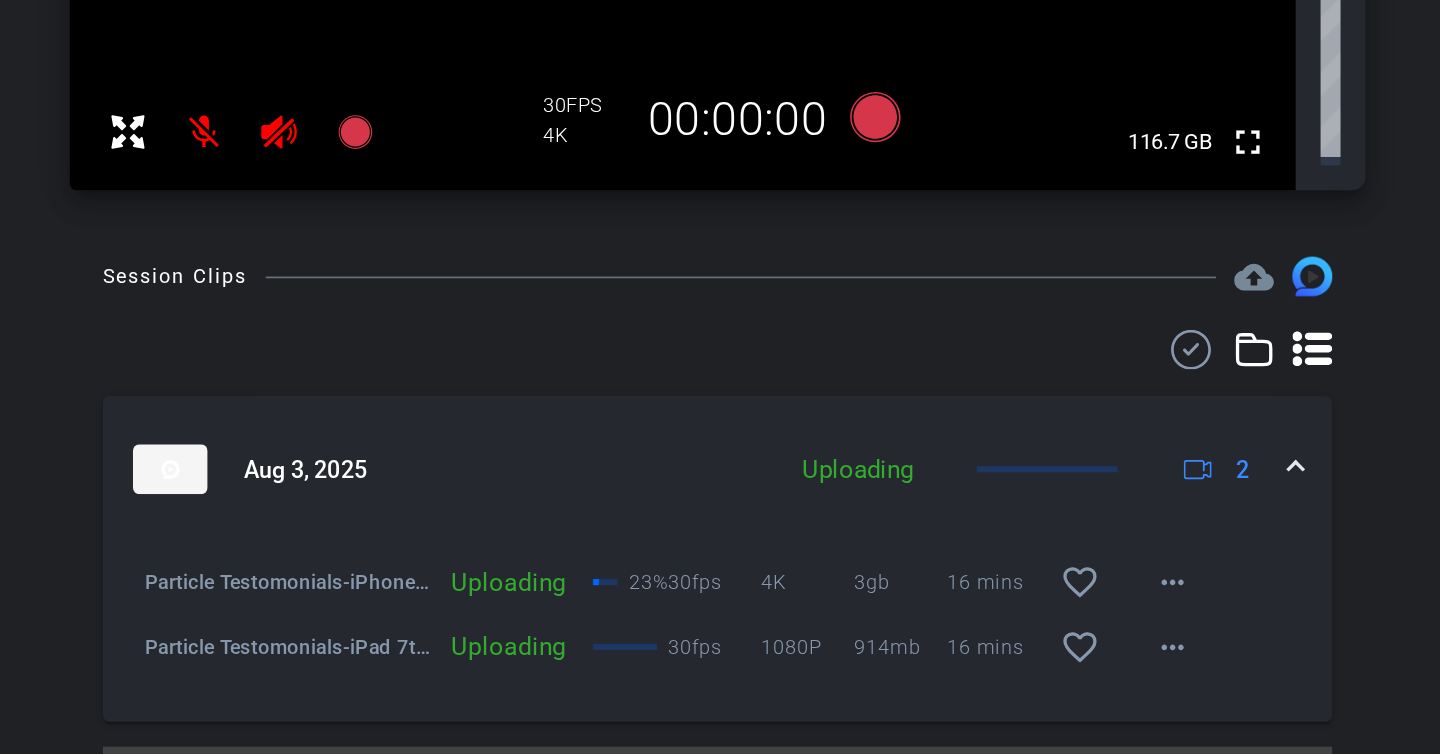 click on "Uploading  23%  30fps 4K 3gb 16 mins favorite_border more_horiz" at bounding box center (544, 604) 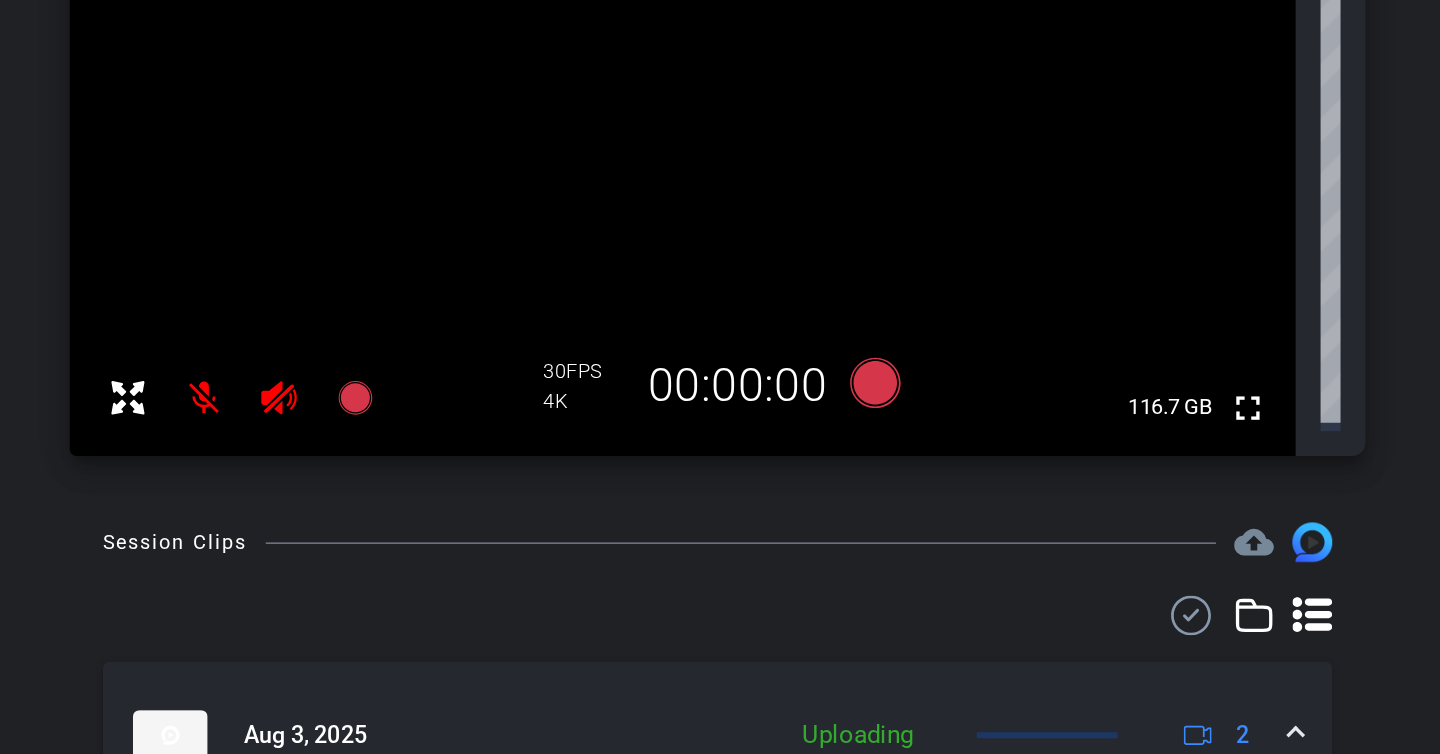 scroll, scrollTop: 30, scrollLeft: 0, axis: vertical 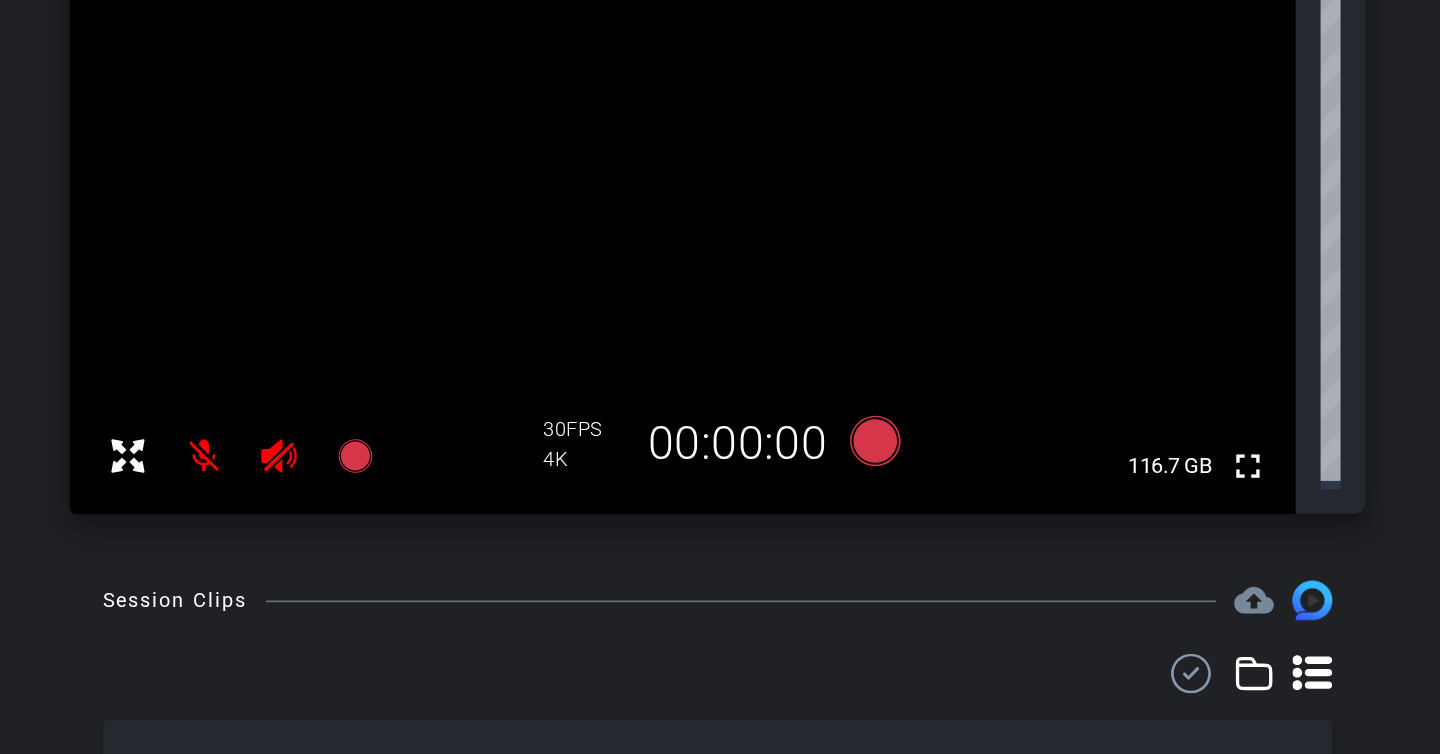 click 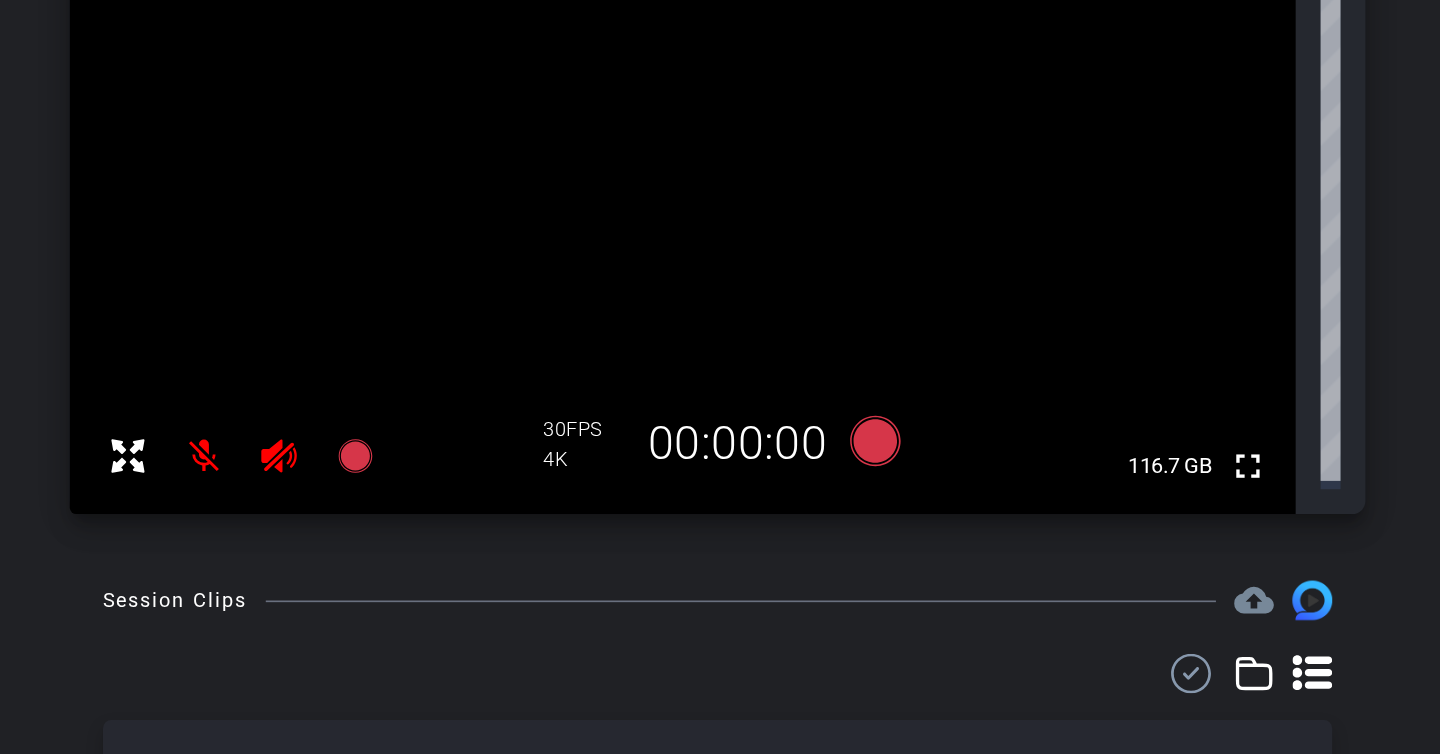 click 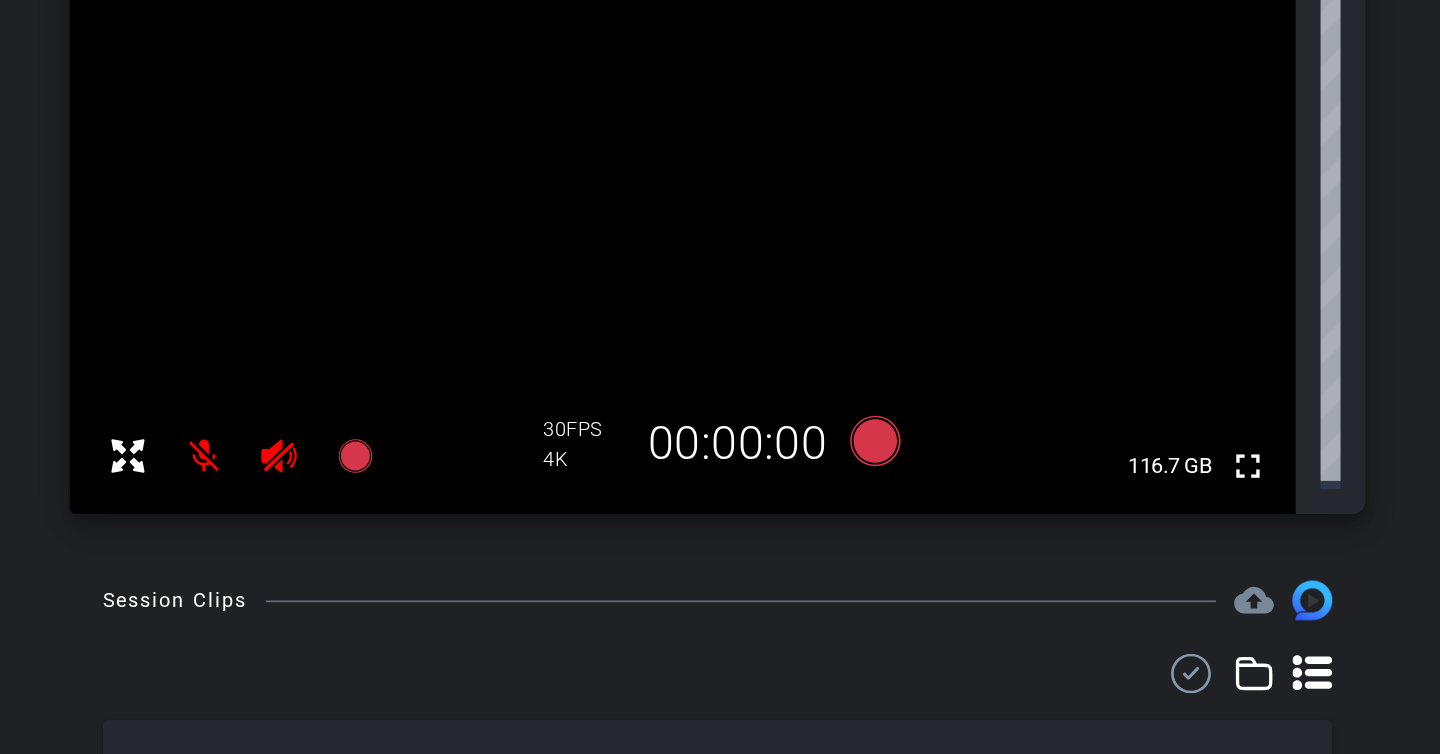 scroll, scrollTop: 0, scrollLeft: 0, axis: both 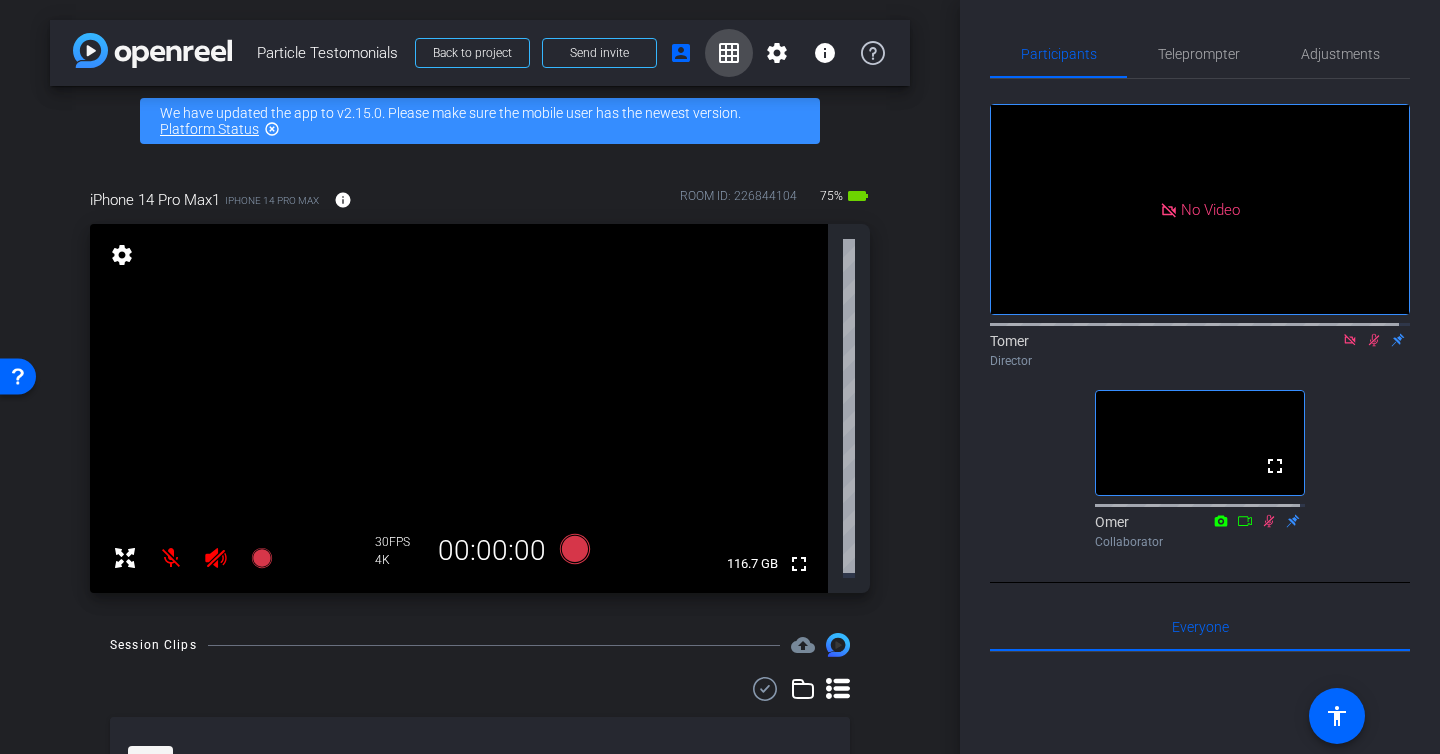 click at bounding box center (729, 53) 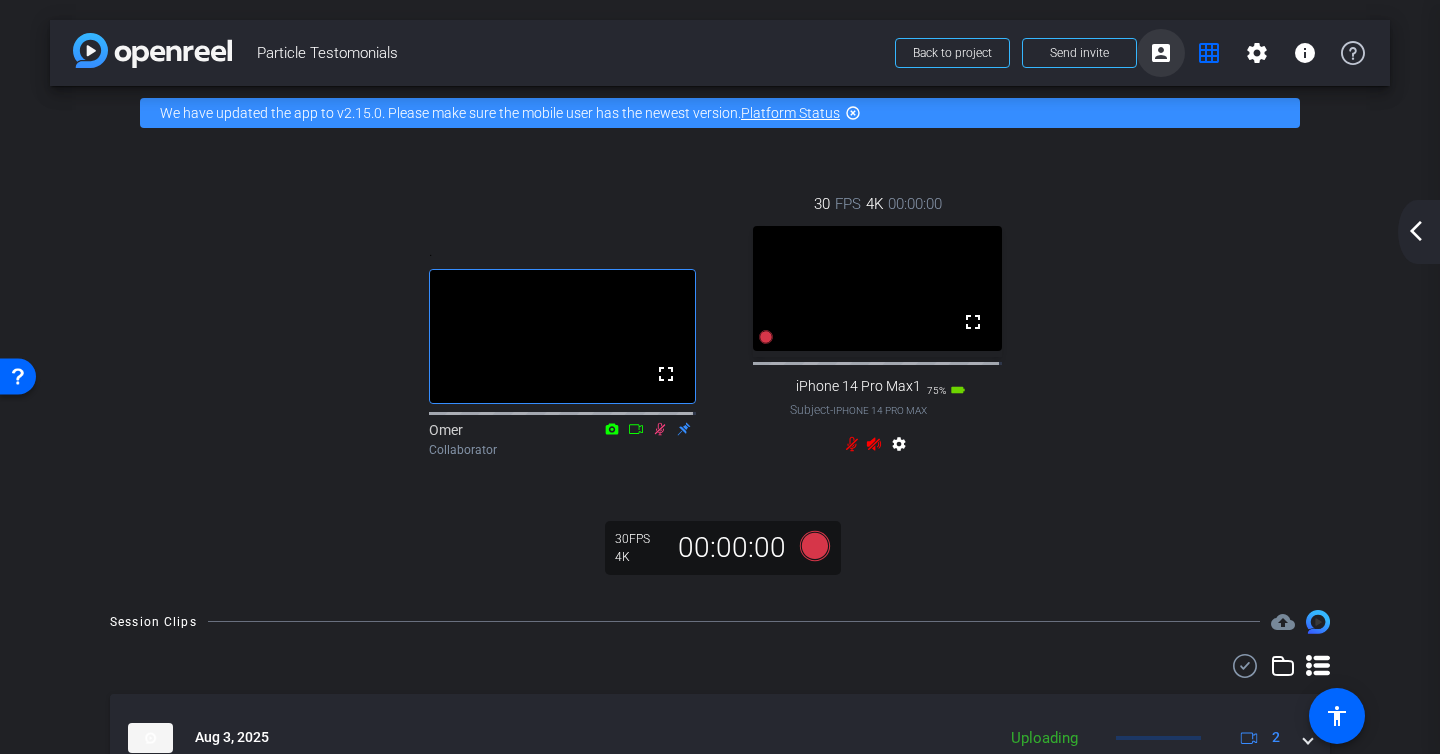 click on "account_box" at bounding box center [1161, 53] 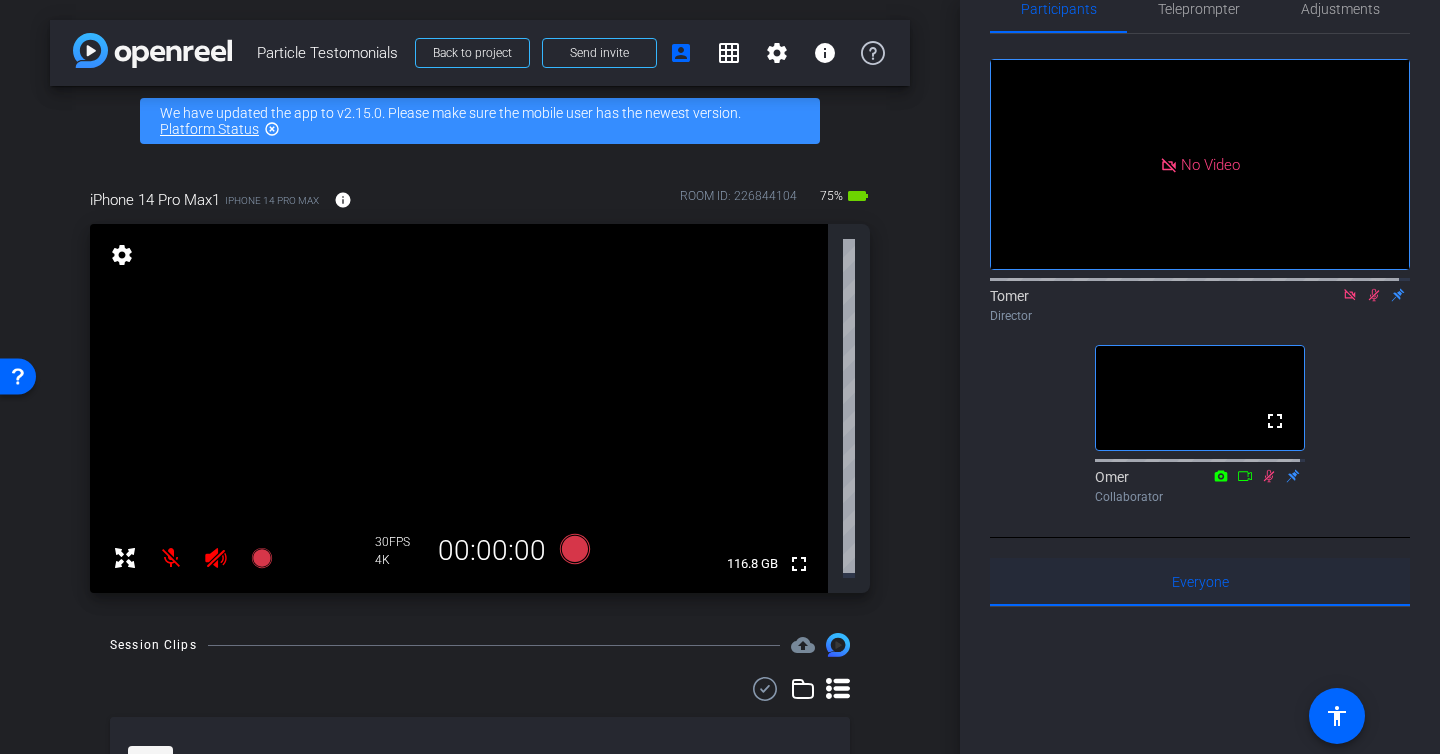 scroll, scrollTop: 0, scrollLeft: 0, axis: both 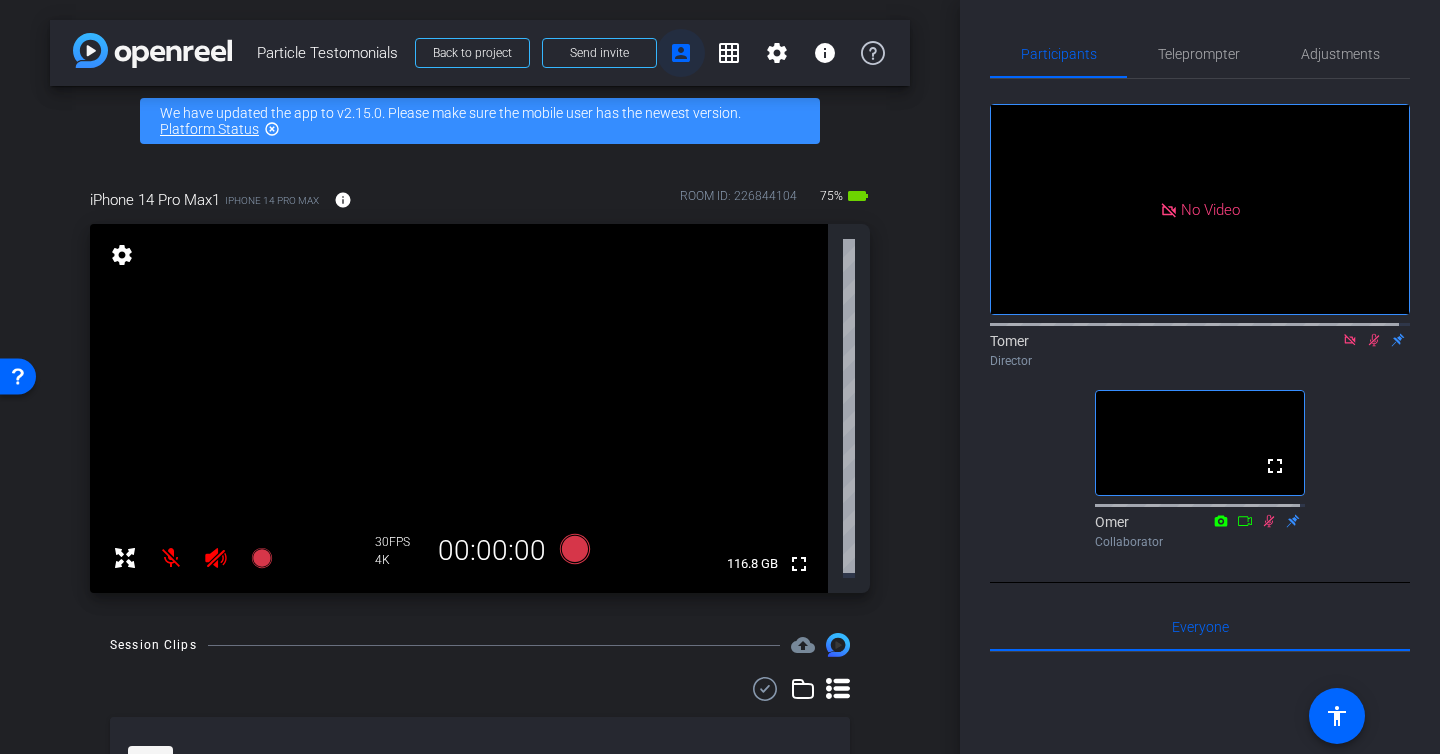 click on "account_box" at bounding box center [681, 53] 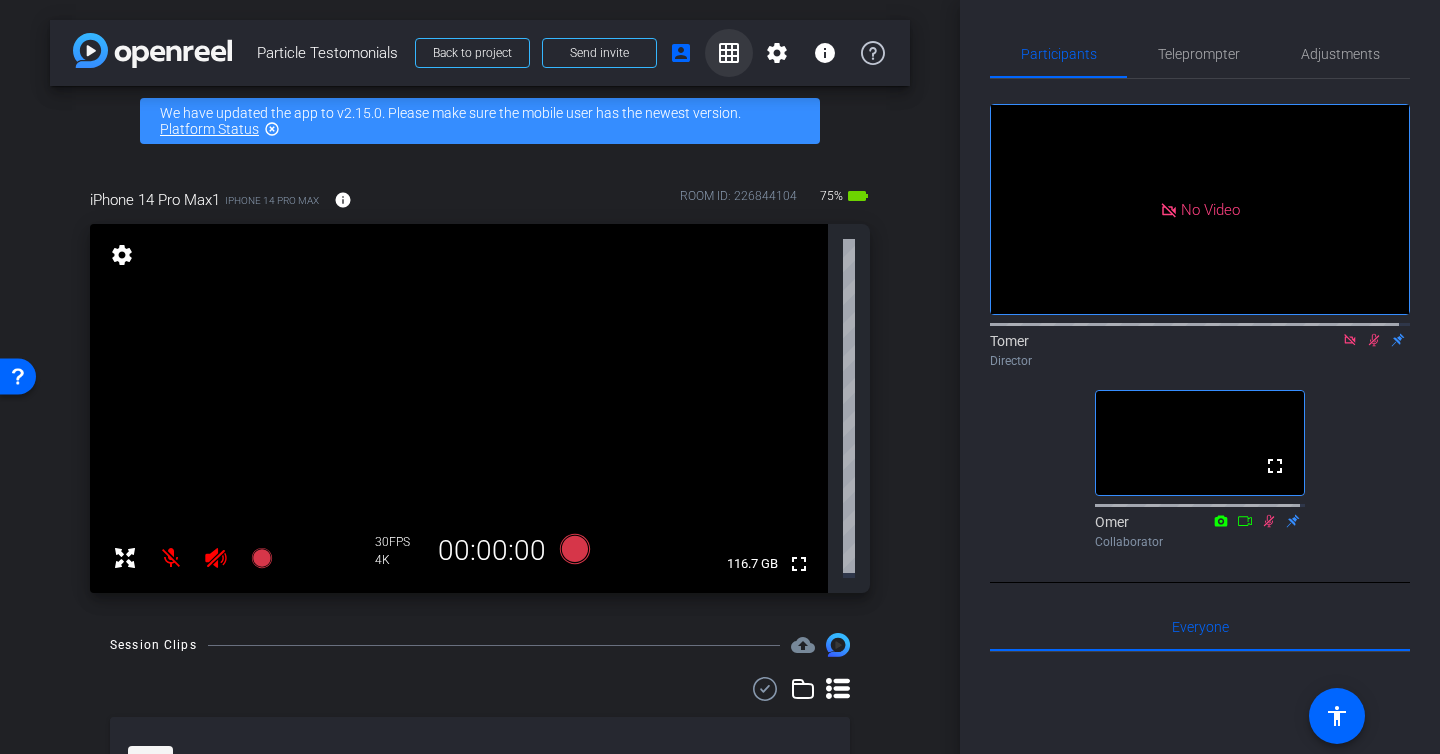 click at bounding box center [729, 53] 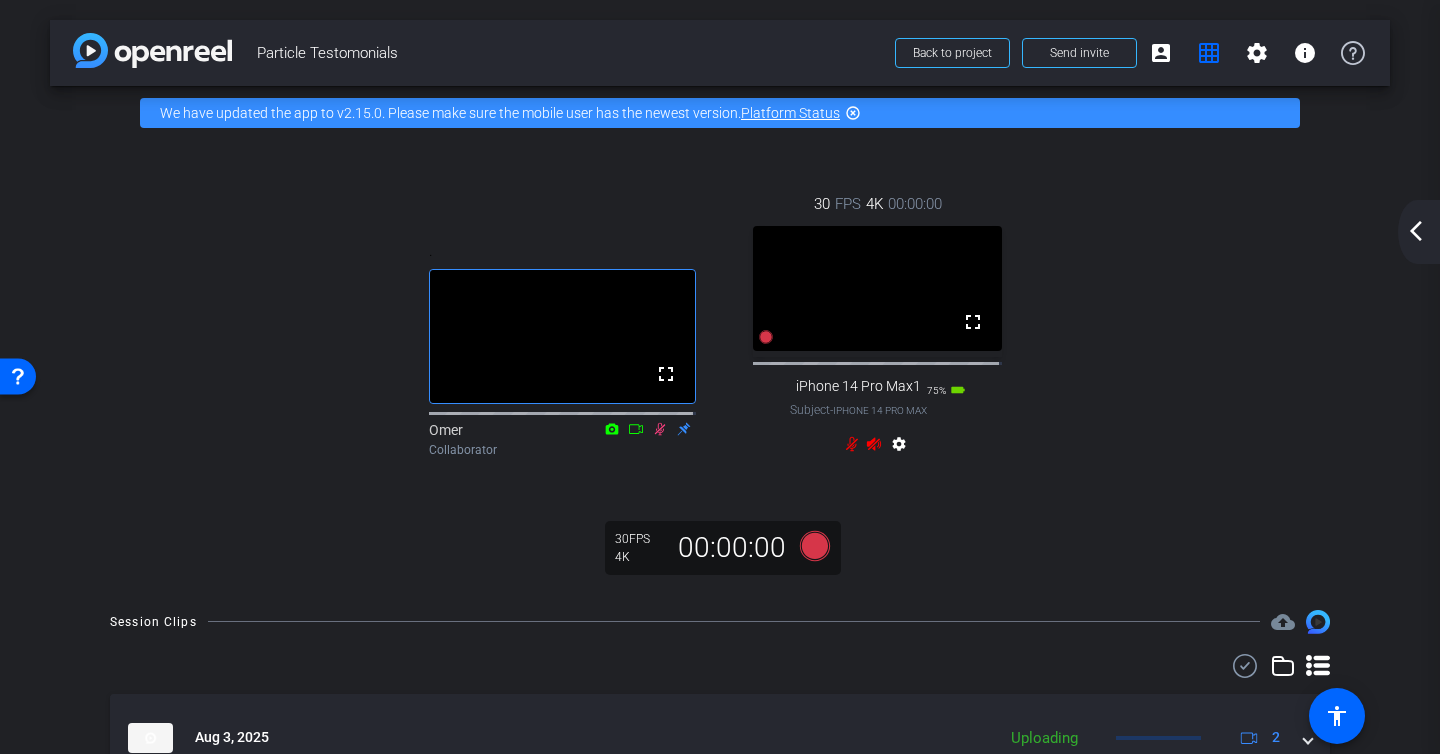 click on "settings" at bounding box center [899, 448] 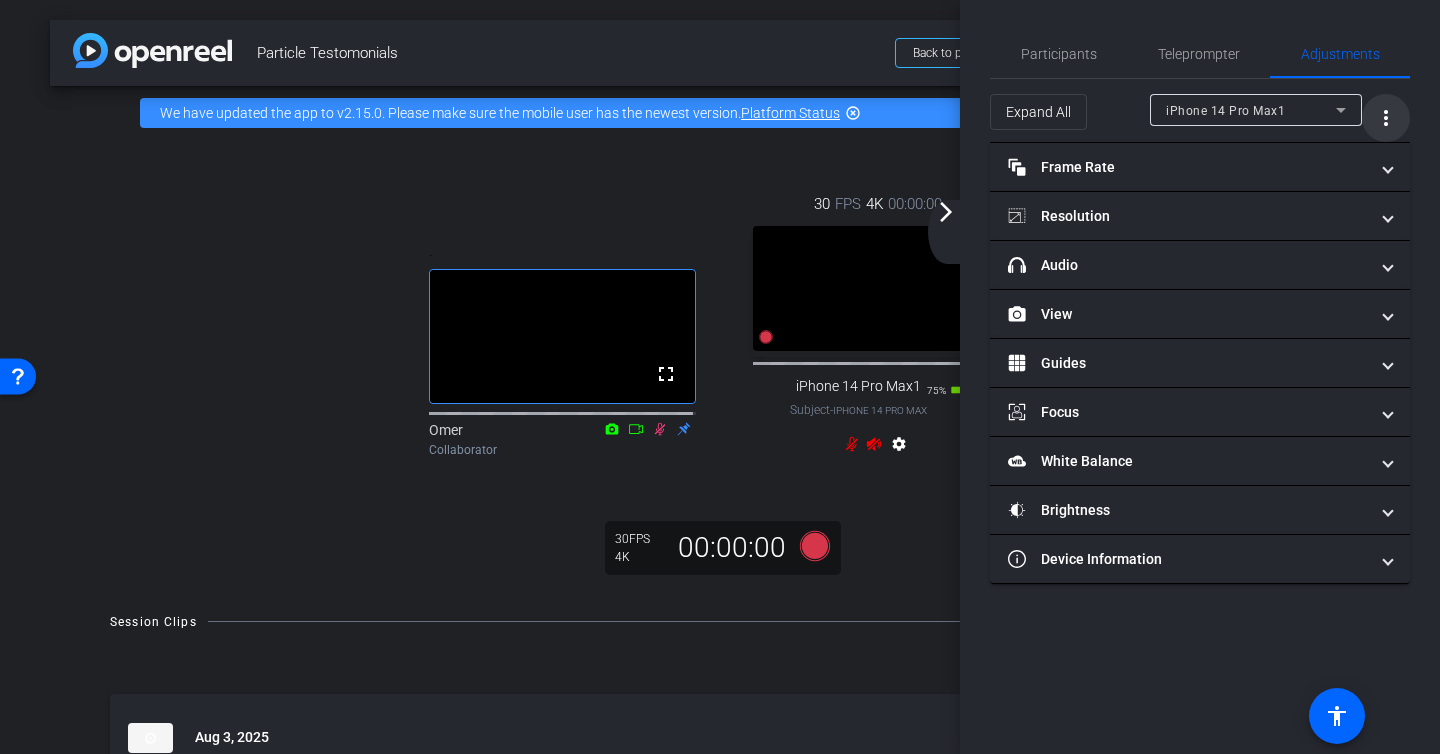 click on "more_vert" 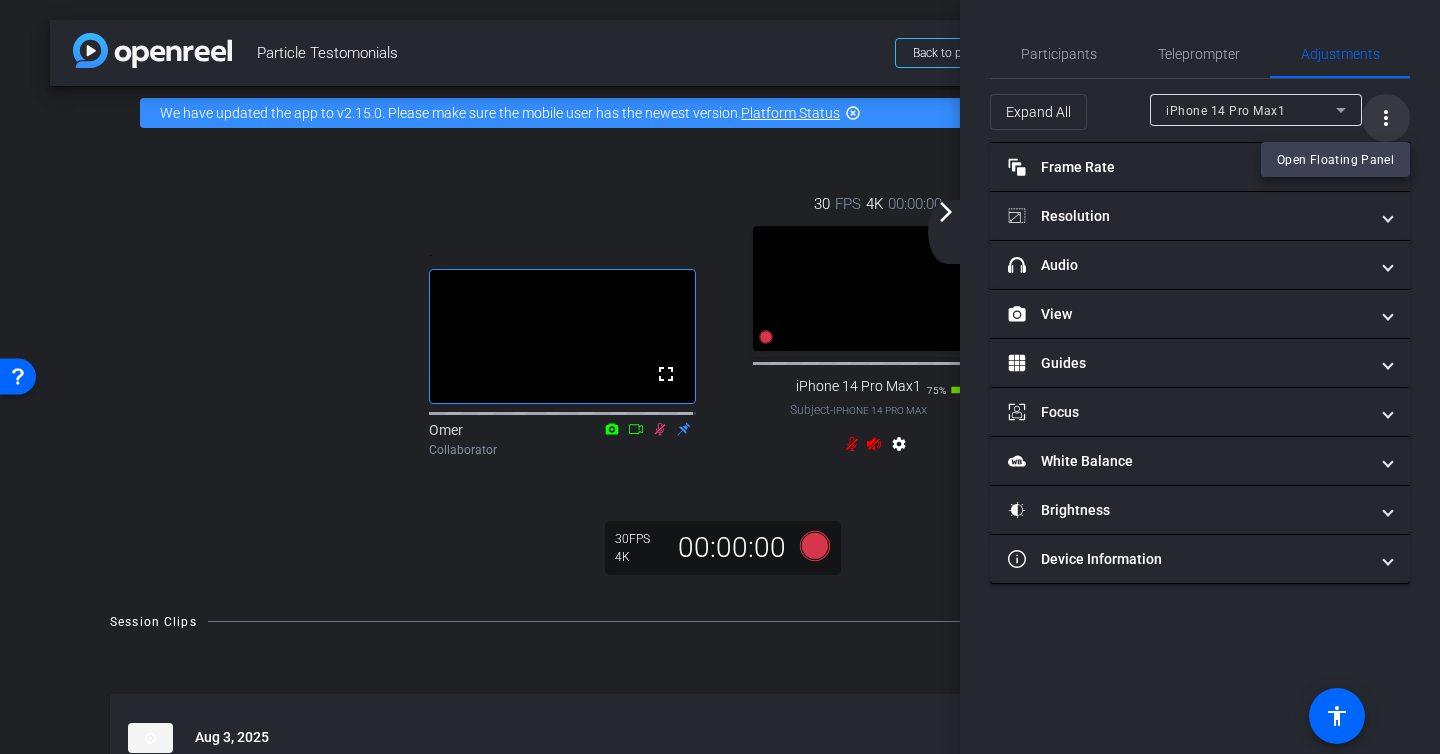 click at bounding box center (720, 377) 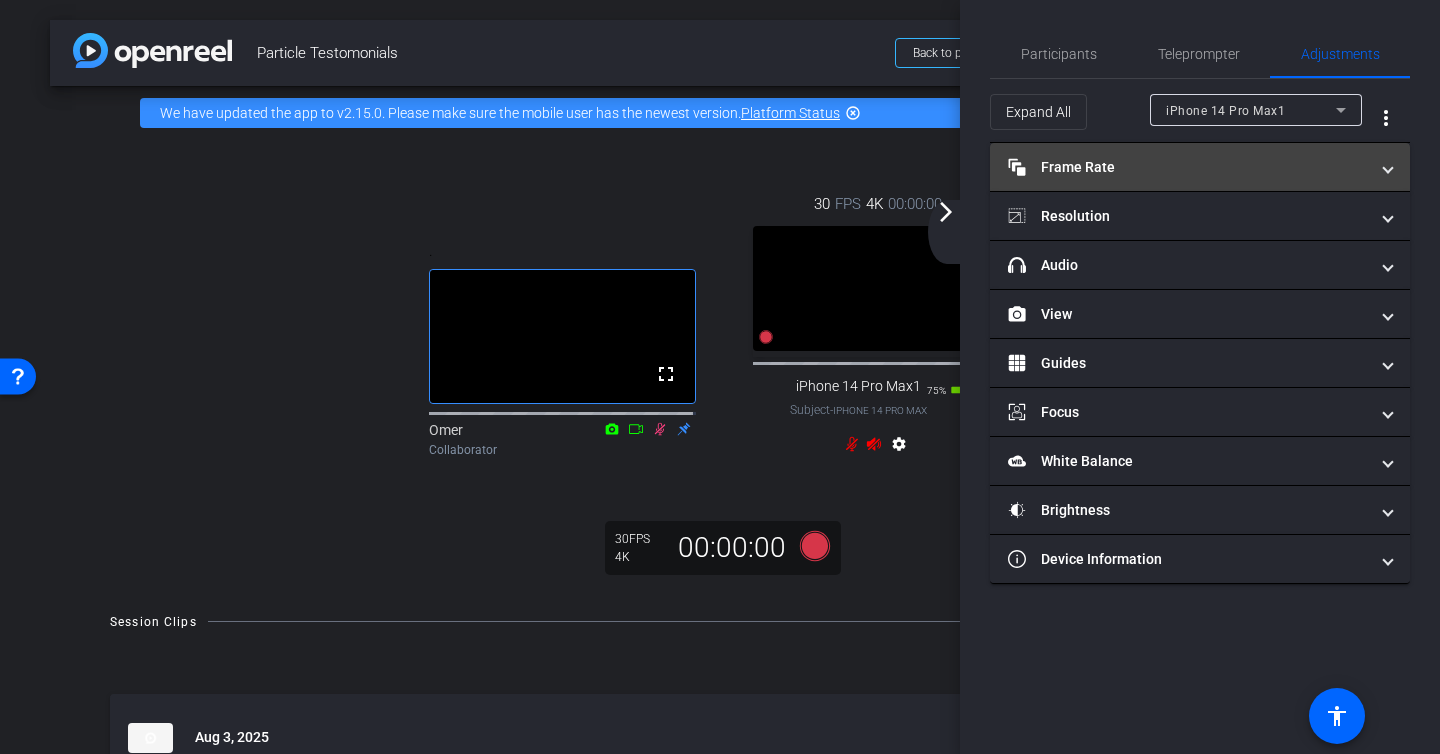 click on "Frame Rate
Frame Rate" at bounding box center (1188, 167) 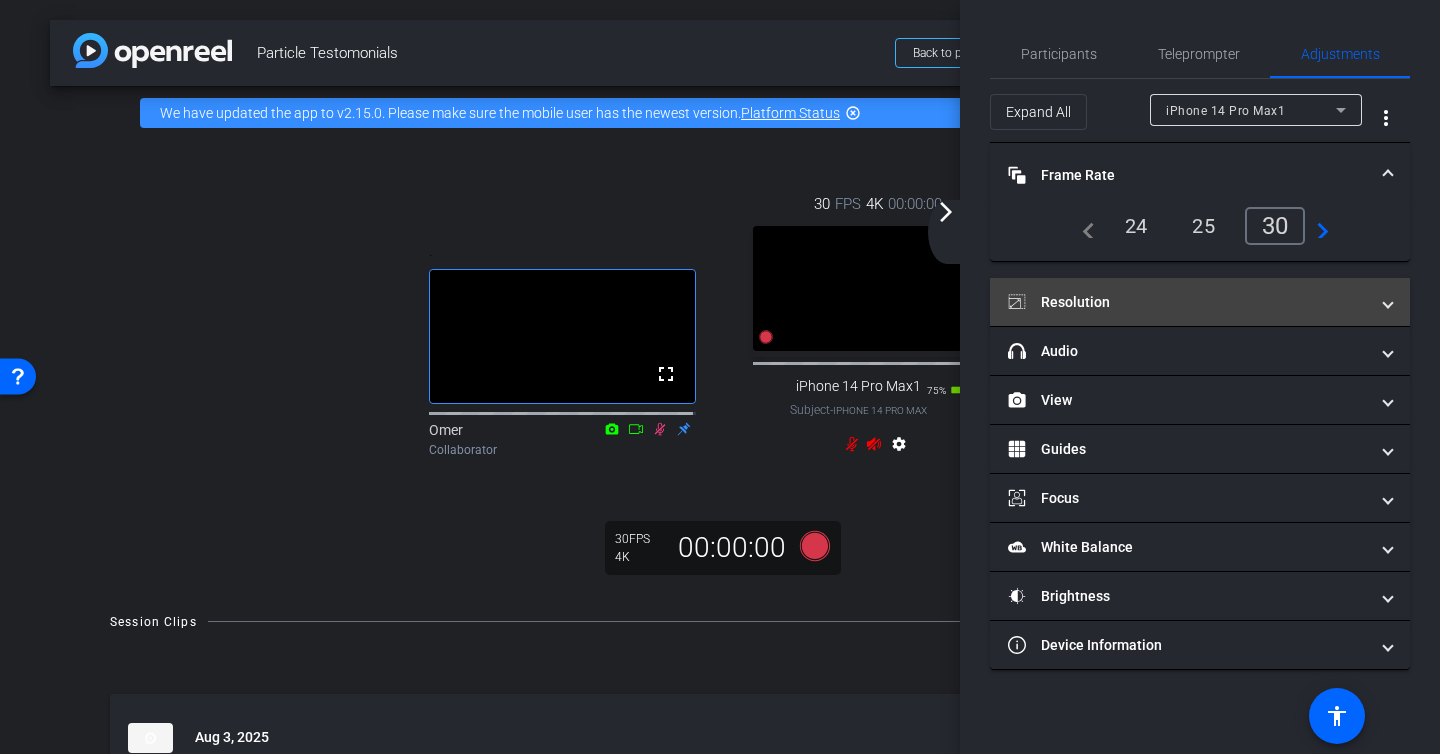 click on "Resolution" at bounding box center (1188, 302) 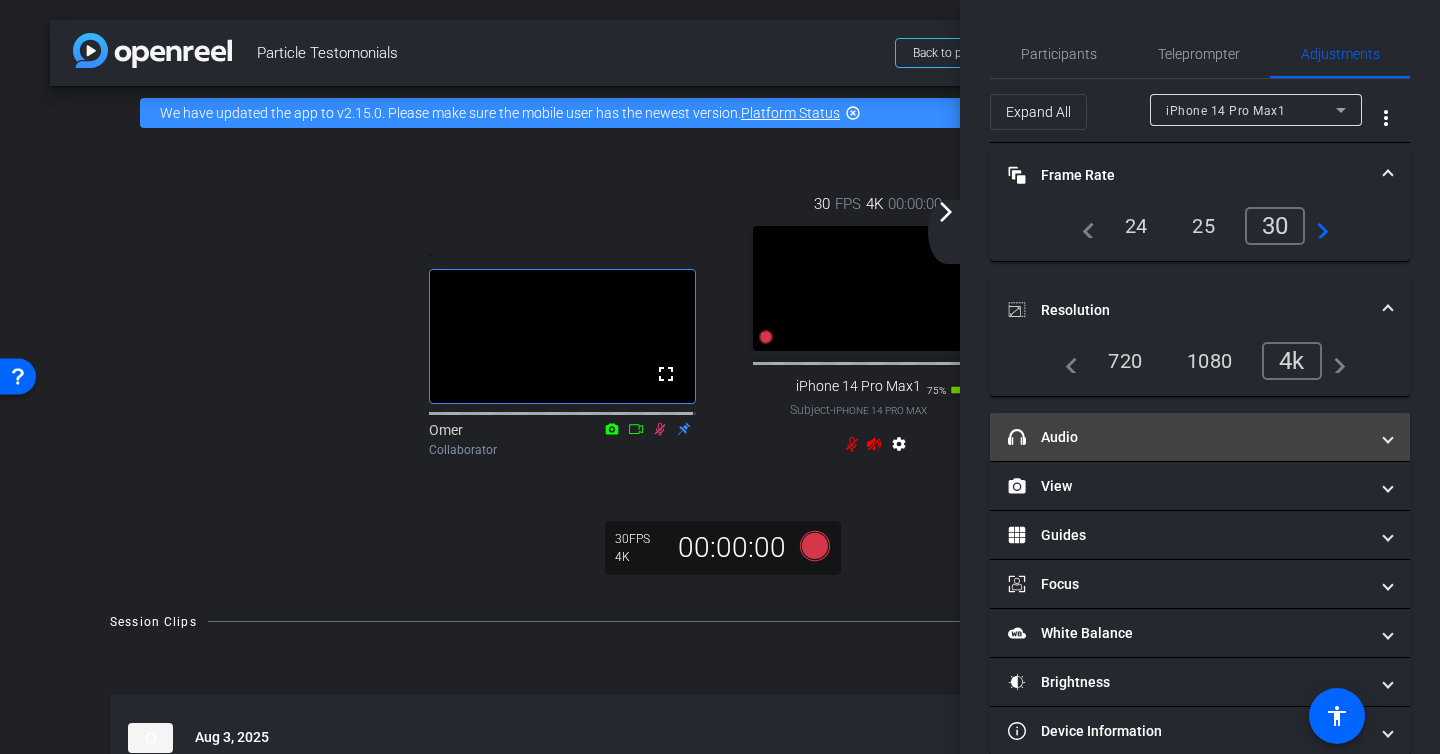 click on "headphone icon
Audio" at bounding box center [1200, 437] 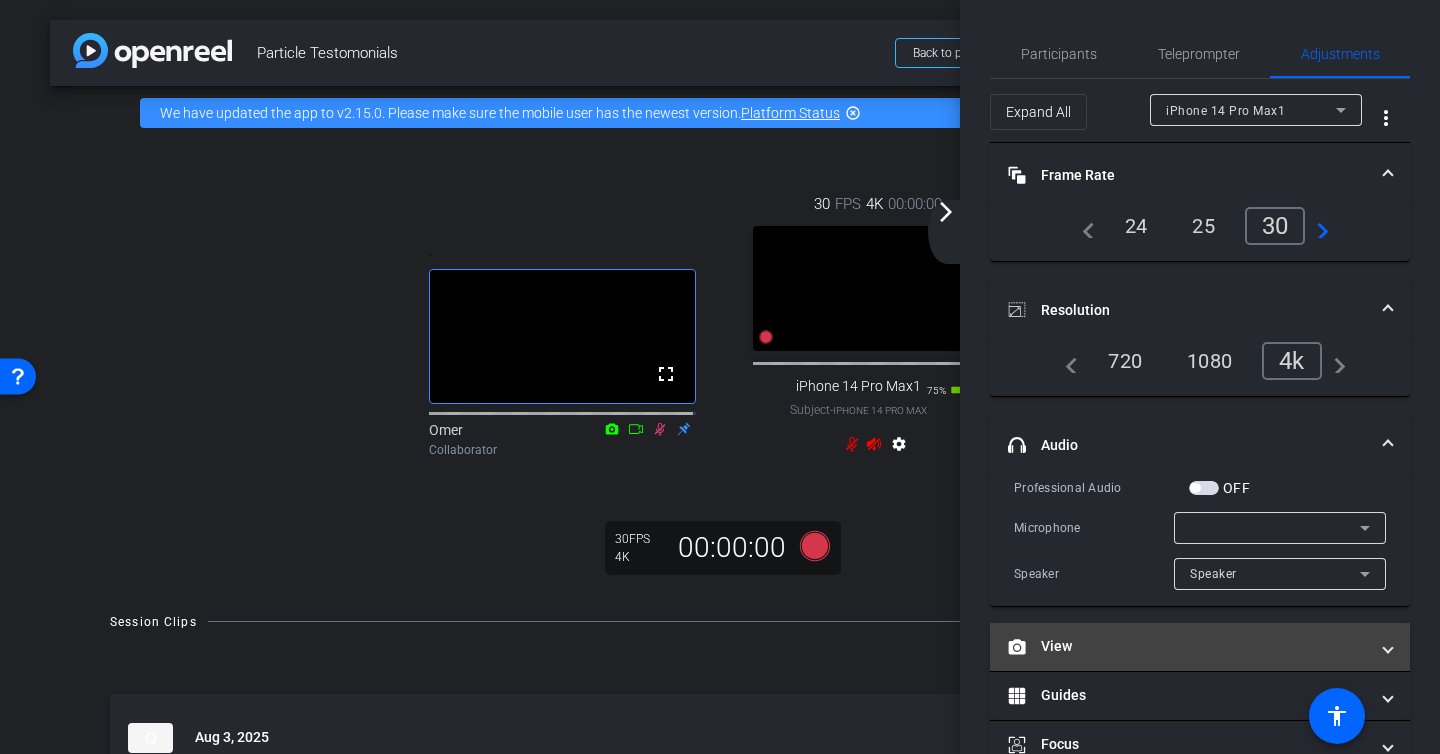 scroll, scrollTop: 192, scrollLeft: 0, axis: vertical 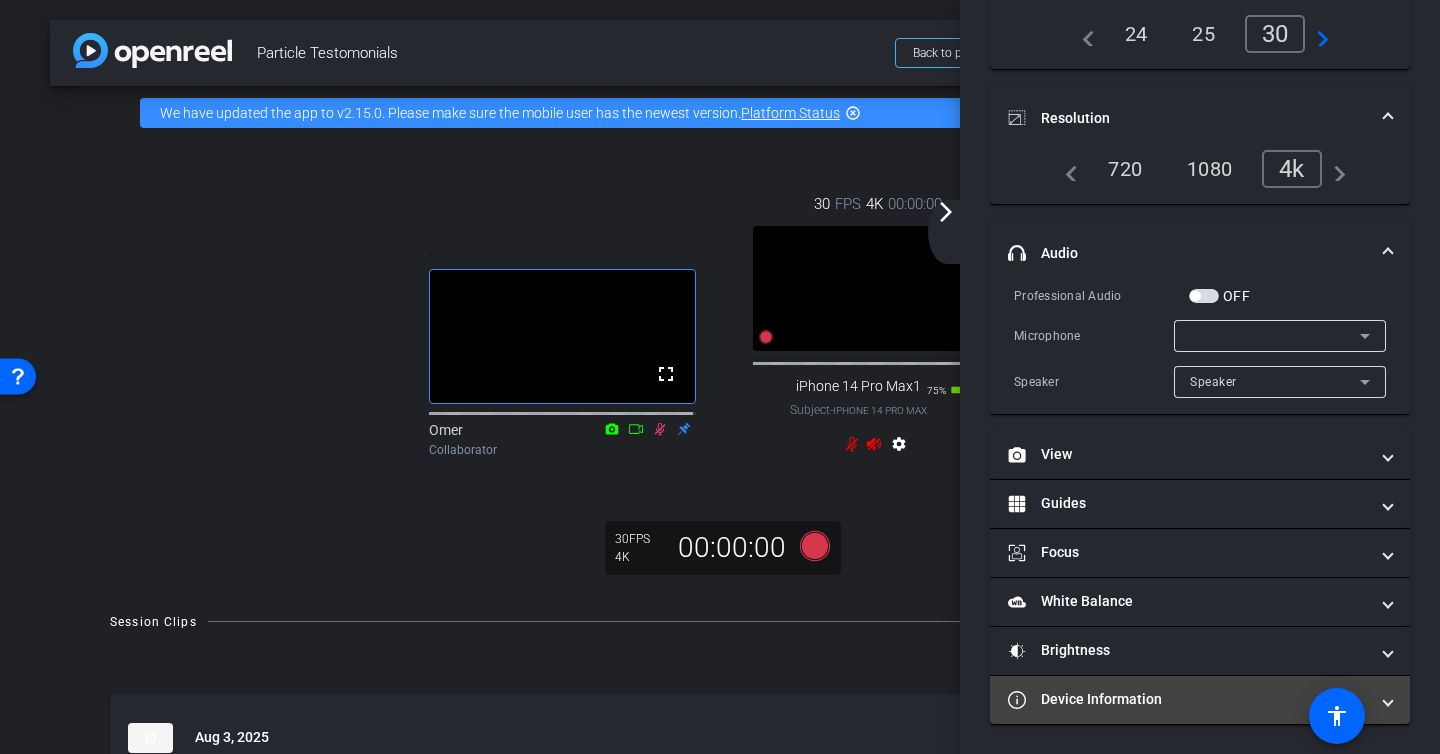 click on "Device Information" at bounding box center (1188, 699) 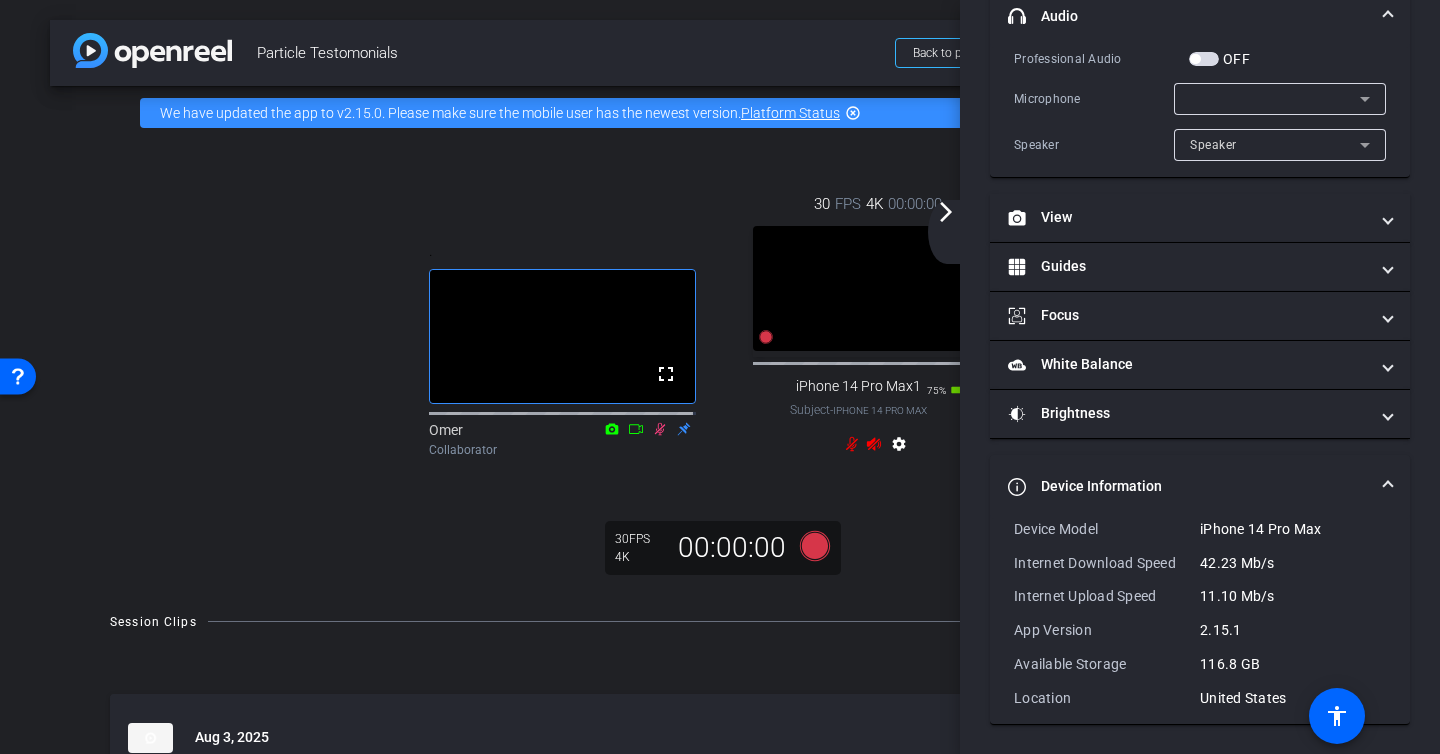 scroll, scrollTop: 0, scrollLeft: 0, axis: both 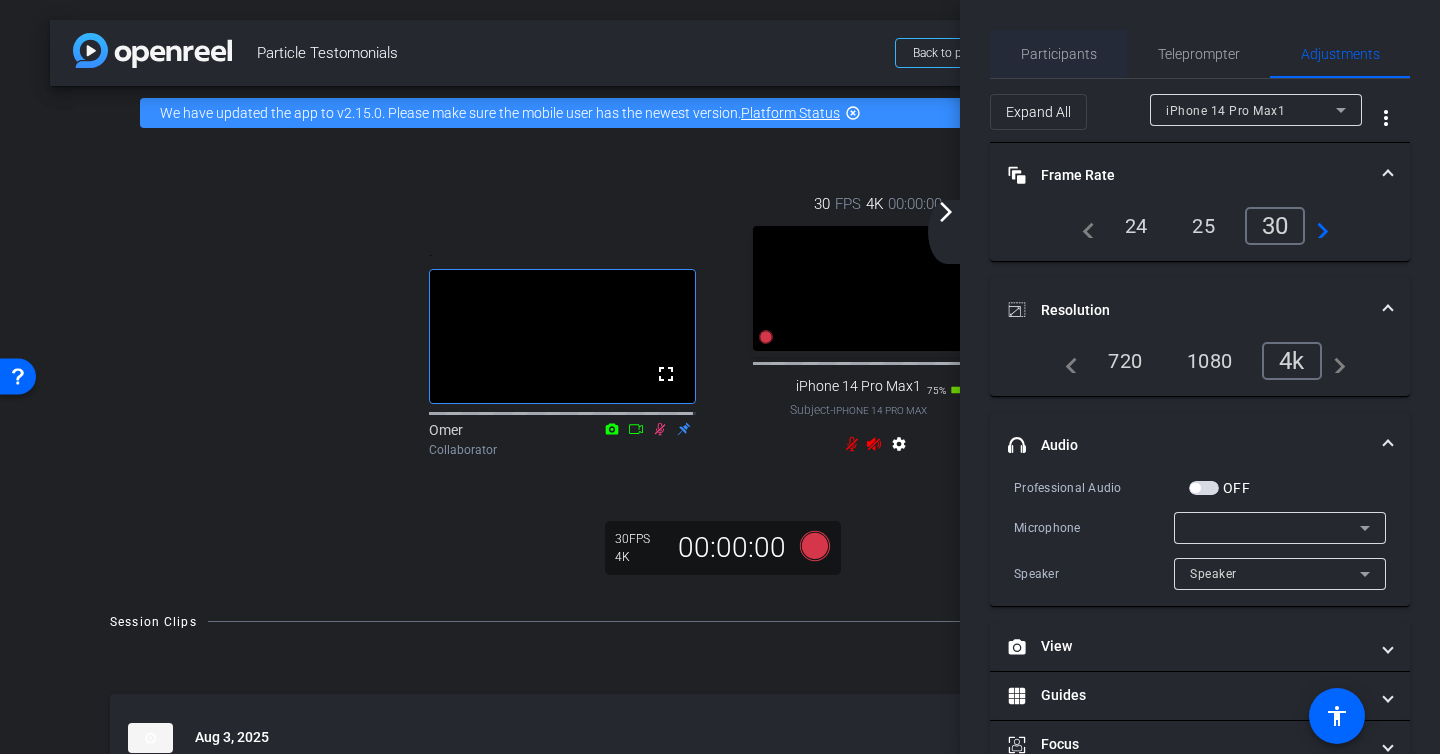 click on "Participants" at bounding box center (1059, 54) 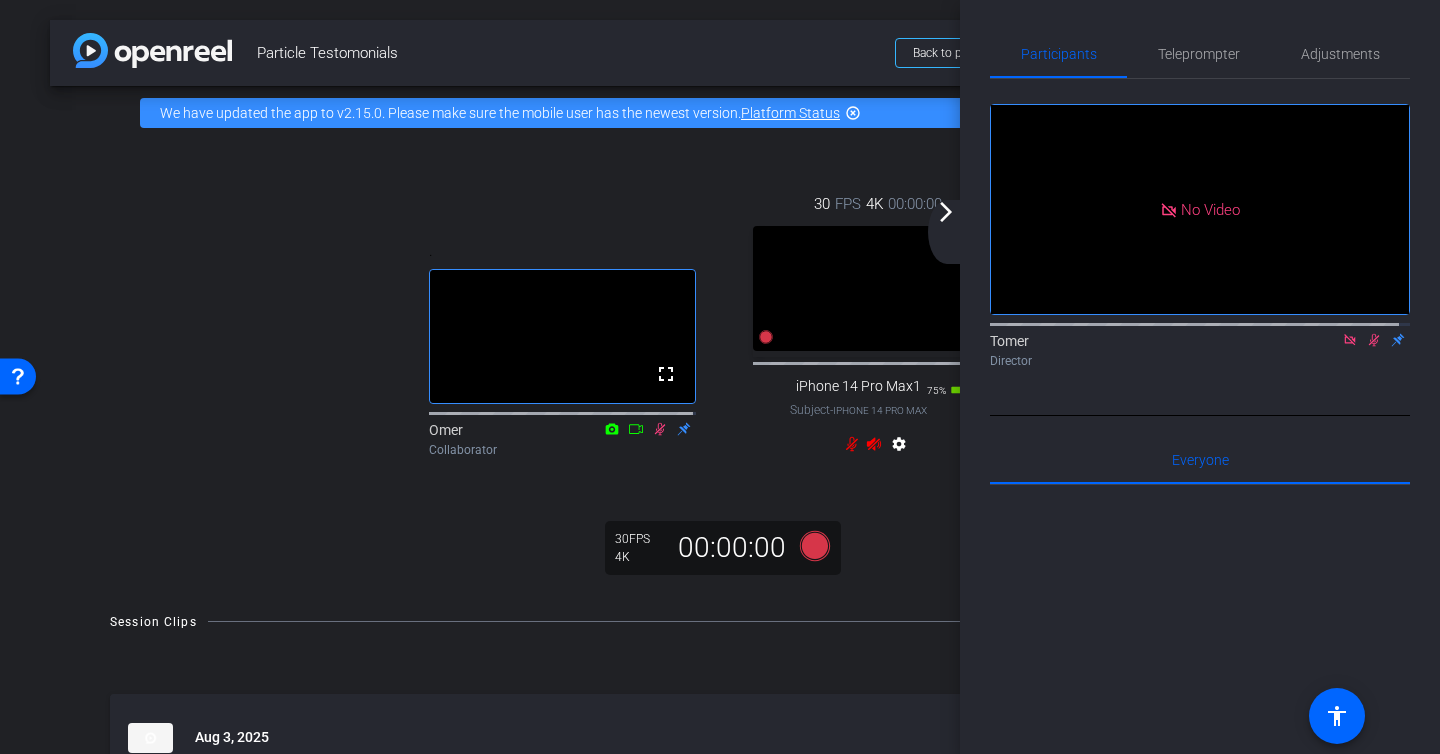 click on "30 FPS 4K  00:00:00  fullscreen
iPhone 14 Pro Max1 Subject   -  iPhone 14 Pro Max 75% battery_std
settings" at bounding box center (877, 326) 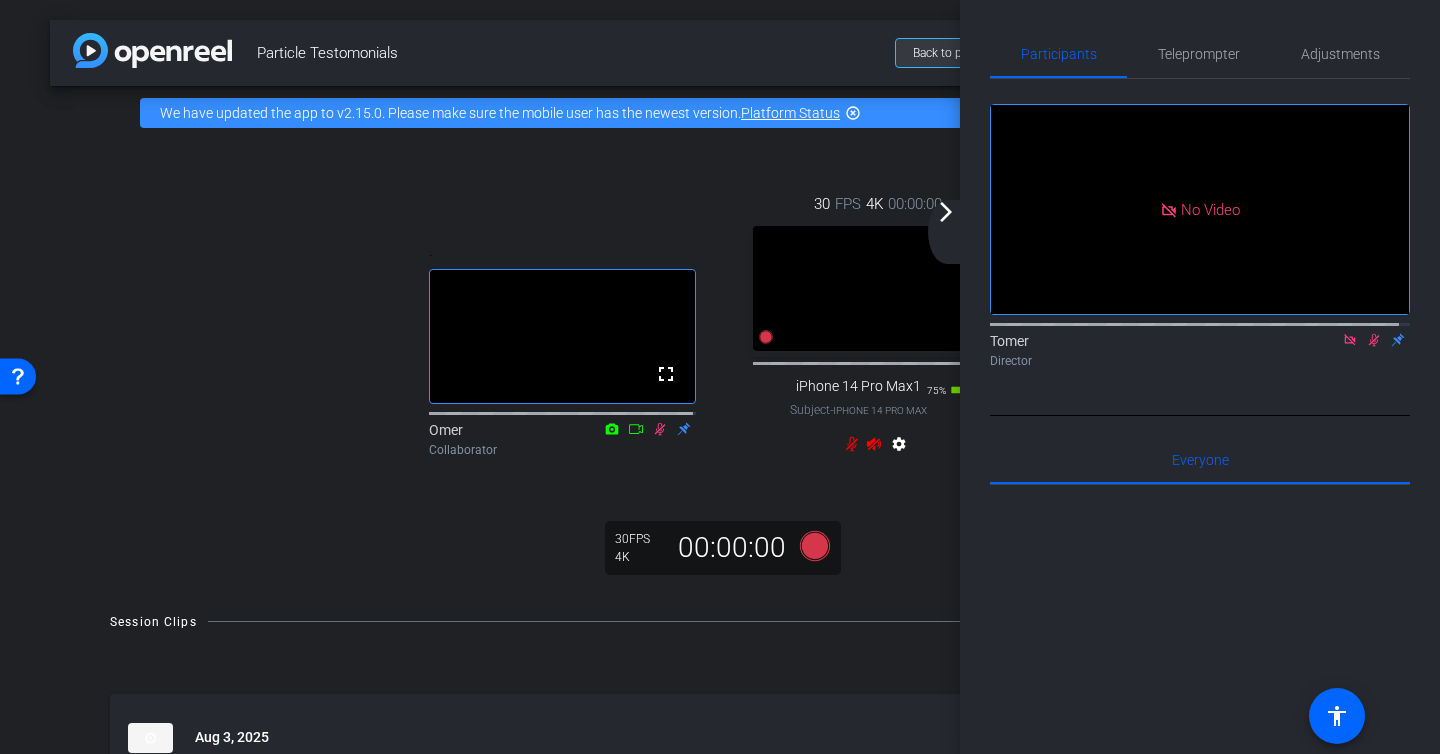 click on "Back to project" at bounding box center [952, 53] 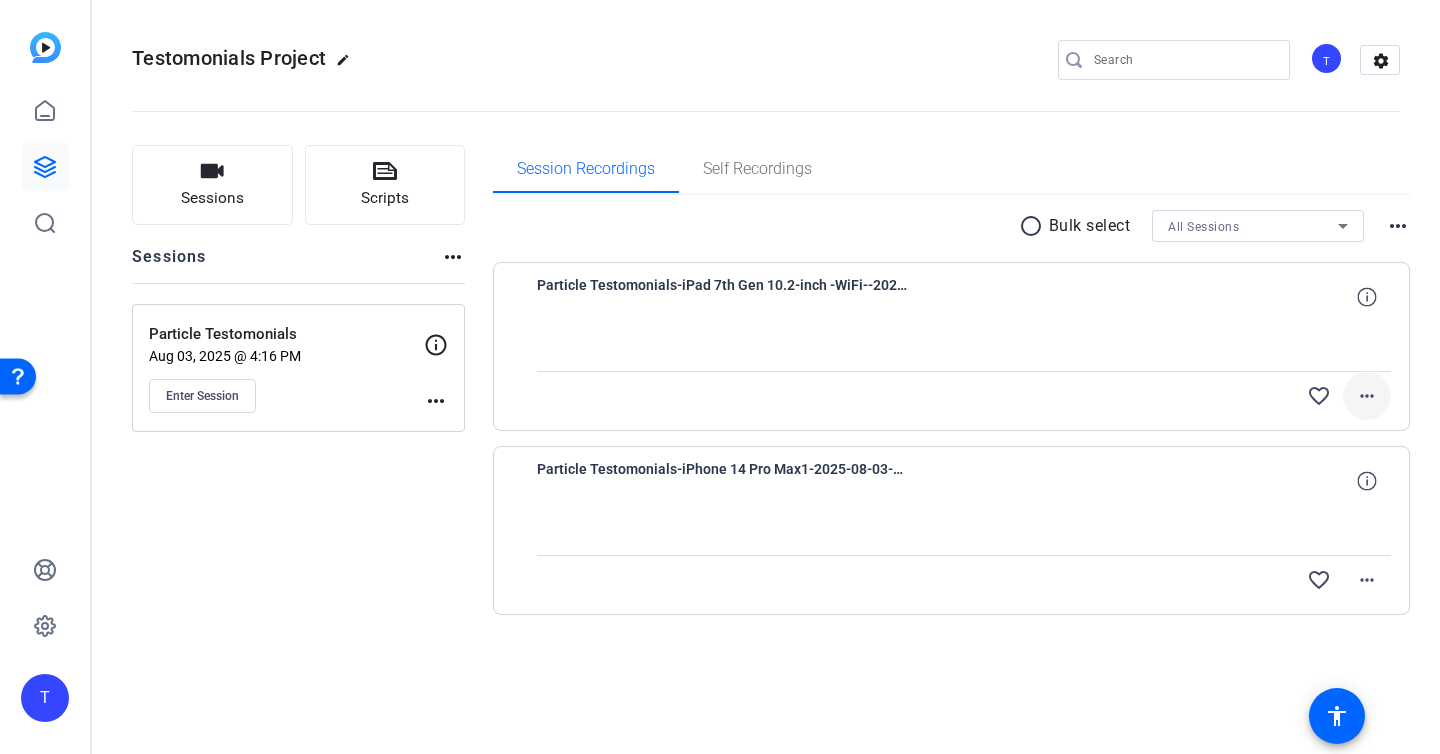 click on "more_horiz" at bounding box center [1367, 396] 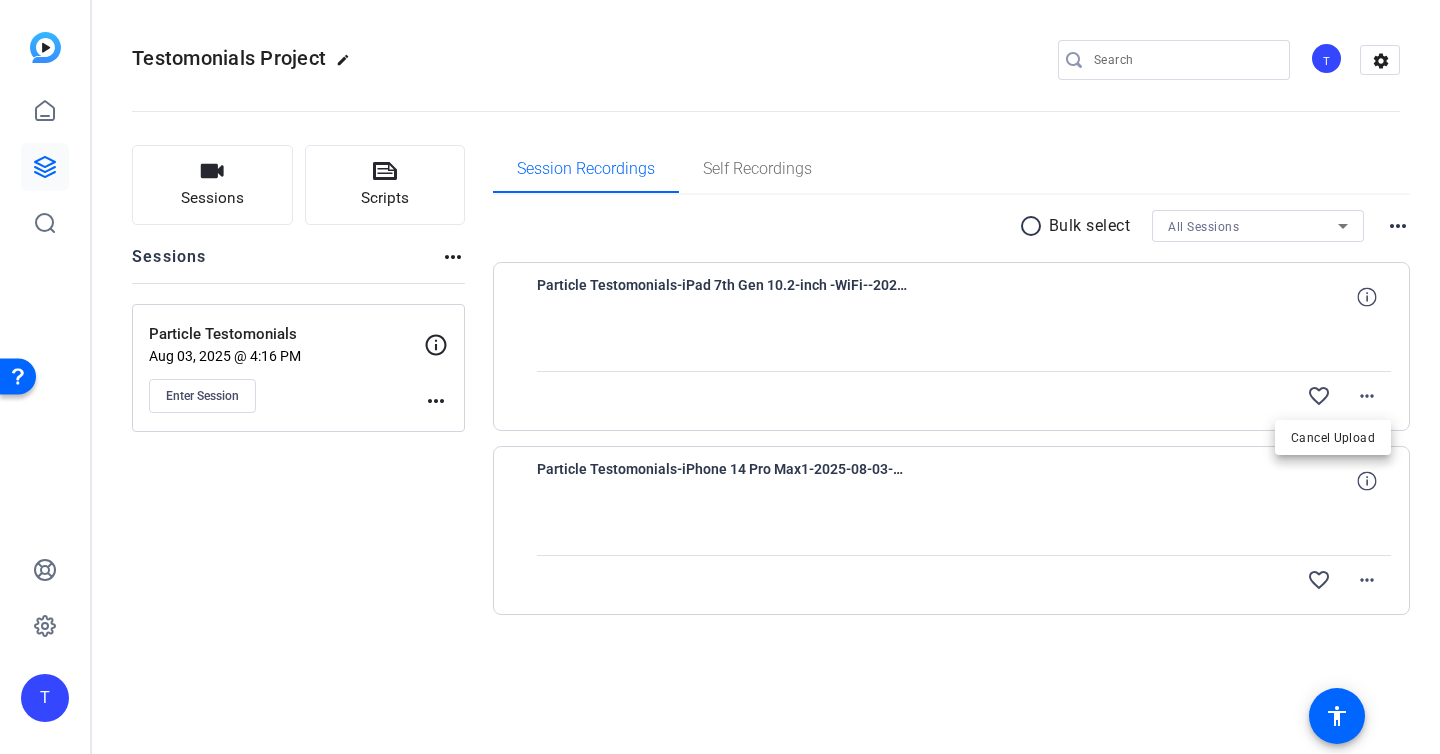 click at bounding box center [720, 377] 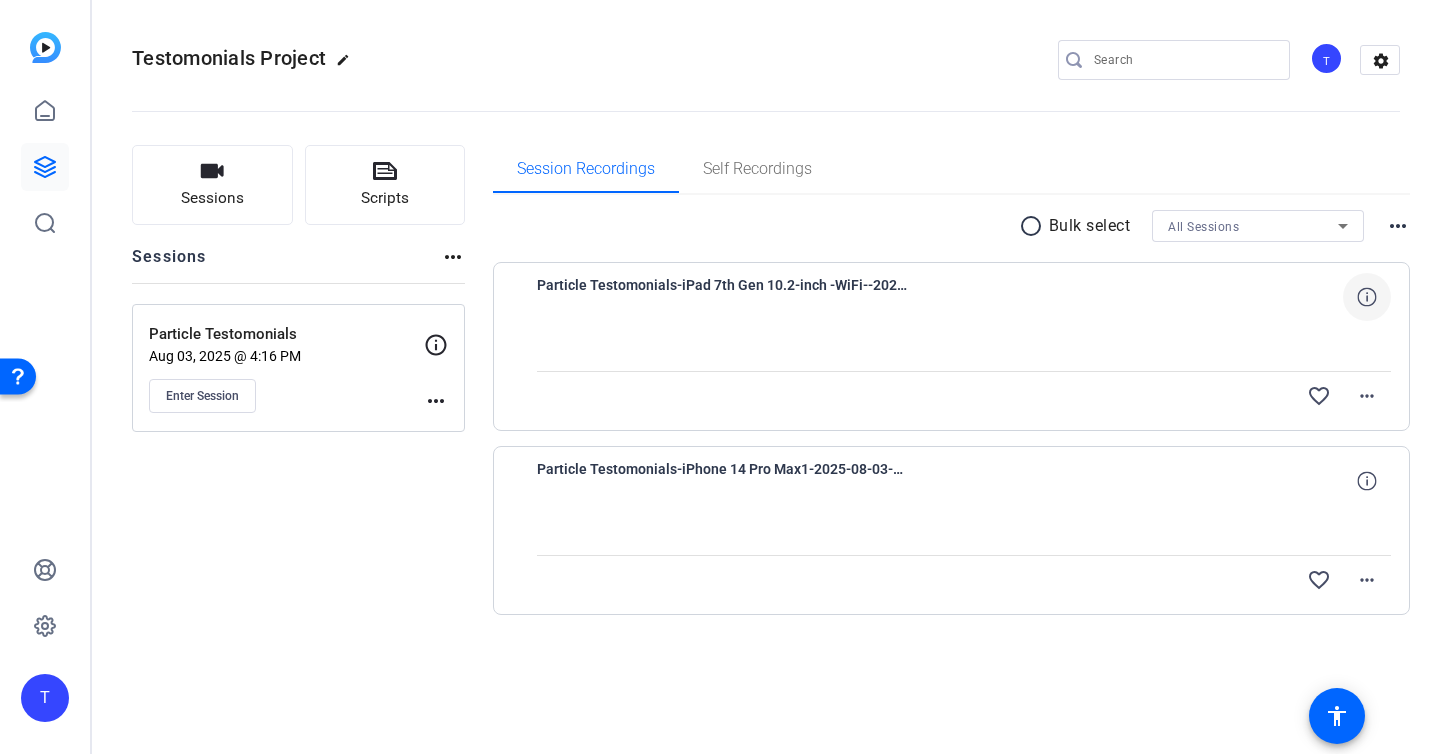 click 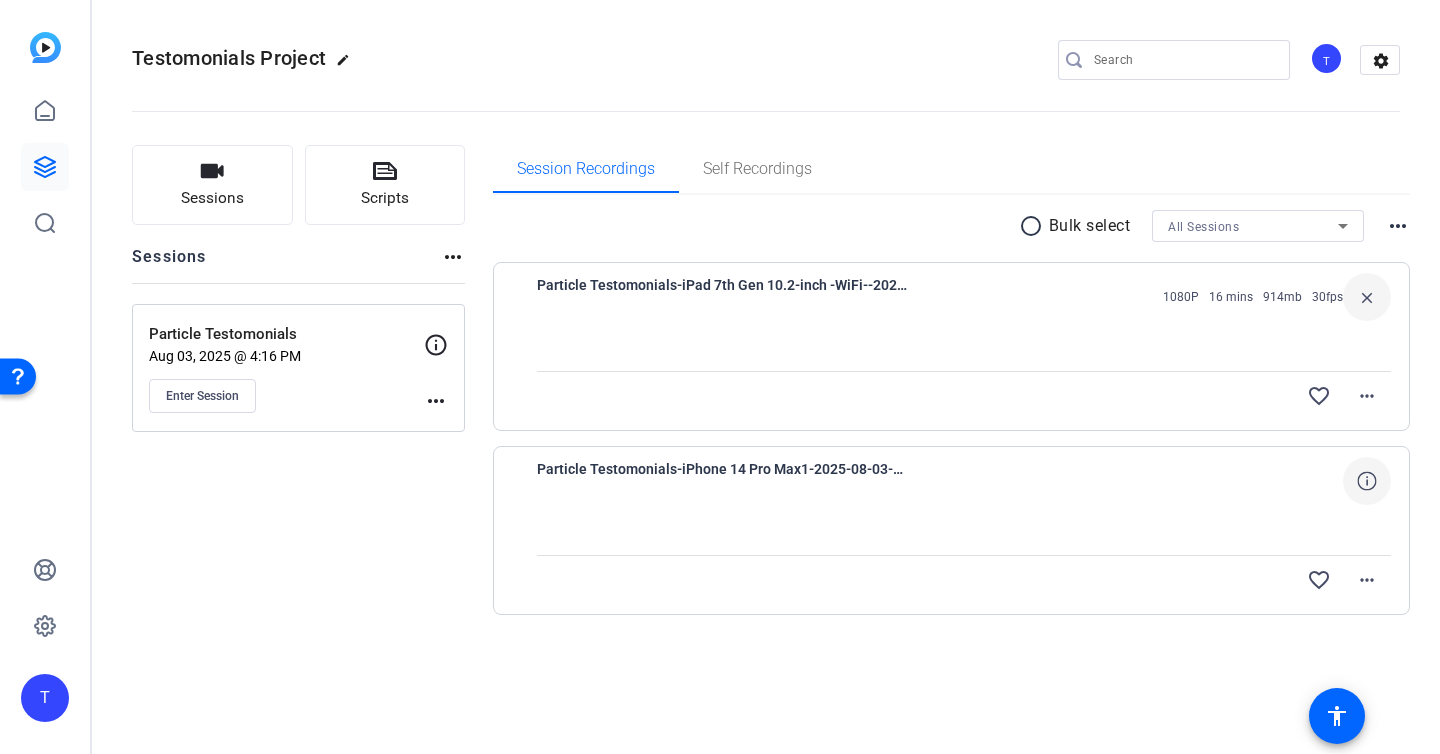 click 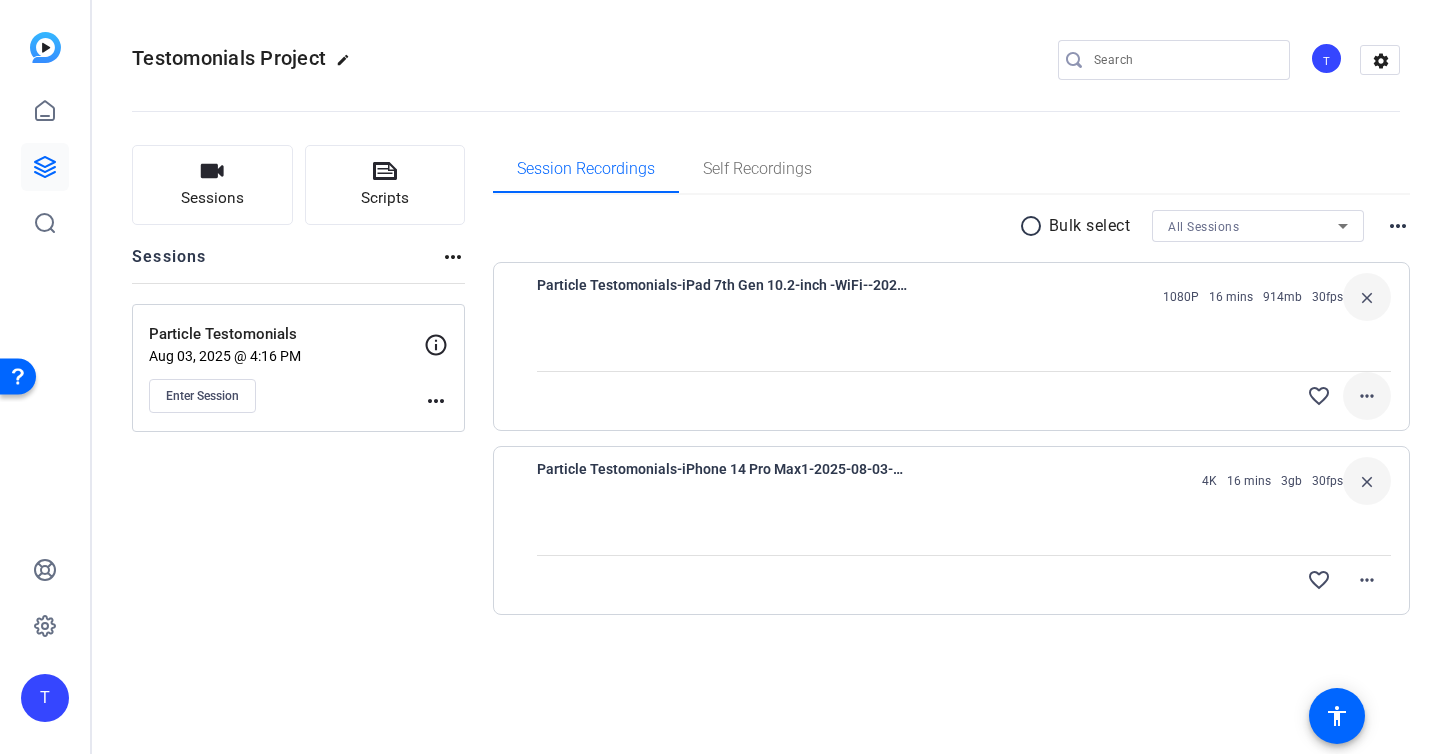click on "more_horiz" at bounding box center [1367, 396] 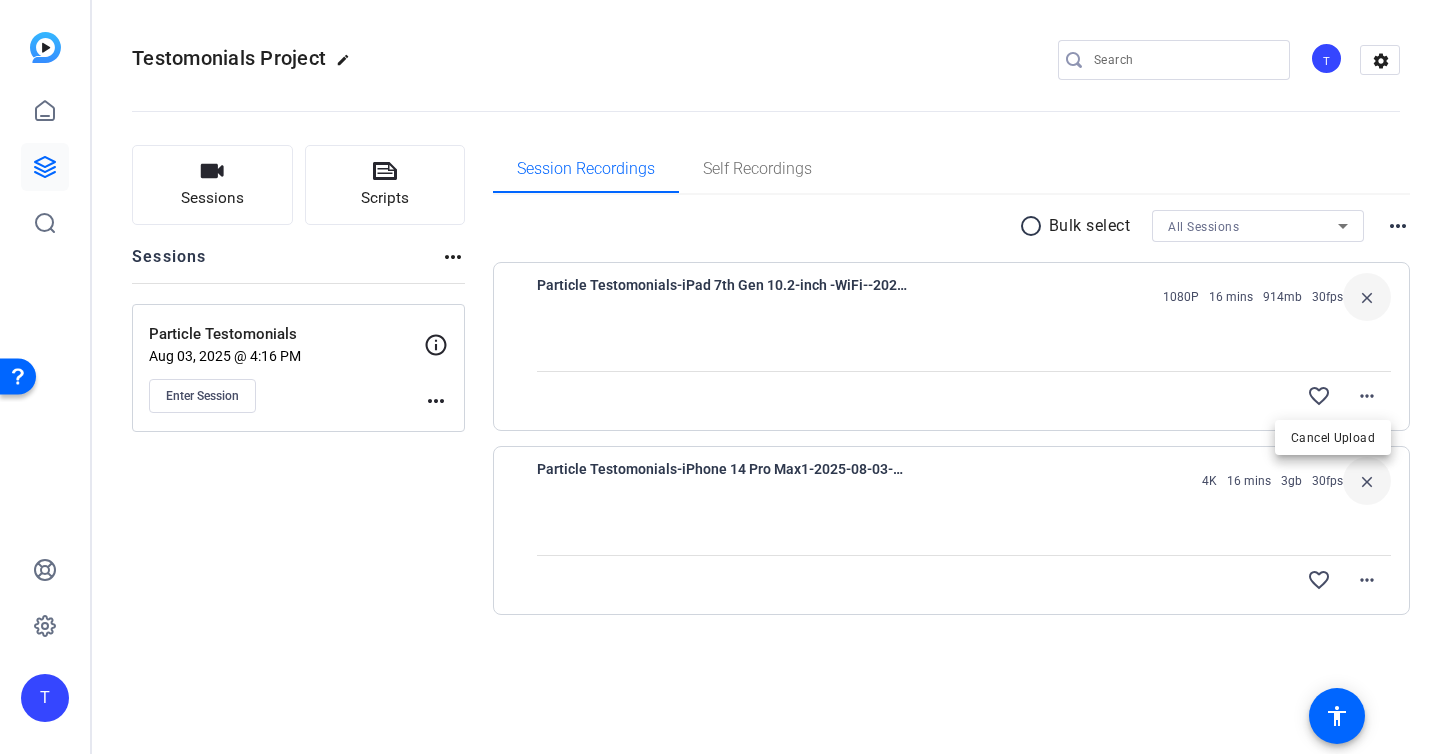 click at bounding box center (720, 377) 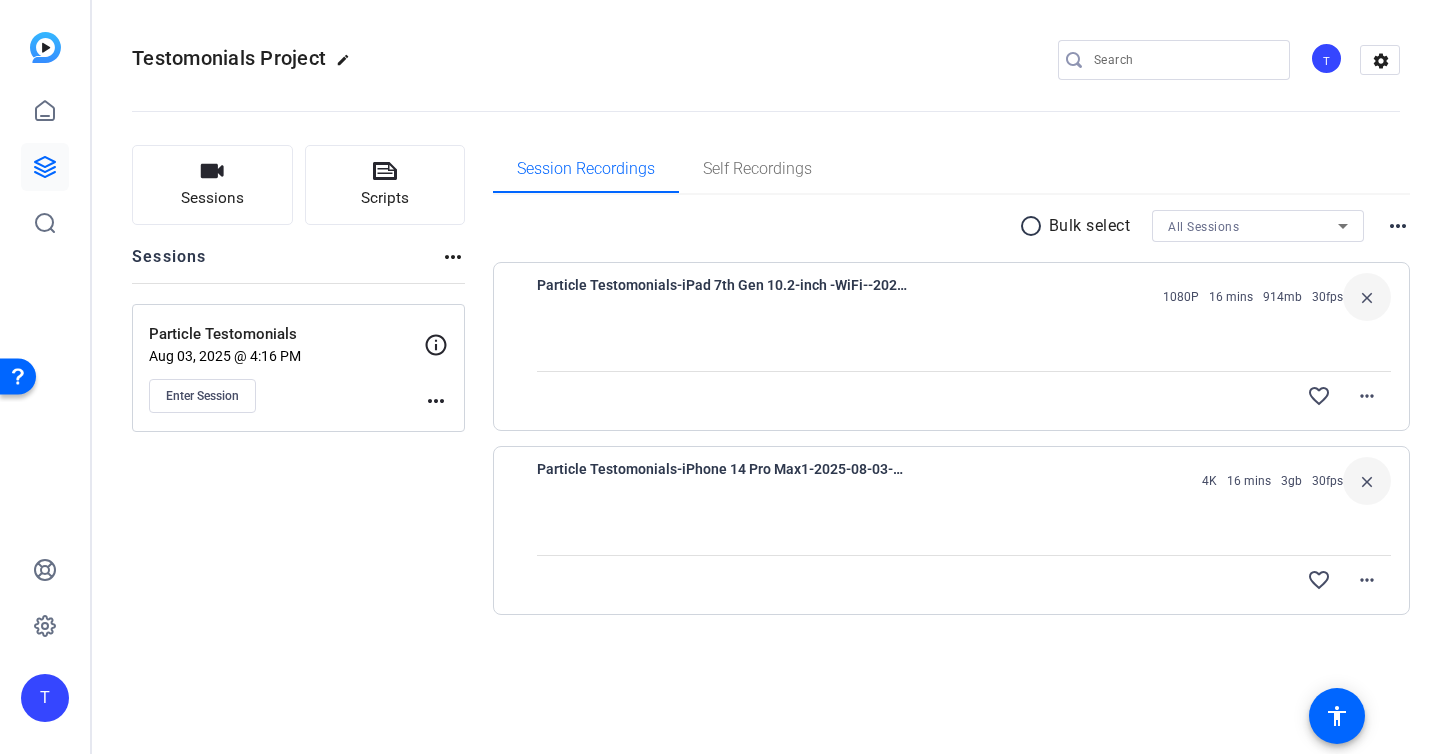 click on "more_horiz" 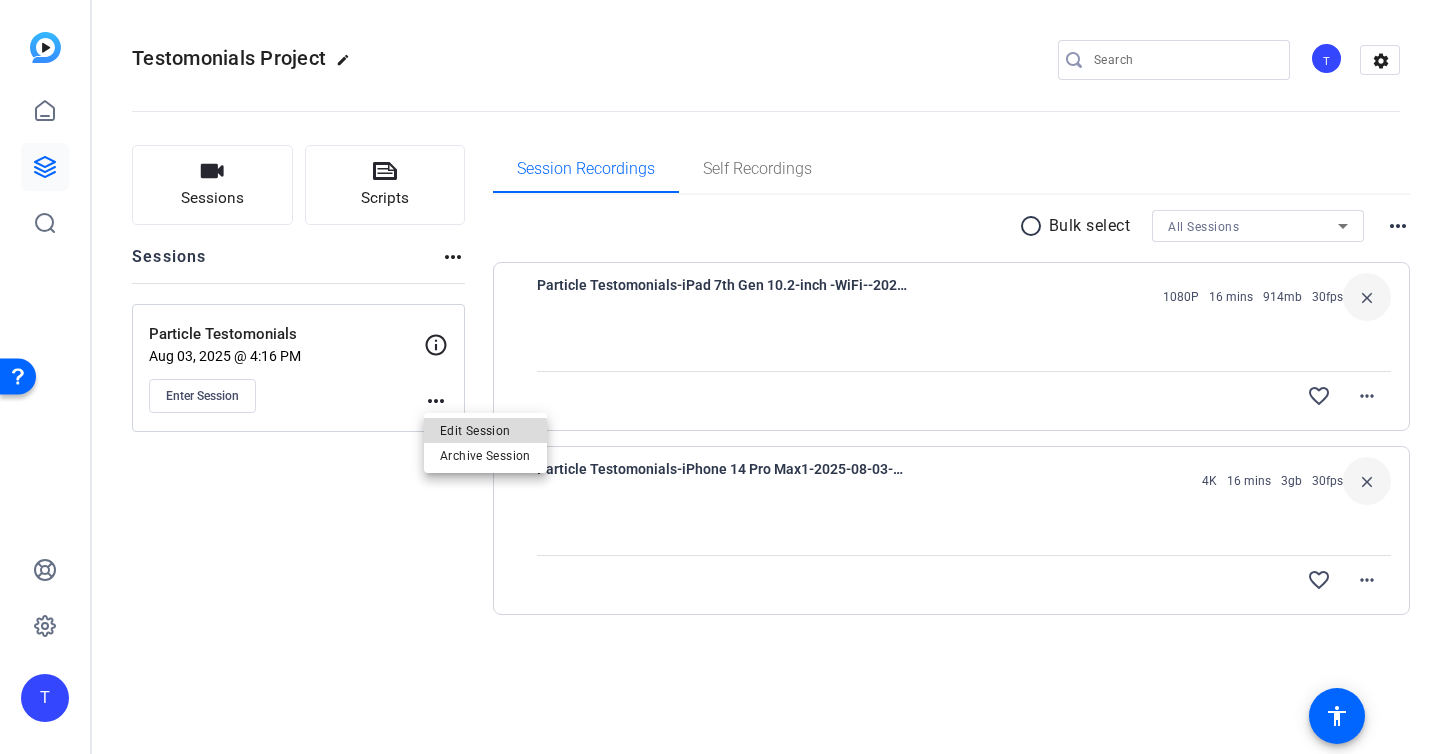 click on "Edit Session" at bounding box center (485, 430) 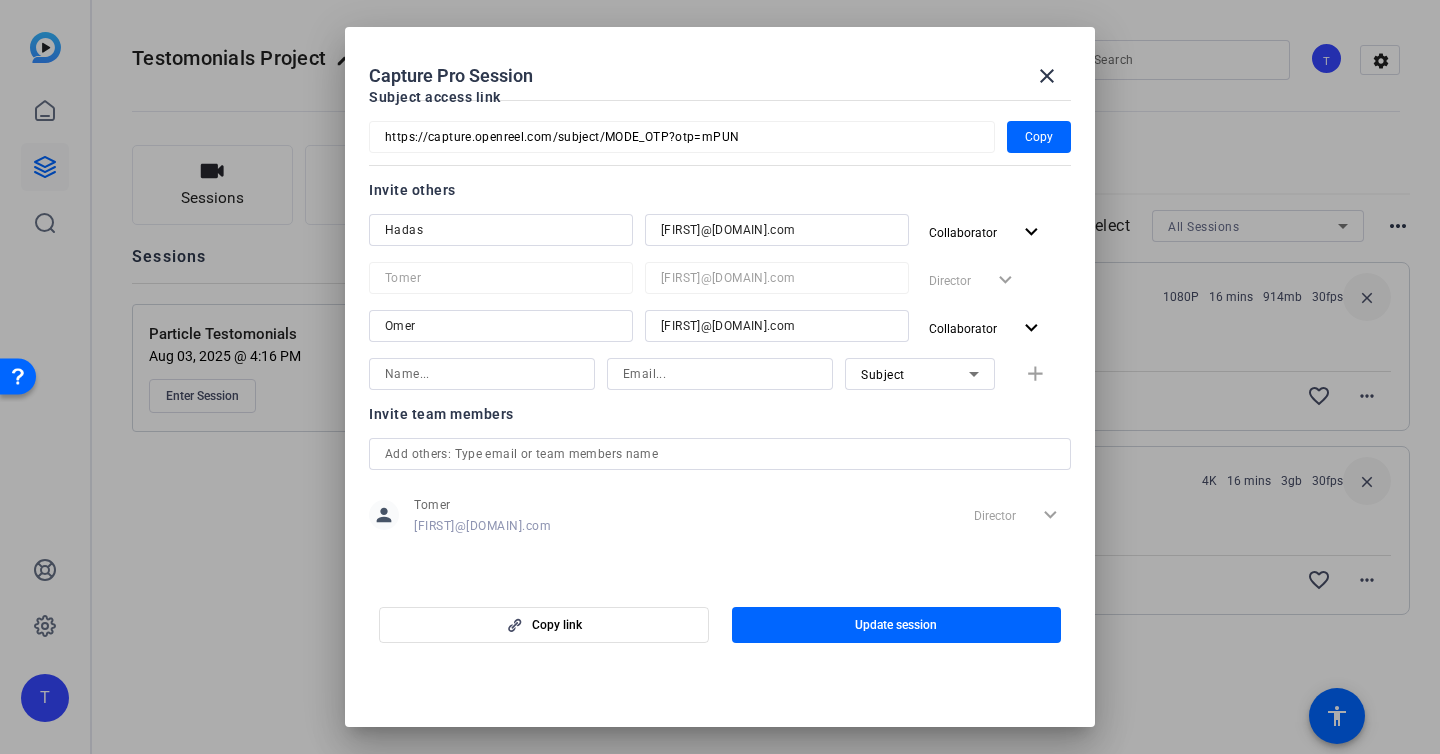 scroll, scrollTop: 0, scrollLeft: 0, axis: both 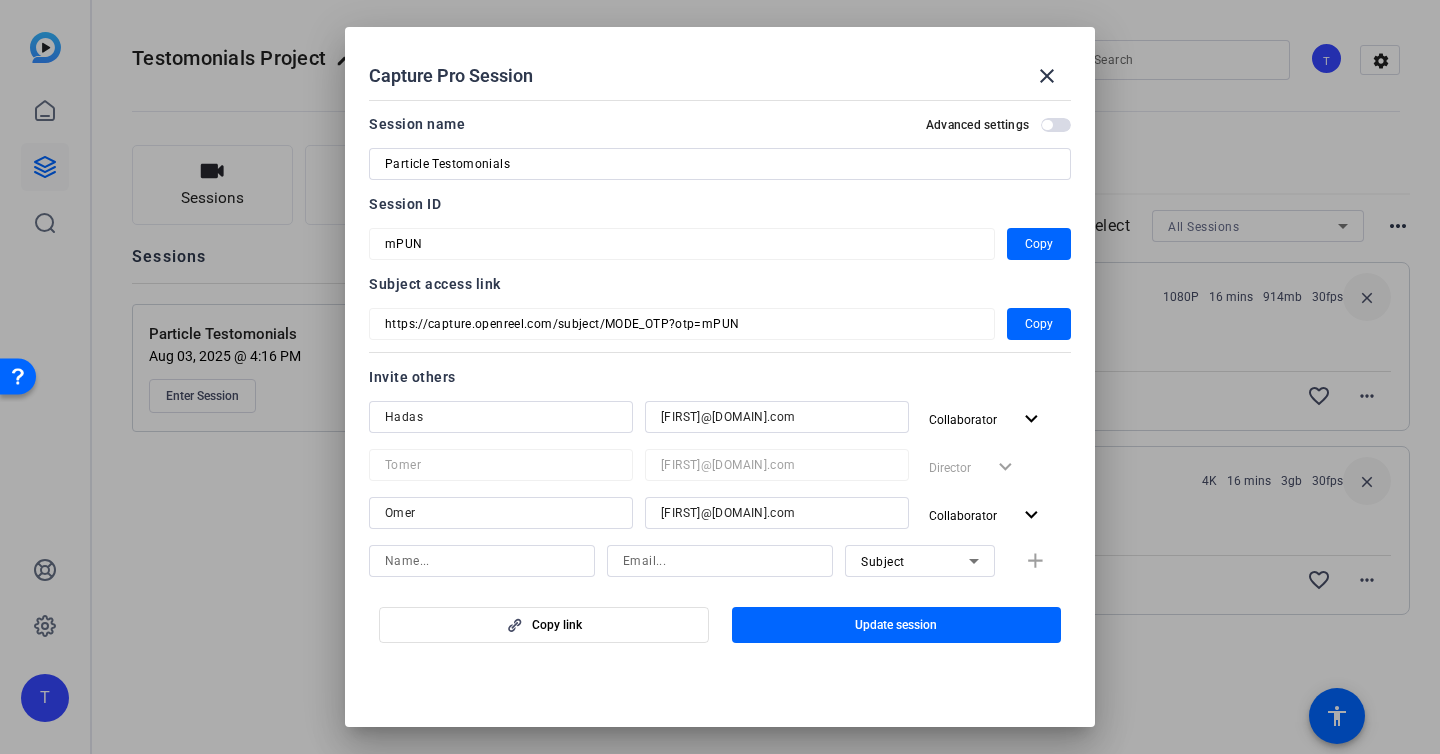 click at bounding box center [1047, 125] 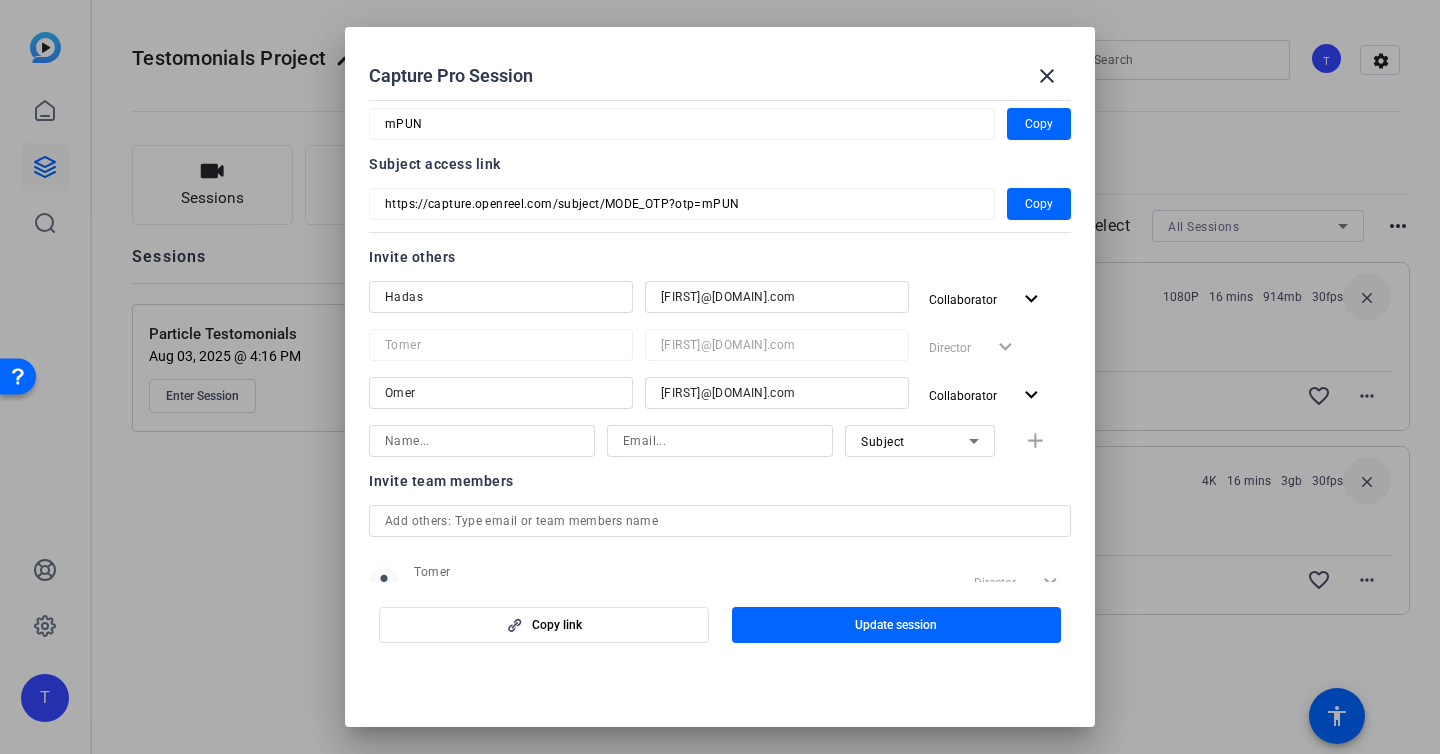 scroll, scrollTop: 279, scrollLeft: 0, axis: vertical 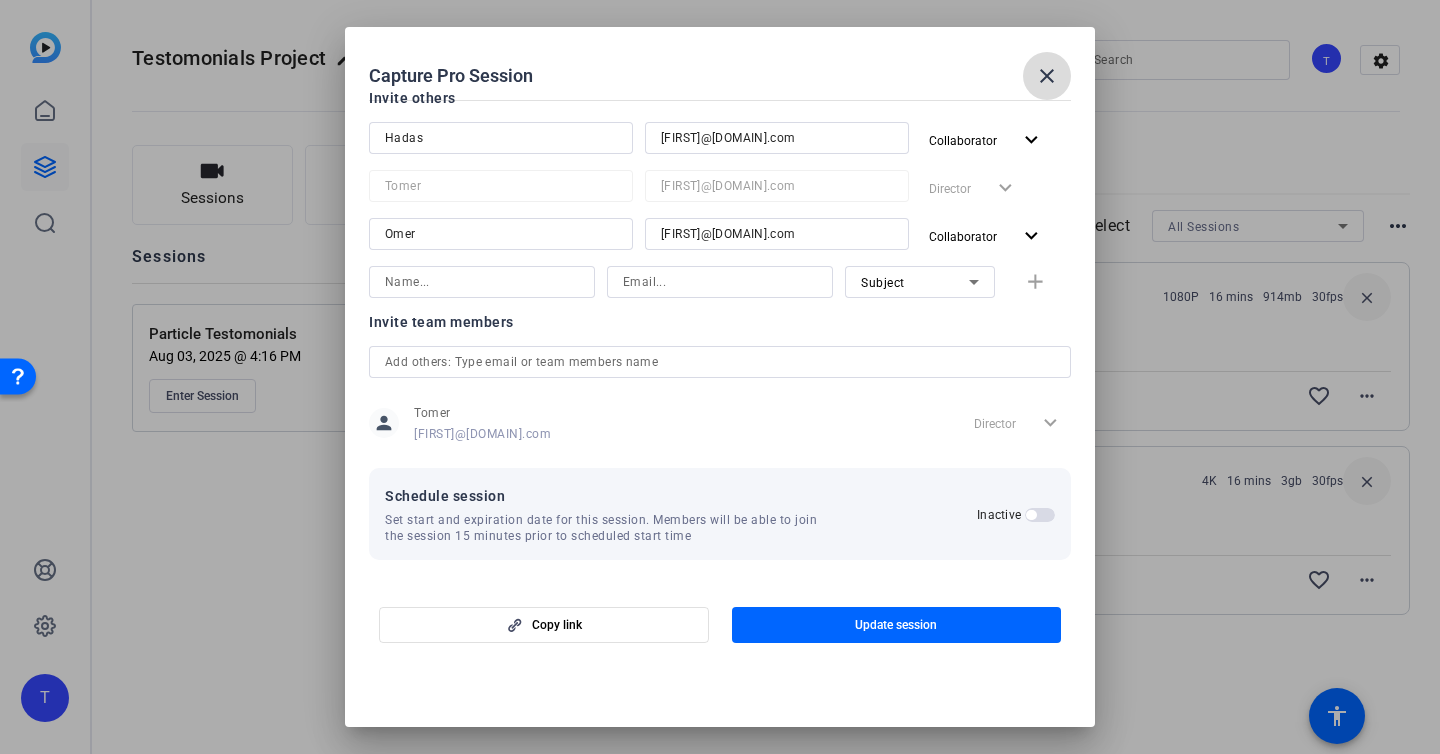click at bounding box center [1047, 76] 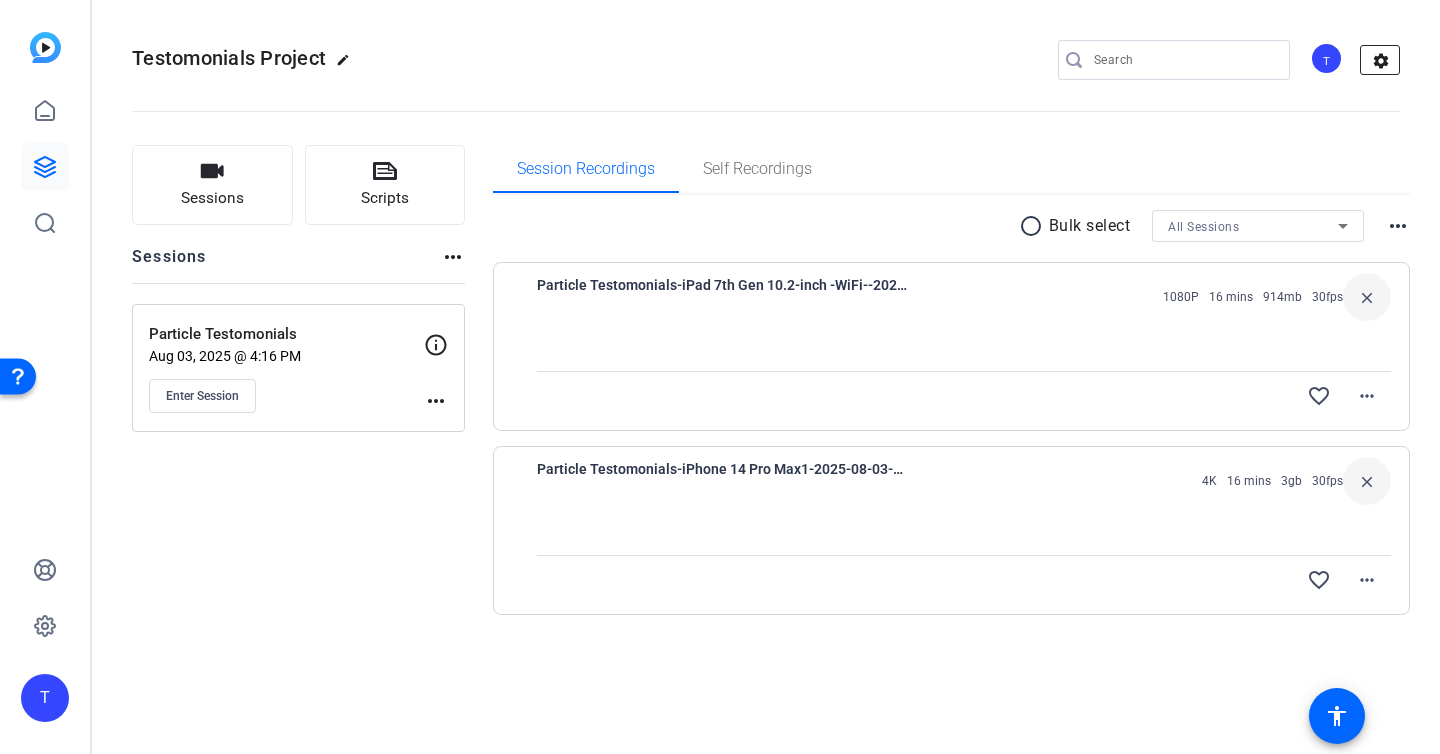 click on "settings" 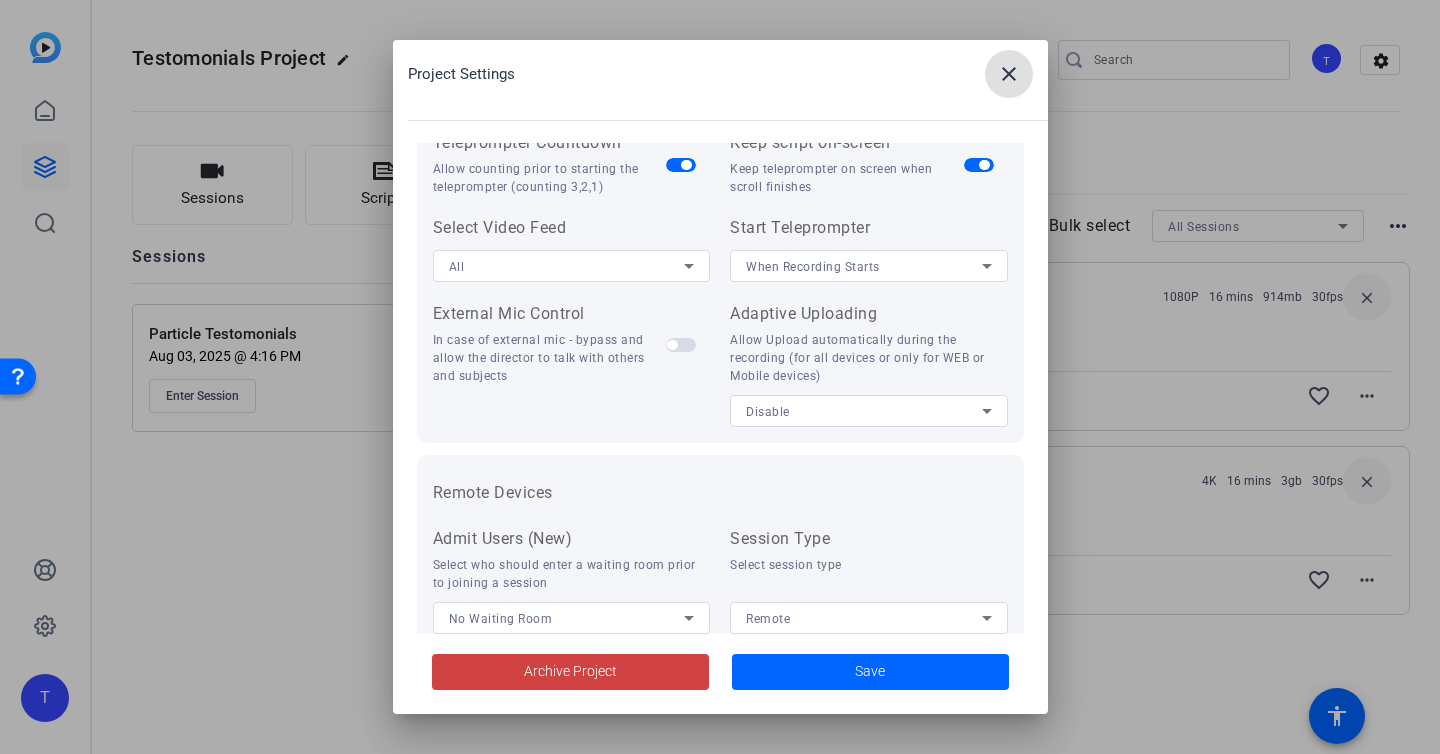 scroll, scrollTop: 385, scrollLeft: 0, axis: vertical 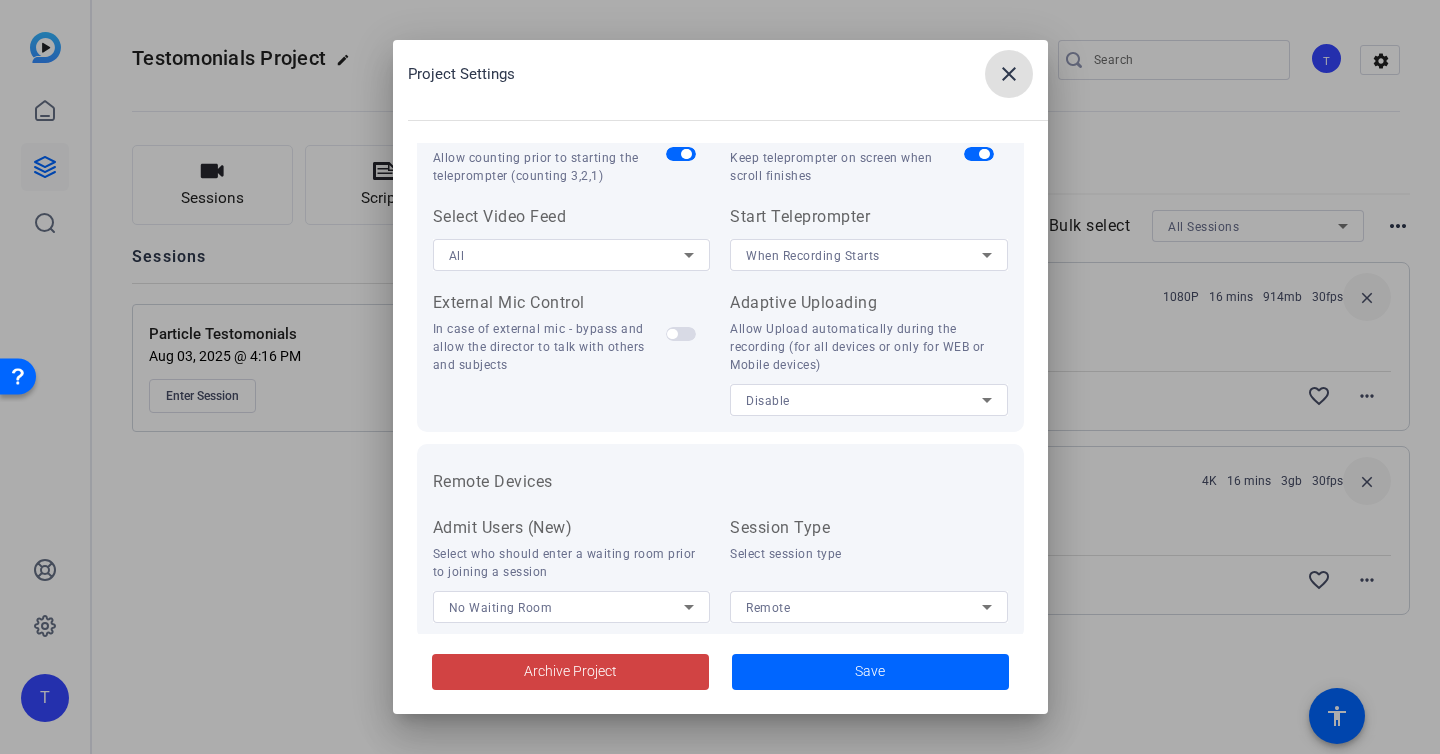 click on "Disable" at bounding box center [864, 400] 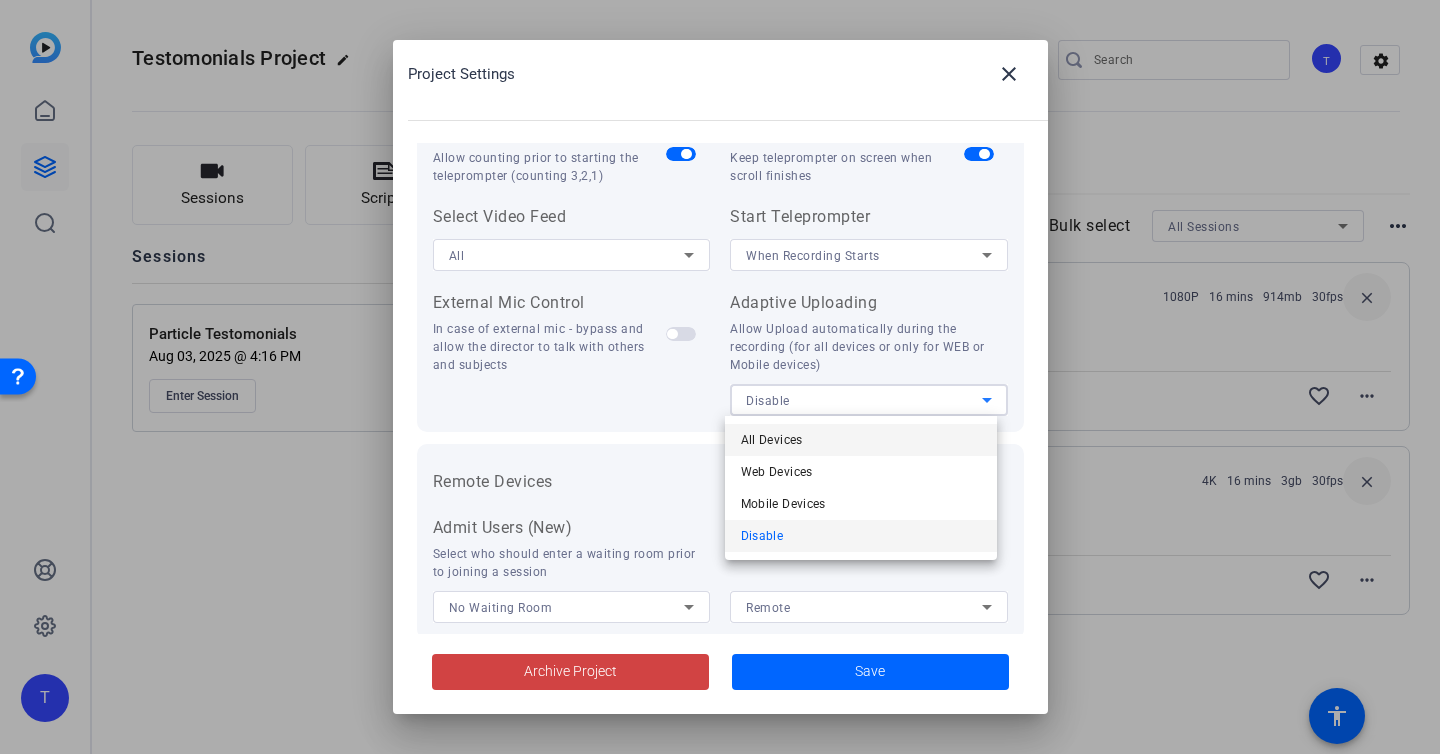 click on "All Devices" at bounding box center [861, 440] 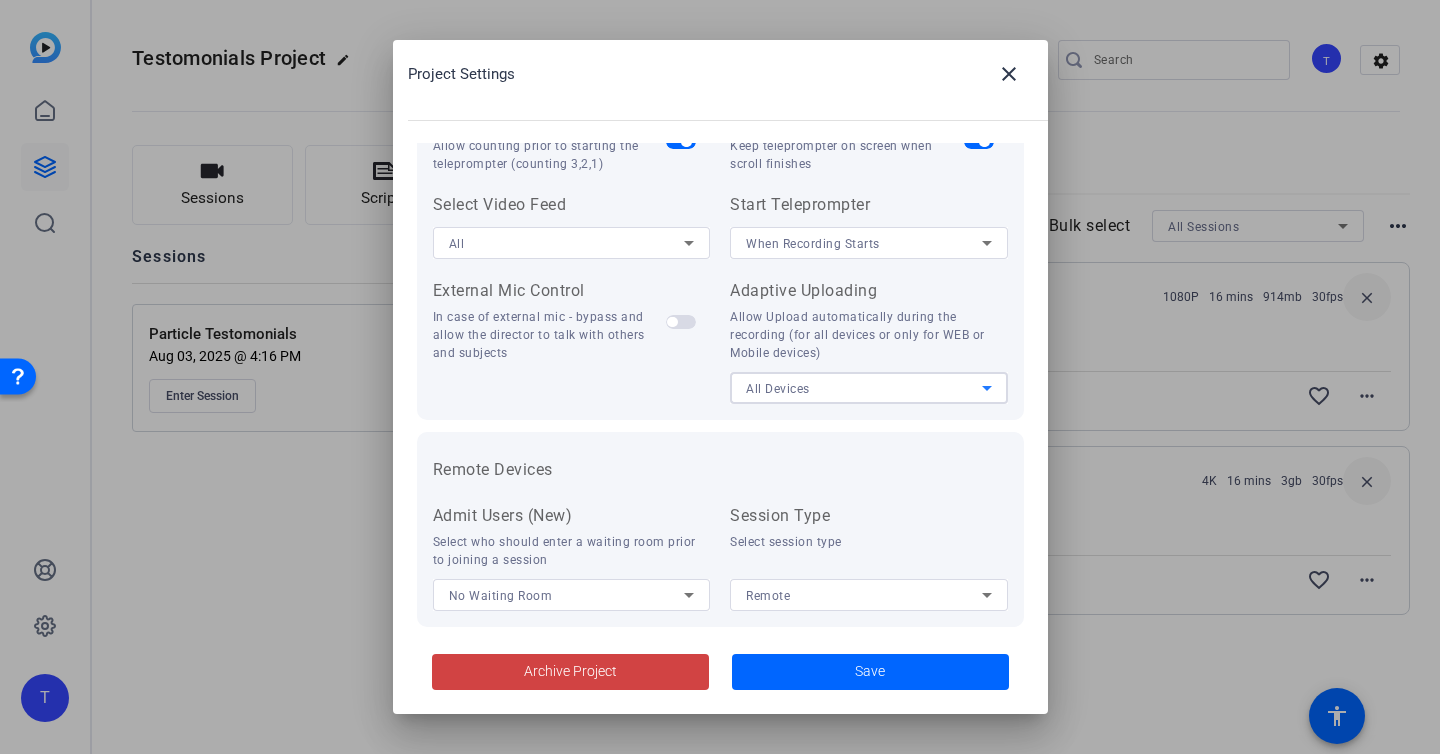 scroll, scrollTop: 423, scrollLeft: 0, axis: vertical 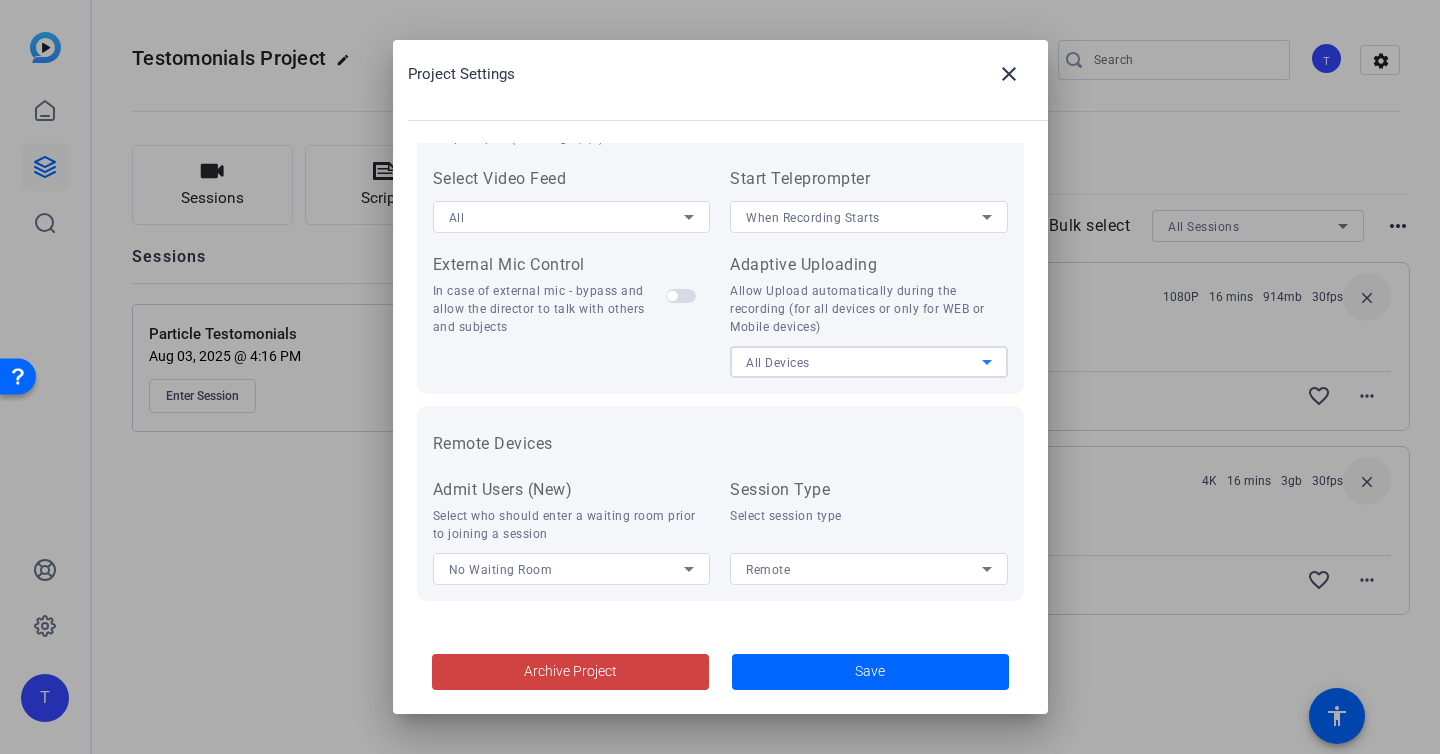 click on "No Waiting Room" at bounding box center [567, 569] 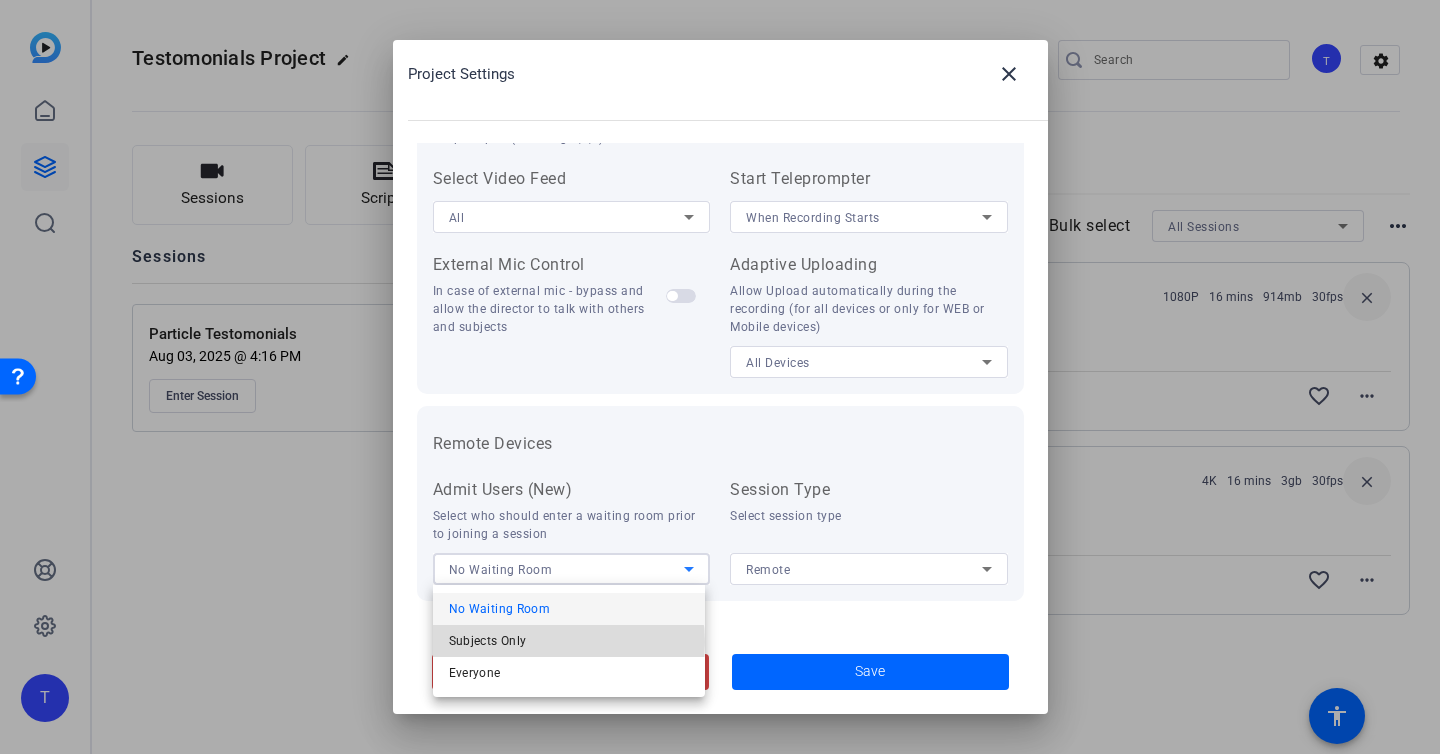 click on "Subjects Only" at bounding box center (569, 641) 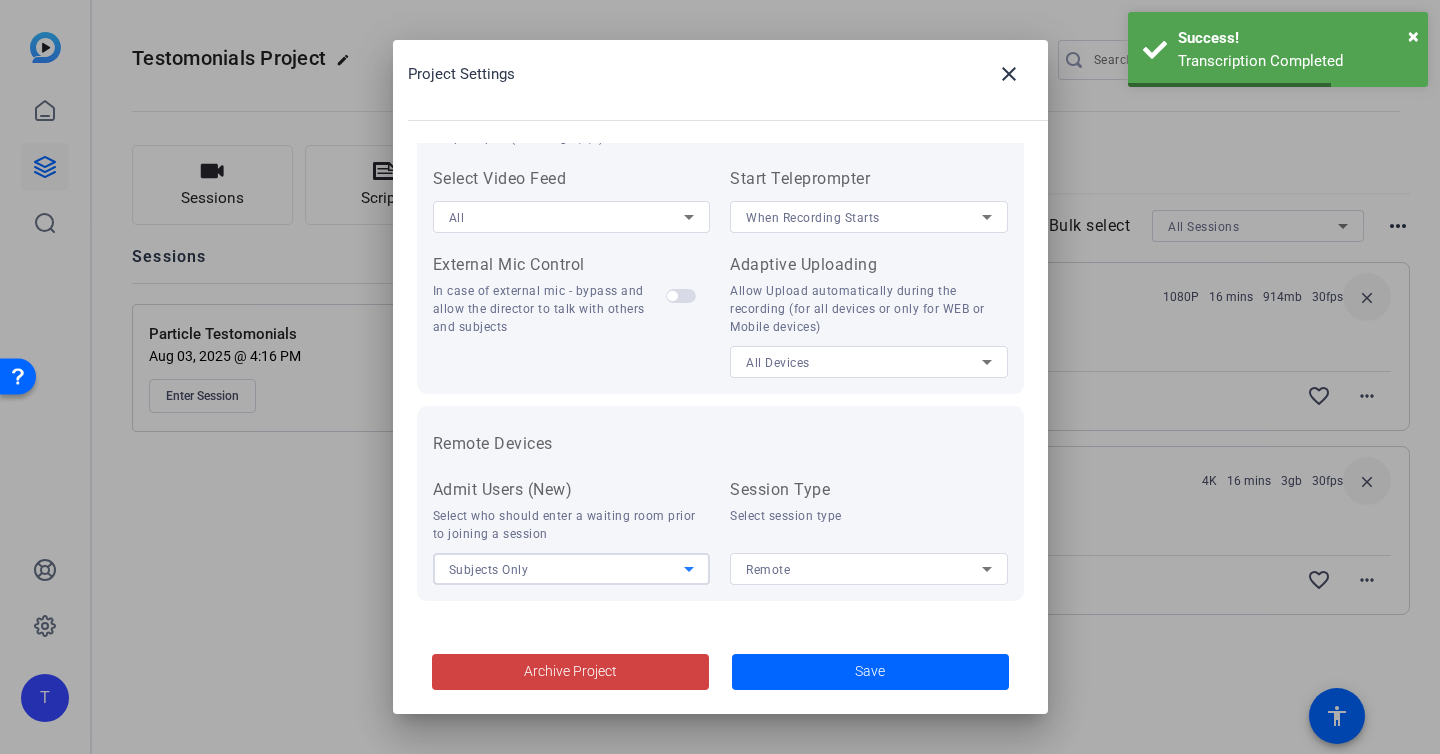 click on "Remote" at bounding box center (864, 569) 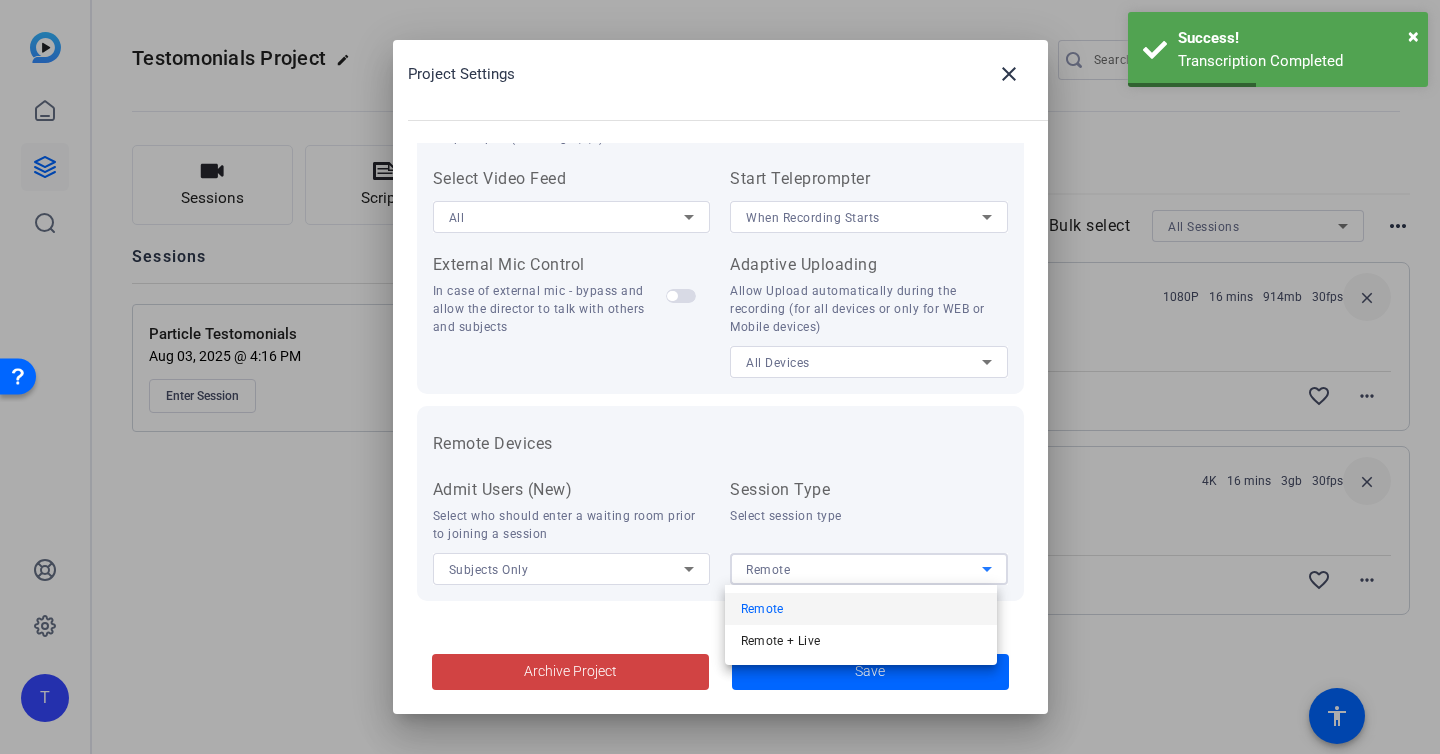 click at bounding box center [720, 377] 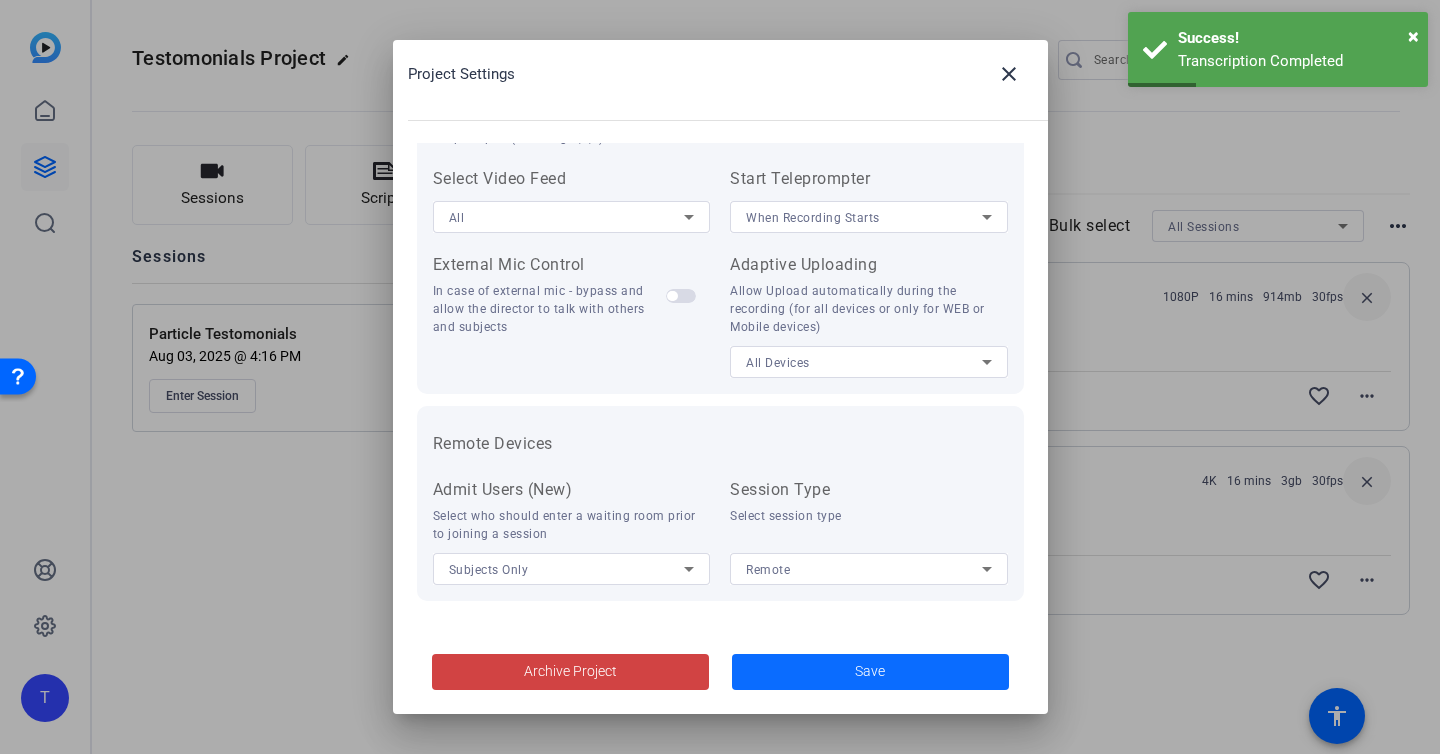 click 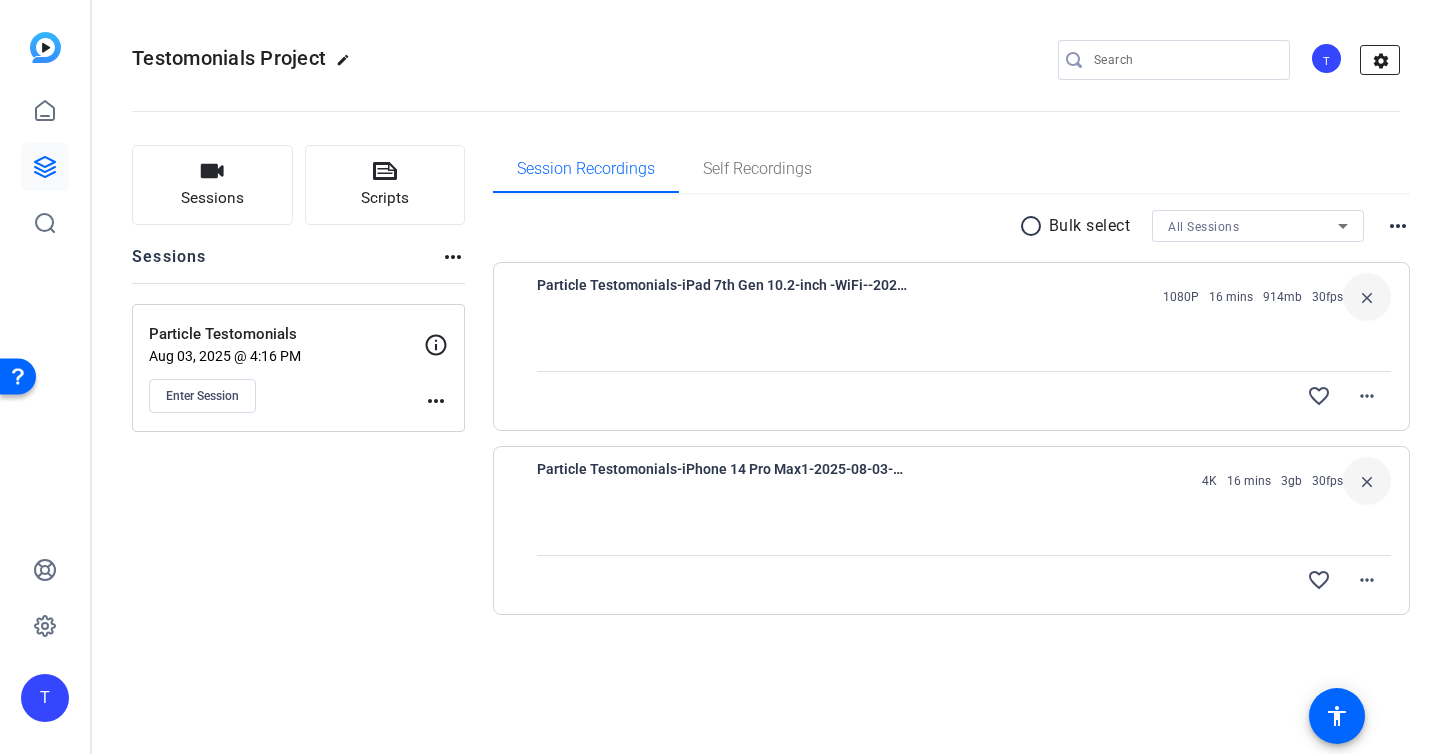 click on "settings" 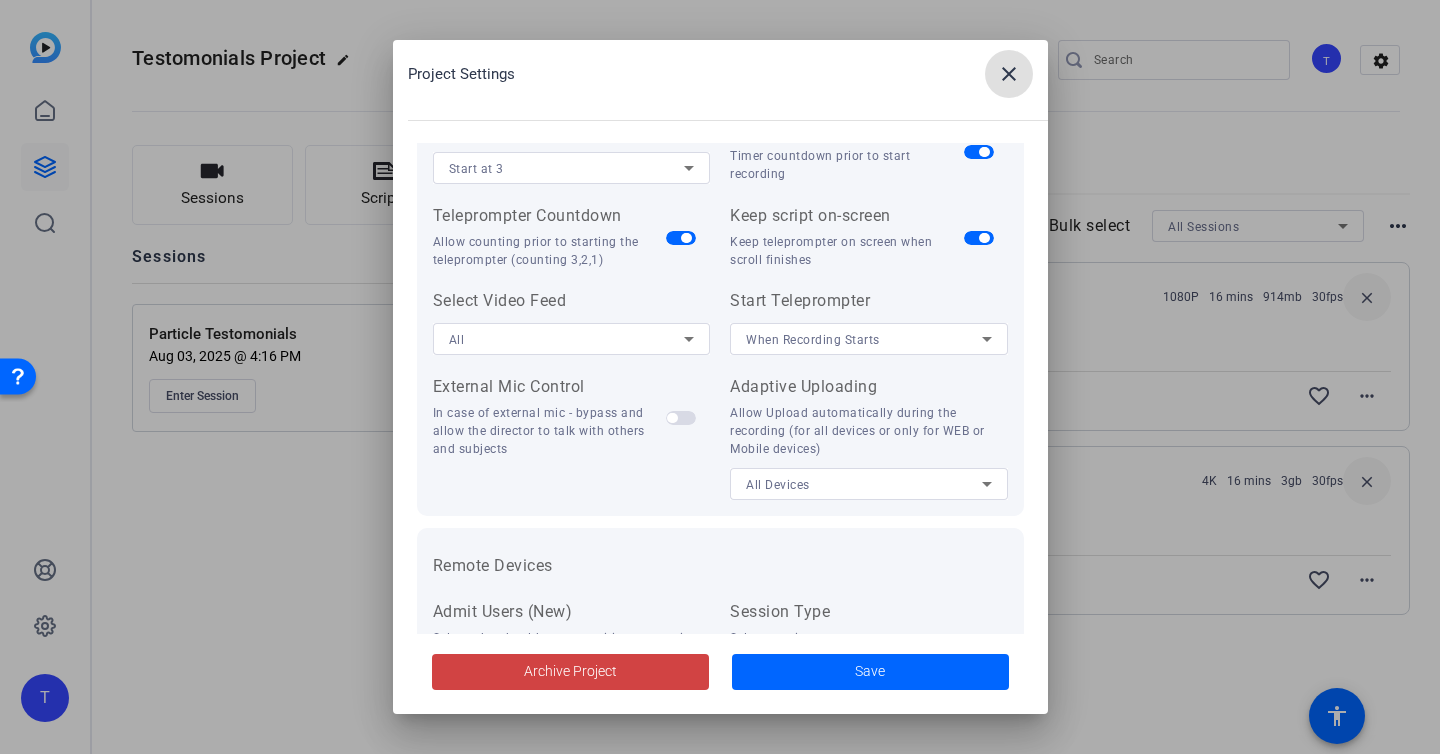 scroll, scrollTop: 340, scrollLeft: 0, axis: vertical 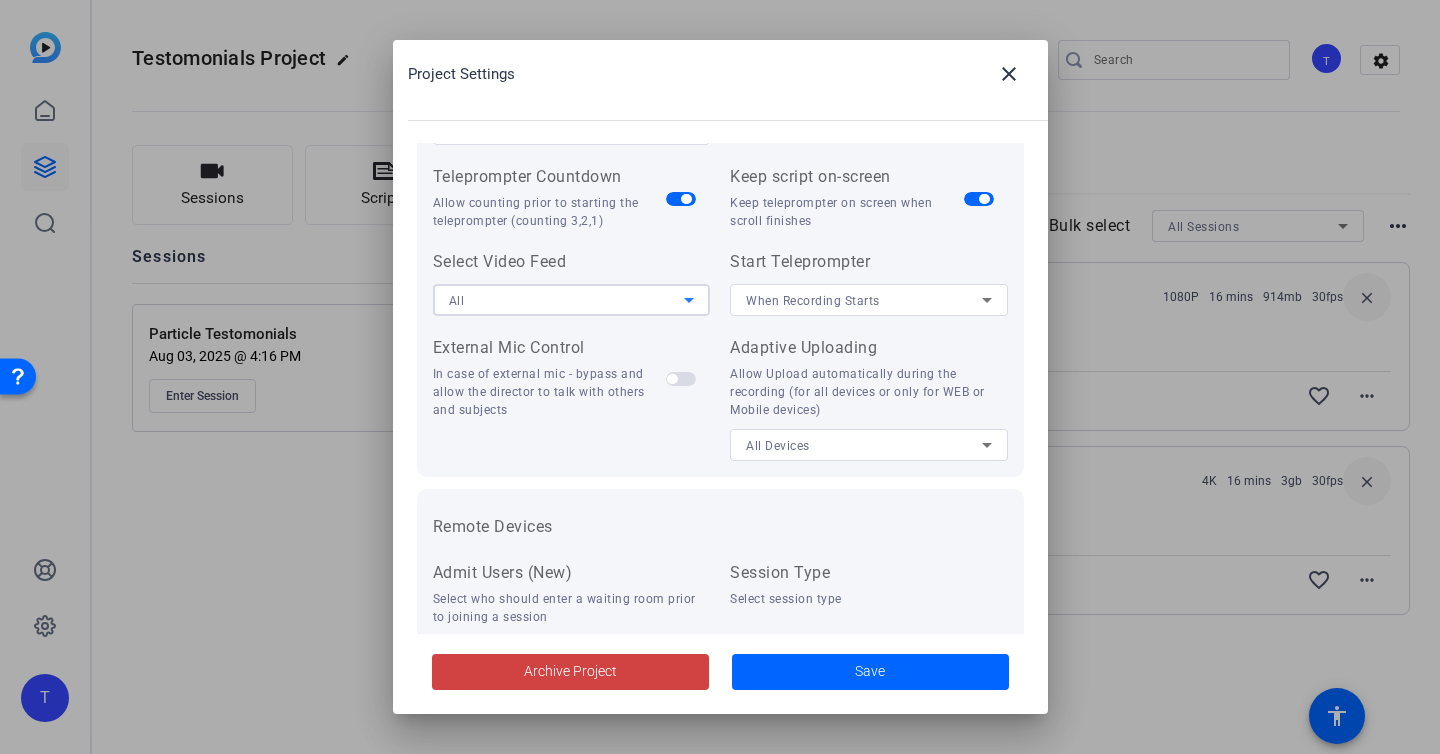 click on "All" at bounding box center (567, 300) 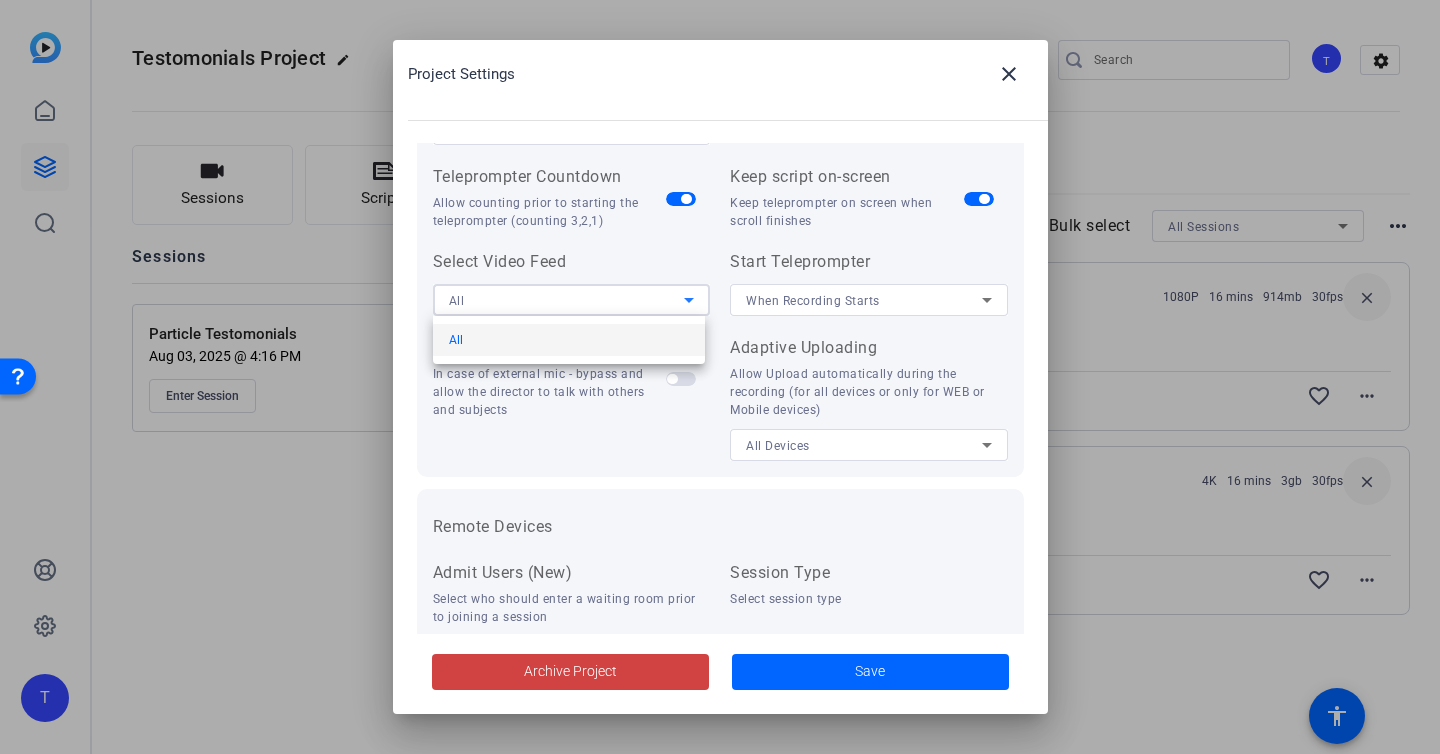 click at bounding box center [720, 377] 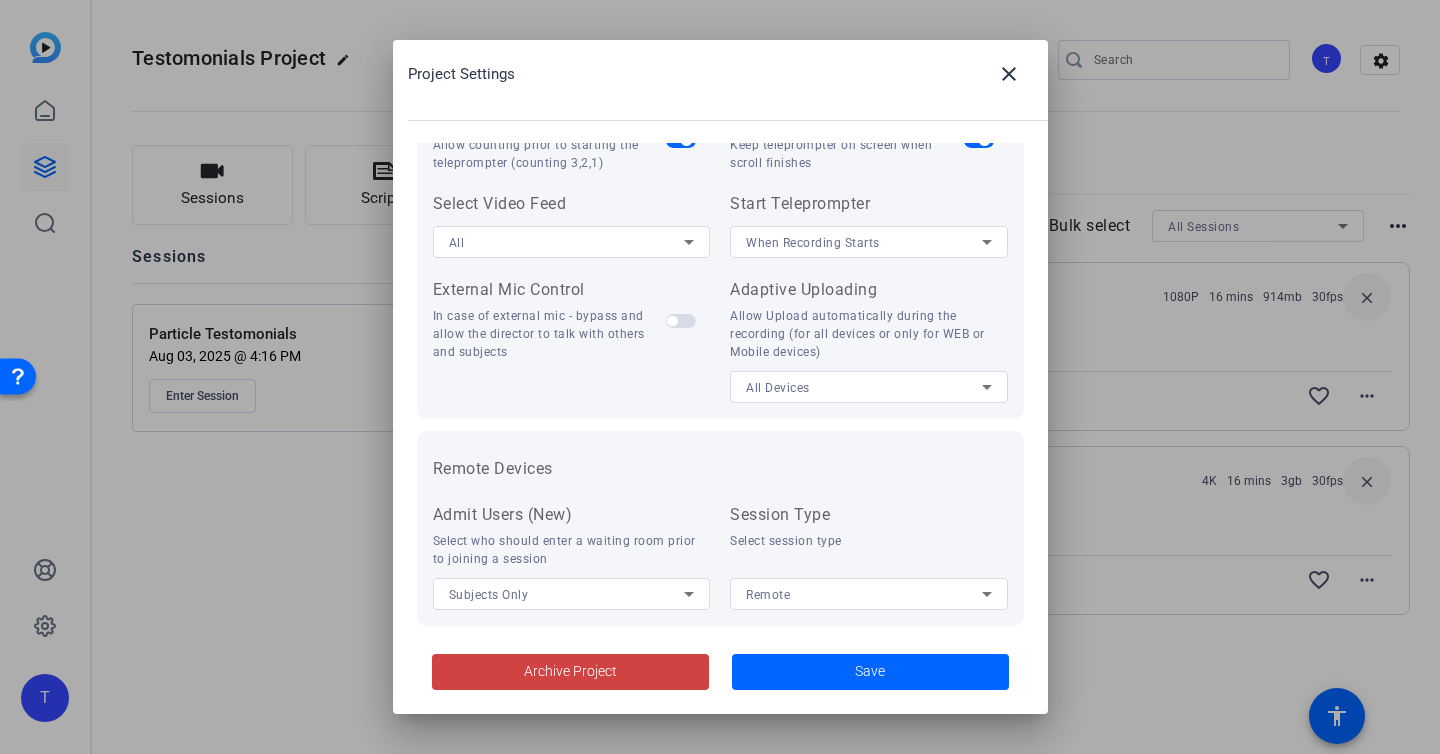 scroll, scrollTop: 423, scrollLeft: 0, axis: vertical 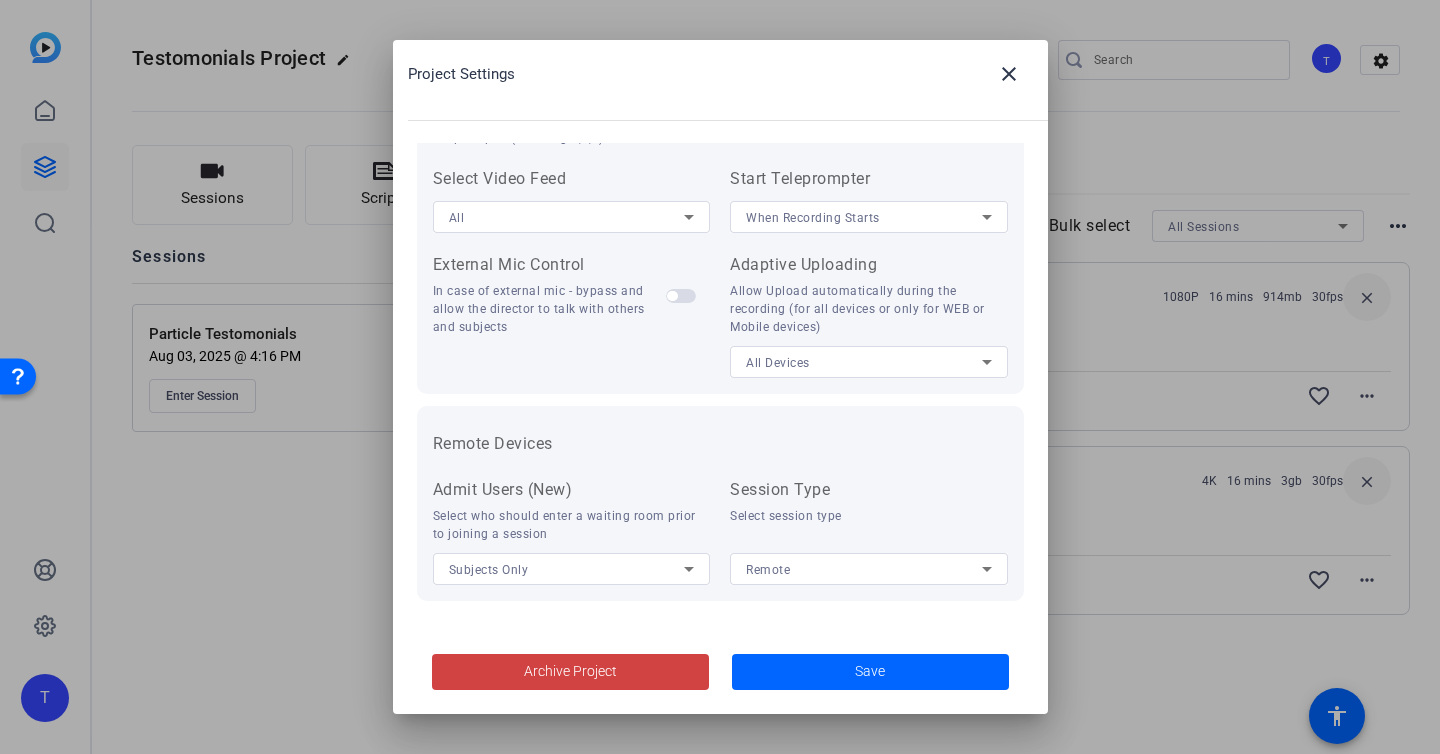 click at bounding box center [672, 296] 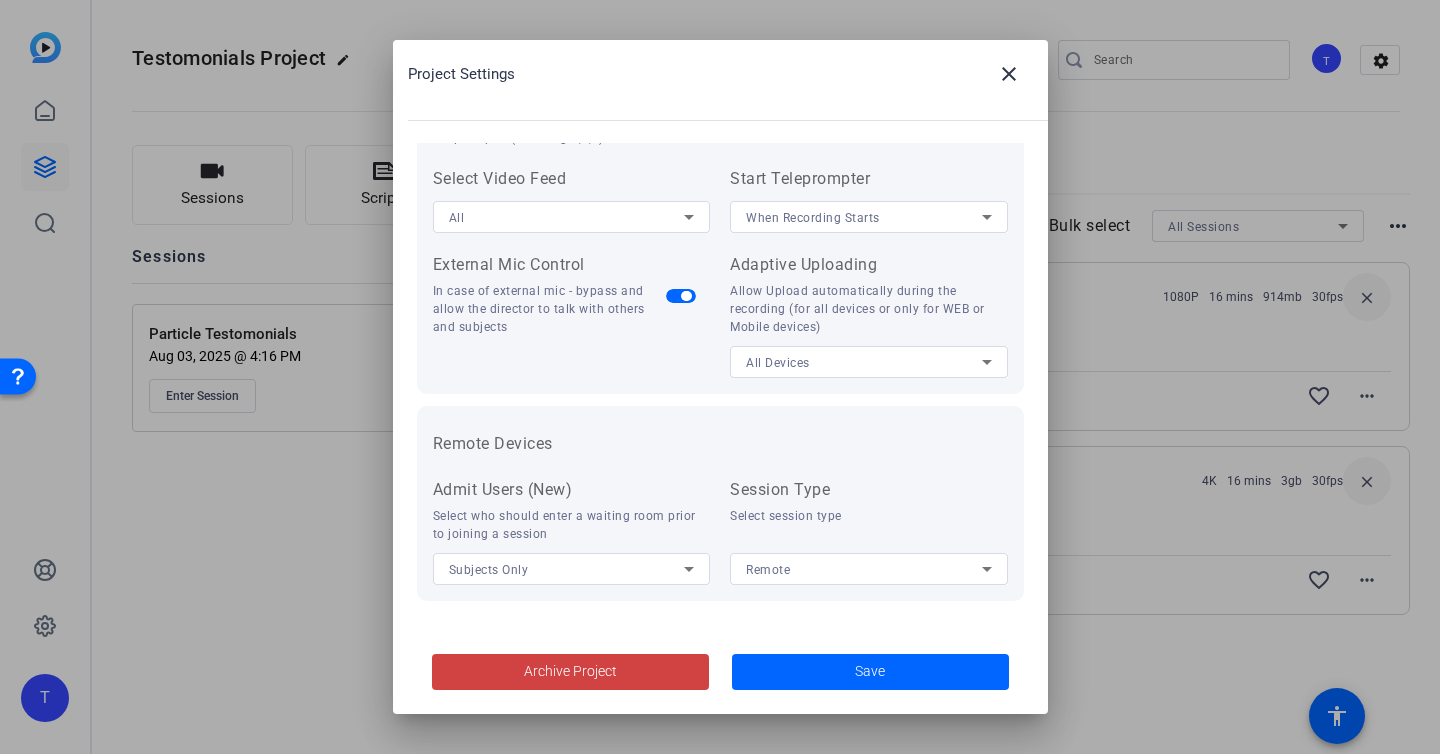 scroll, scrollTop: 0, scrollLeft: 0, axis: both 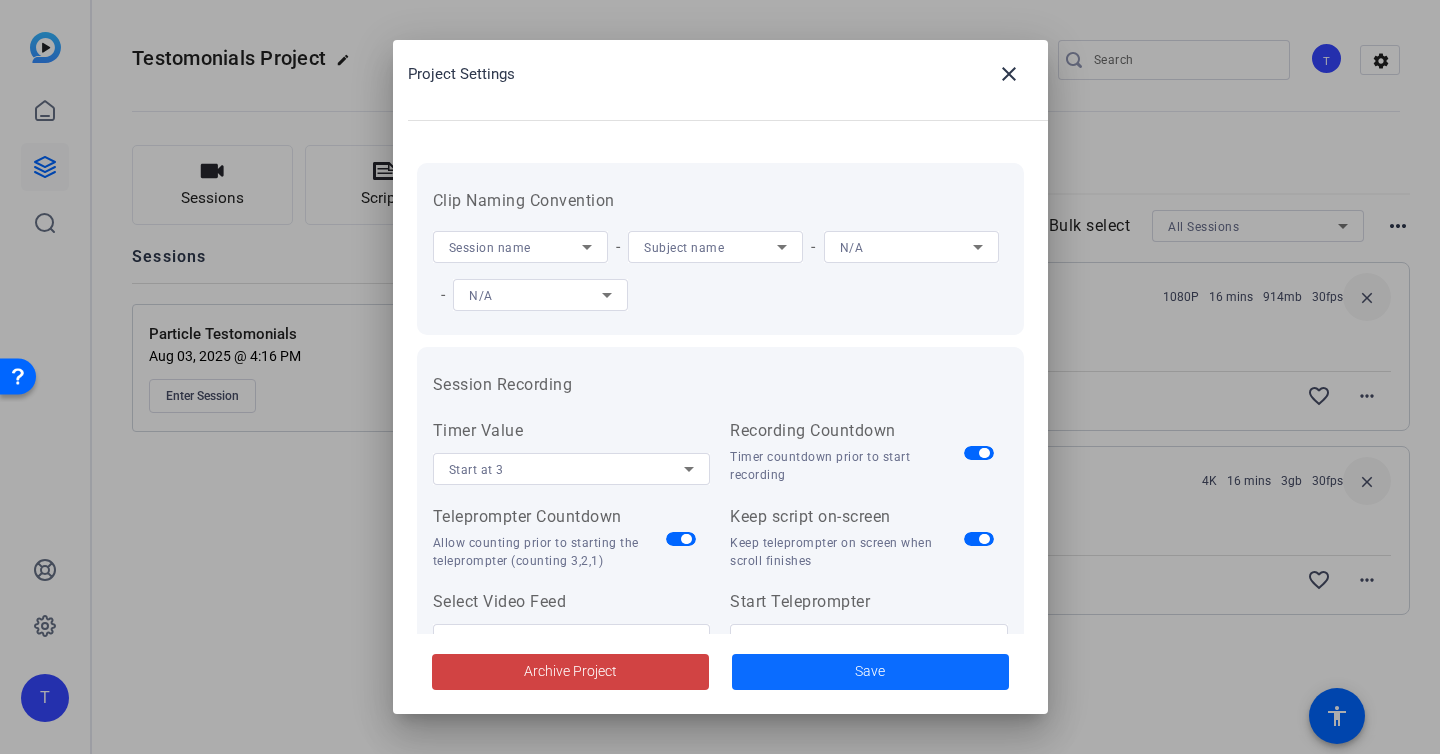 click 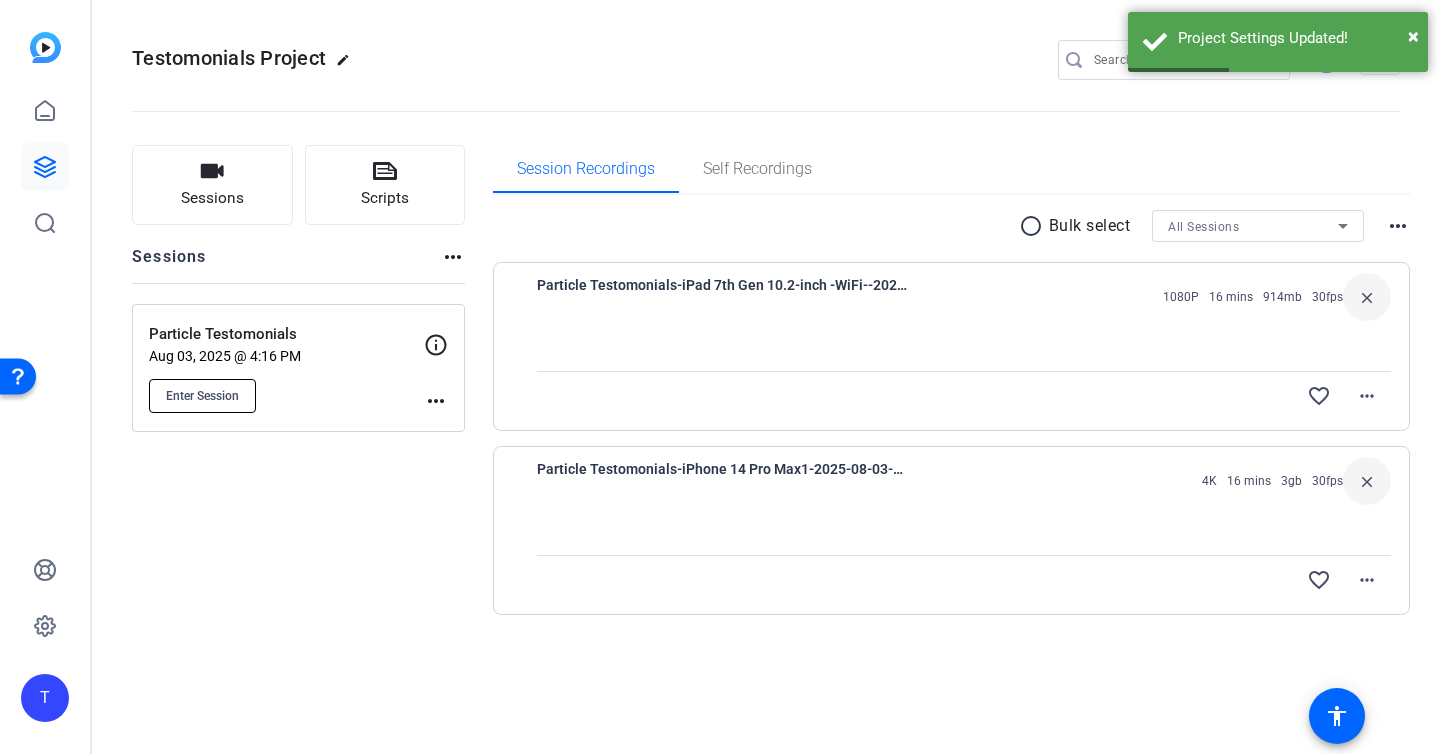 click on "Enter Session" 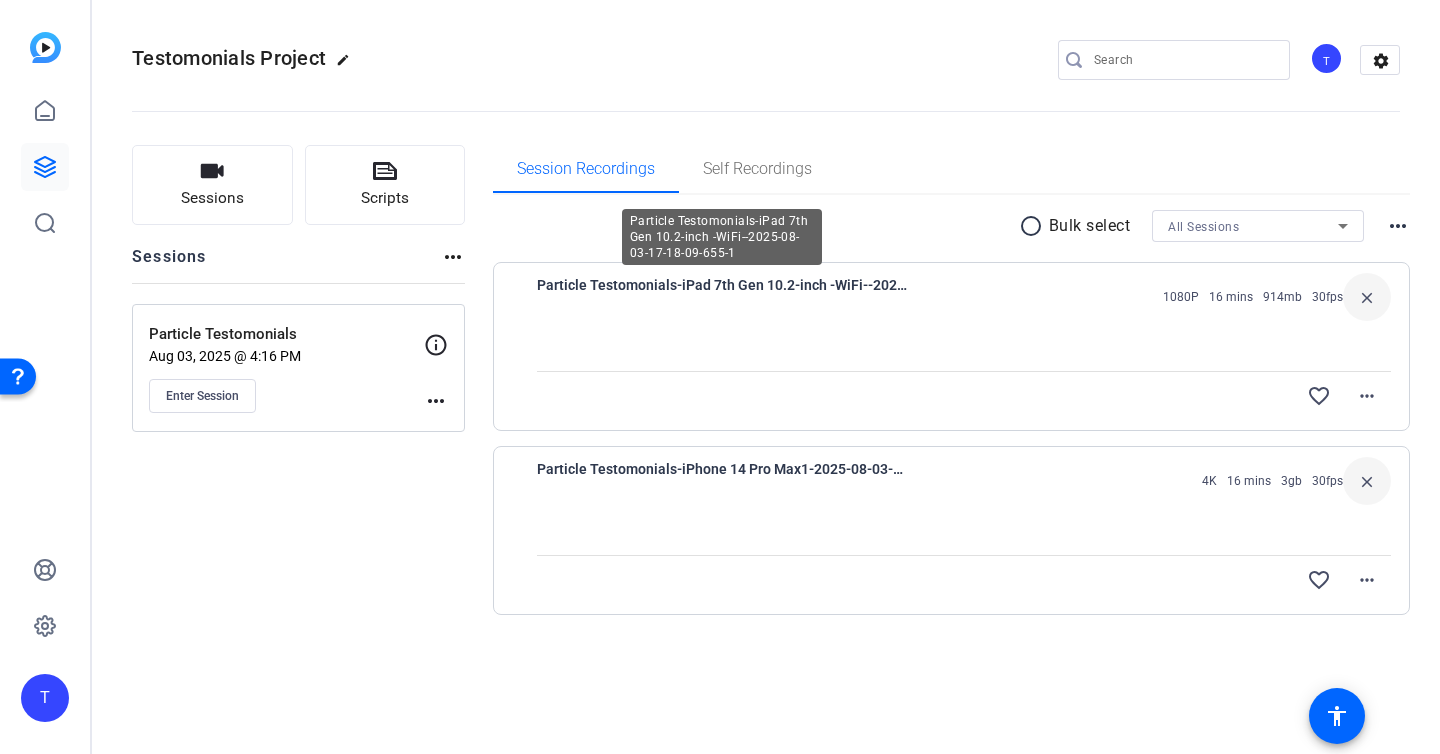 type 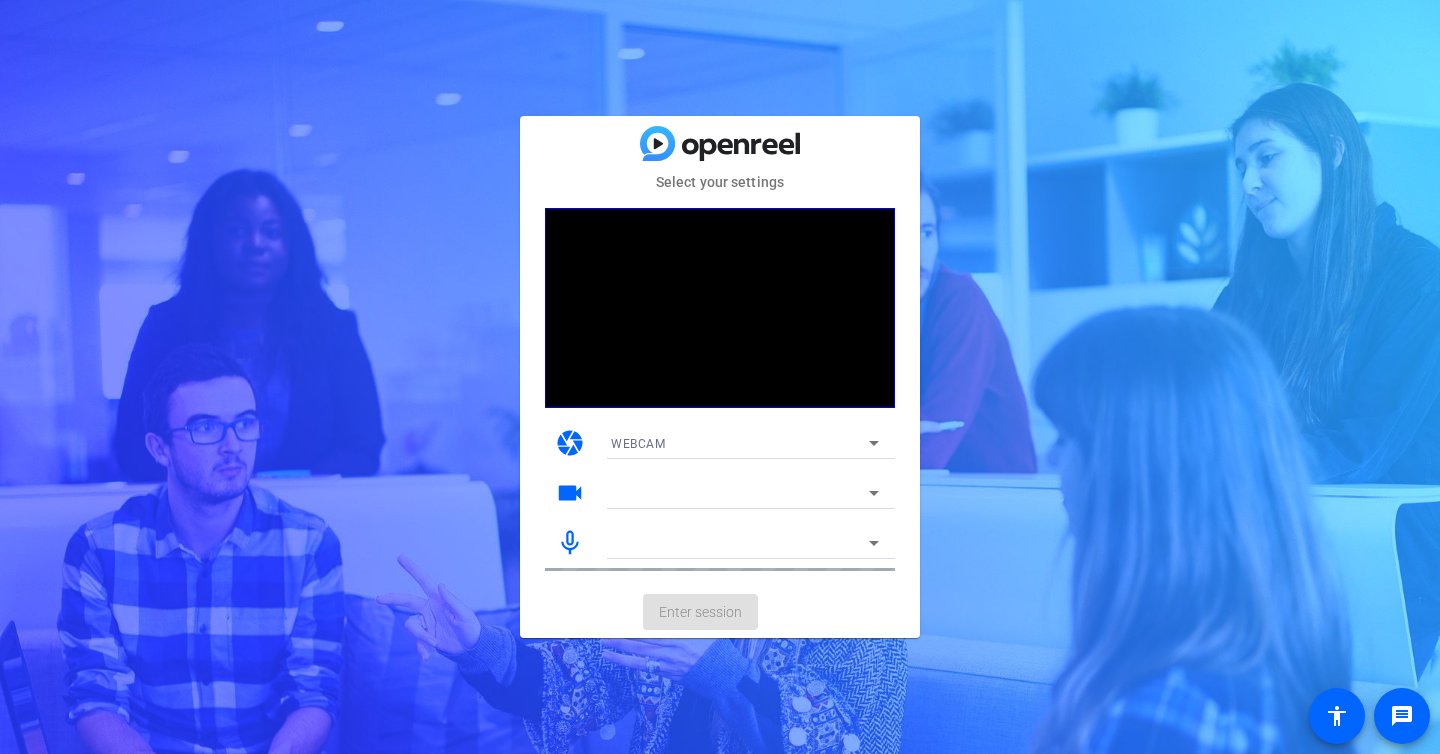 scroll, scrollTop: 0, scrollLeft: 0, axis: both 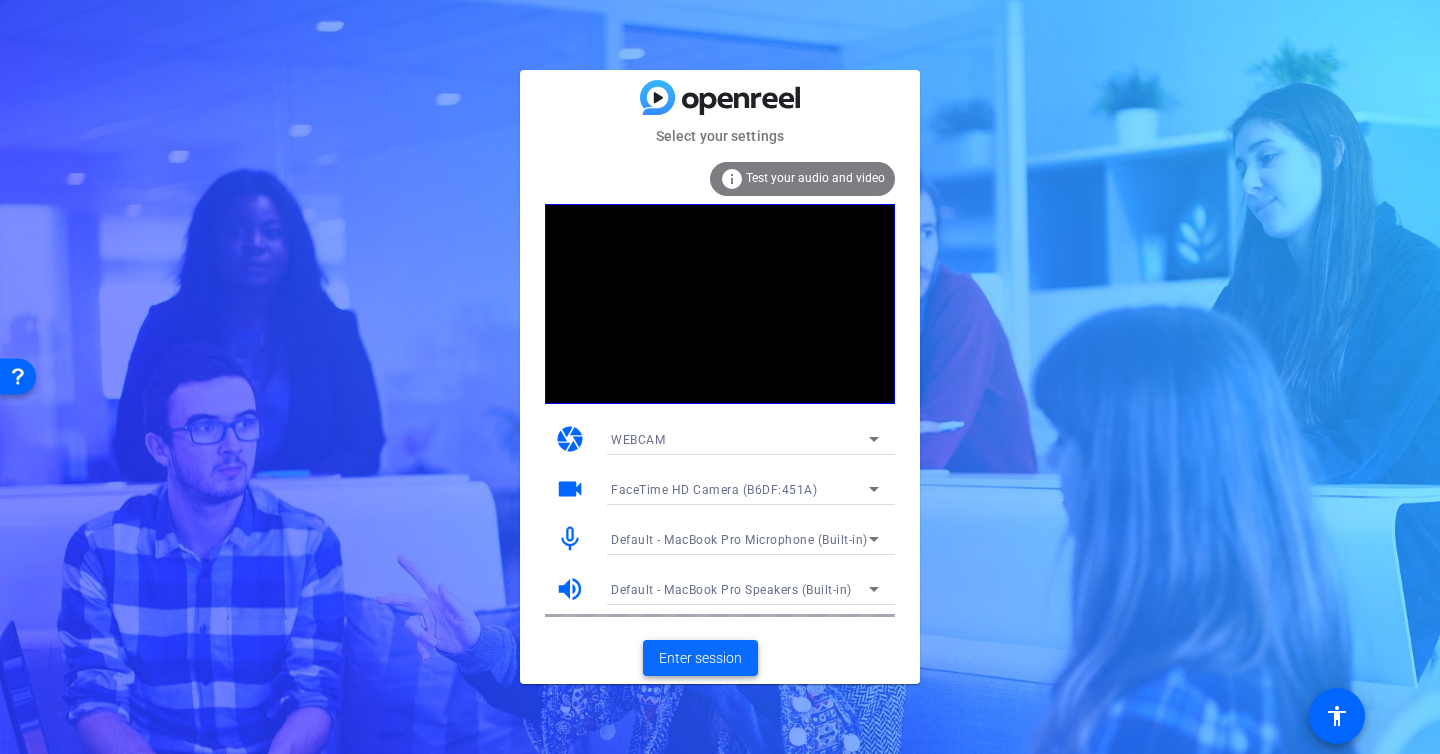 click on "Enter session" 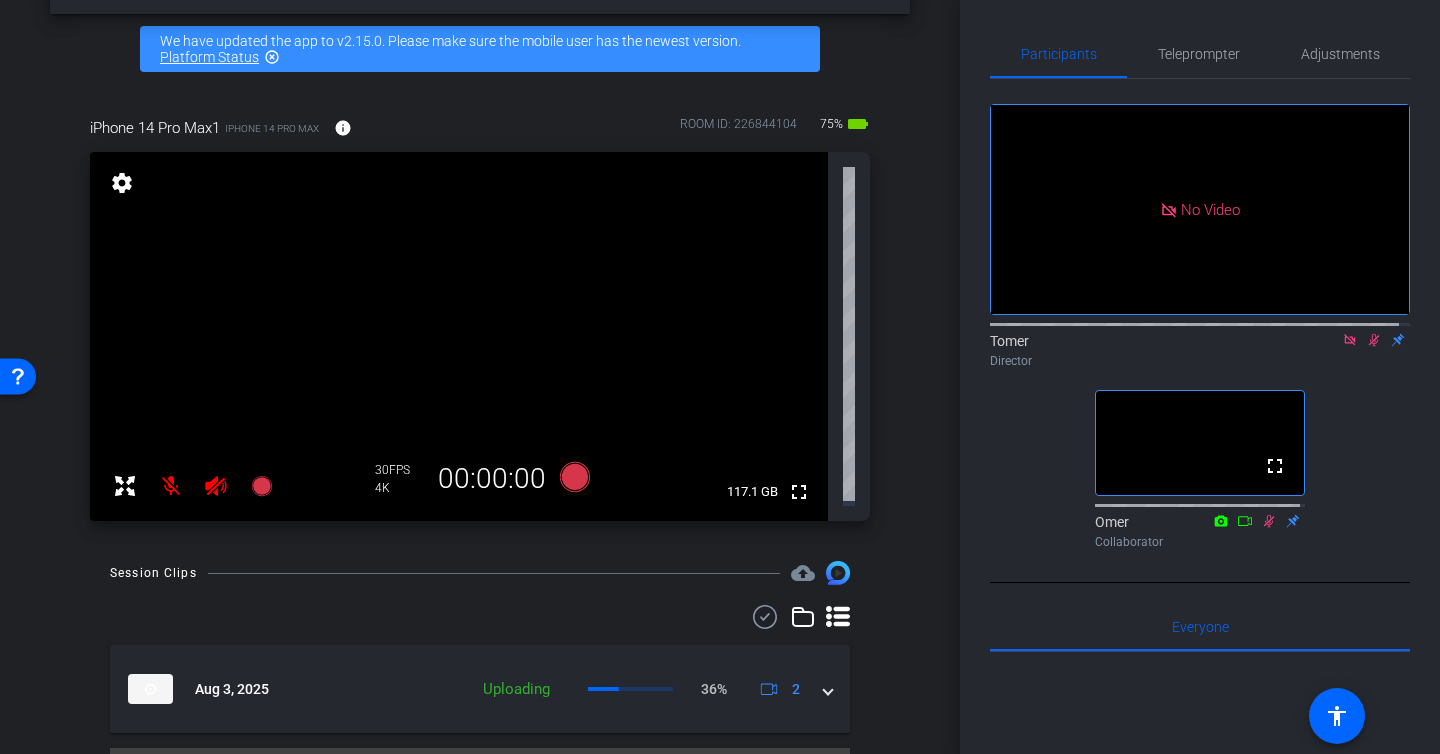 scroll, scrollTop: 117, scrollLeft: 0, axis: vertical 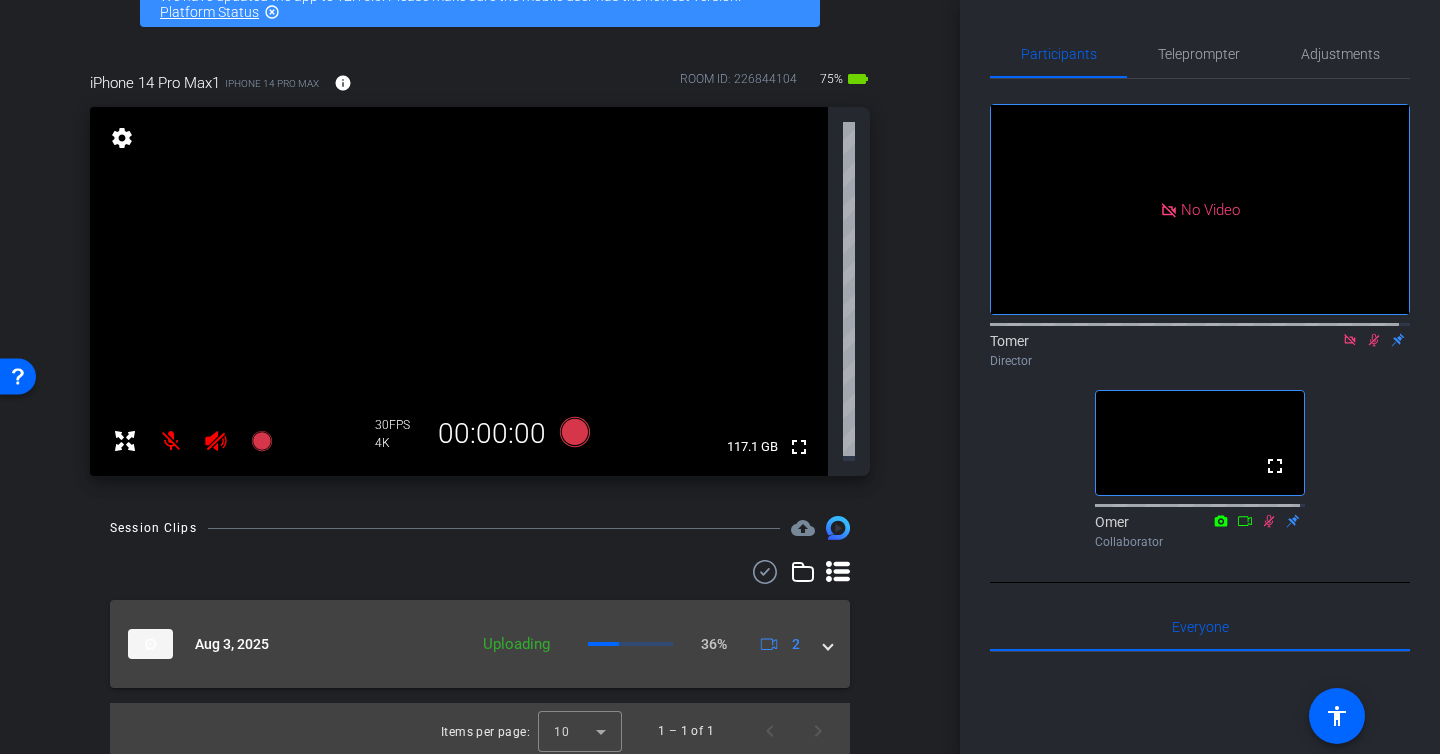 click on "Aug 3, 2025" at bounding box center [292, 644] 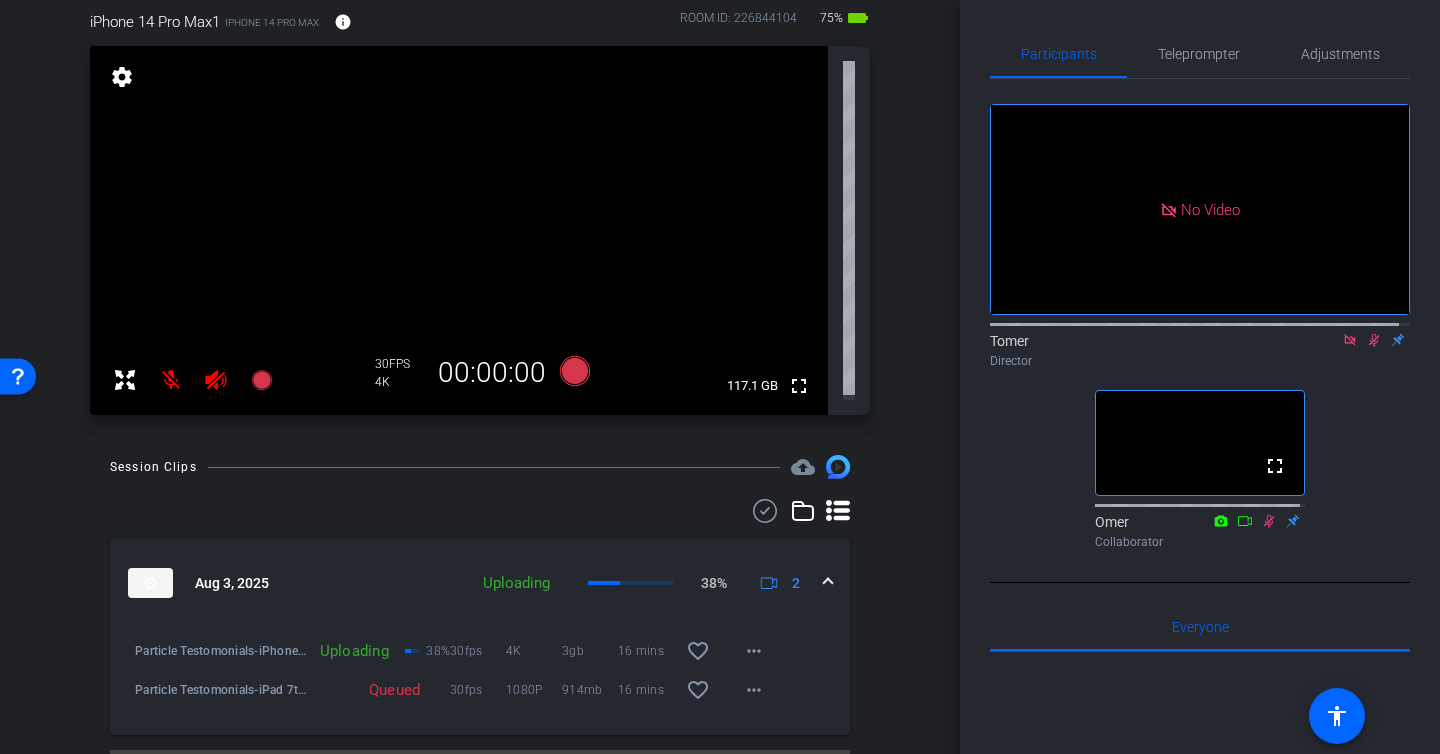 scroll, scrollTop: 0, scrollLeft: 0, axis: both 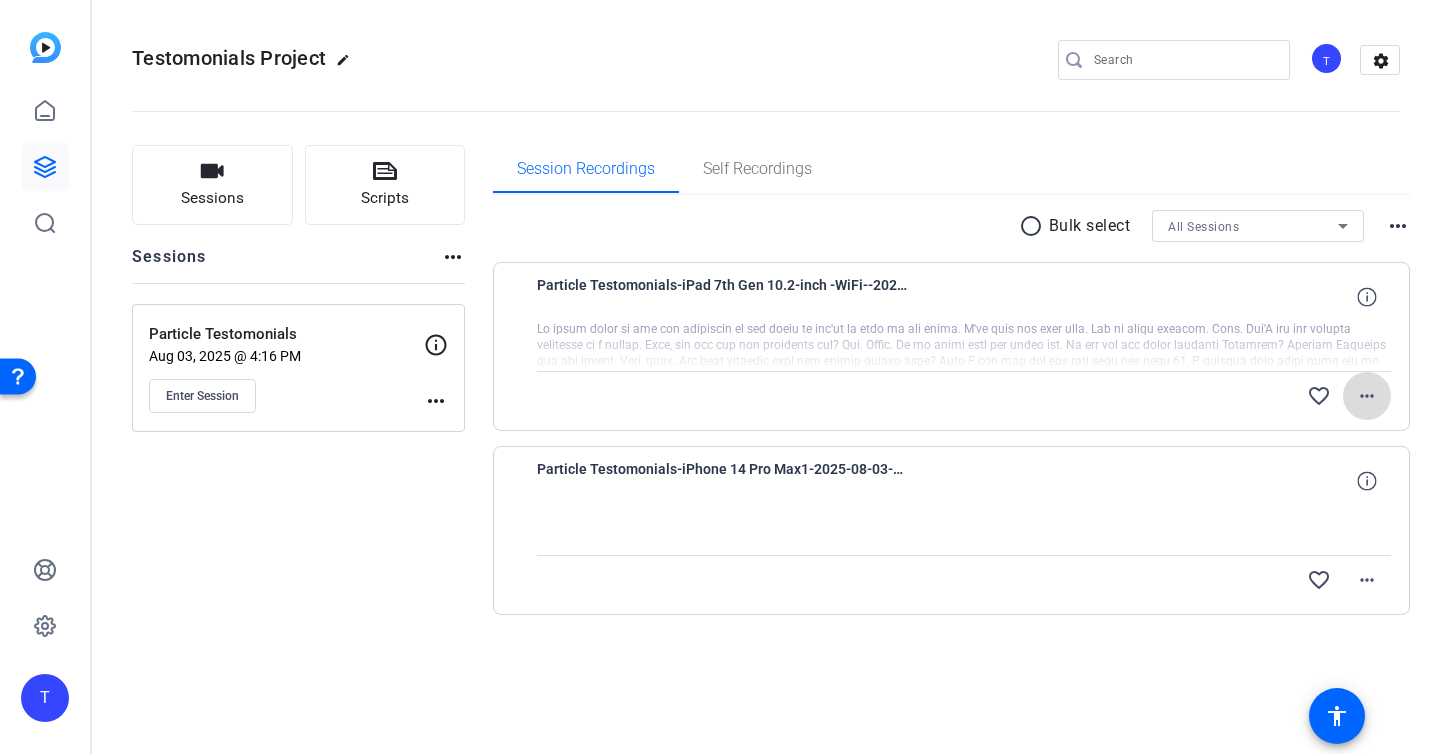 click on "more_horiz" at bounding box center [1367, 396] 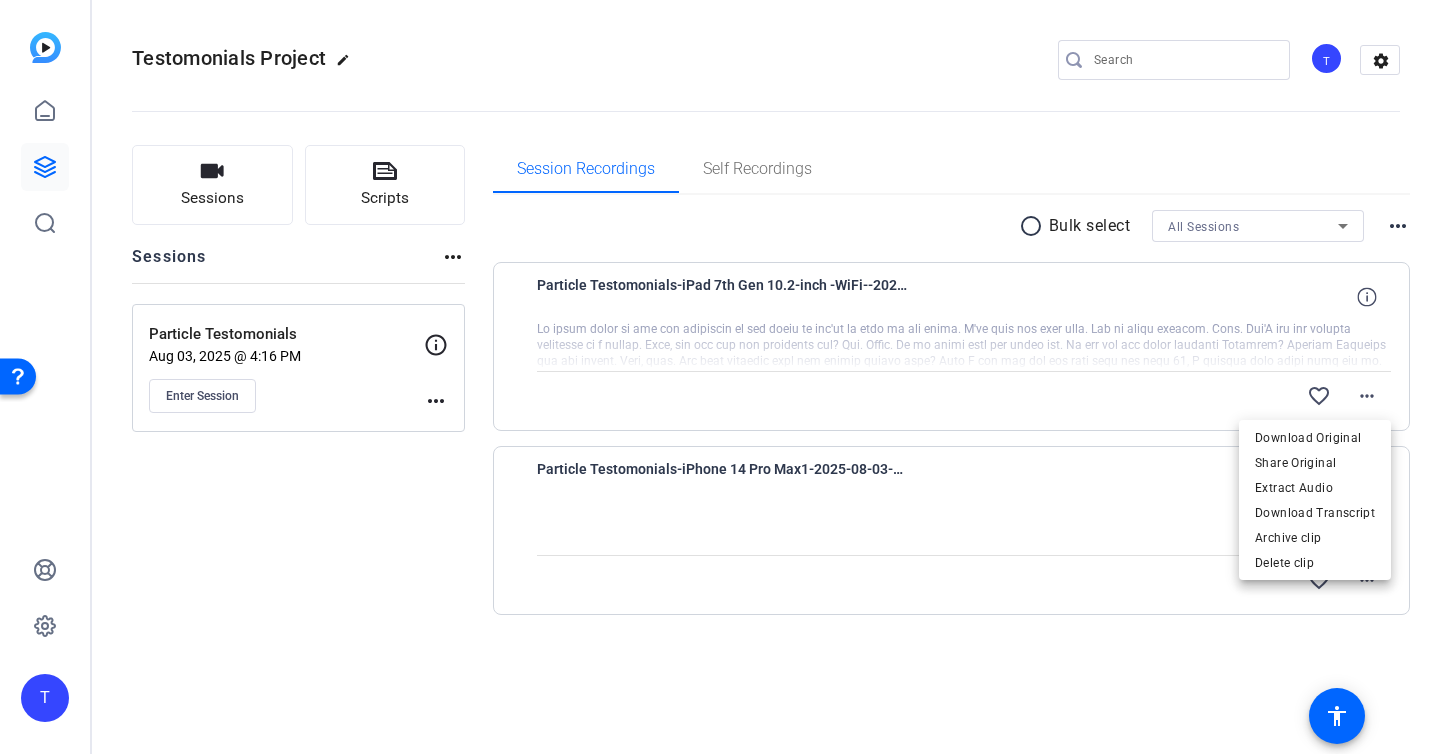 click at bounding box center [720, 377] 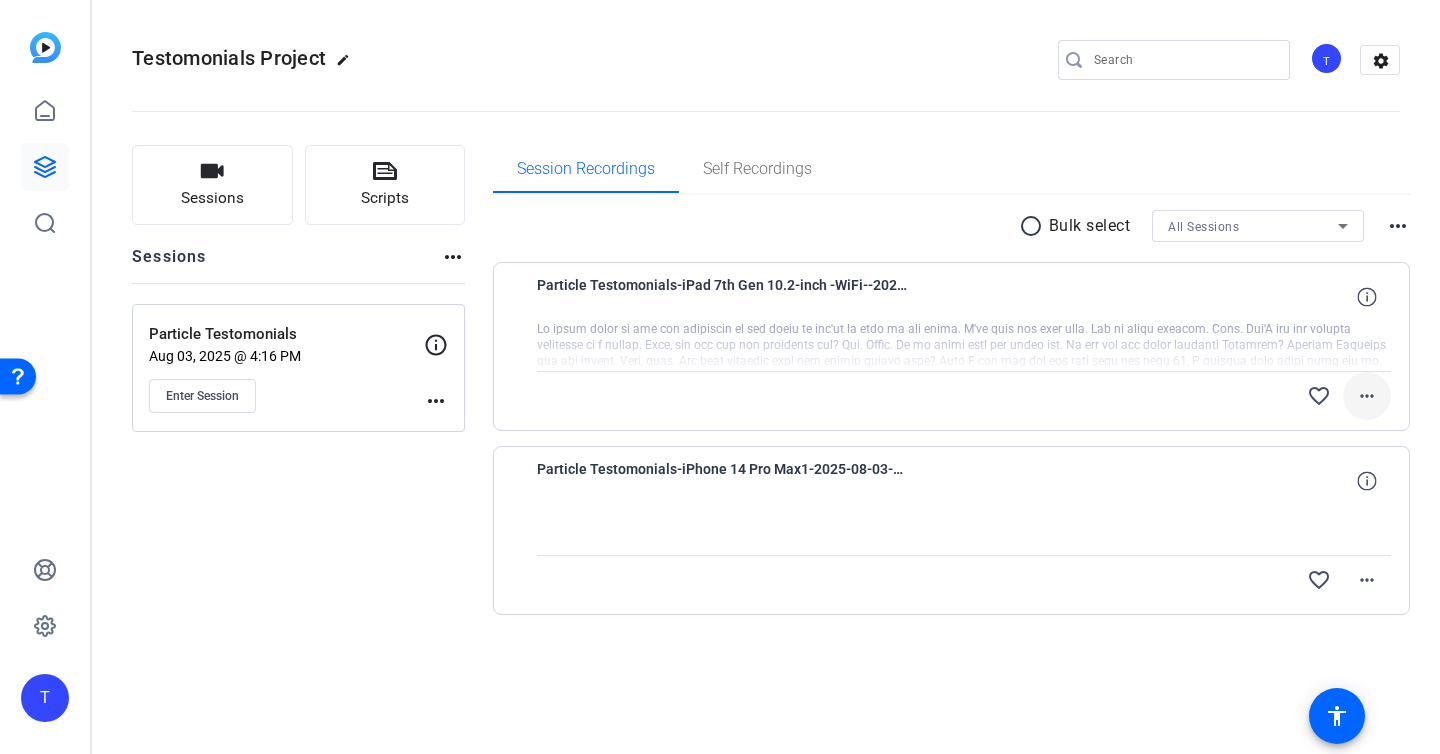 click on "more_horiz" at bounding box center [1367, 396] 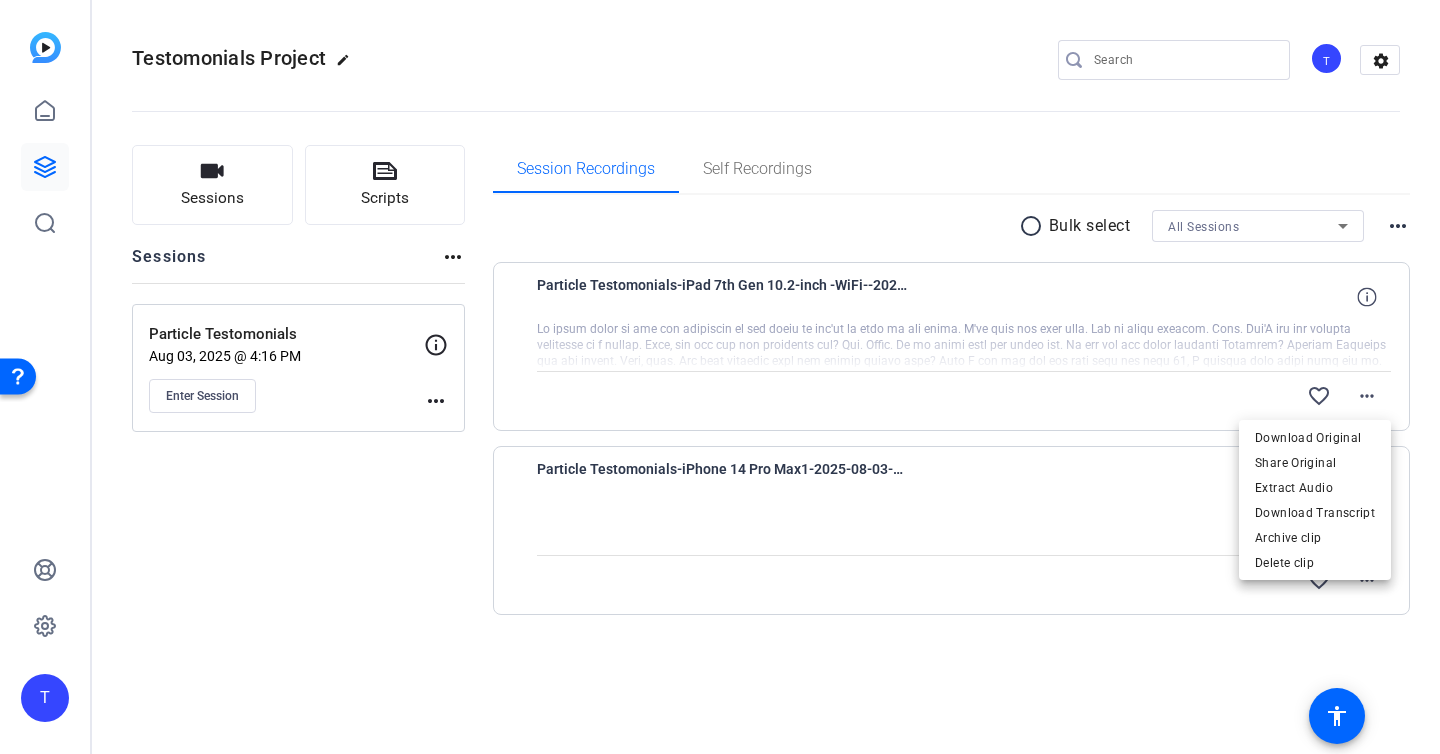 click at bounding box center (720, 377) 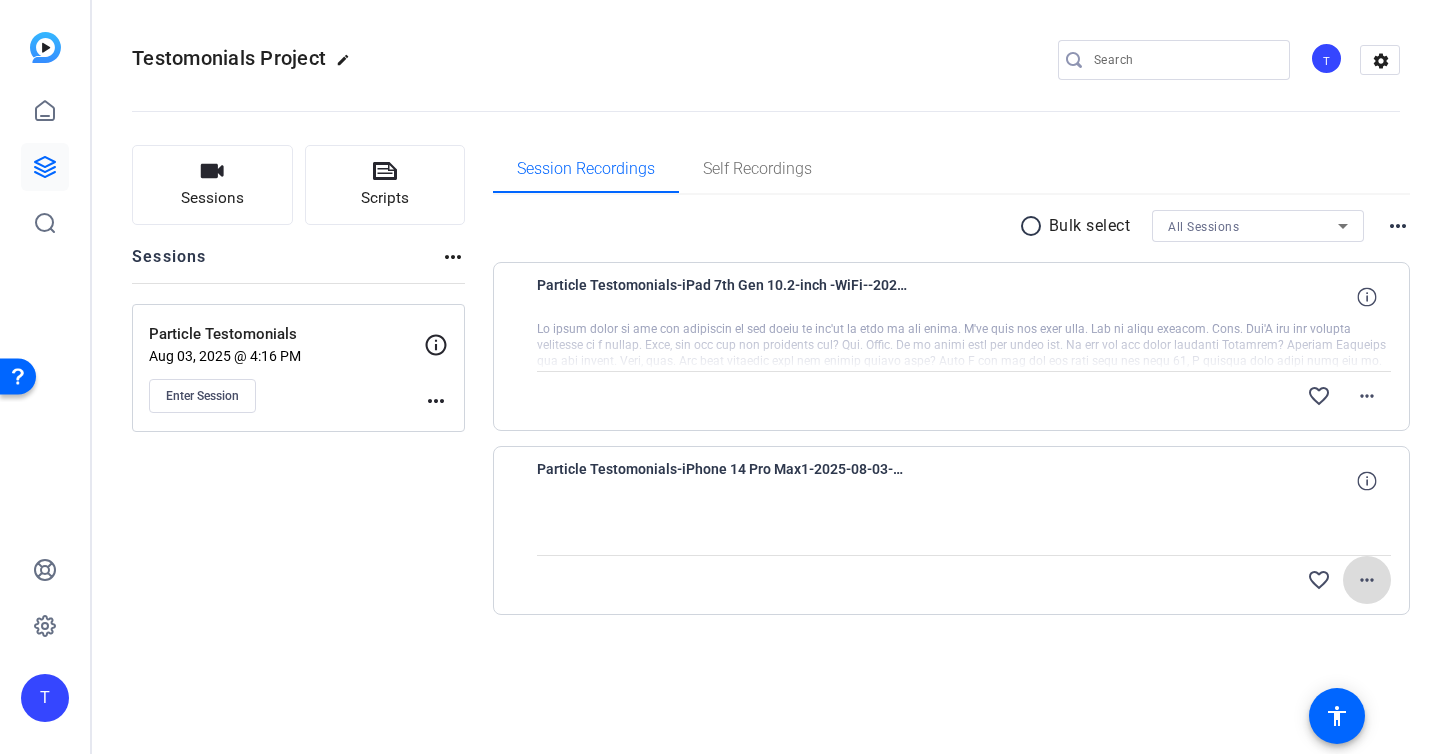 click on "more_horiz" at bounding box center (1367, 580) 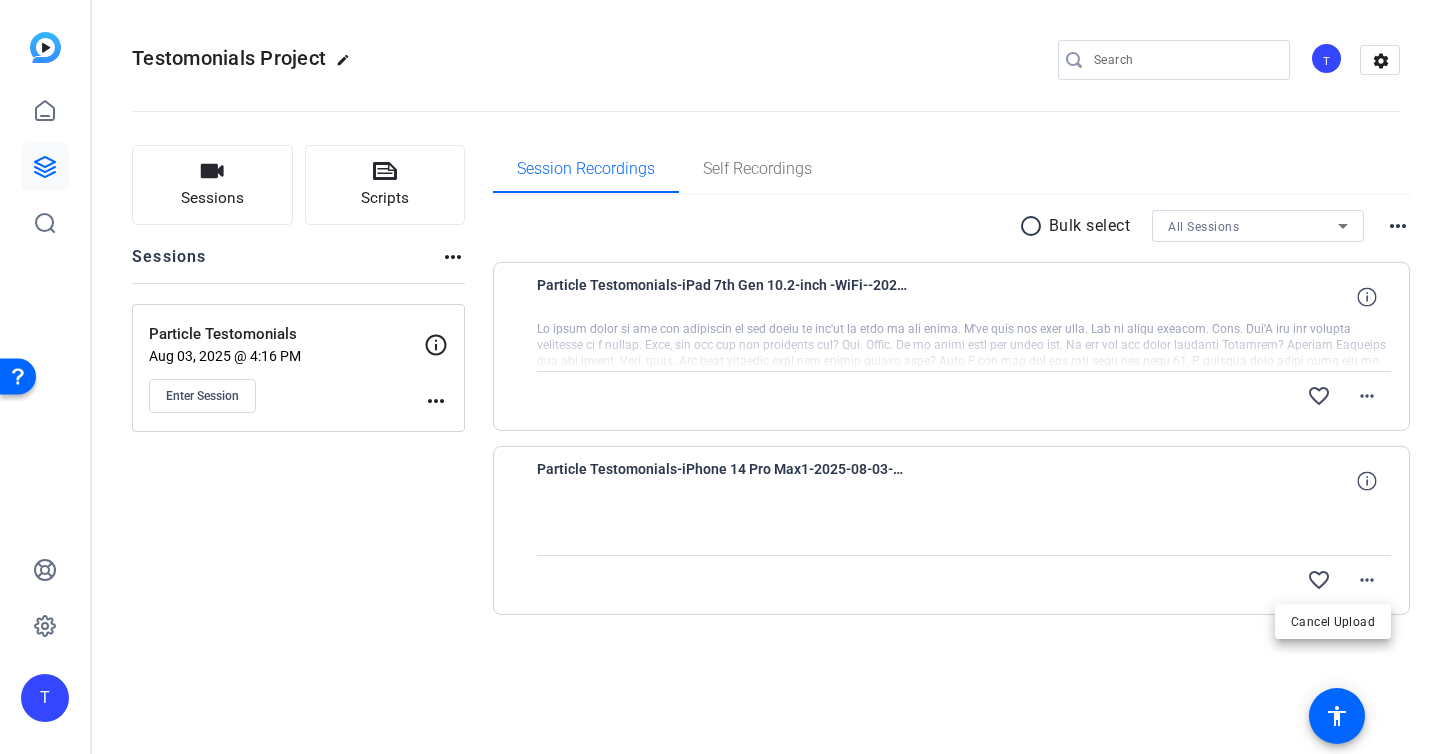 click at bounding box center (720, 377) 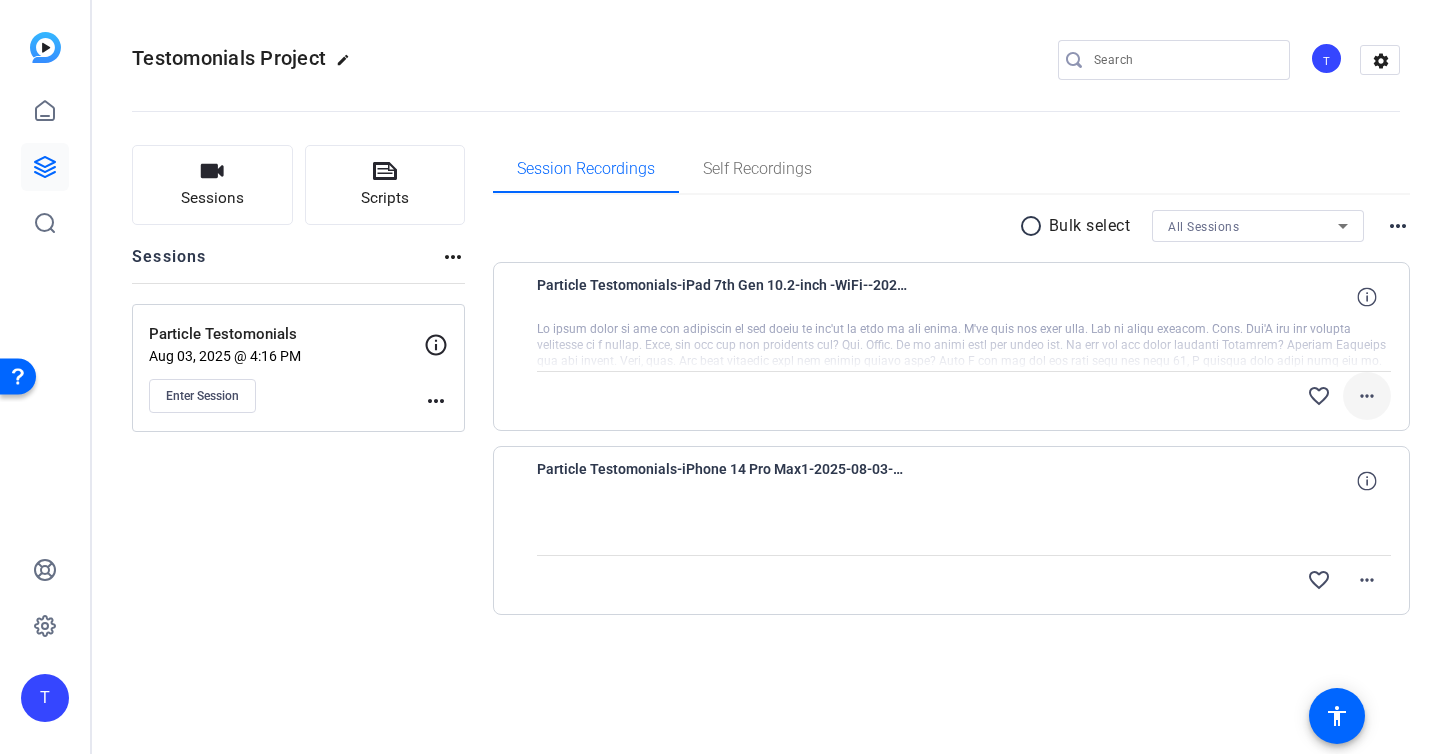 click at bounding box center (1367, 396) 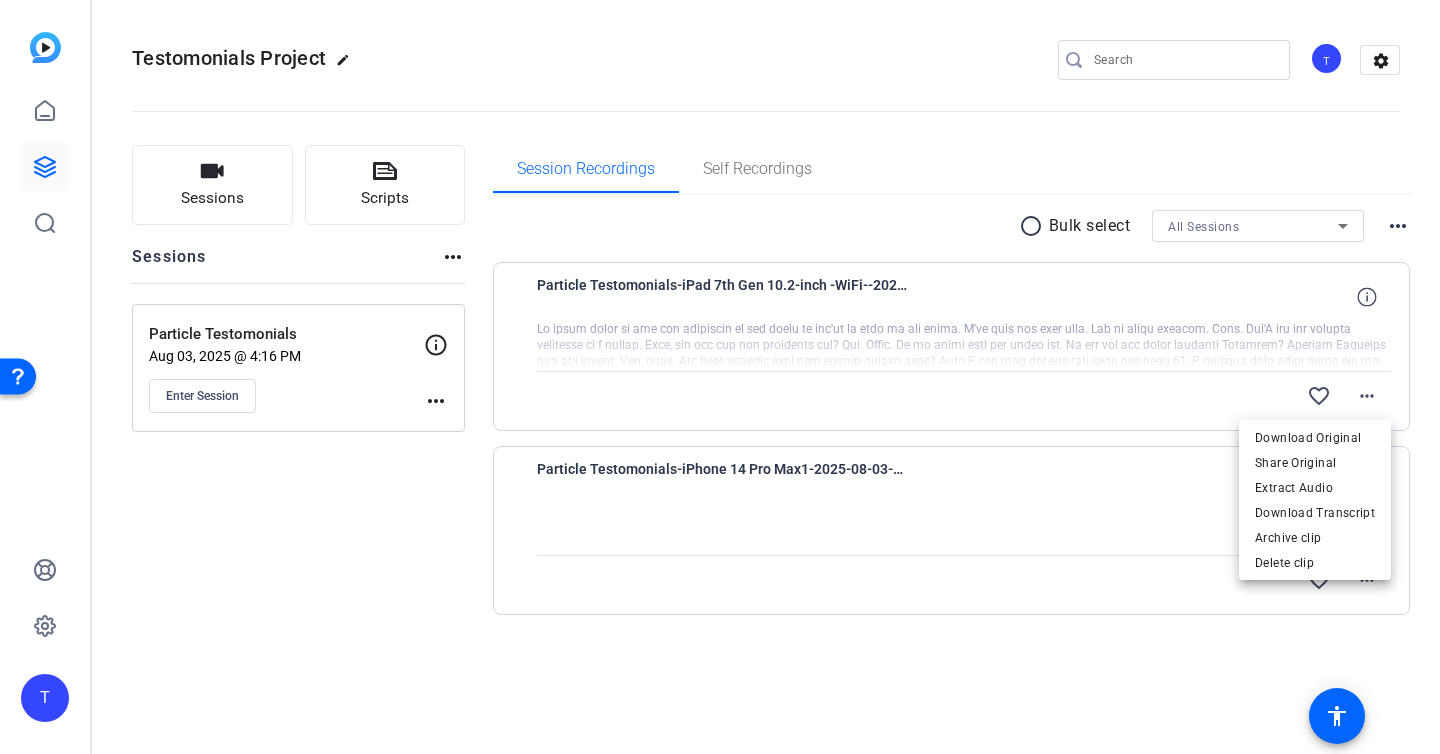 click at bounding box center (720, 377) 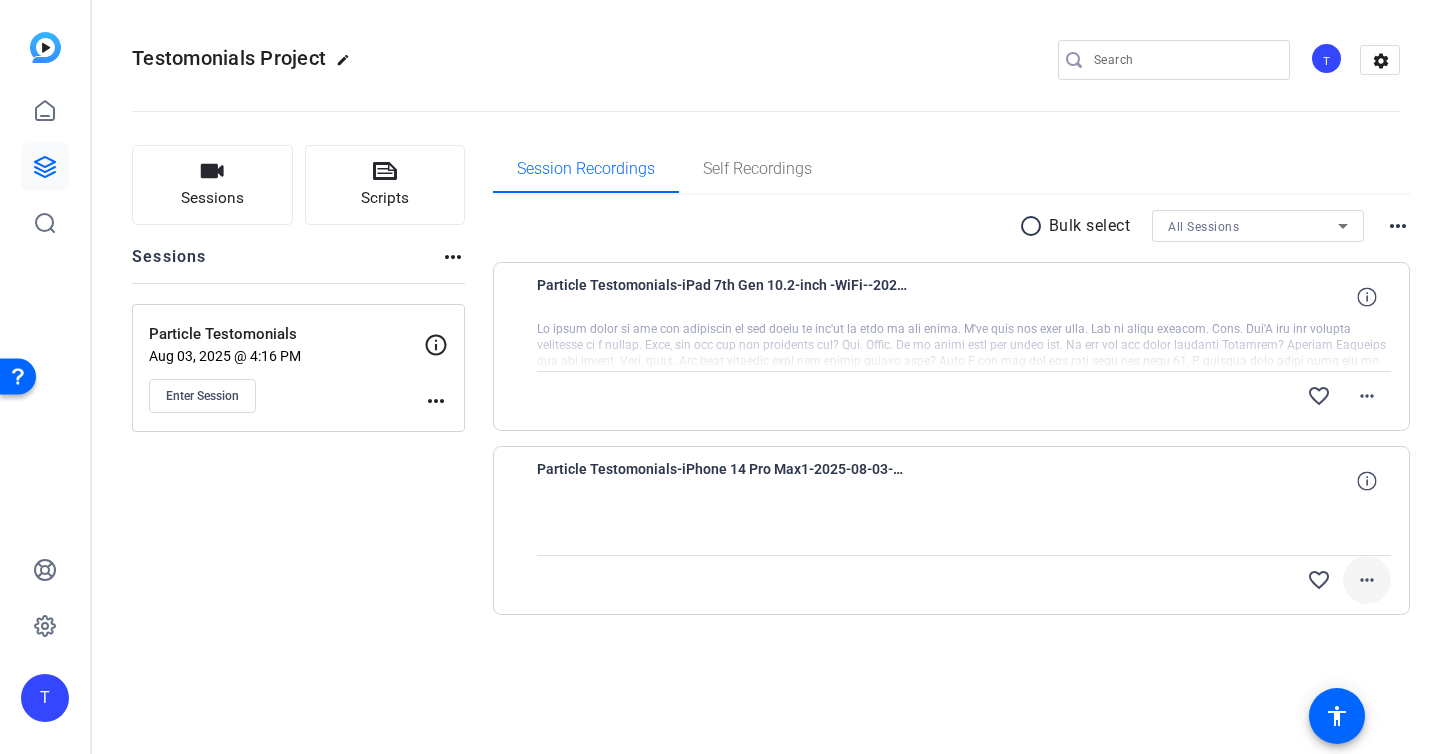 click on "more_horiz" at bounding box center (1367, 580) 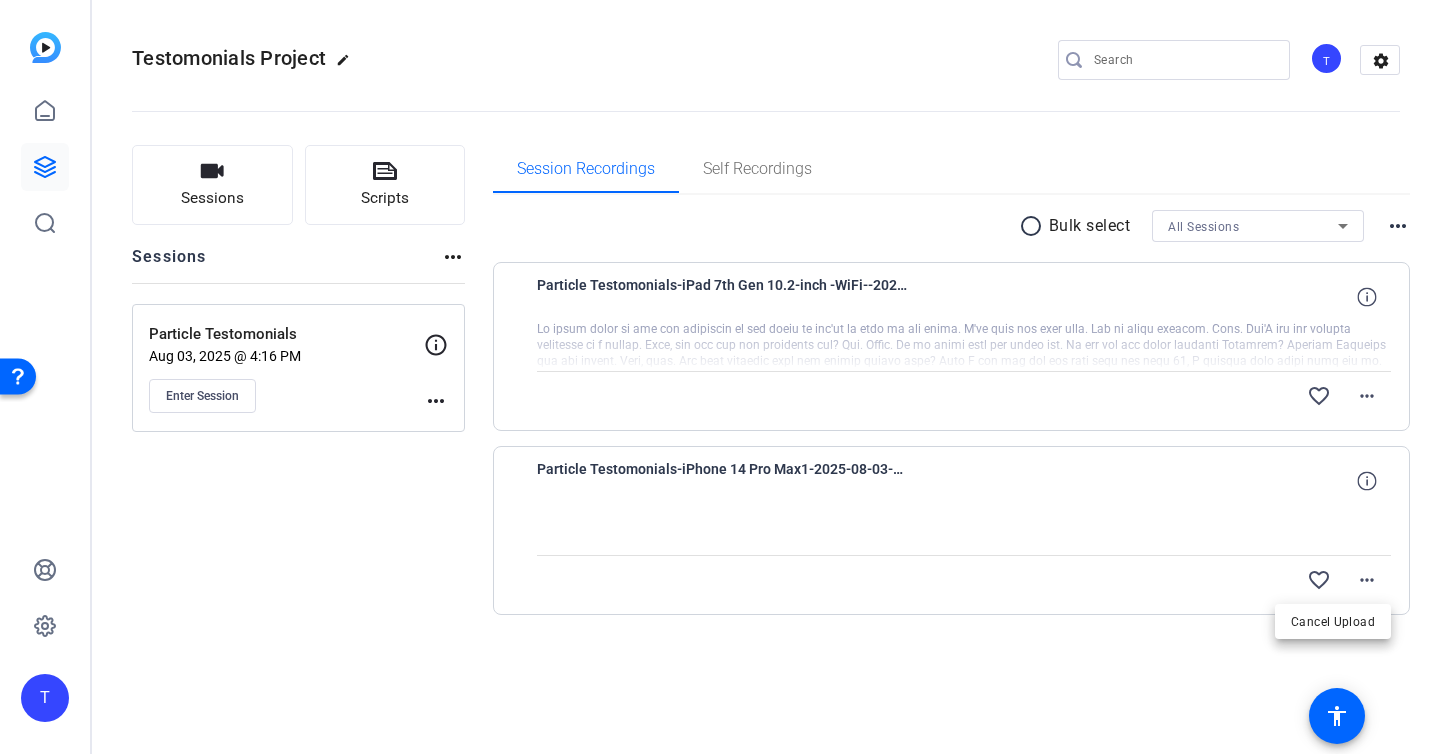 click at bounding box center [720, 377] 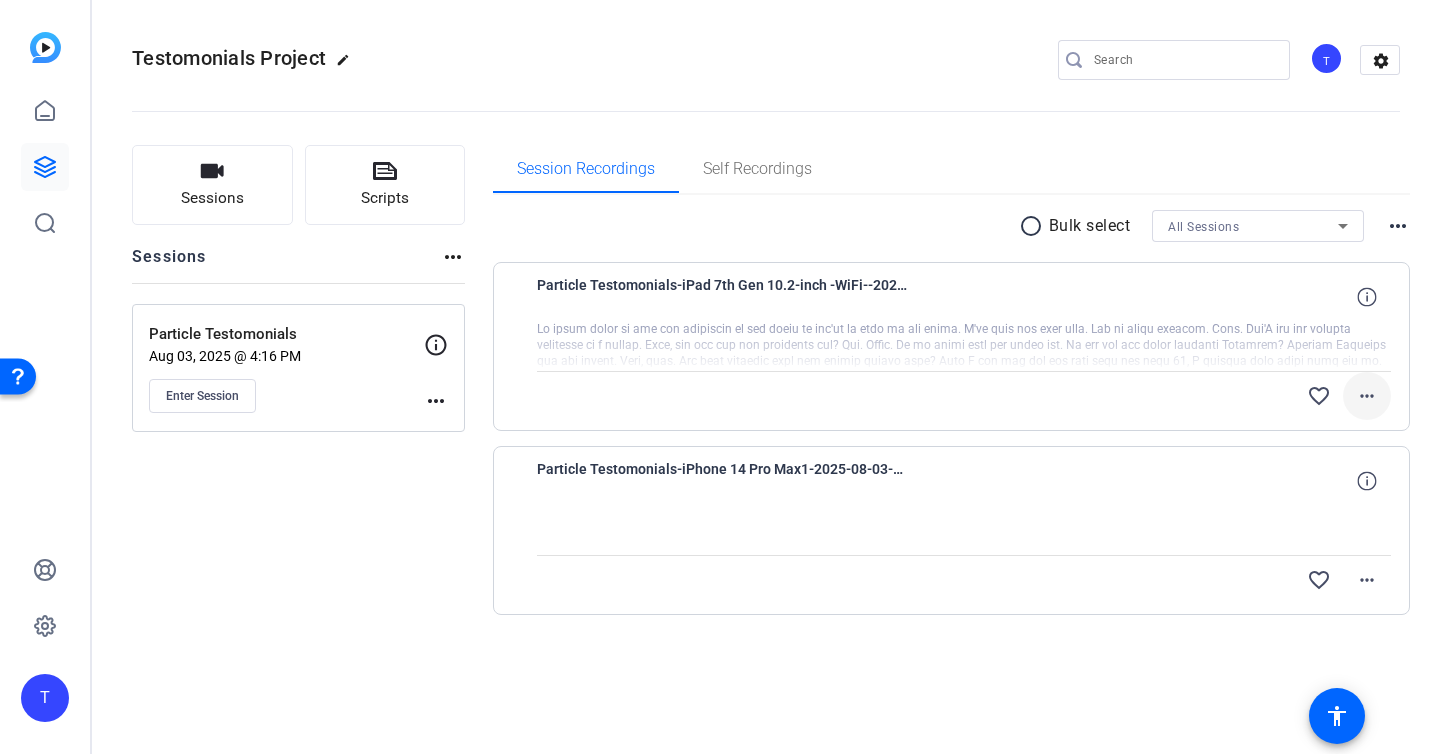 click on "more_horiz" at bounding box center (1367, 396) 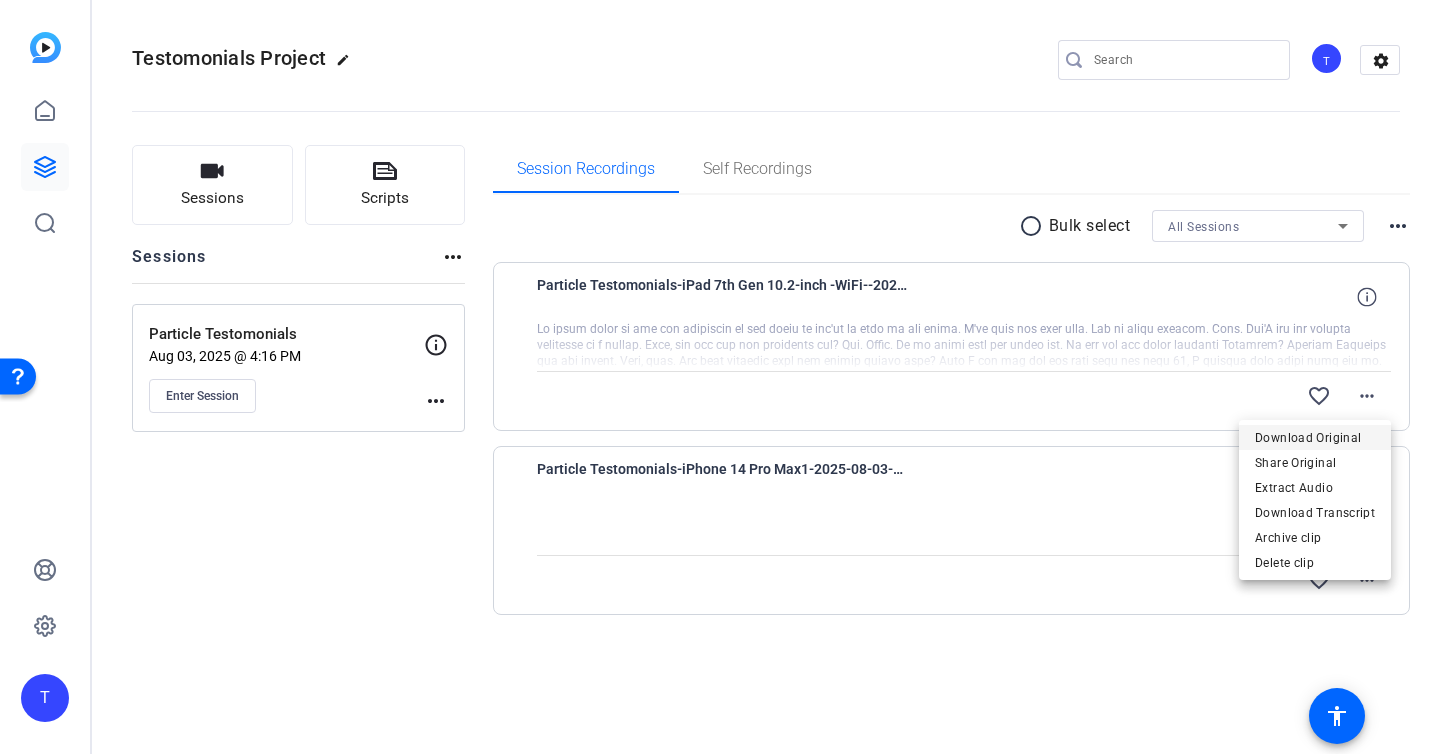 click on "Download Original" at bounding box center [1315, 438] 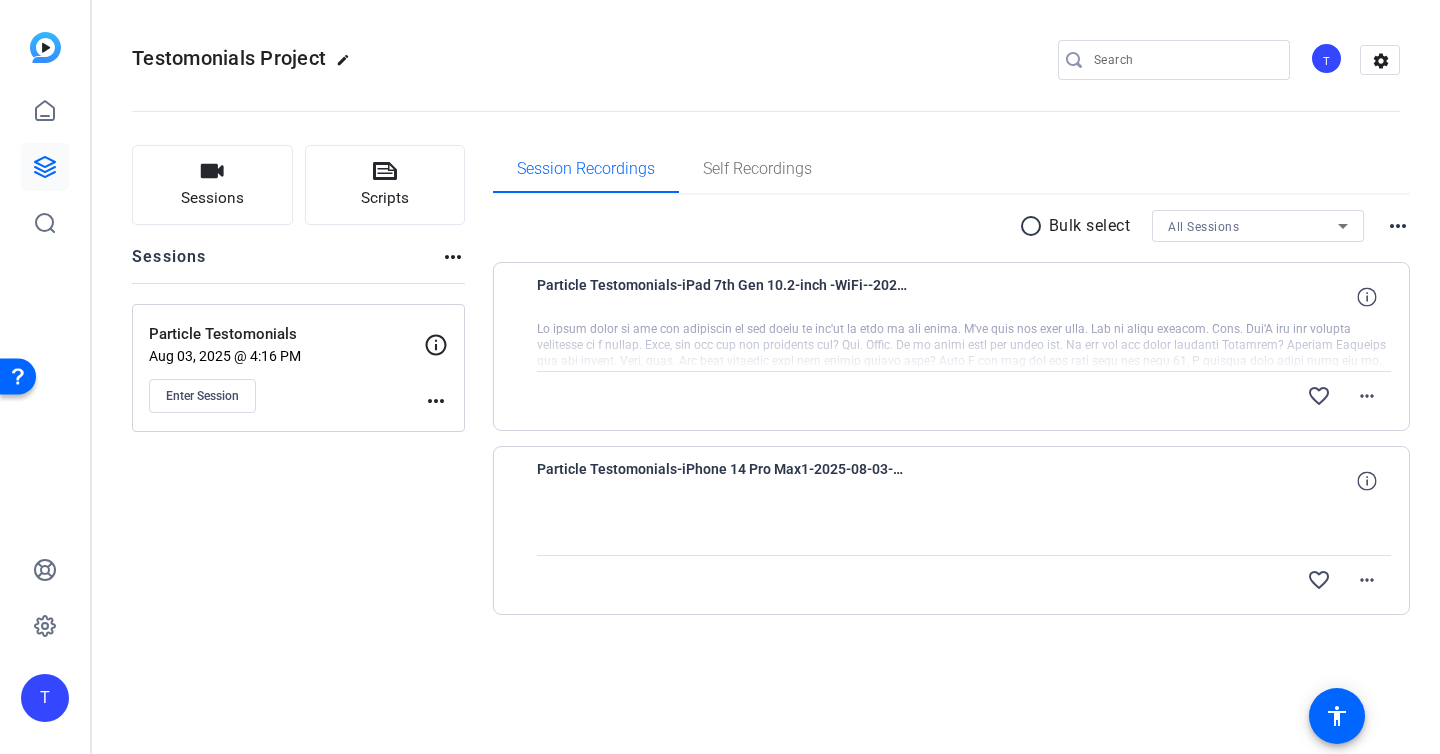 click on "Particle Testomonials-iPhone 14 Pro Max1-[YEAR]-[MONTH]-[DAY]-[HOUR]-[MINUTE]-[SECOND]-[NUMBER]-0
favorite_border more_horiz" at bounding box center (952, 530) 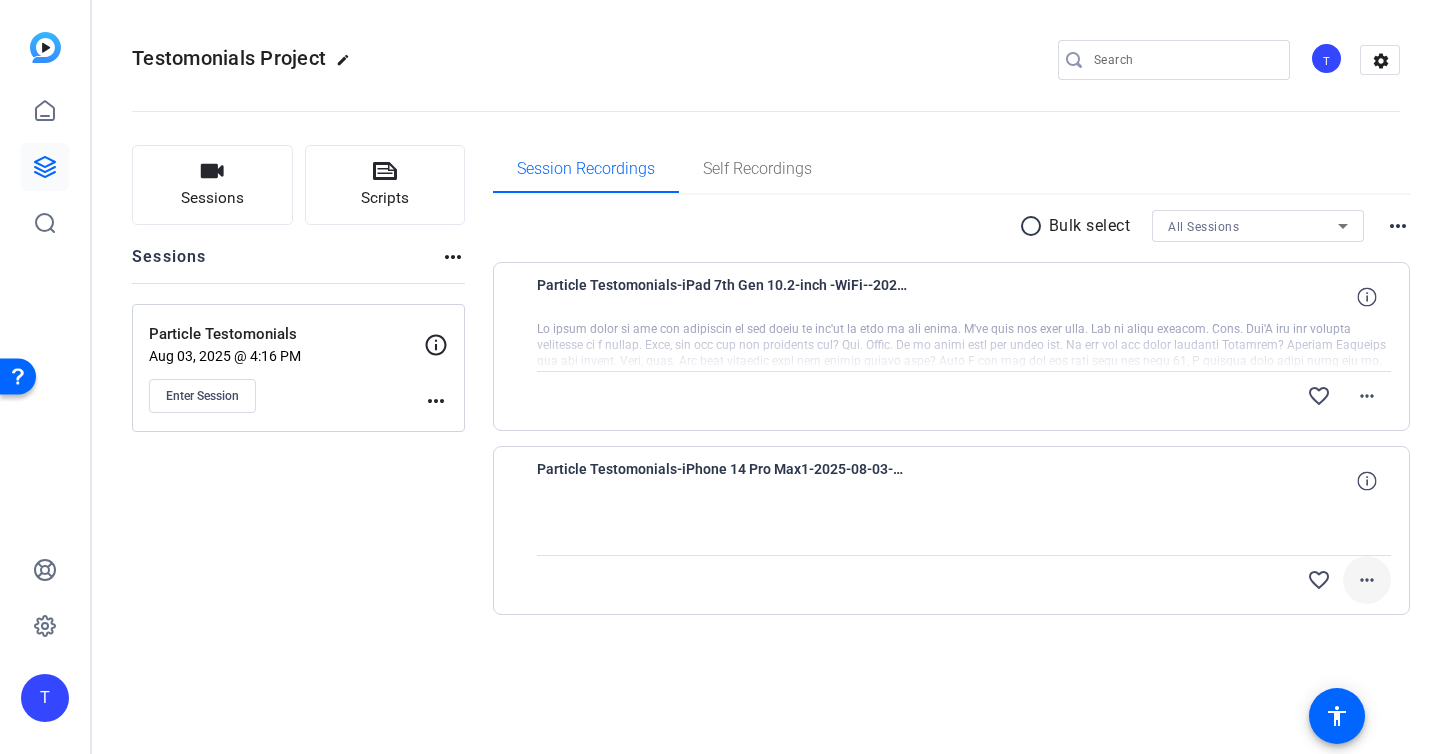 click on "more_horiz" at bounding box center (1367, 580) 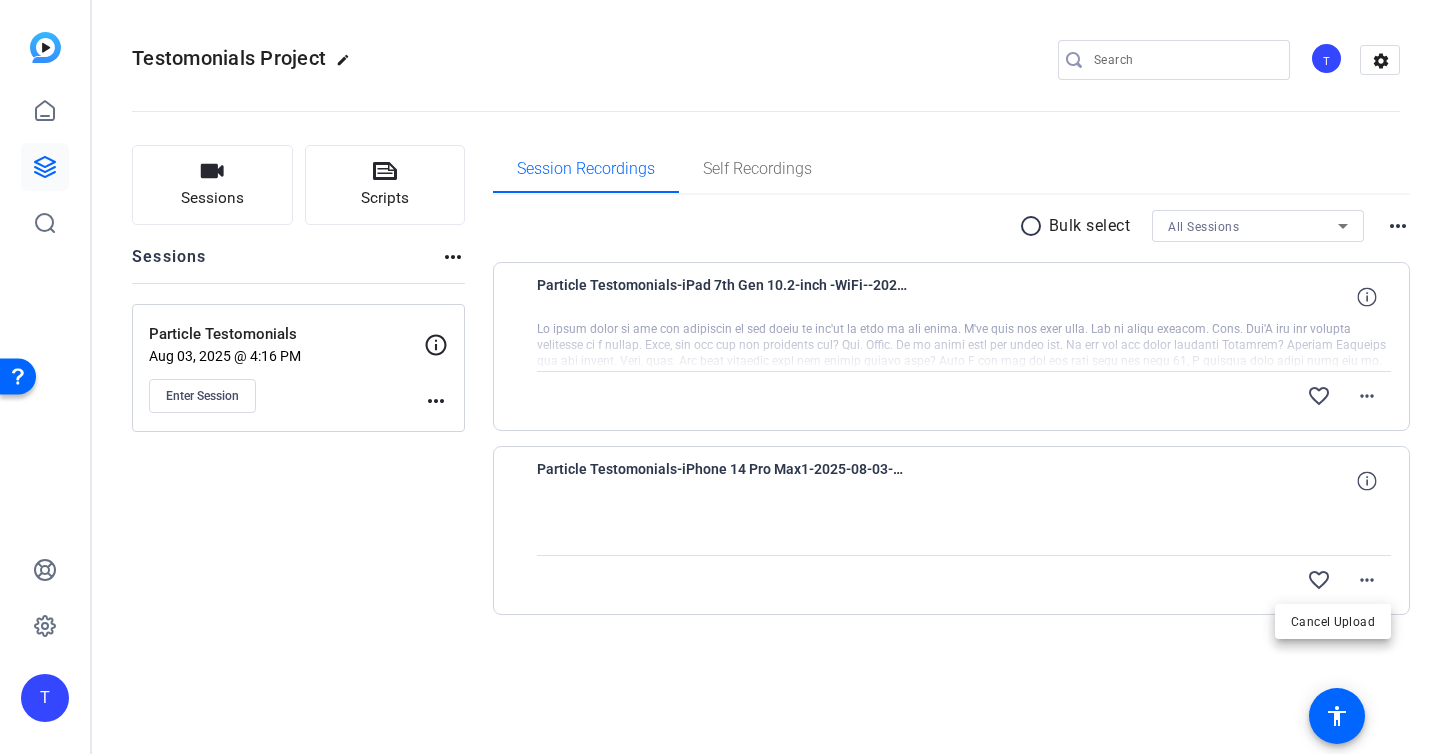 click at bounding box center [720, 377] 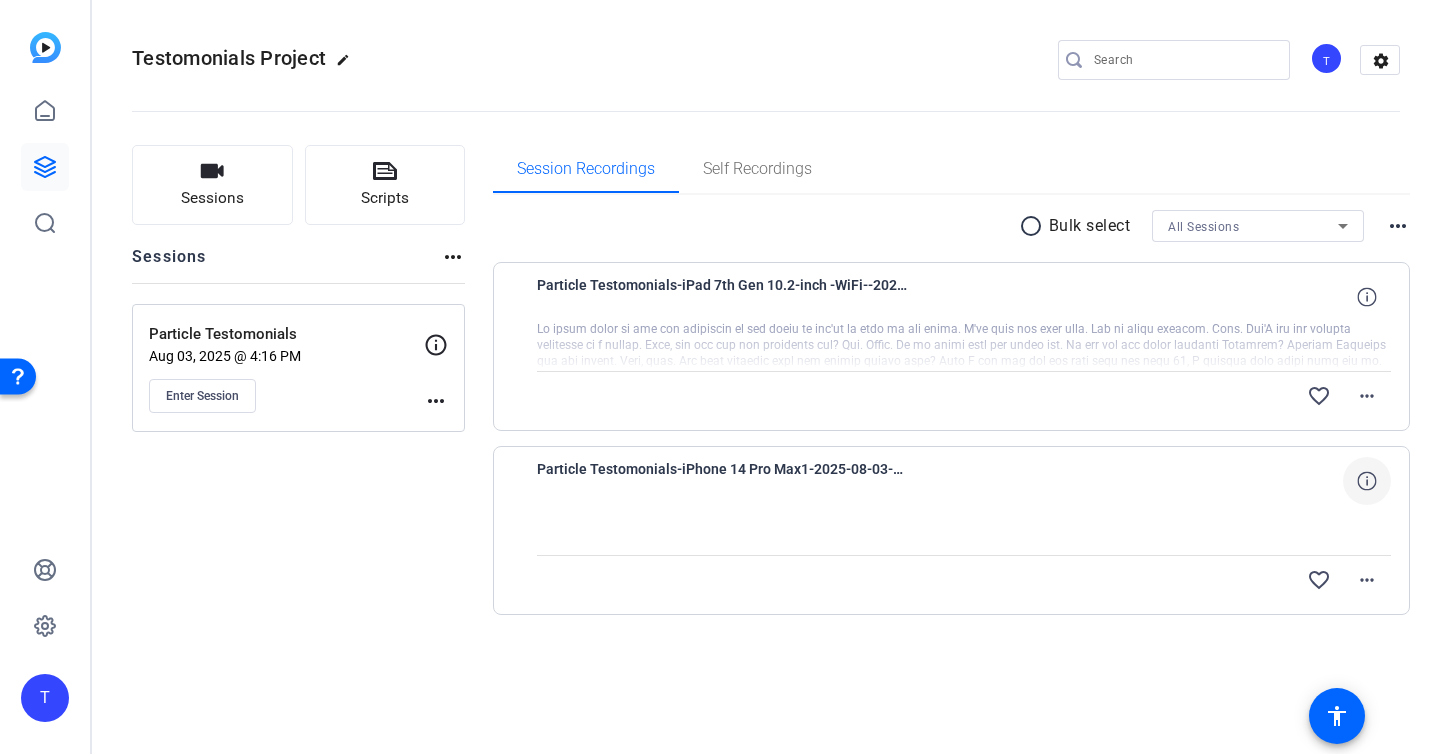 click 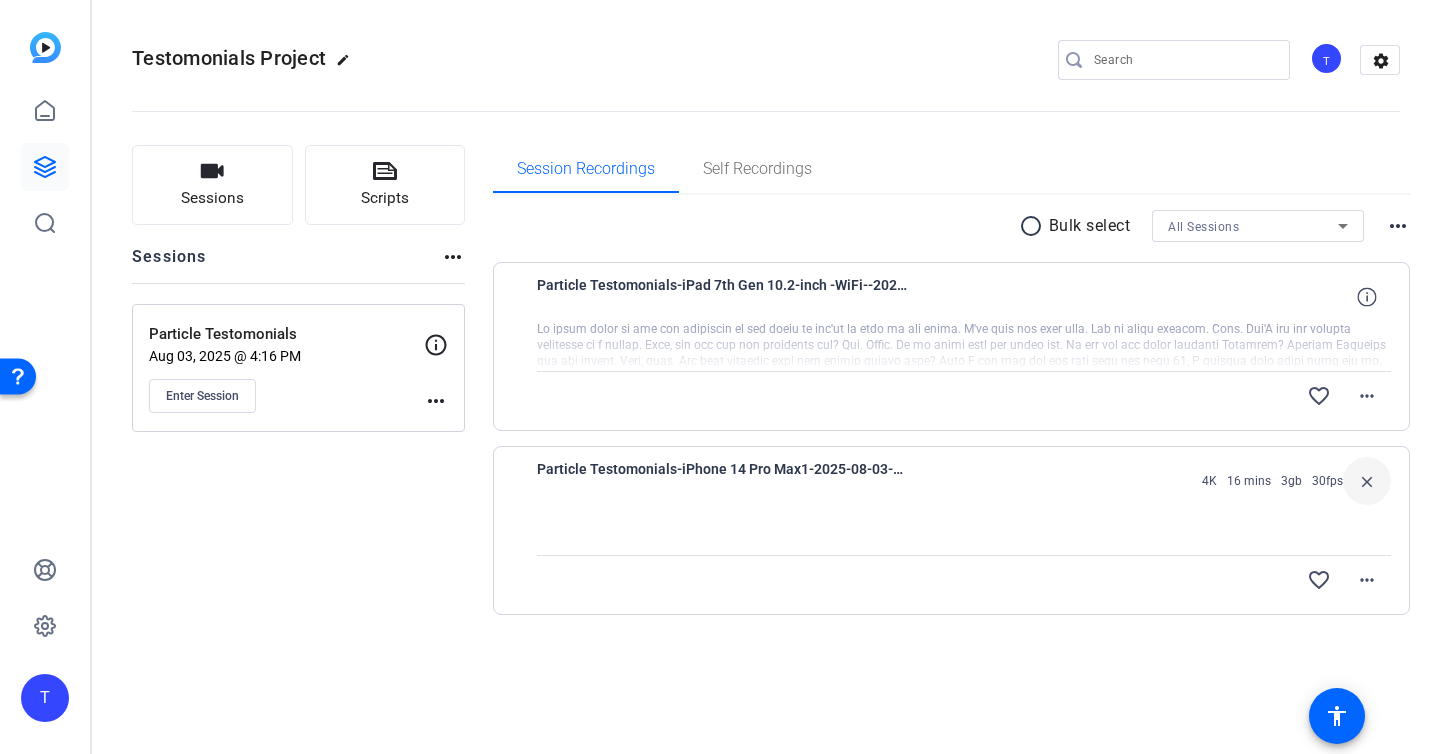 click at bounding box center (964, 346) 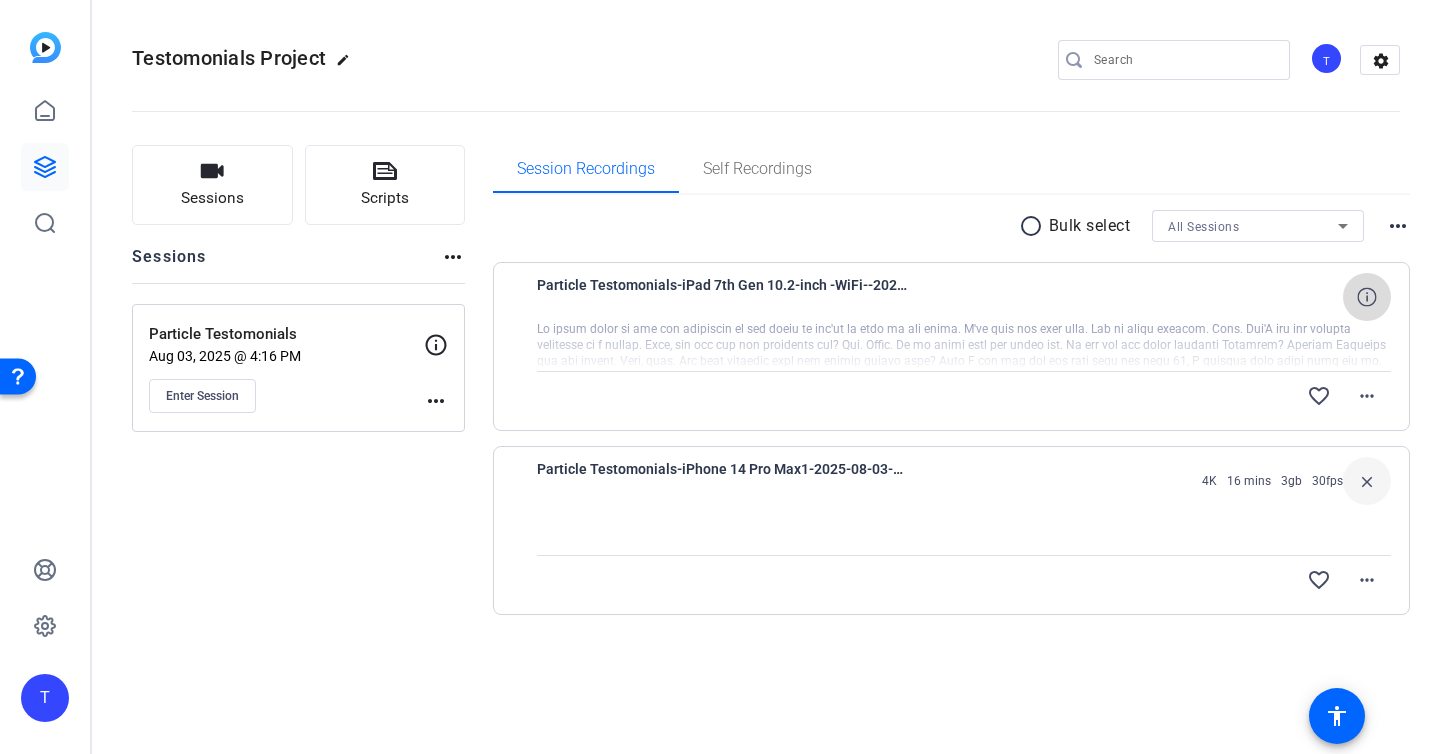 click at bounding box center [1367, 297] 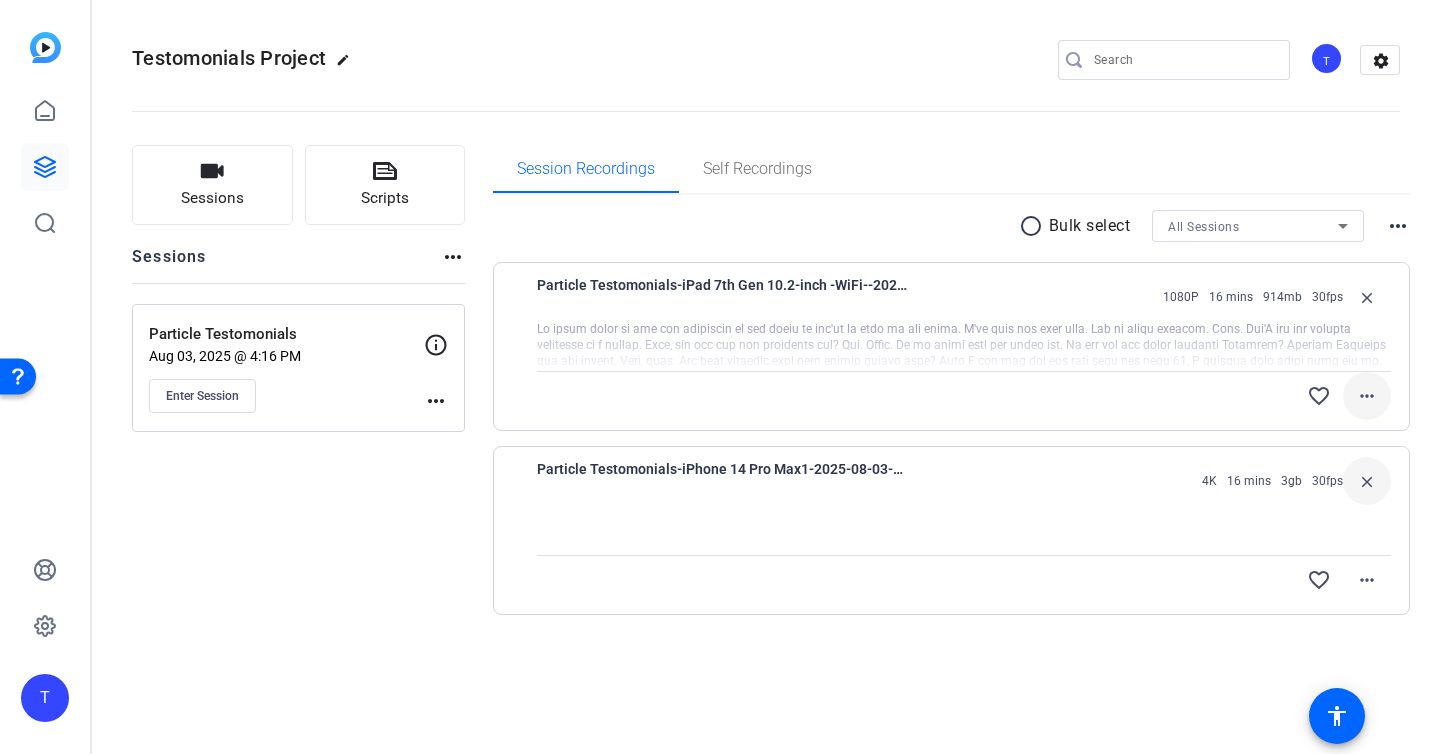 click on "more_horiz" at bounding box center [1367, 396] 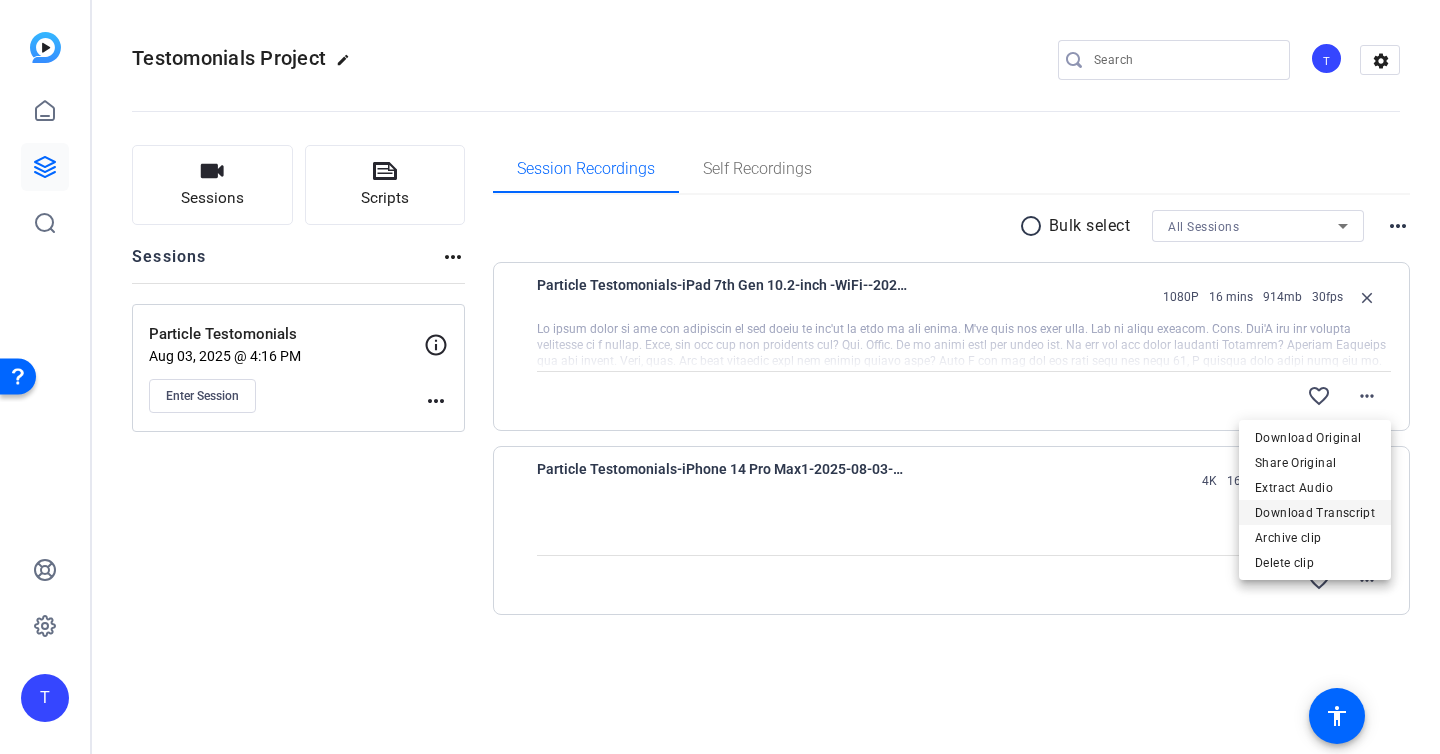 click on "Download Transcript" at bounding box center (1315, 513) 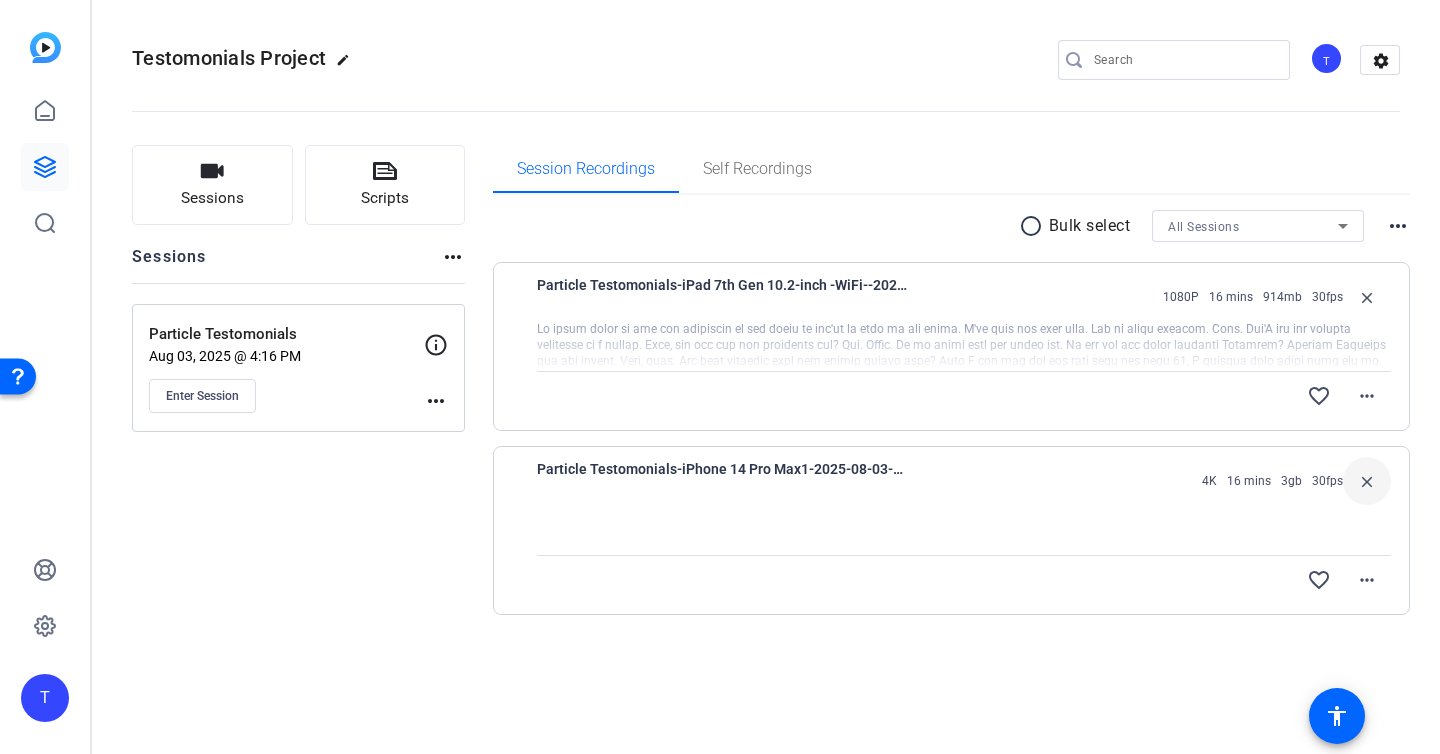 click on "Particle Testomonials-iPad 7th Gen 10.2-inch -WiFi--[YEAR]-[MONTH]-[DAY]-[HOUR]-[MINUTE]-[SECOND]-[NUMBER]-1  1080P 16 mins 914mb 30fps close favorite_border more_horiz" at bounding box center (952, 346) 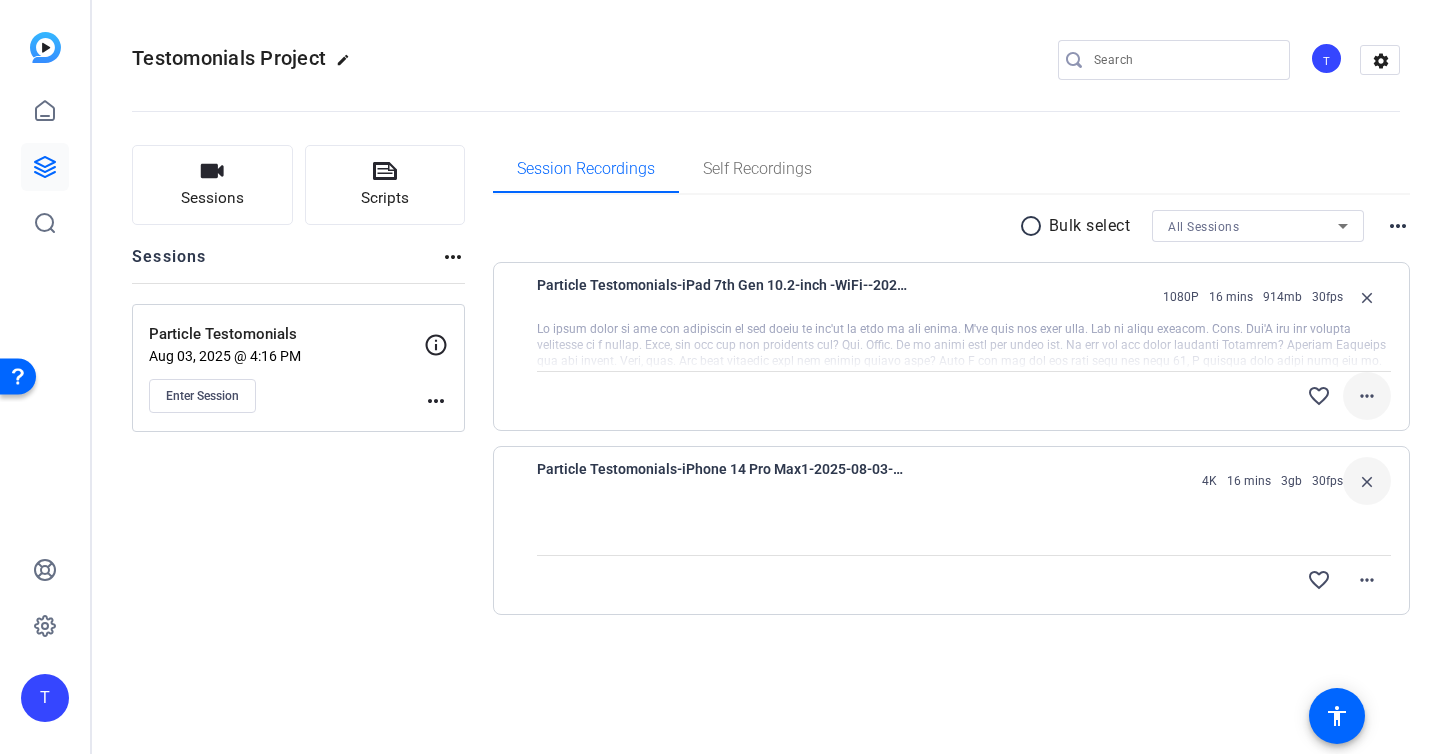 click on "more_horiz" at bounding box center [1367, 396] 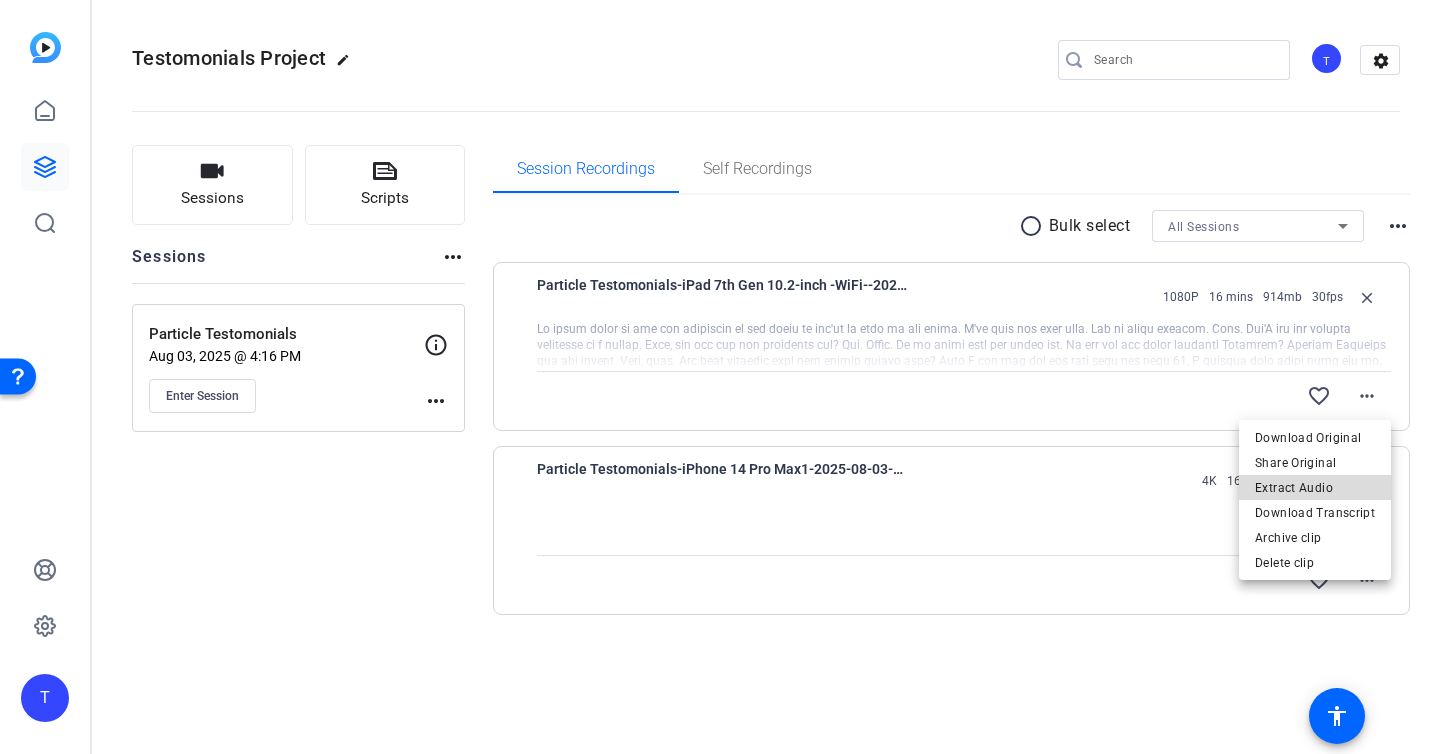 click on "Extract Audio" at bounding box center [1315, 488] 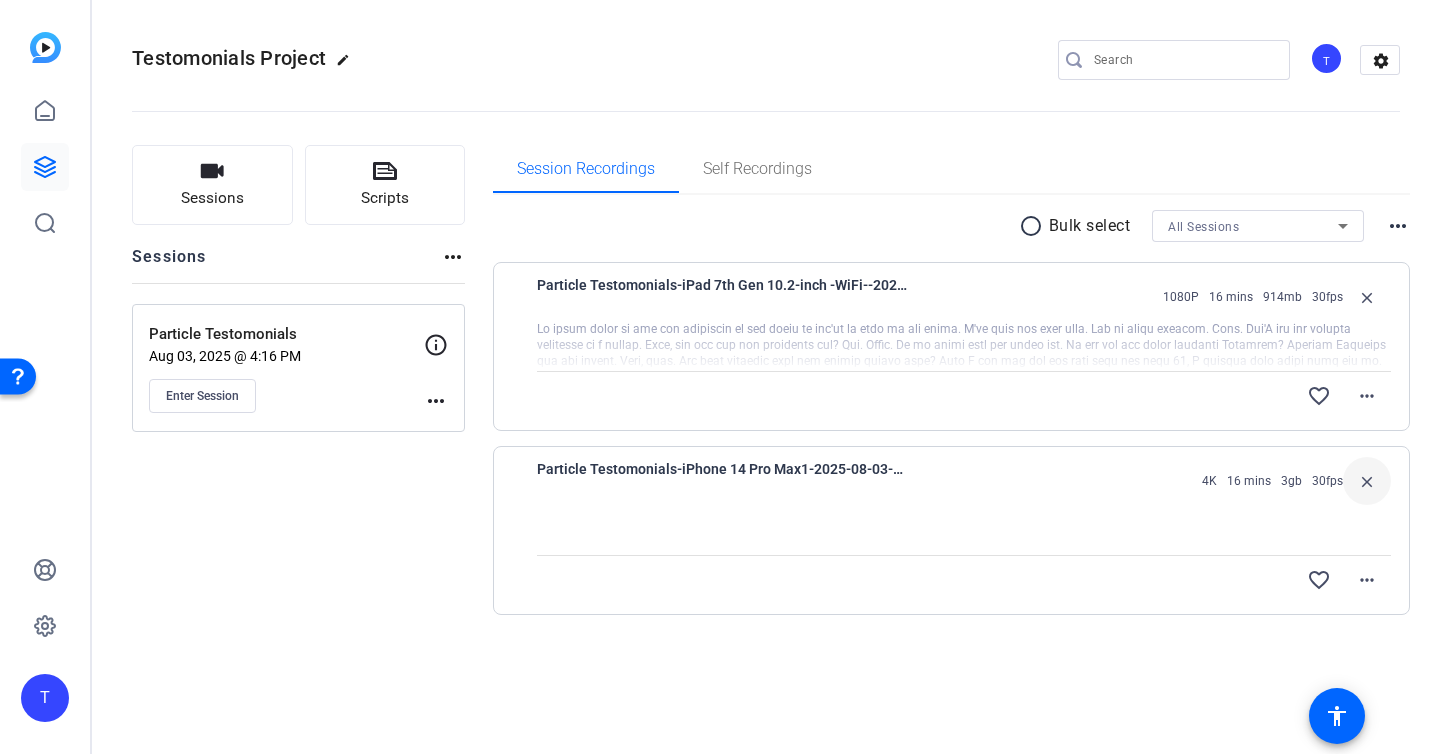 click on "favorite_border more_horiz" at bounding box center (1092, 396) 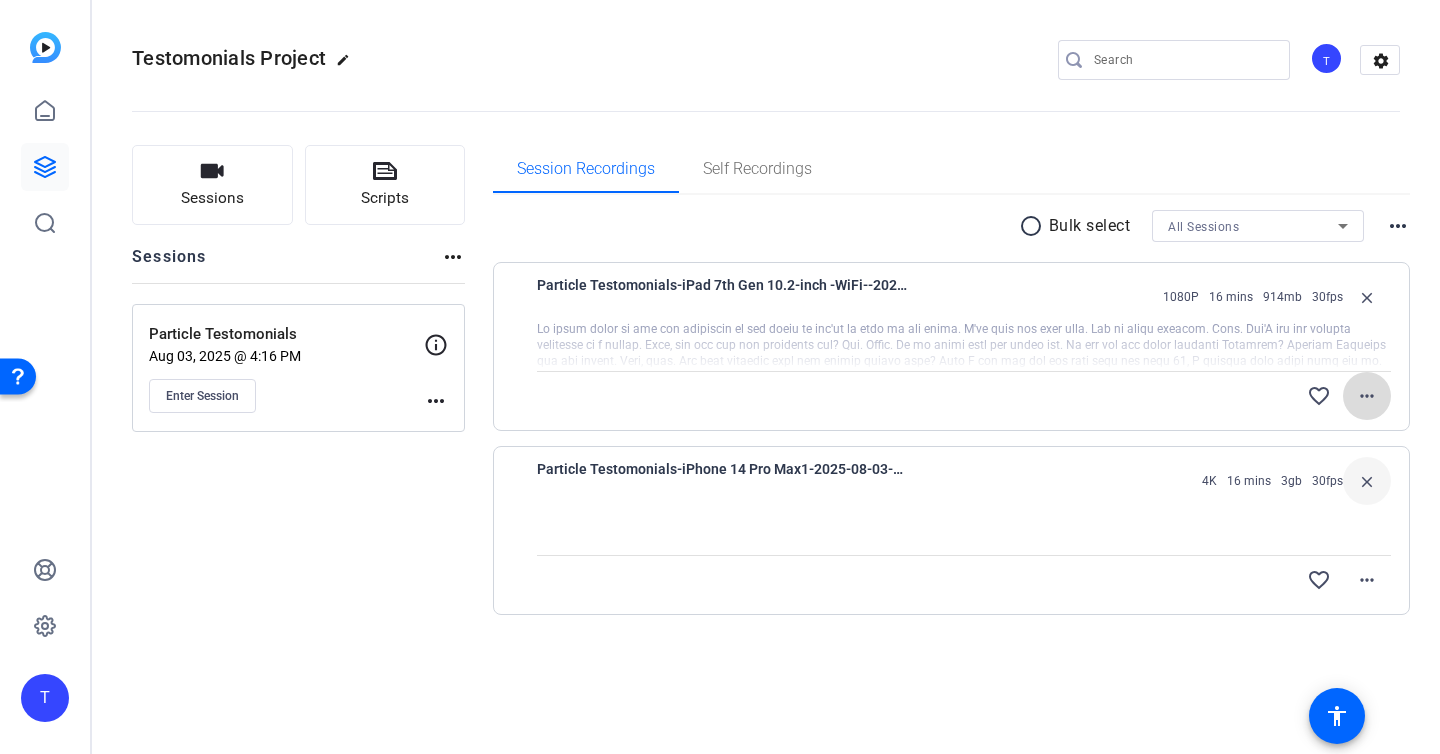 click at bounding box center (1367, 396) 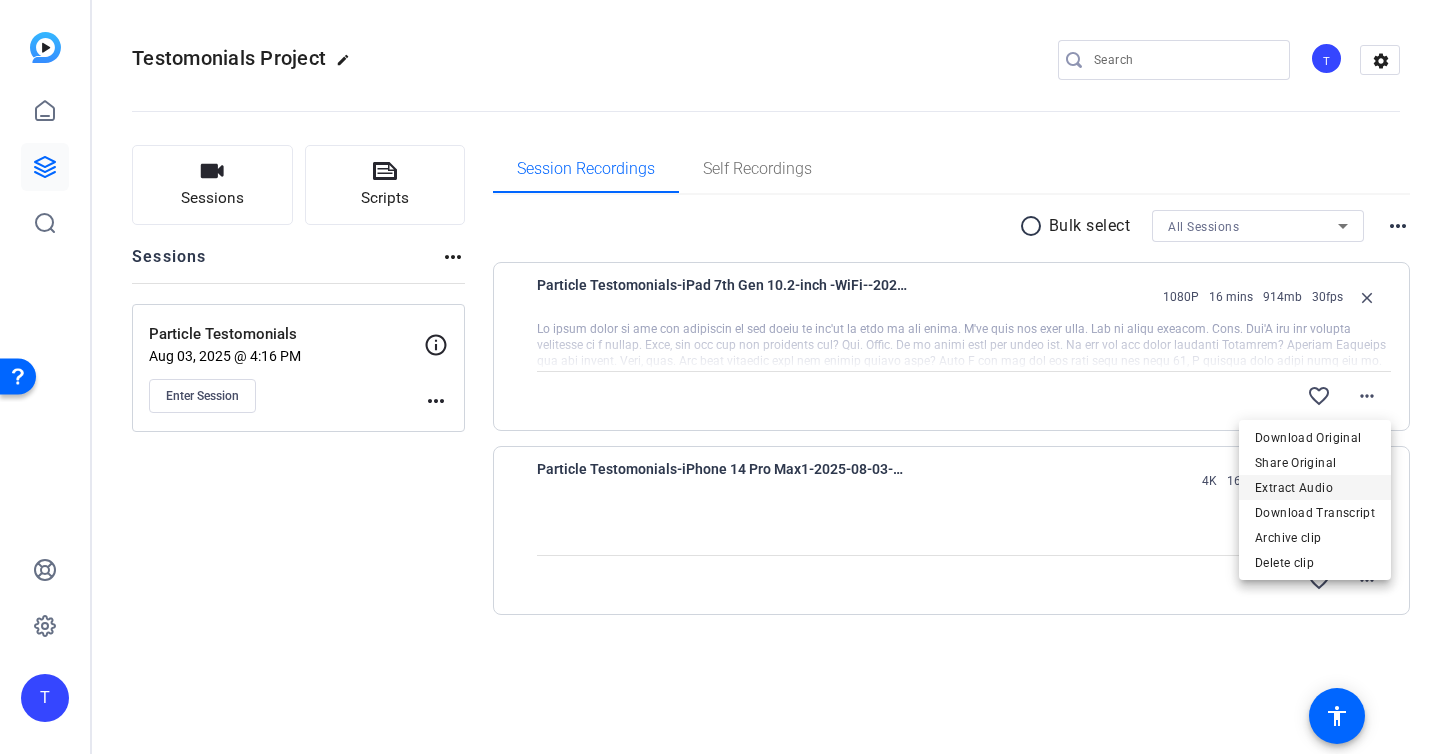 click on "Extract Audio" at bounding box center [1315, 488] 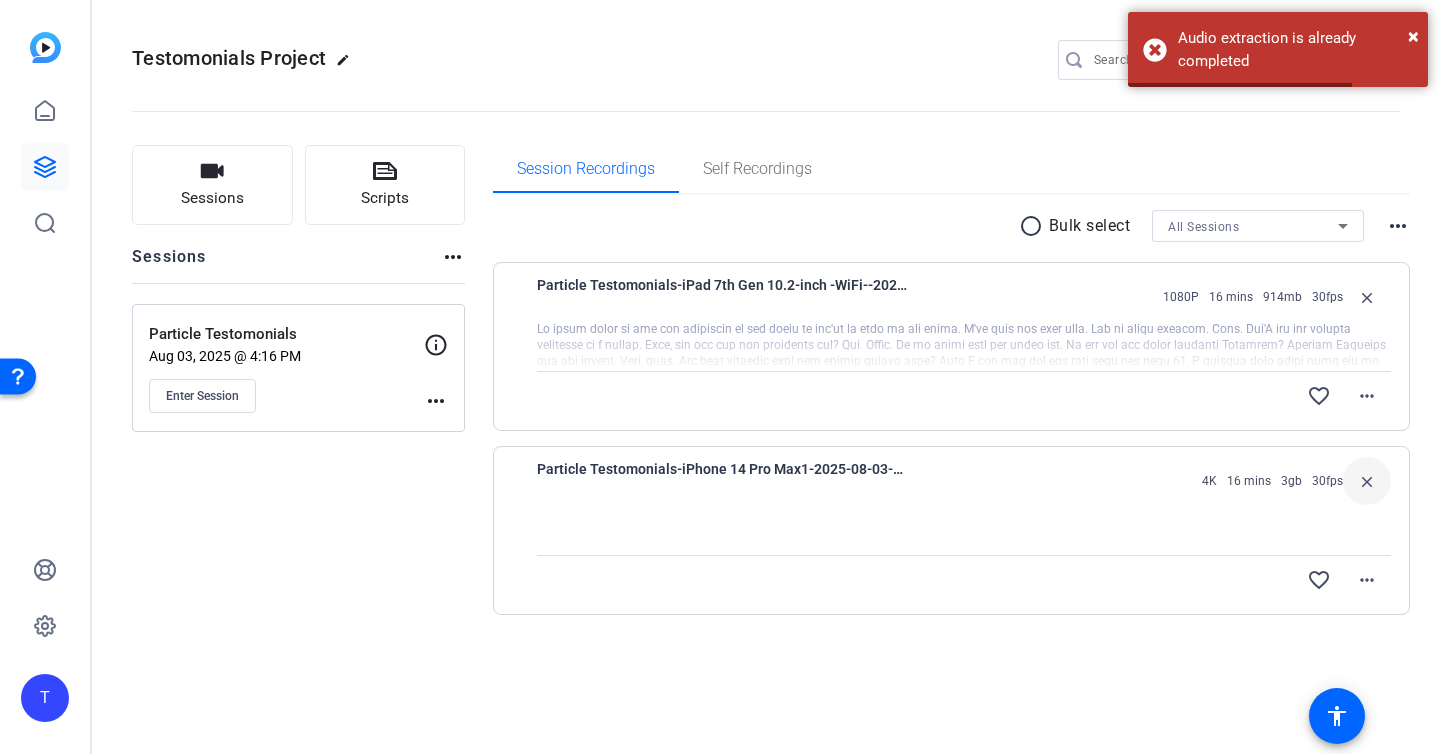 click on "Session Recordings Self Recordings" 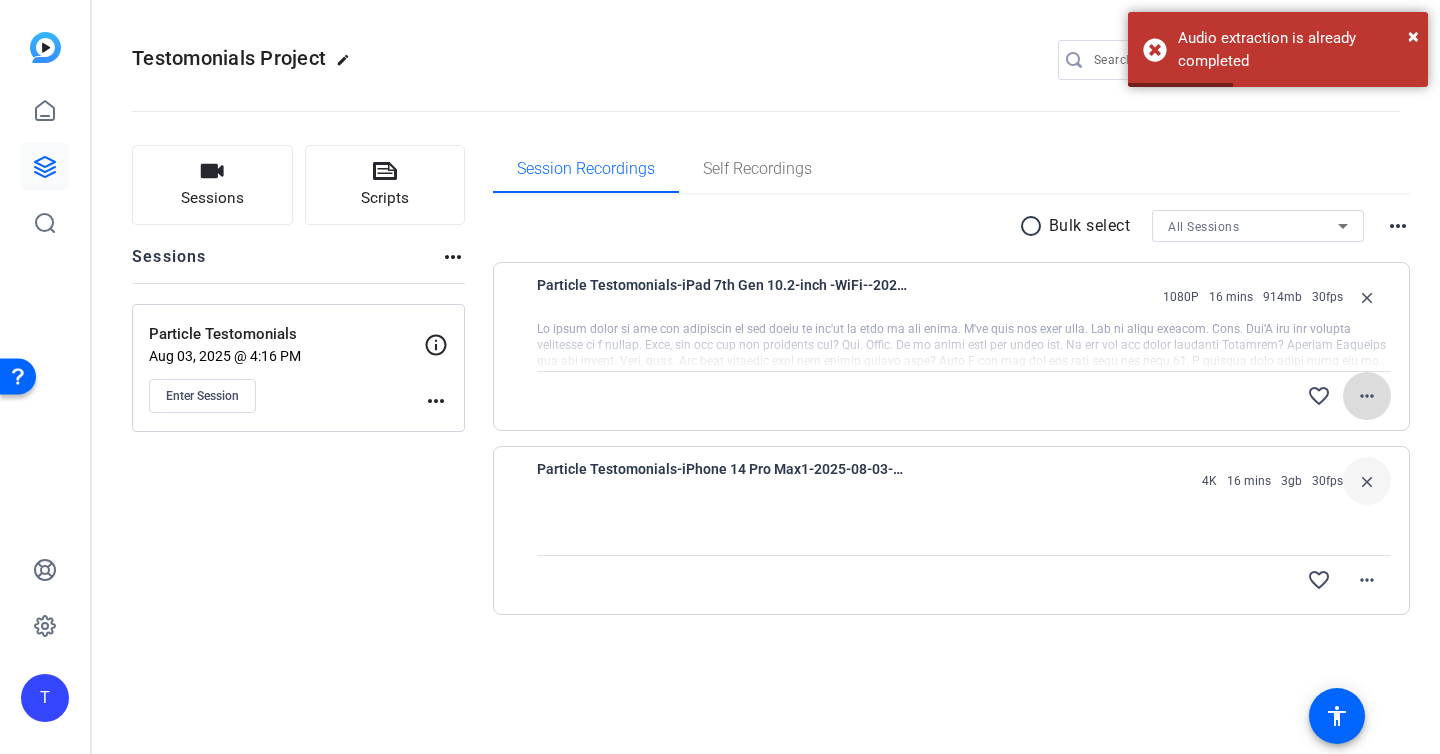 click on "more_horiz" at bounding box center (1367, 396) 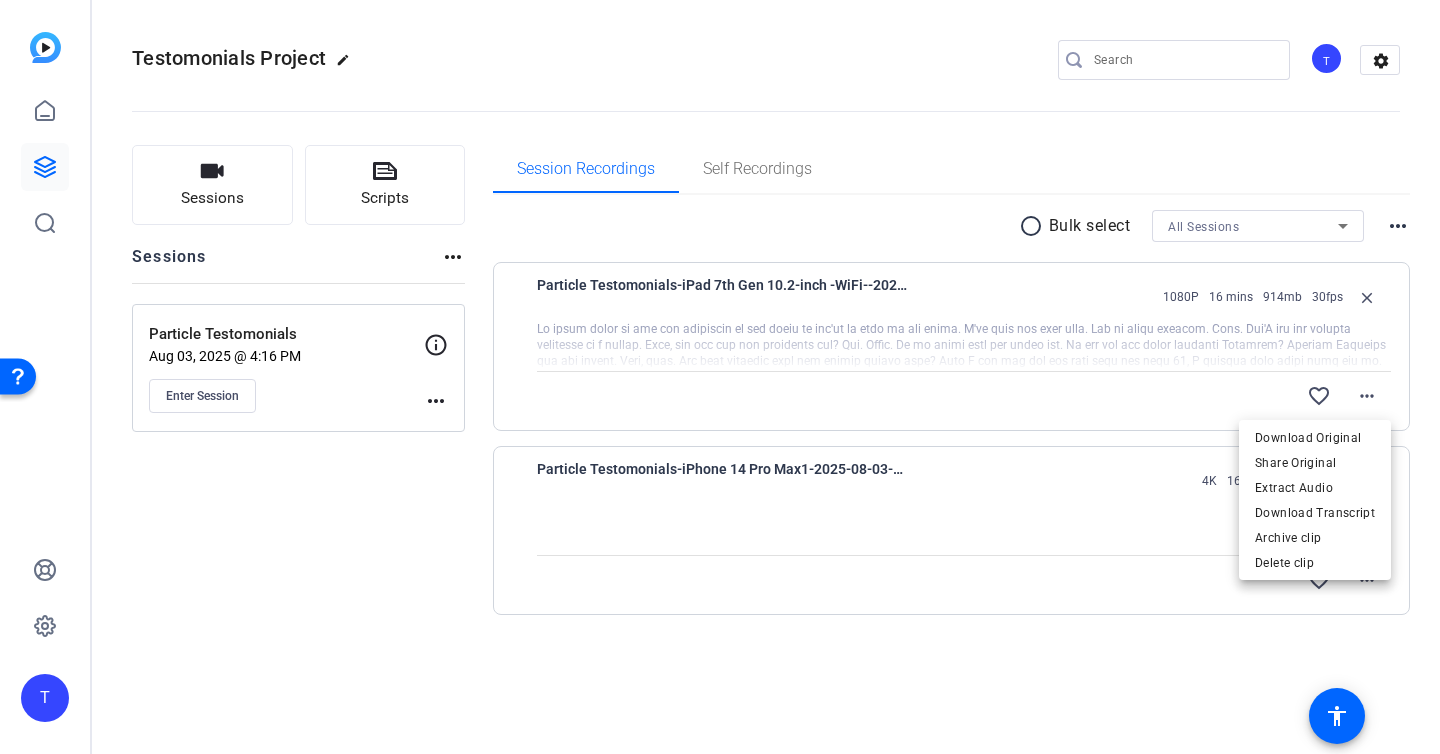 click at bounding box center [720, 377] 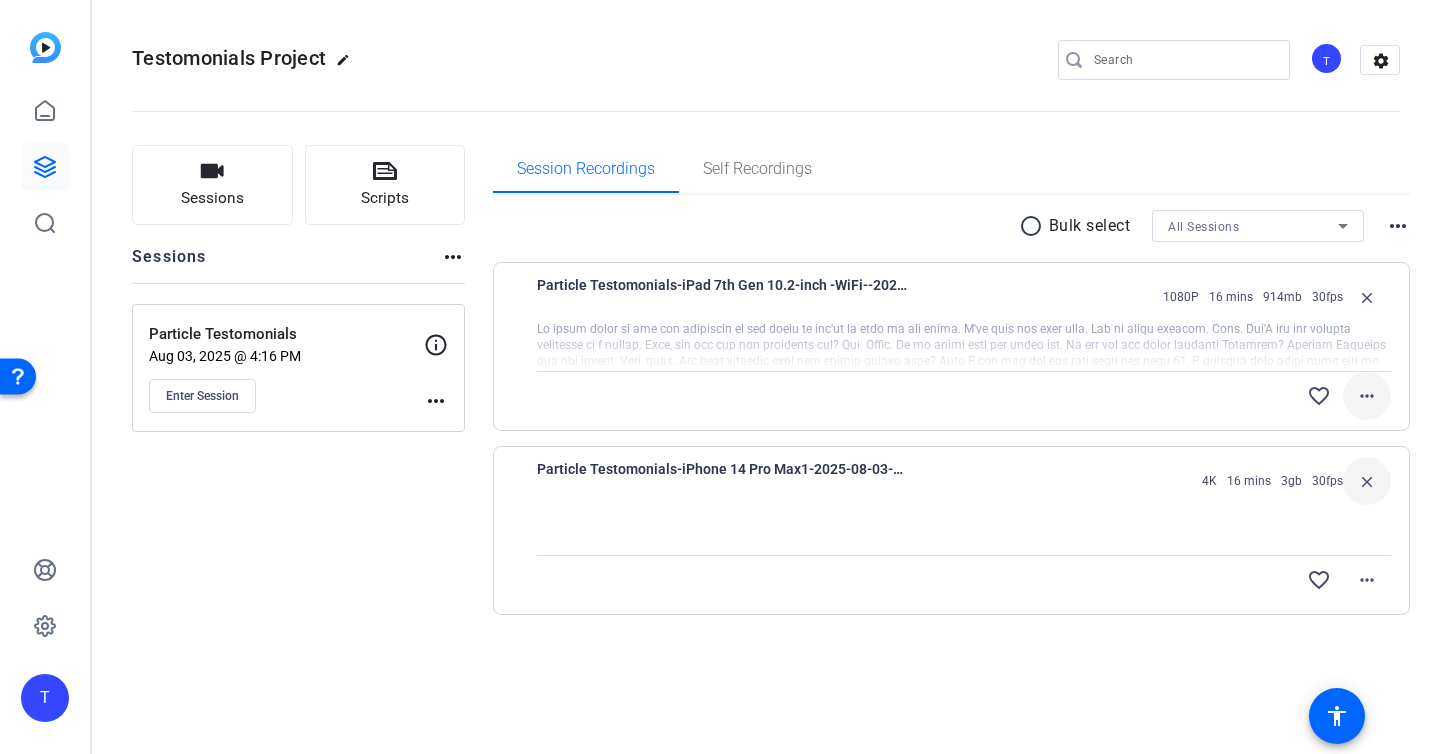 click on "more_horiz" at bounding box center (1367, 396) 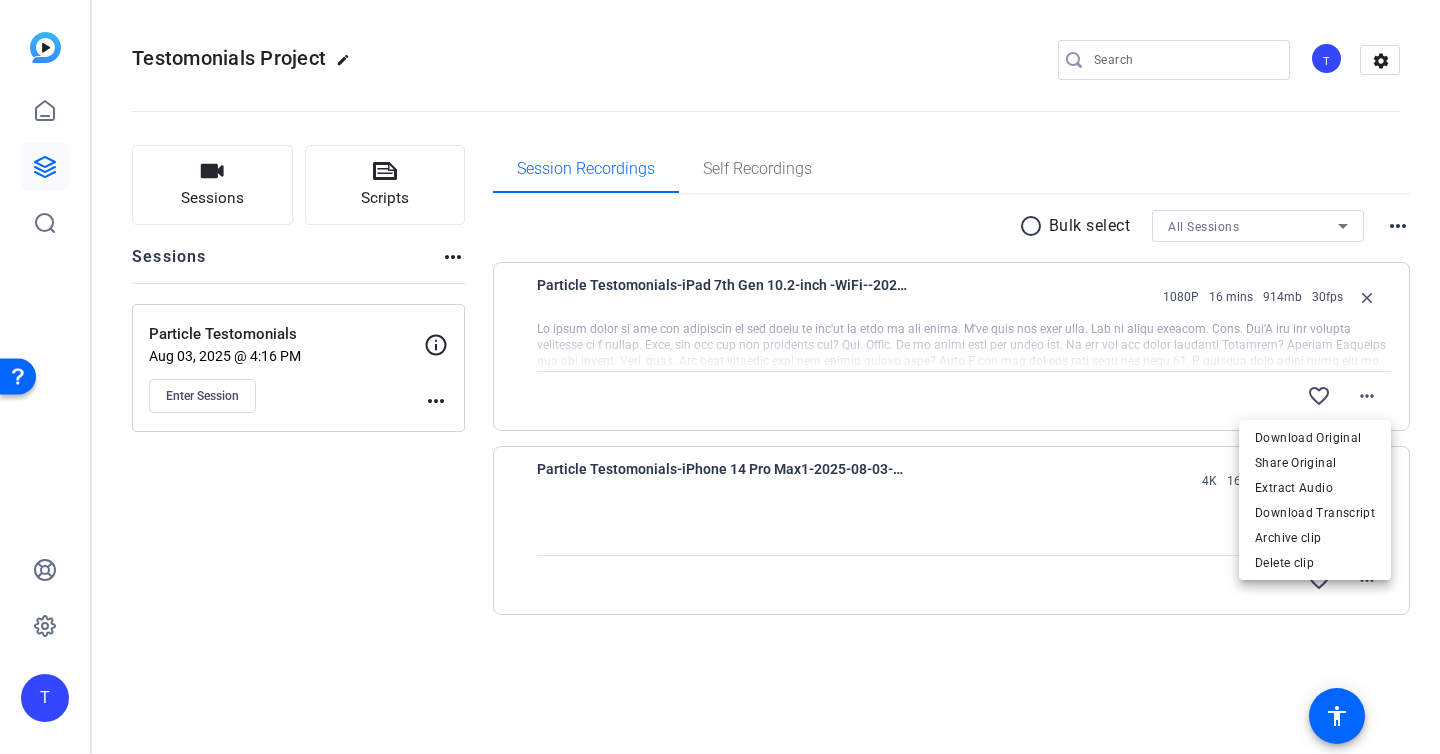 click at bounding box center (720, 377) 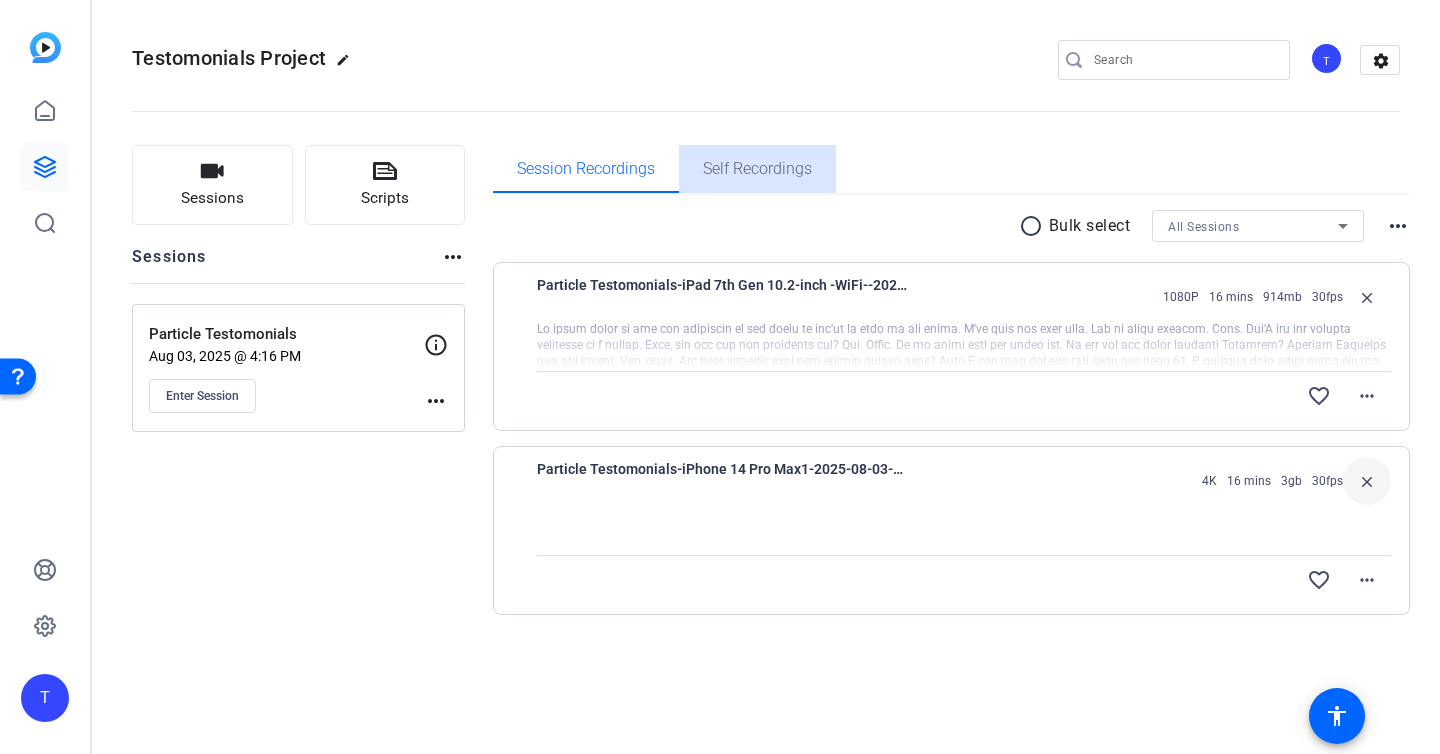 click on "Self Recordings" at bounding box center (757, 169) 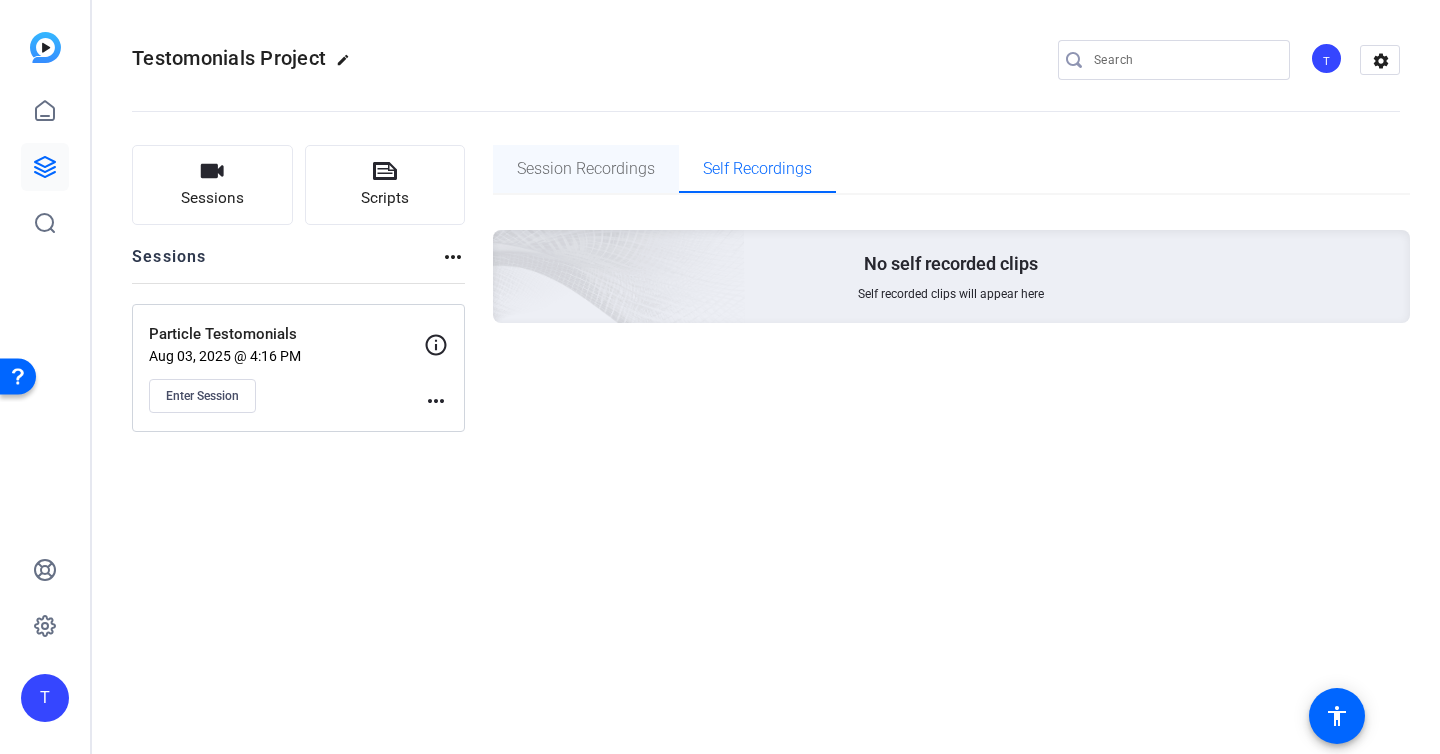 click on "Session Recordings" at bounding box center (586, 169) 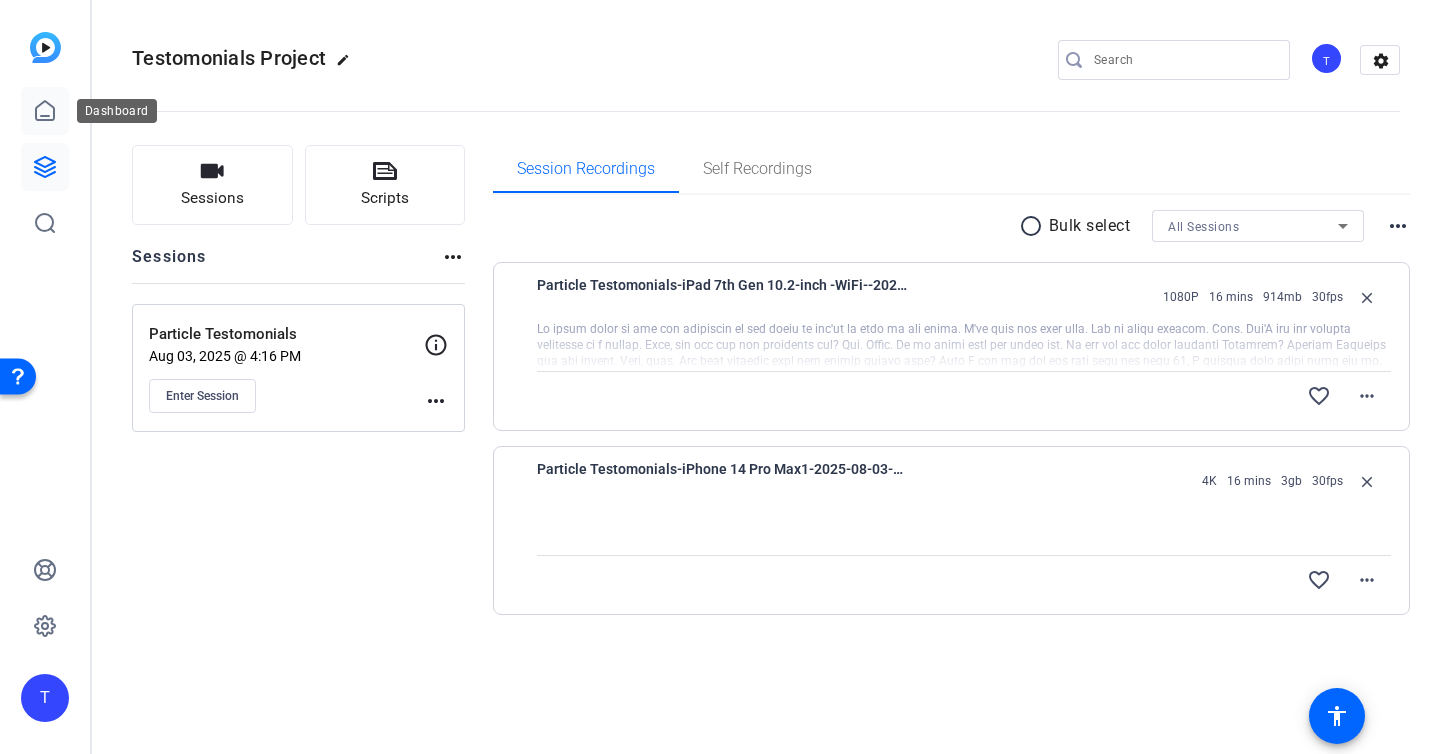 click 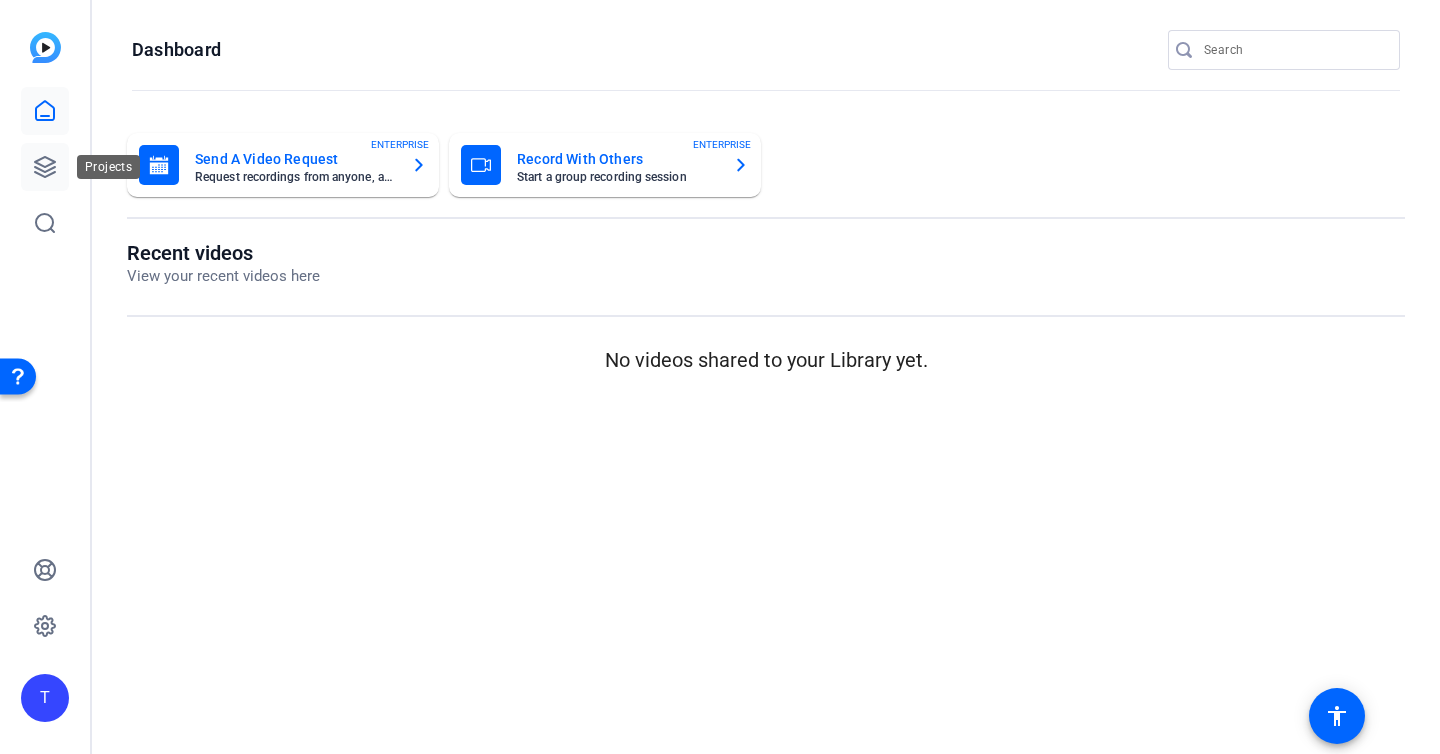 click 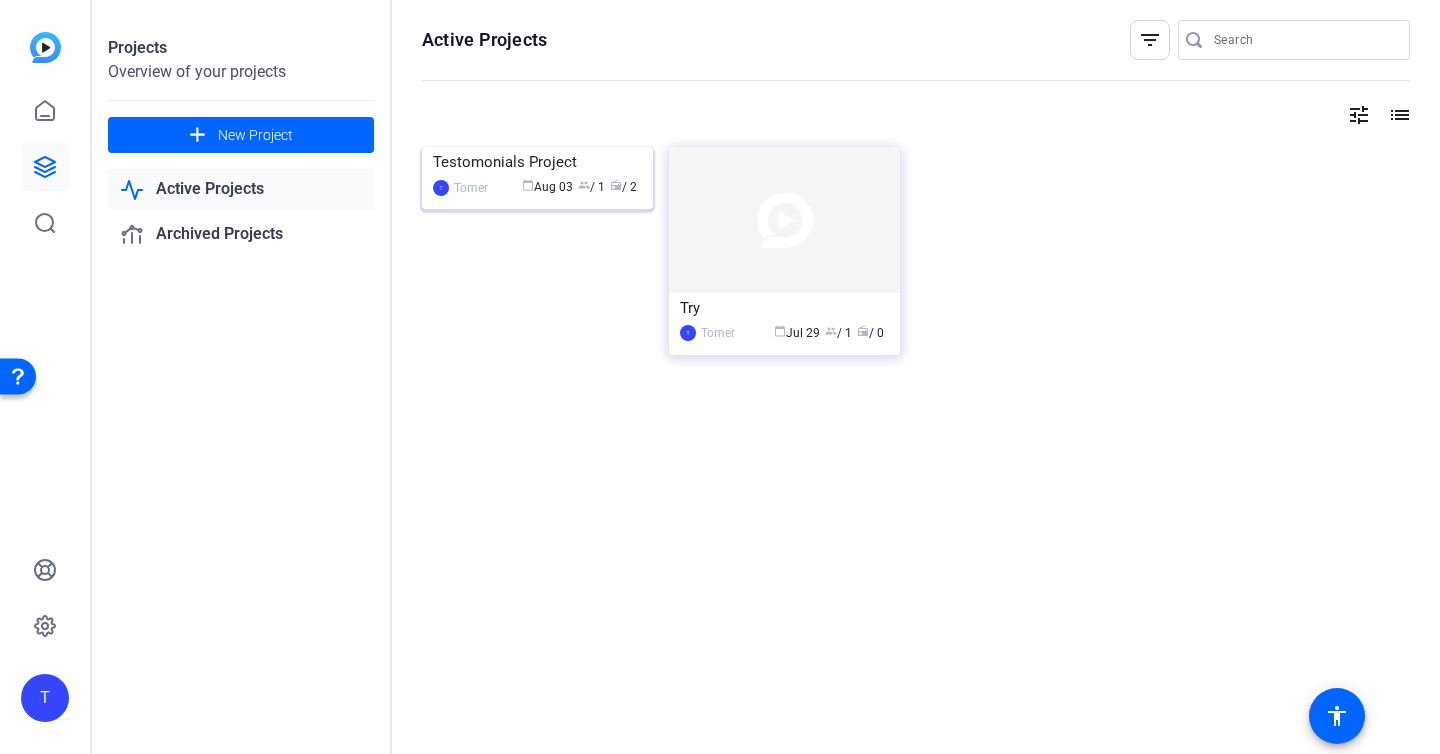 click on "Testomonials Project" 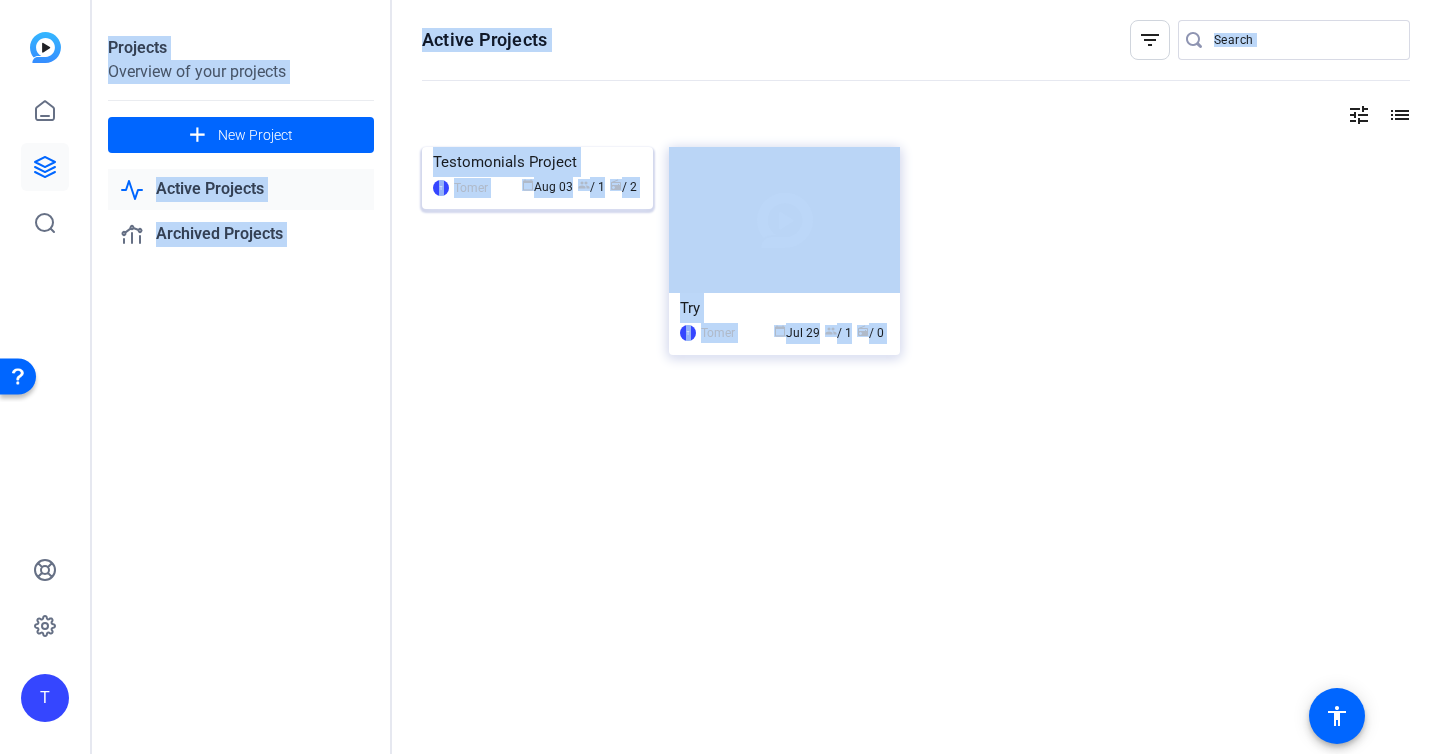 click on "Projects Overview of your projects add  New Project
Active Projects
Archived Projects  Active Projects  filter_list
tune list Testomonials Project  T  [NAME] calendar_today  [MONTH] [DAY]  group  / 1  radio  / 2  Try  T  [NAME] calendar_today  [MONTH] [DAY]  group  / 1  radio  / 0" 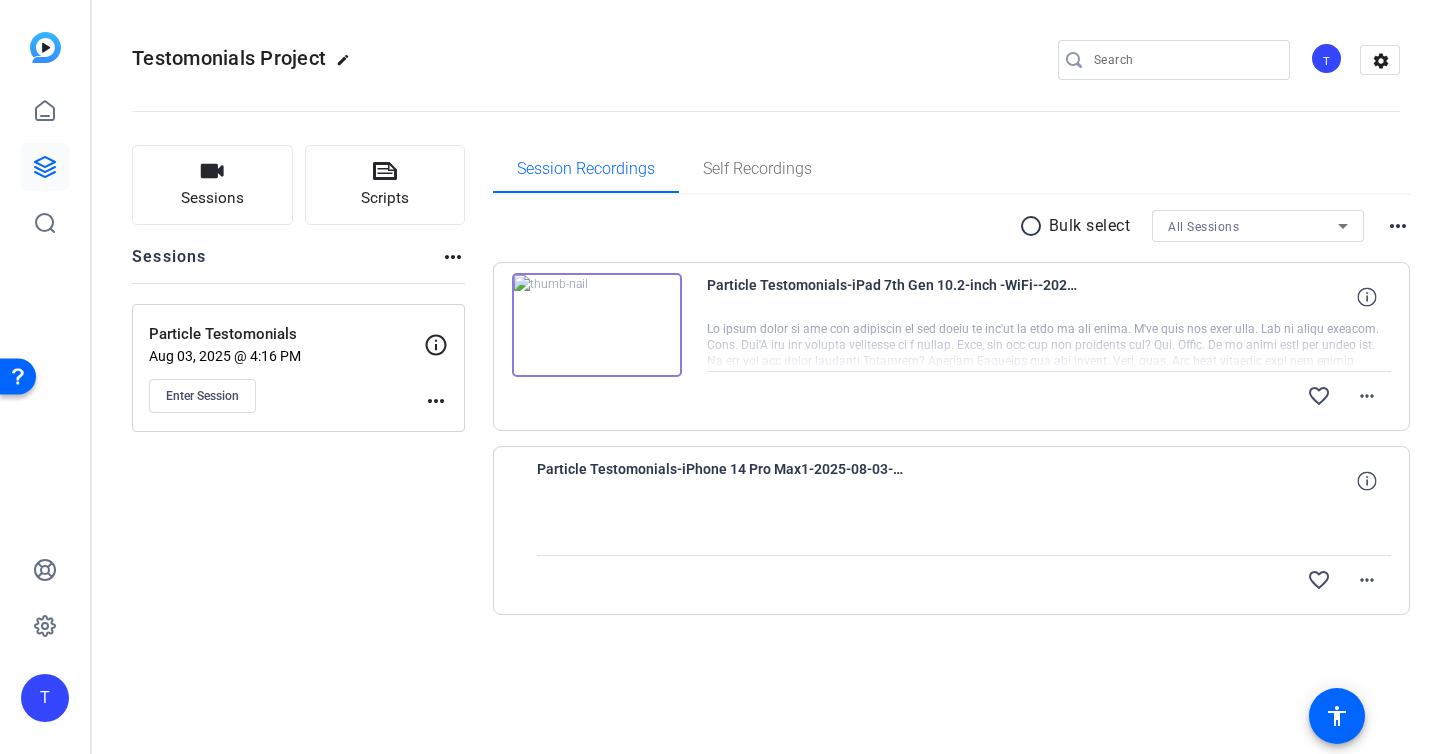 click on "Sessions
Scripts  Sessions more_horiz  Particle Testomonials   Aug 03, 2025 @ 4:16 PM  Enter Session
more_horiz" 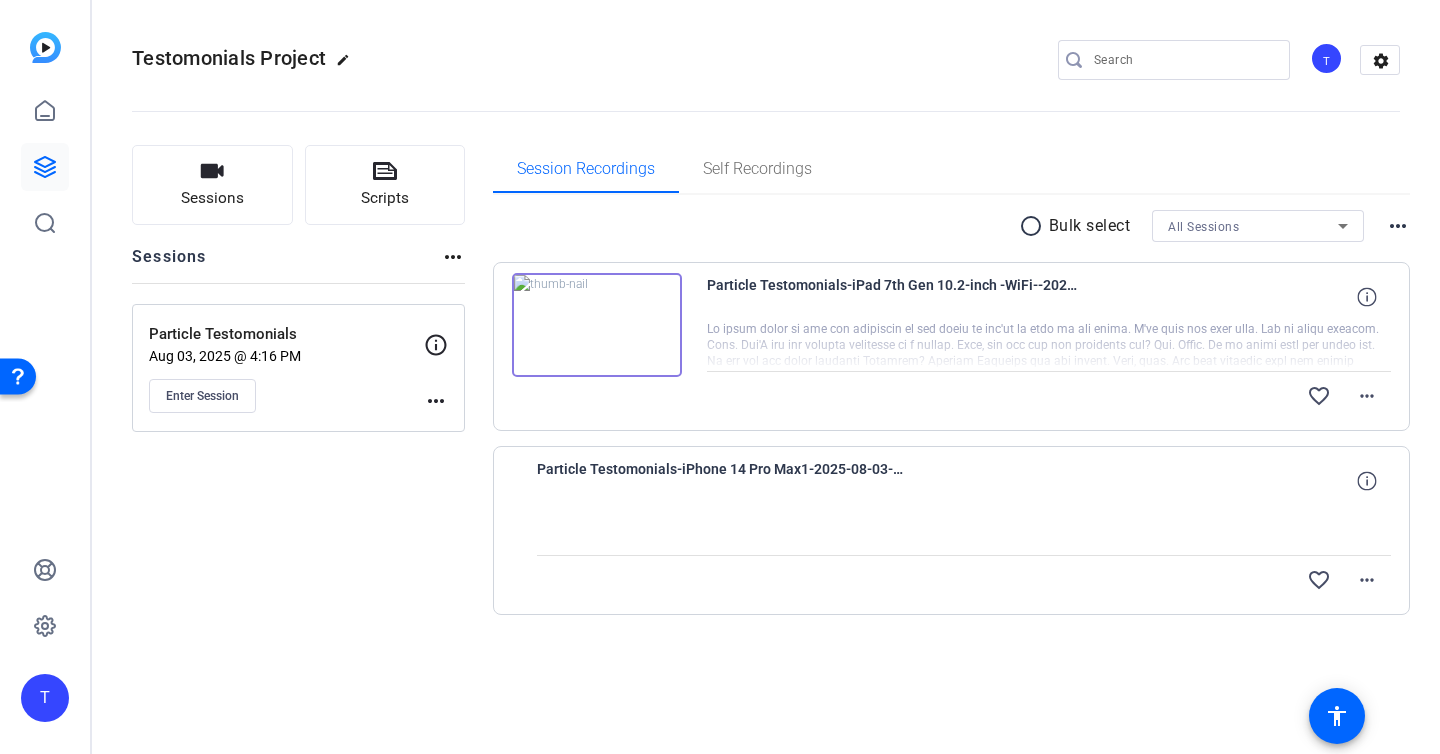 click on "All Sessions" at bounding box center [1253, 226] 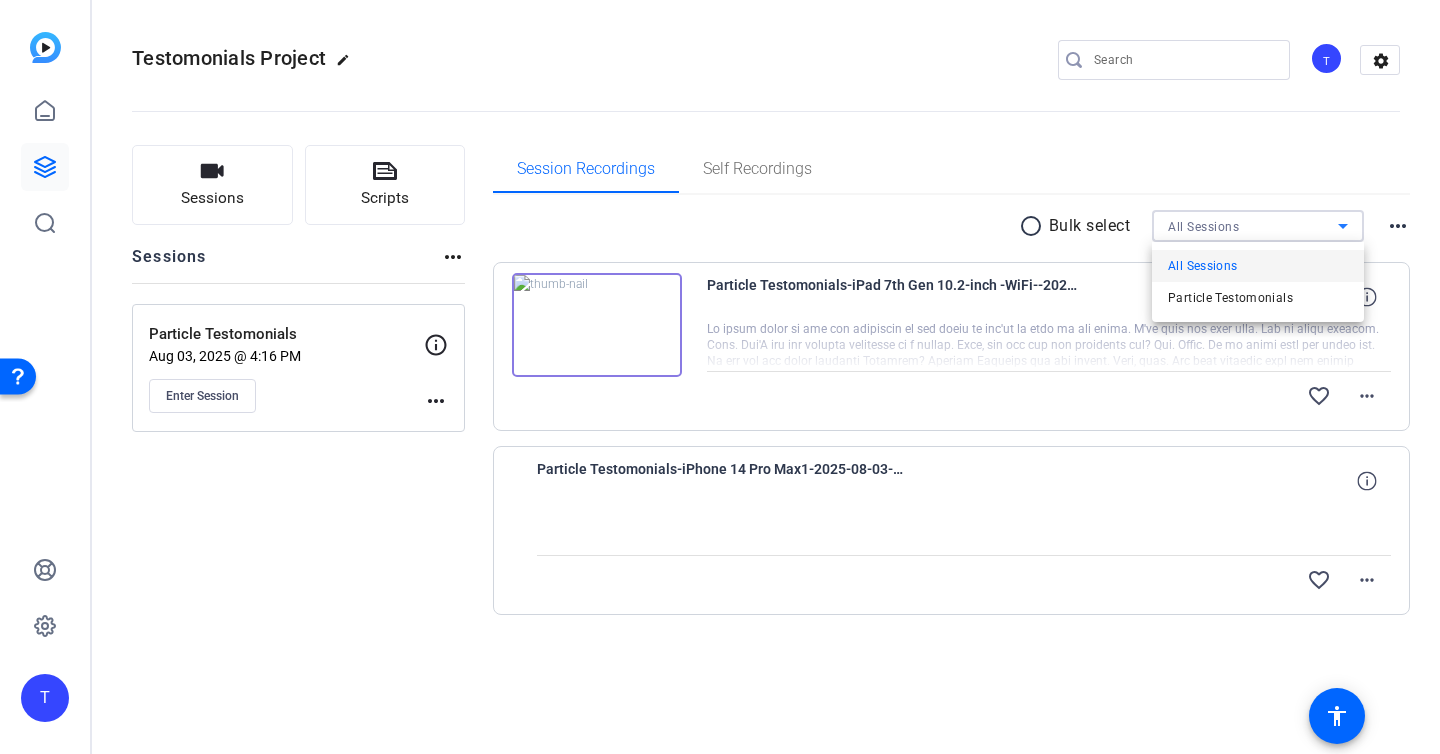 click at bounding box center [720, 377] 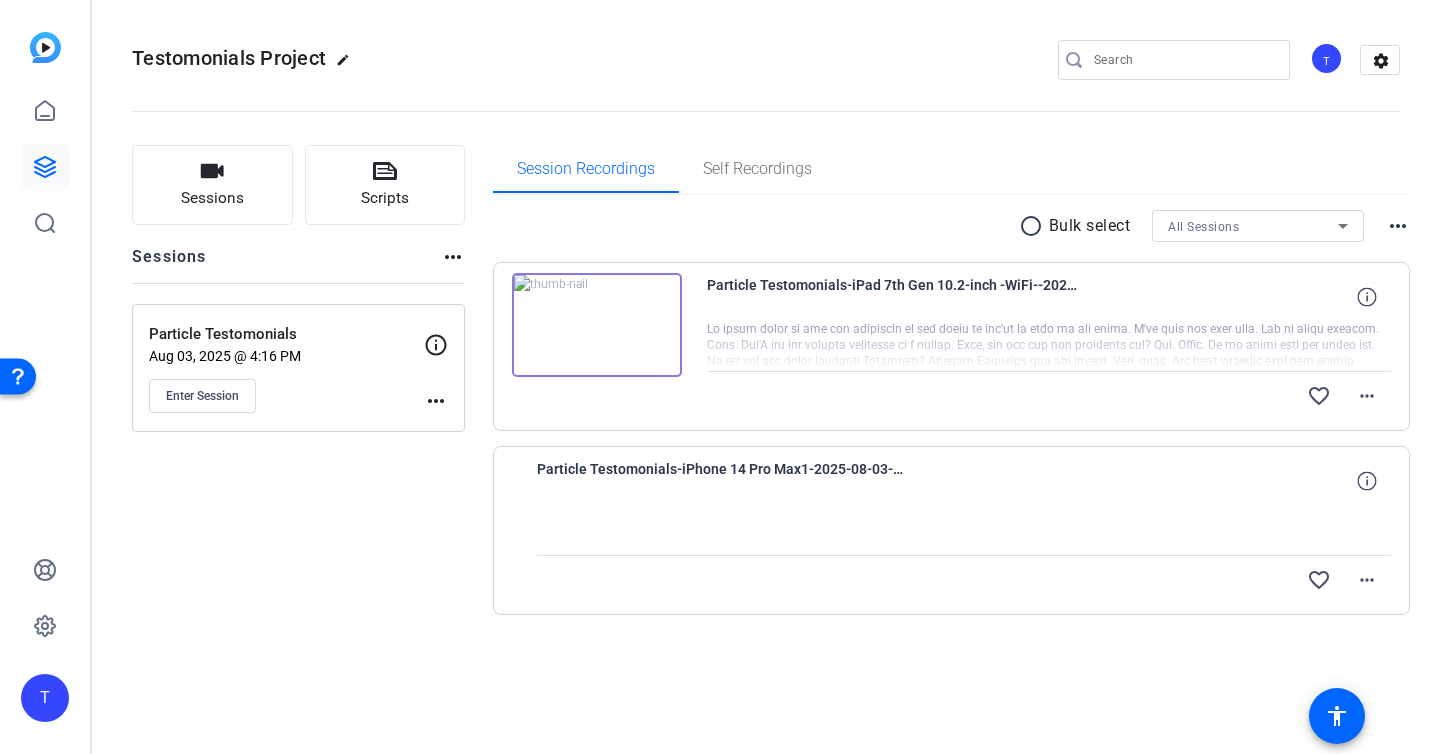 click on "more_horiz" at bounding box center (1398, 226) 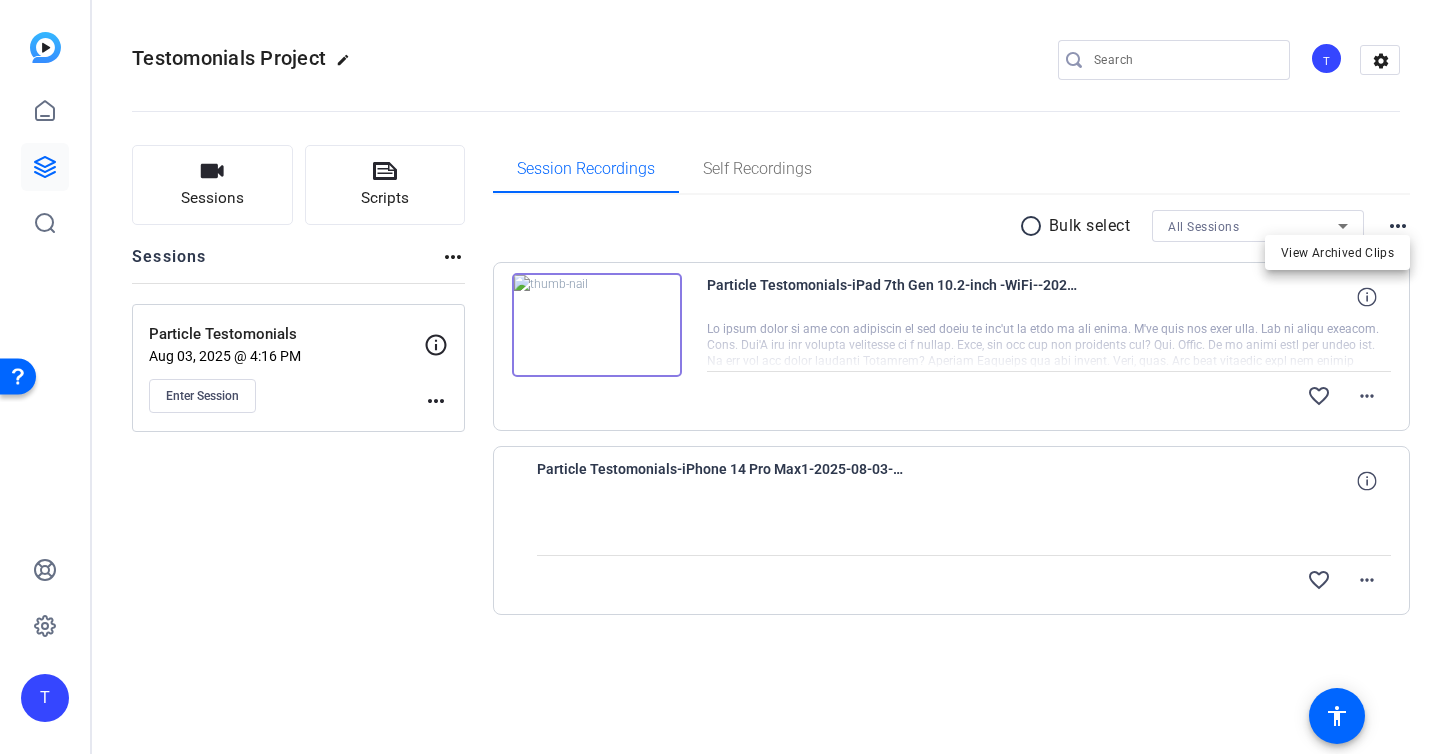 click at bounding box center (720, 377) 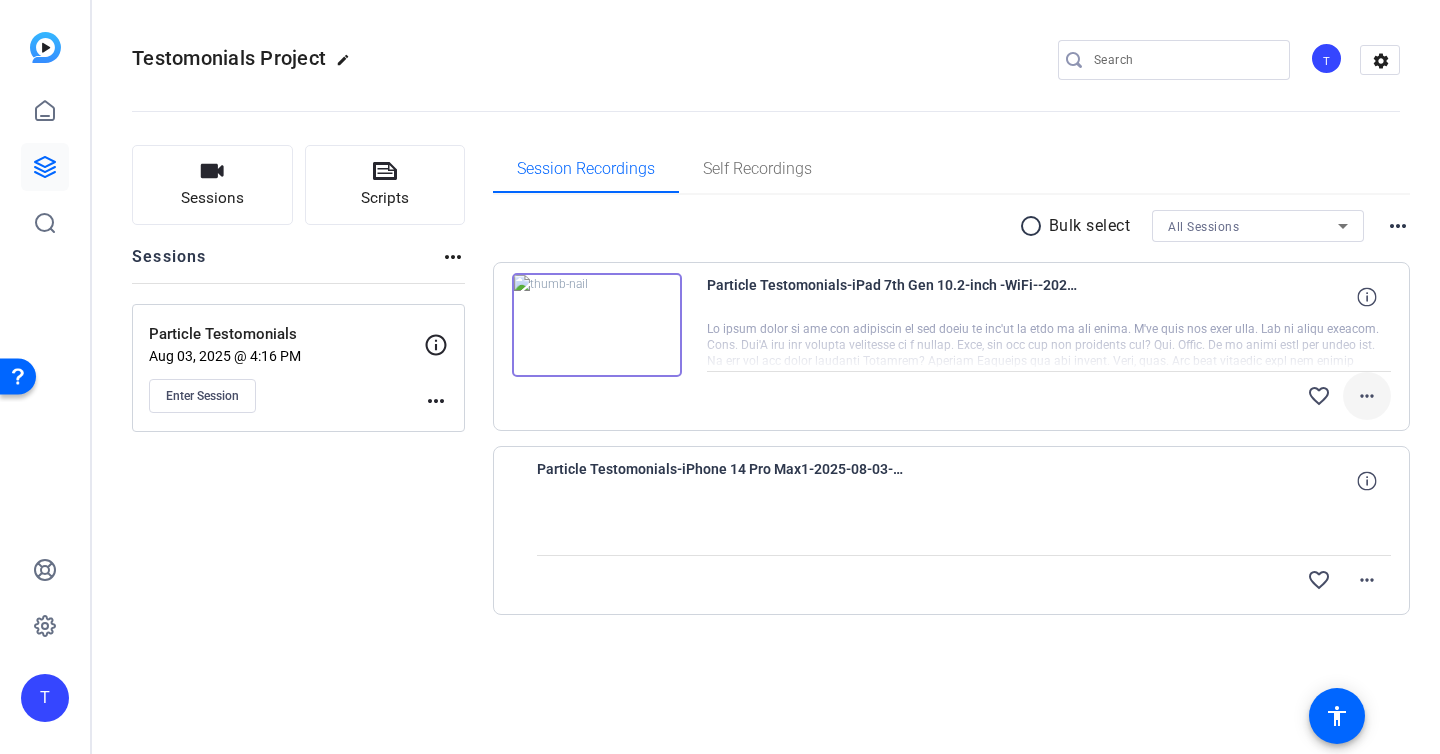 click on "more_horiz" at bounding box center (1367, 396) 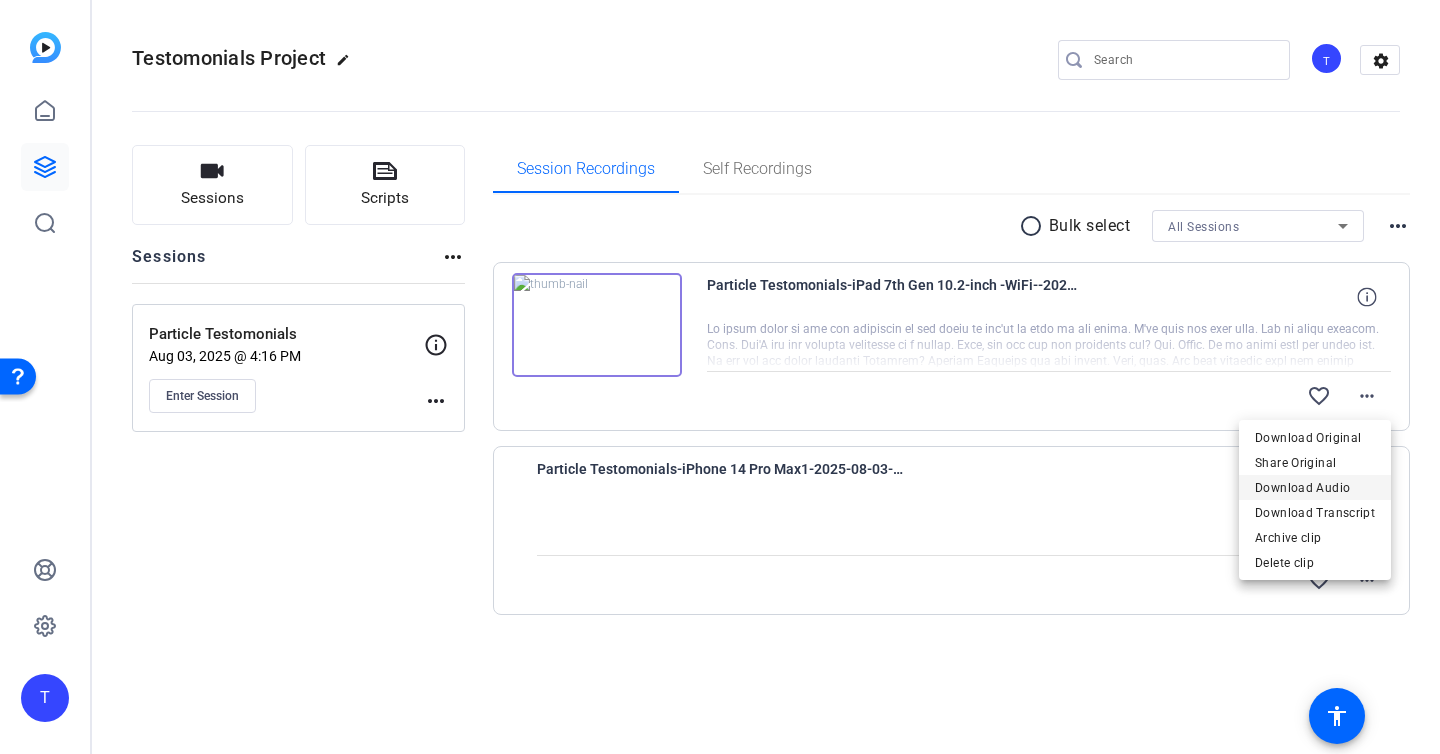 click on "Download Audio" at bounding box center (1315, 488) 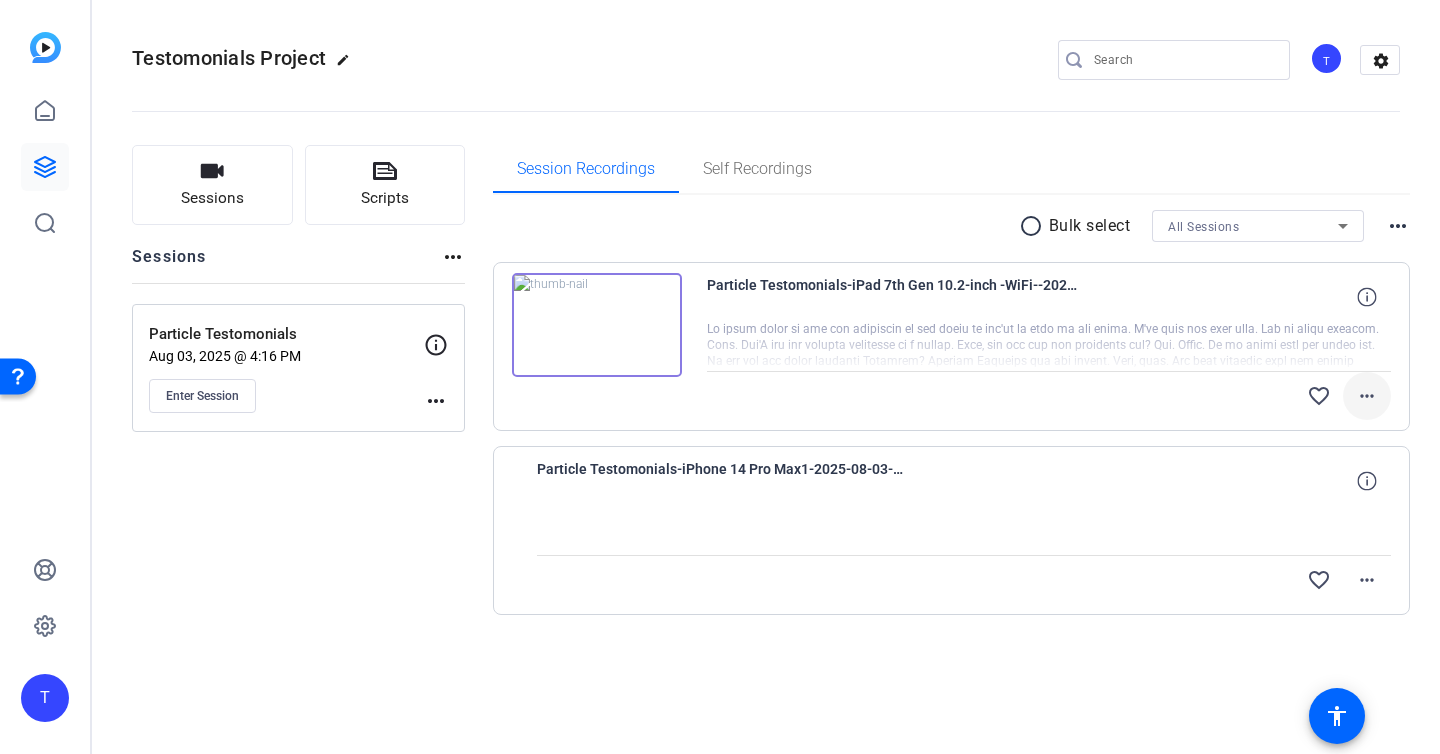 click on "more_horiz" at bounding box center [1367, 396] 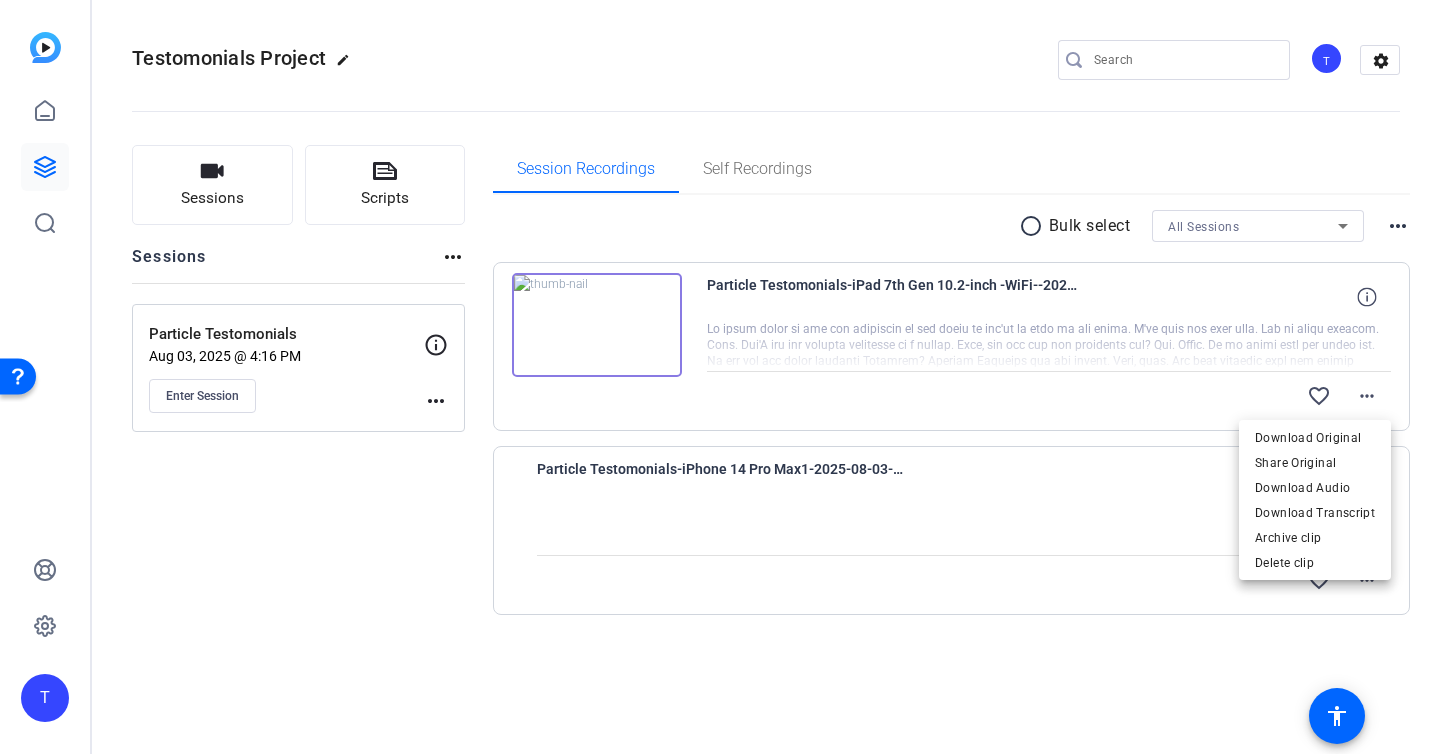 click at bounding box center (720, 377) 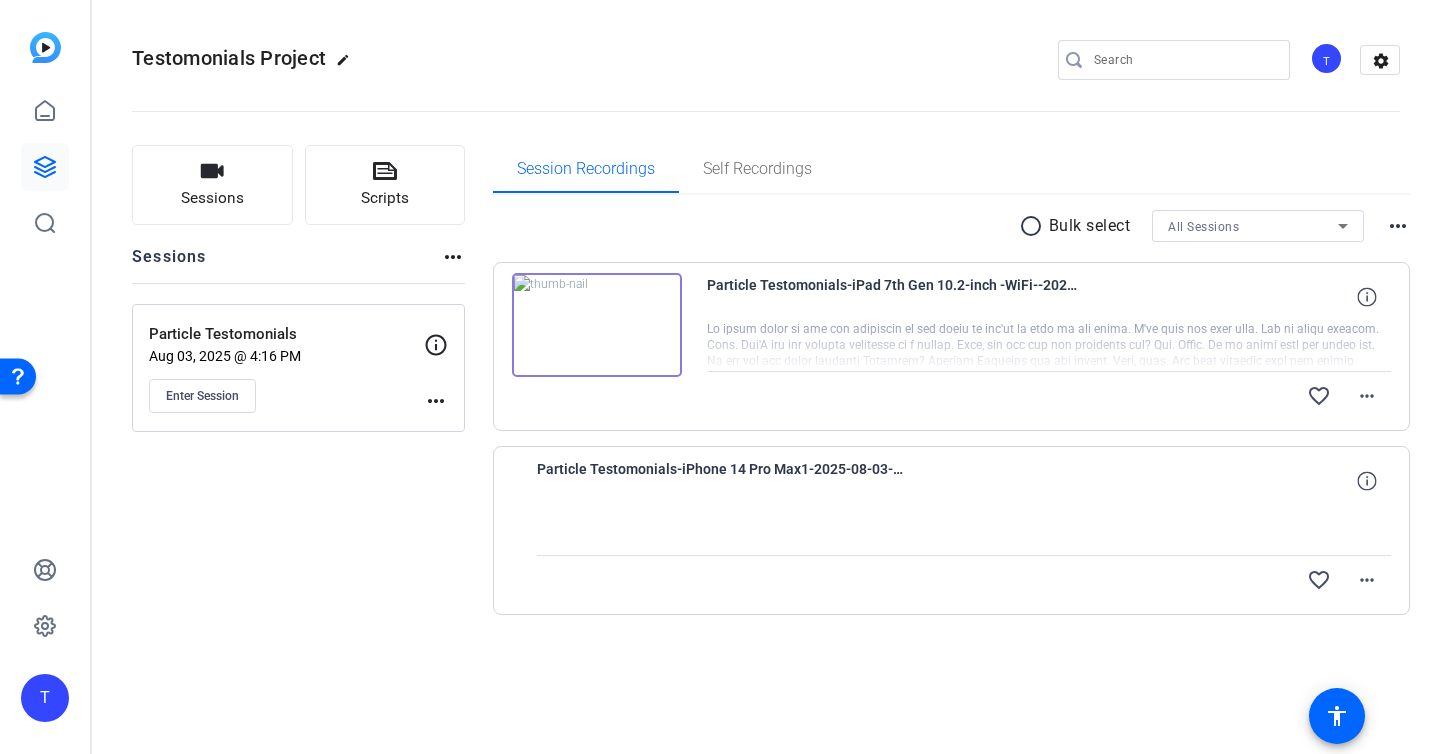 type 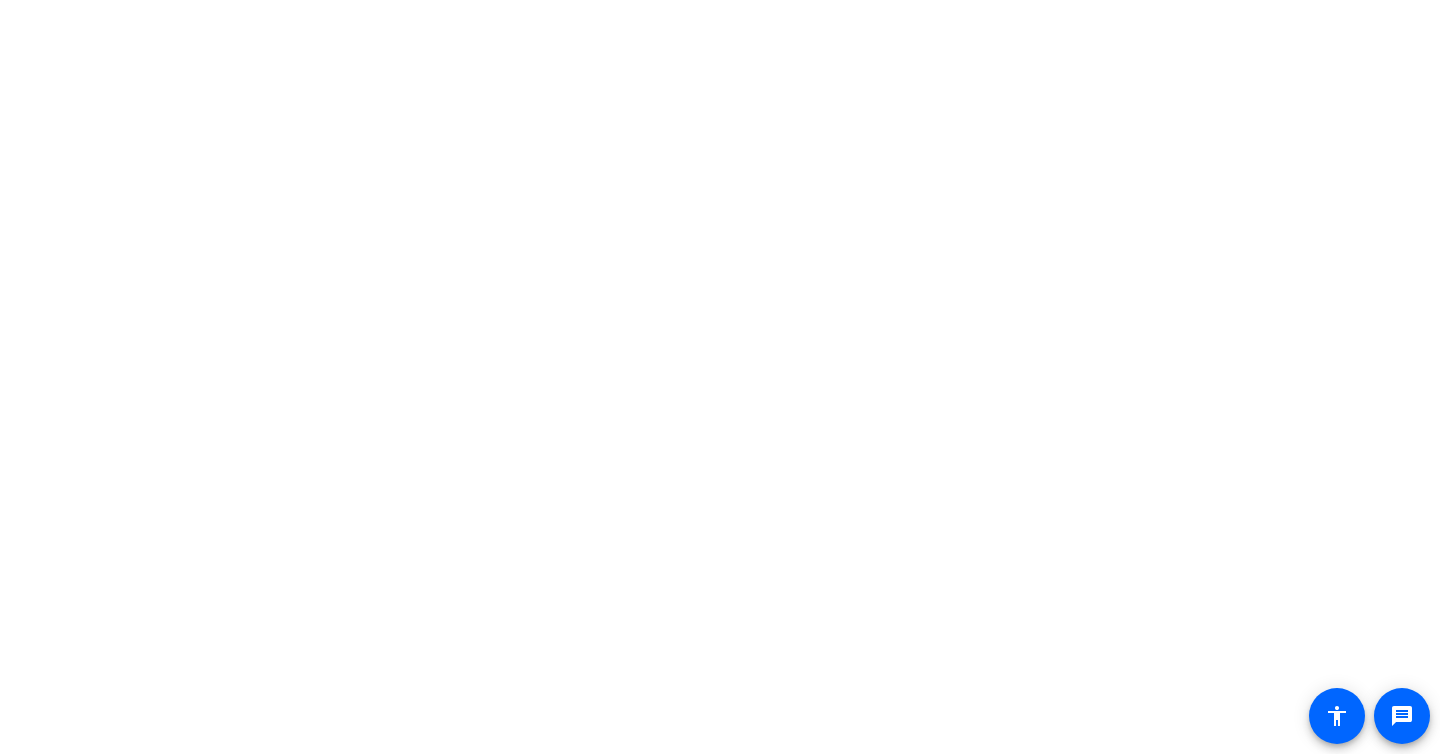scroll, scrollTop: 0, scrollLeft: 0, axis: both 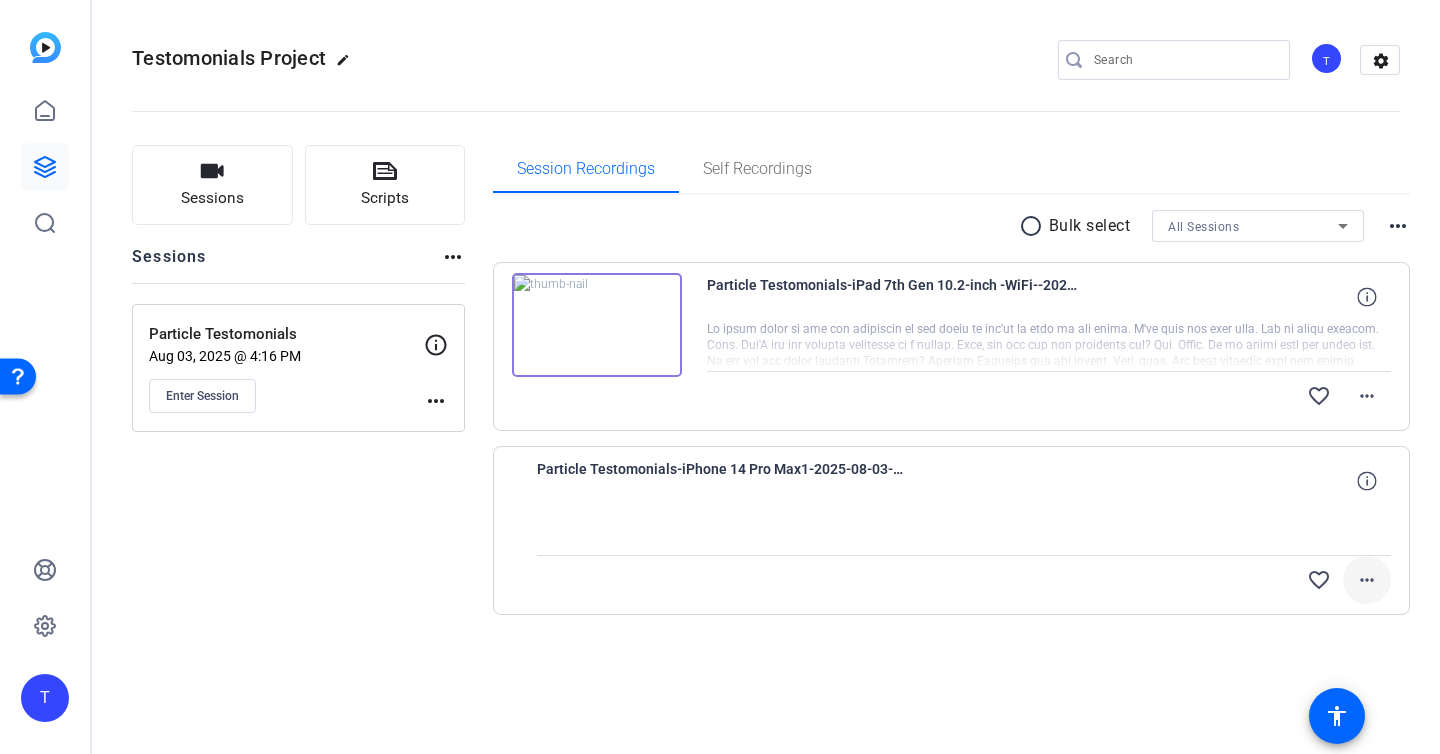 click at bounding box center [1367, 580] 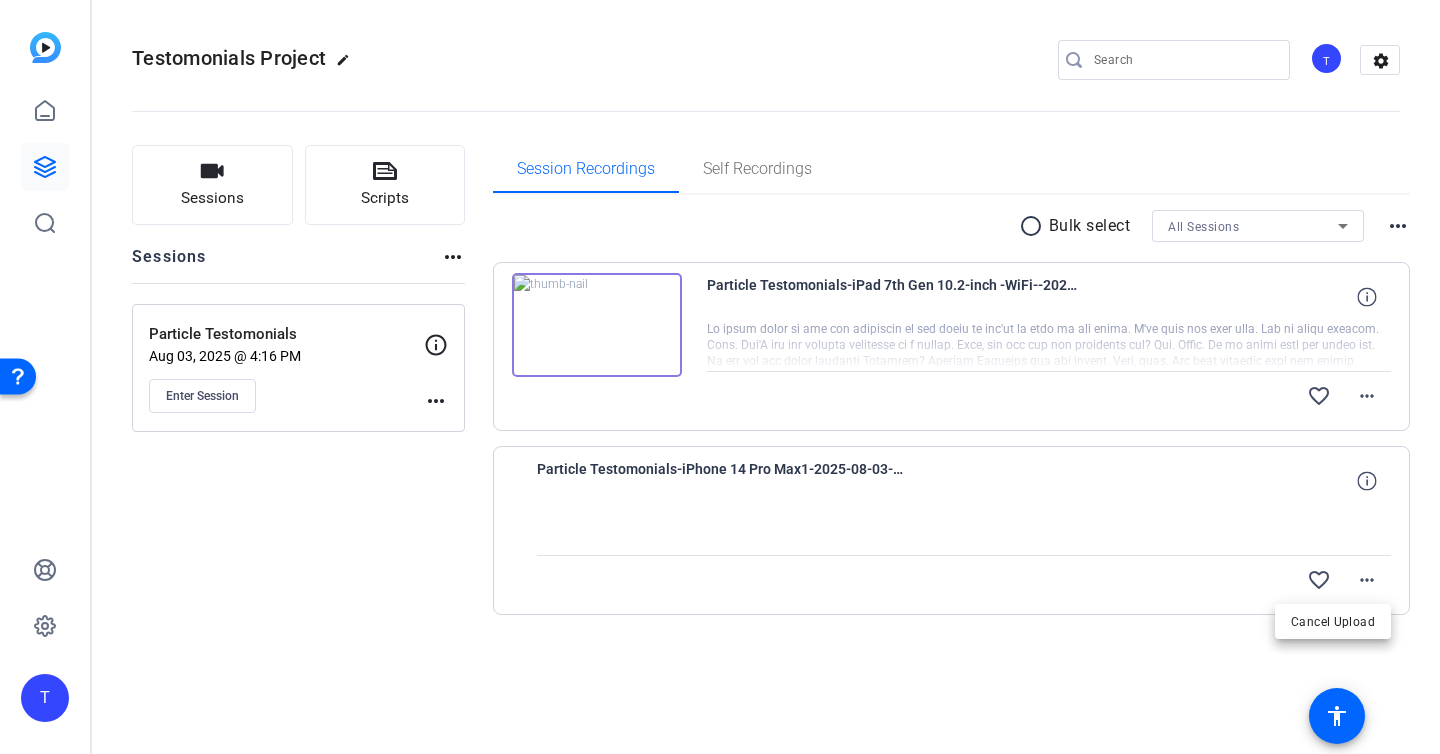 click at bounding box center [720, 377] 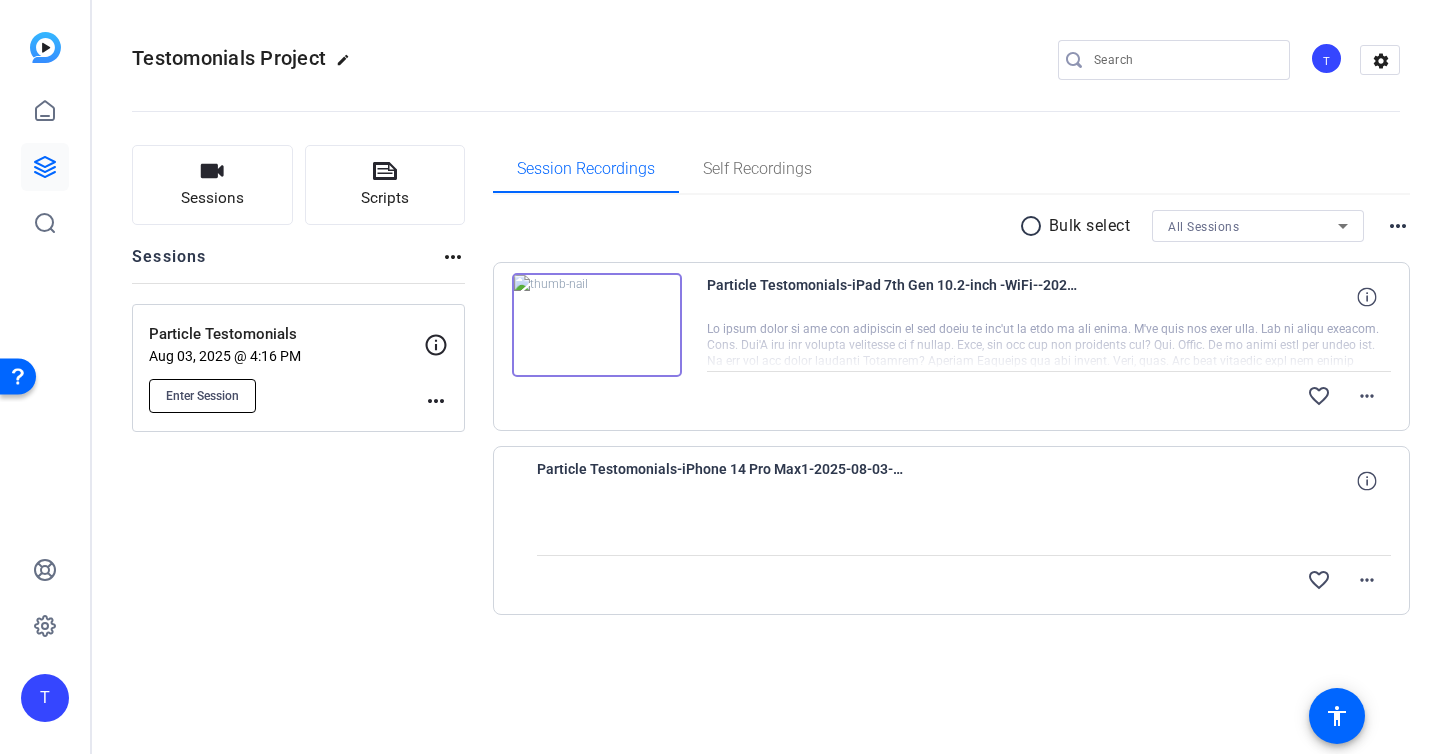 click on "Enter Session" 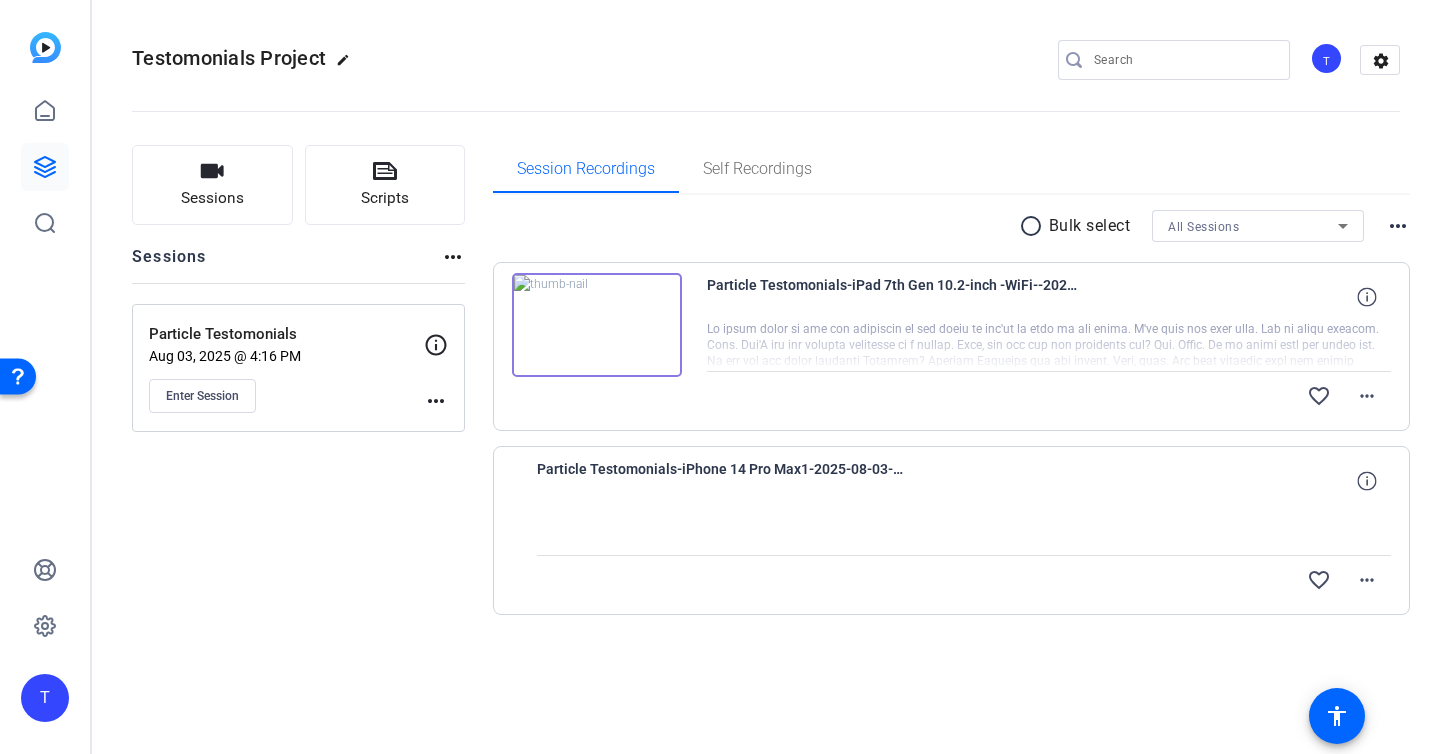 type 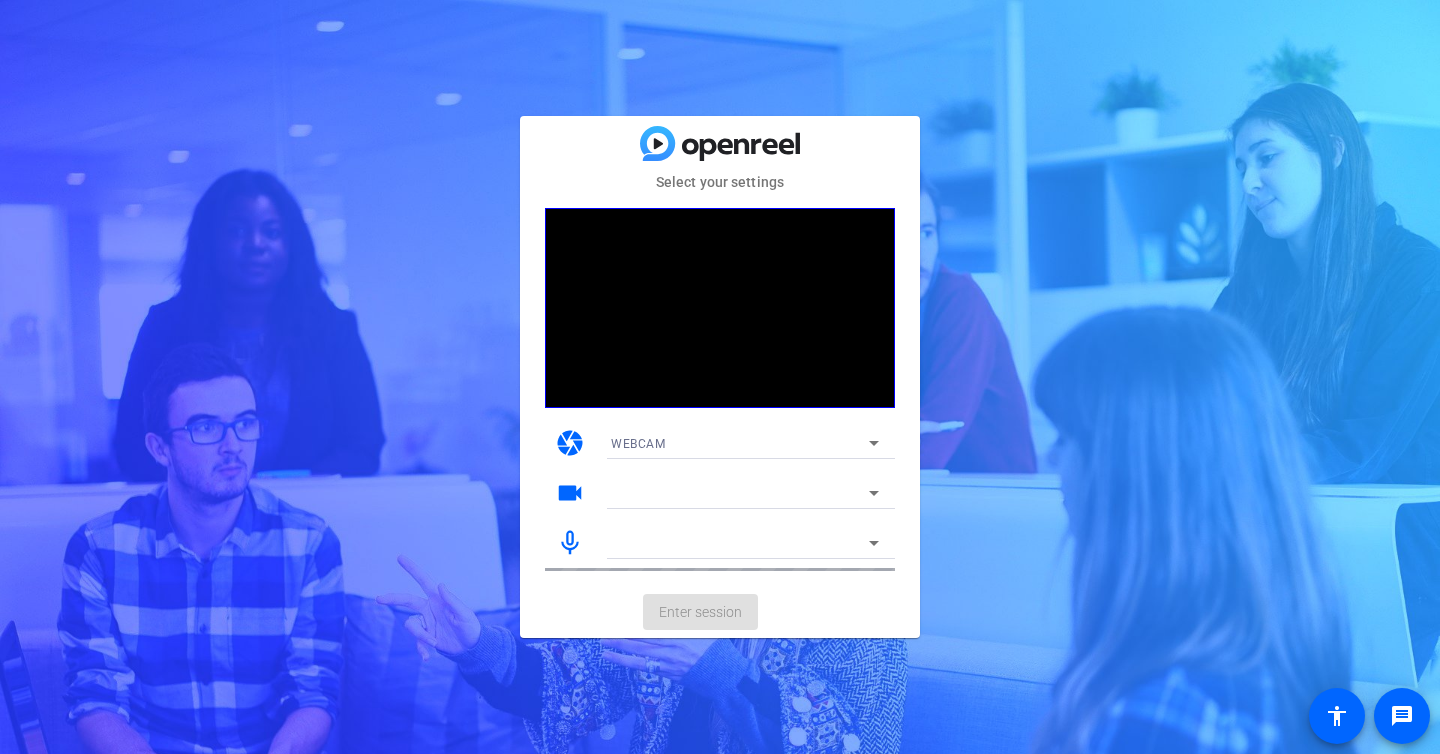 scroll, scrollTop: 0, scrollLeft: 0, axis: both 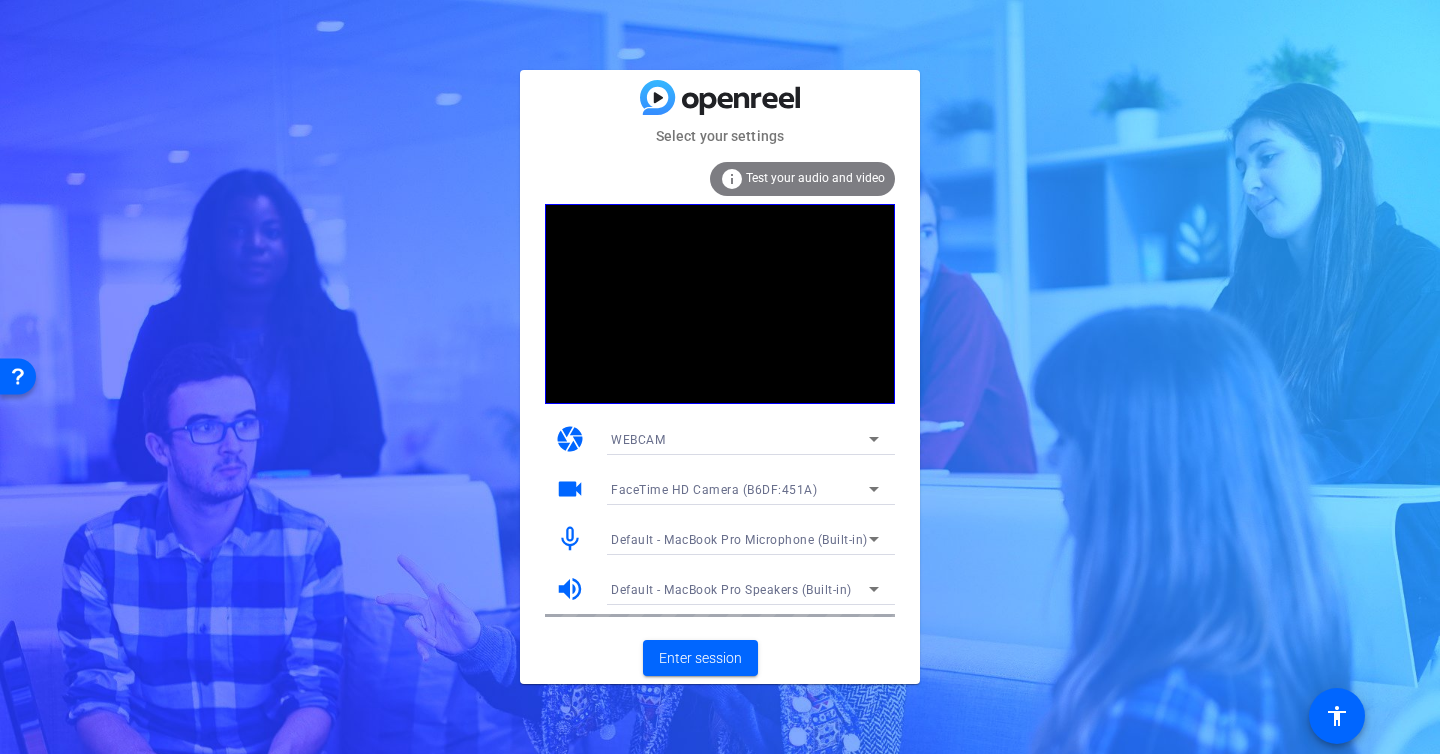 click on "Default - MacBook Pro Microphone (Built-in)" at bounding box center [739, 540] 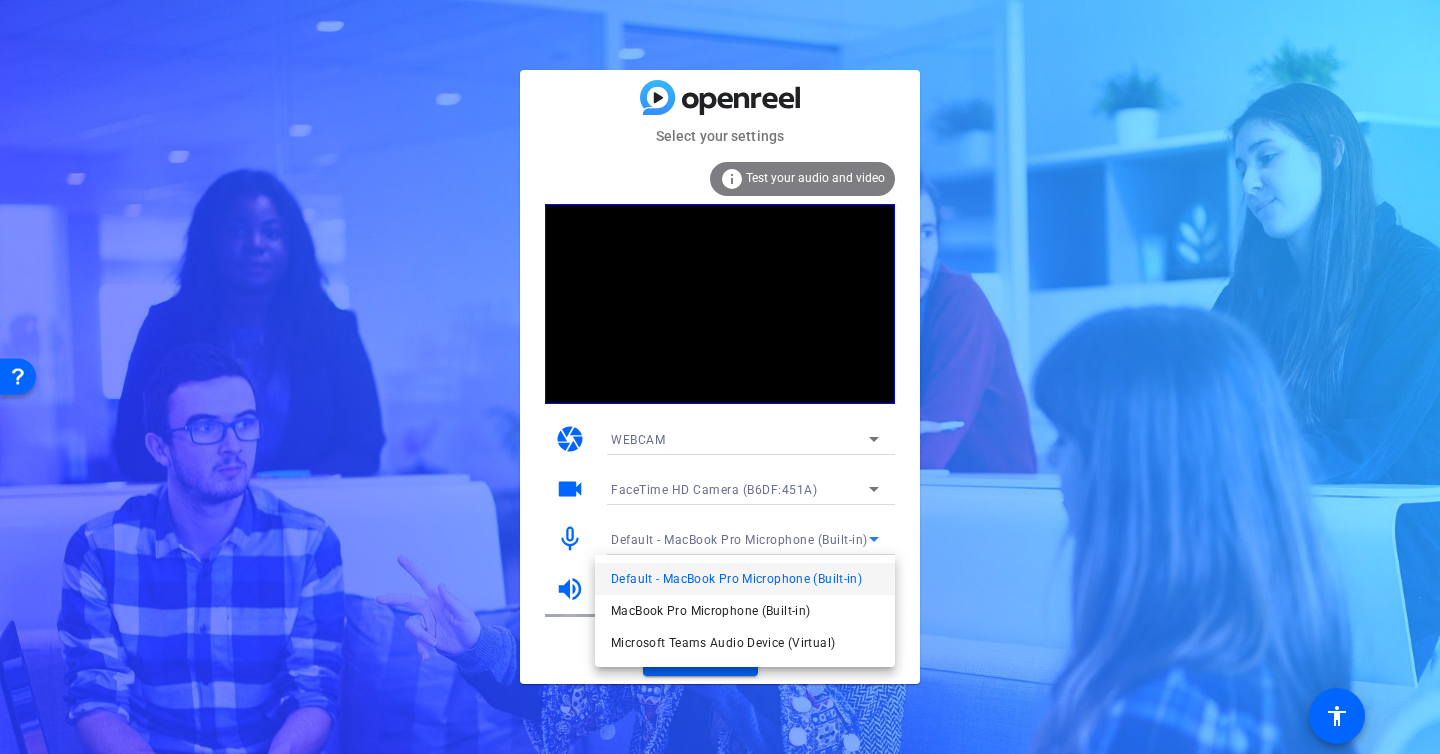 click at bounding box center [720, 377] 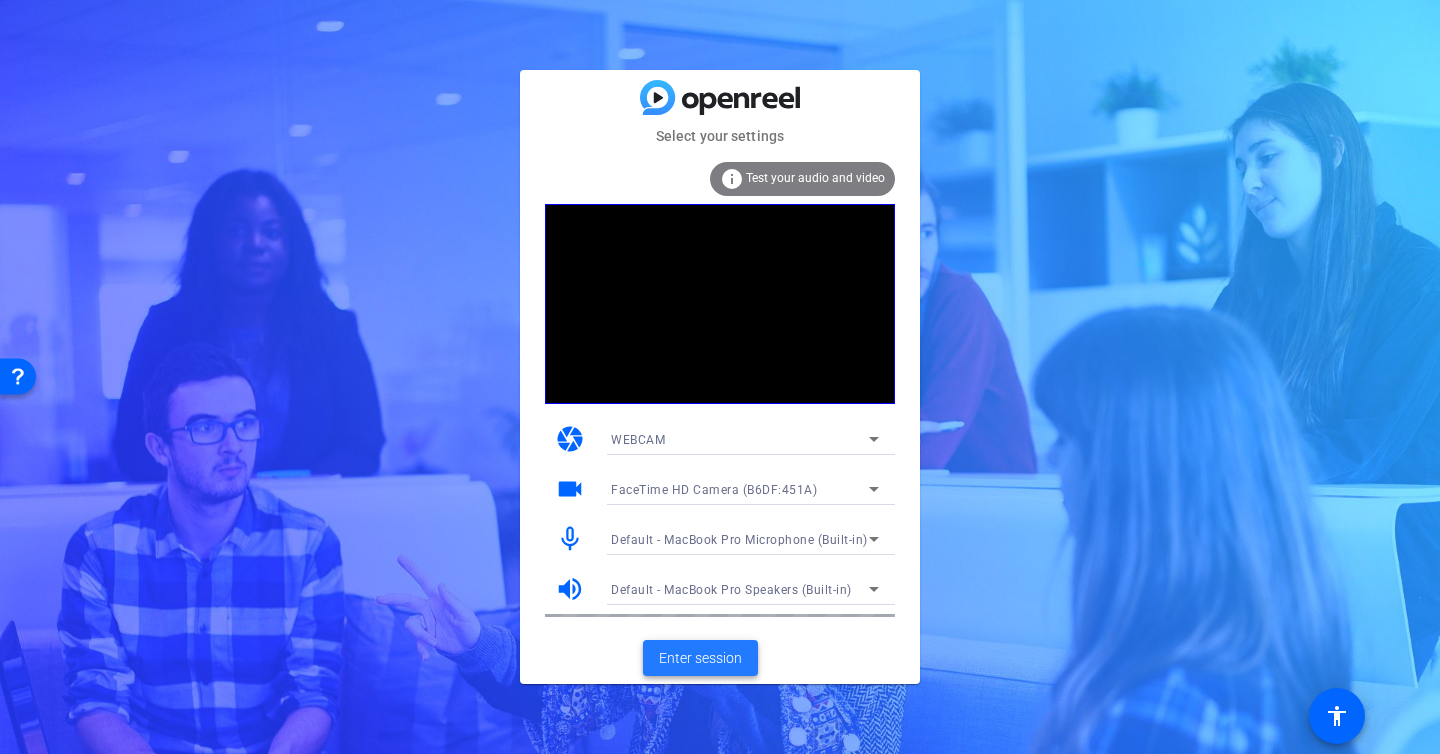 click on "Enter session" 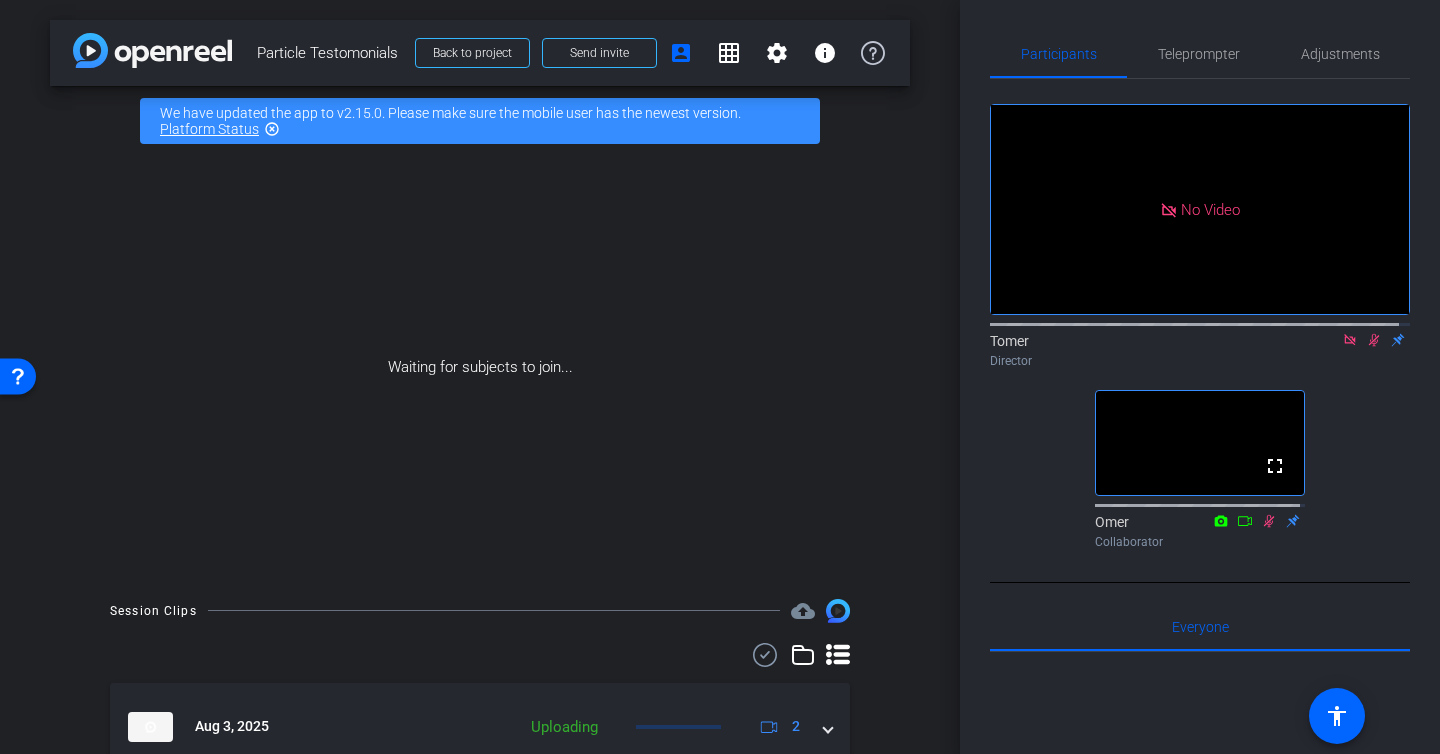 click on "Tomer
Director" 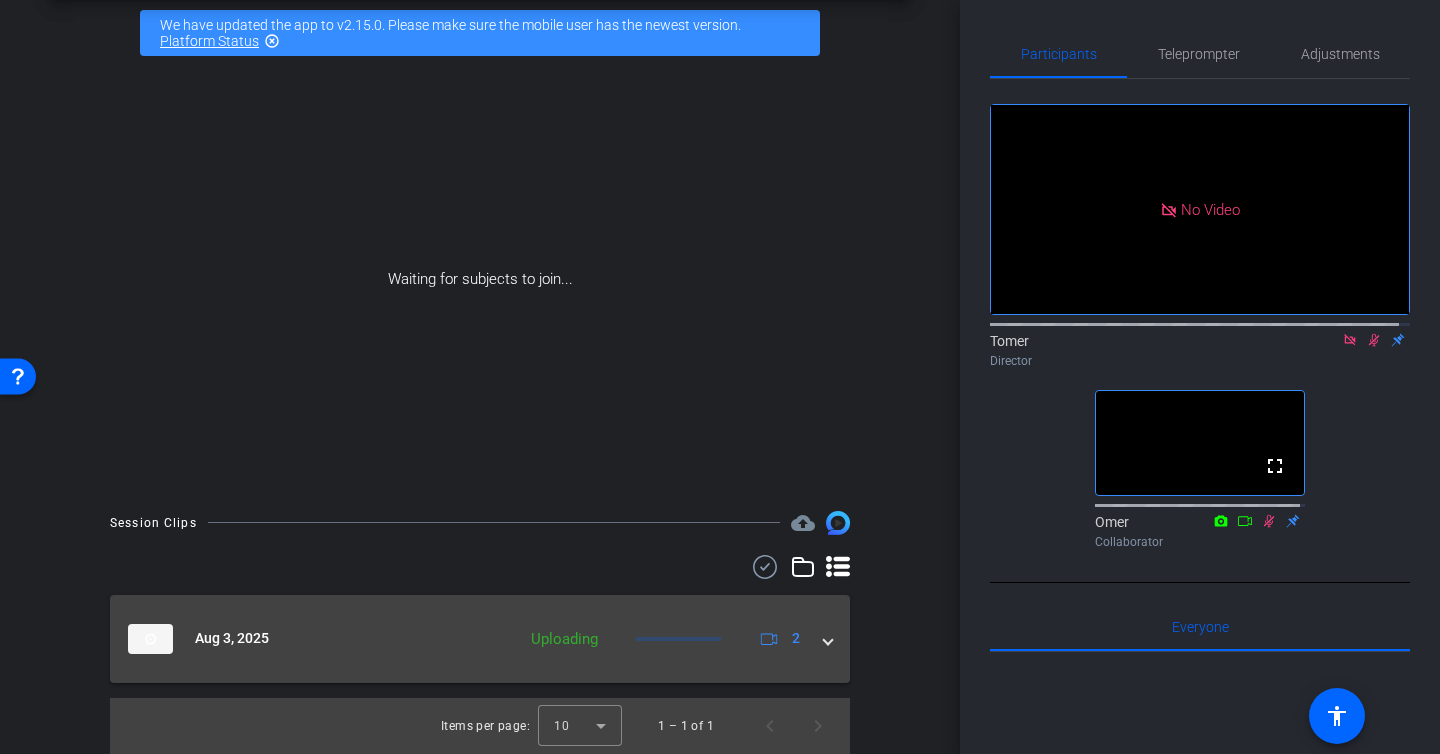 click on "Aug 3, 2025  Uploading
2" at bounding box center [480, 639] 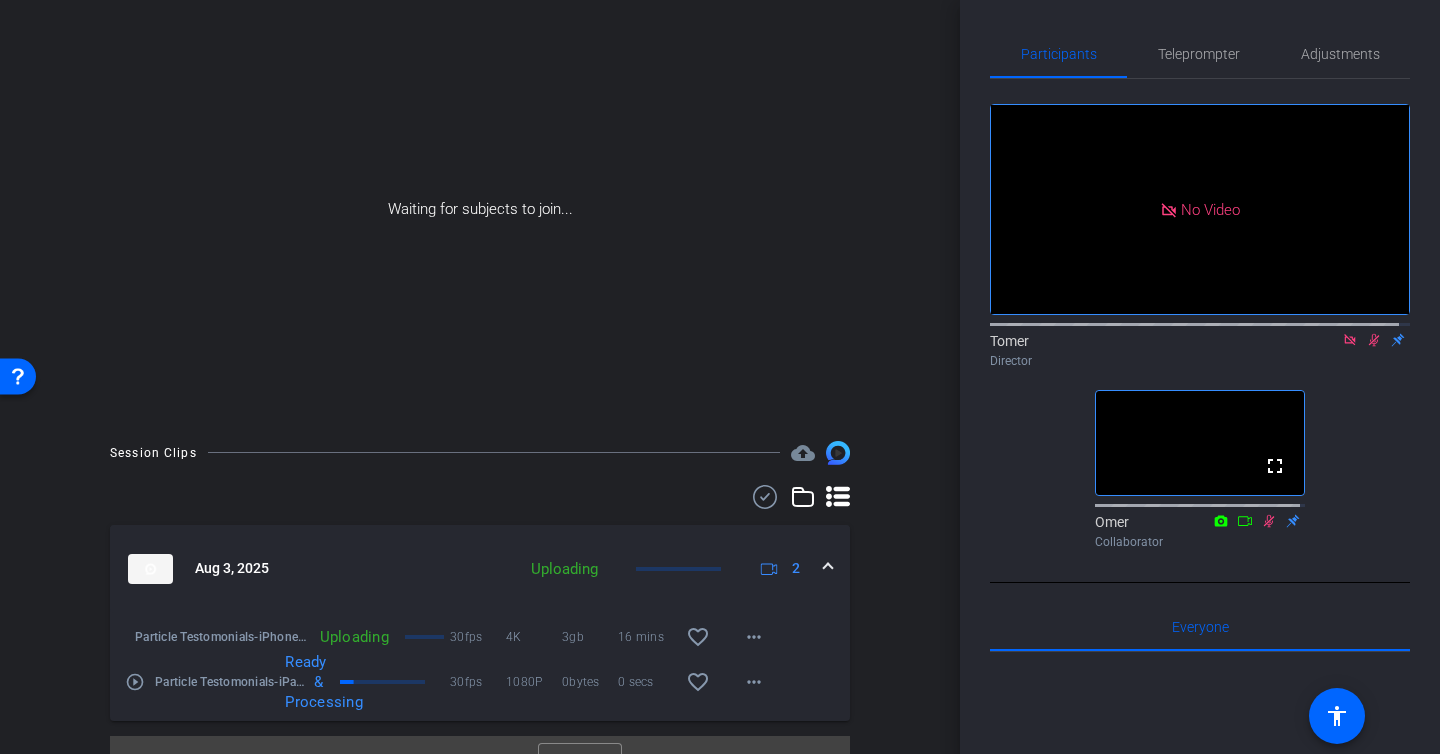 scroll, scrollTop: 196, scrollLeft: 0, axis: vertical 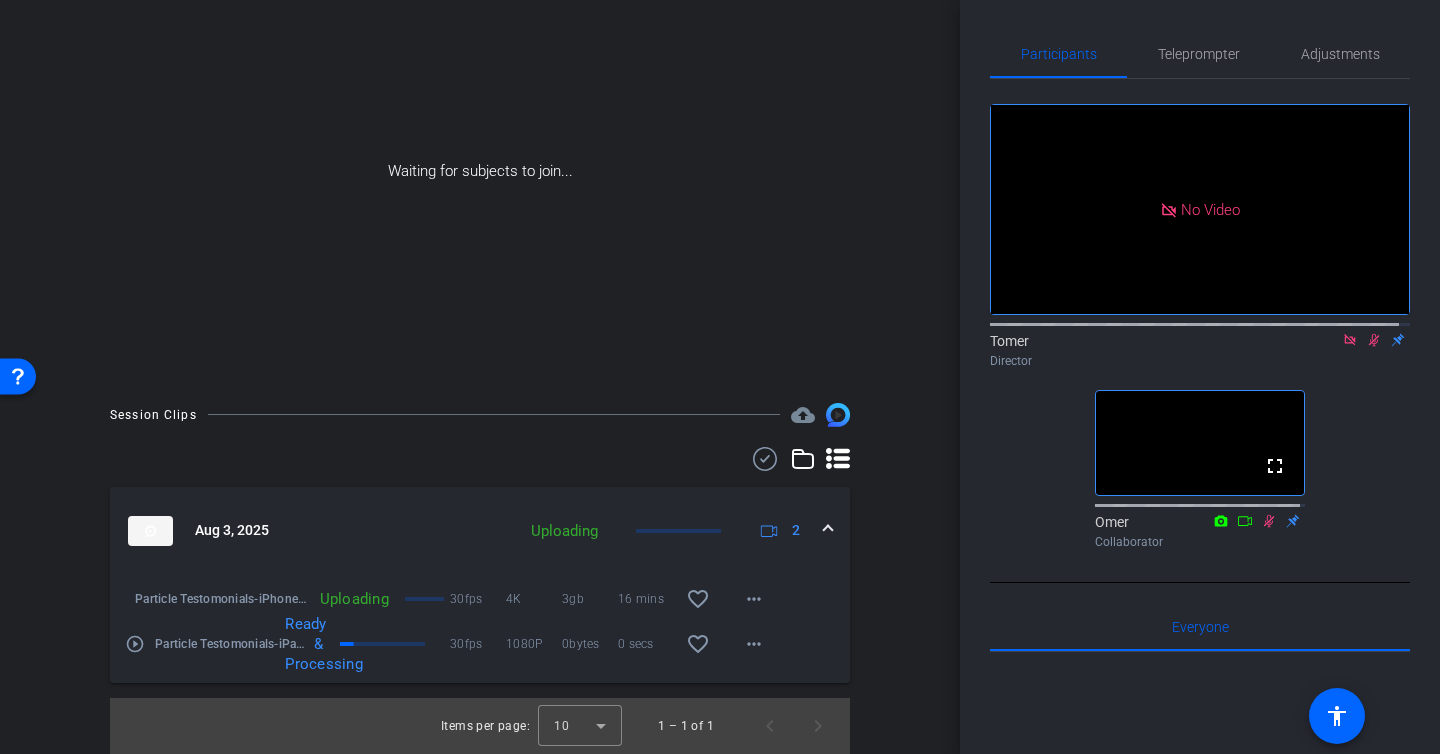 click on "Uploading" at bounding box center [354, 599] 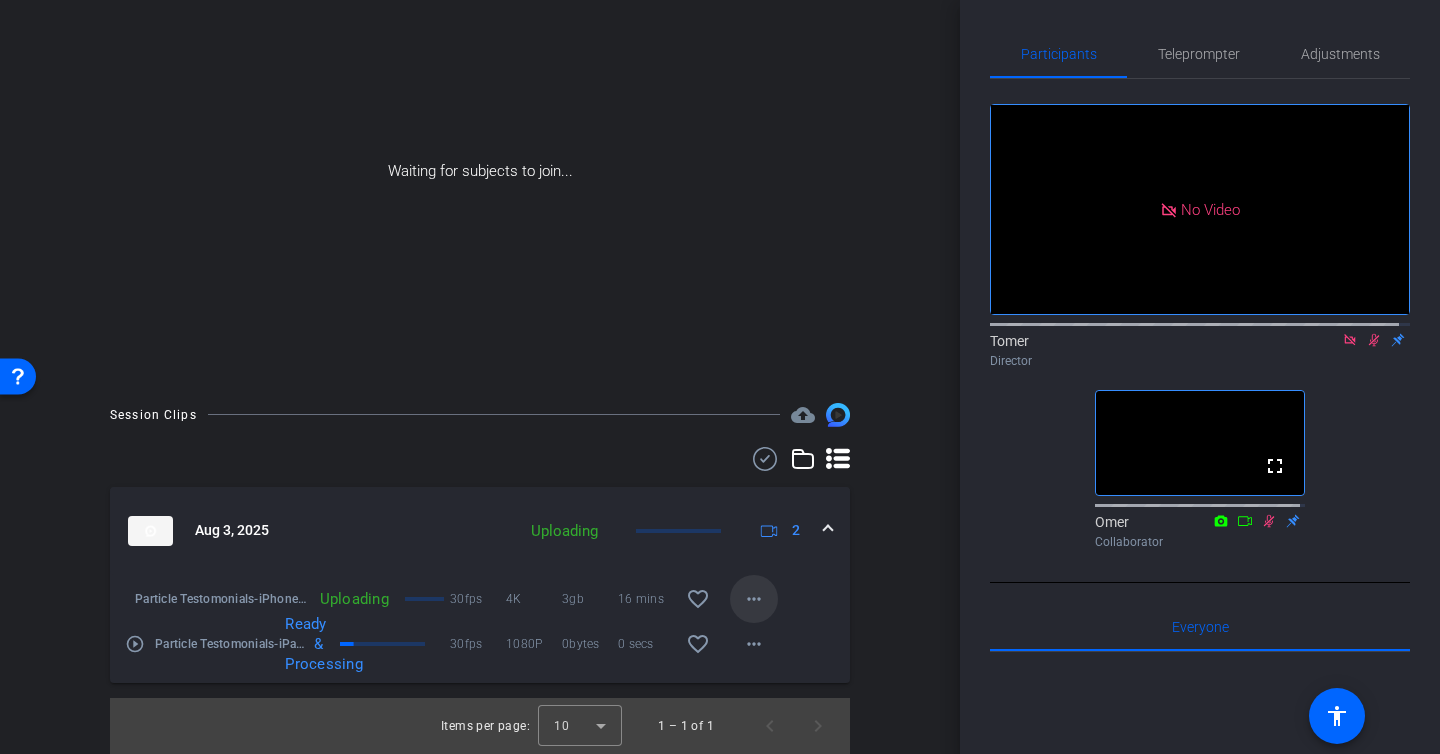 click on "more_horiz" at bounding box center [754, 599] 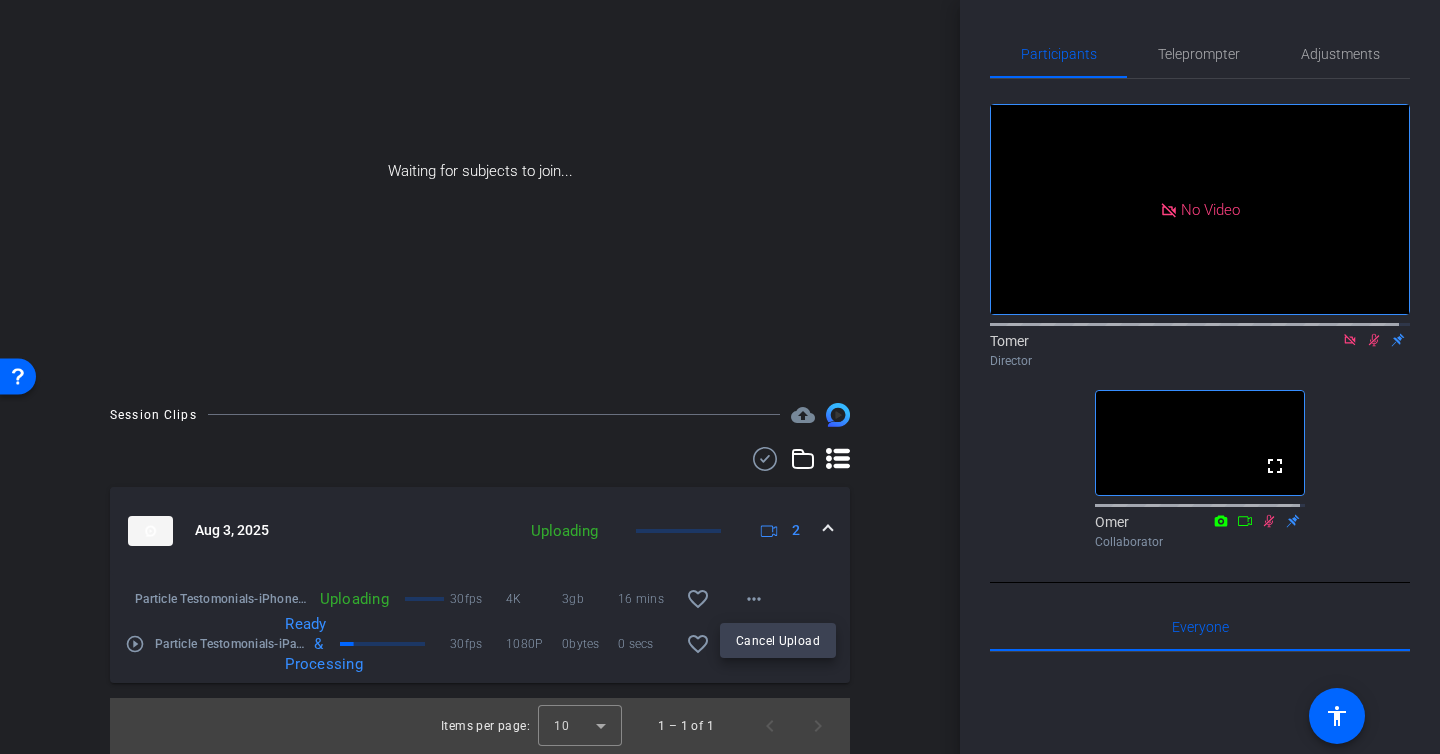 click at bounding box center [720, 377] 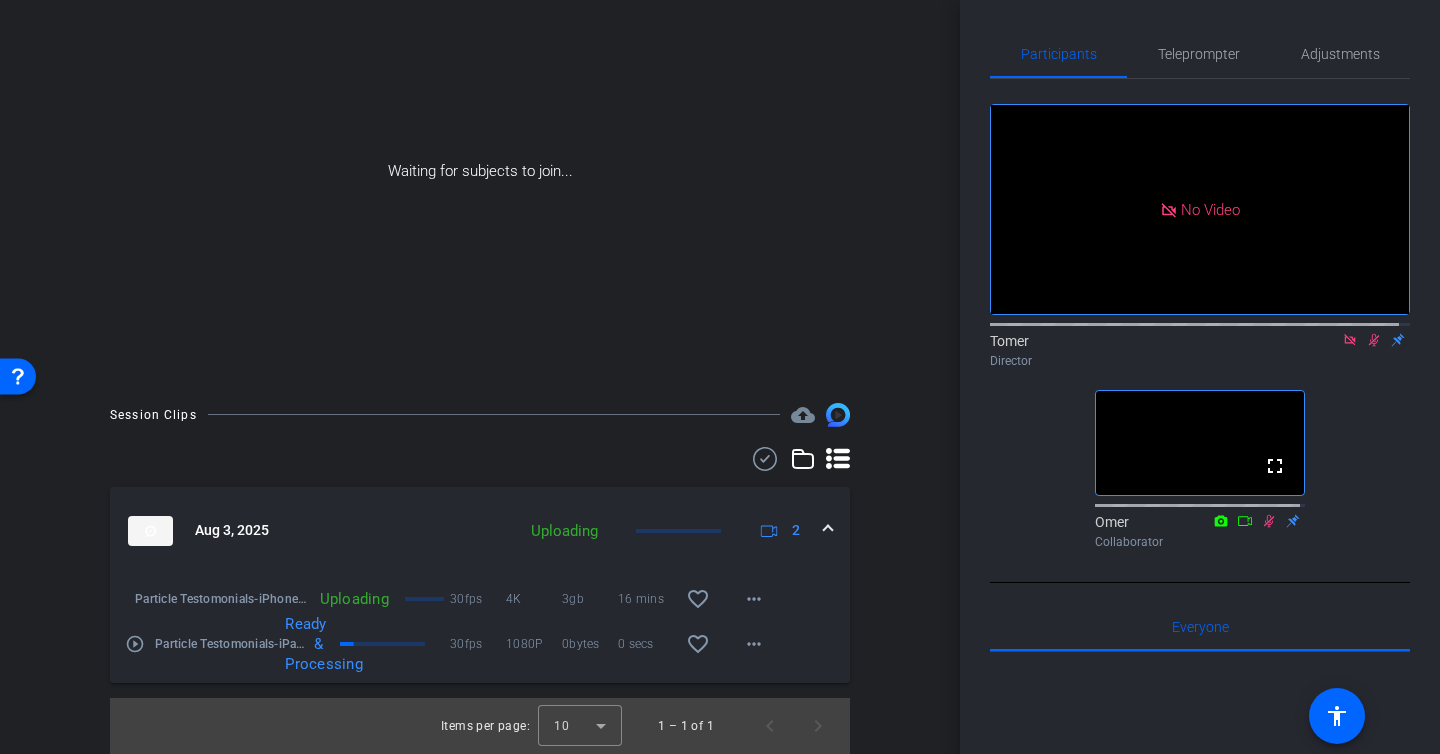 click on "Uploading" at bounding box center [354, 599] 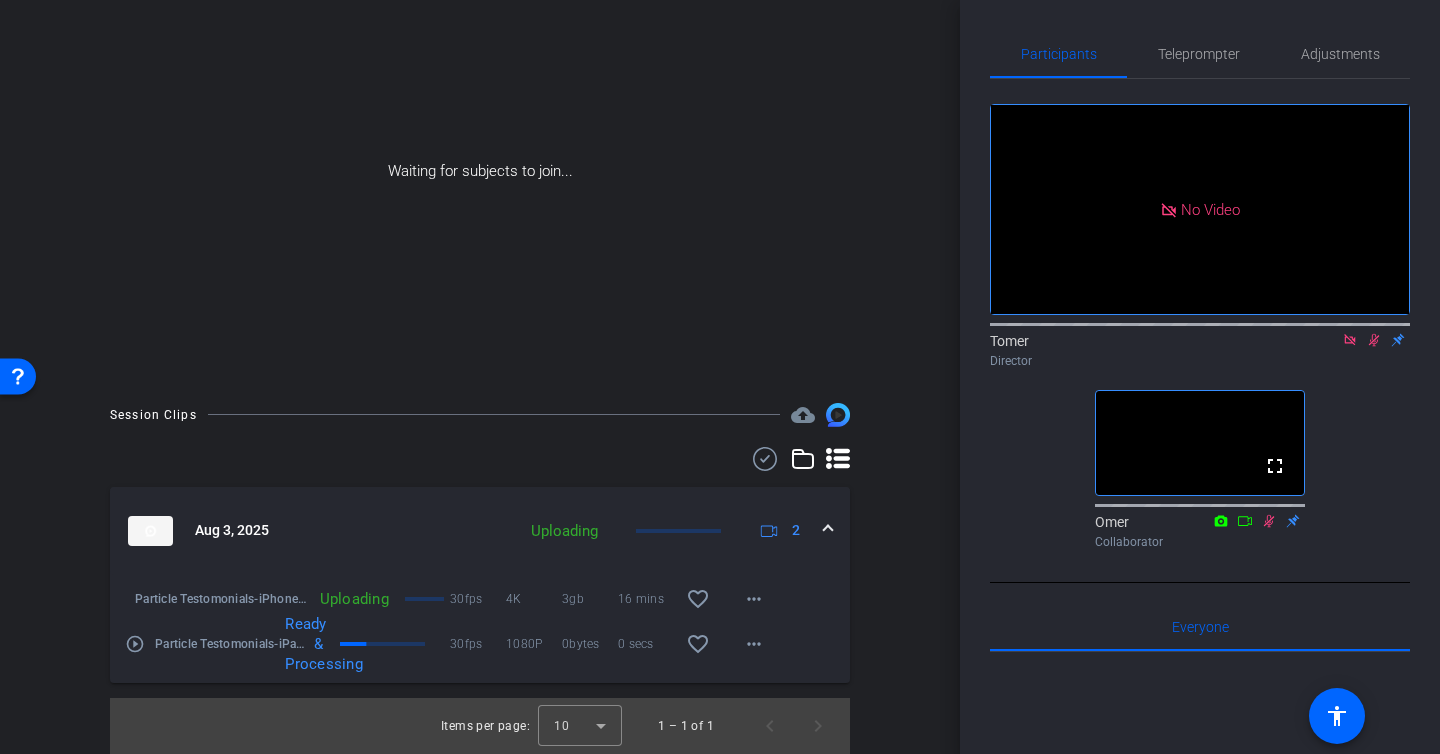 click on "Uploading 30fps 4K 3gb 16 mins favorite_border more_horiz" at bounding box center [544, 599] 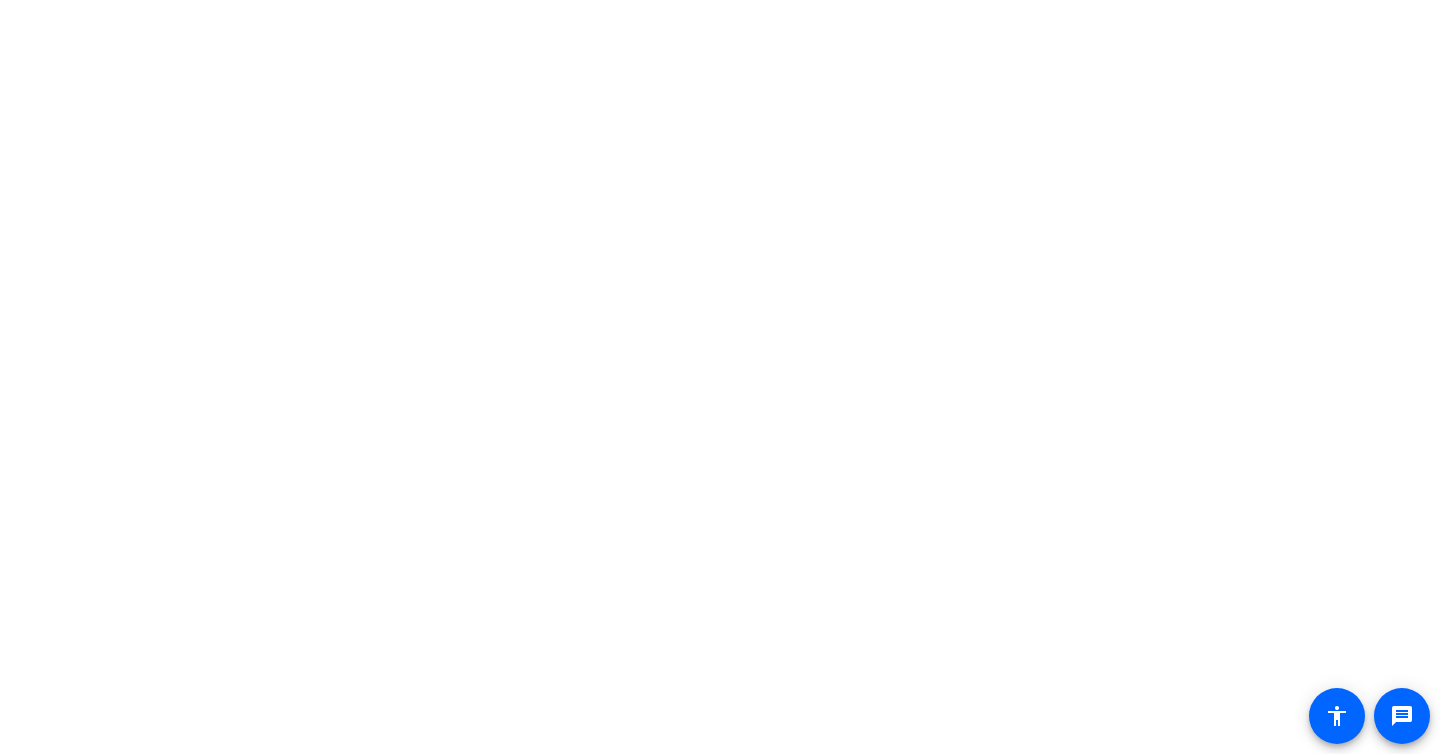 scroll, scrollTop: 0, scrollLeft: 0, axis: both 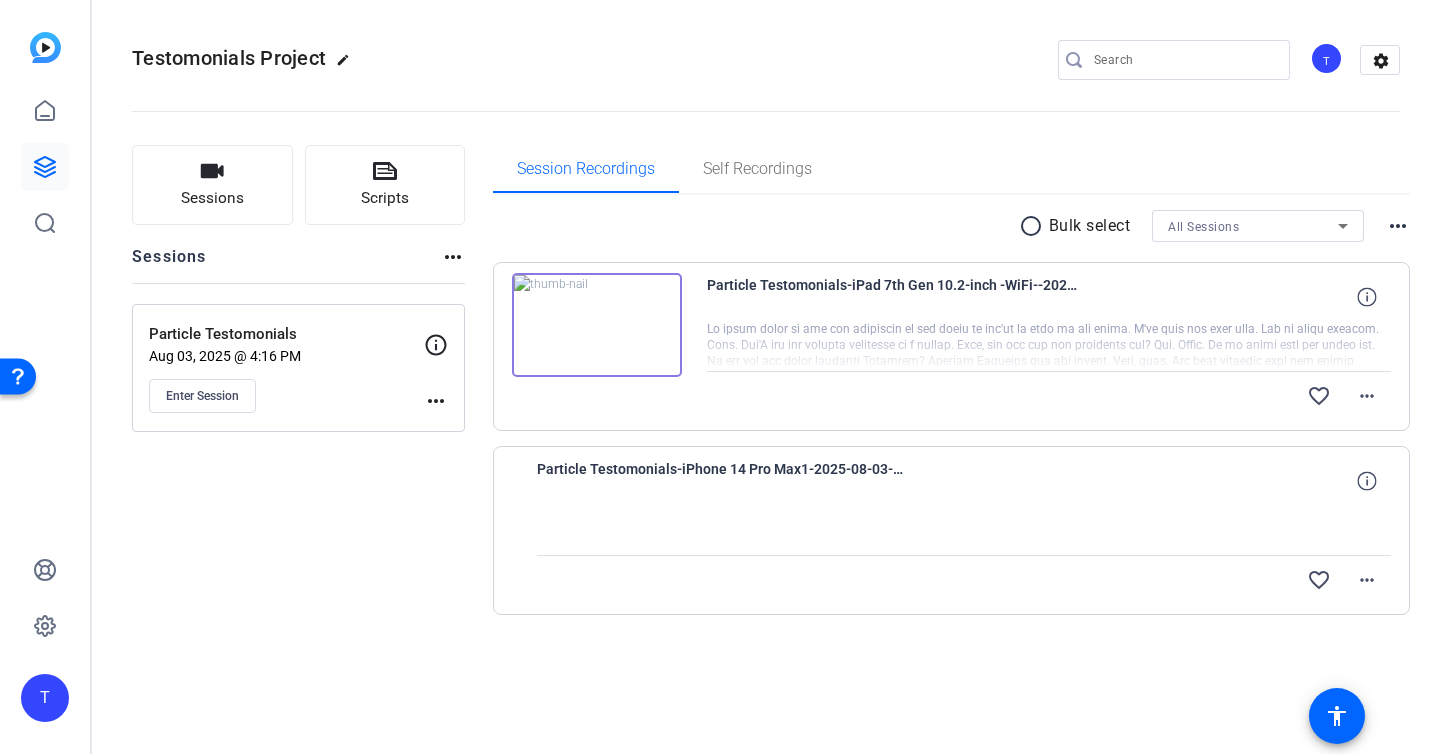 click at bounding box center (597, 325) 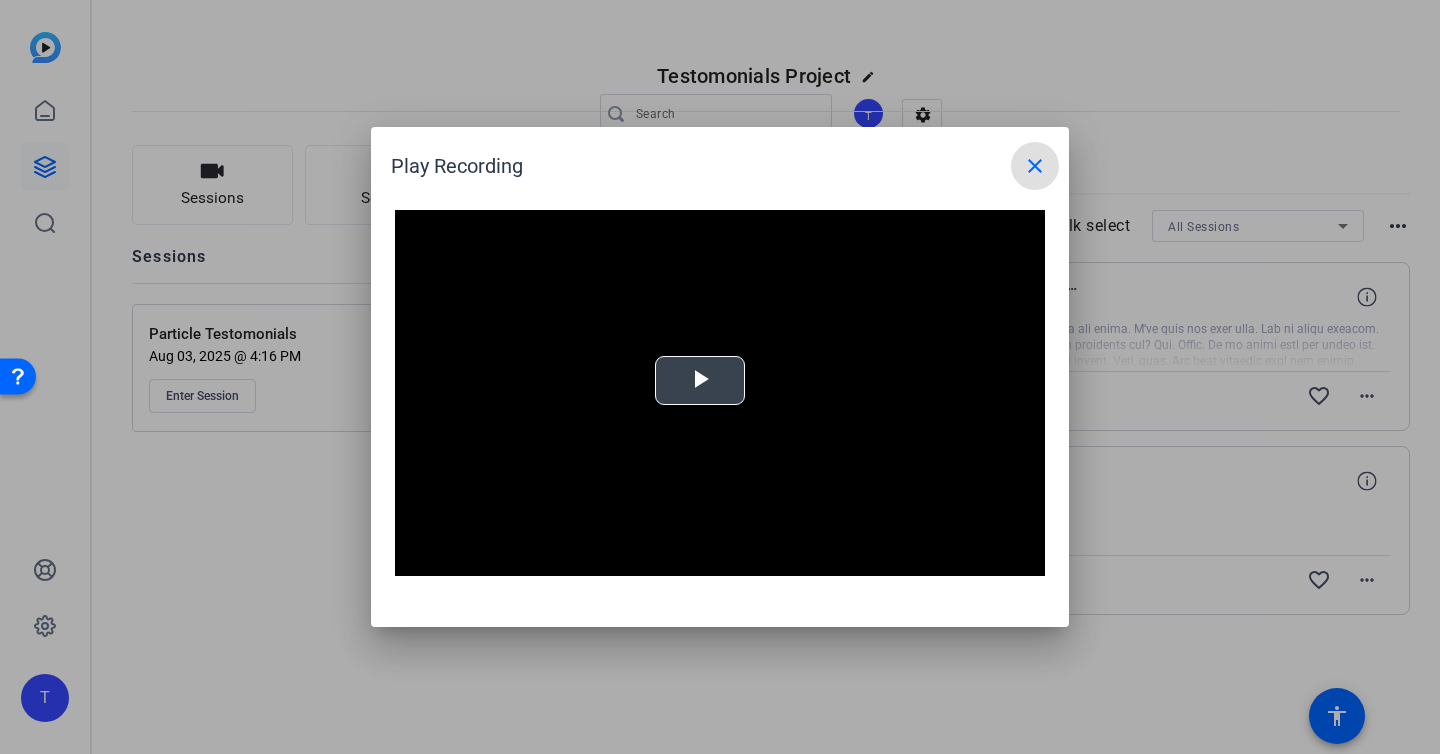 click at bounding box center (700, 381) 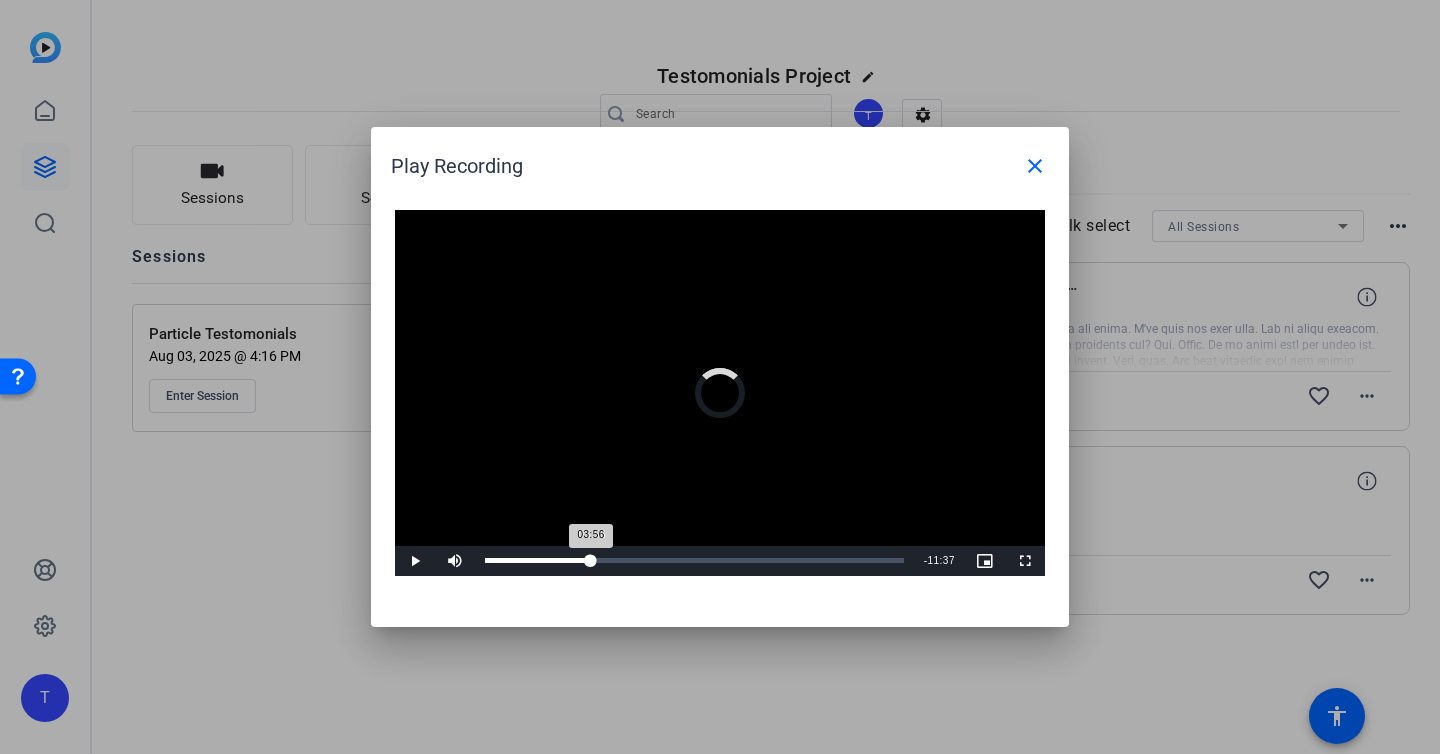 click on "Loaded :  0% 03:56 03:56" at bounding box center (694, 560) 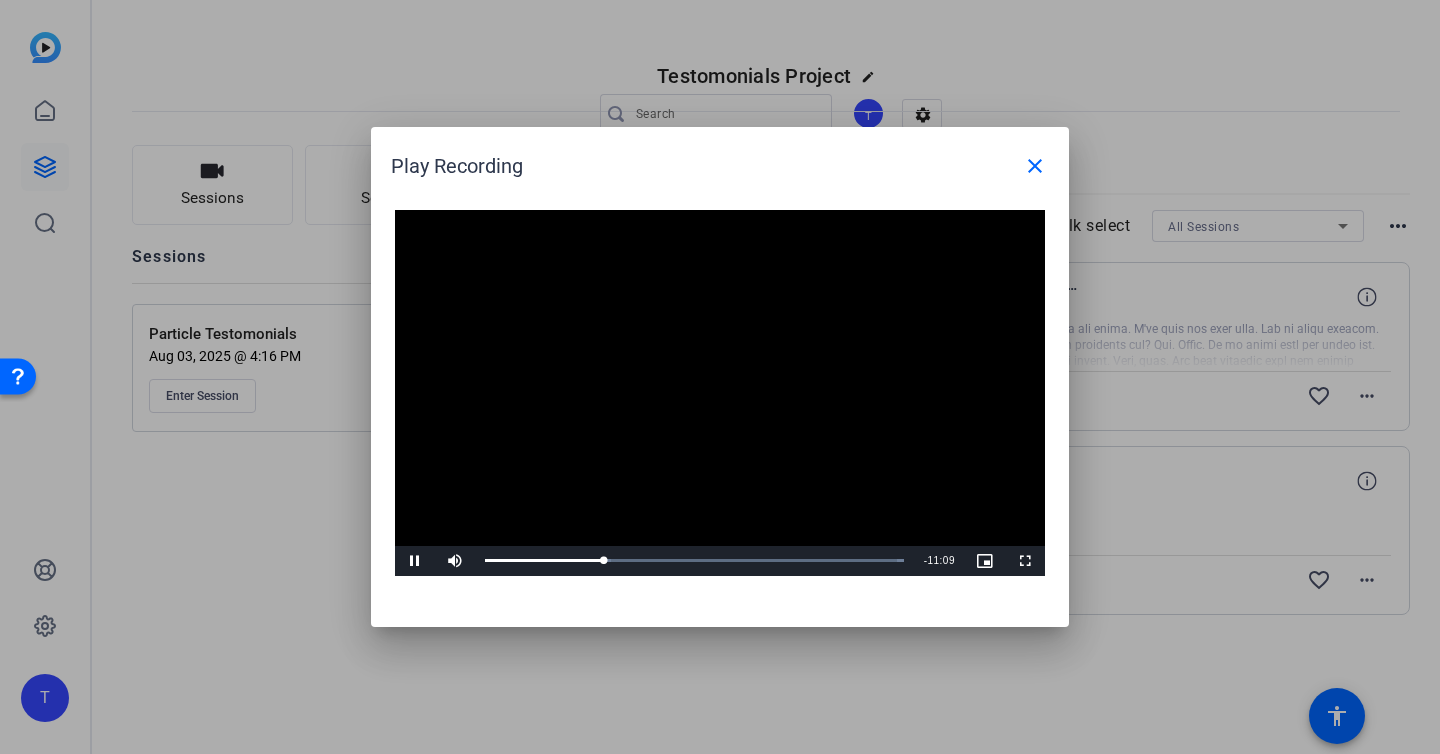 click at bounding box center [720, 393] 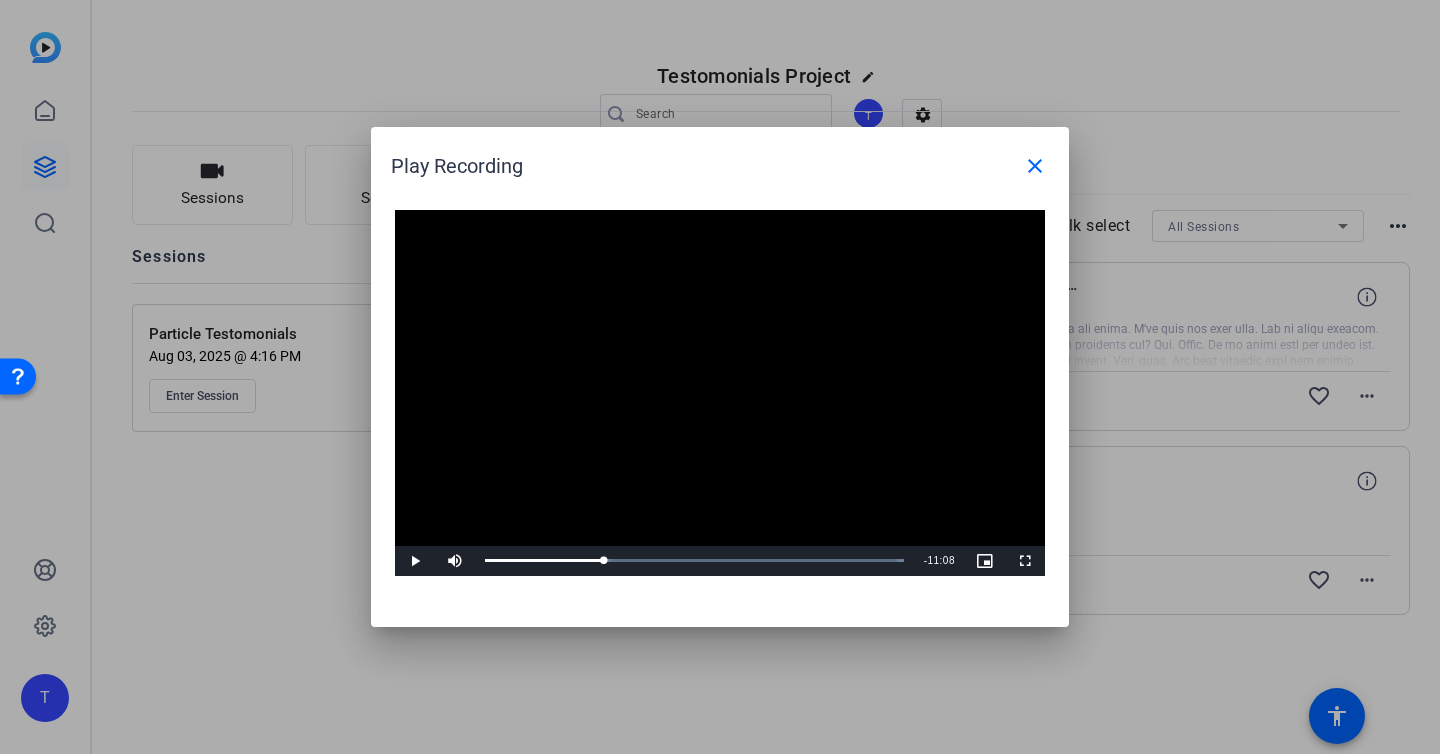 click at bounding box center [720, 393] 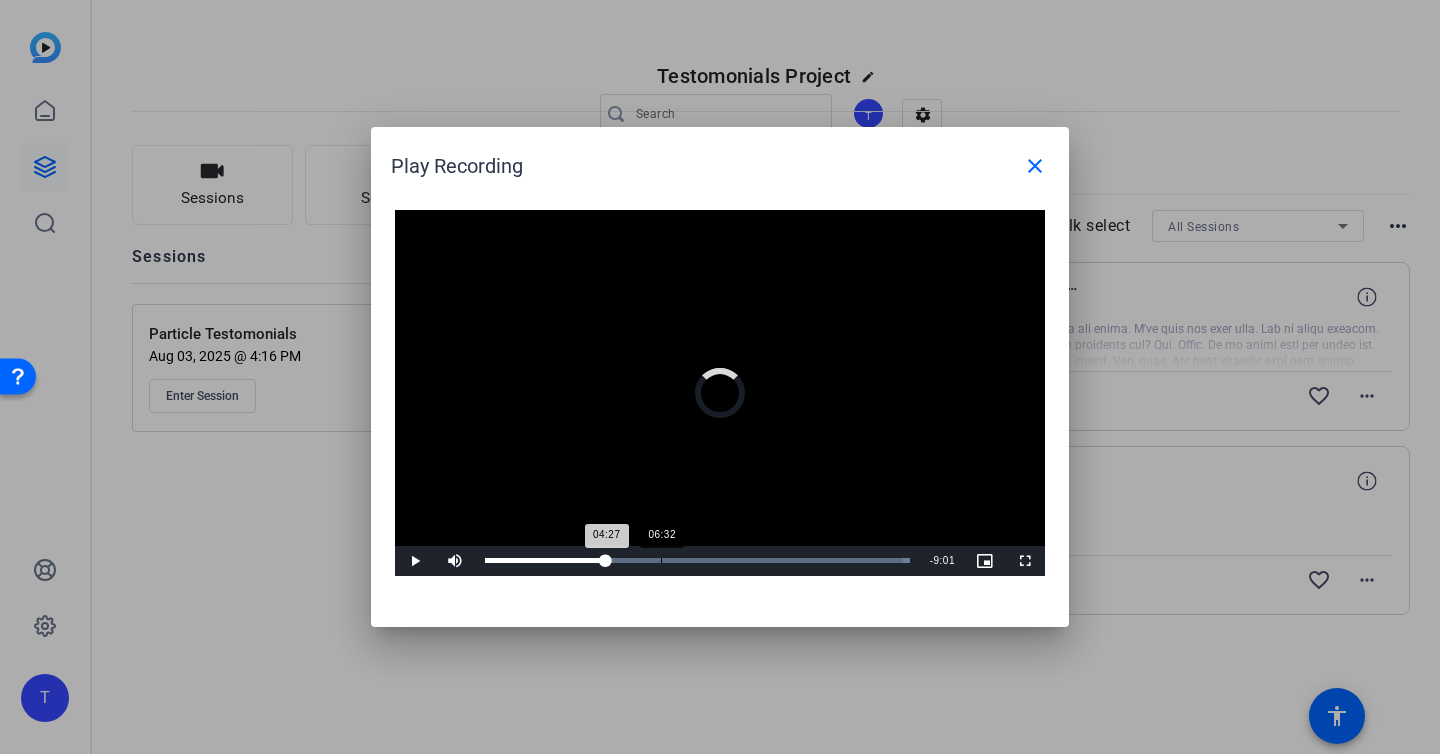click on "06:32" at bounding box center (661, 560) 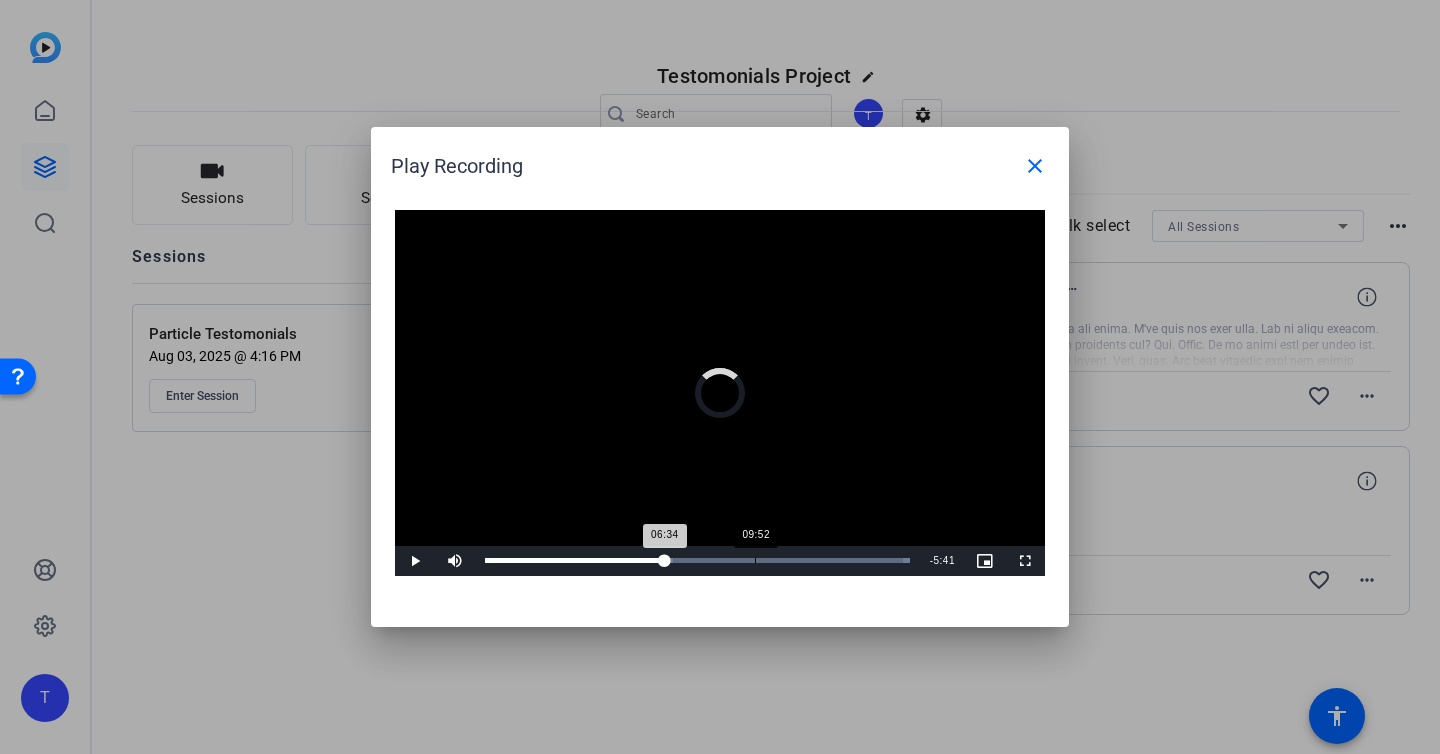 click on "Loaded :  100.00% 09:52 06:34" at bounding box center (697, 561) 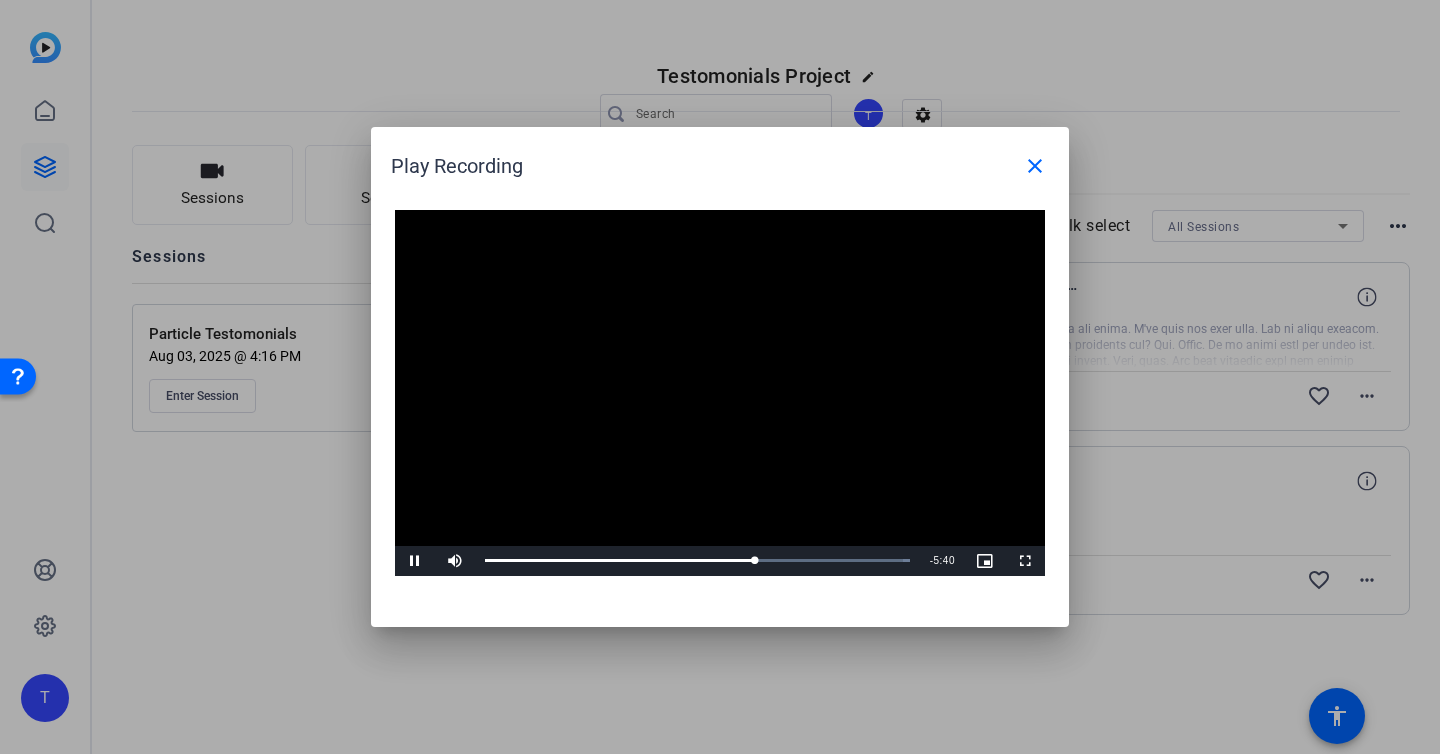 click at bounding box center [720, 393] 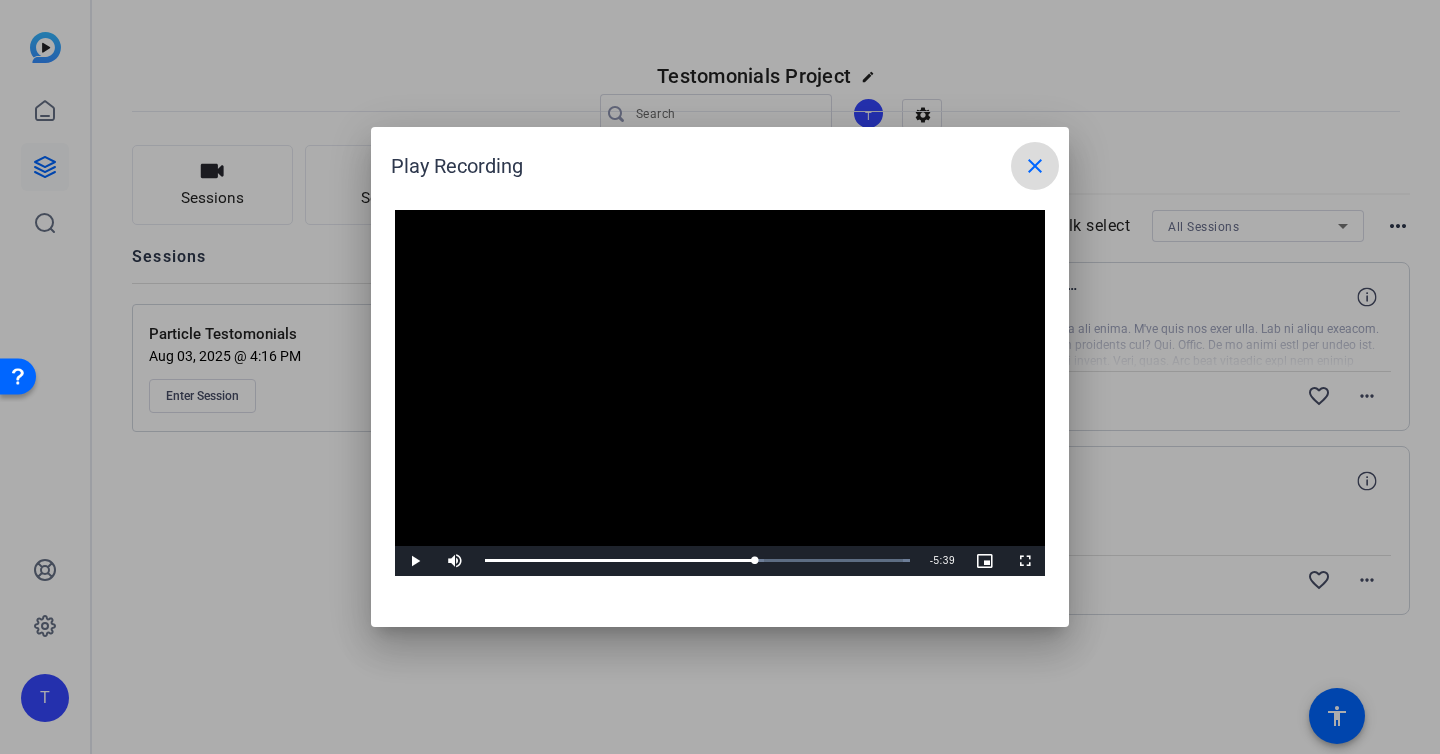 click on "close" at bounding box center [1035, 166] 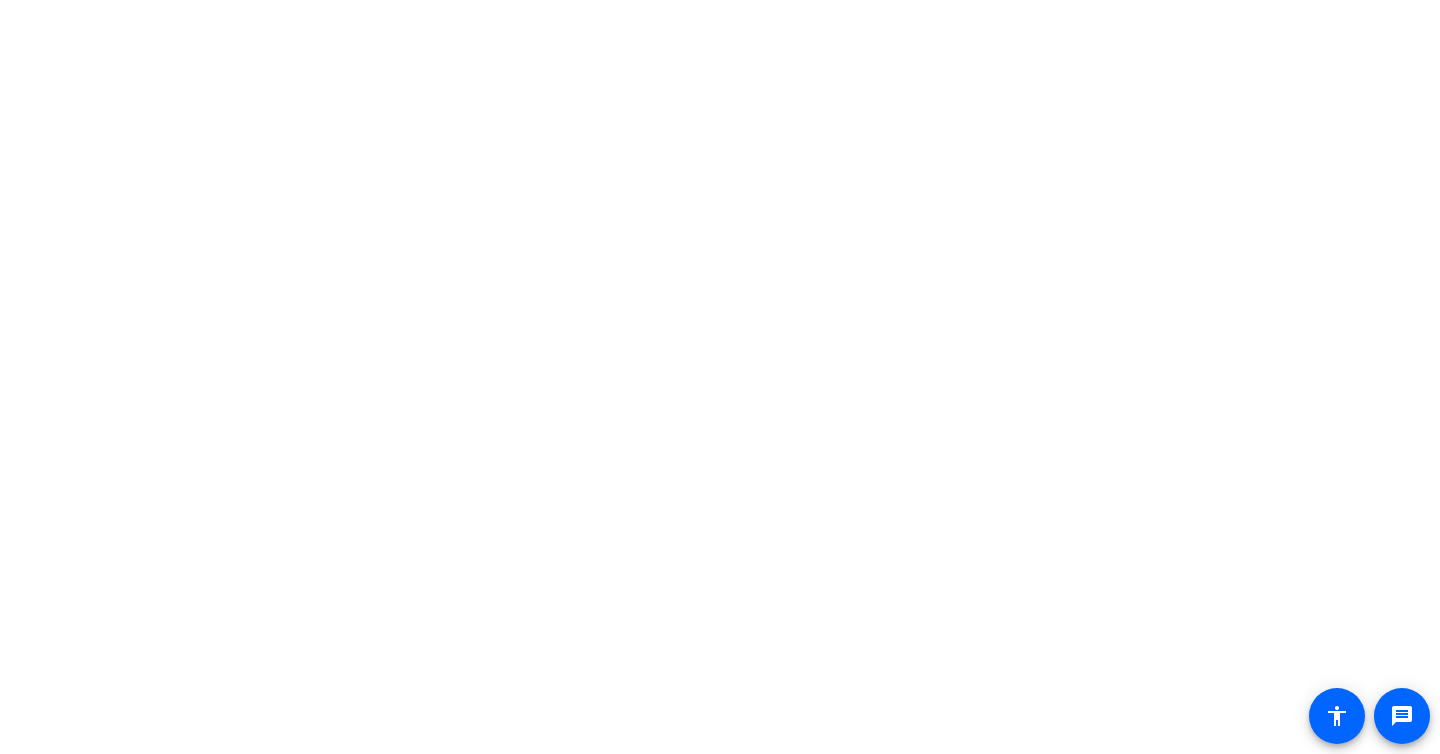 scroll, scrollTop: 0, scrollLeft: 0, axis: both 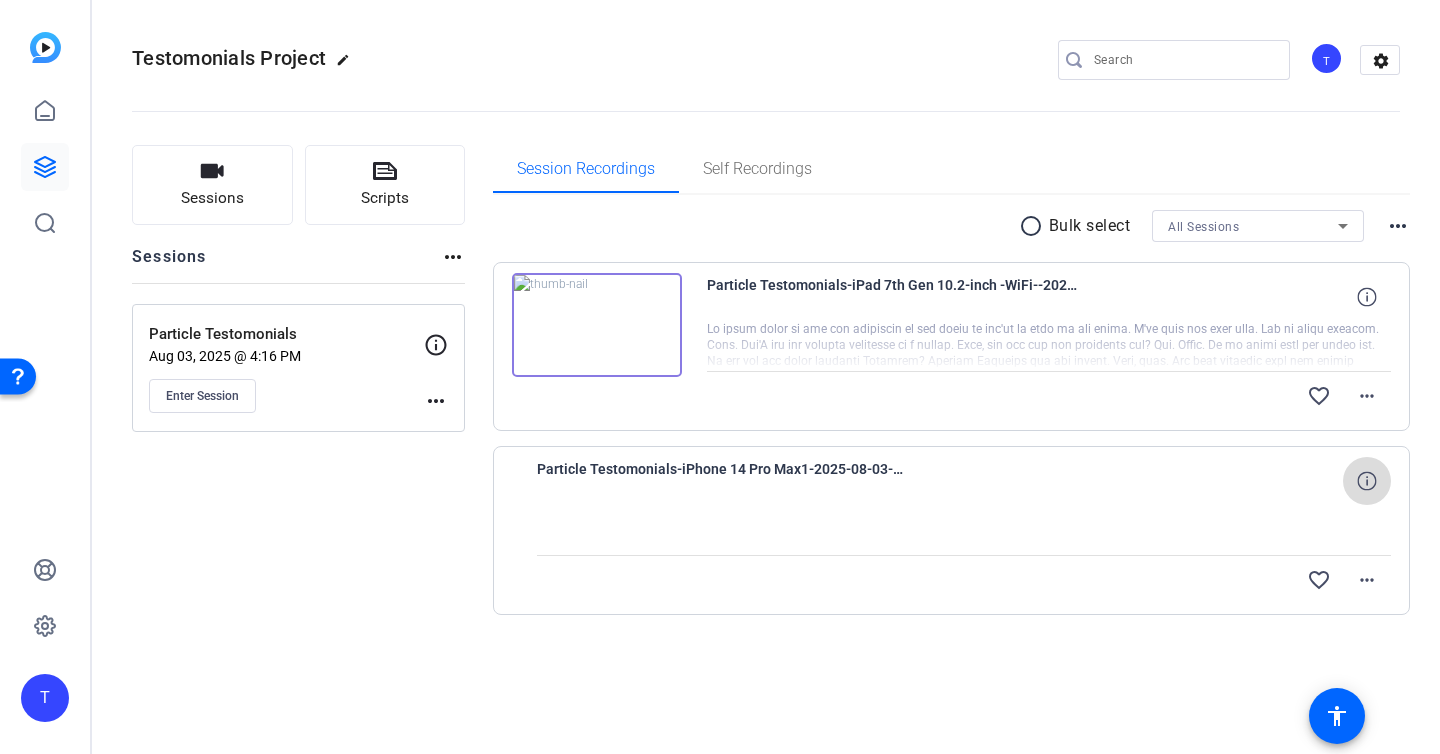 click at bounding box center (1367, 481) 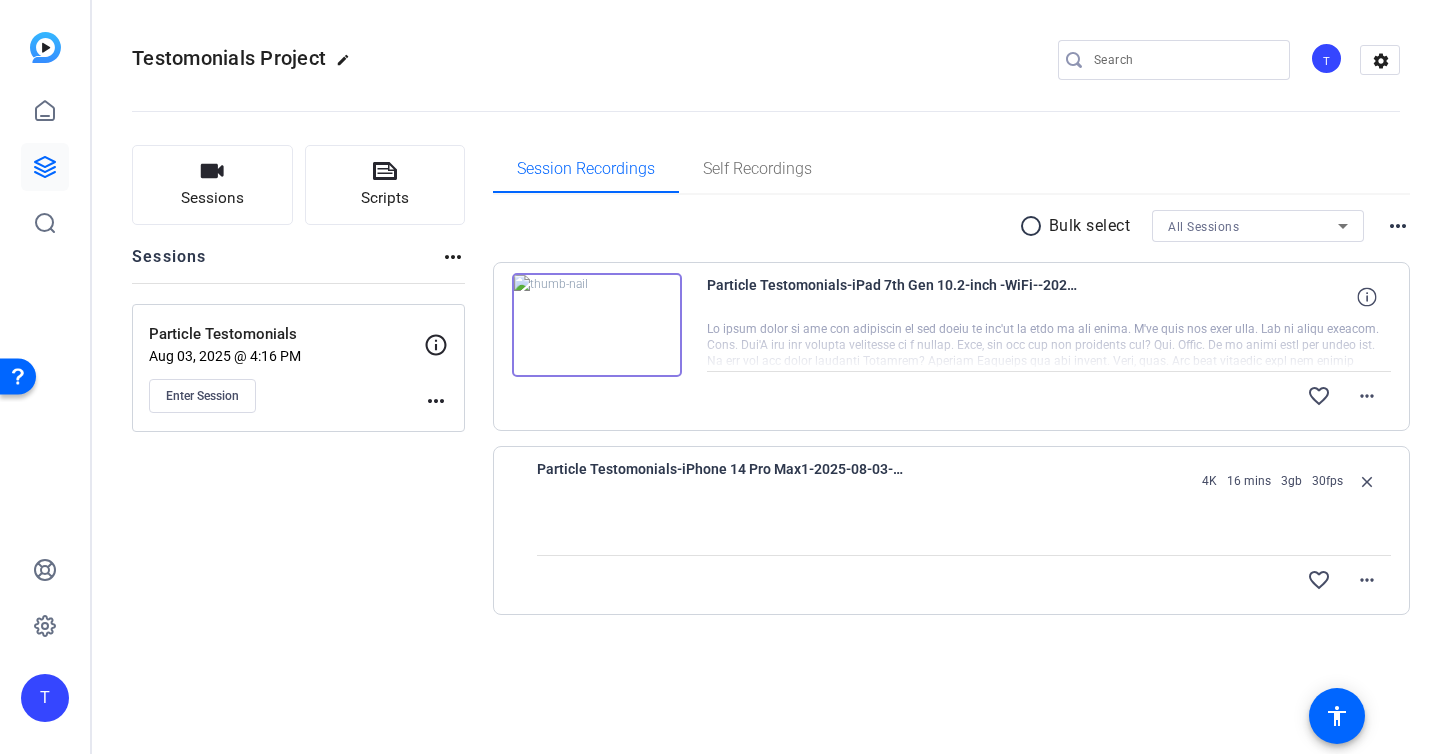 click at bounding box center [597, 325] 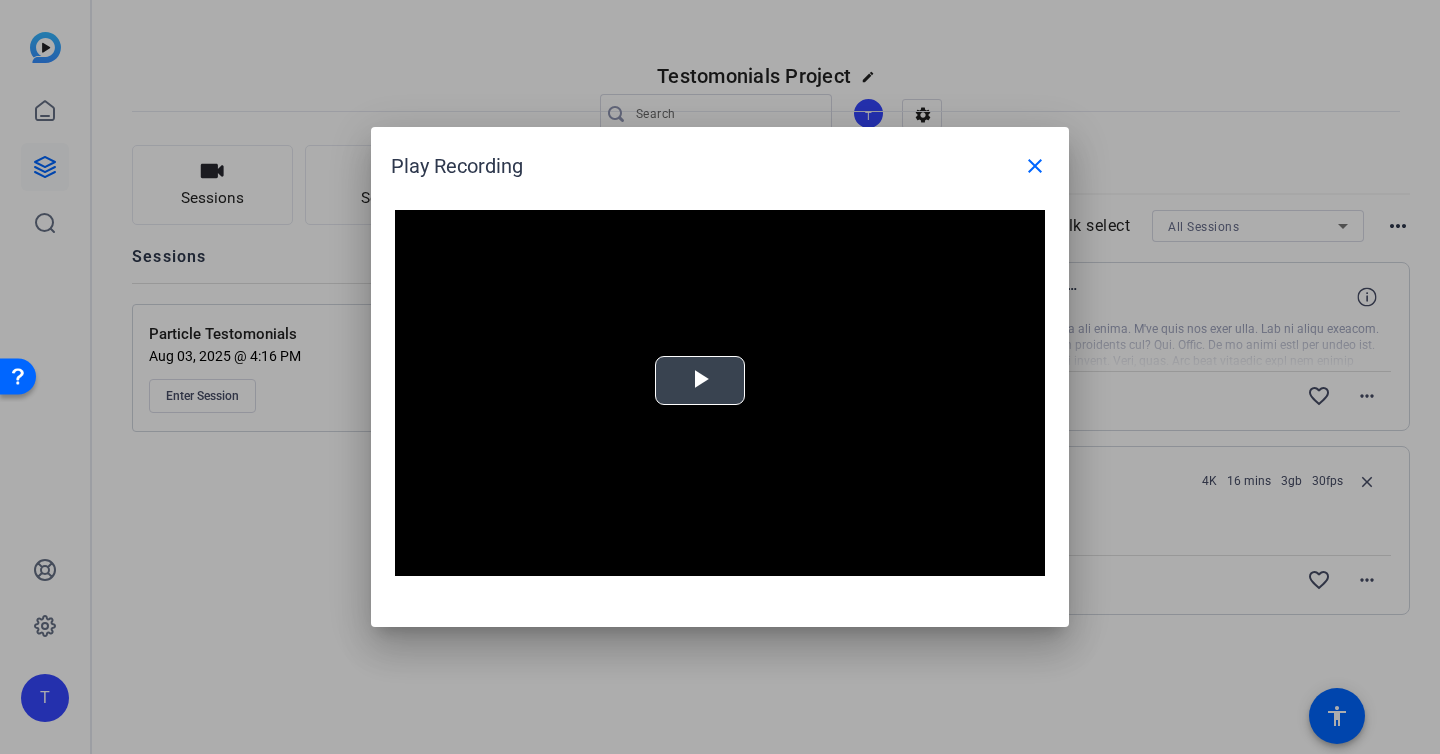 click at bounding box center (720, 393) 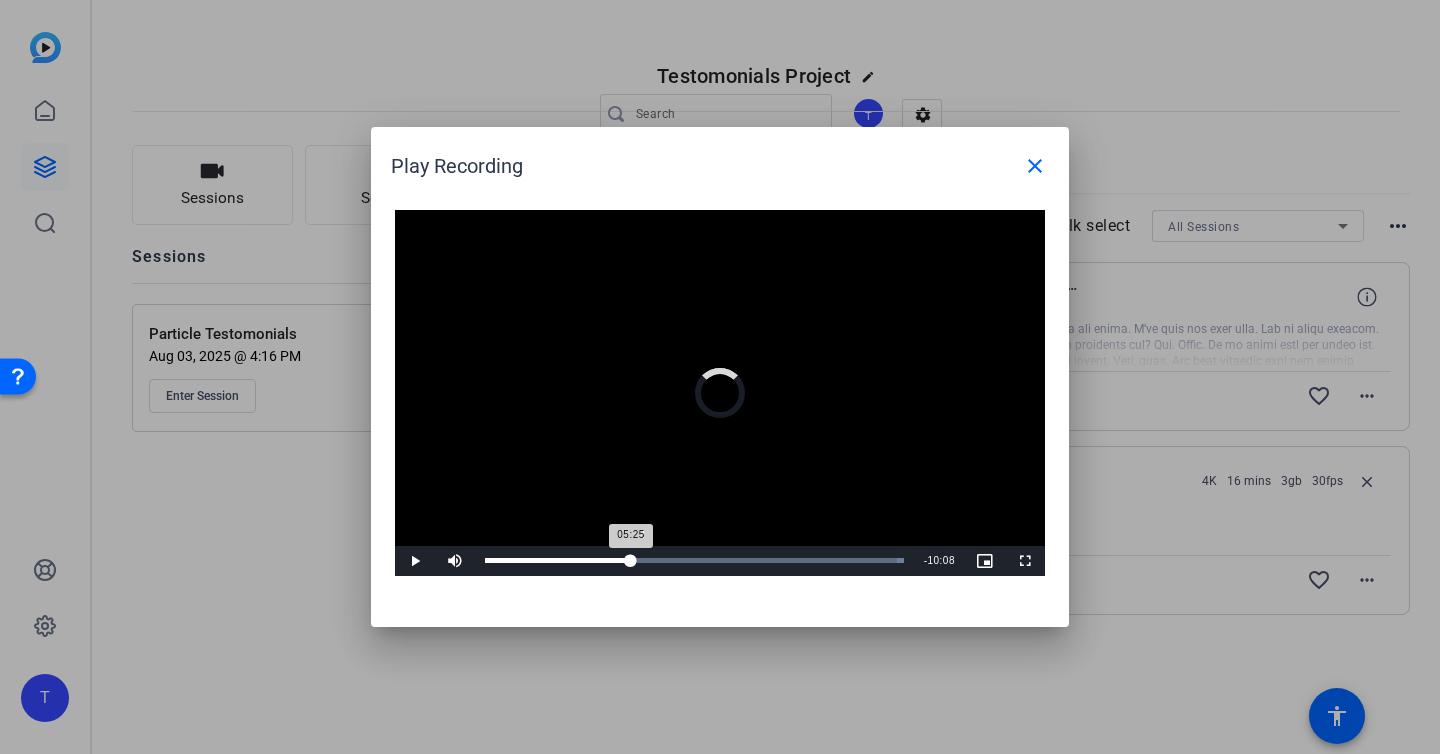 click on "Loaded :  100.00% 05:22 05:25" at bounding box center (694, 561) 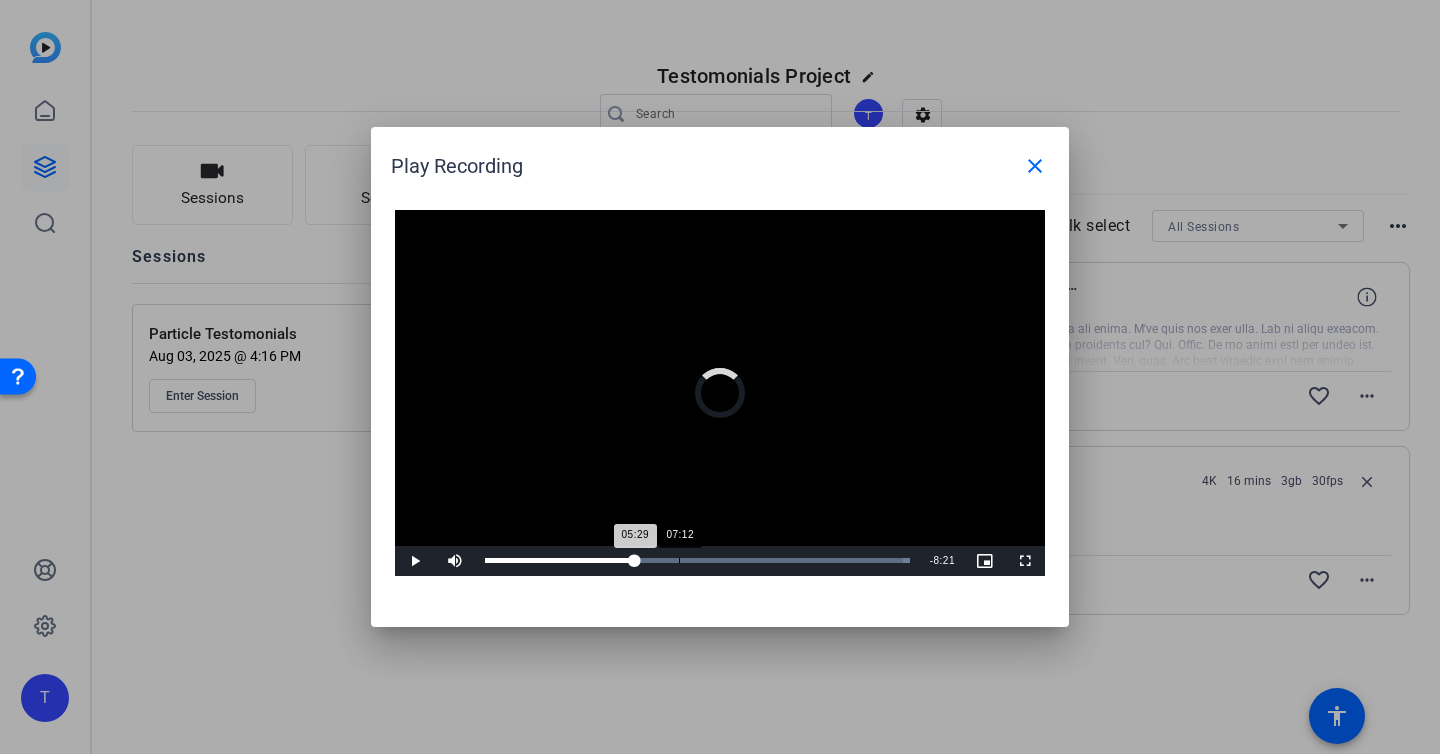 click on "Loaded :  100.00% 07:12 05:29" at bounding box center [697, 561] 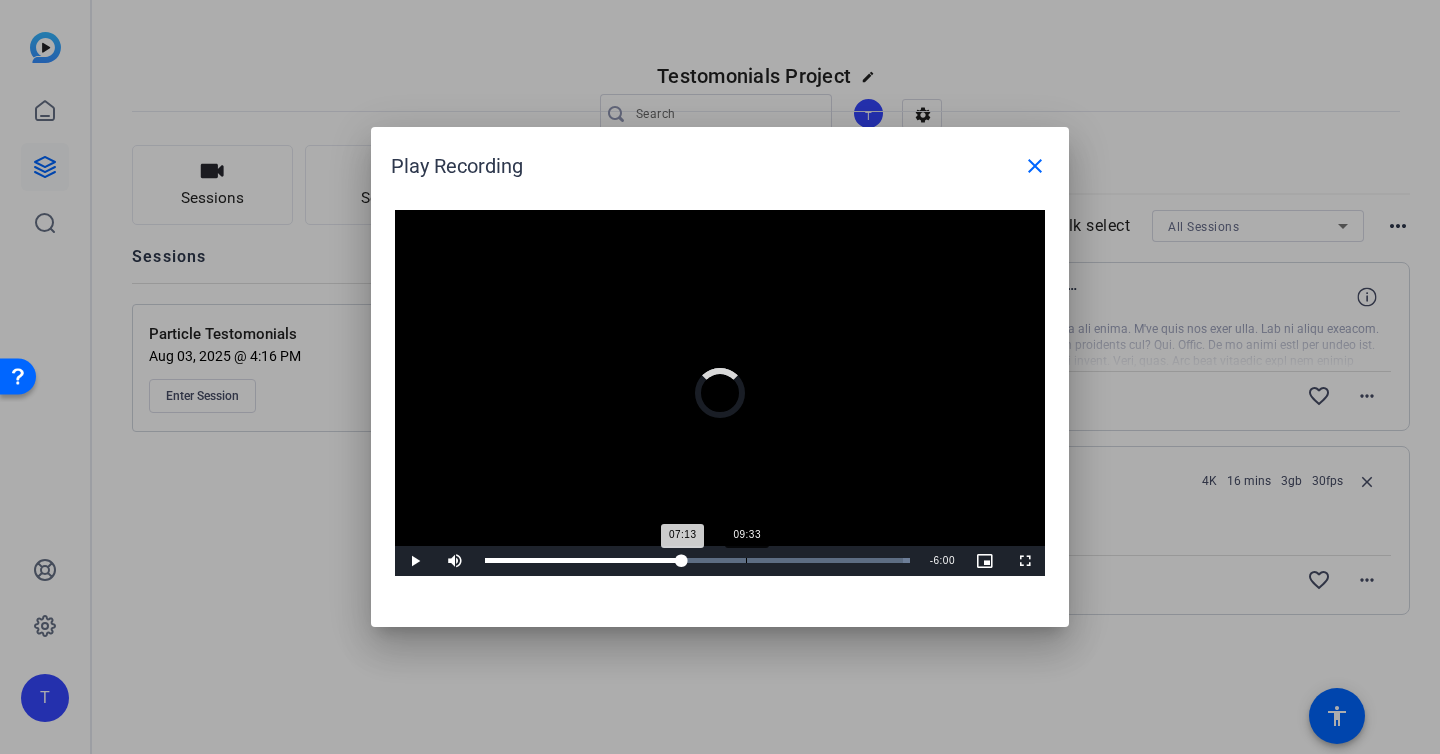 click on "Loaded :  100.00% 09:33 07:13" at bounding box center (697, 561) 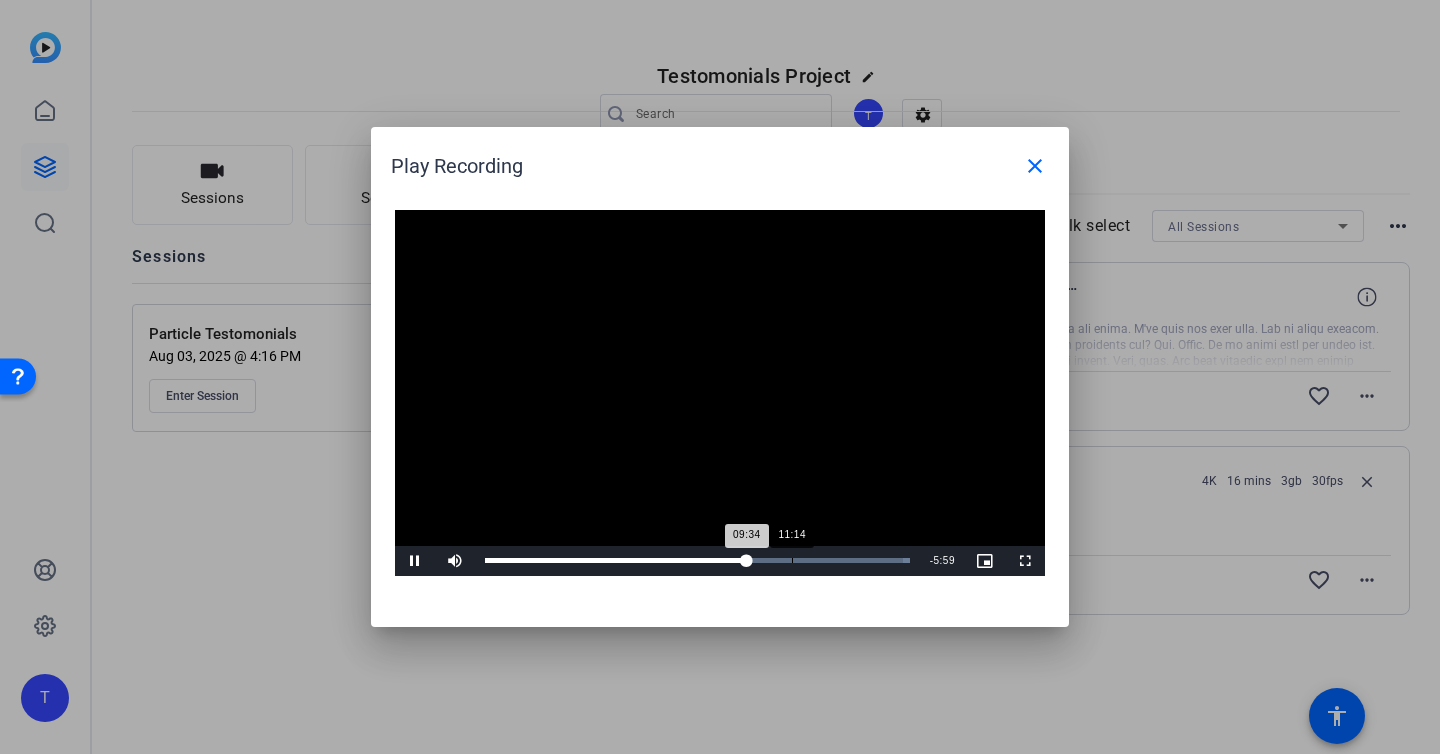 click on "Loaded :  100.00% 11:14 09:34" at bounding box center [697, 560] 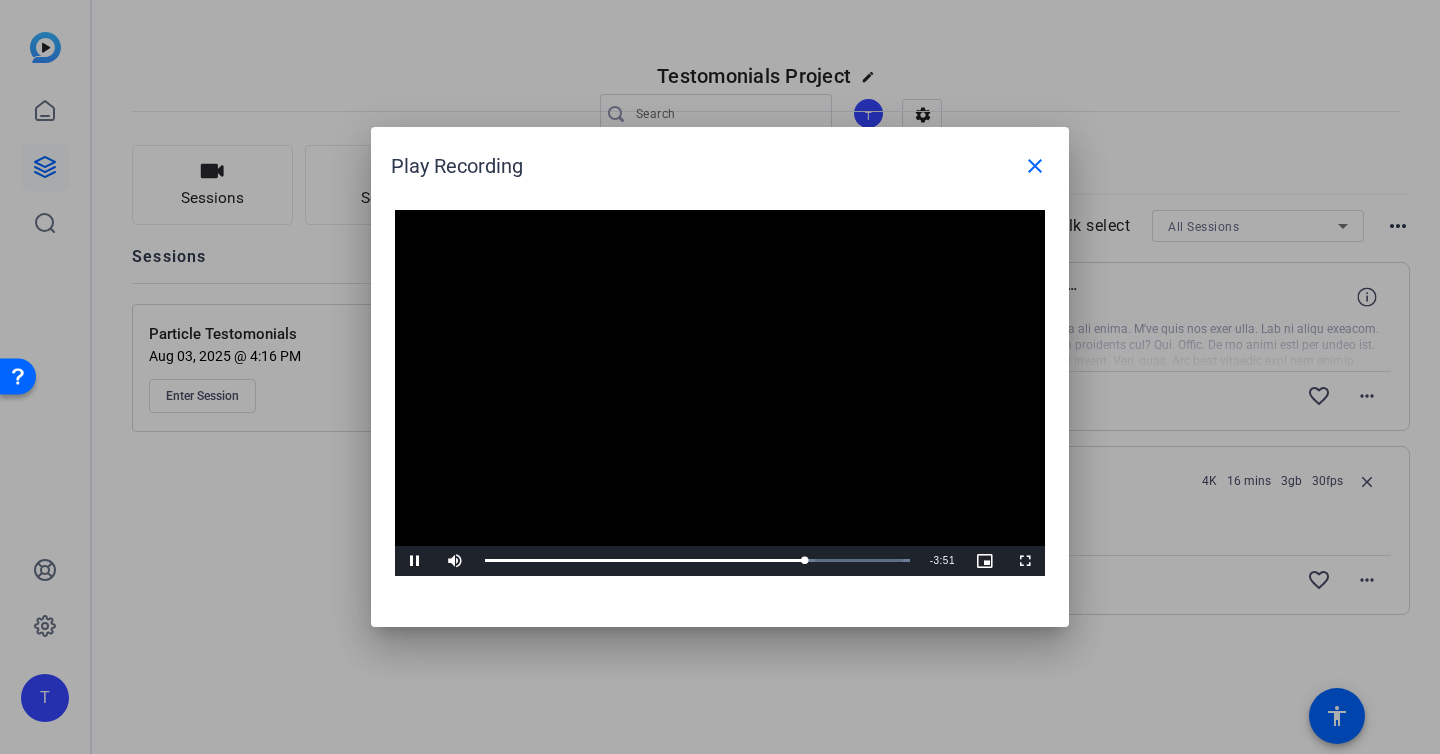 click at bounding box center (720, 393) 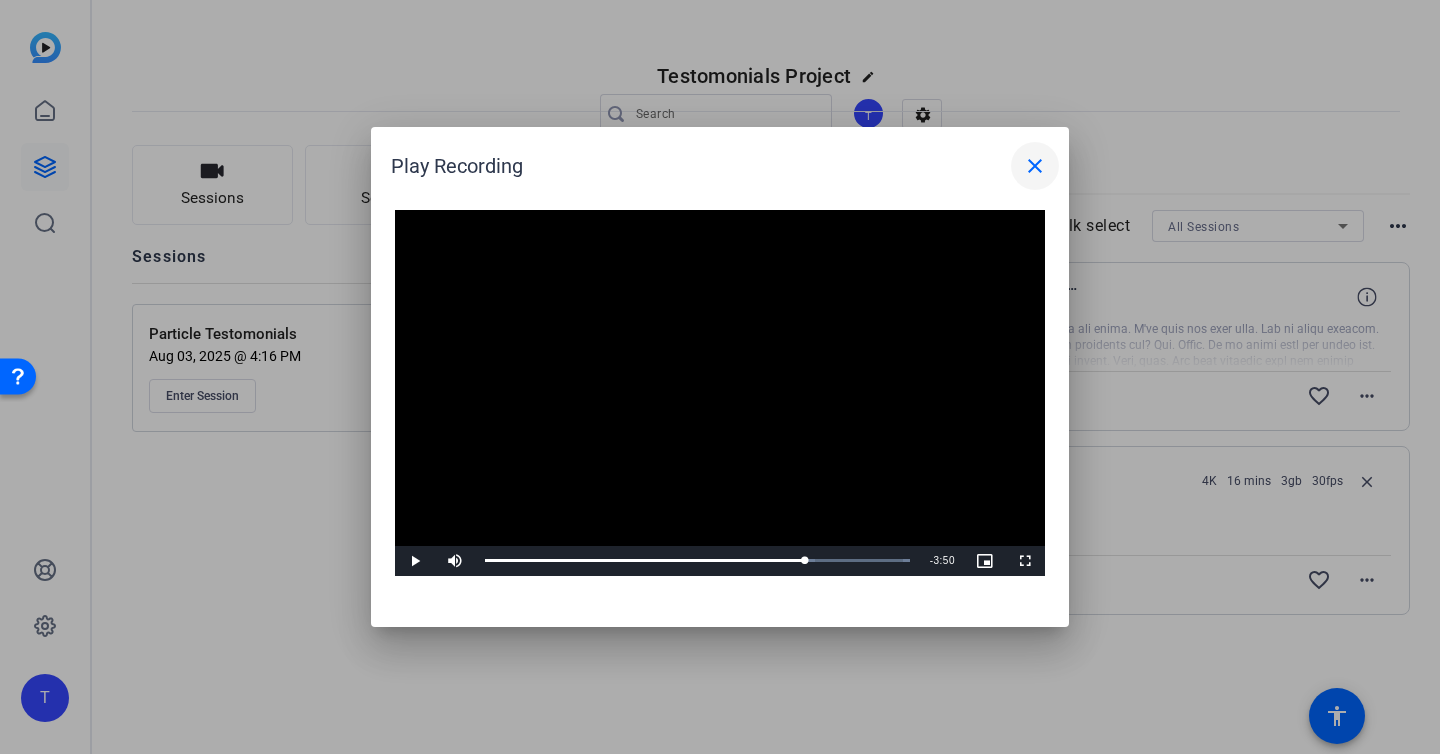 click on "close" at bounding box center [1035, 166] 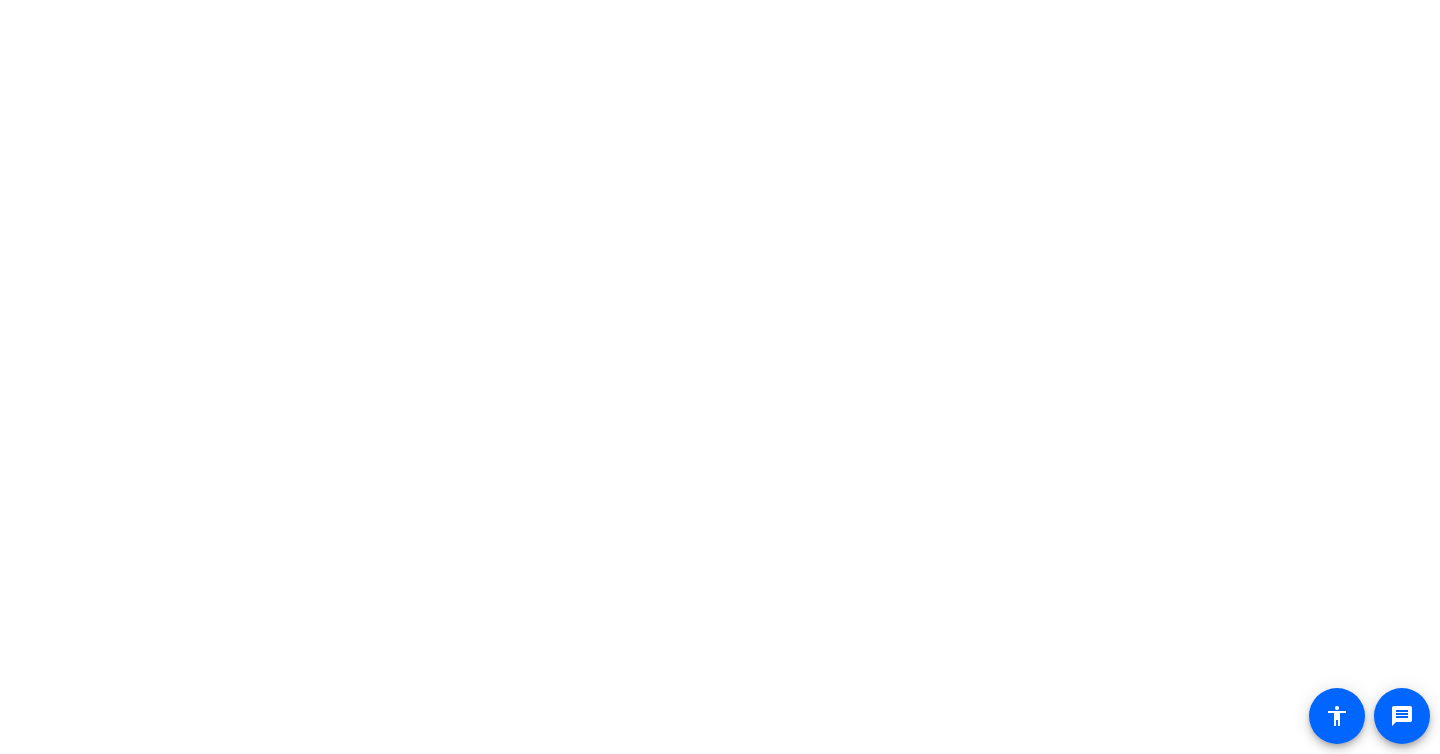 scroll, scrollTop: 0, scrollLeft: 0, axis: both 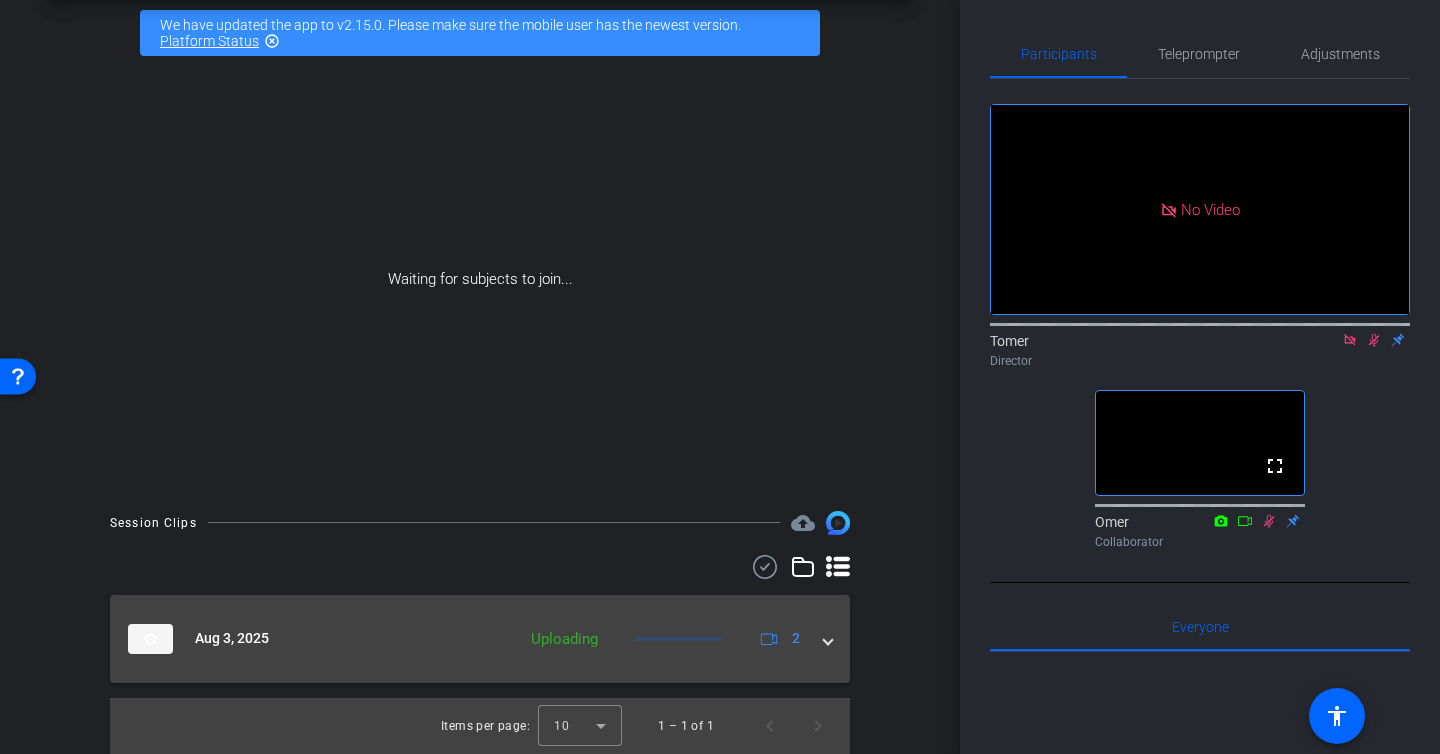 click on "Aug 3, 2025" at bounding box center [316, 639] 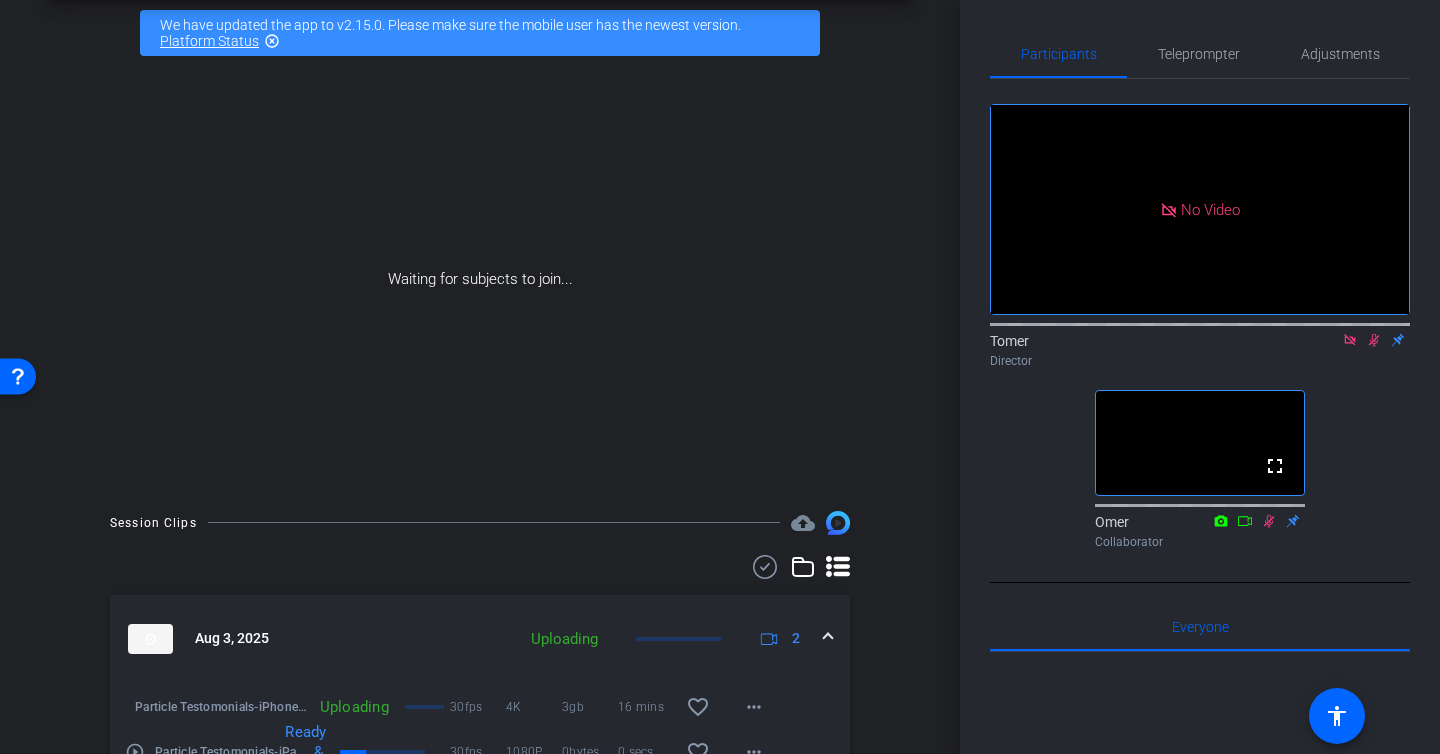 scroll, scrollTop: 196, scrollLeft: 0, axis: vertical 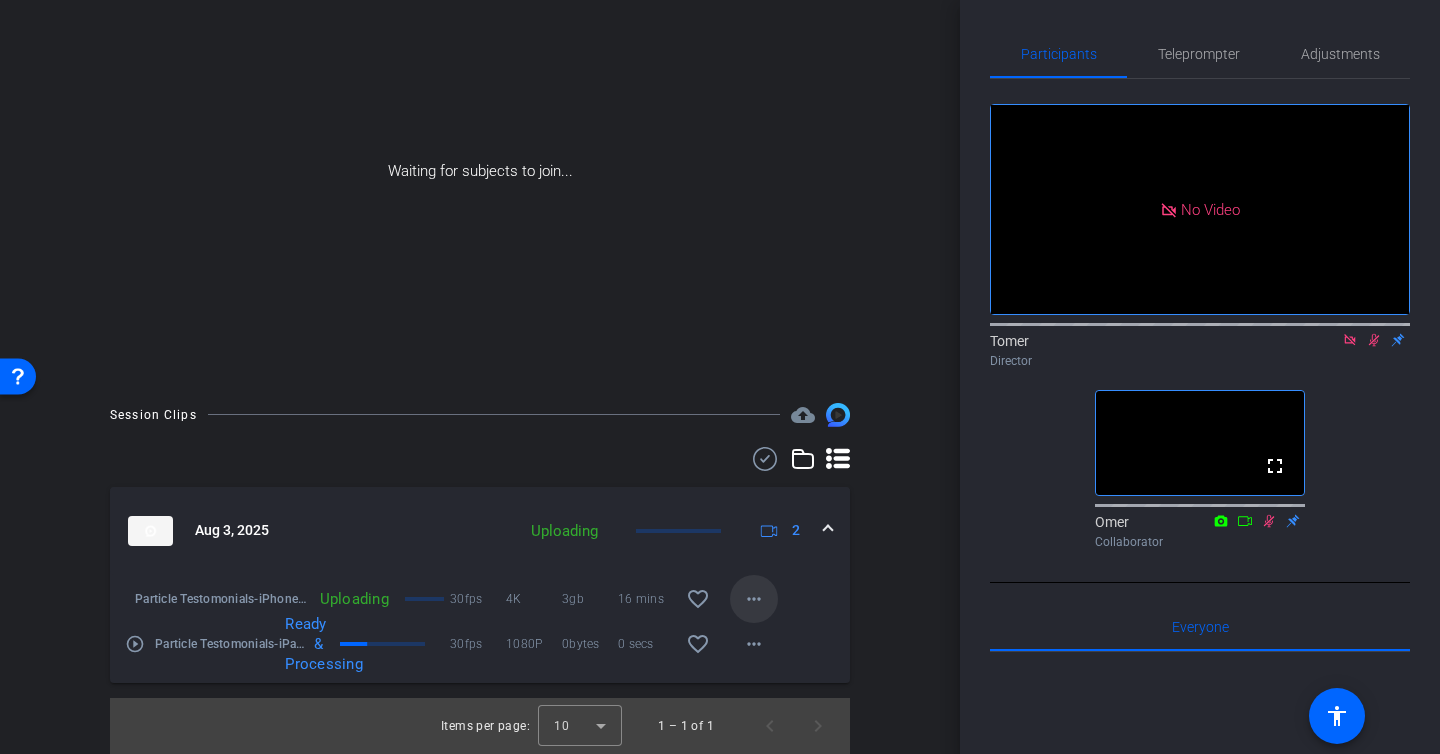 click on "more_horiz" at bounding box center (754, 599) 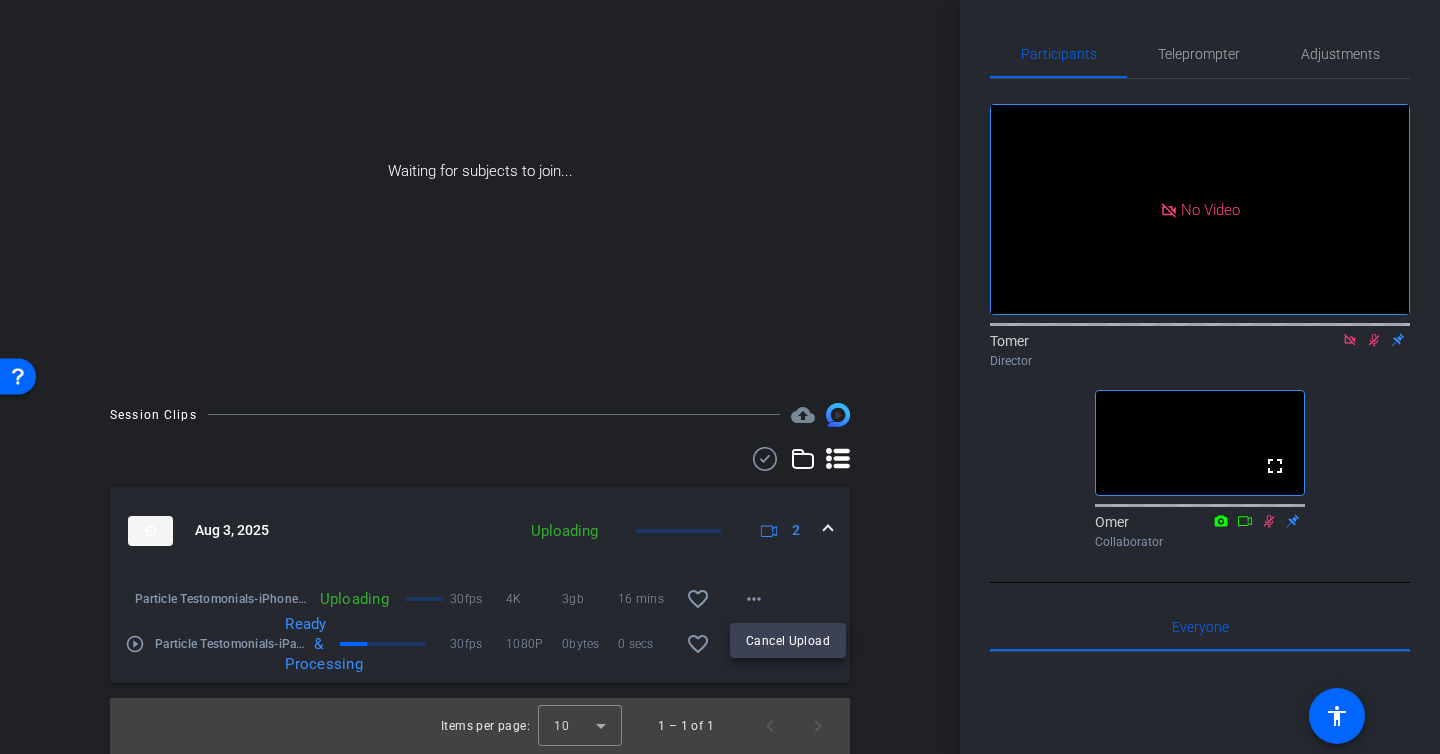 click at bounding box center (720, 377) 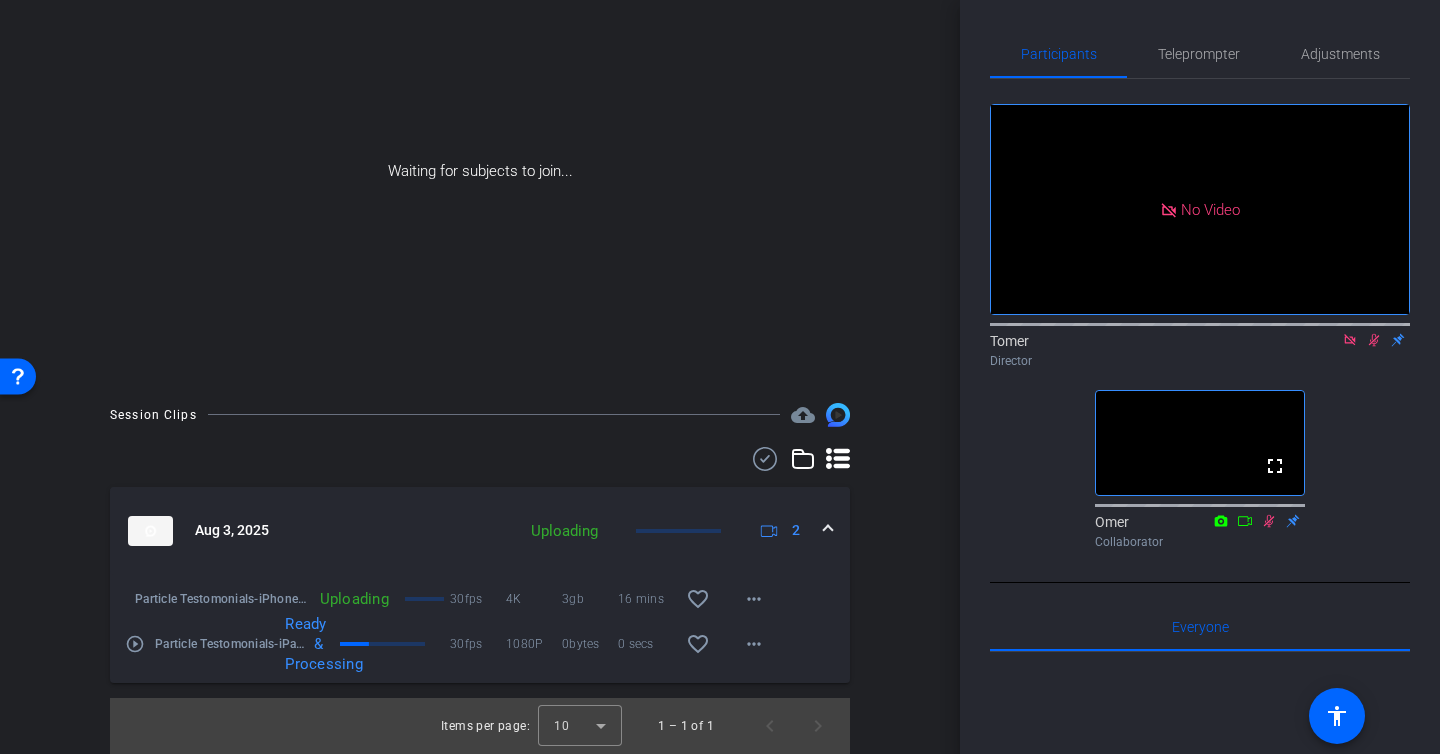 type 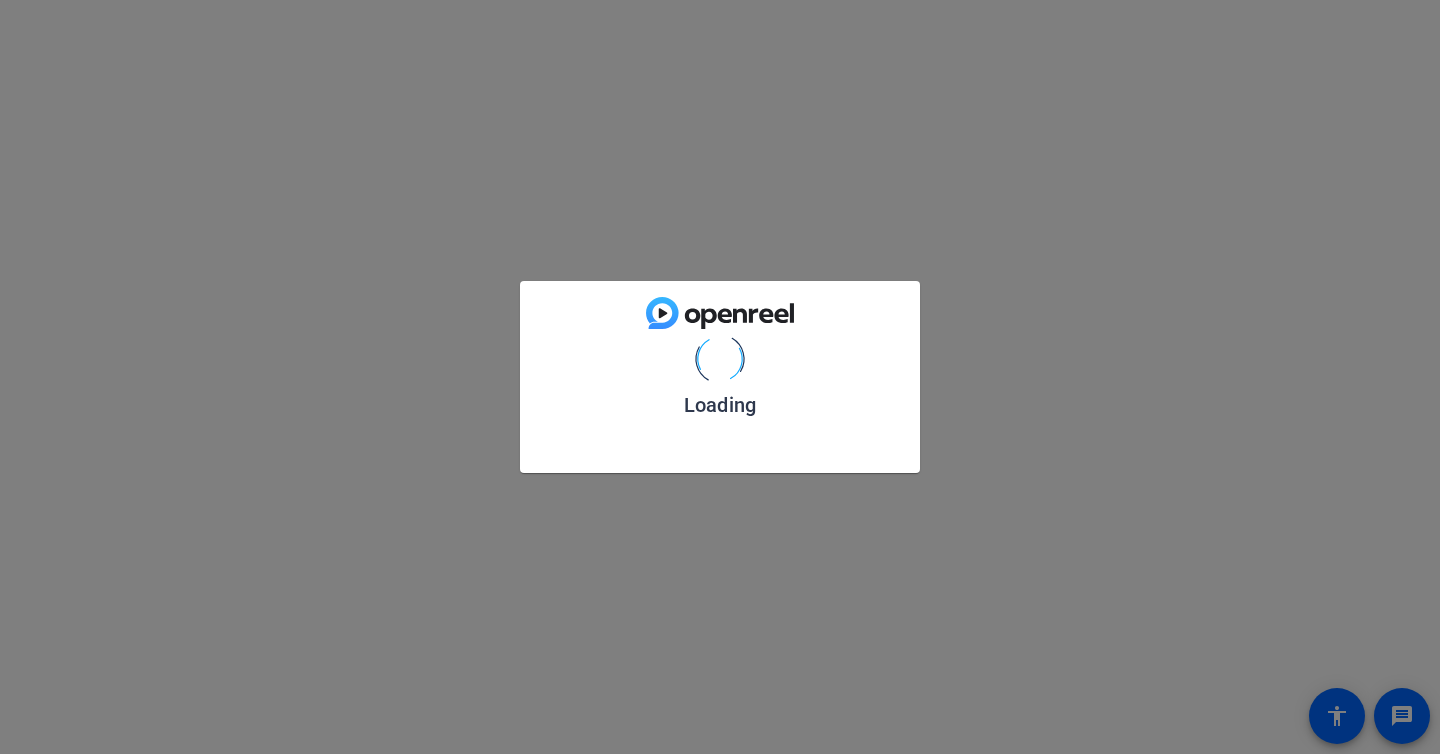scroll, scrollTop: 0, scrollLeft: 0, axis: both 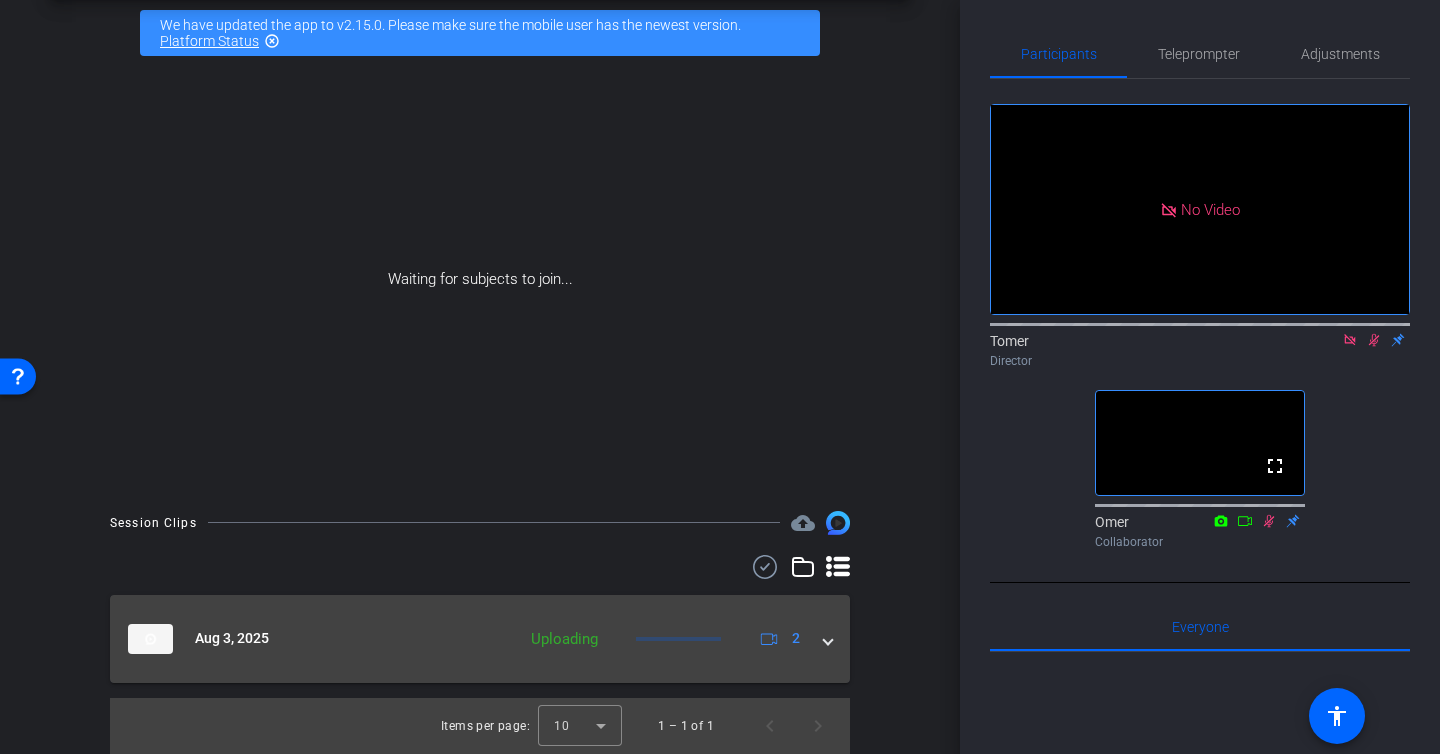click on "Aug 3, 2025" at bounding box center [316, 639] 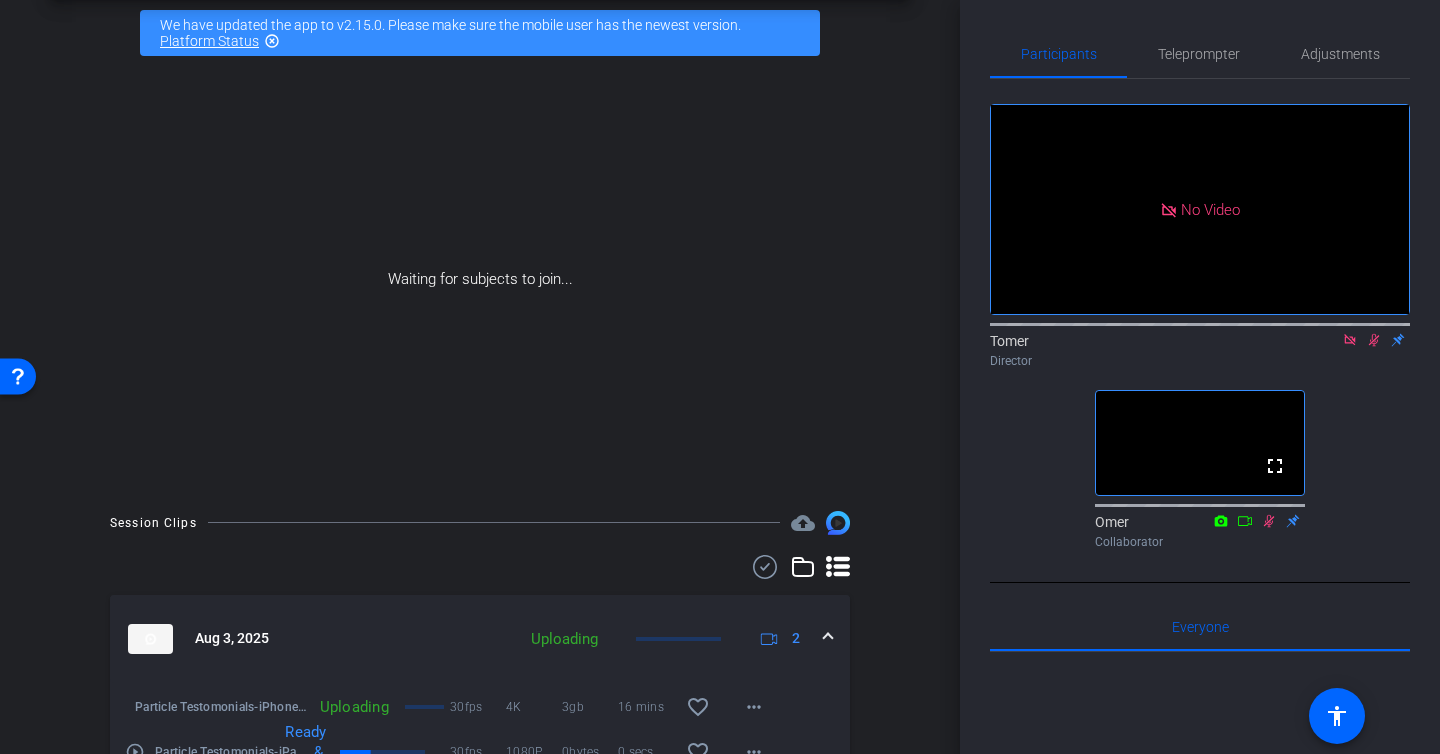 scroll, scrollTop: 196, scrollLeft: 0, axis: vertical 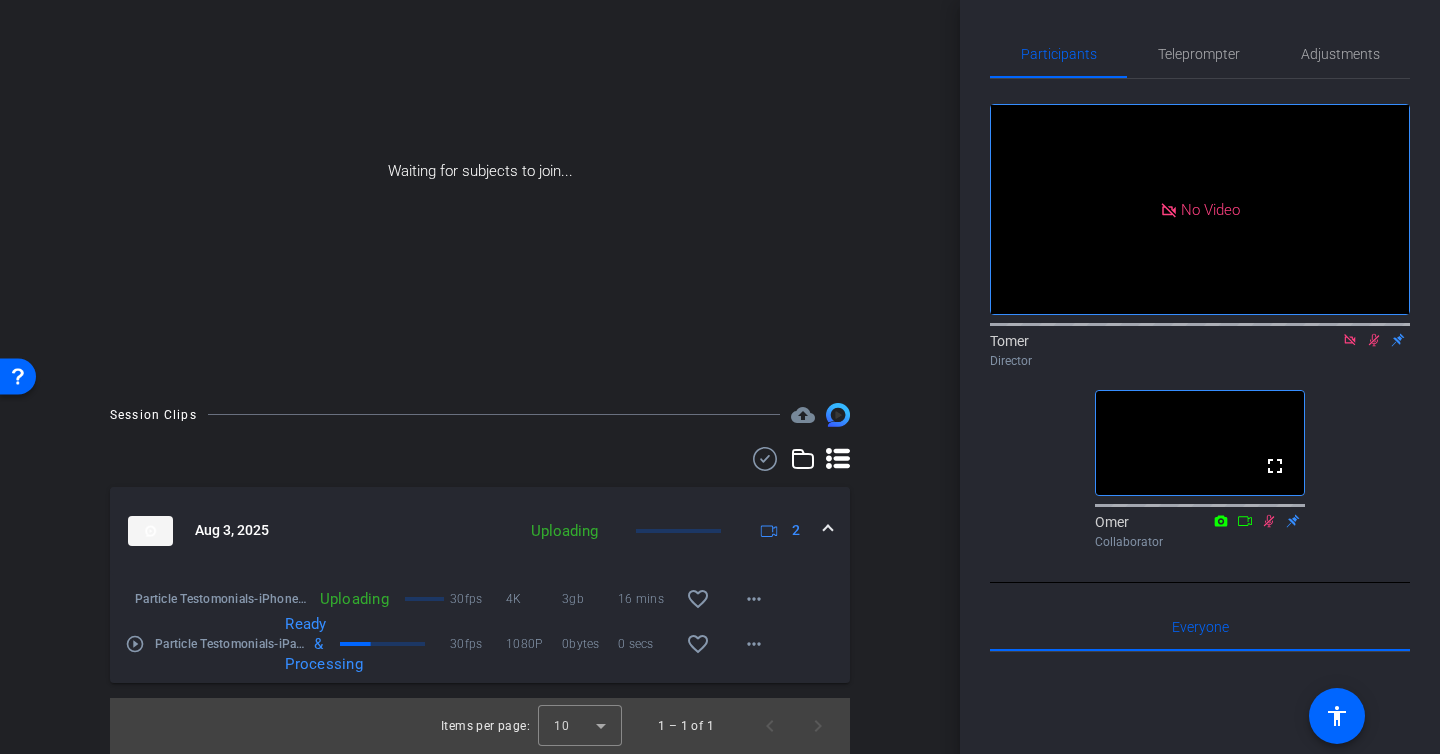 click on "Uploading" at bounding box center (354, 599) 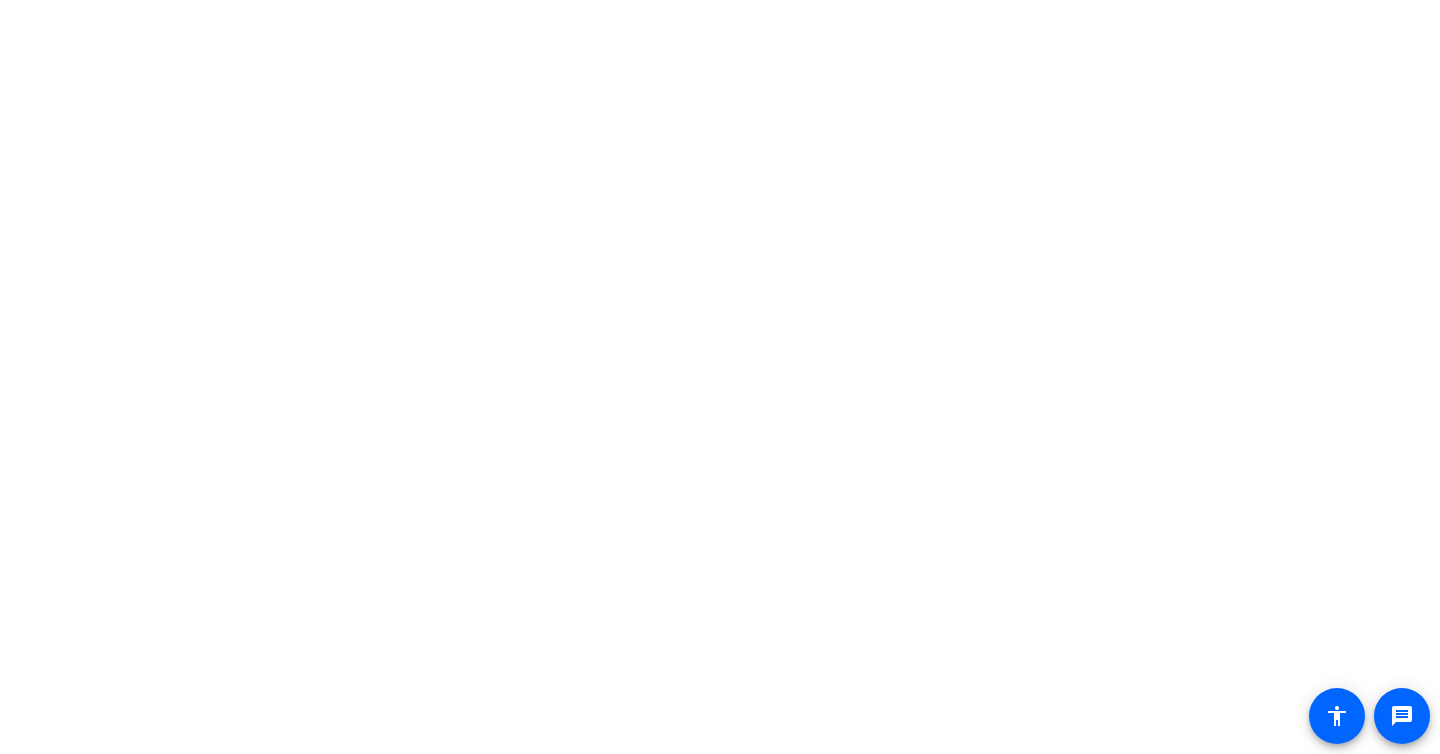 scroll, scrollTop: 0, scrollLeft: 0, axis: both 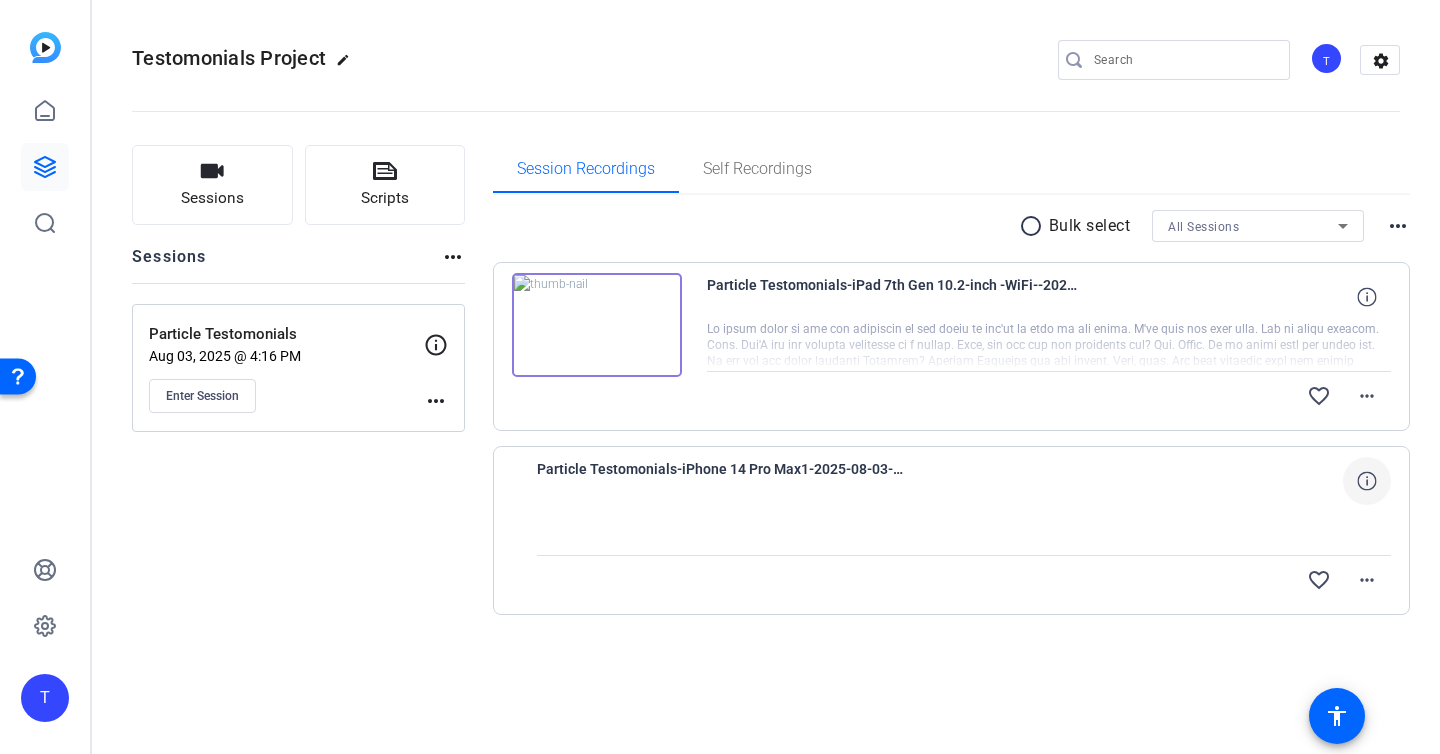 click at bounding box center (1367, 481) 